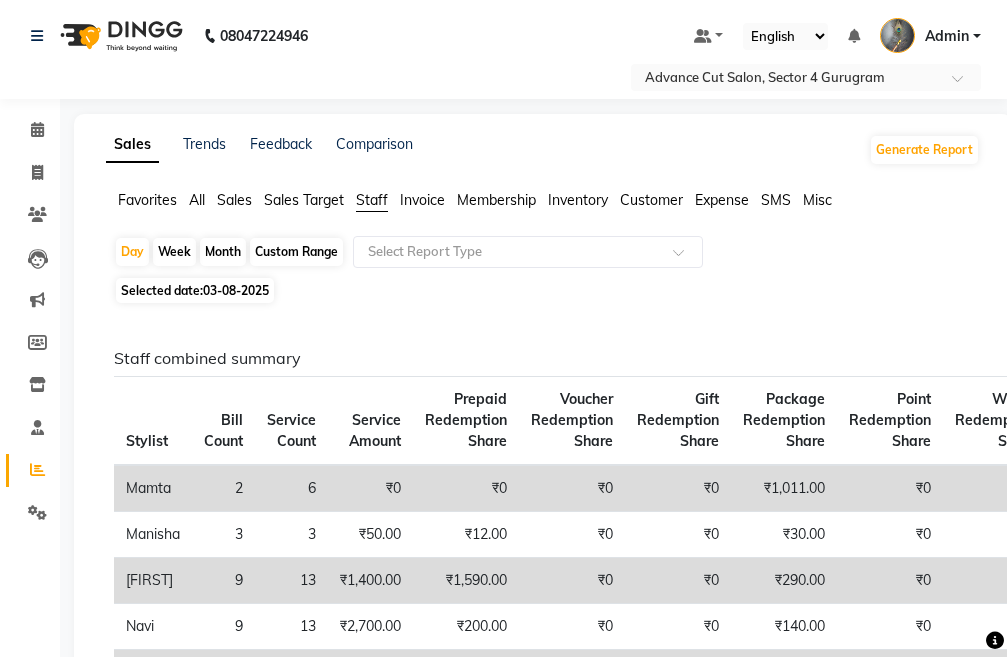scroll, scrollTop: 0, scrollLeft: 0, axis: both 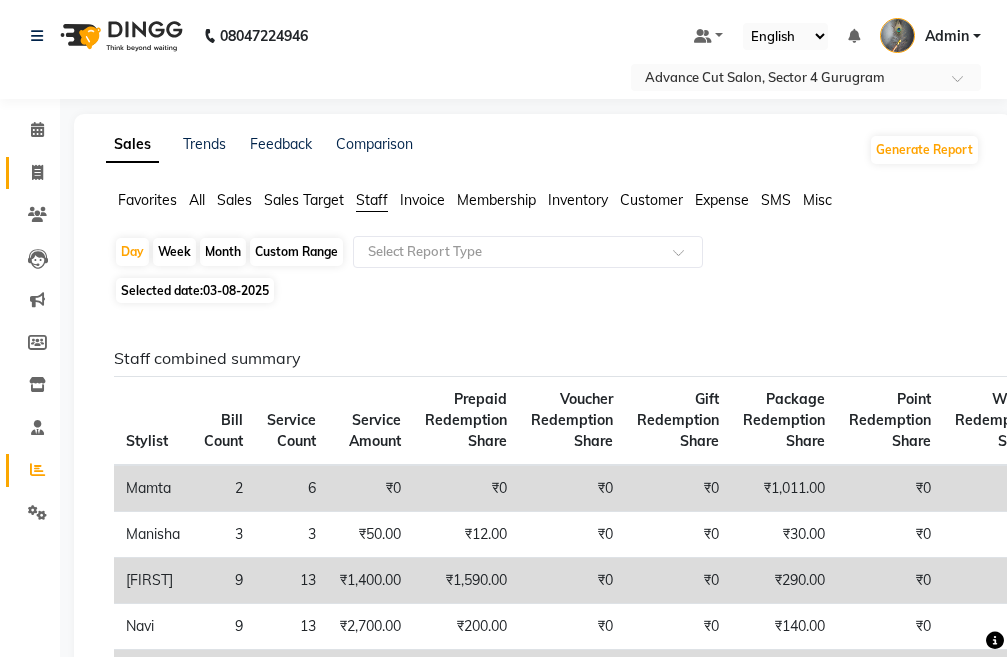 click 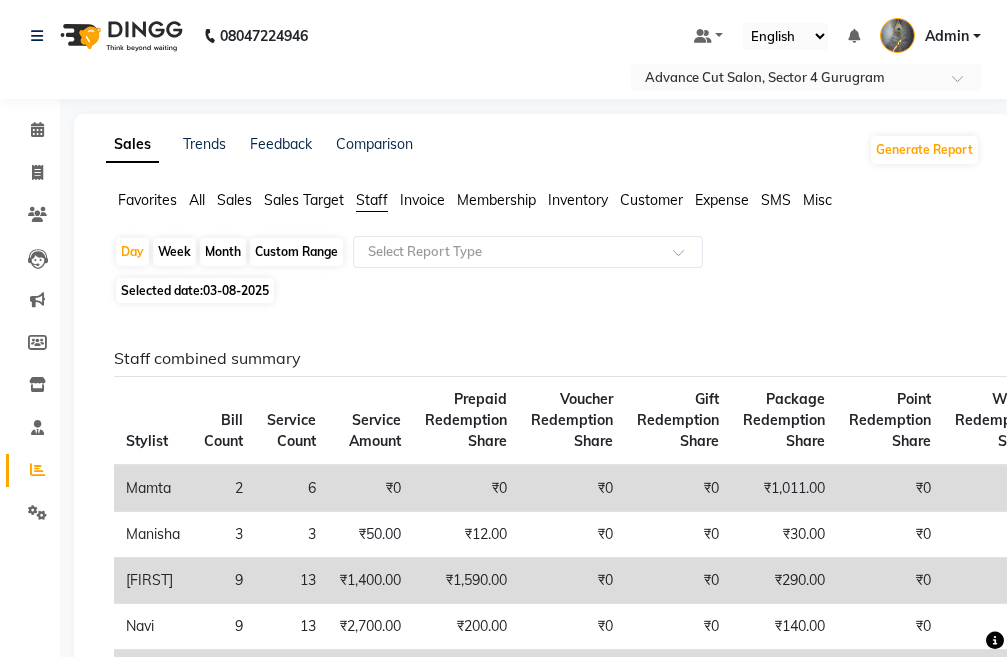 select on "service" 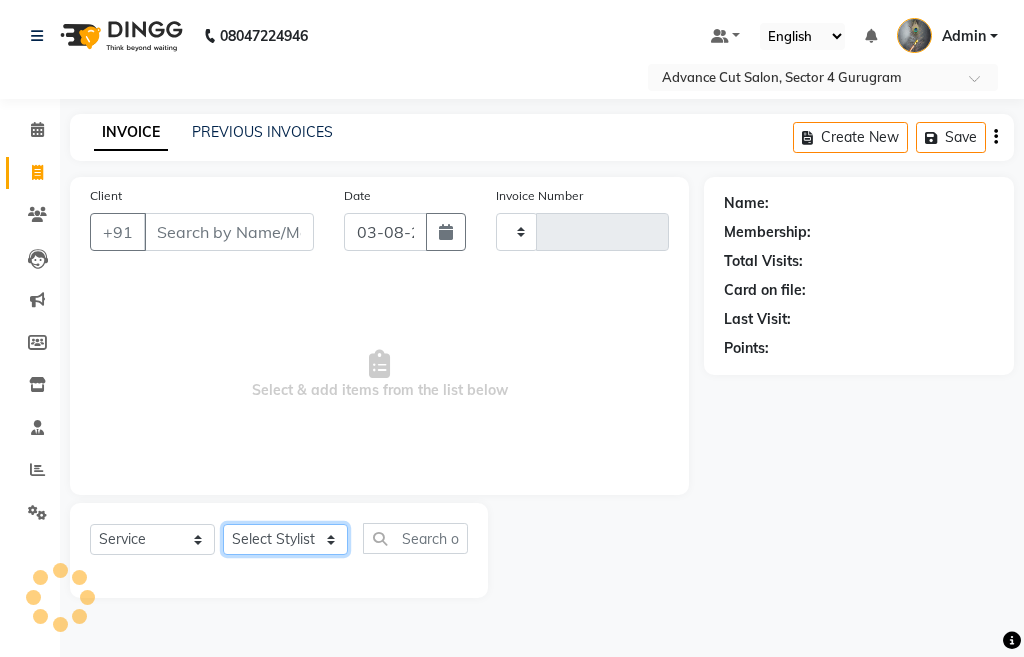 click on "Select Stylist" 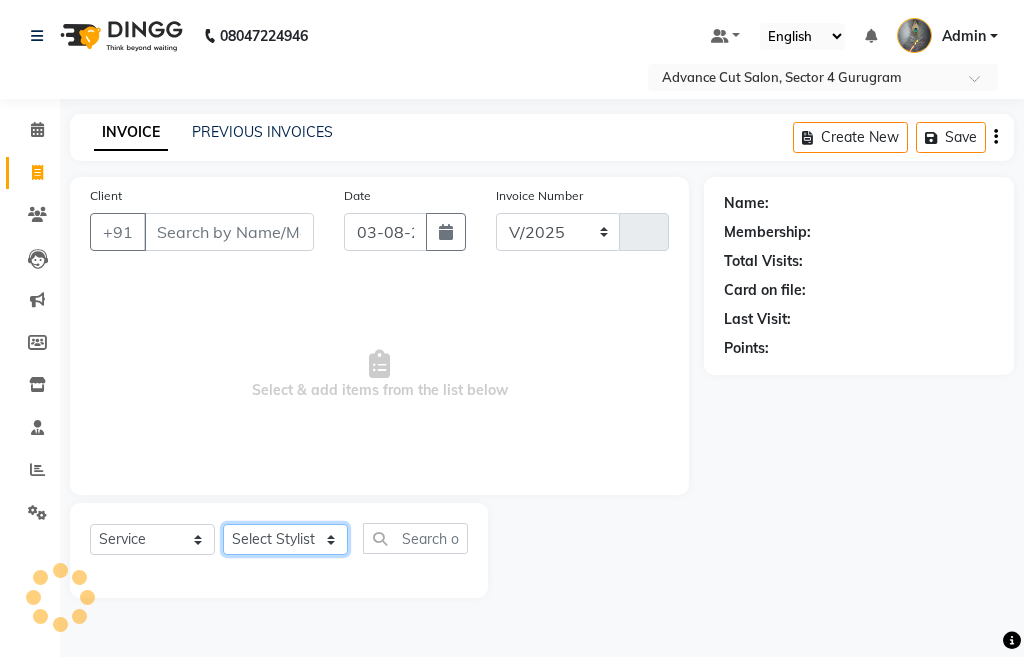 select on "4939" 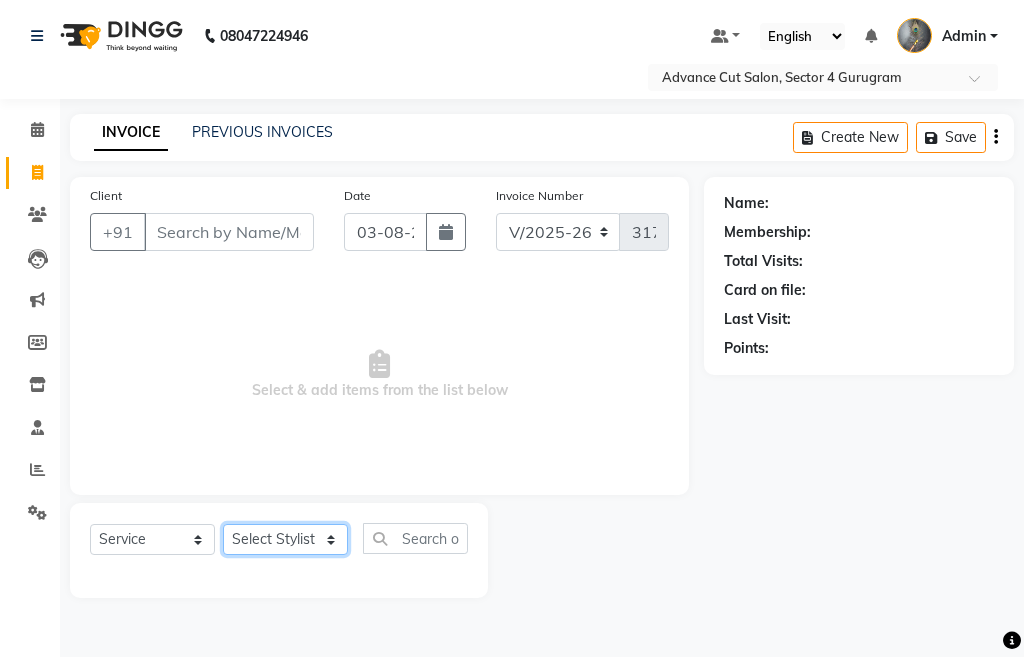 select on "78660" 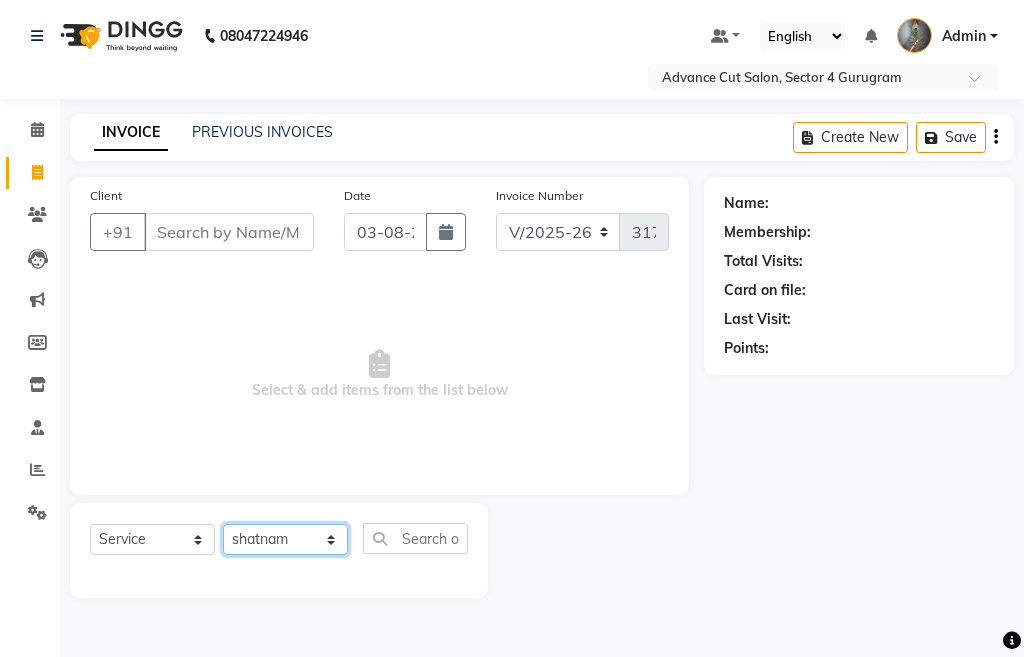 click on "Select Stylist Admin chahit COUNTOR hardeep mamta manisha MONISH navi NOSHAD ALI rahul shatnam shweta singh sunny tip" 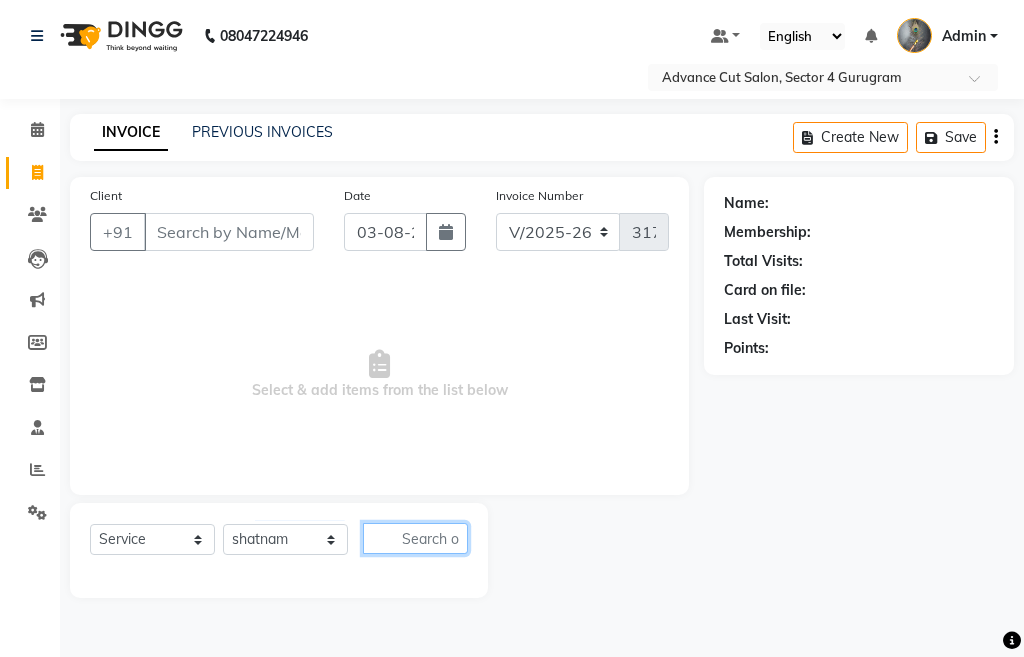 click 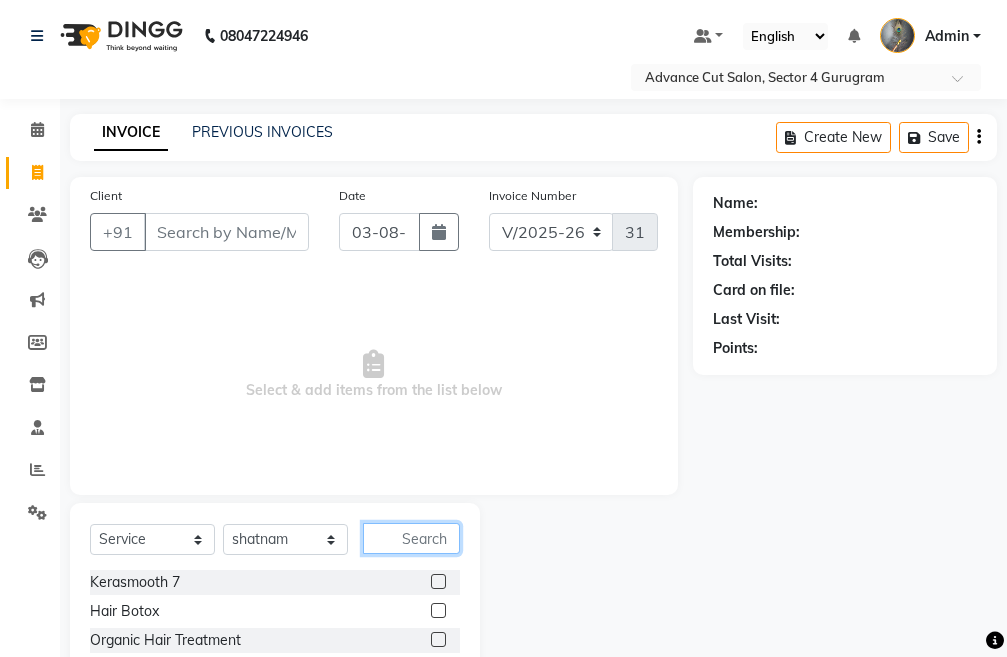 click 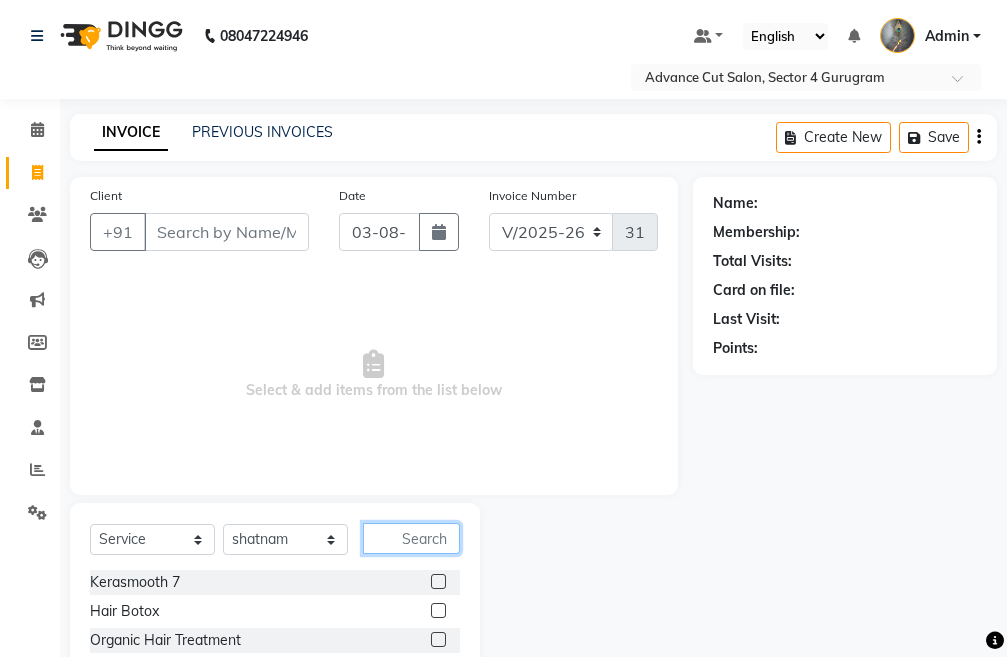 type on "0" 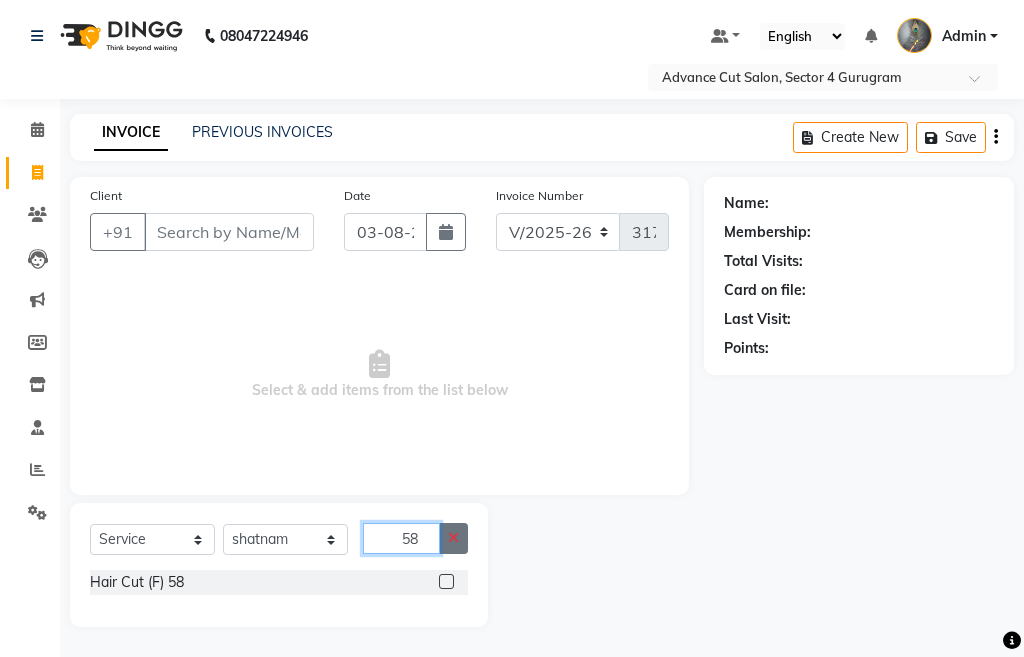 type on "58" 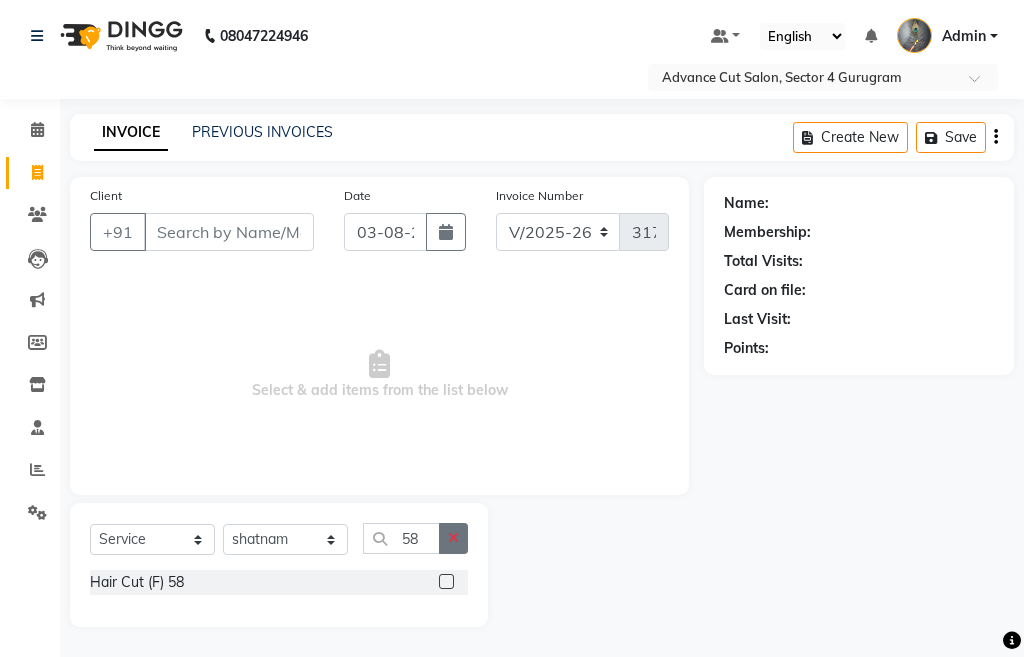 click 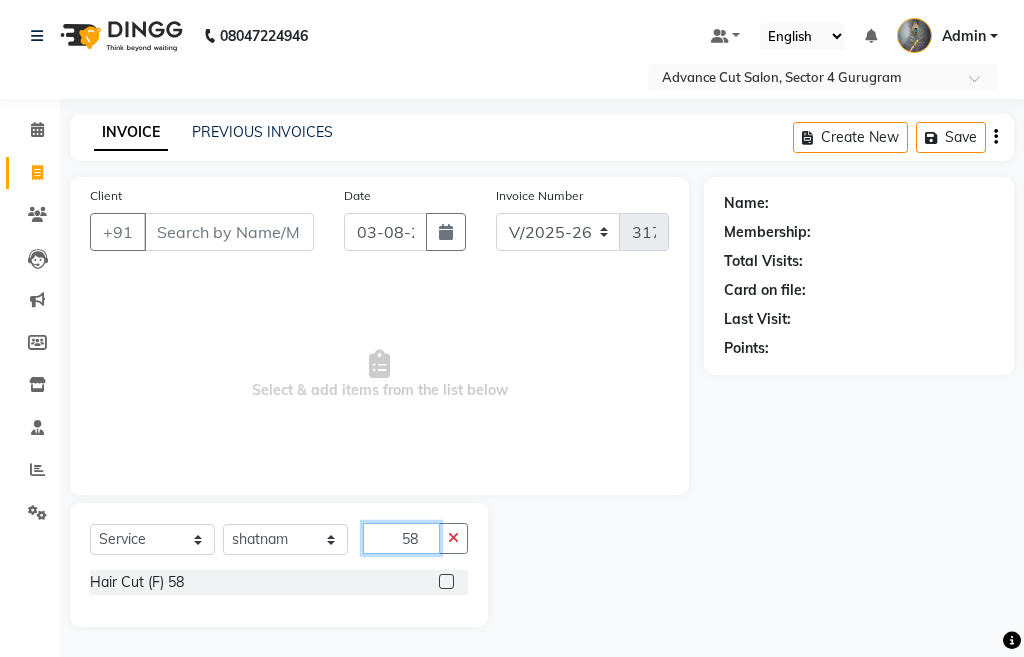 type 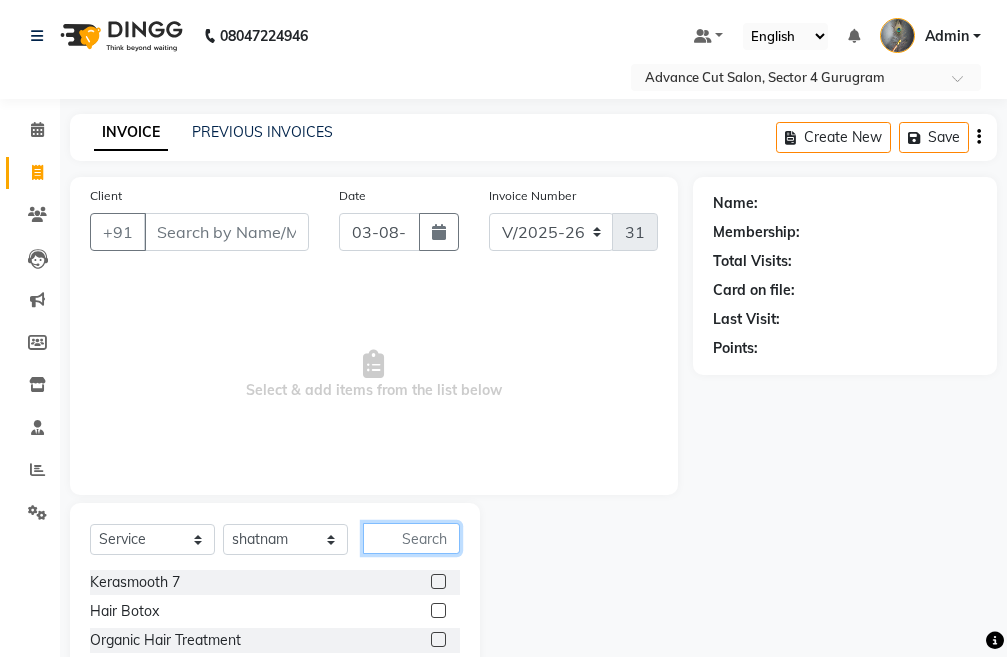click 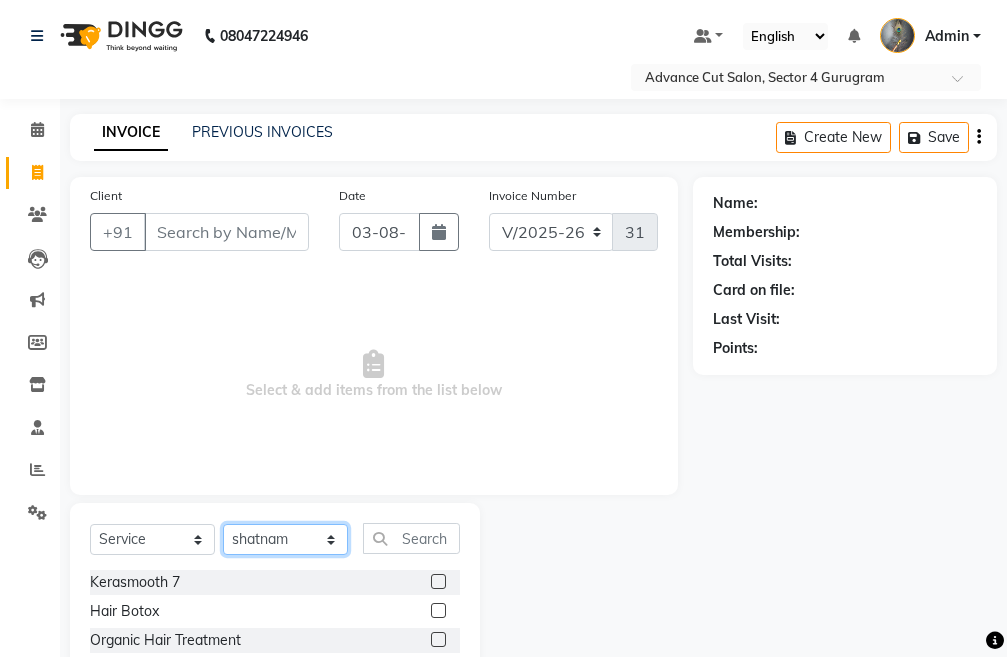 click on "Select Stylist Admin chahit COUNTOR hardeep mamta manisha MONISH navi NOSHAD ALI rahul shatnam shweta singh sunny tip" 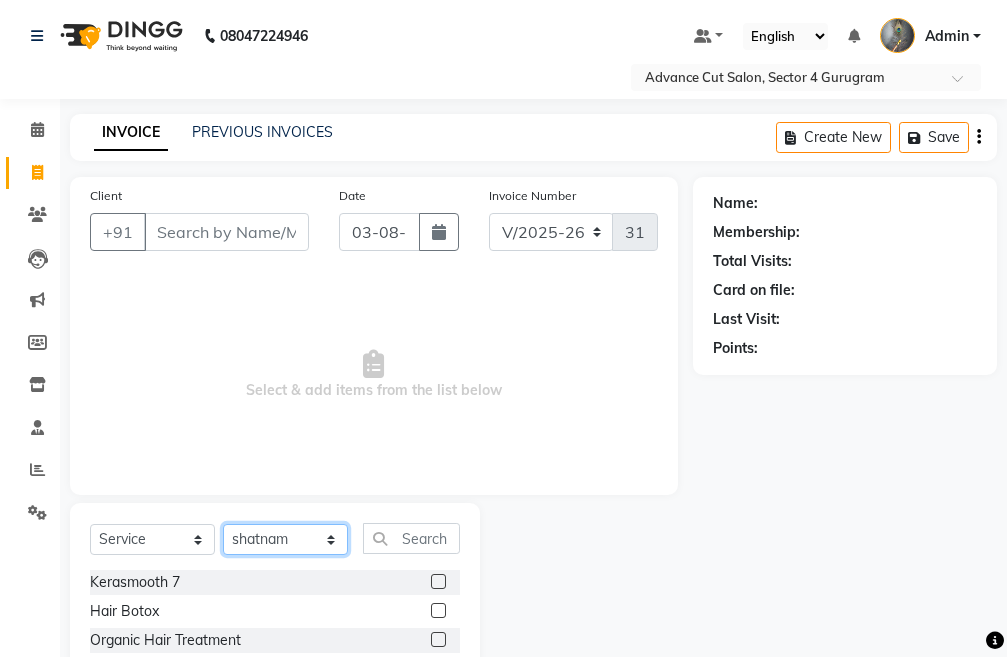 select on "30651" 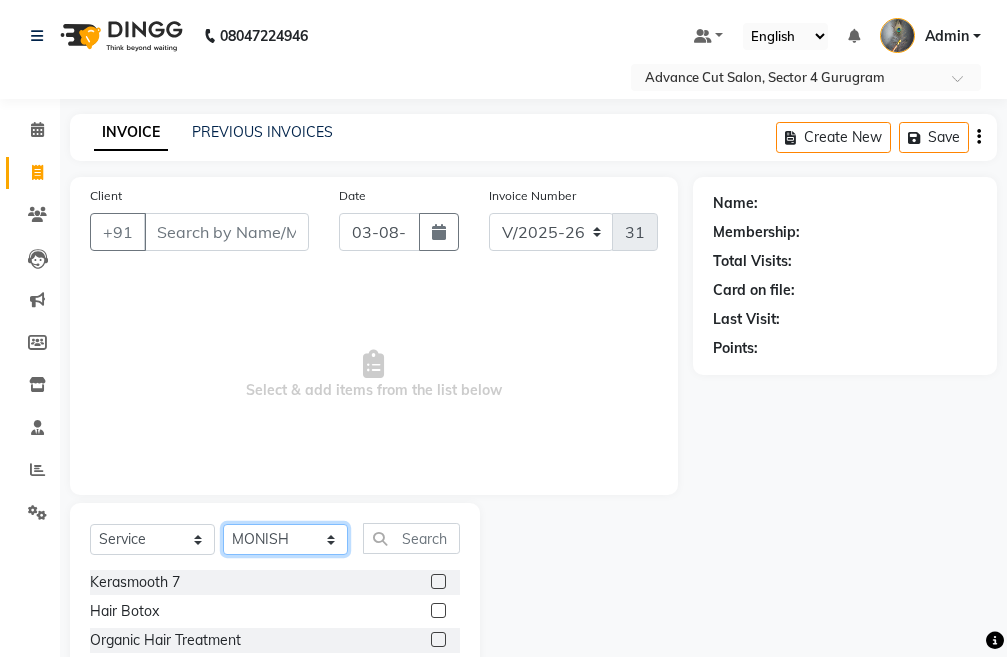 click on "Select Stylist Admin chahit COUNTOR hardeep mamta manisha MONISH navi NOSHAD ALI rahul shatnam shweta singh sunny tip" 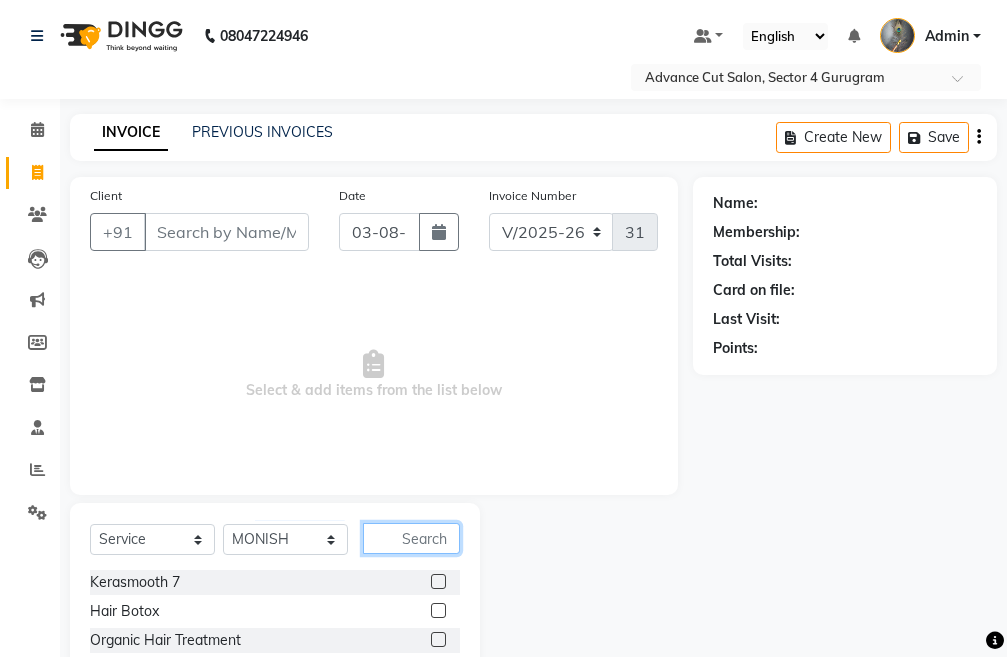click 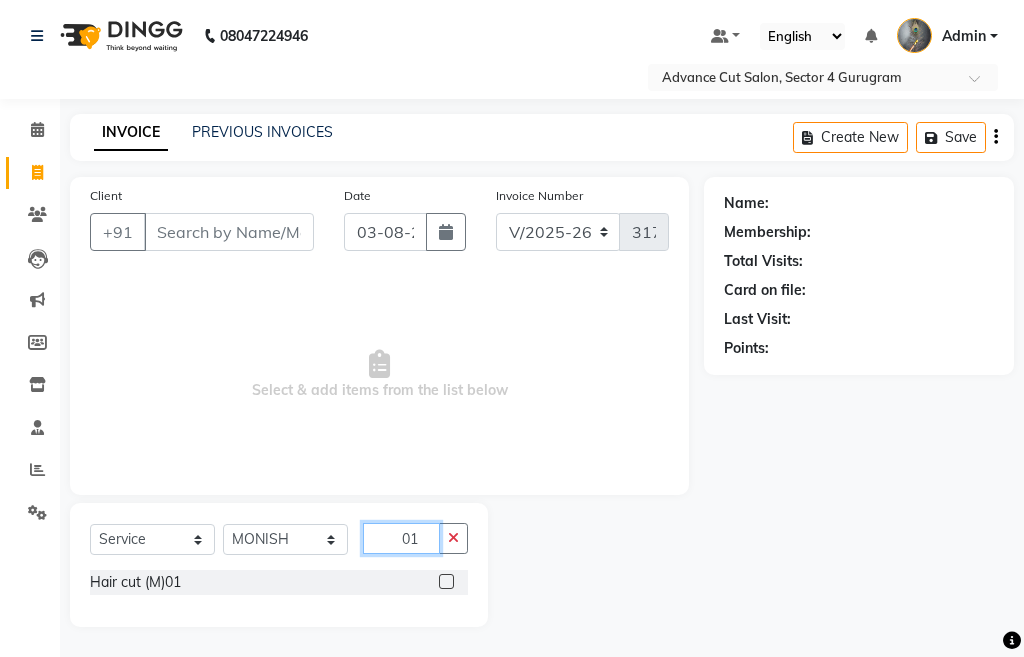 type on "01" 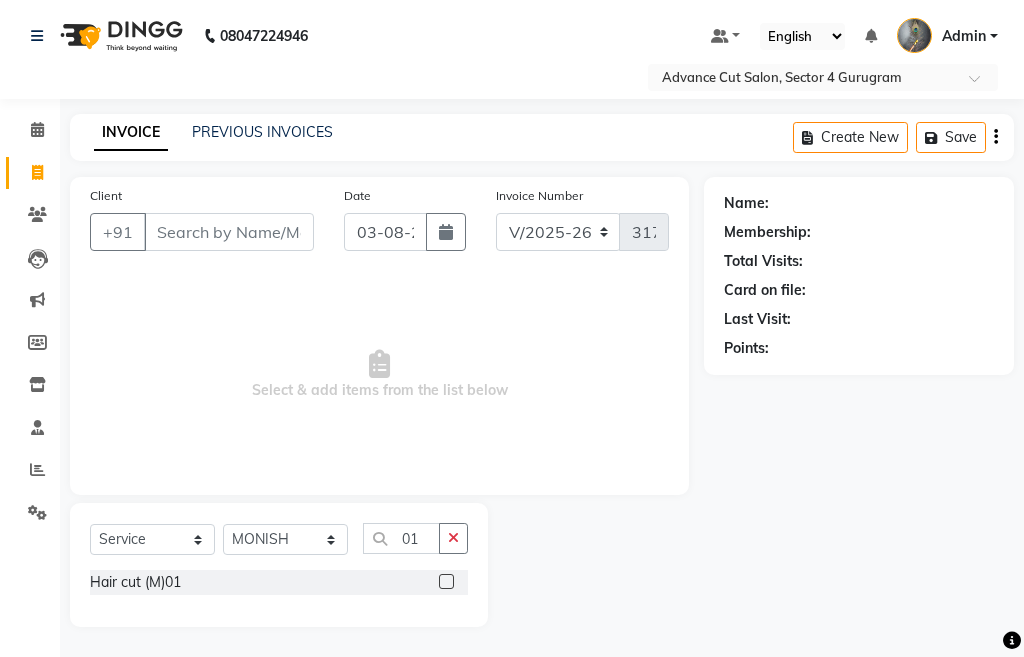 click on "Select  Service  Product  Membership  Package Voucher Prepaid Gift Card  Select Stylist Admin chahit COUNTOR hardeep mamta manisha MONISH navi NOSHAD ALI rahul shatnam shweta singh sunny tip 01" 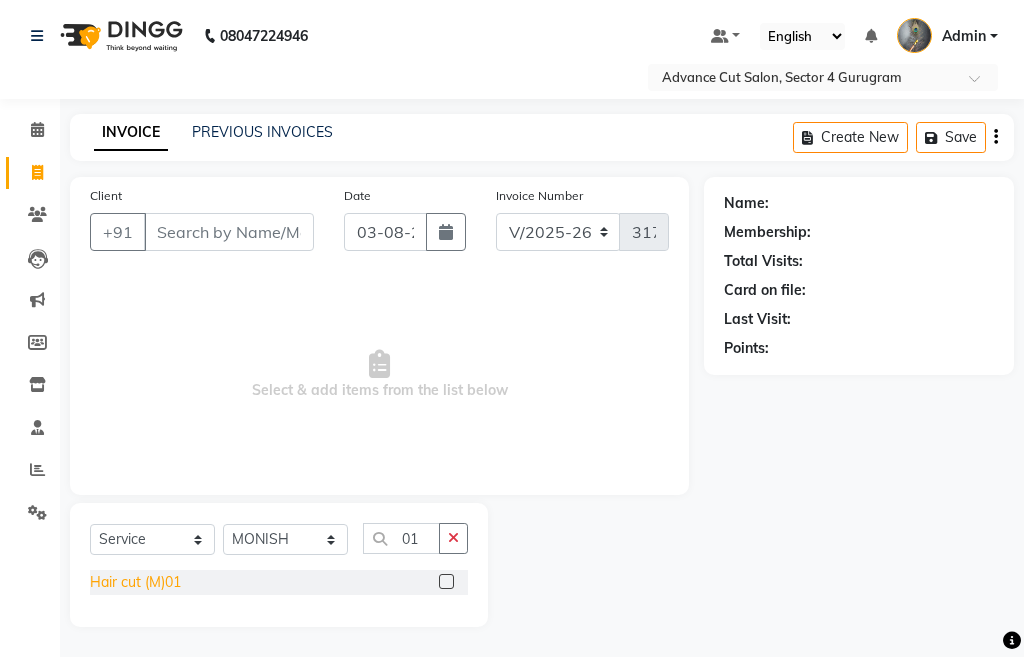 click on "Hair cut (M)01" 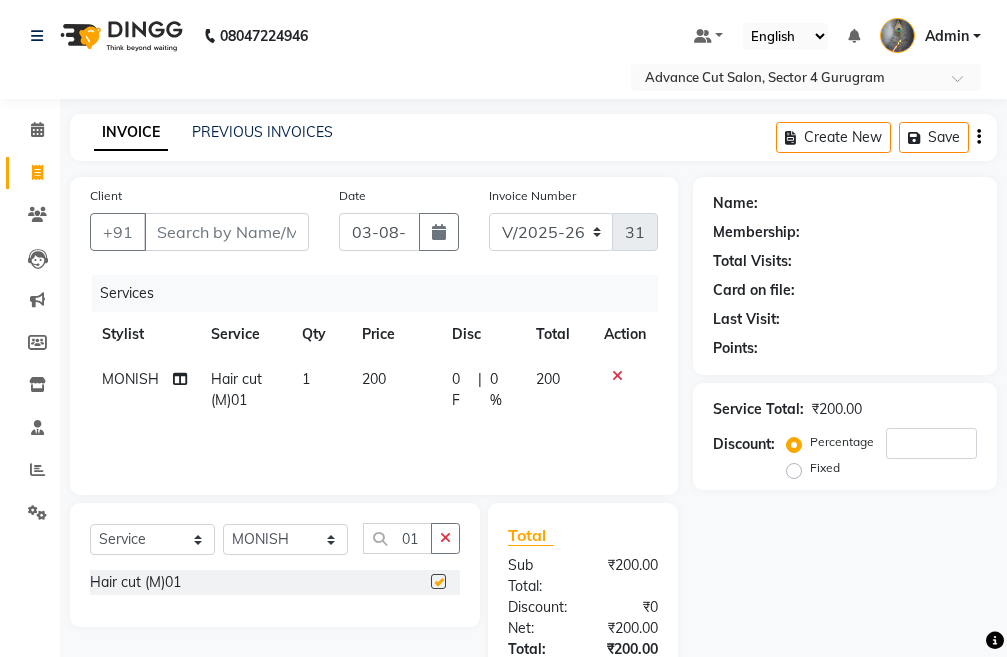 checkbox on "false" 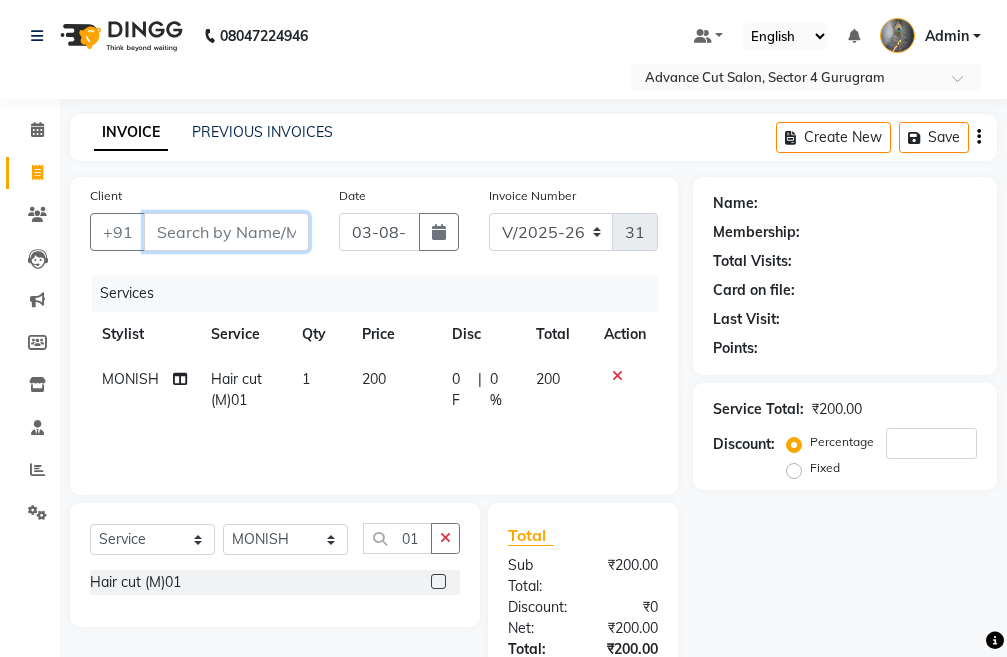 click on "Client" at bounding box center [226, 232] 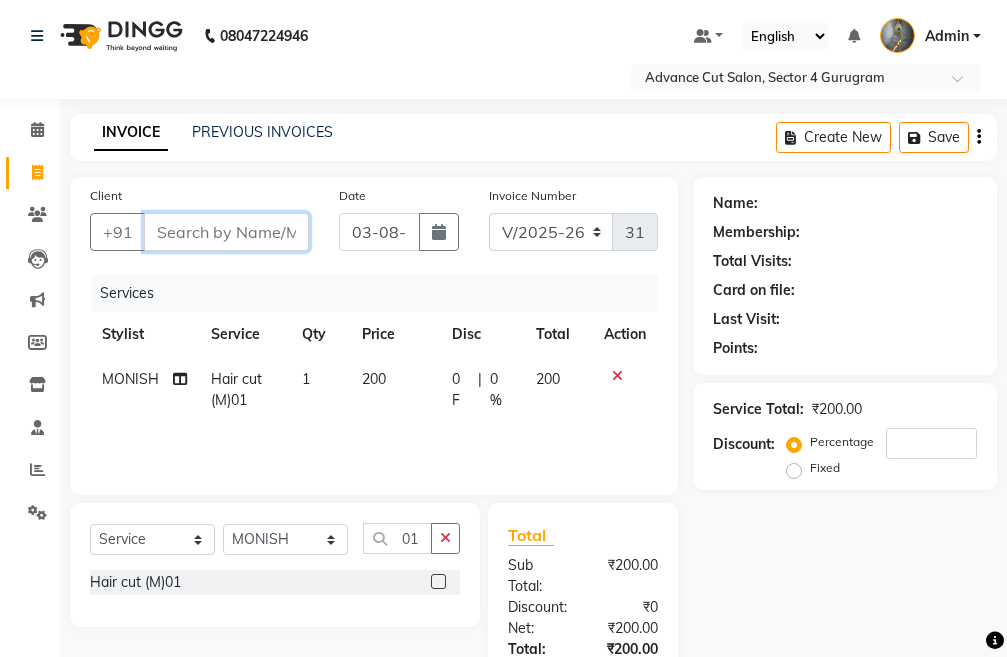 type on "9" 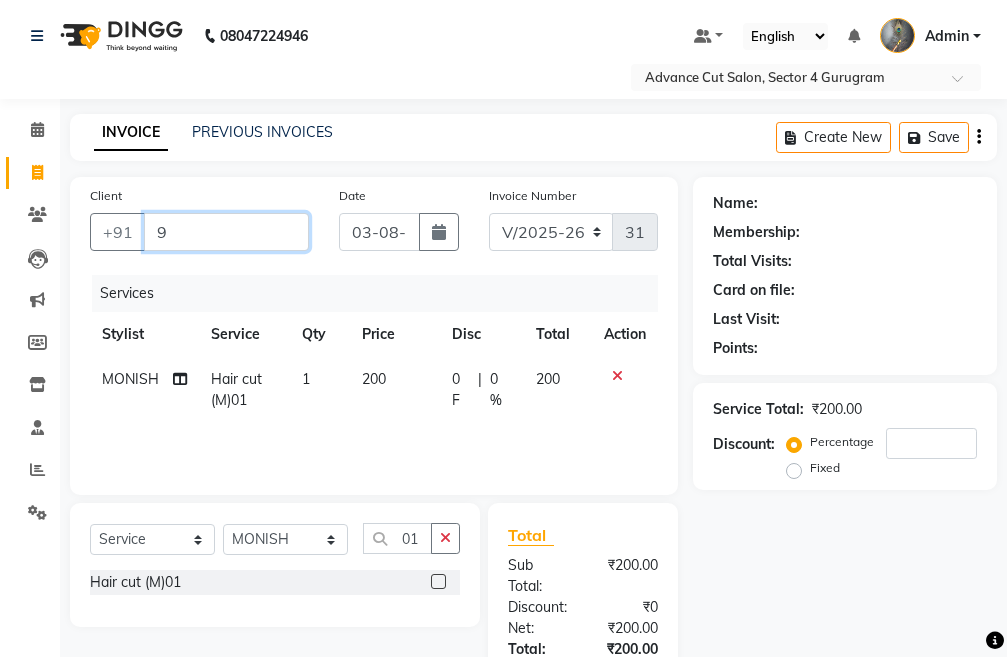 type on "0" 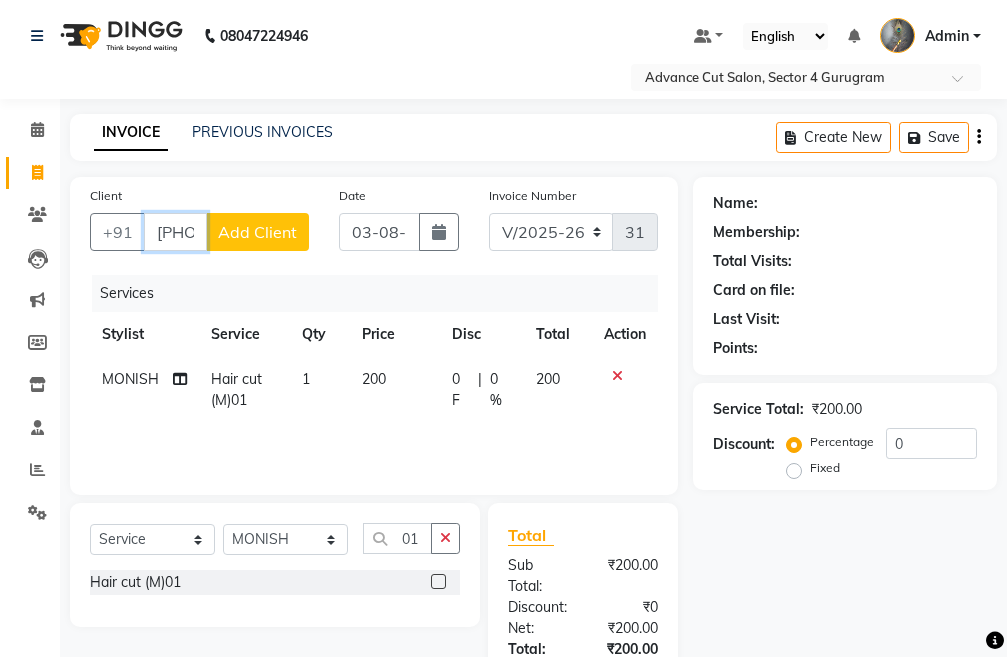 type on "981125556" 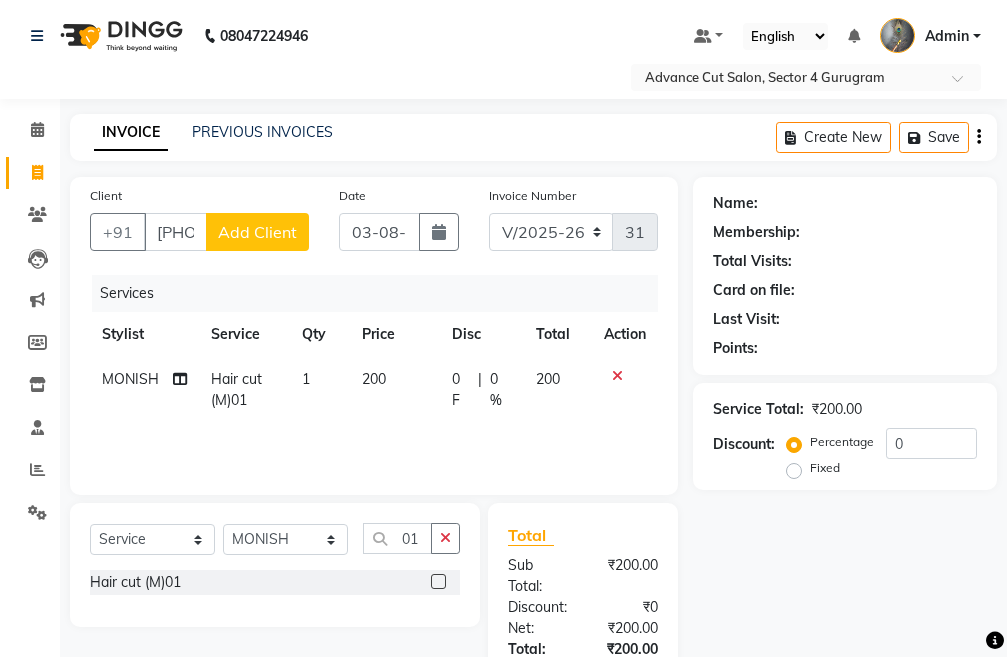 click on "Add Client" 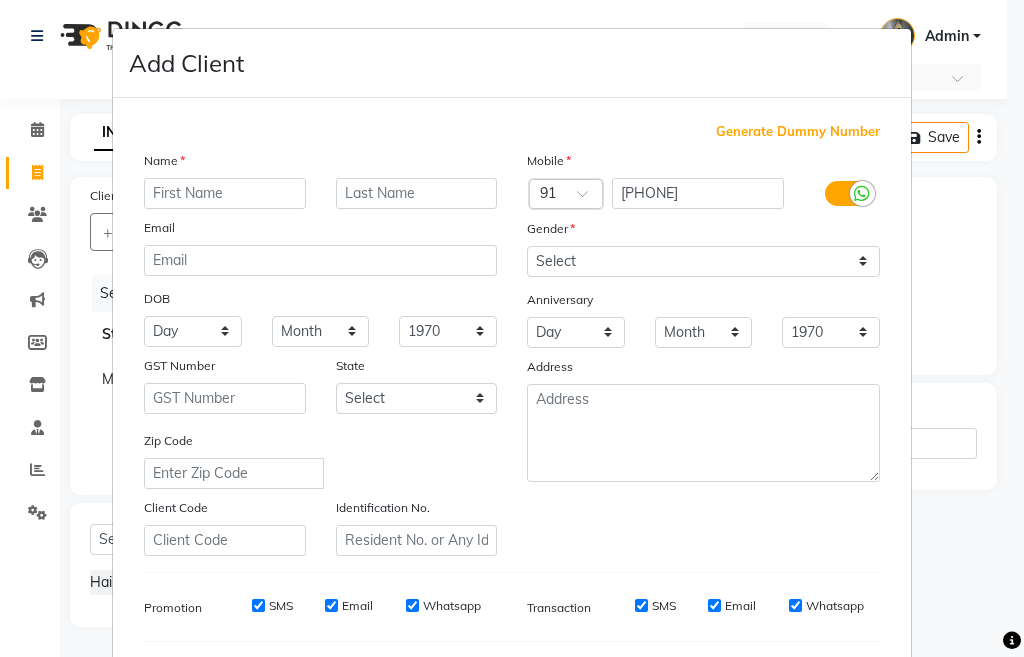 click at bounding box center (225, 193) 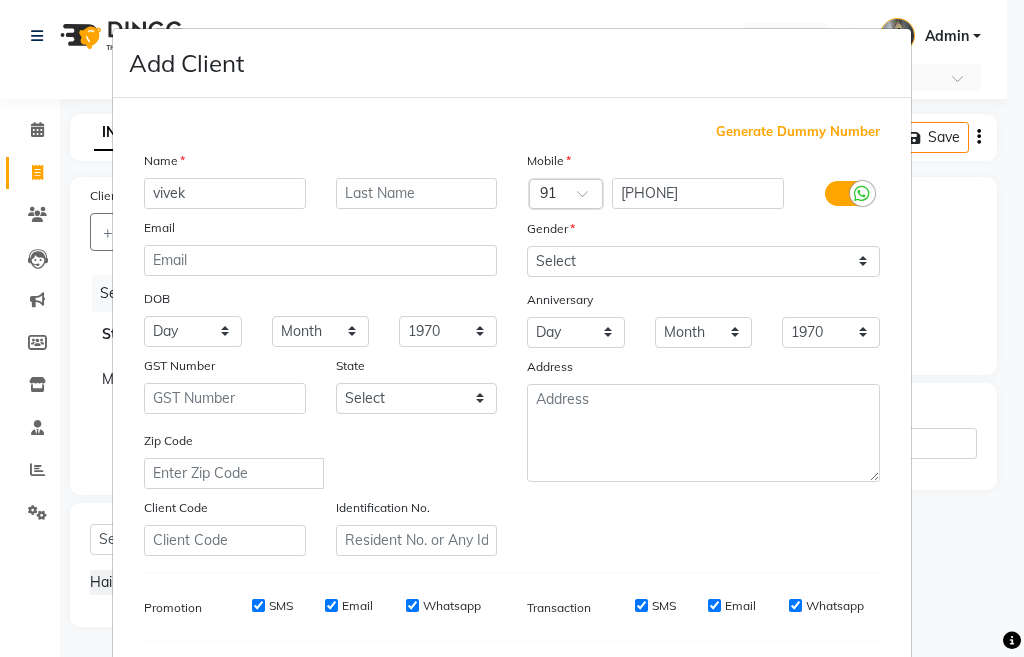 type on "vivek" 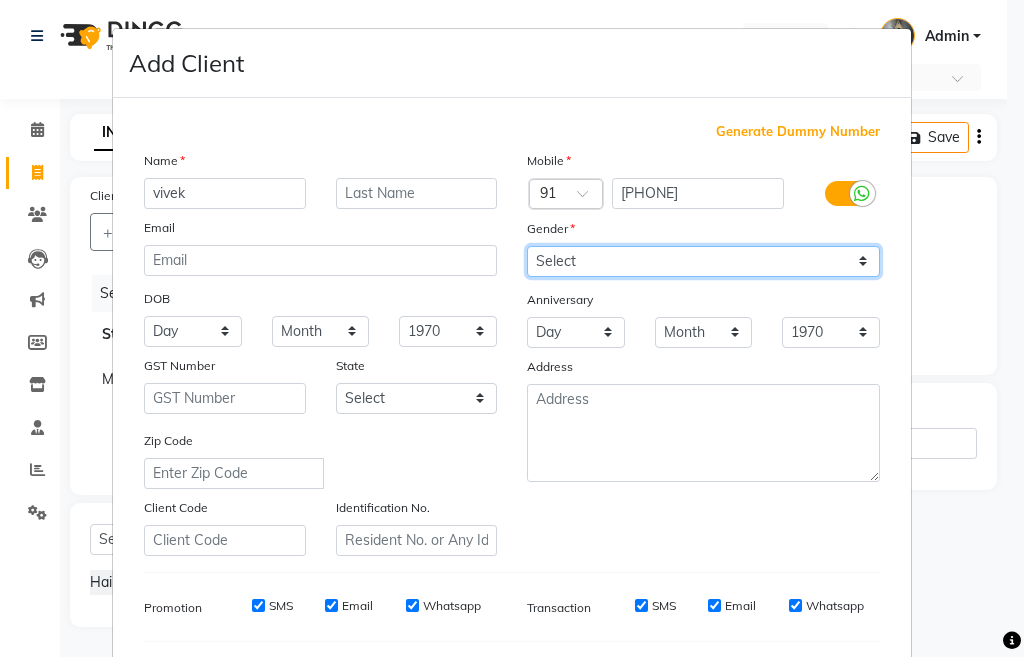 click on "Select Male Female Other Prefer Not To Say" at bounding box center (703, 261) 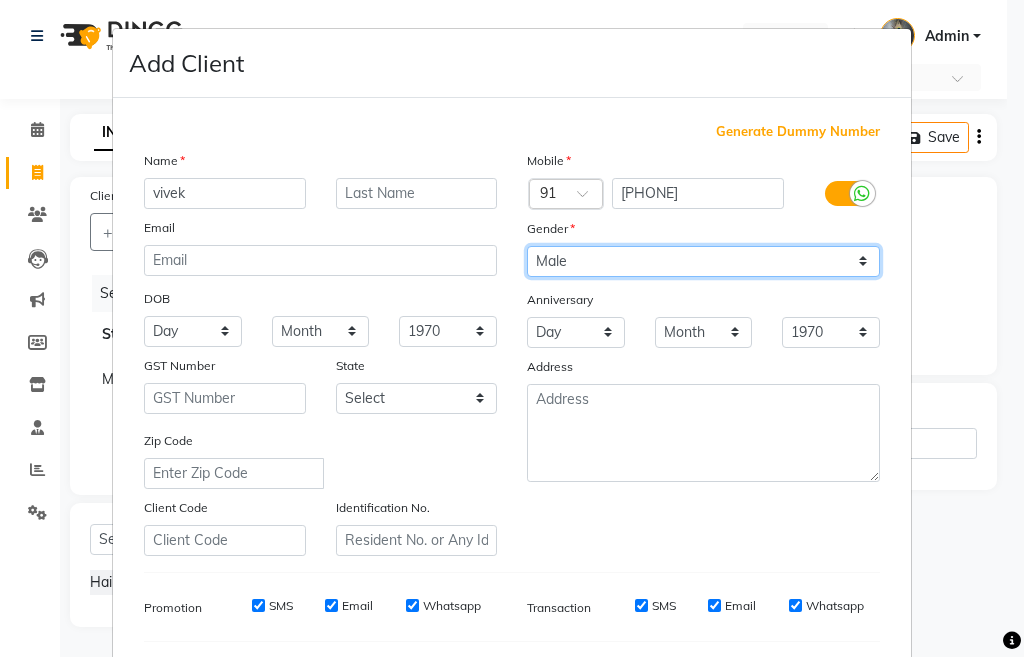 click on "Select Male Female Other Prefer Not To Say" at bounding box center (703, 261) 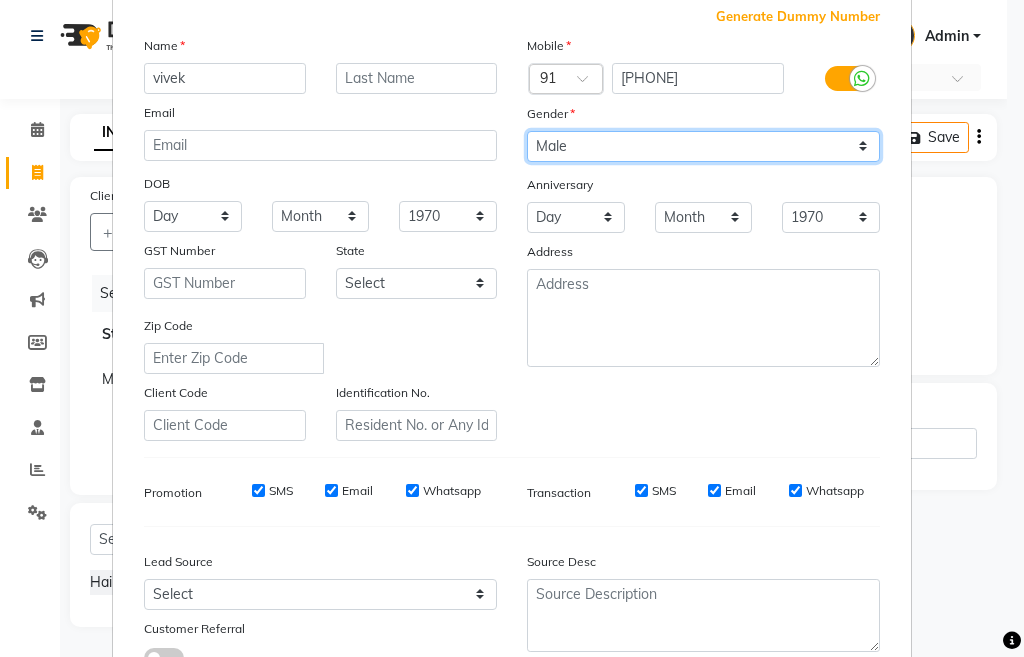 scroll, scrollTop: 200, scrollLeft: 0, axis: vertical 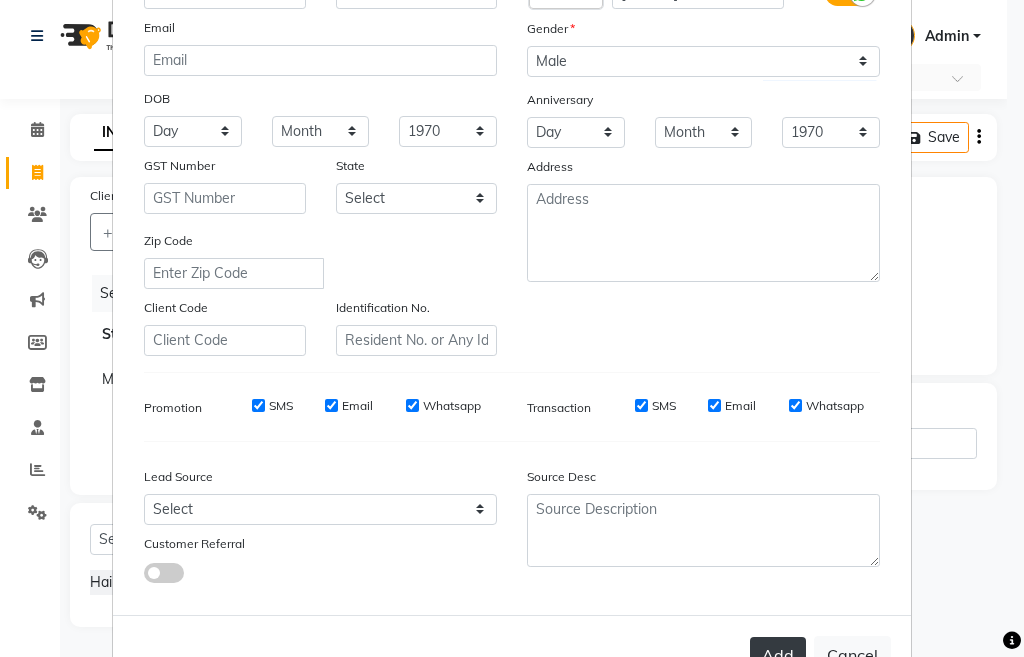 click on "Add" at bounding box center [778, 655] 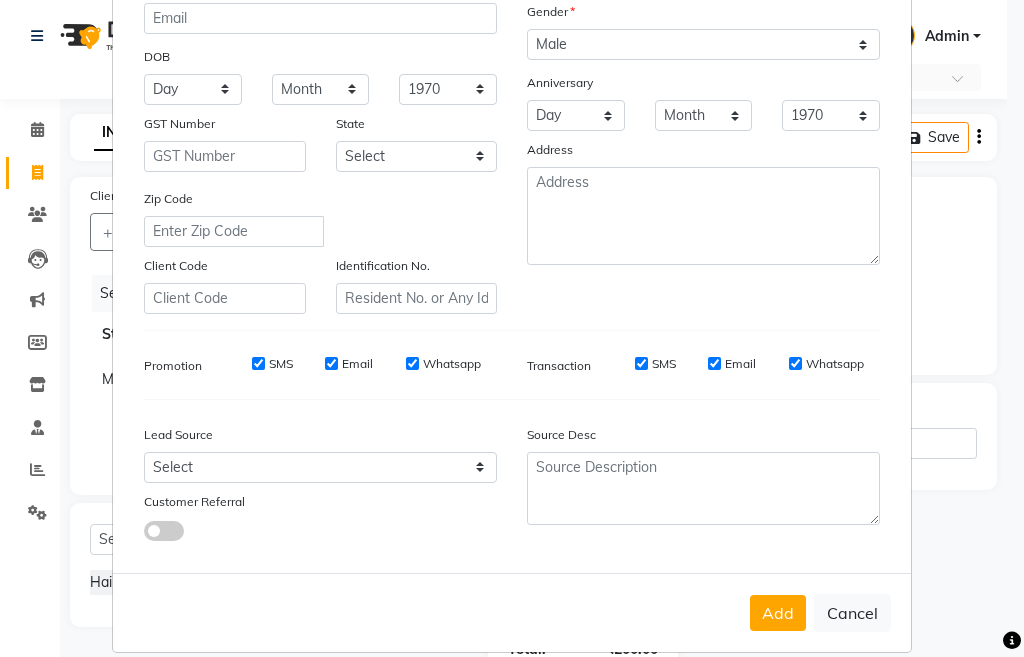 scroll, scrollTop: 266, scrollLeft: 0, axis: vertical 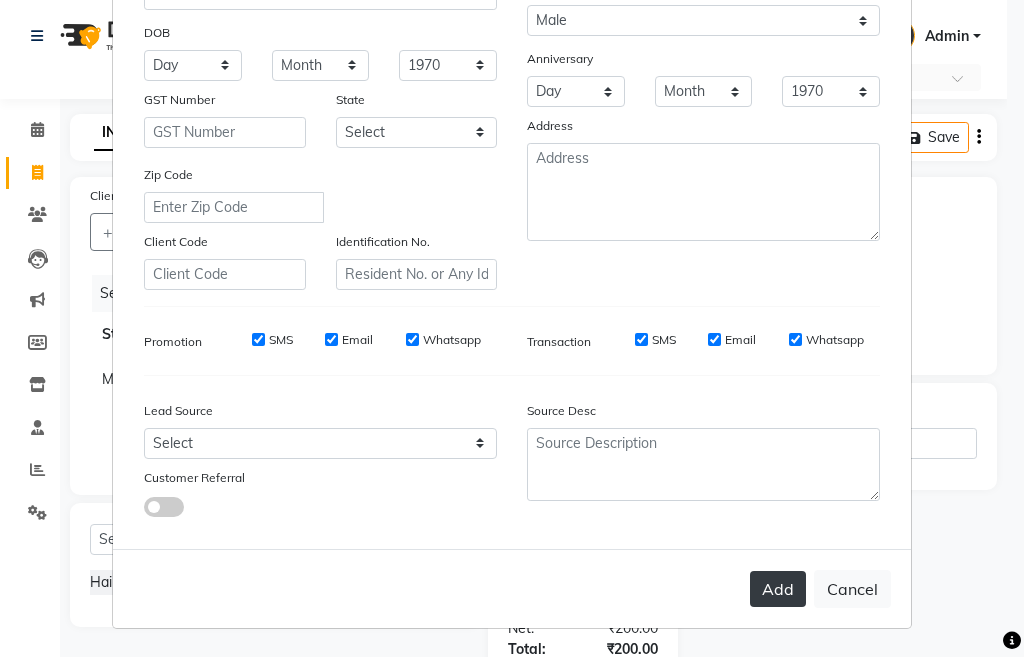 click on "Add" at bounding box center [778, 589] 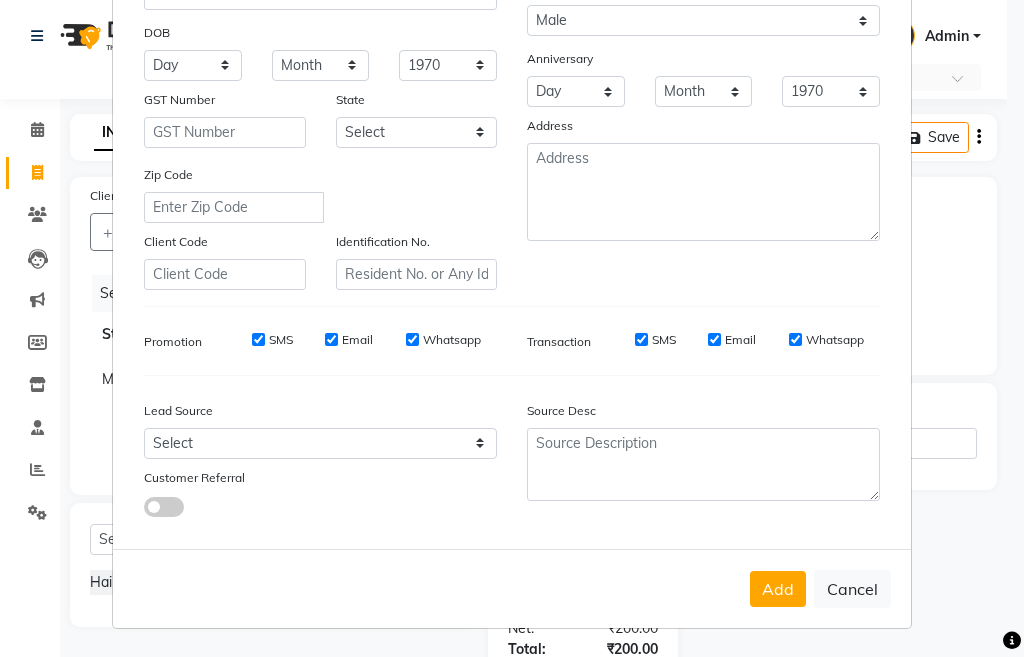 scroll, scrollTop: 0, scrollLeft: 0, axis: both 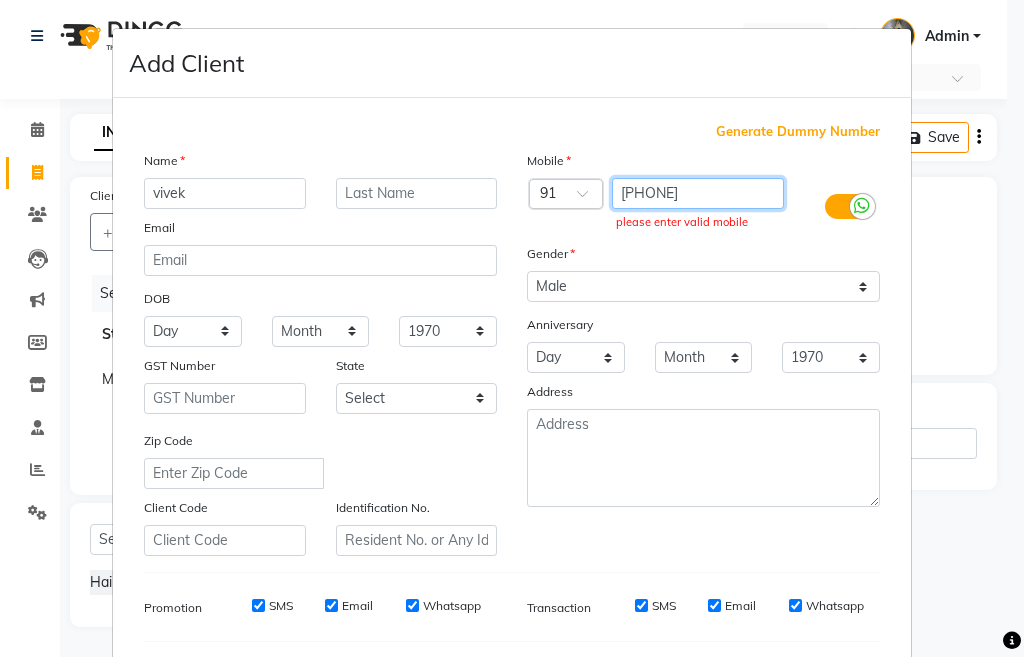 click on "981125556" at bounding box center [698, 193] 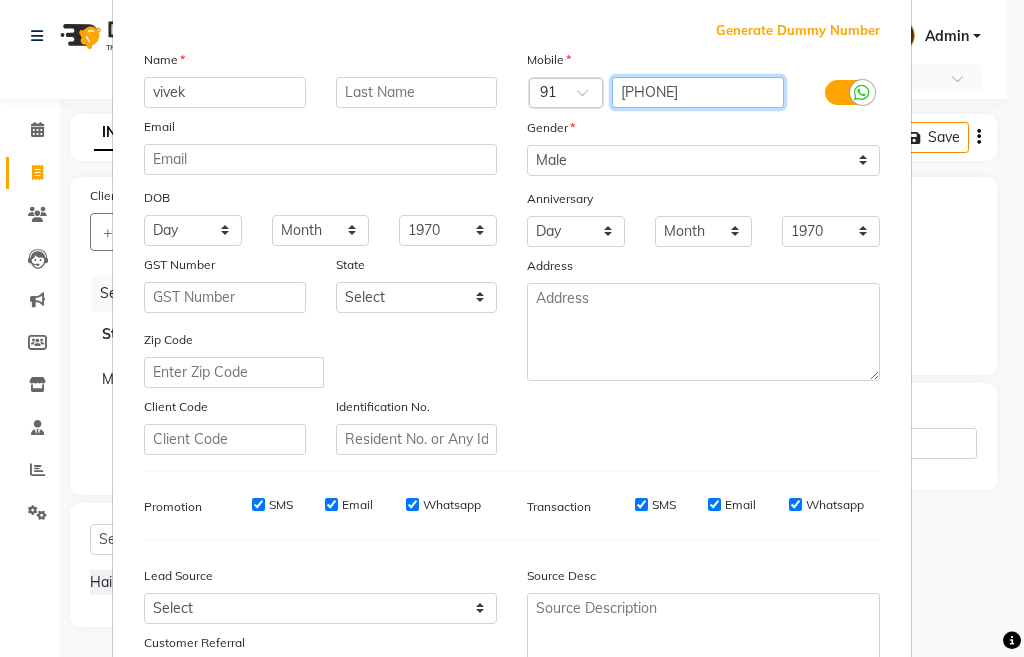 scroll, scrollTop: 200, scrollLeft: 0, axis: vertical 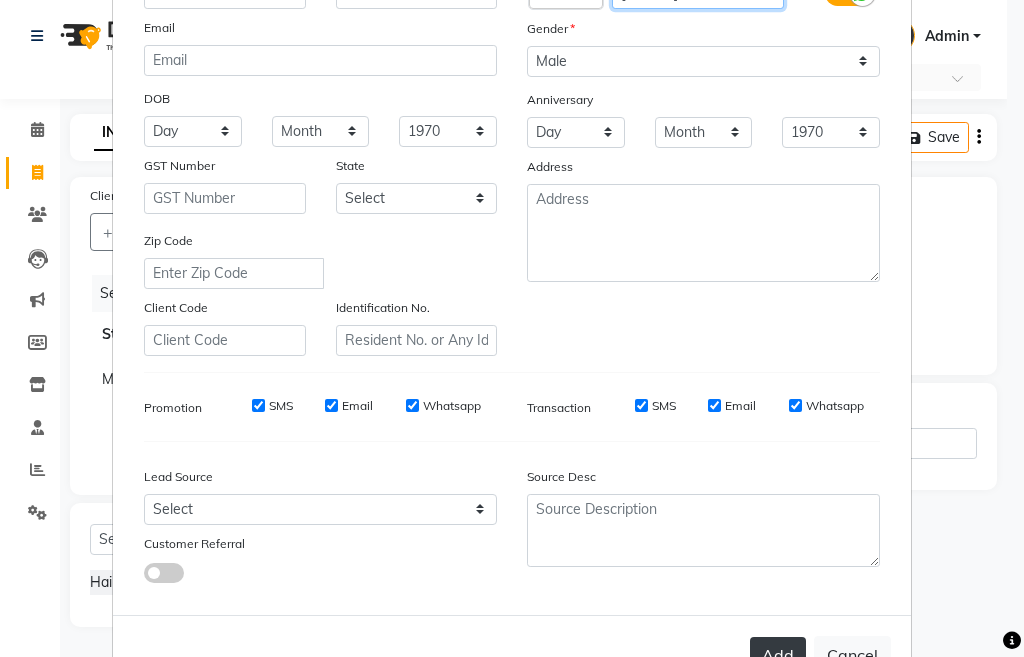 type on "[PHONE]" 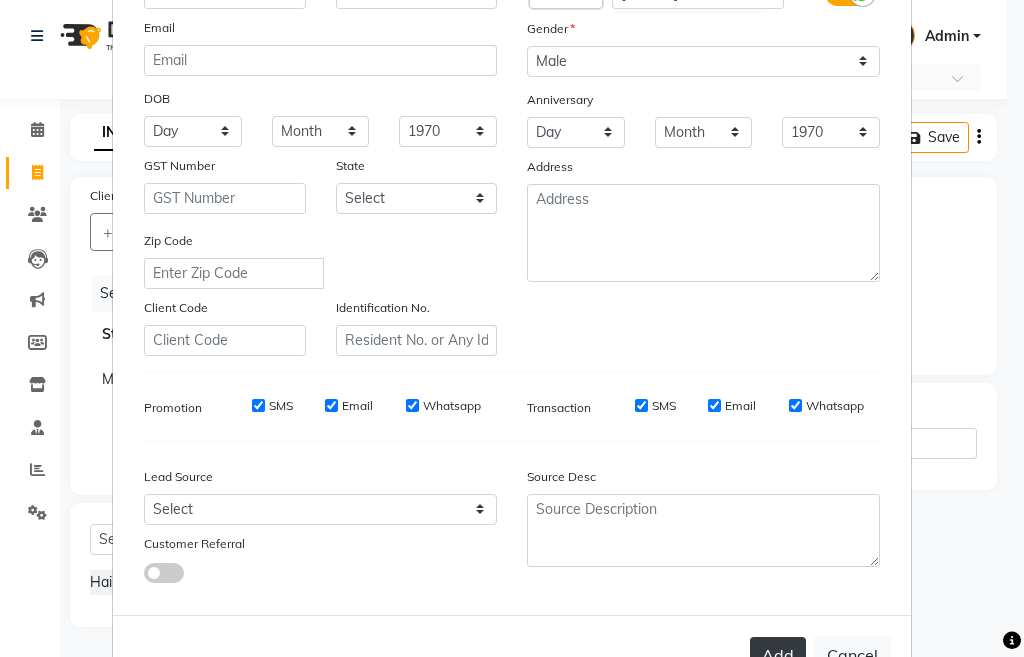 click on "Add" at bounding box center [778, 655] 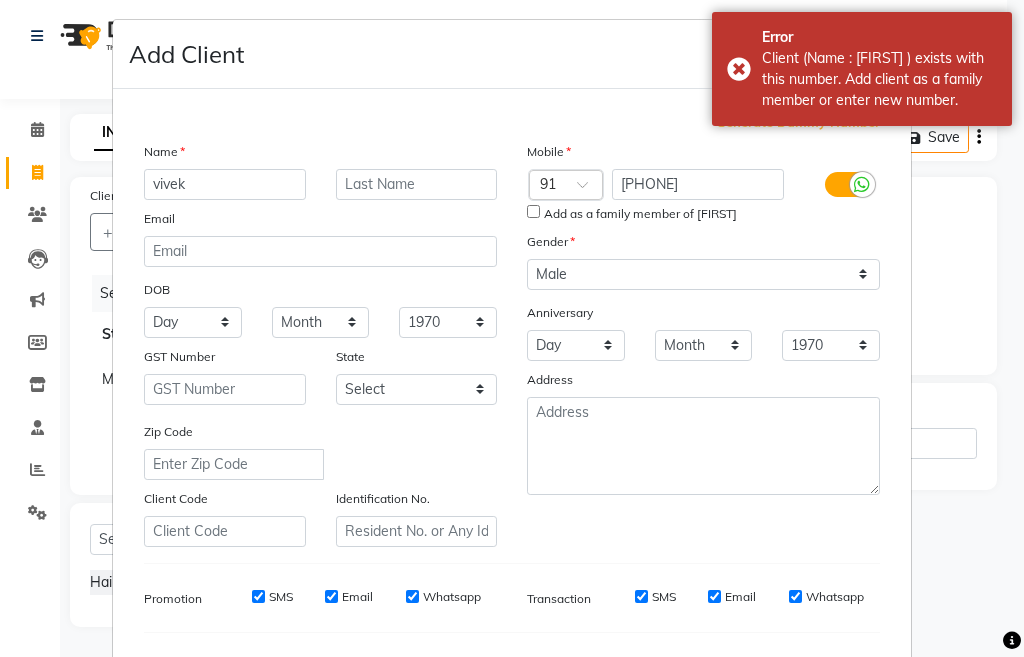 scroll, scrollTop: 0, scrollLeft: 0, axis: both 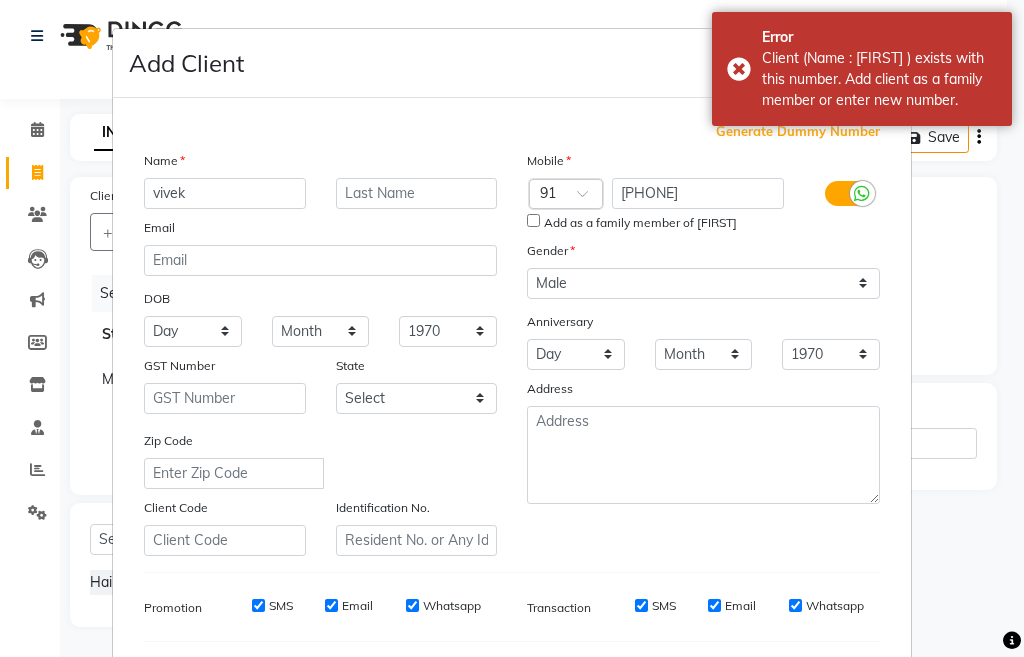 click on "Add Client Generate Dummy Number Name vivek Email DOB Day 01 02 03 04 05 06 07 08 09 10 11 12 13 14 15 16 17 18 19 20 21 22 23 24 25 26 27 28 29 30 31 Month January February March April May June July August September October November December 1940 1941 1942 1943 1944 1945 1946 1947 1948 1949 1950 1951 1952 1953 1954 1955 1956 1957 1958 1959 1960 1961 1962 1963 1964 1965 1966 1967 1968 1969 1970 1971 1972 1973 1974 1975 1976 1977 1978 1979 1980 1981 1982 1983 1984 1985 1986 1987 1988 1989 1990 1991 1992 1993 1994 1995 1996 1997 1998 1999 2000 2001 2002 2003 2004 2005 2006 2007 2008 2009 2010 2011 2012 2013 2014 2015 2016 2017 2018 2019 2020 2021 2022 2023 2024 GST Number State Select Andaman and Nicobar Islands Andhra Pradesh Arunachal Pradesh Assam Bihar Chandigarh Chhattisgarh Dadra and Nagar Haveli Daman and Diu Delhi Goa Gujarat Haryana Himachal Pradesh Jammu and Kashmir Jharkhand Karnataka Kerala Lakshadweep Madhya Pradesh Maharashtra Manipur Meghalaya Mizoram Nagaland Odisha Pondicherry Punjab Rajasthan" at bounding box center [512, 328] 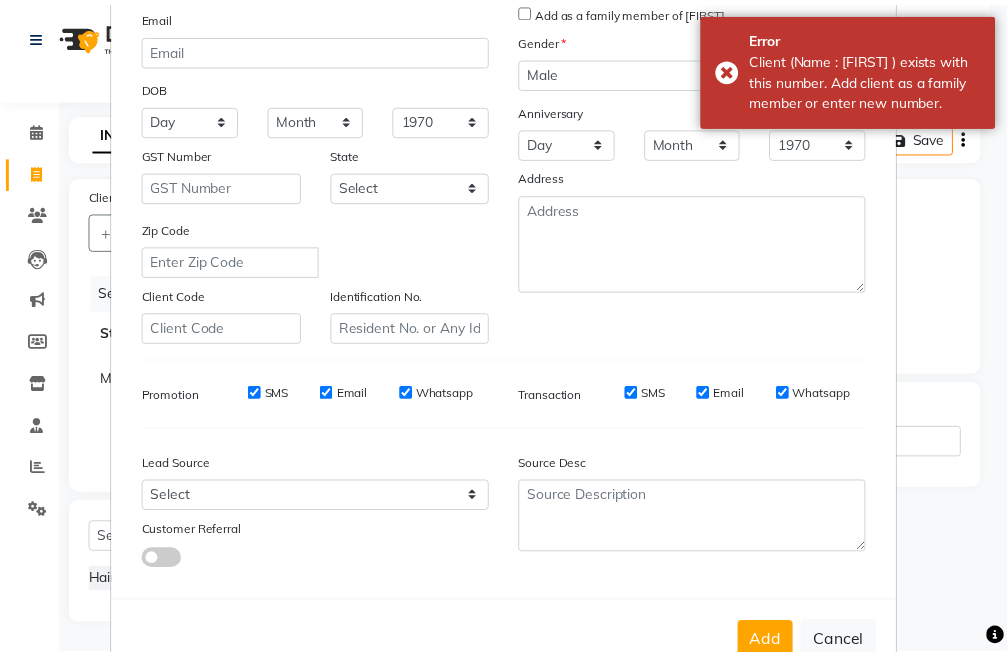 scroll, scrollTop: 266, scrollLeft: 0, axis: vertical 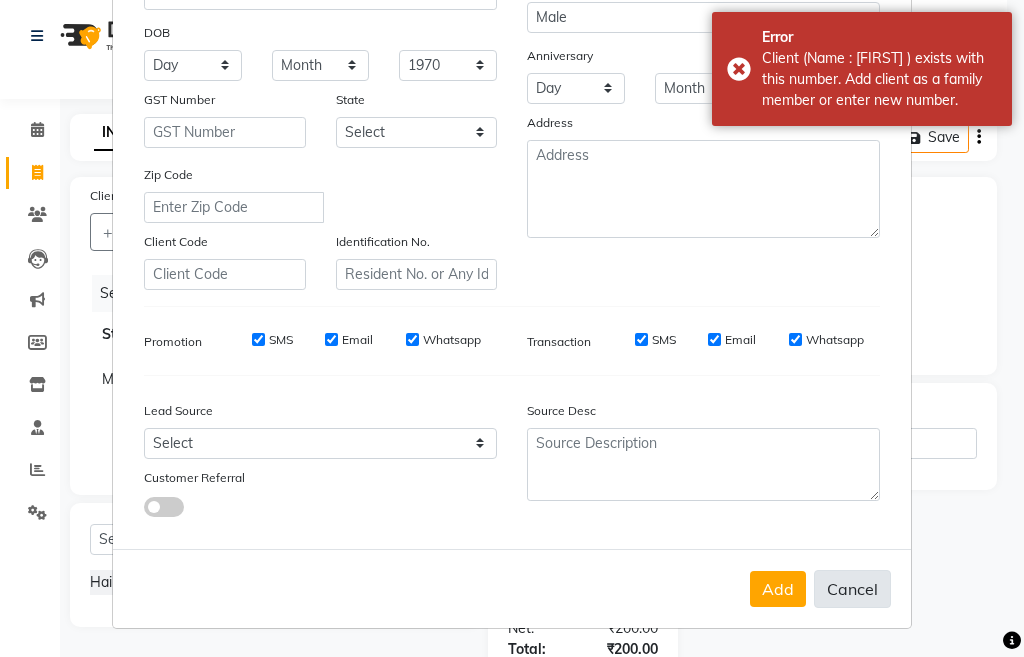 click on "Cancel" at bounding box center [852, 589] 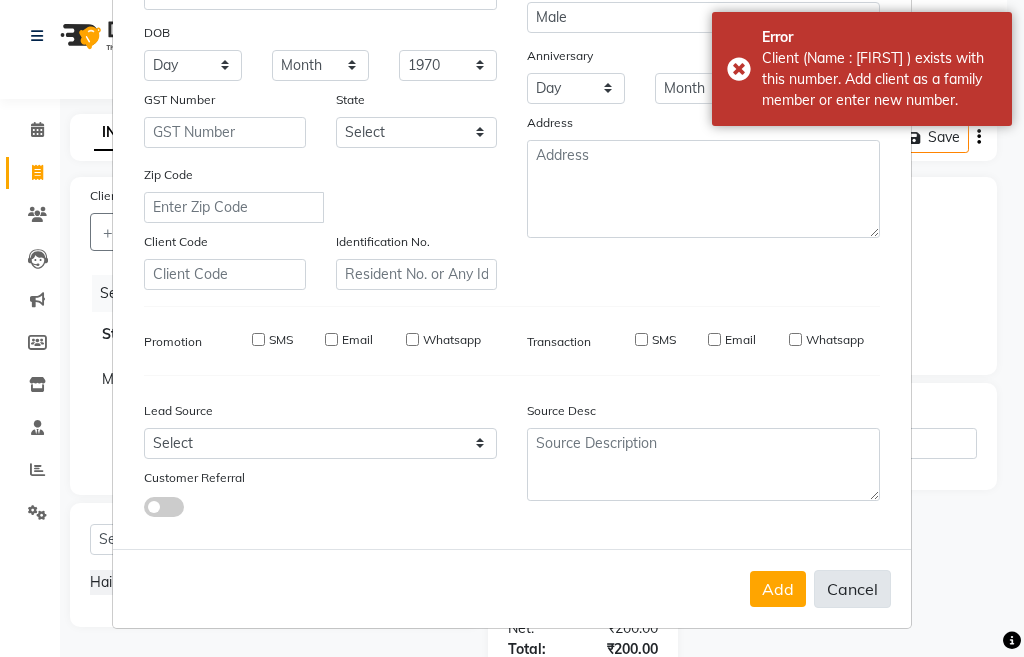 type 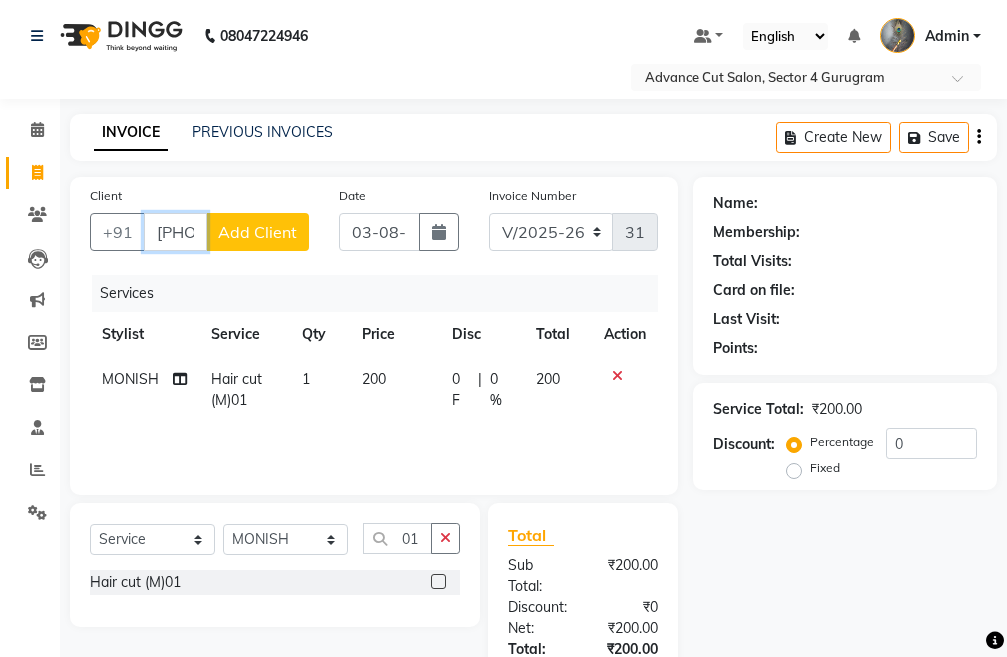 click on "981125556" at bounding box center (175, 232) 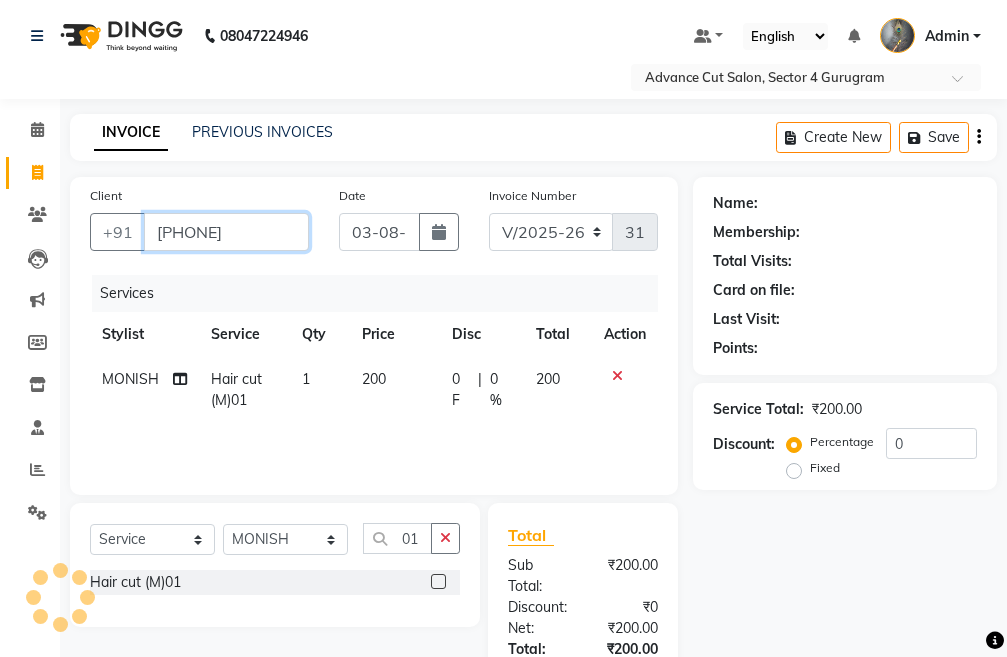 type on "[PHONE]" 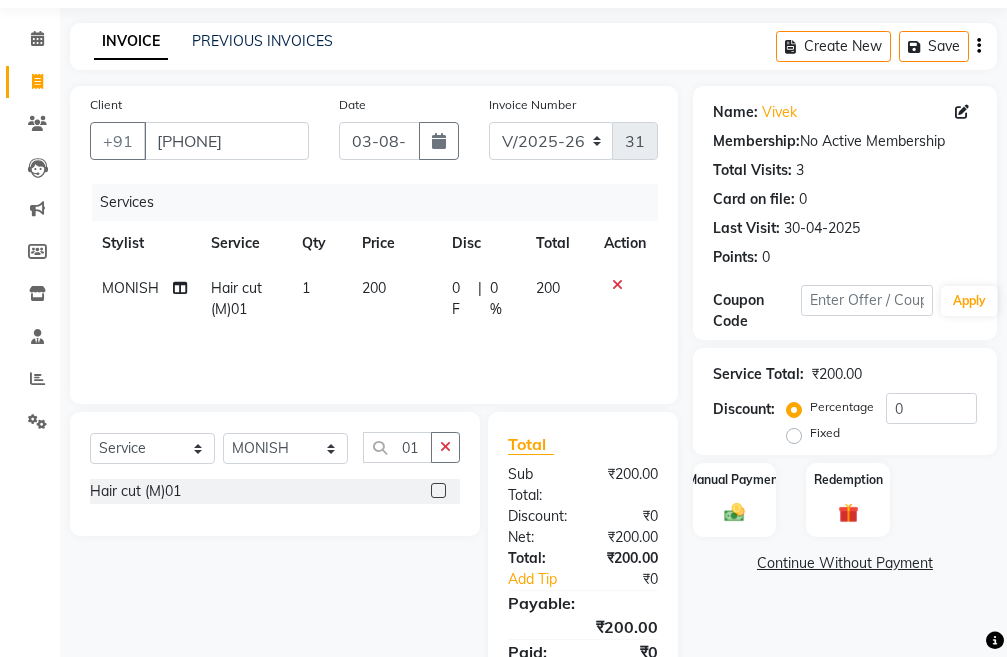 scroll, scrollTop: 194, scrollLeft: 0, axis: vertical 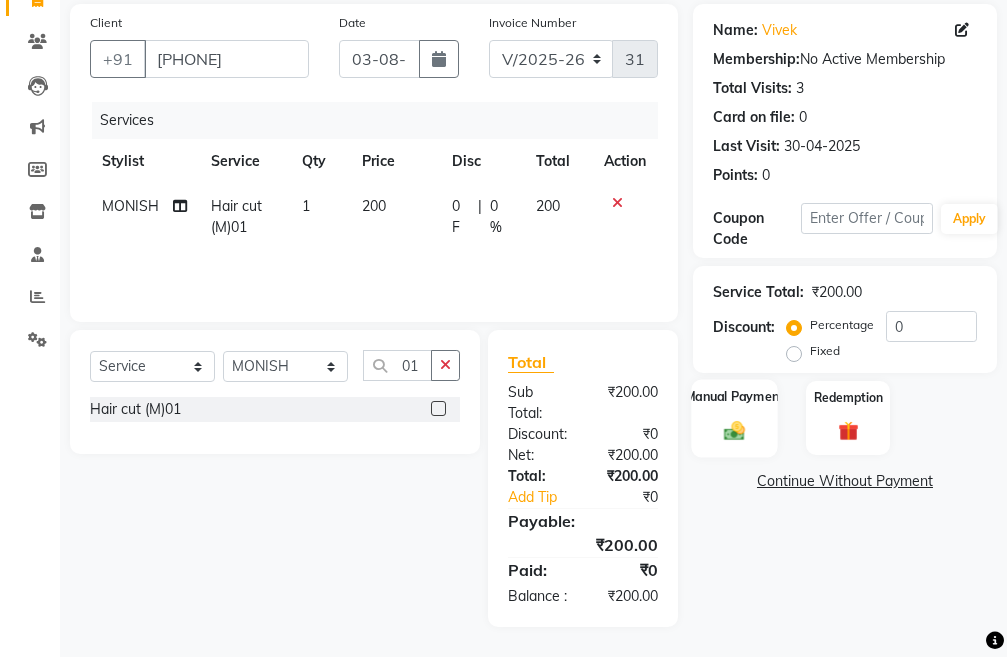 click on "Manual Payment" 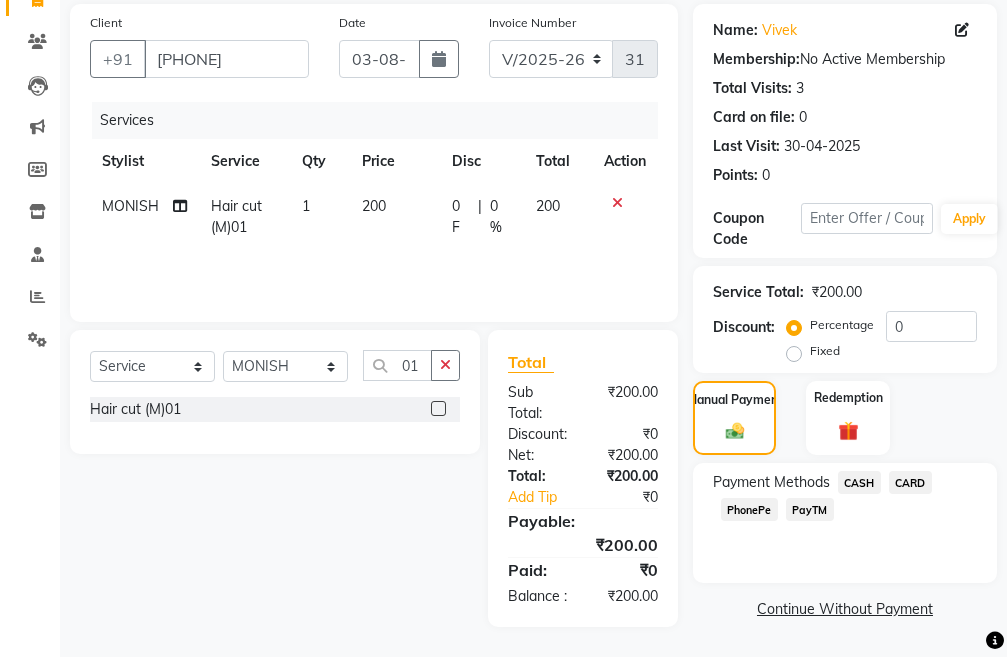 click on "PayTM" 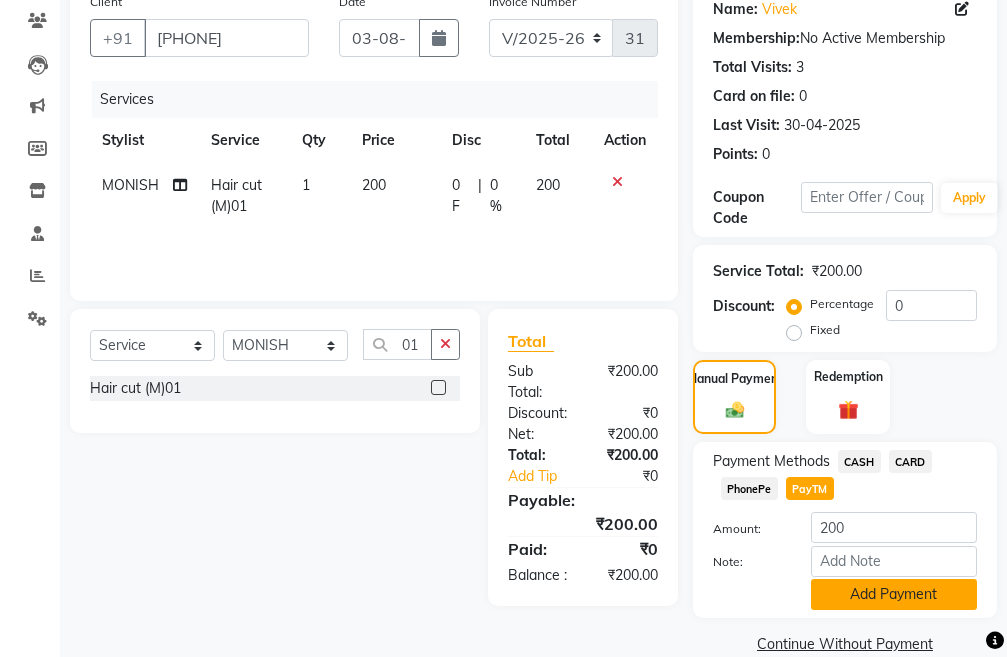 click on "Add Payment" 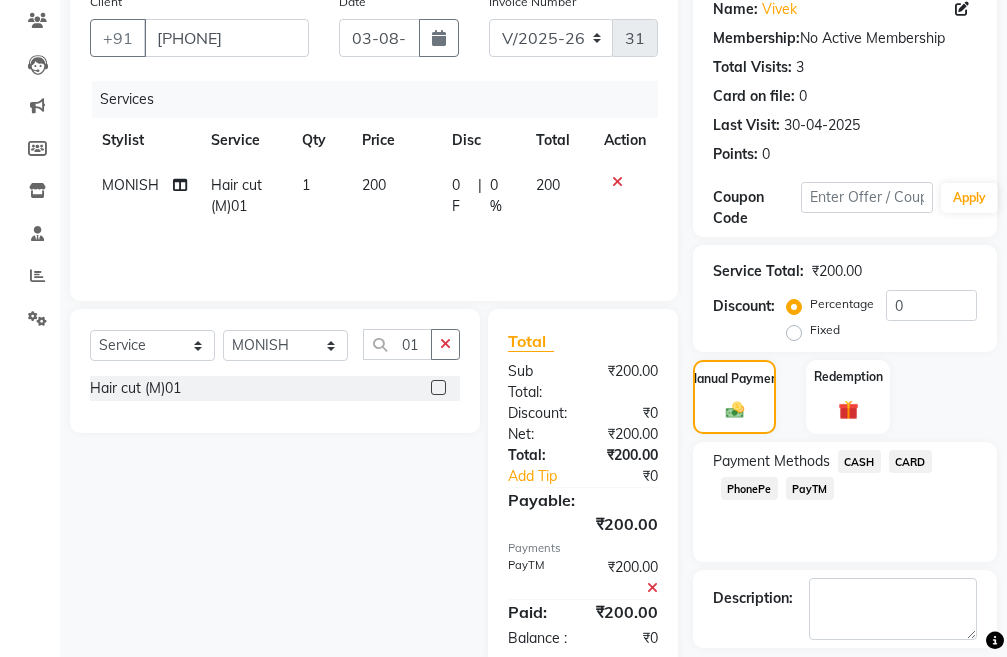 scroll, scrollTop: 283, scrollLeft: 0, axis: vertical 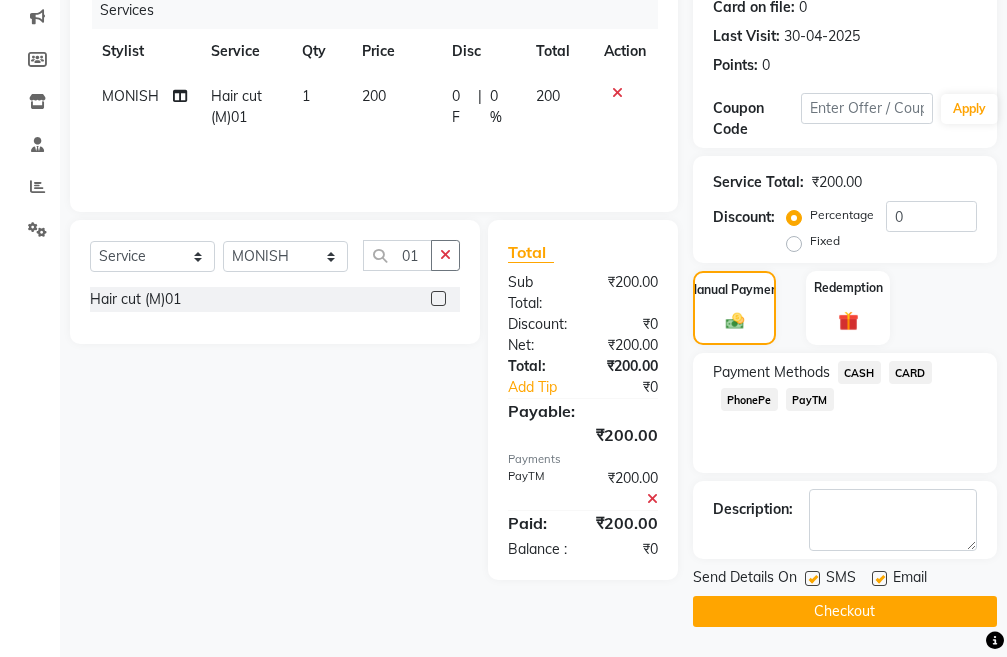click on "Checkout" 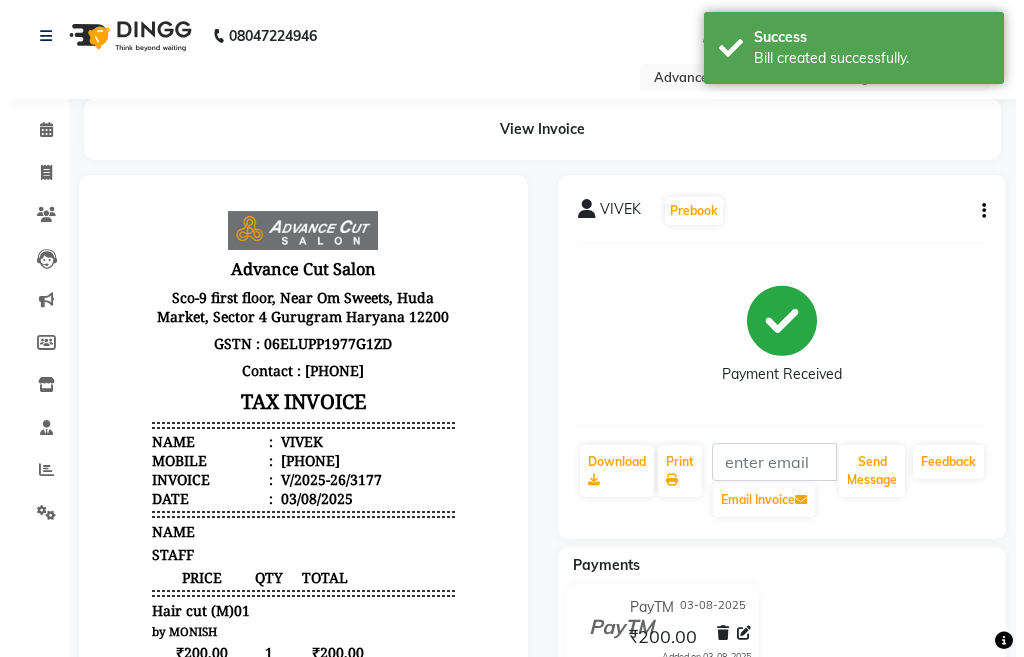 scroll, scrollTop: 0, scrollLeft: 0, axis: both 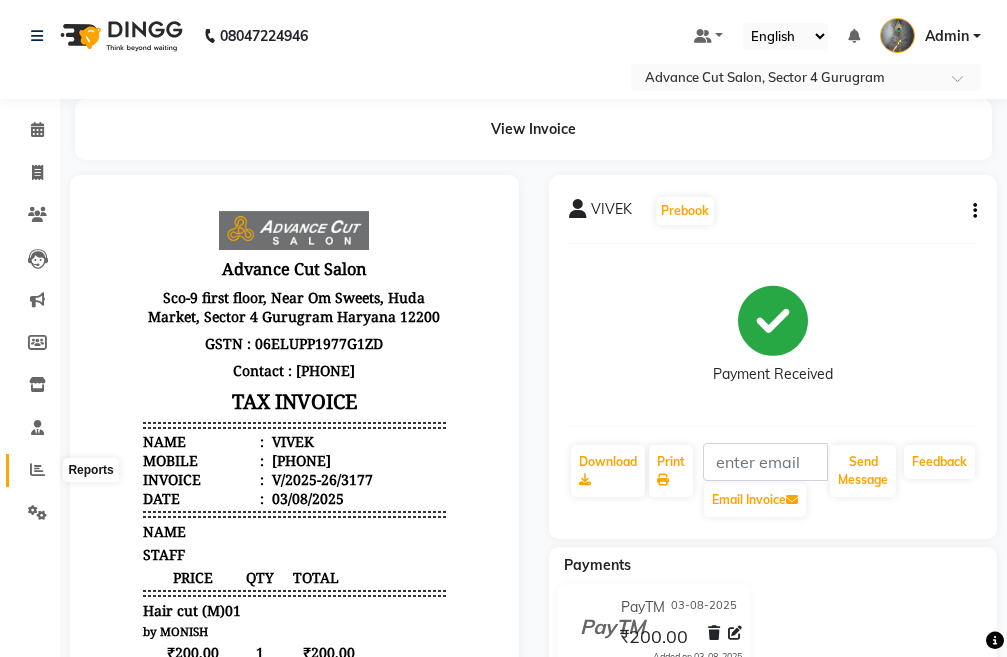 click 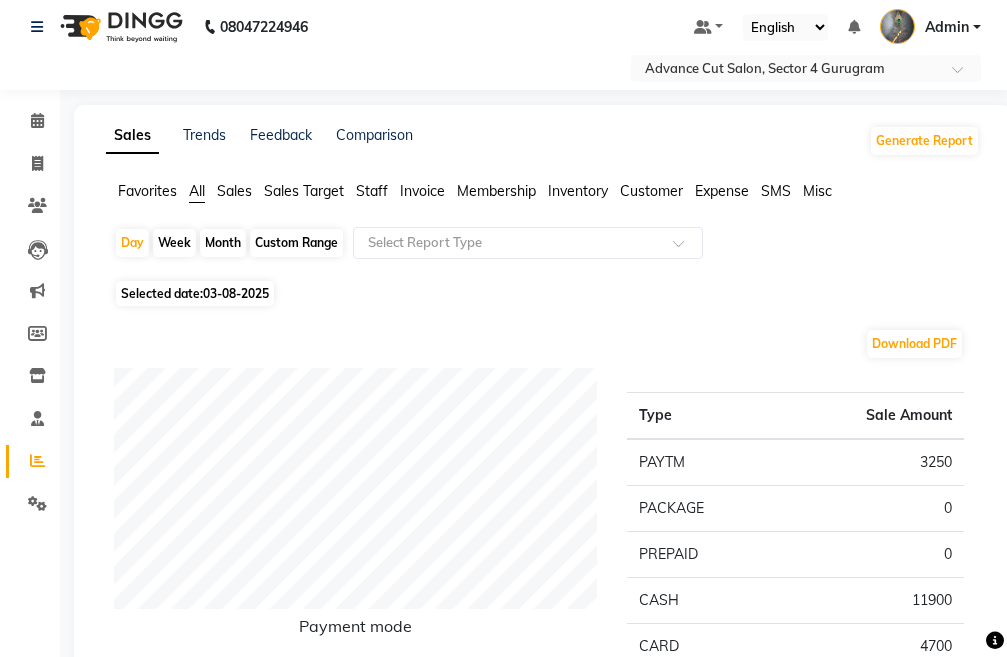 scroll, scrollTop: 0, scrollLeft: 0, axis: both 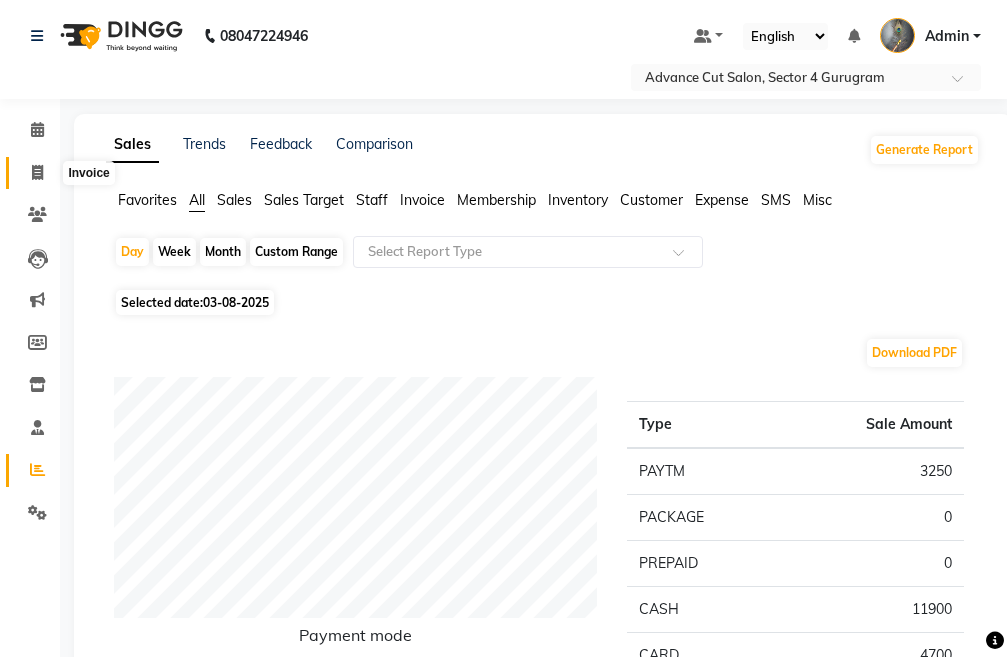 click 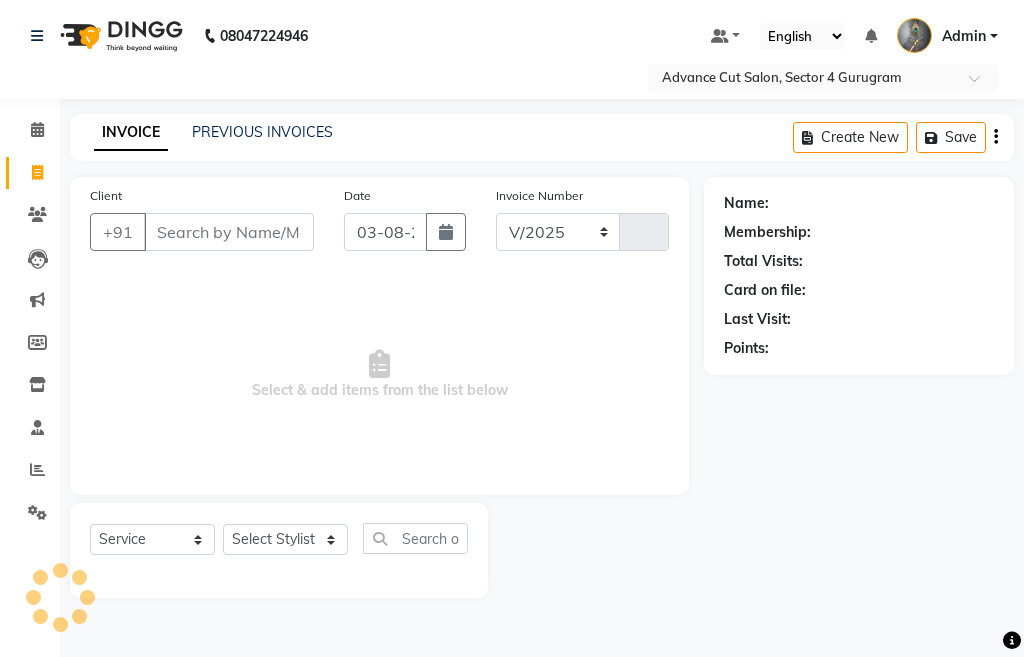 select on "4939" 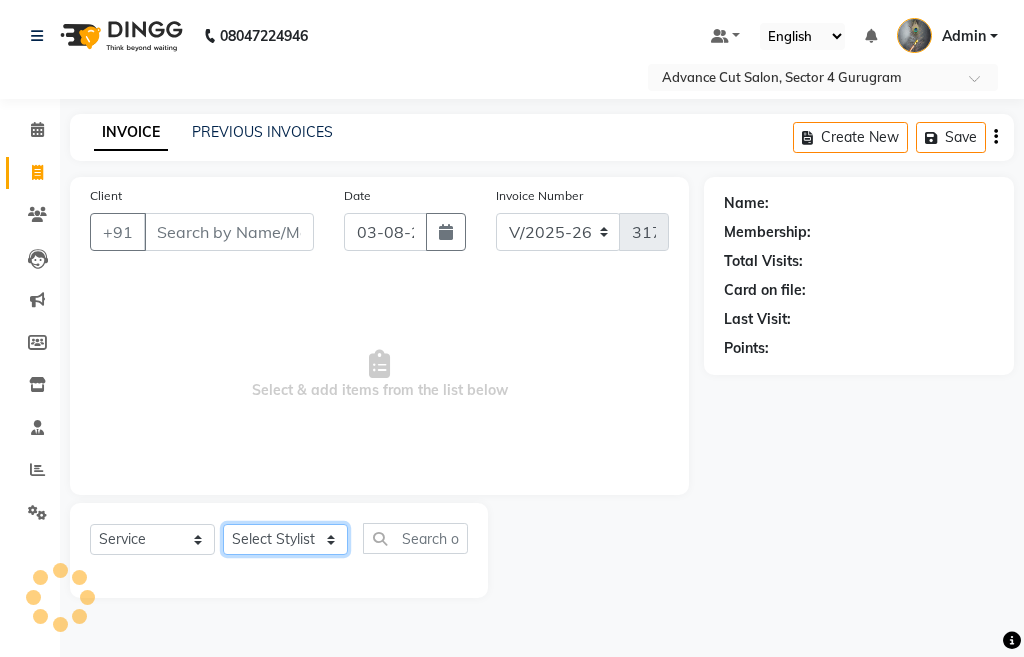 click on "Select Stylist" 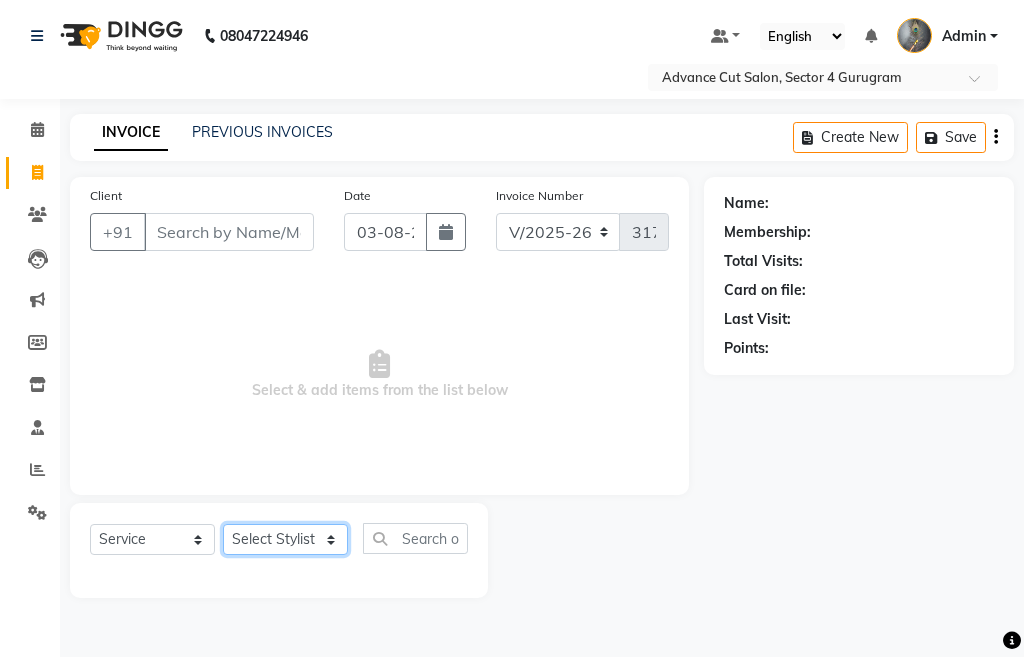 select on "78660" 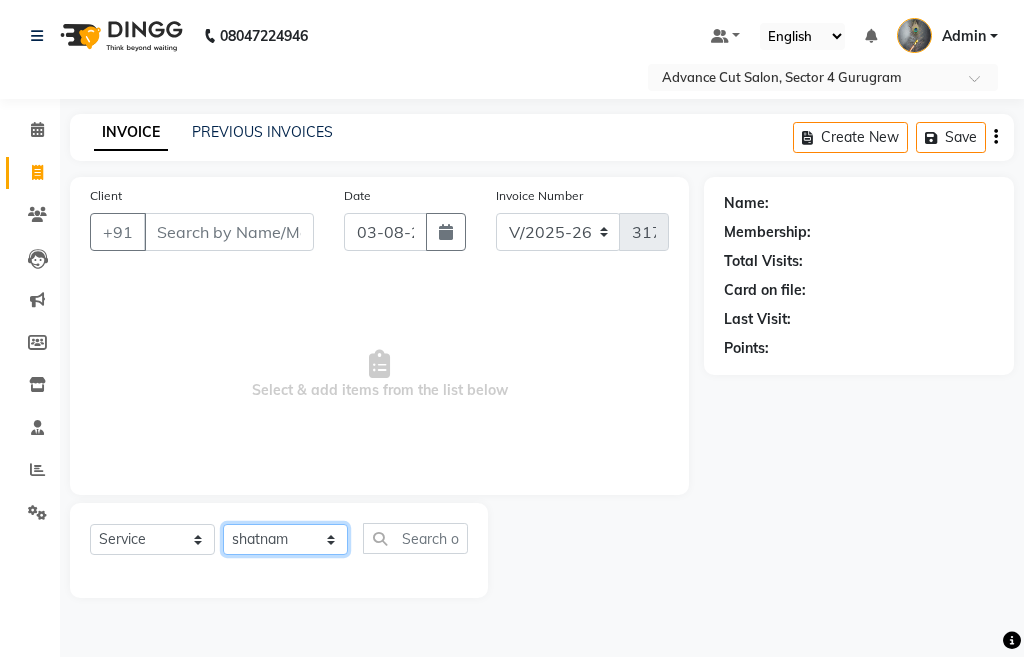 click on "Select Stylist Admin chahit COUNTOR hardeep mamta manisha MONISH navi NOSHAD ALI rahul shatnam shweta singh sunny tip" 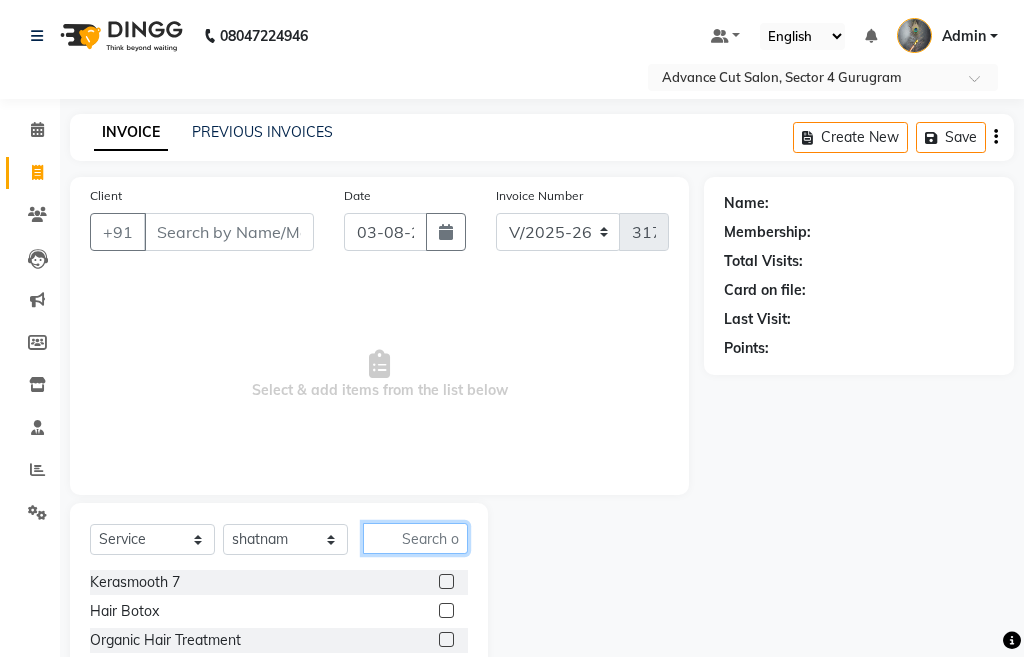 click 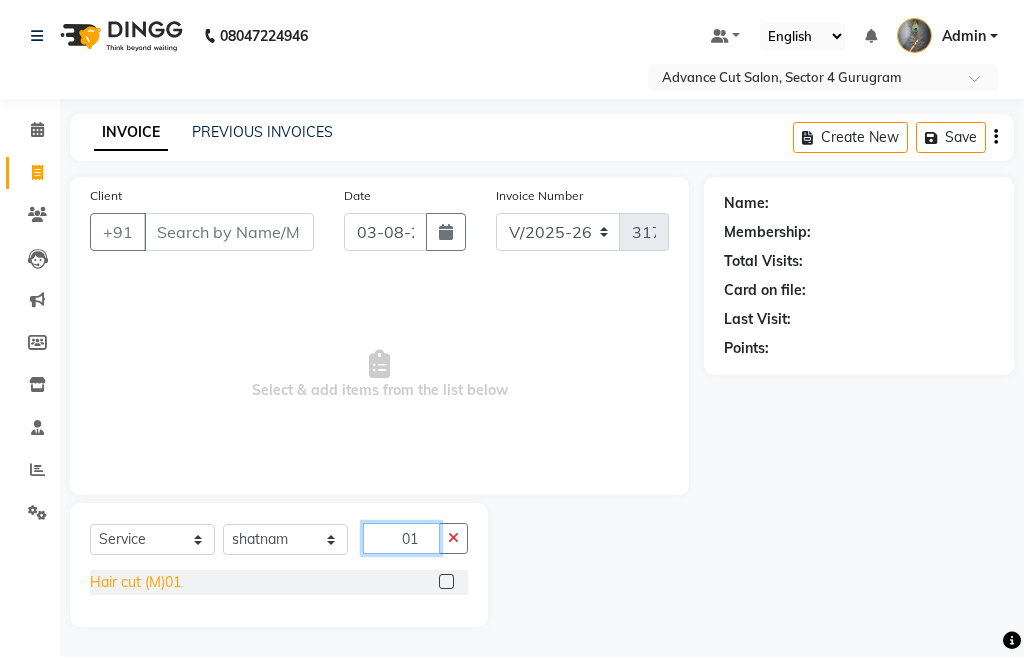 type on "01" 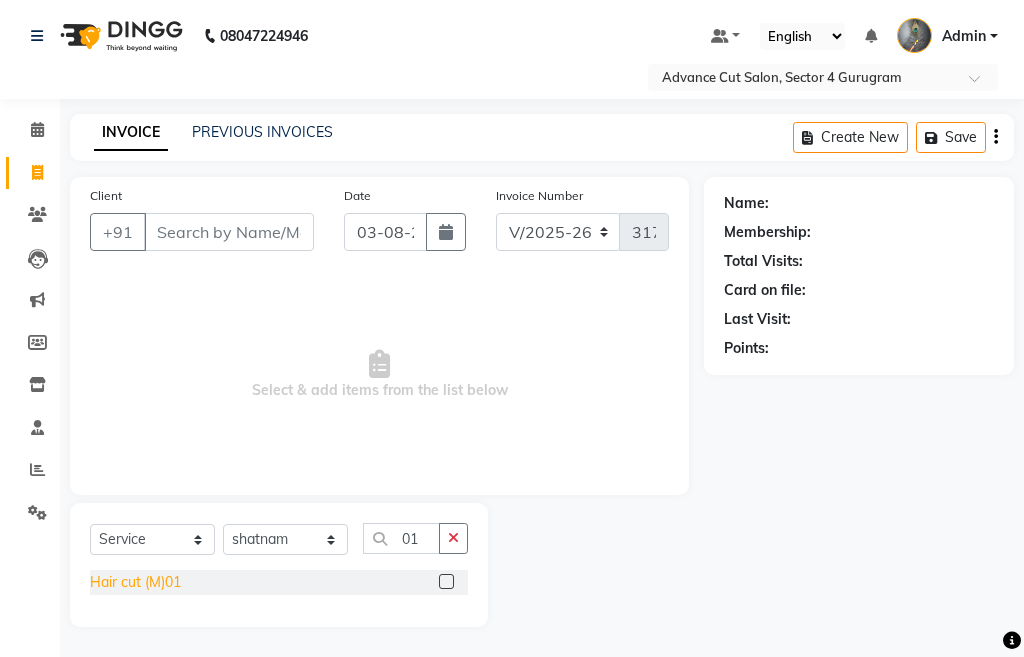 click on "Hair cut (M)01" 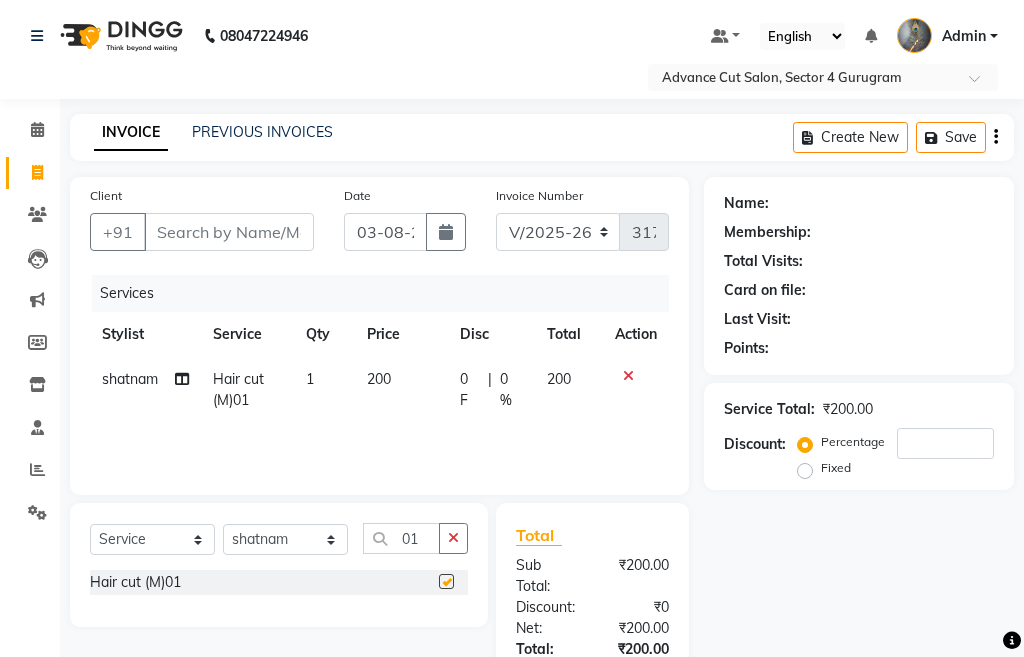 checkbox on "false" 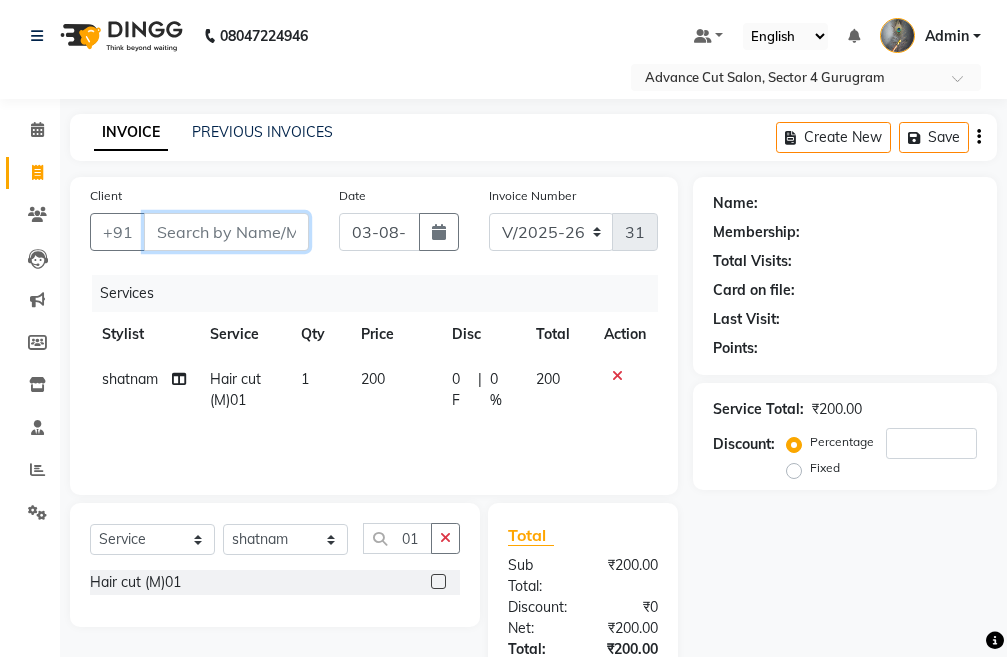 click on "Client" at bounding box center (226, 232) 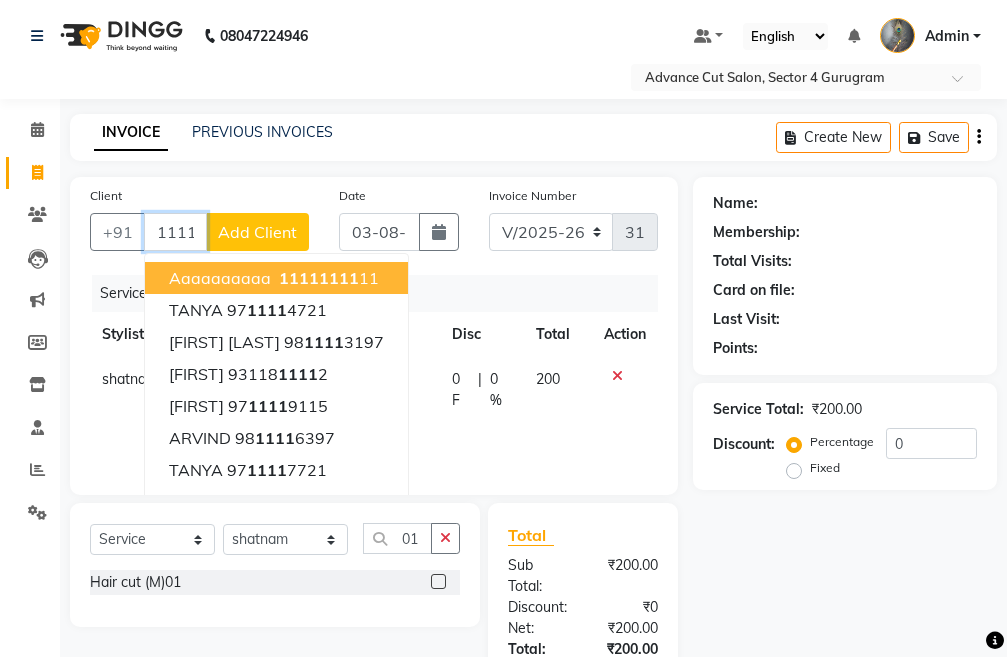 click on "aaaaaaaaaa" at bounding box center (220, 278) 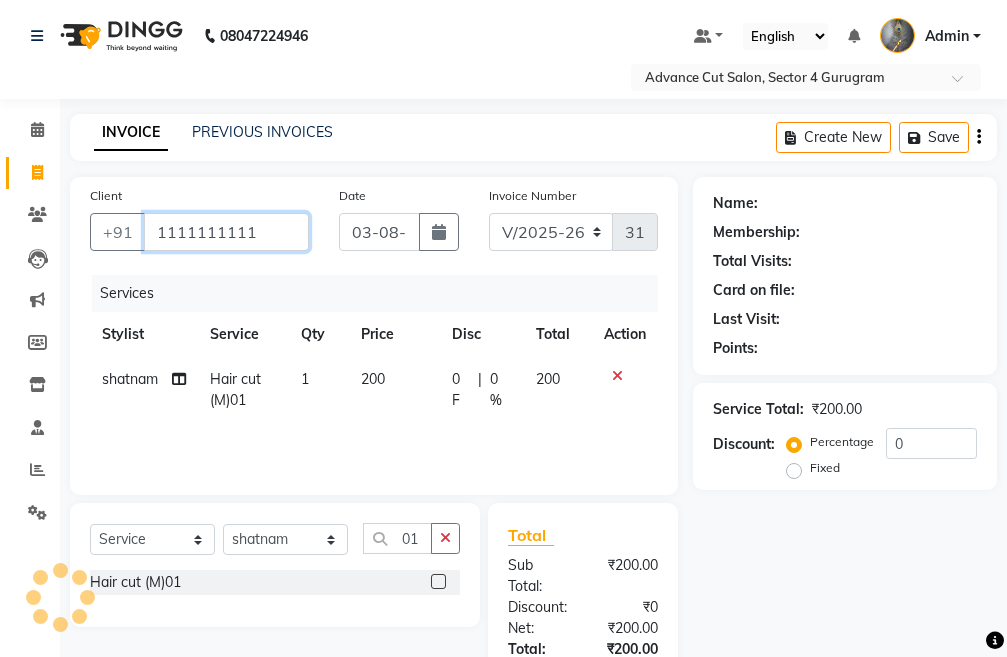 scroll, scrollTop: 194, scrollLeft: 0, axis: vertical 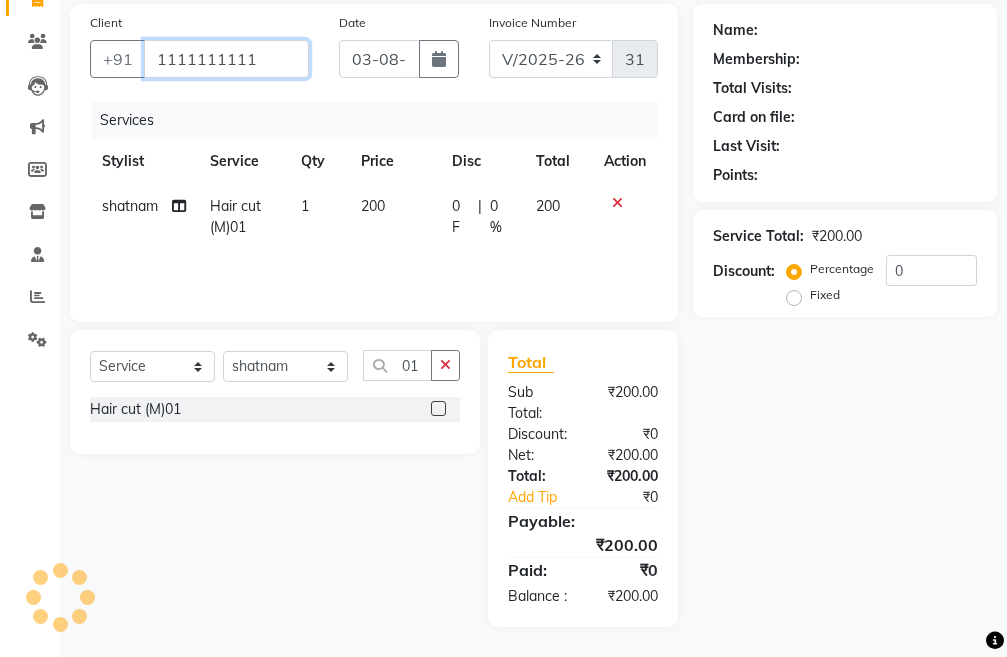 type on "1111111111" 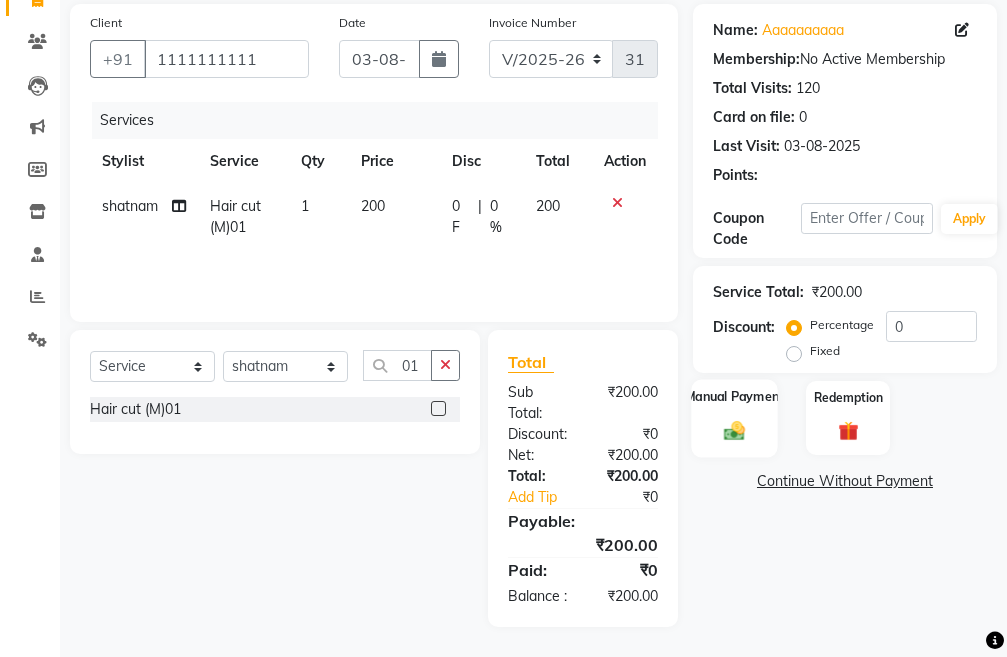 click on "Manual Payment" 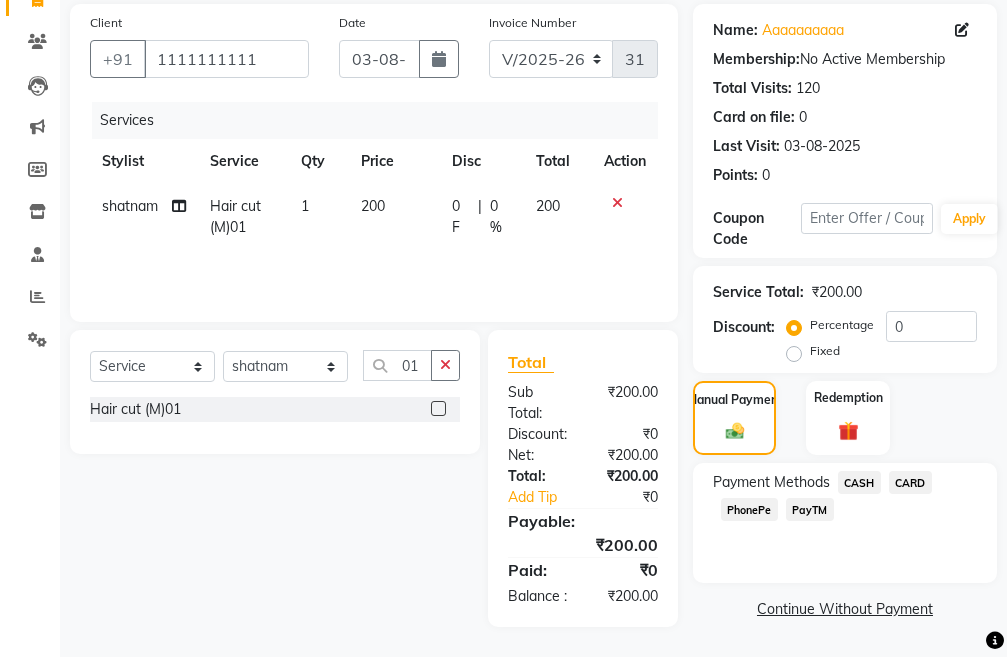 click on "CASH" 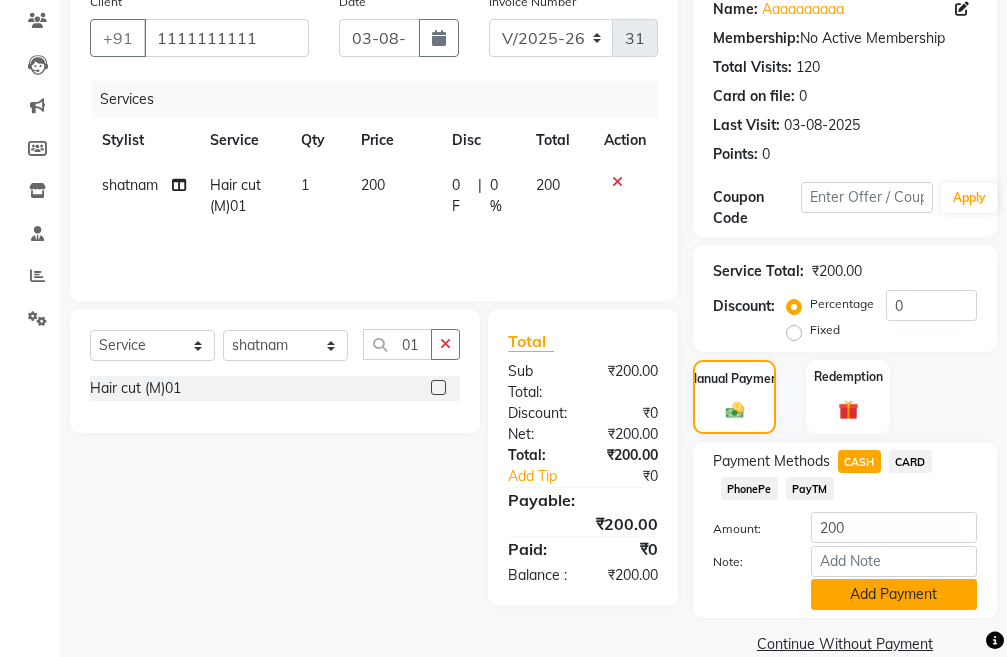 click on "Add Payment" 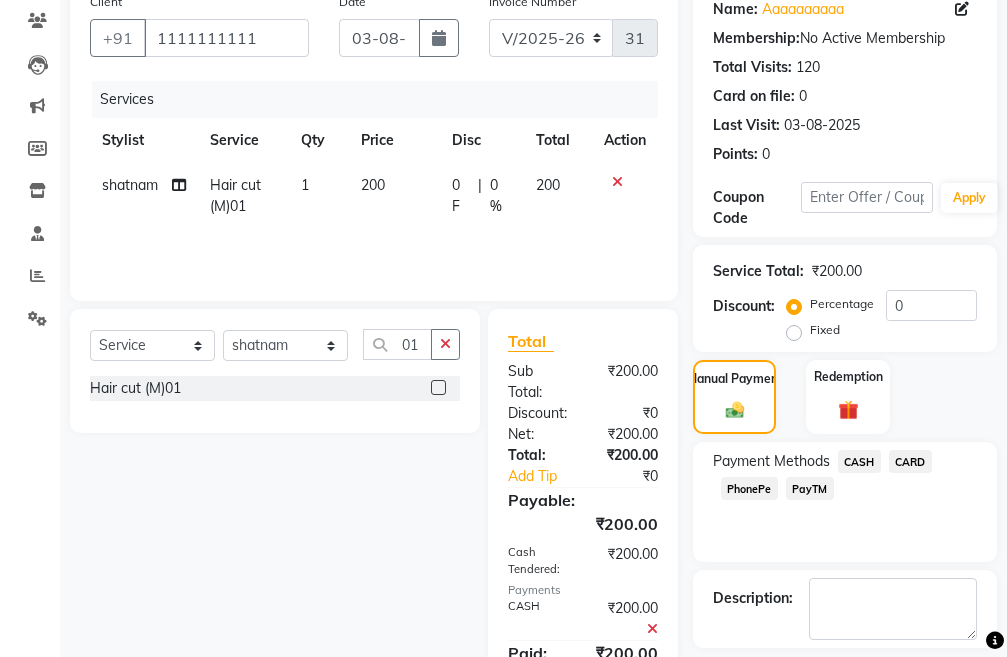 scroll, scrollTop: 298, scrollLeft: 0, axis: vertical 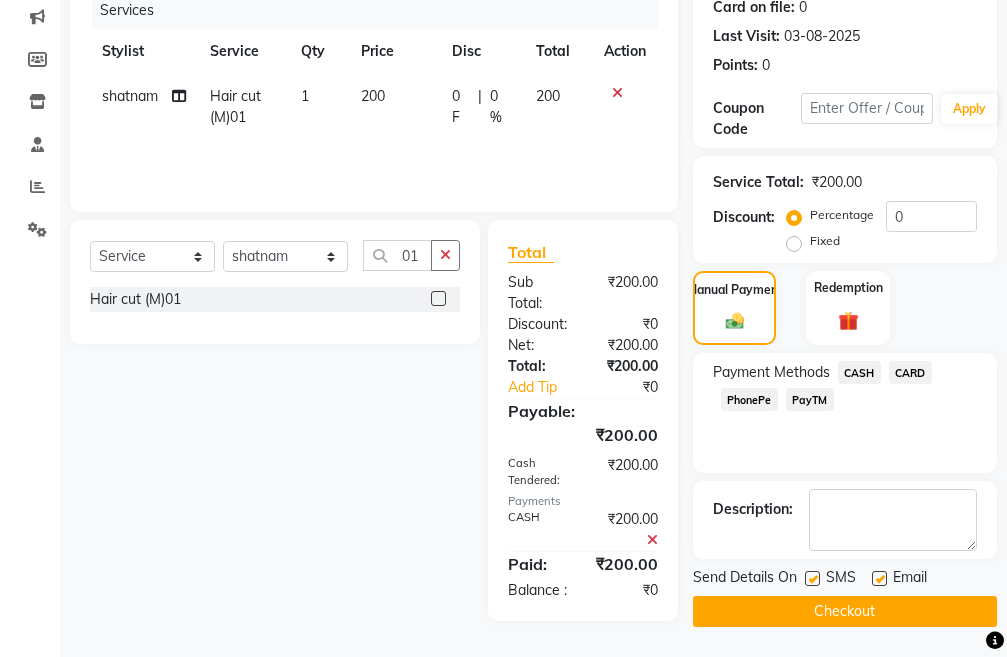 click 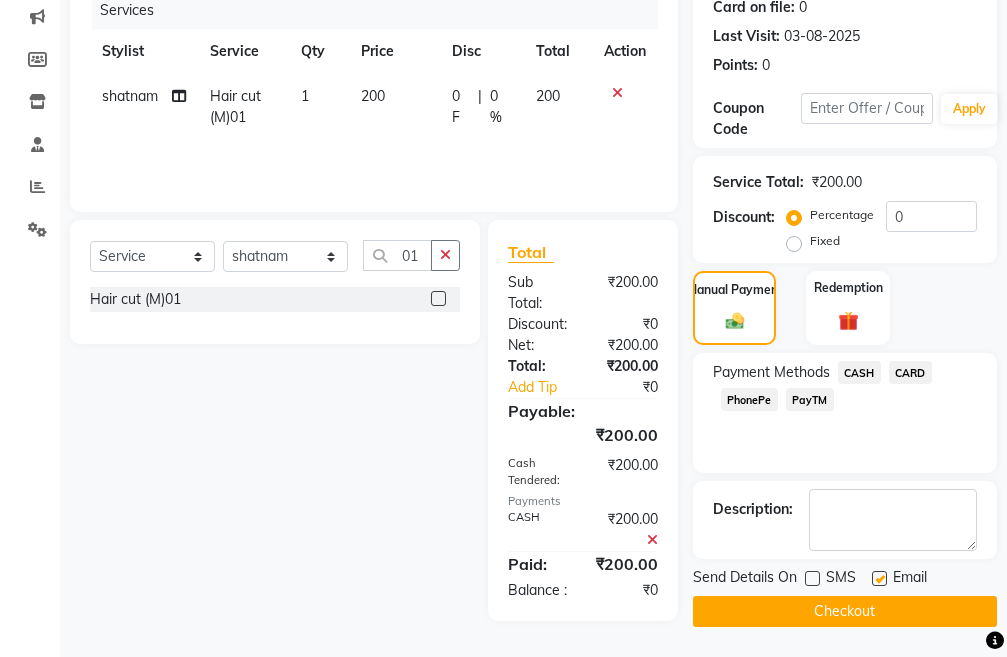 click on "Checkout" 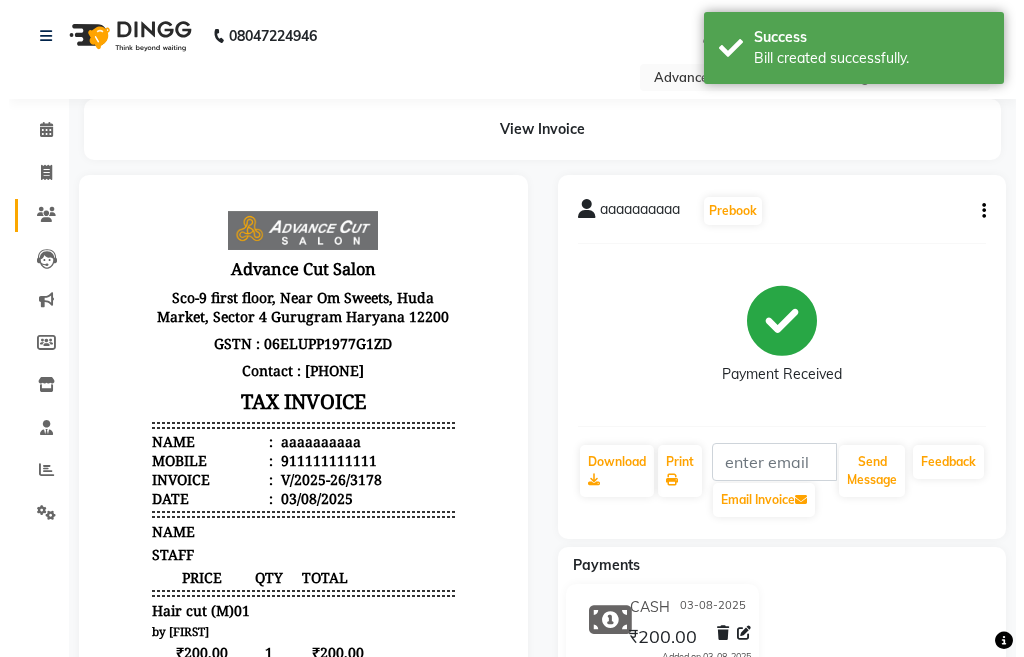 scroll, scrollTop: 0, scrollLeft: 0, axis: both 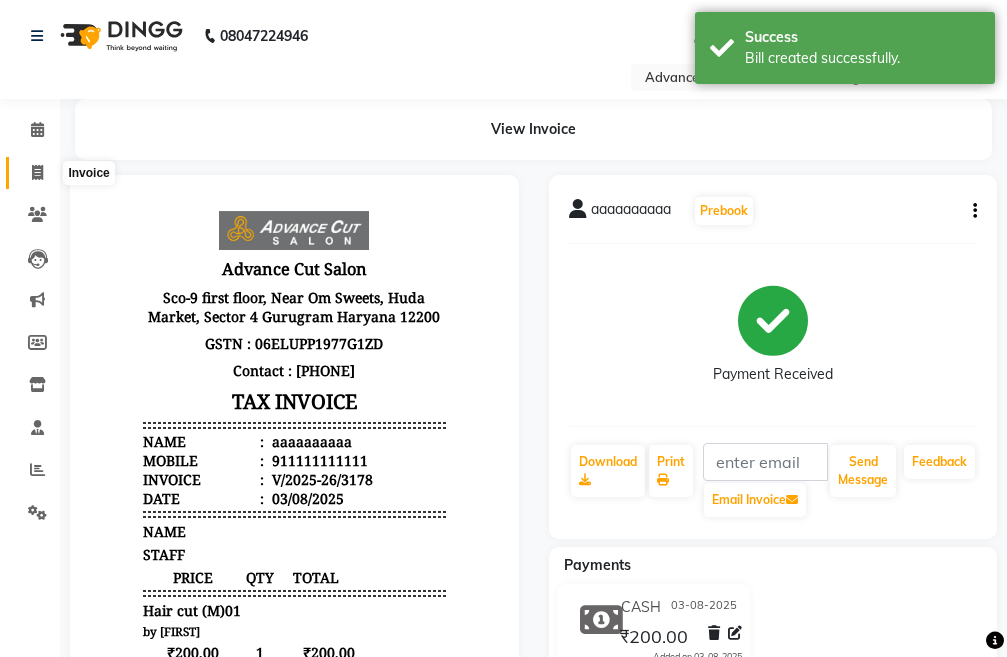 click 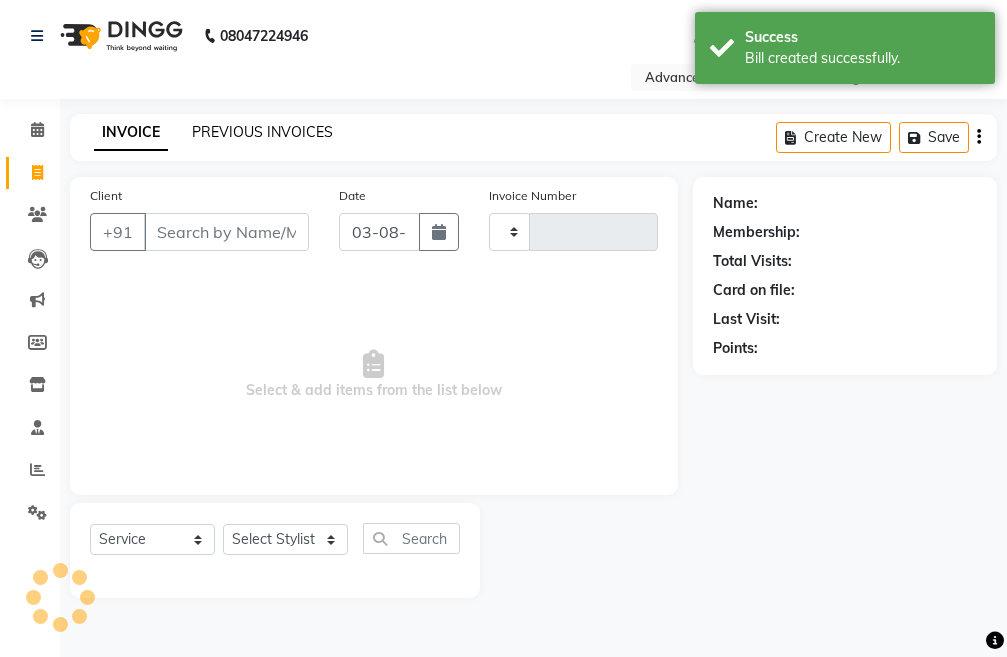click on "PREVIOUS INVOICES" 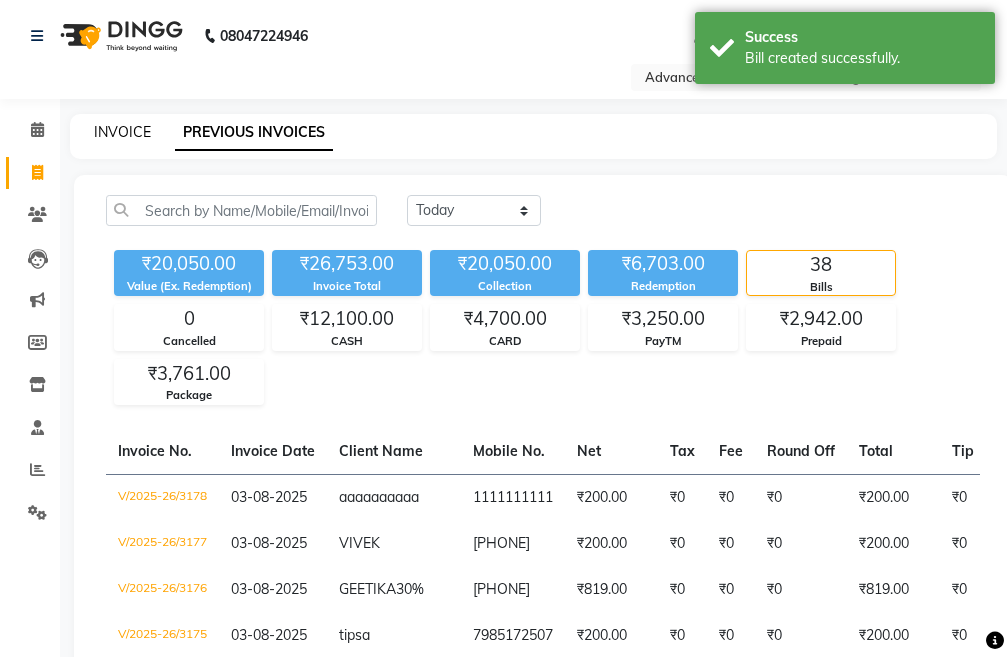 click on "INVOICE" 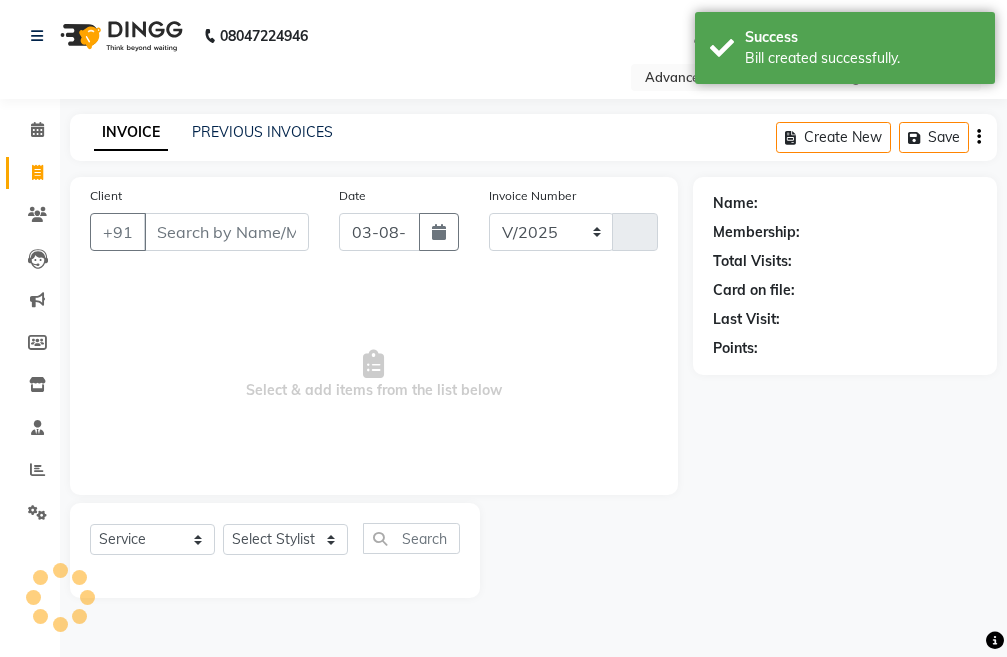 select on "4939" 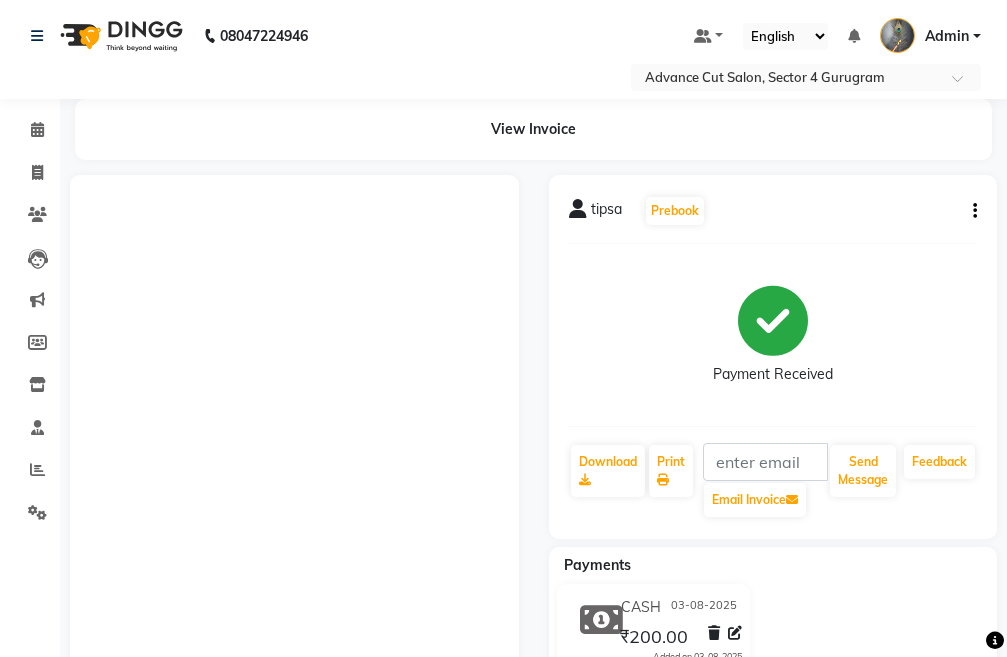scroll, scrollTop: 0, scrollLeft: 0, axis: both 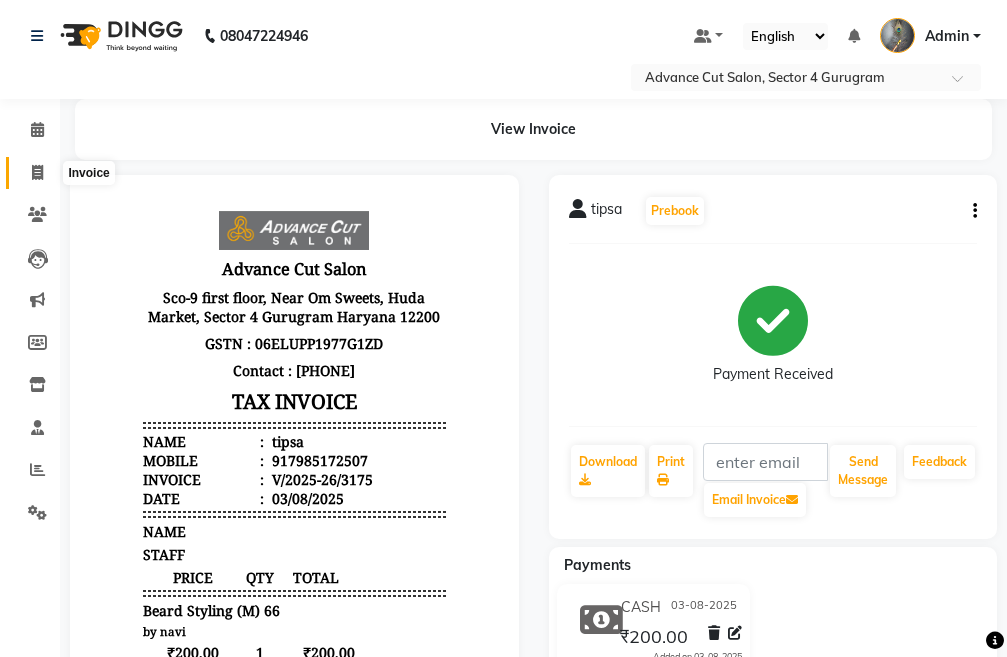 click 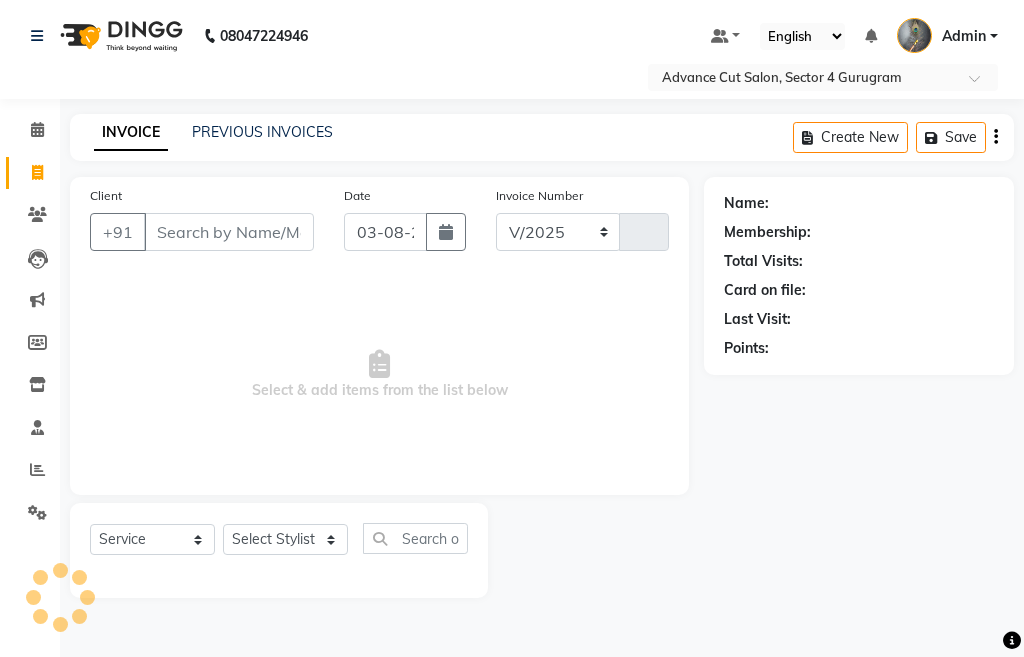 select on "4939" 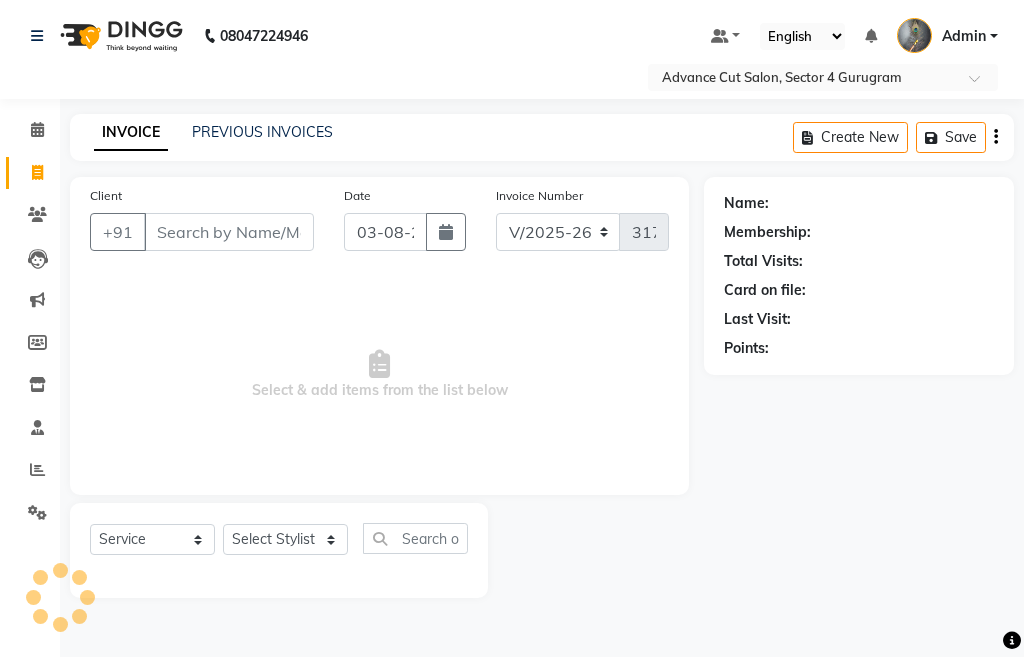 click on "Client" at bounding box center [229, 232] 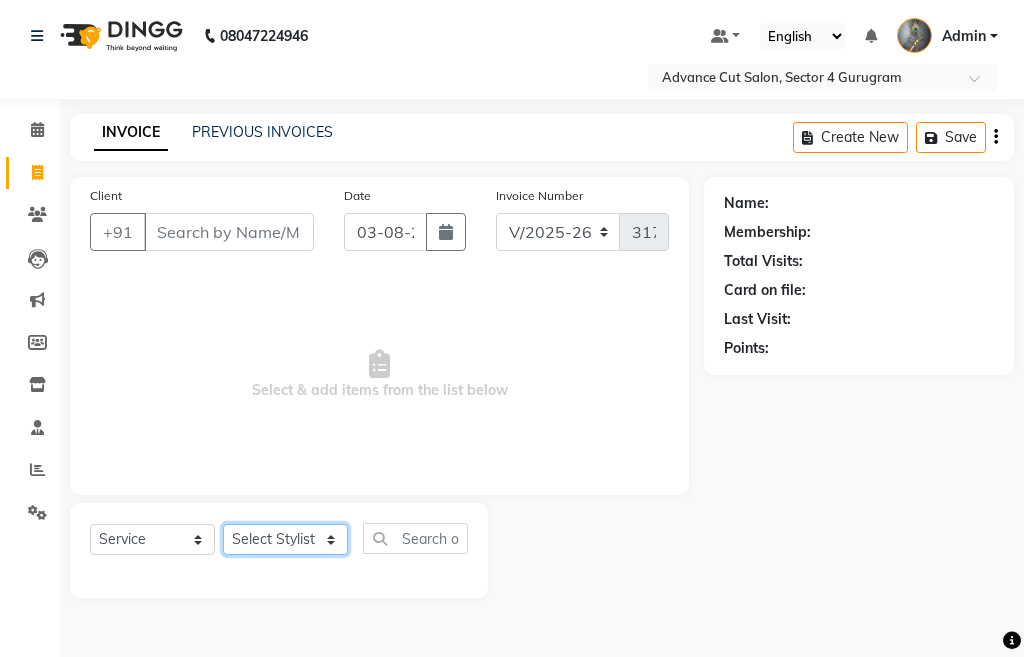 click on "Select Stylist Admin chahit COUNTOR hardeep mamta manisha MONISH navi NOSHAD ALI rahul shatnam shweta singh sunny tip" 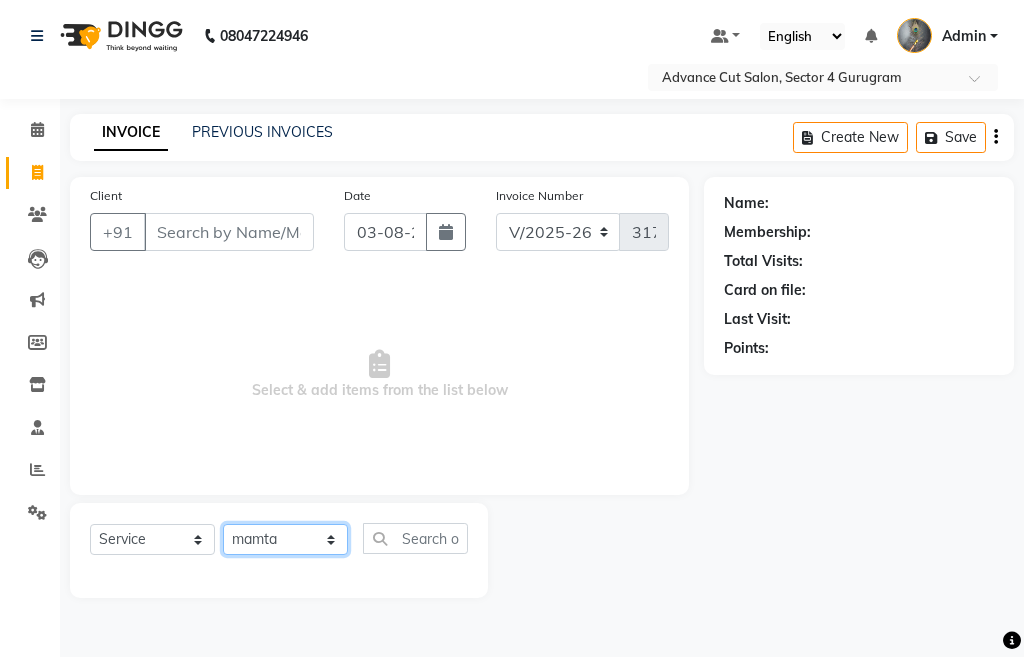 click on "Select Stylist Admin chahit COUNTOR hardeep mamta manisha MONISH navi NOSHAD ALI rahul shatnam shweta singh sunny tip" 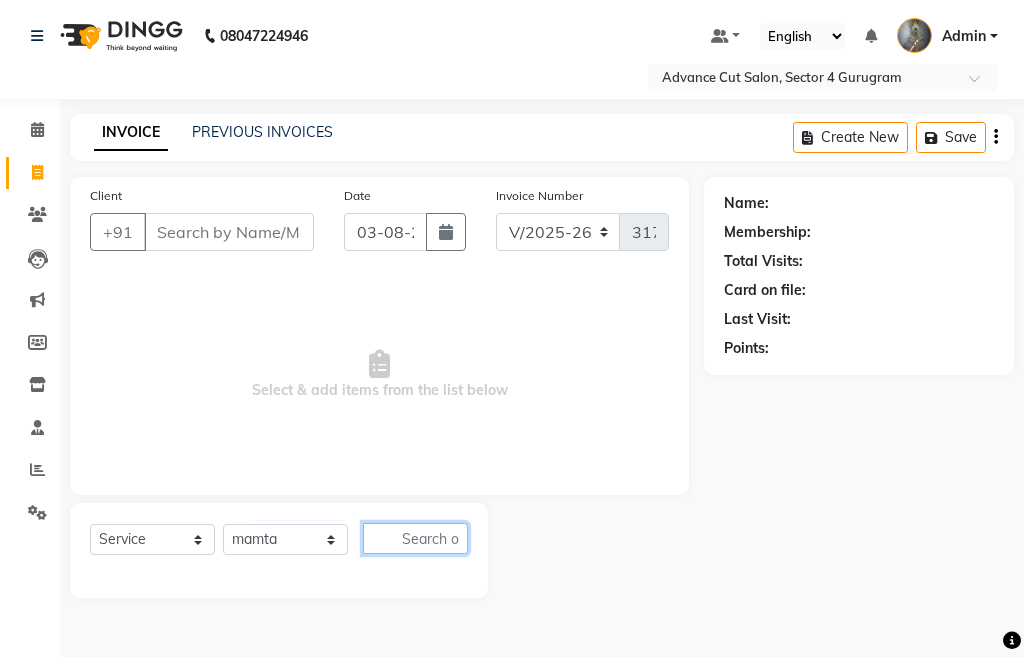 click 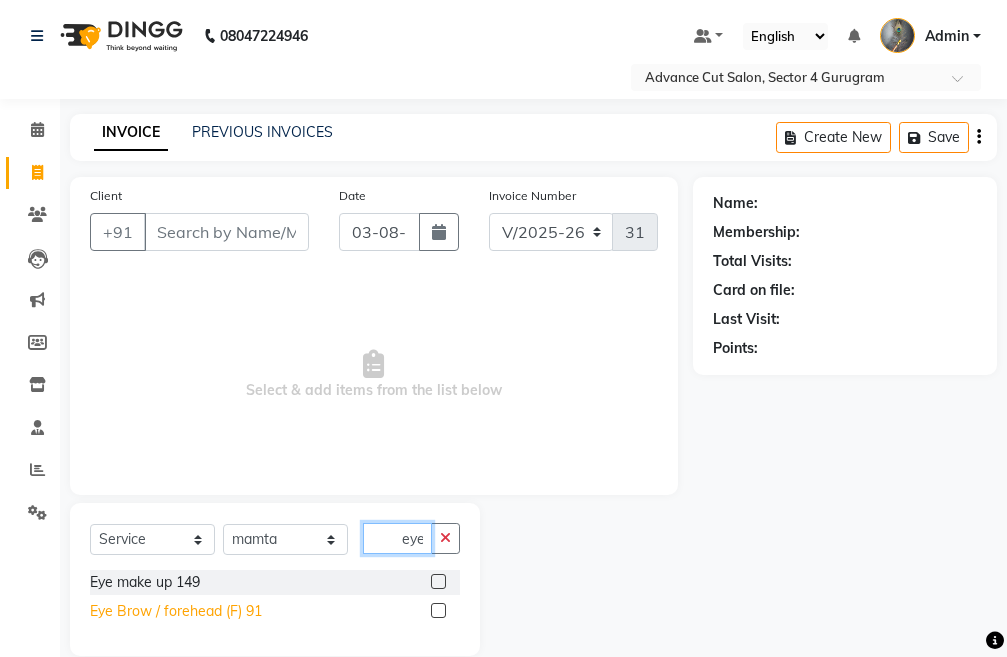 type on "eye" 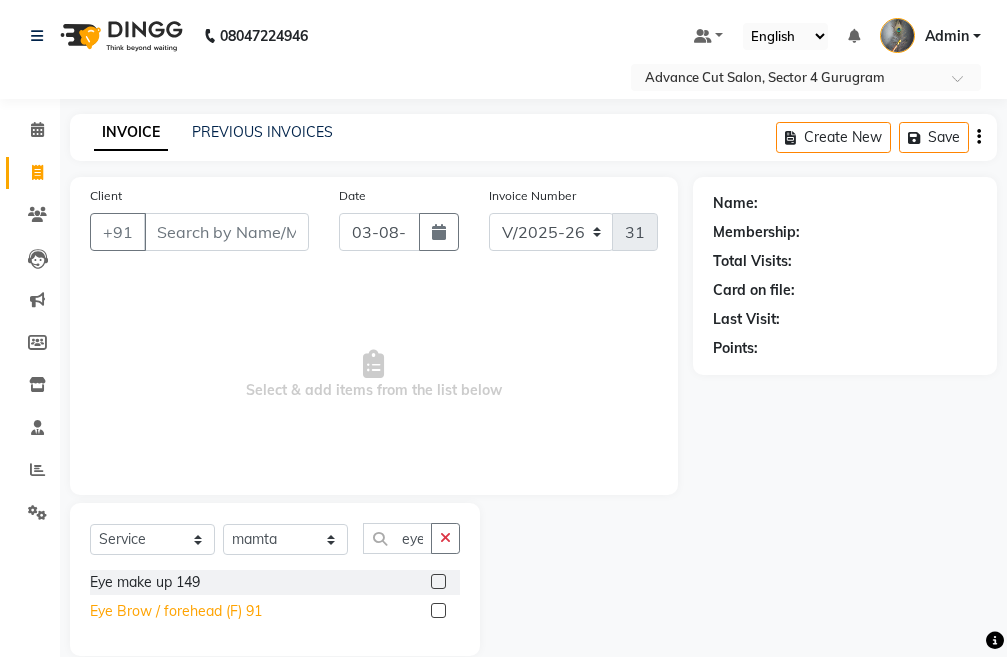 click on "Eye Brow / forehead (F) 91" 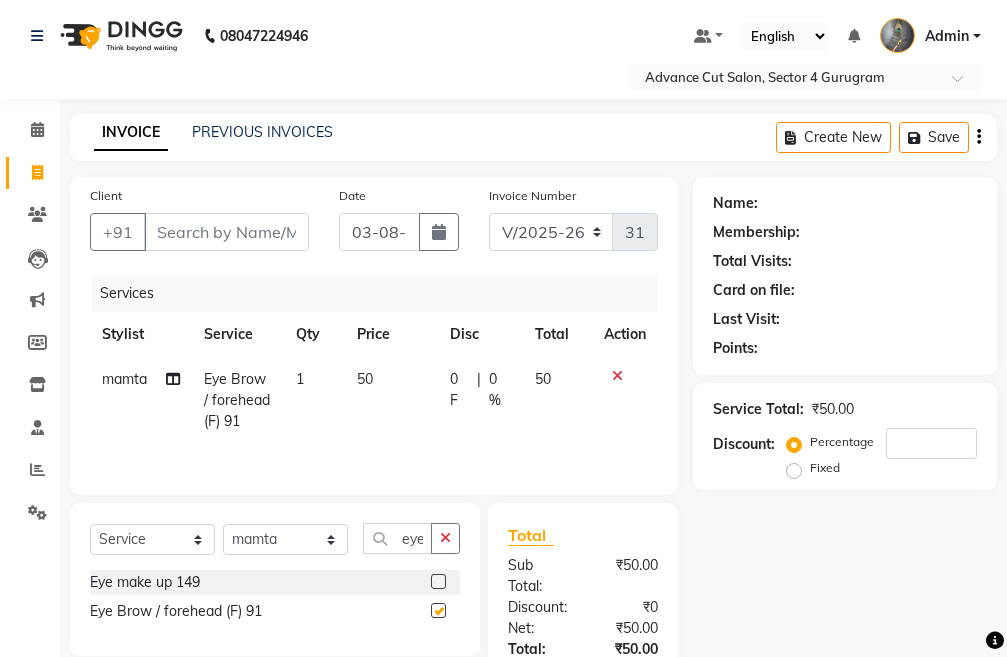 checkbox on "false" 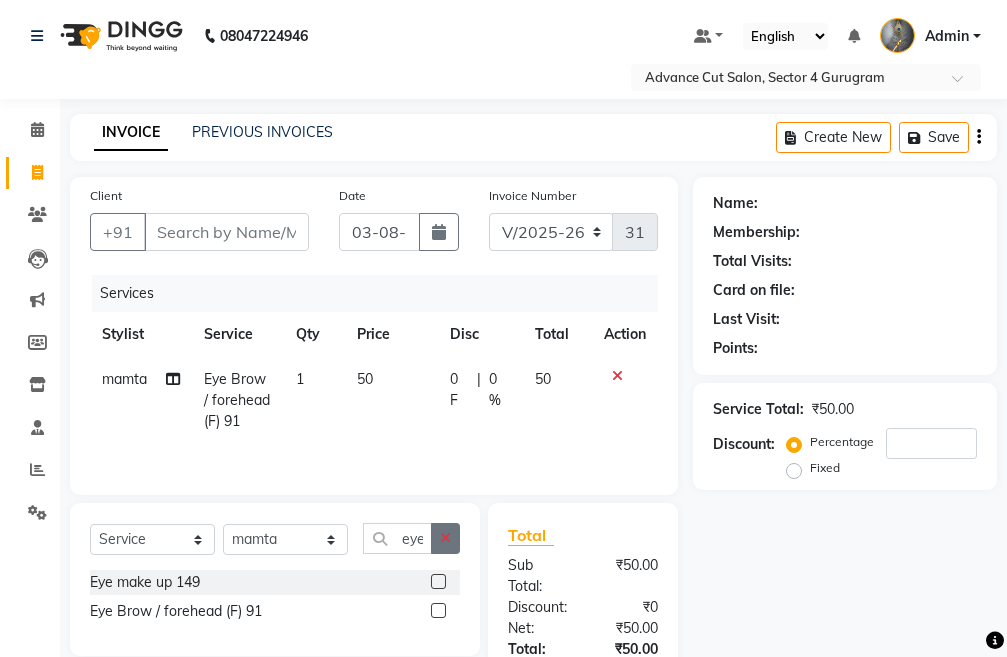 click 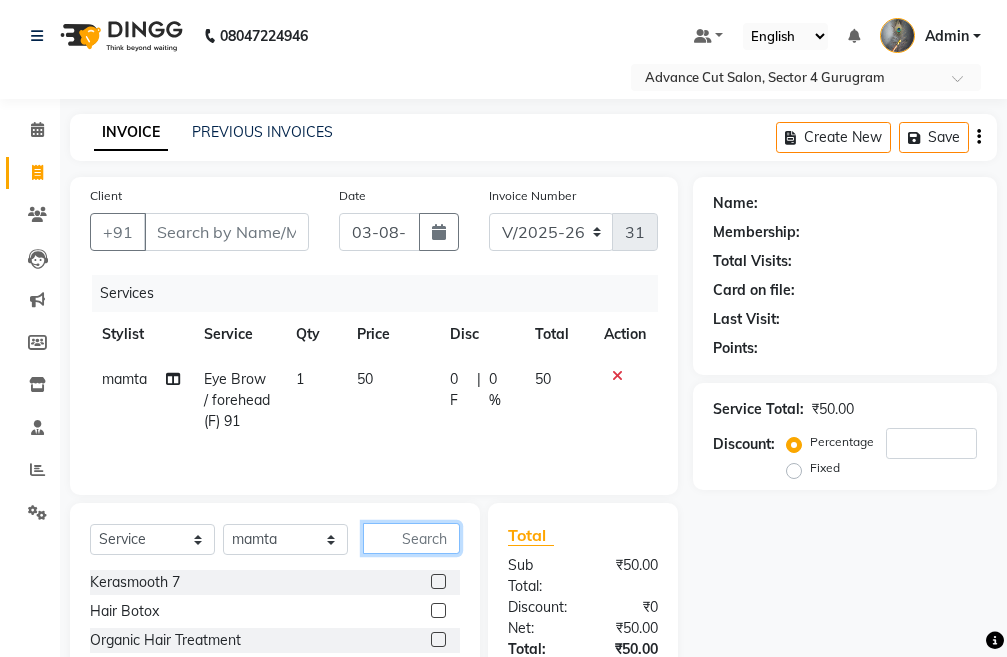 click 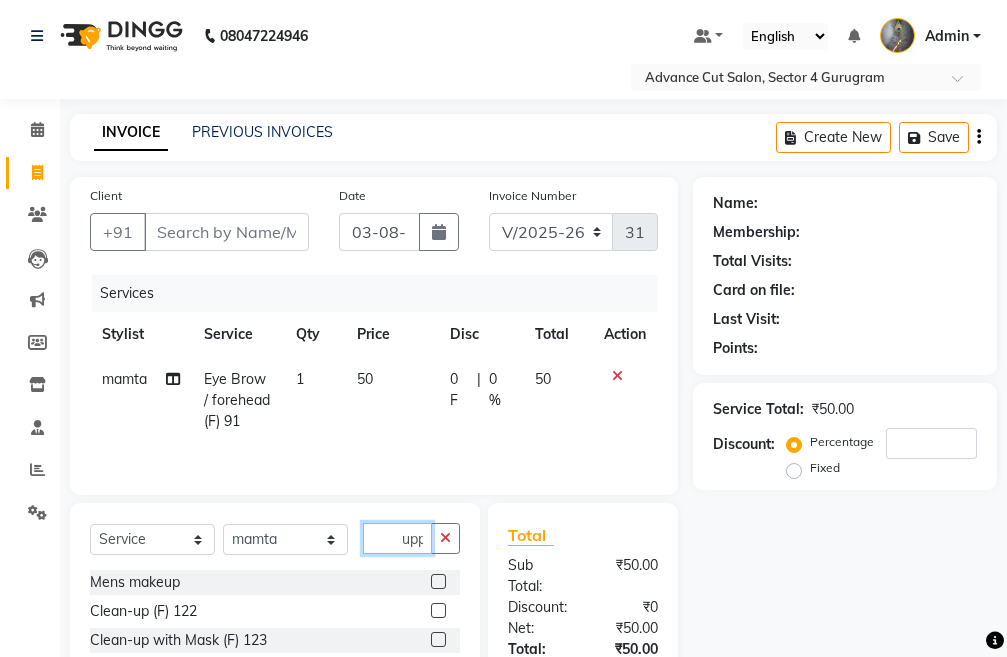 scroll, scrollTop: 0, scrollLeft: 2, axis: horizontal 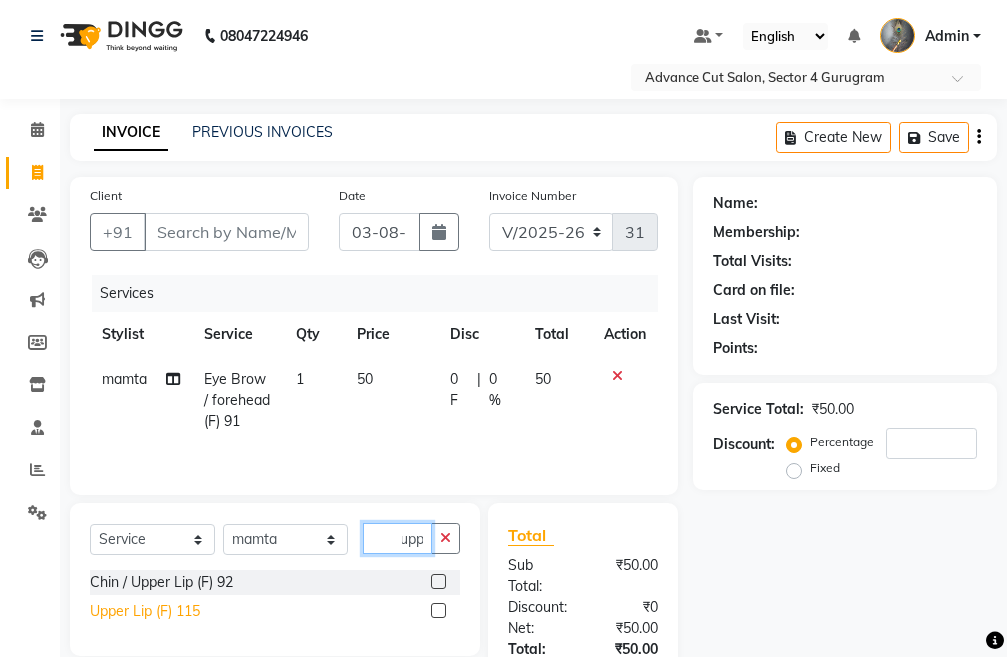 type on "upp" 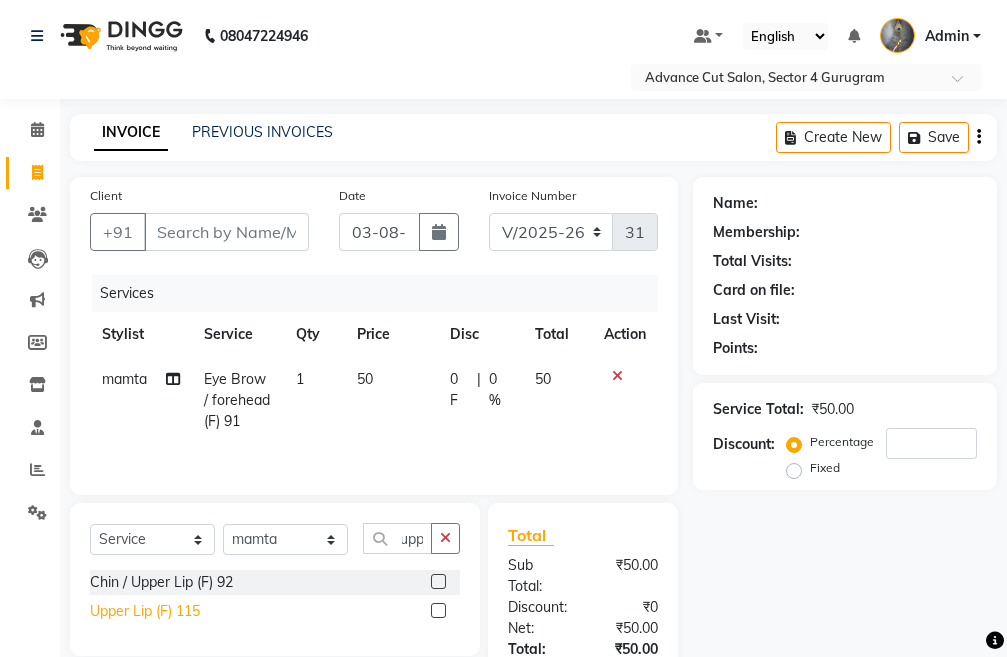 click on "Upper Lip (F) 115" 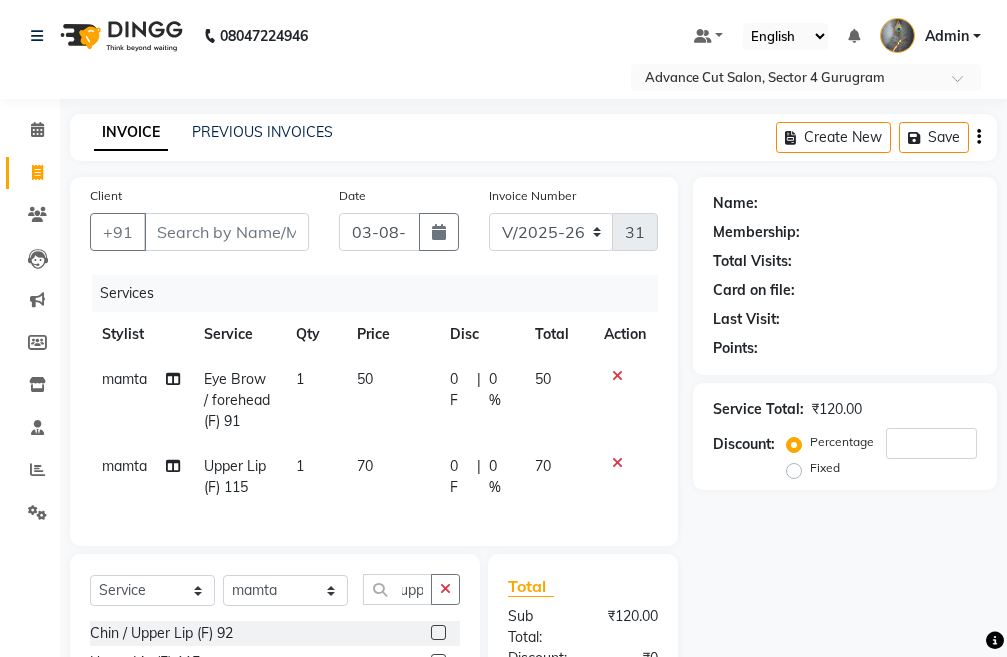 checkbox on "false" 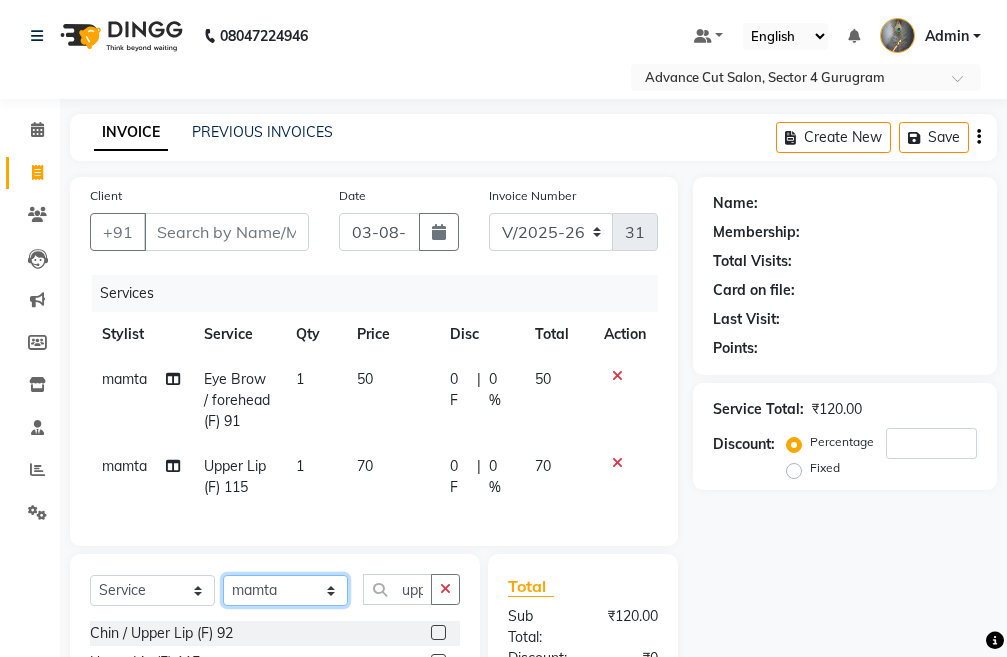 click on "Select Stylist Admin chahit COUNTOR hardeep mamta manisha MONISH navi NOSHAD ALI rahul shatnam shweta singh sunny tip" 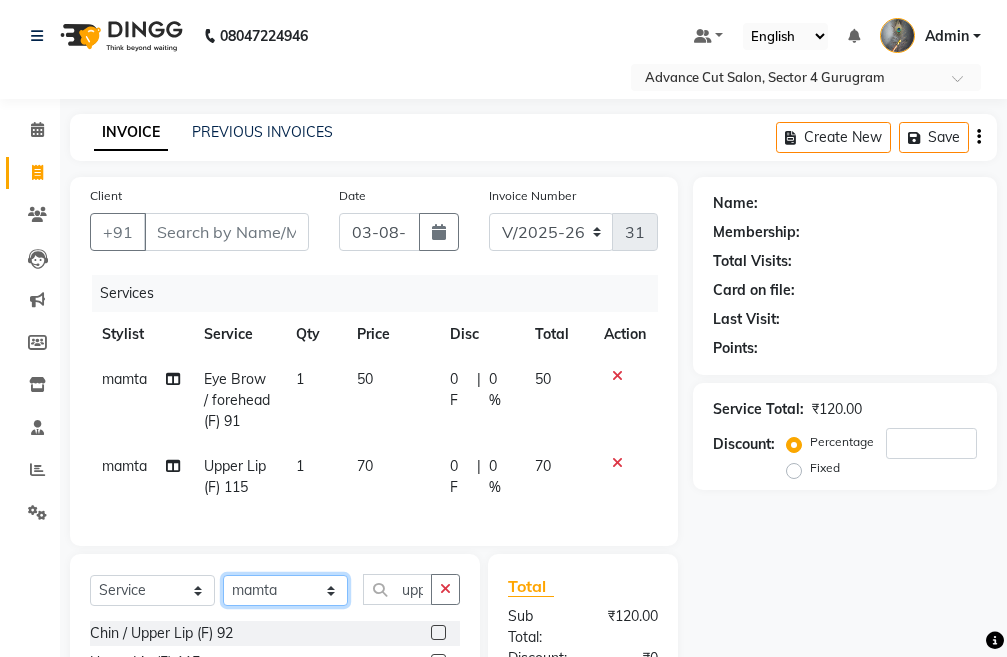 select on "30646" 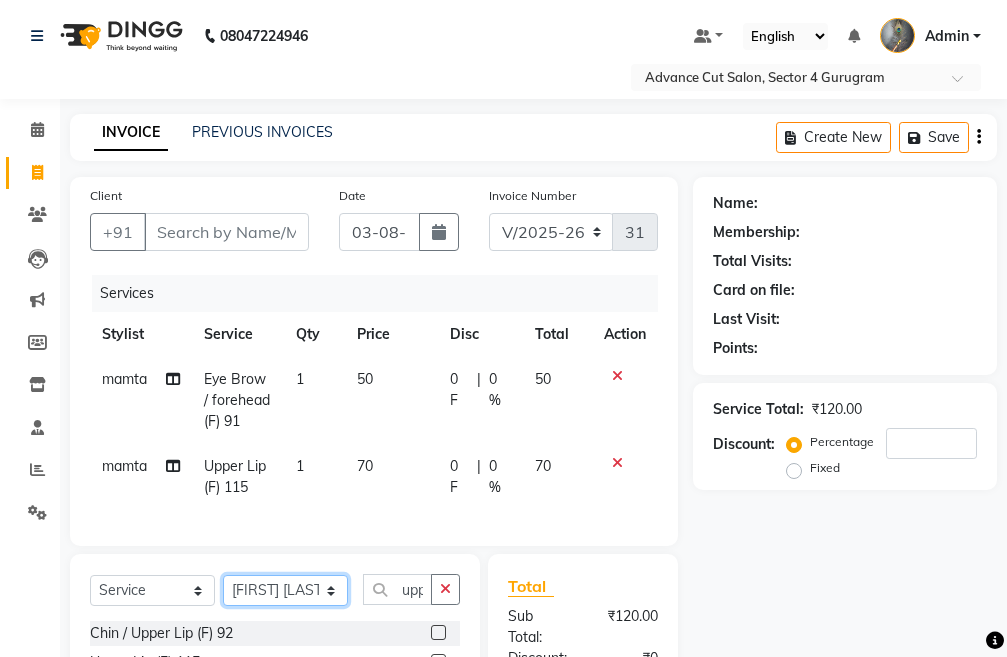 click on "Select Stylist Admin chahit COUNTOR hardeep mamta manisha MONISH navi NOSHAD ALI rahul shatnam shweta singh sunny tip" 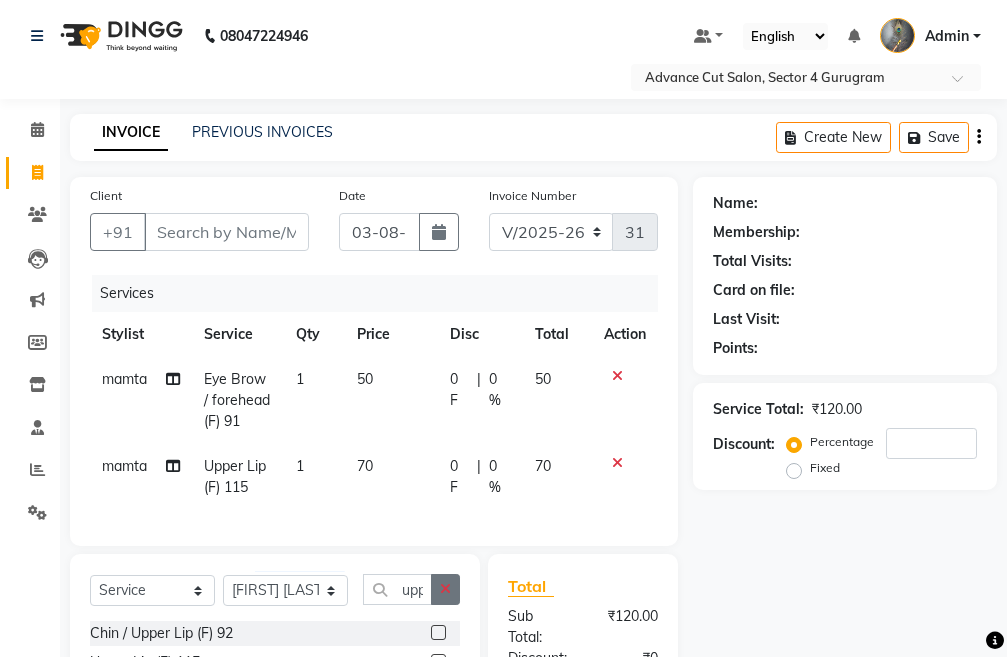 click 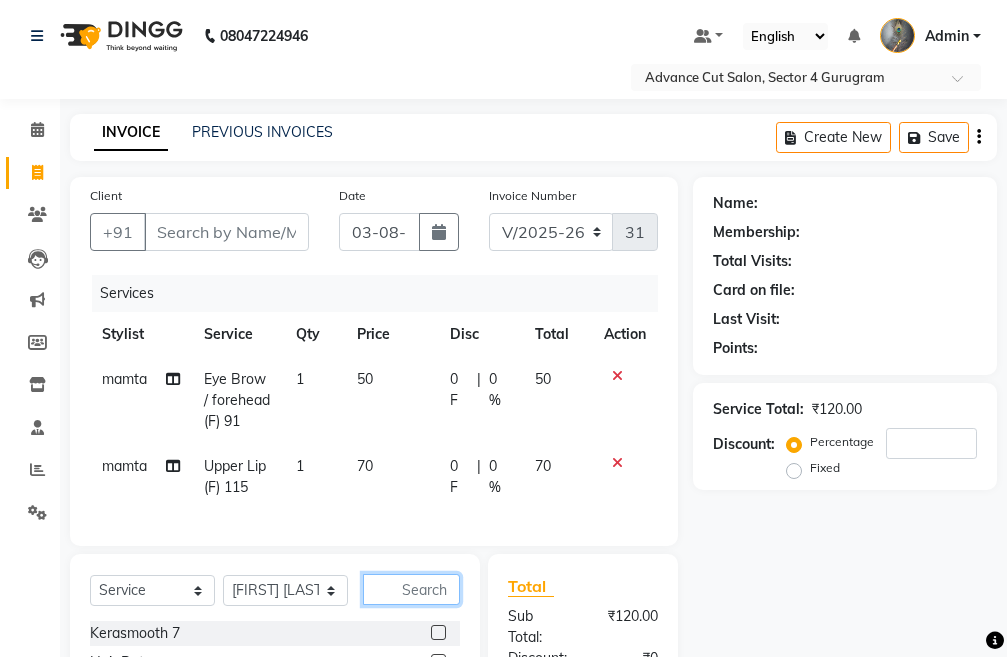 click 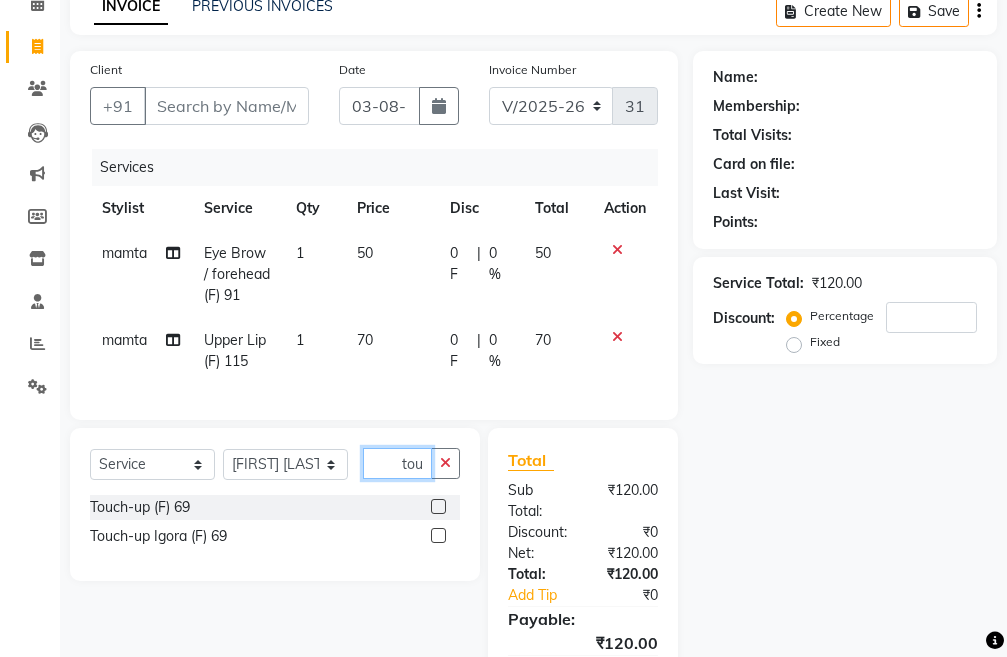 scroll, scrollTop: 262, scrollLeft: 0, axis: vertical 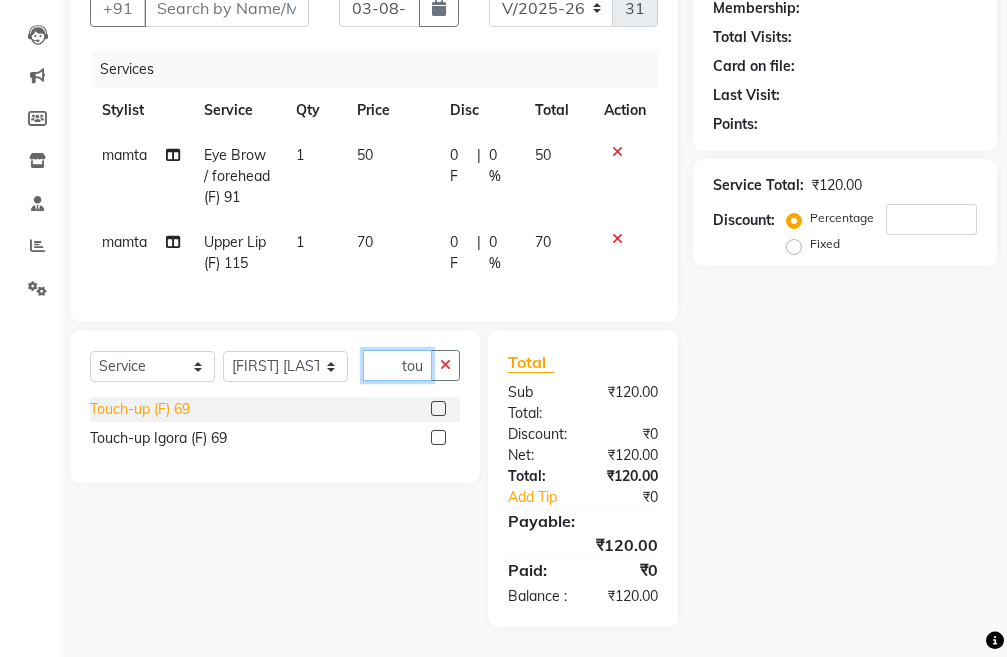 type on "tou" 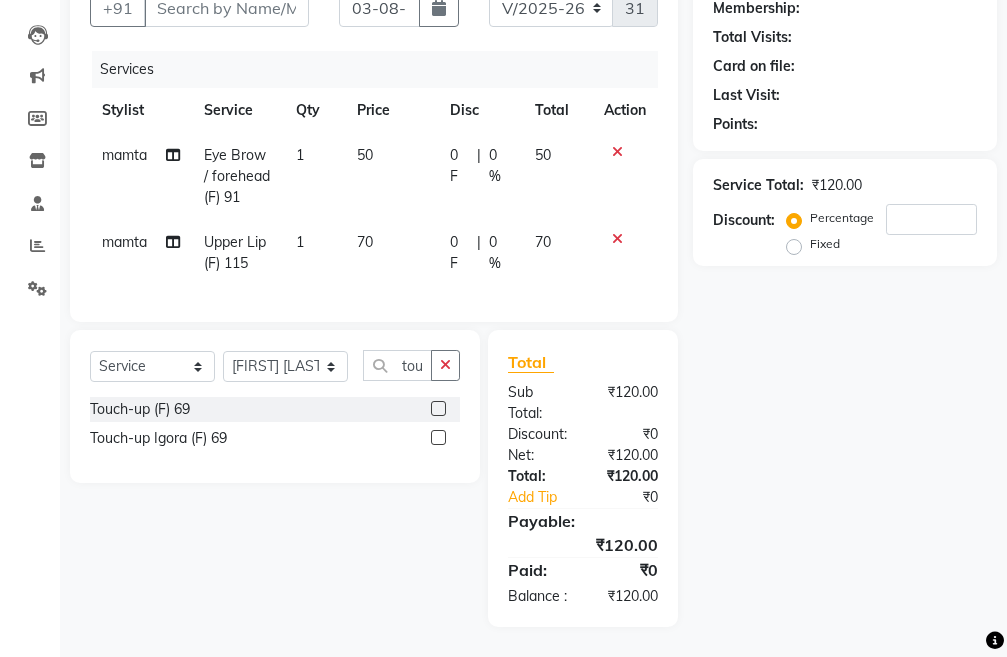 click on "Touch-up (F) 69" 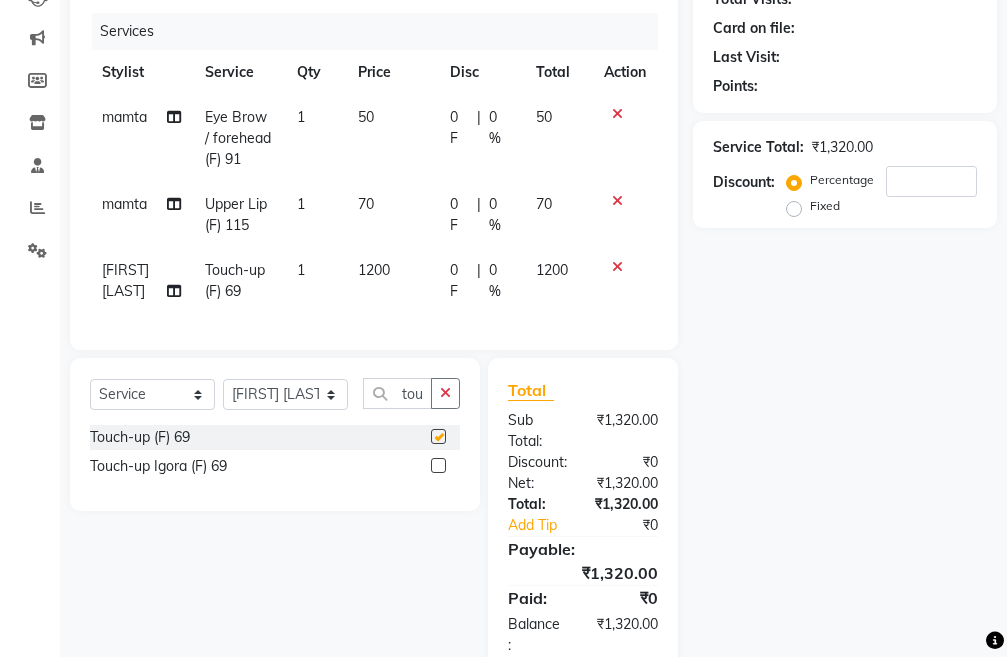 checkbox on "false" 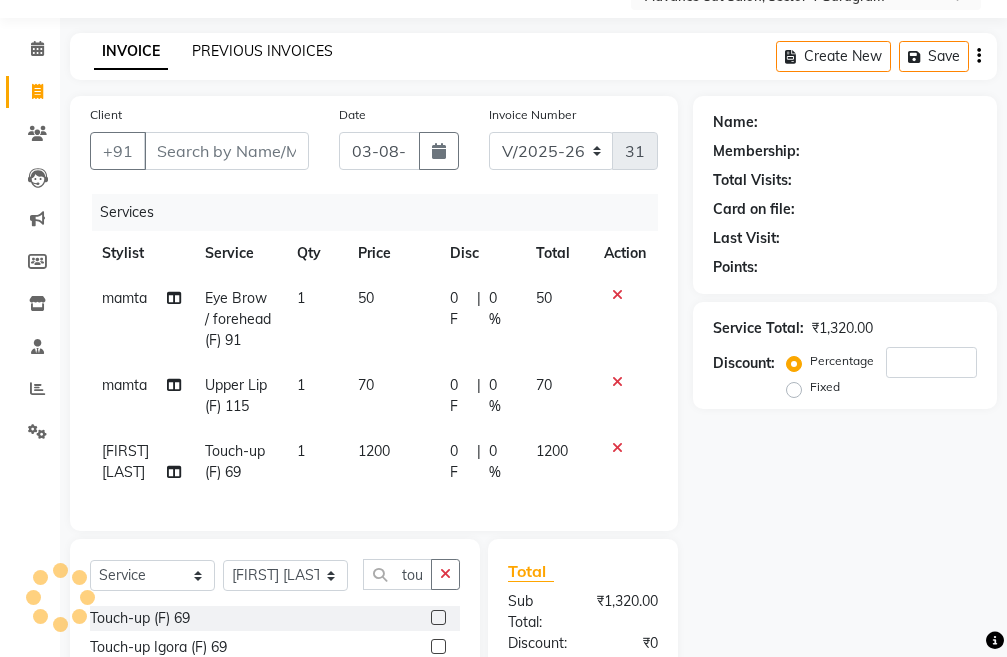 scroll, scrollTop: 0, scrollLeft: 0, axis: both 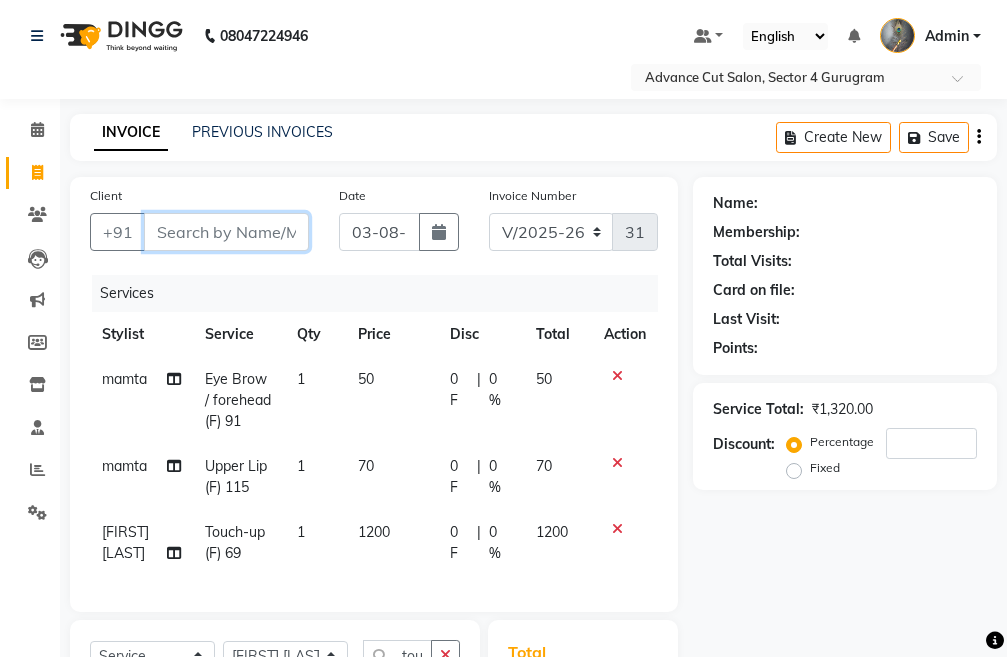click on "Client" at bounding box center (226, 232) 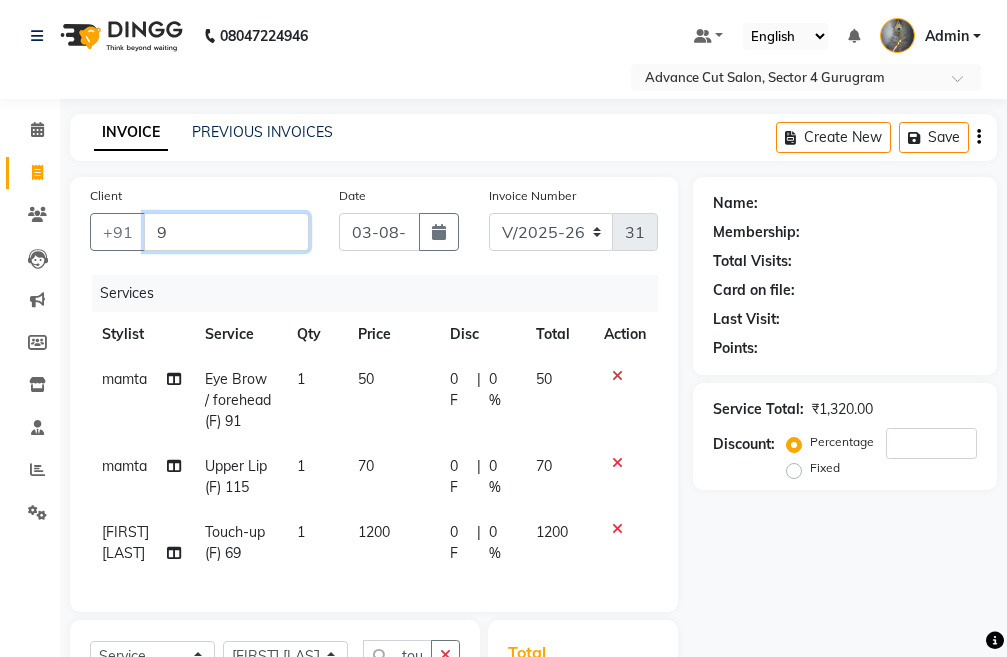type on "0" 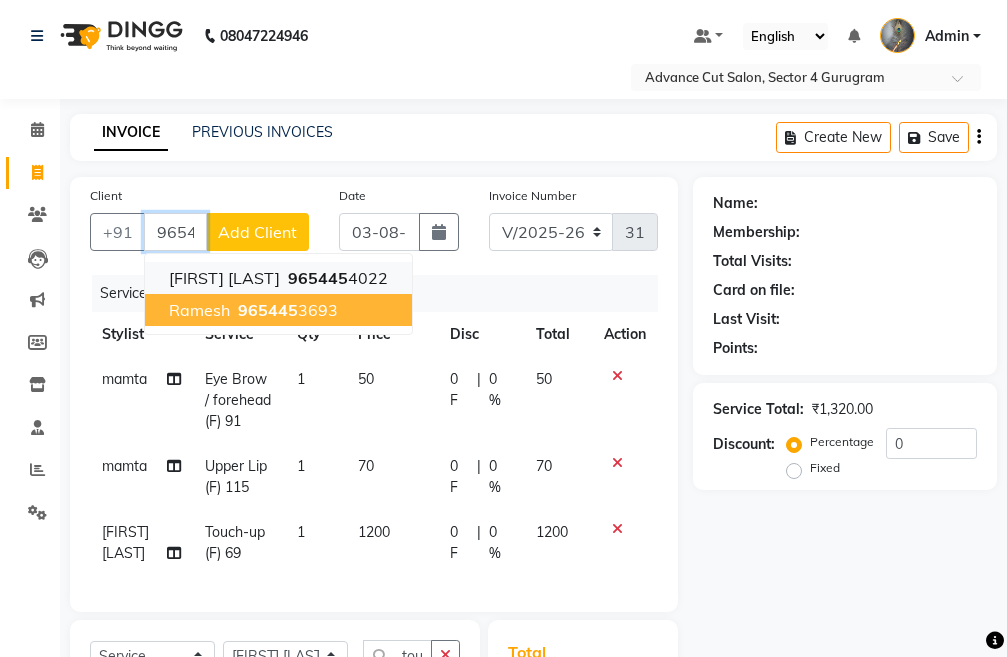 click on "Ankur bhradwaj" at bounding box center (224, 278) 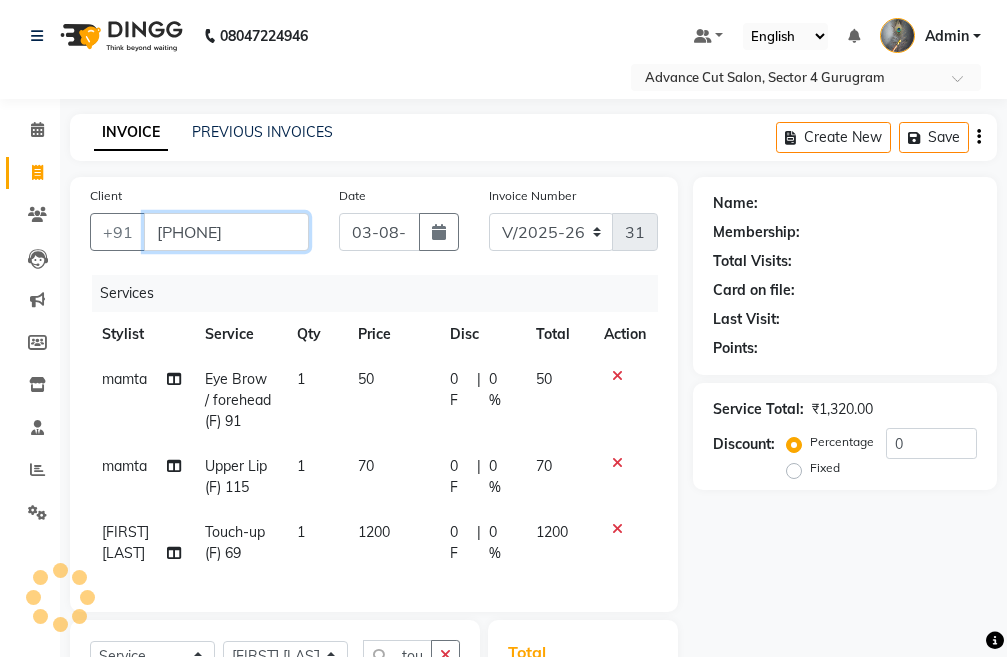 type on "[PHONE]" 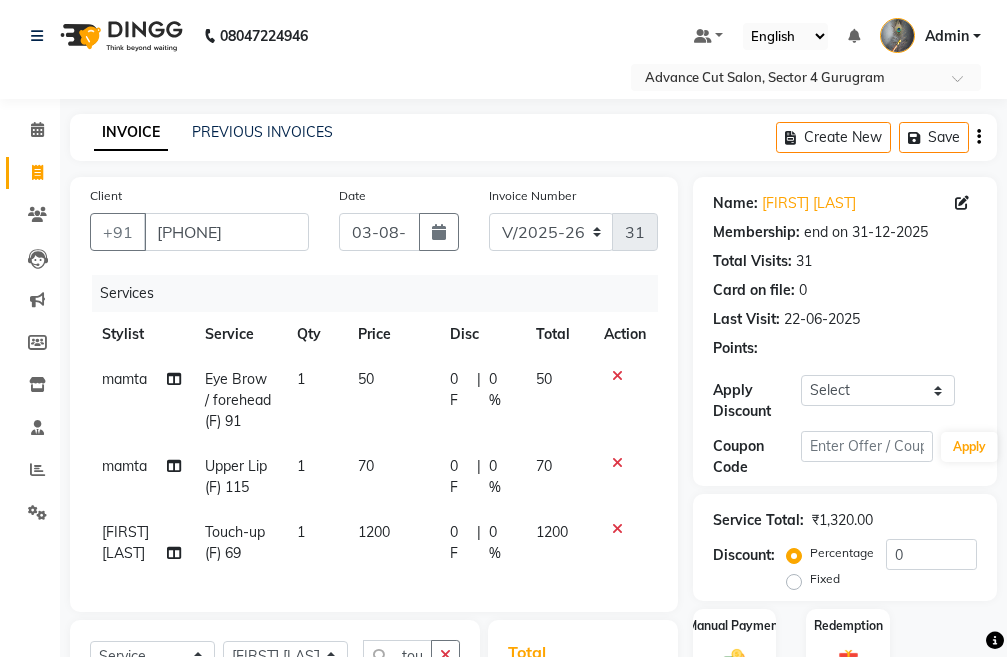 scroll, scrollTop: 100, scrollLeft: 0, axis: vertical 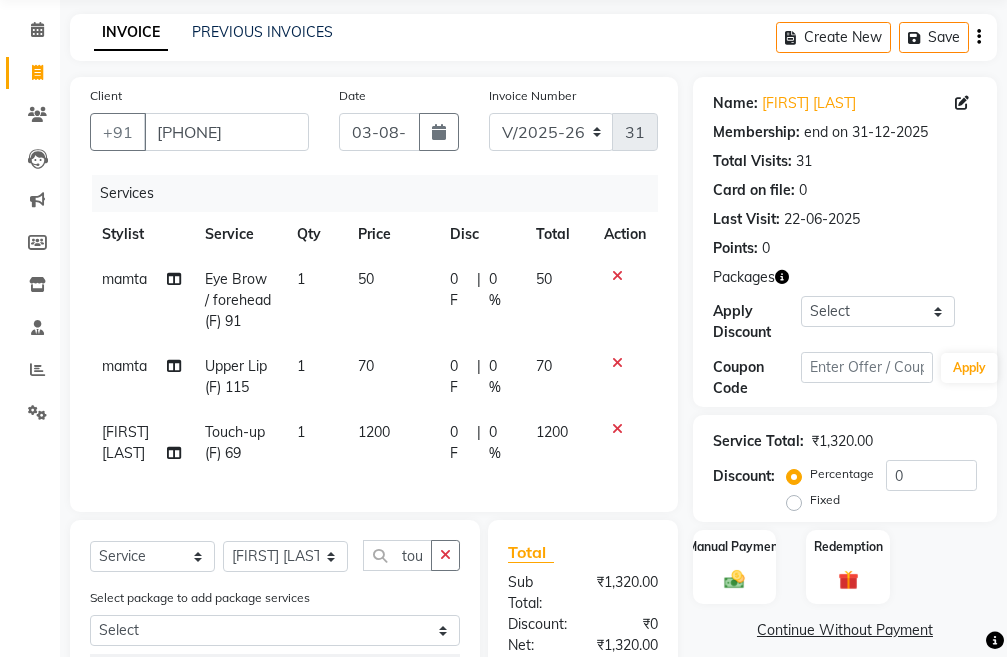 click 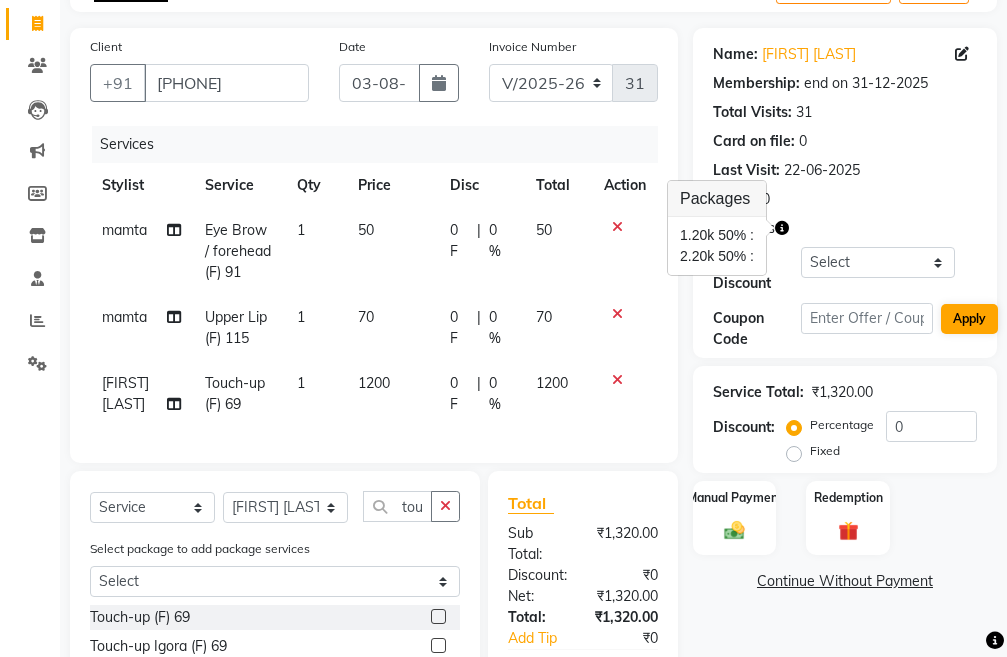 scroll, scrollTop: 300, scrollLeft: 0, axis: vertical 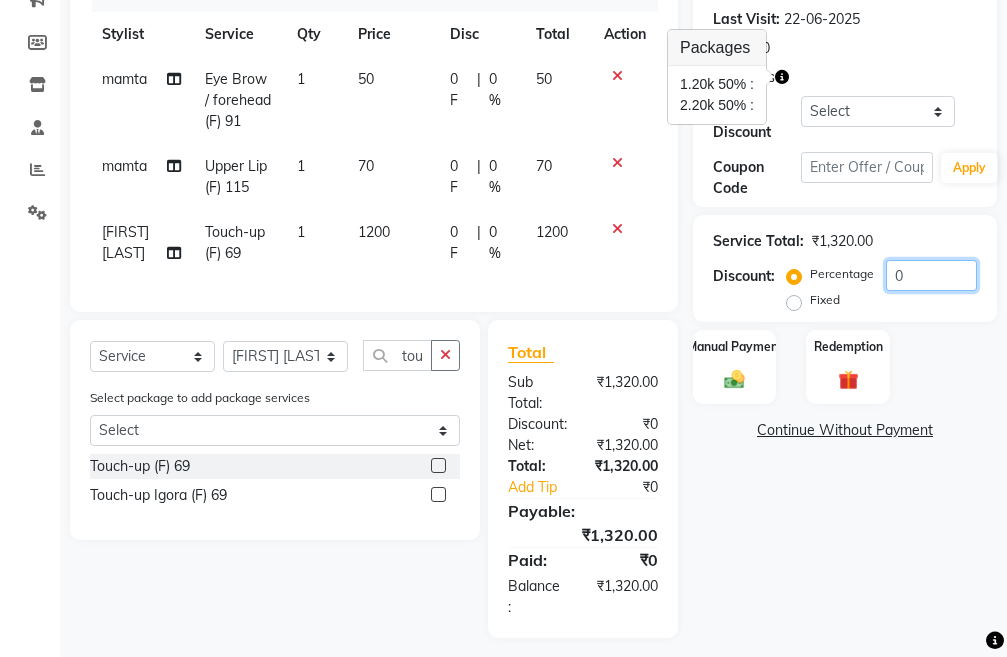 click on "0" 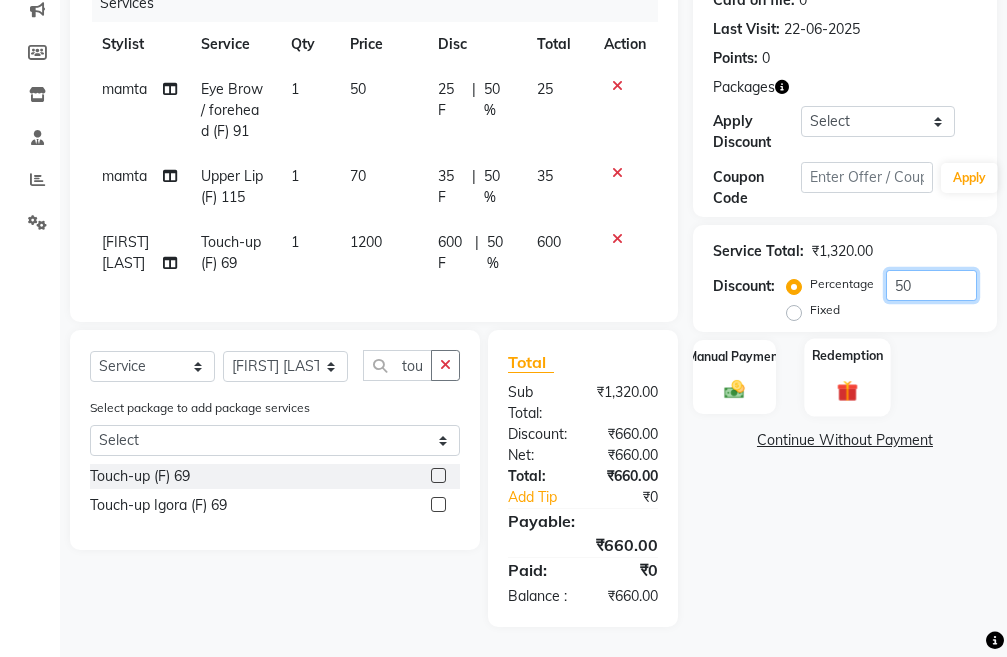 type on "50" 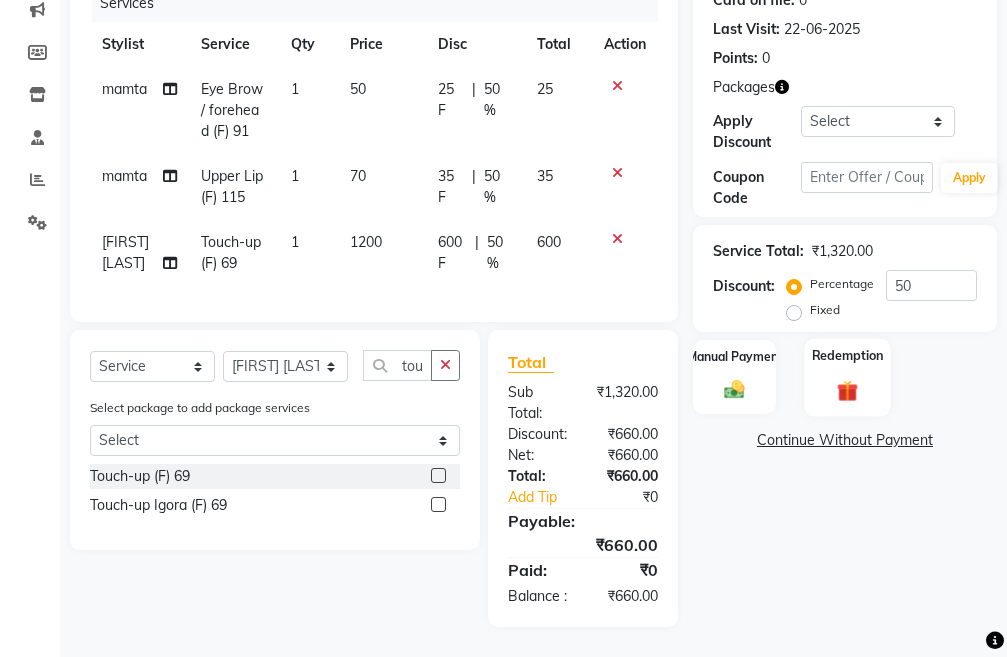 click 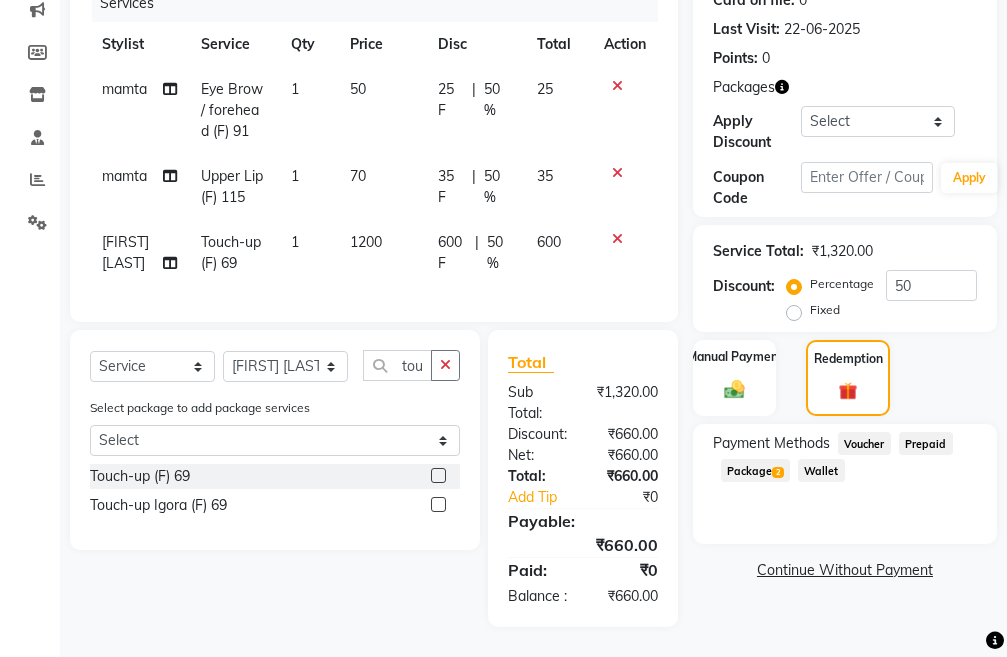scroll, scrollTop: 328, scrollLeft: 0, axis: vertical 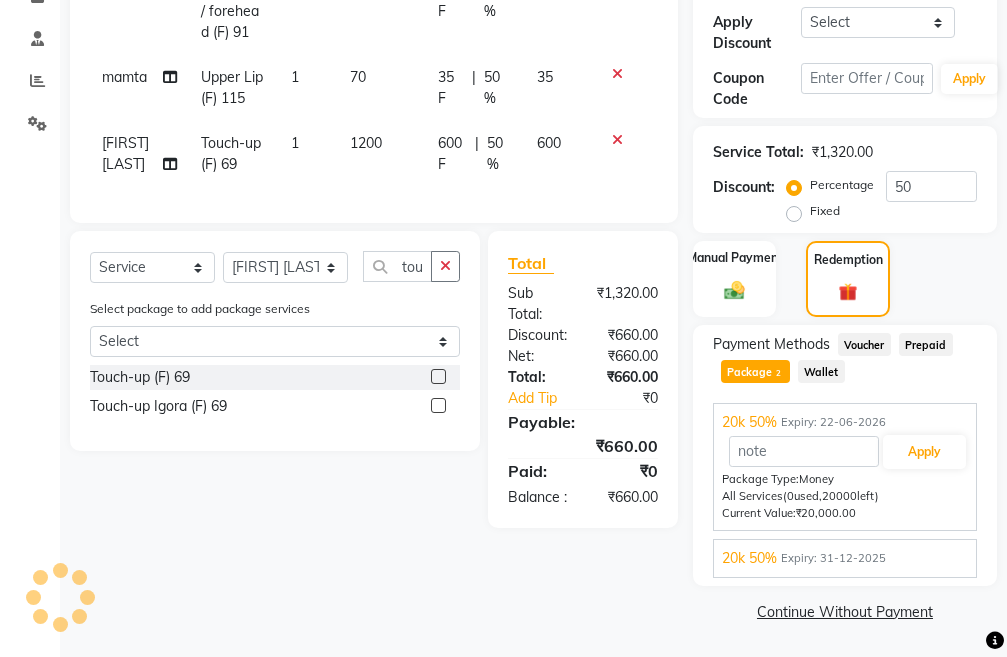 click on "Expiry: 31-12-2025" at bounding box center [833, 558] 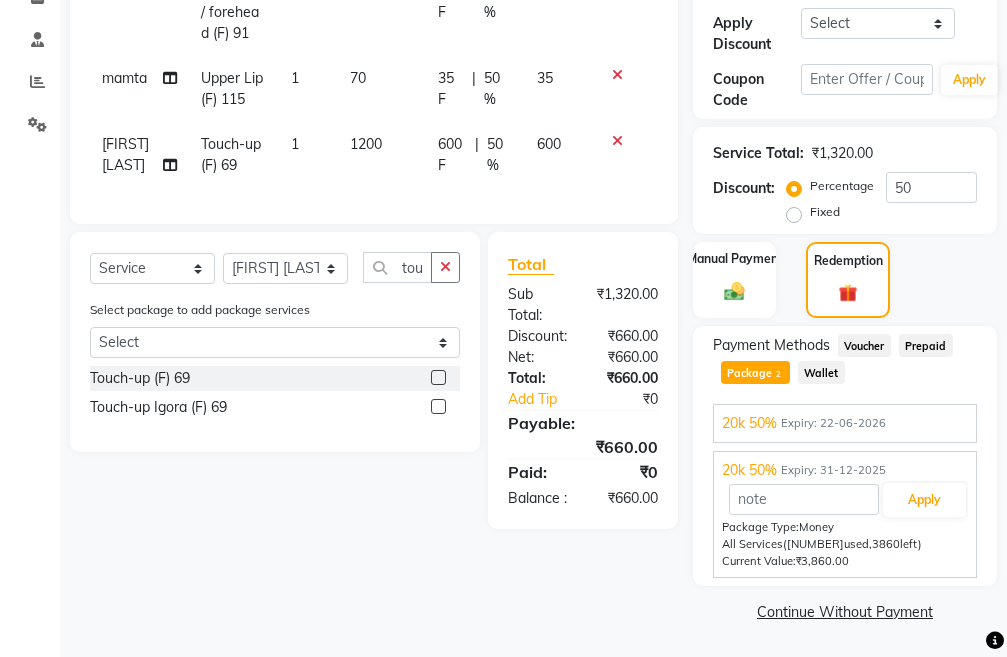 scroll, scrollTop: 389, scrollLeft: 0, axis: vertical 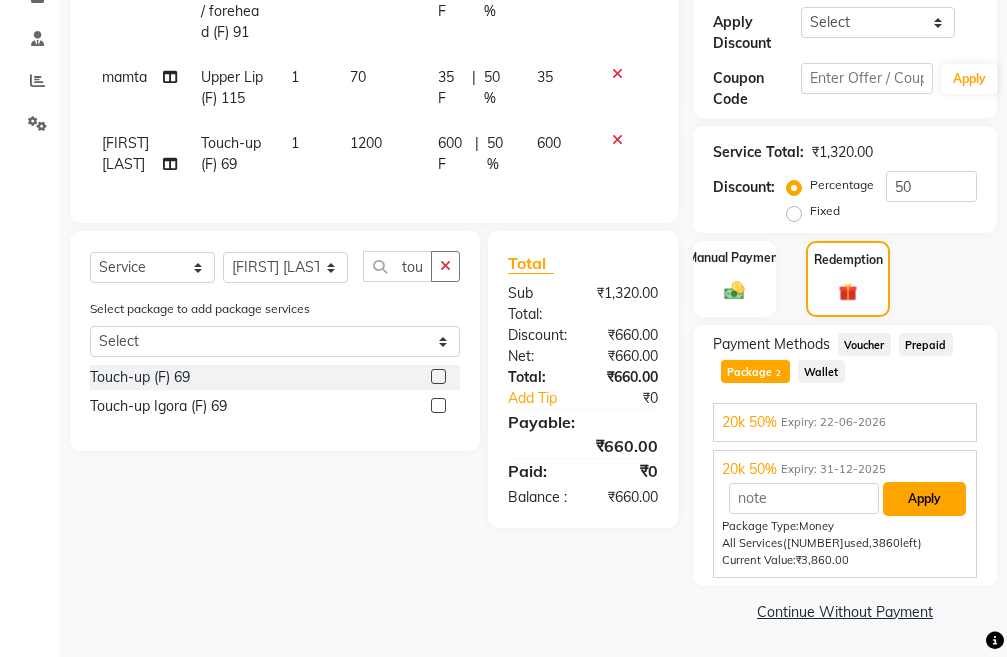 click on "Apply" at bounding box center (924, 499) 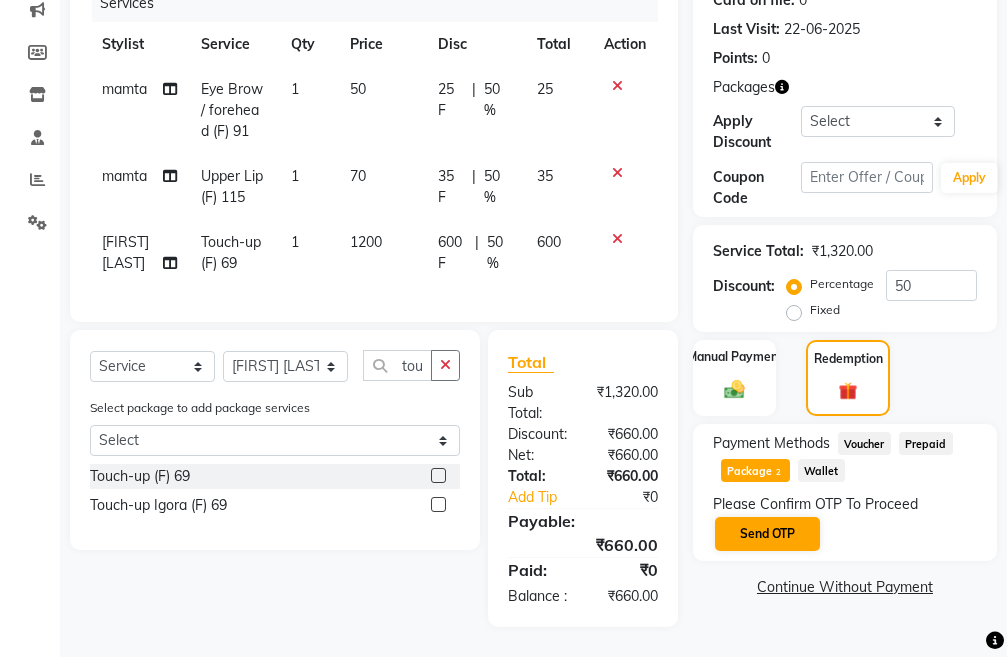 scroll, scrollTop: 328, scrollLeft: 0, axis: vertical 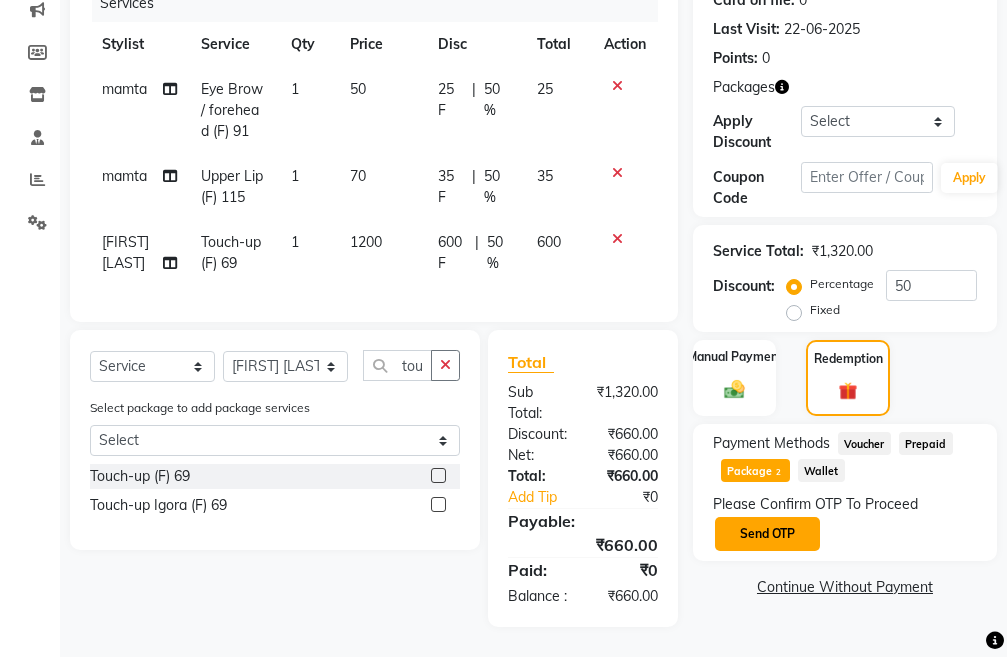 click on "Send OTP" 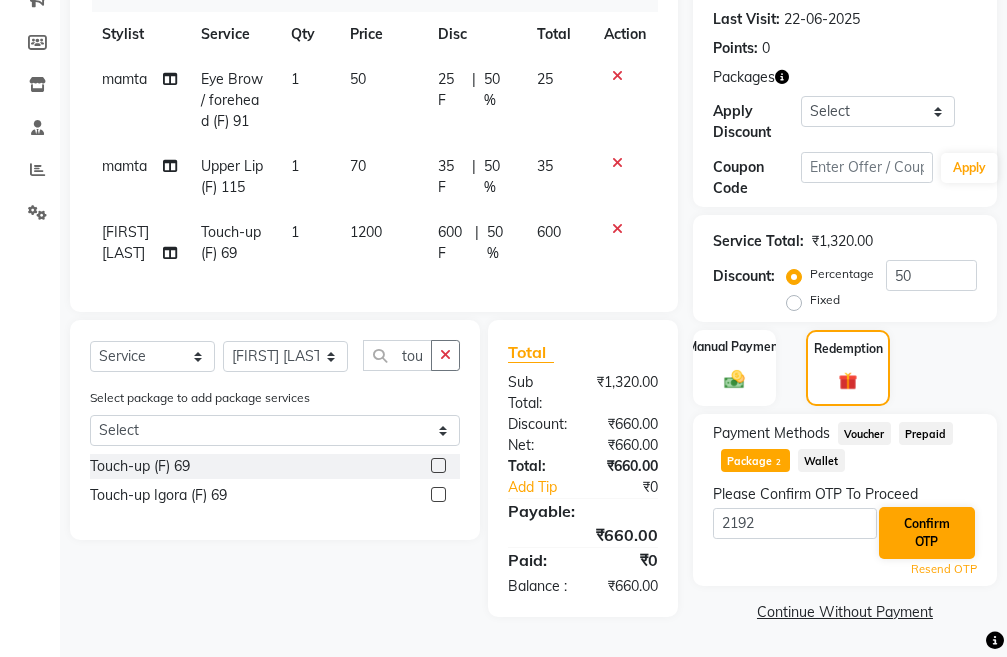 type on "2192" 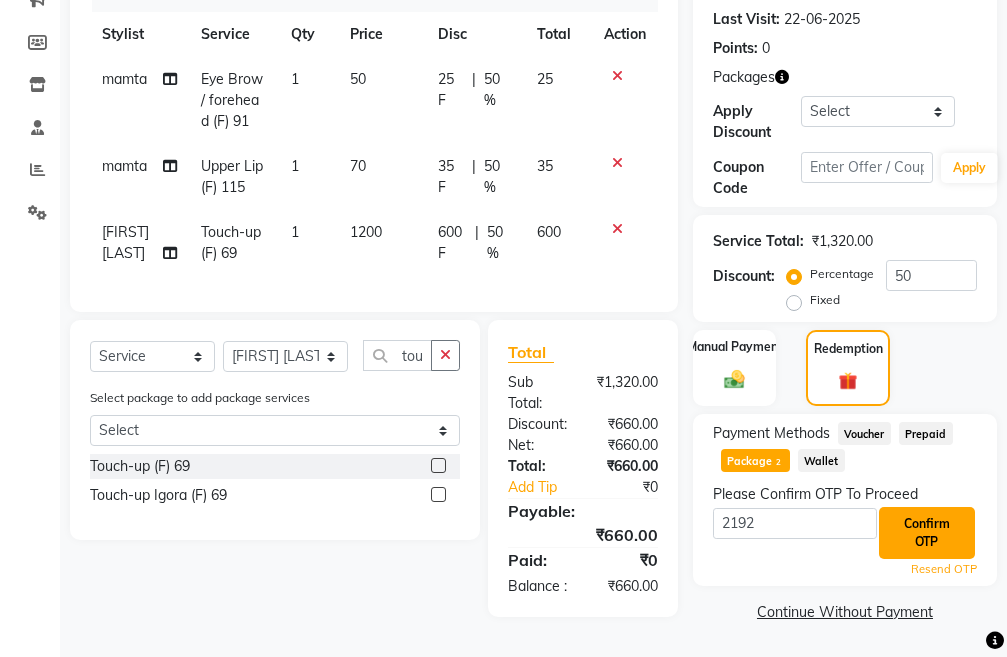 click on "Confirm OTP" 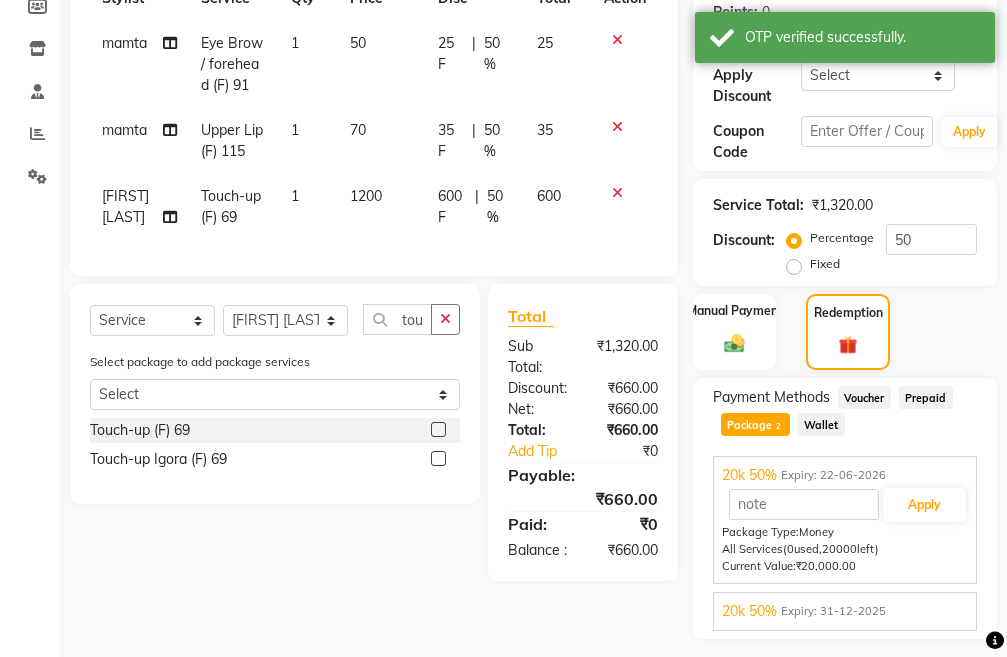 scroll, scrollTop: 389, scrollLeft: 0, axis: vertical 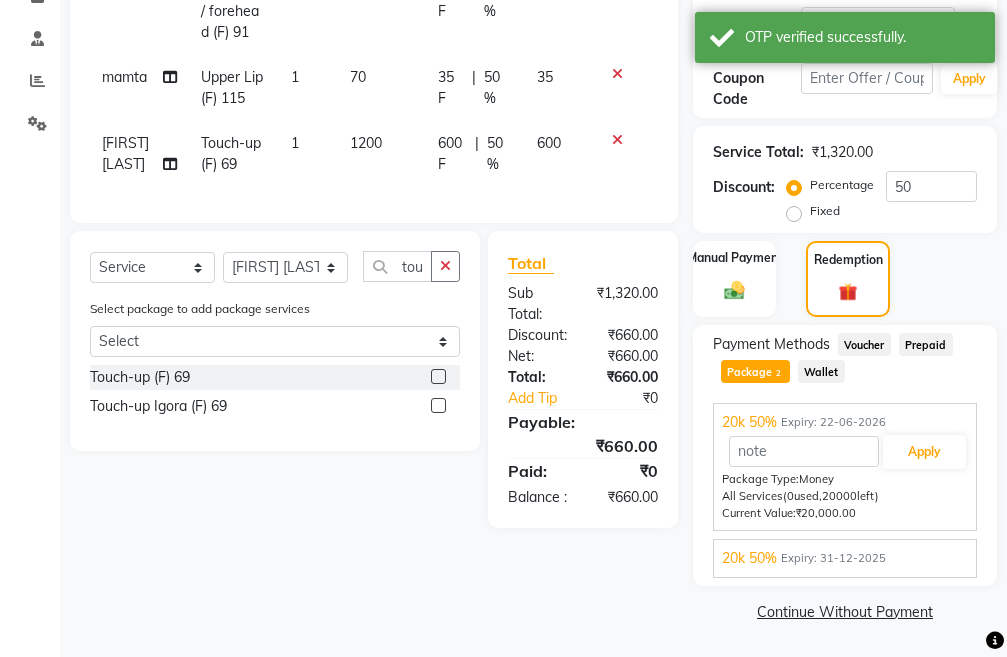 click on "20k 50% Expiry: 31-12-2025 Apply Package Type:  Money All Services  (16140  used,  3860   left)  Current Value:  ₹3,860.00" at bounding box center [845, 558] 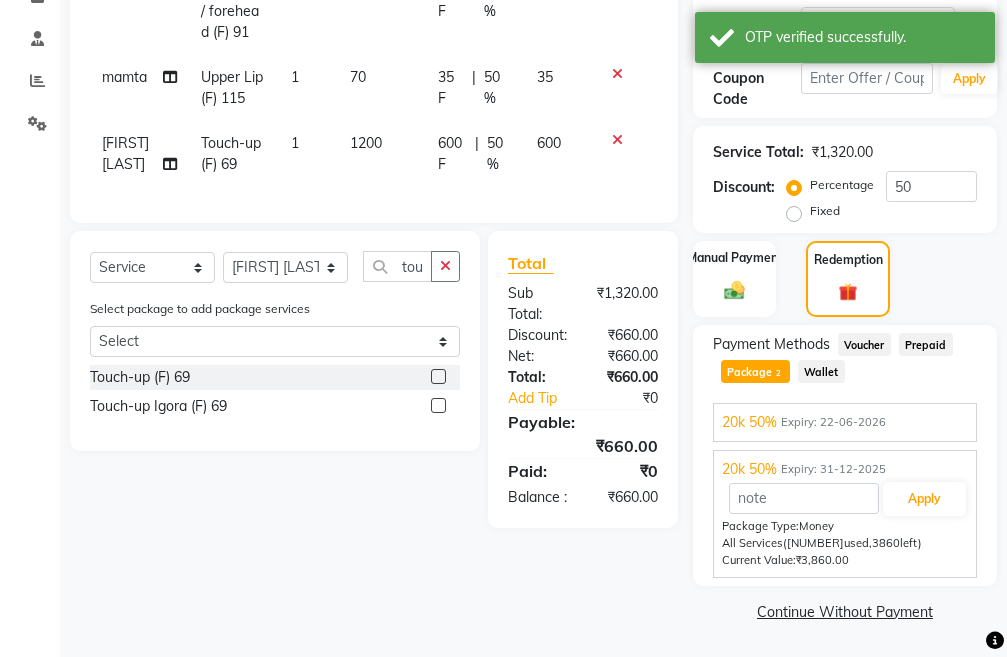 click on "Package Type:  Money" at bounding box center [845, 526] 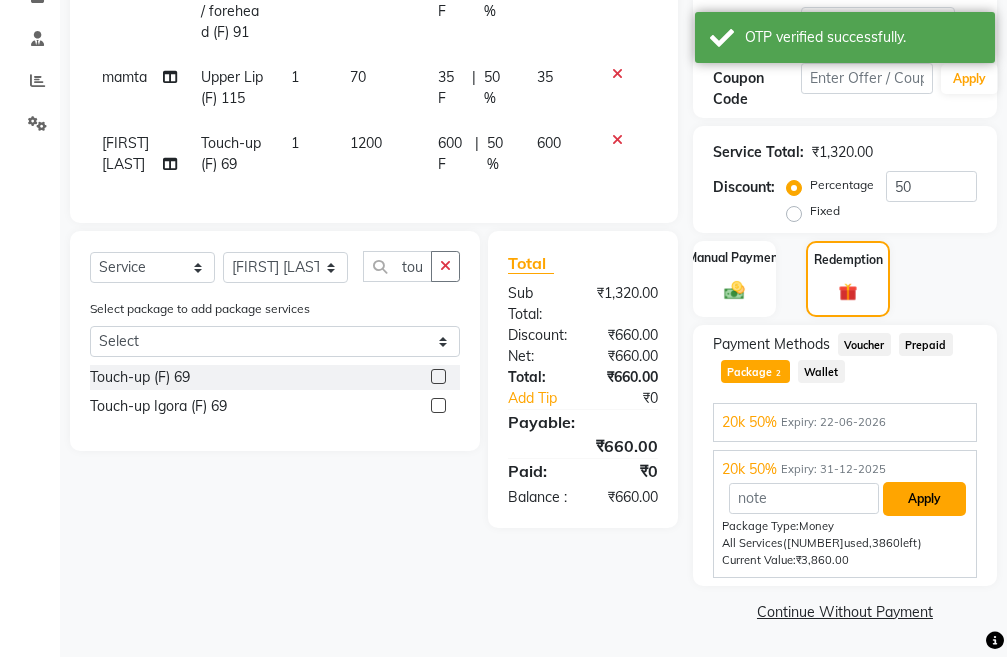 click on "Apply" at bounding box center (924, 499) 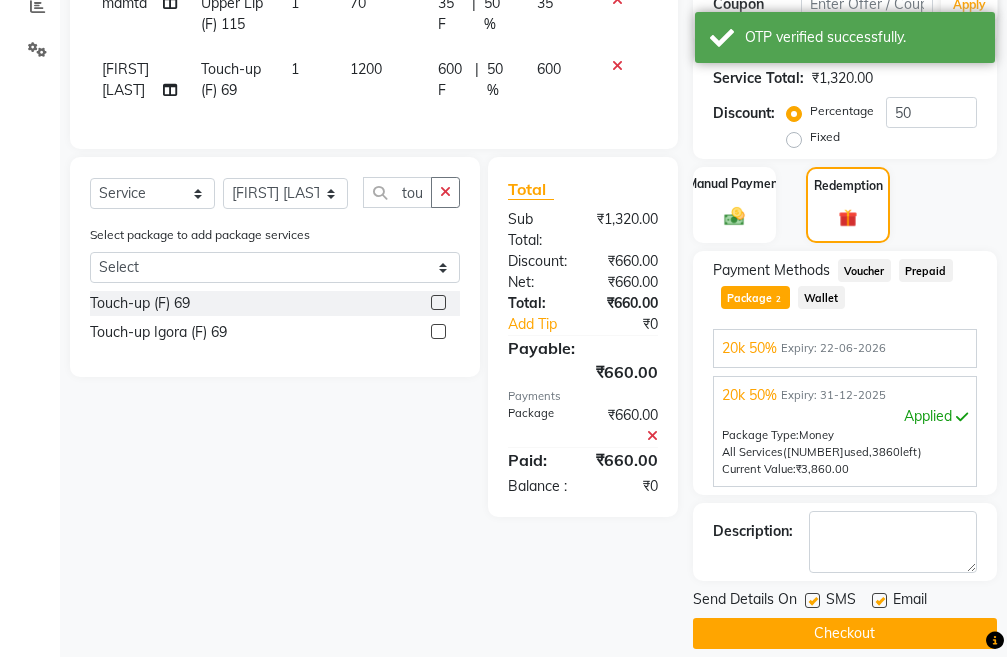 scroll, scrollTop: 485, scrollLeft: 0, axis: vertical 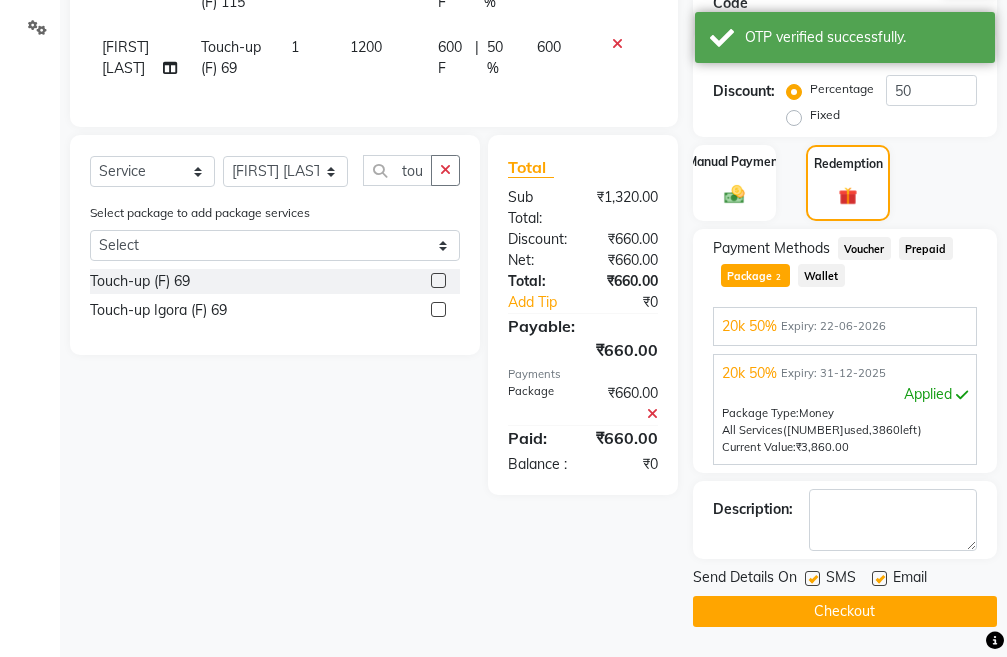 click on "Checkout" 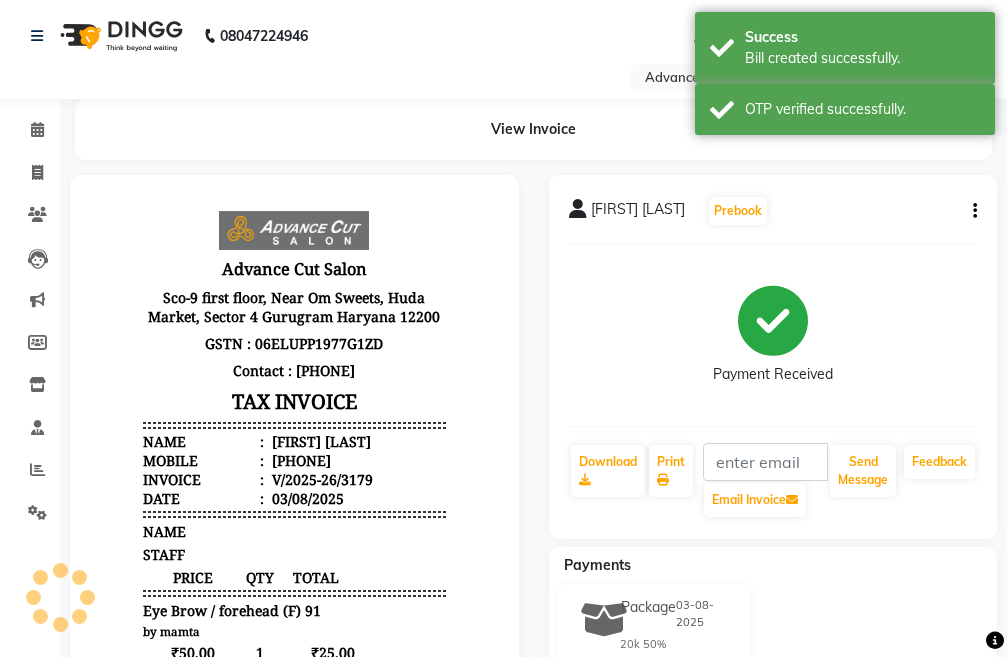 scroll, scrollTop: 0, scrollLeft: 0, axis: both 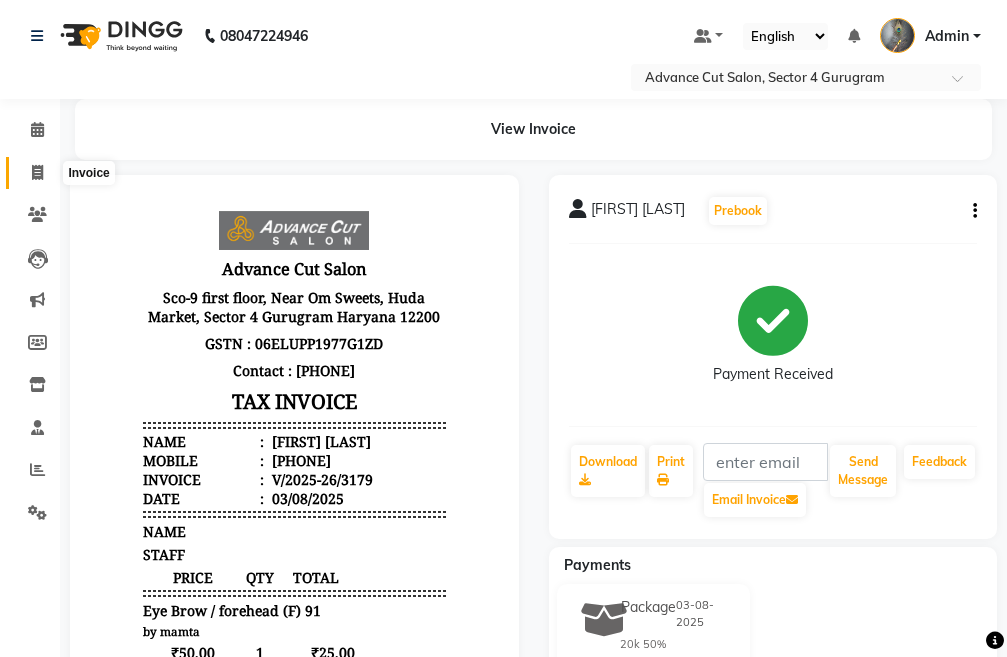 click 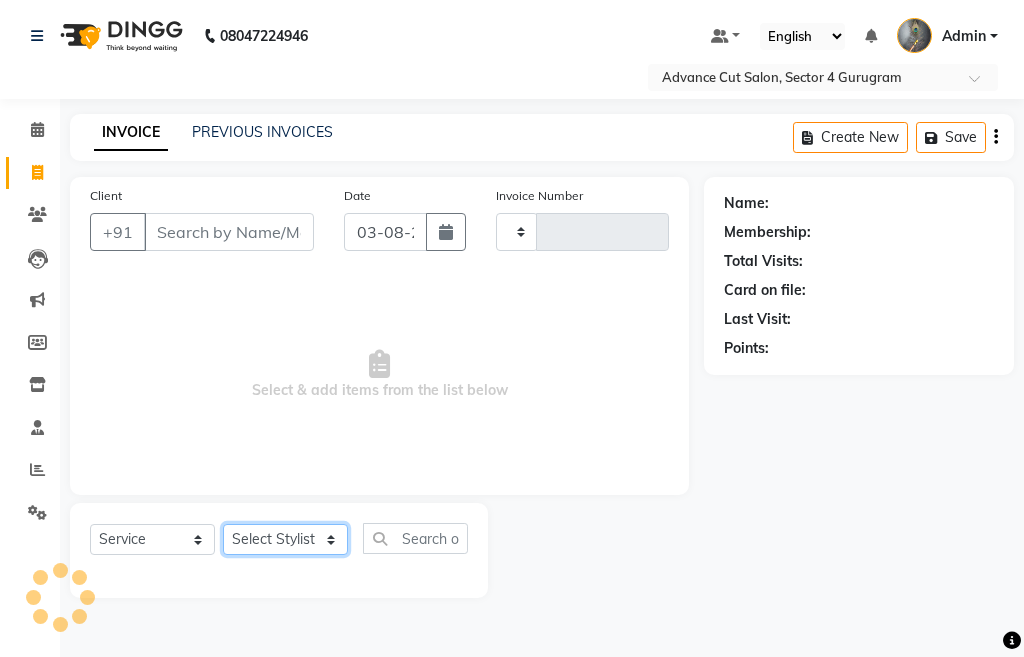 click on "Select Stylist" 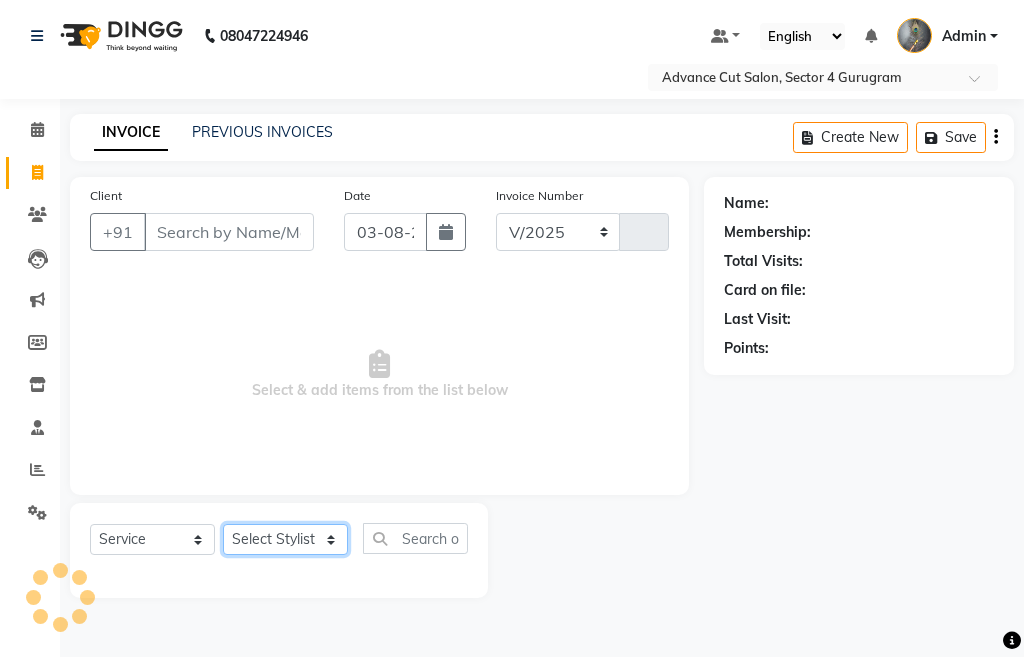 select on "4939" 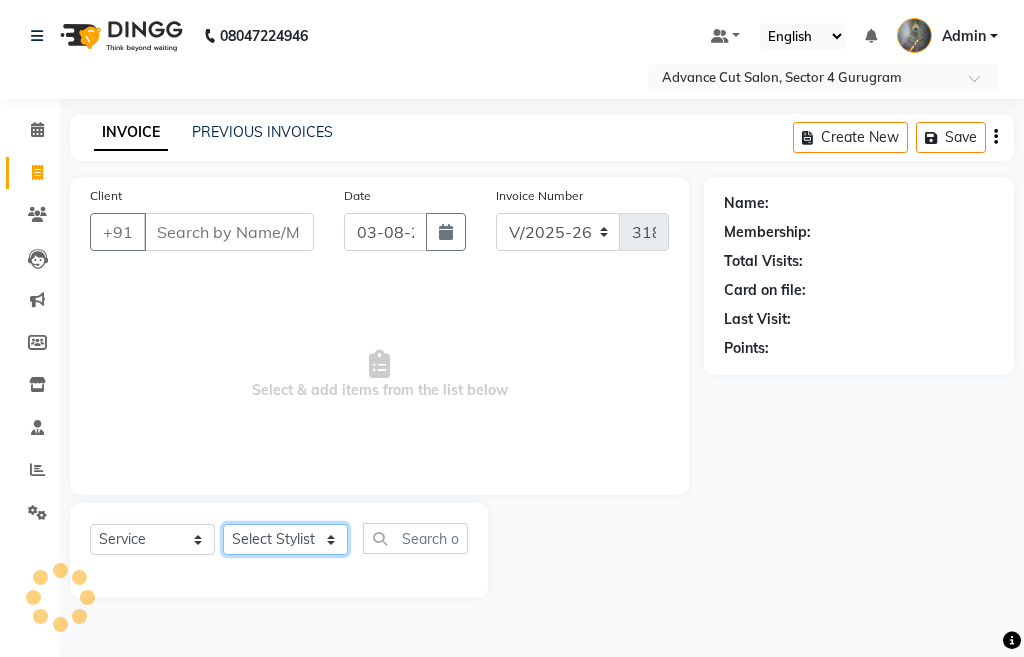 select on "81671" 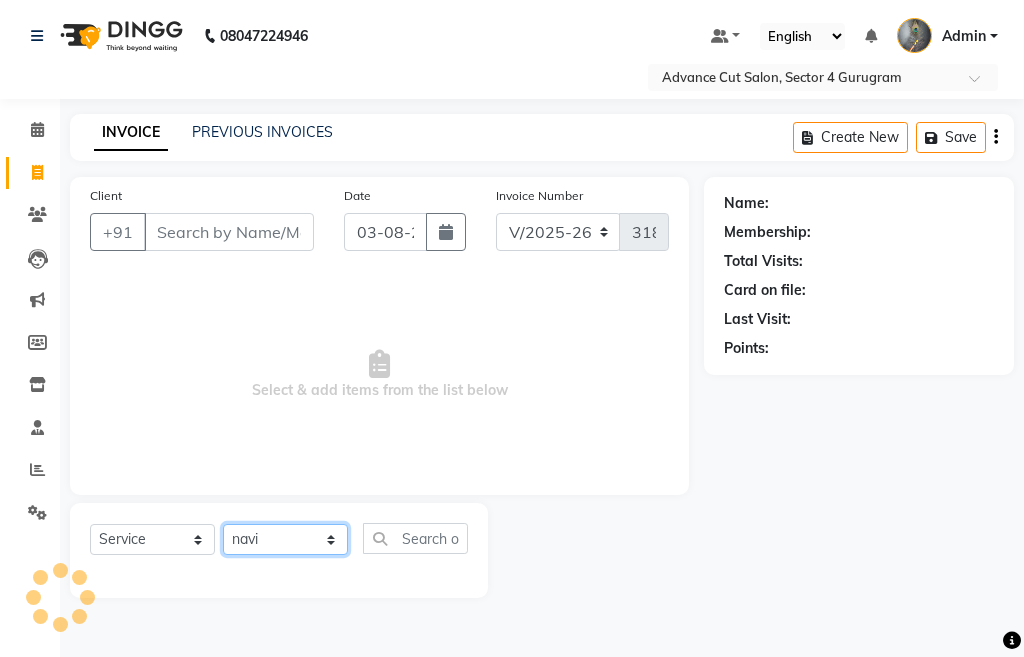 click on "Select Stylist Admin chahit COUNTOR hardeep mamta manisha MONISH navi NOSHAD ALI rahul shatnam shweta singh sunny tip" 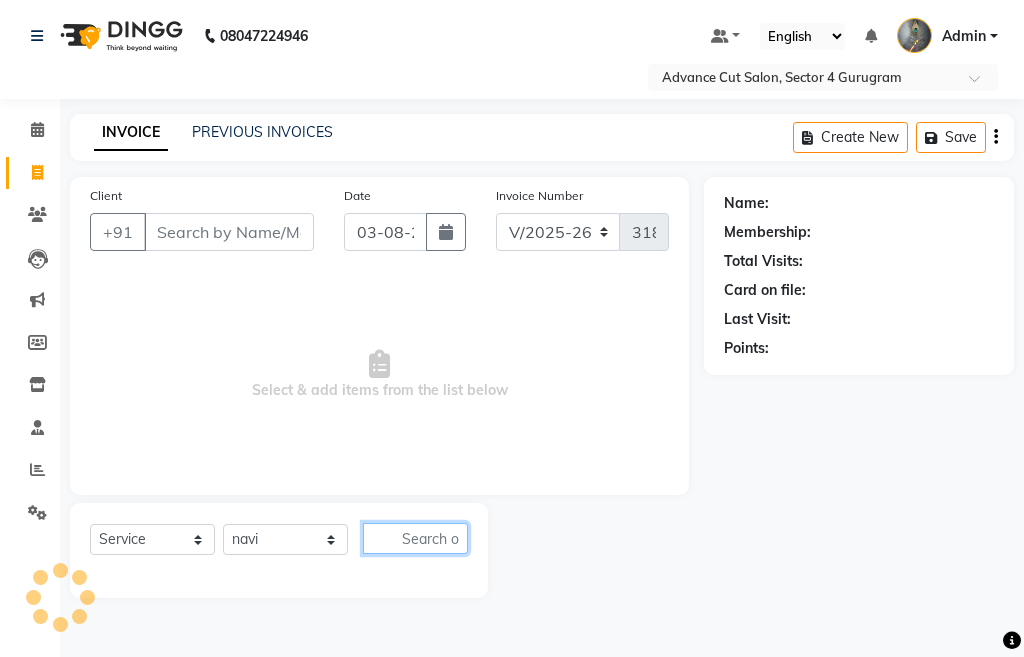 click 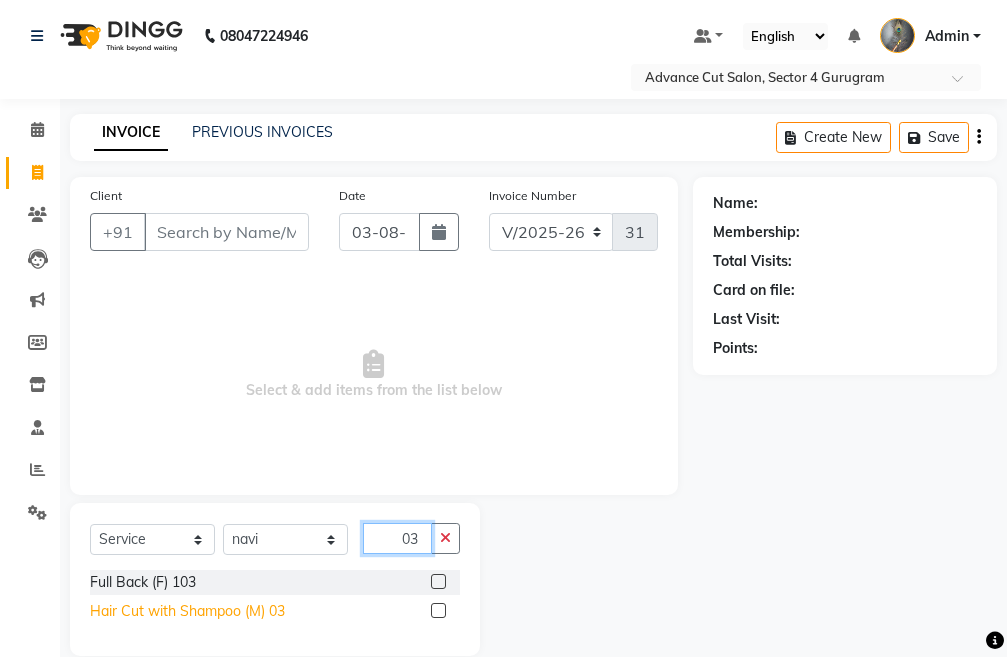 type on "03" 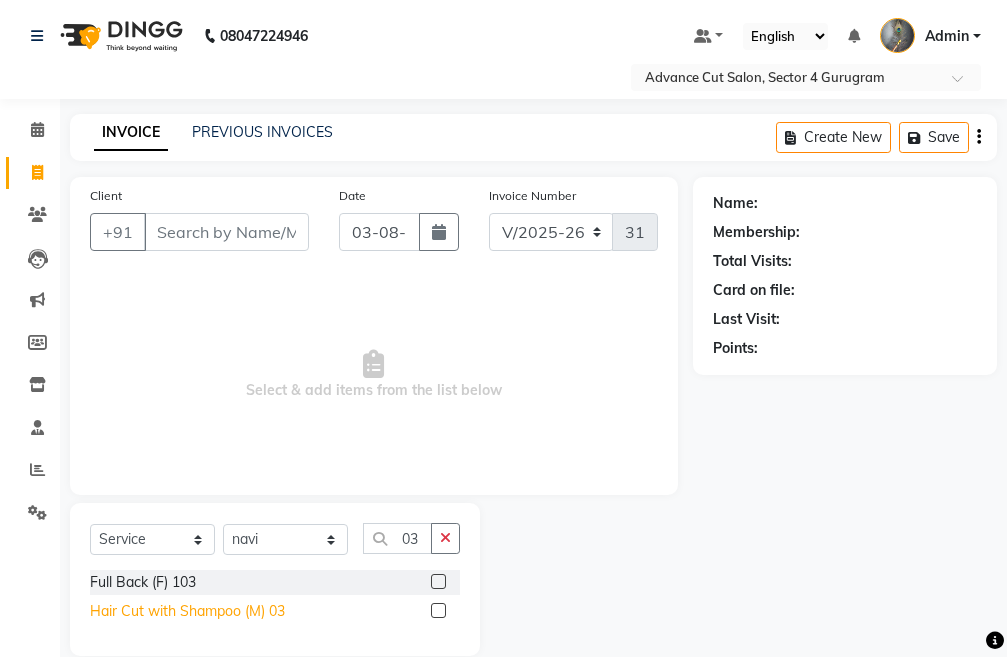 click on "Hair Cut with Shampoo (M) 03" 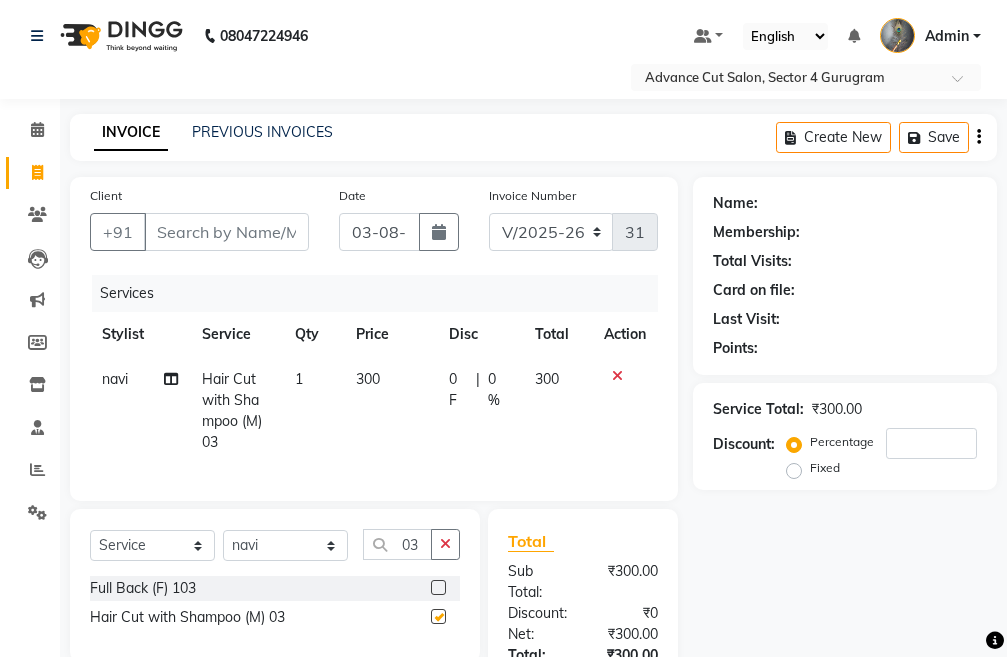 checkbox on "false" 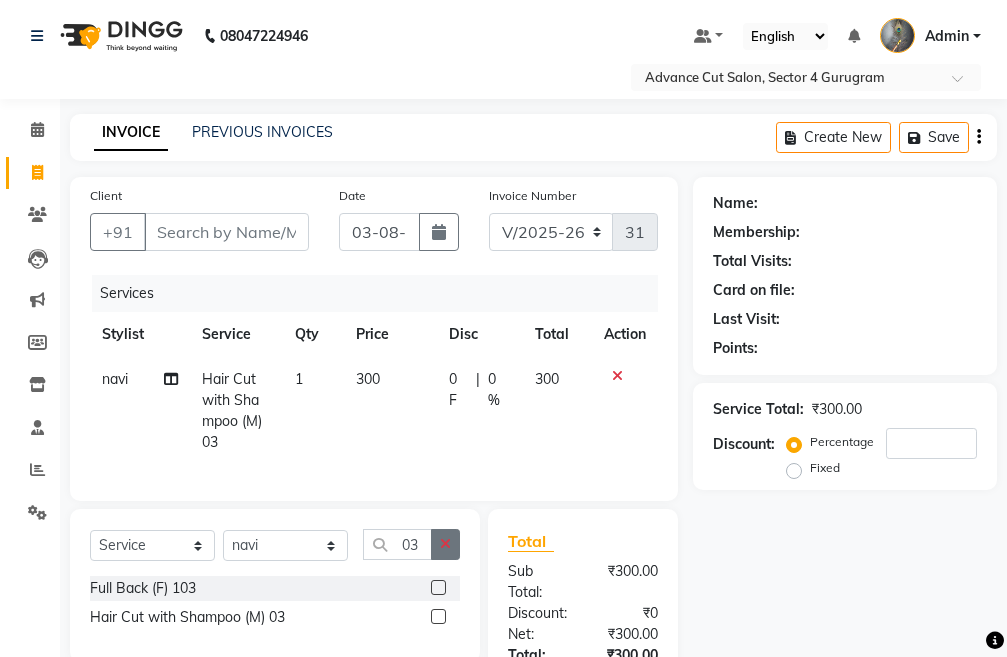 click 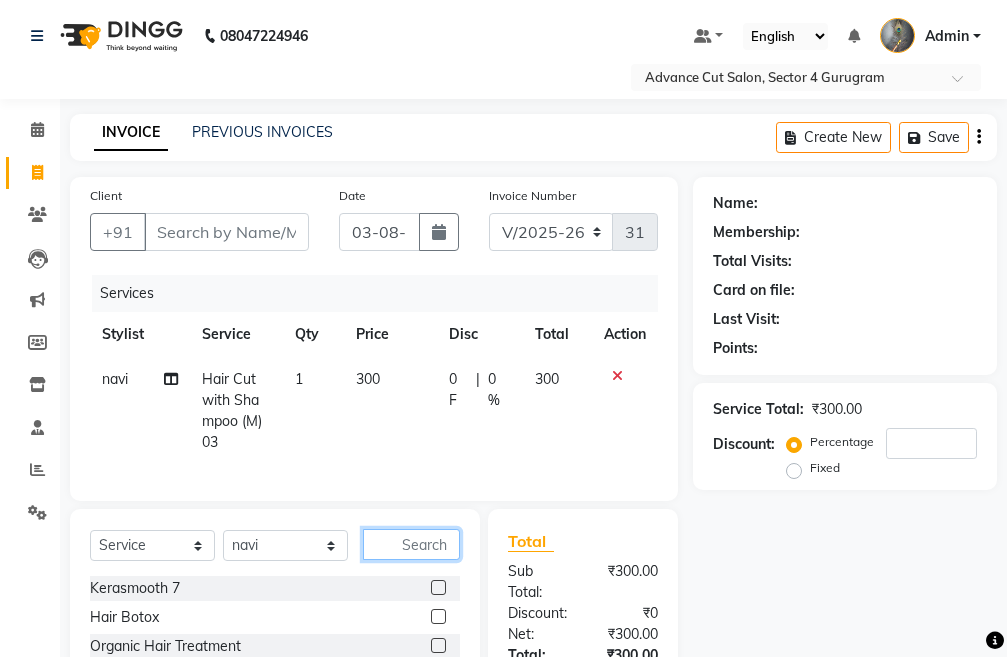 click 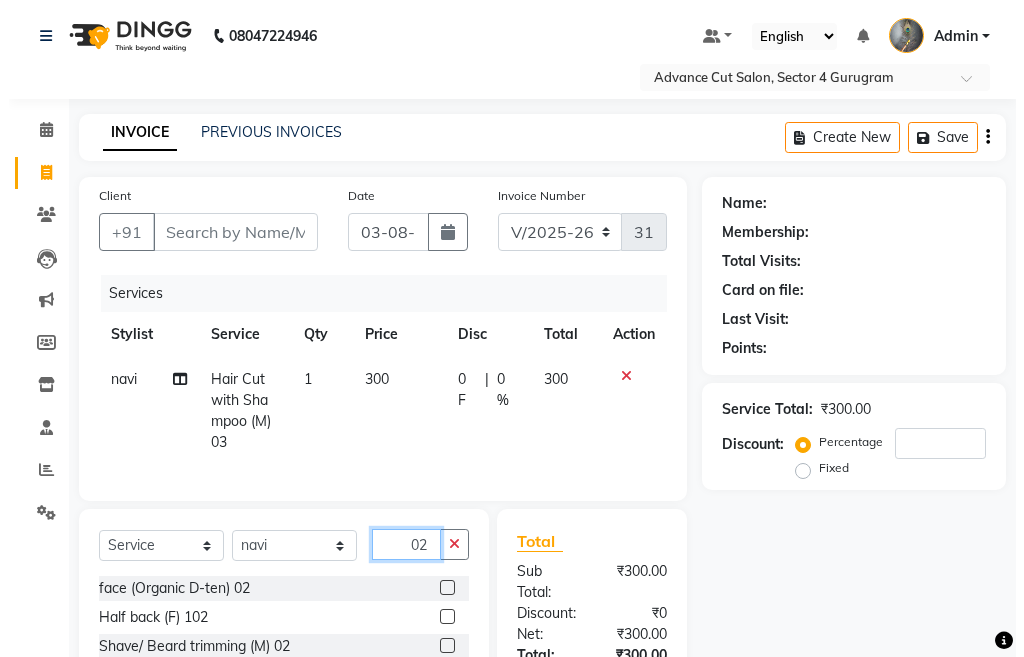 scroll, scrollTop: 100, scrollLeft: 0, axis: vertical 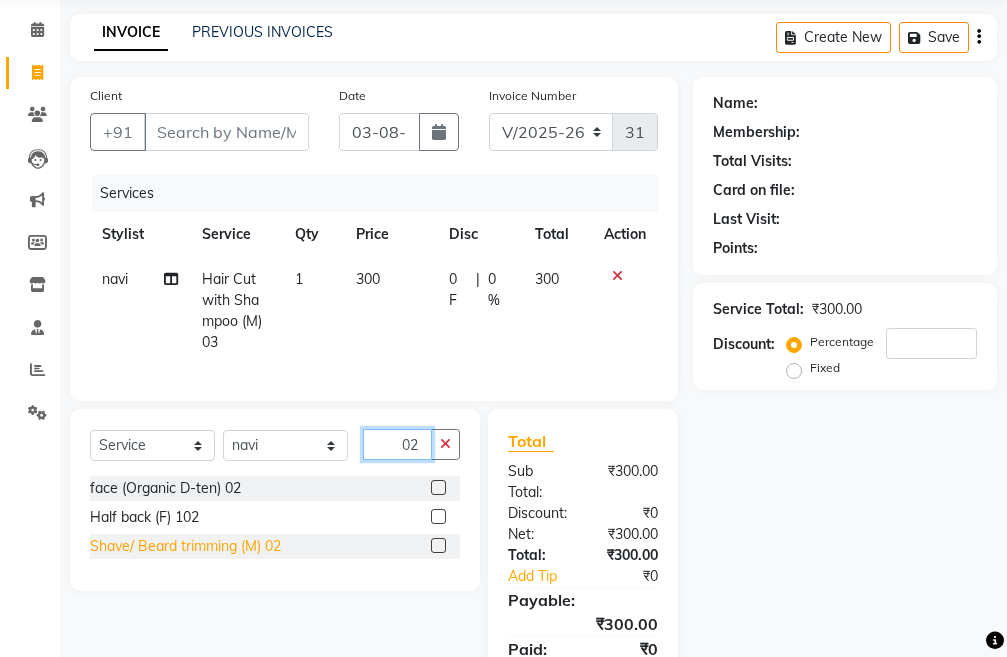type on "02" 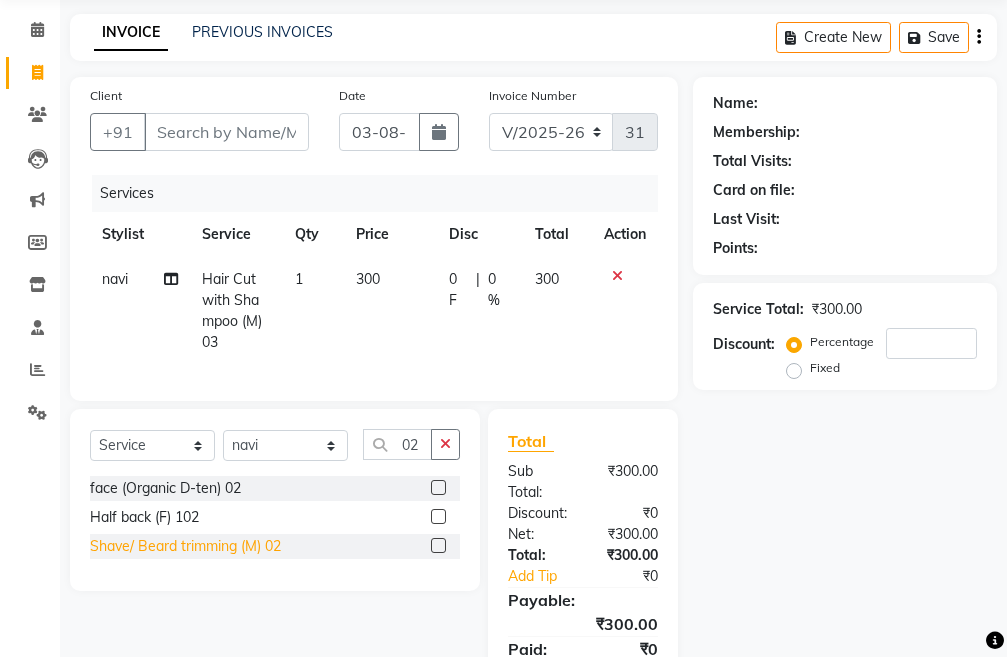 click on "Shave/ Beard trimming (M) 02" 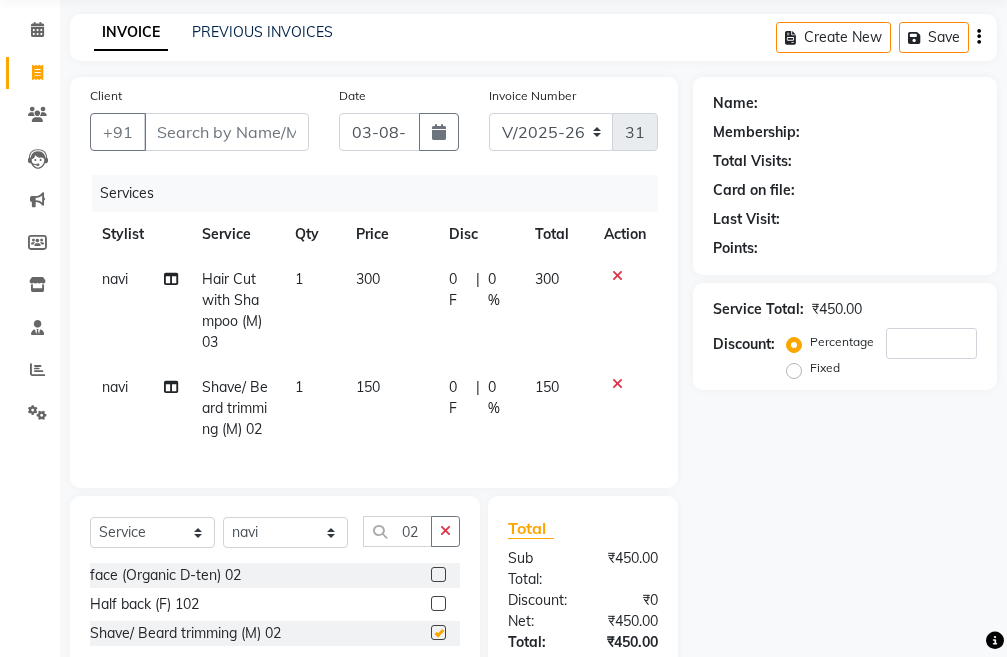 checkbox on "false" 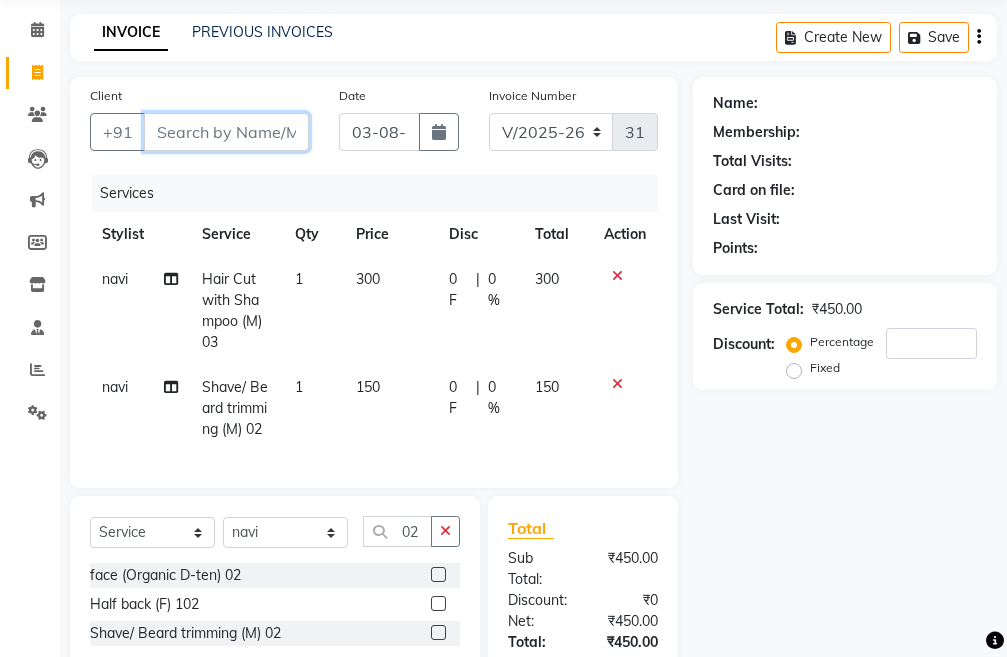 click on "Client" at bounding box center [226, 132] 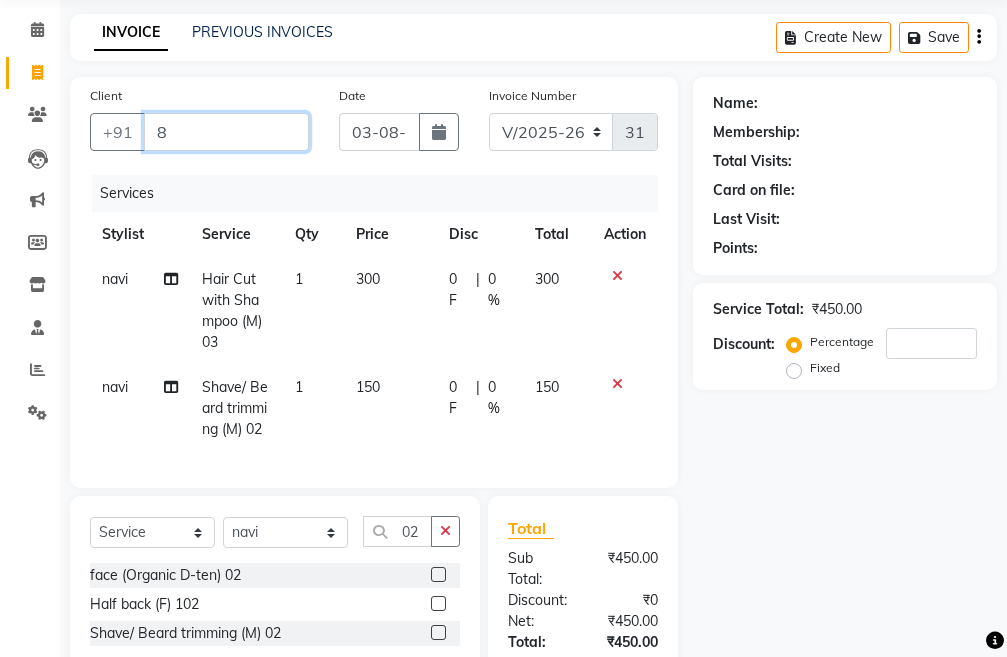type on "87" 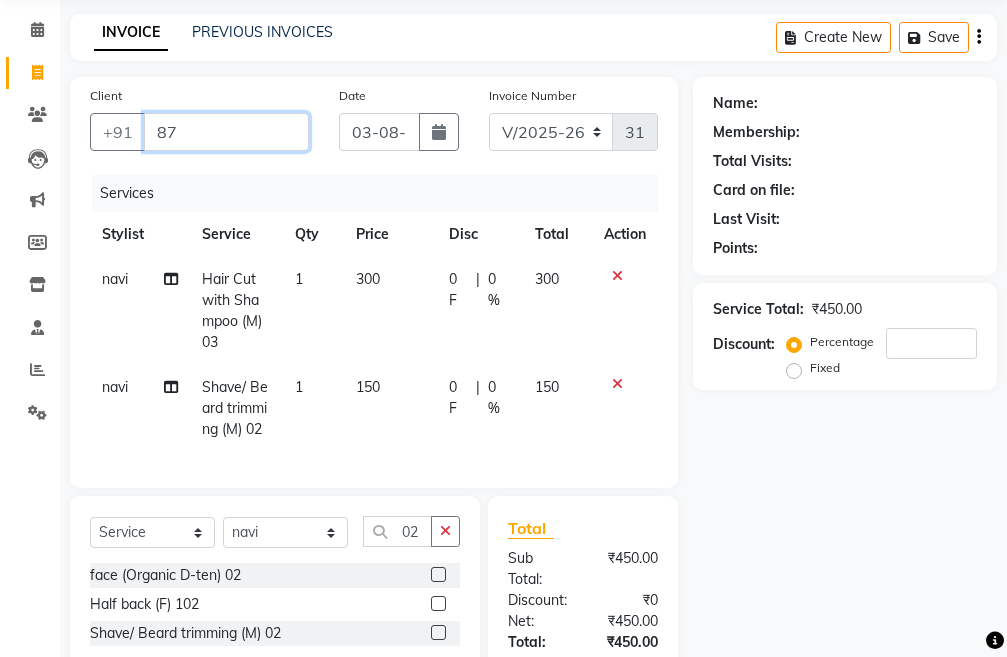 type on "0" 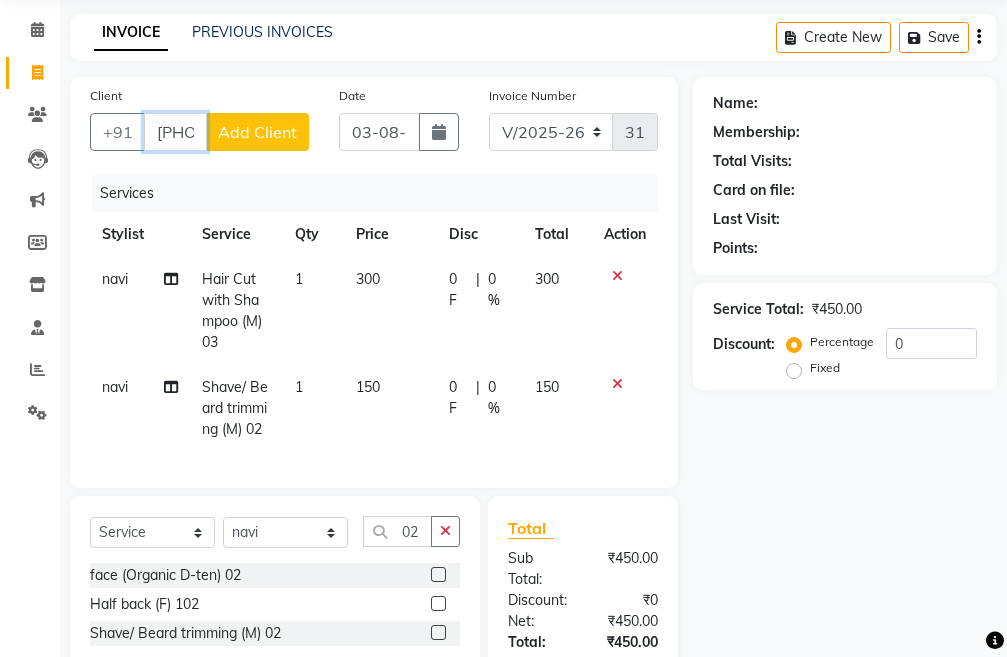 type on "[PHONE]" 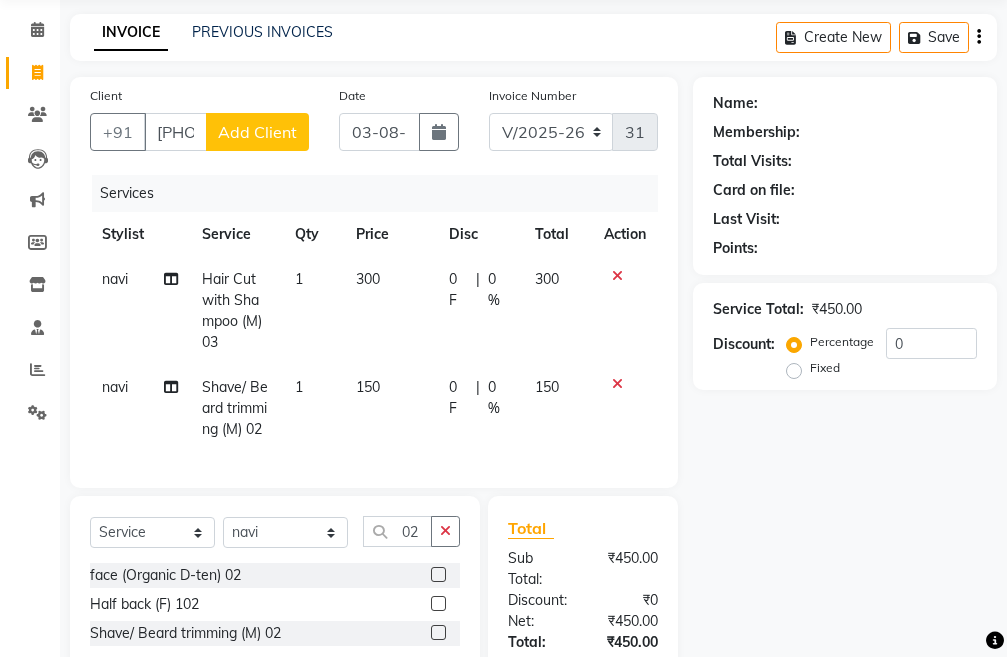 click on "Add Client" 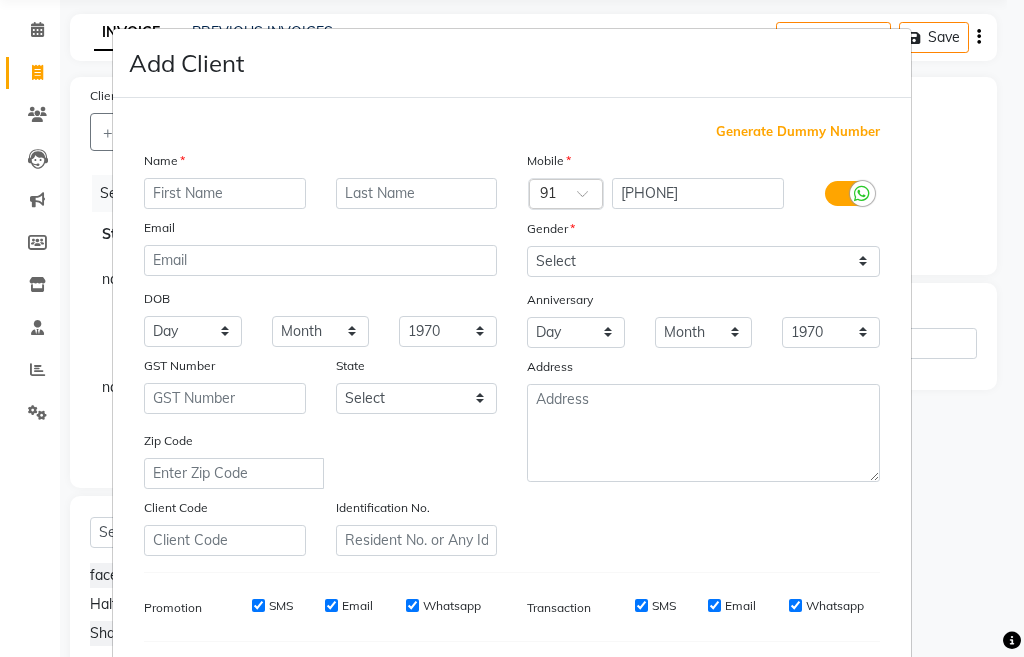 click at bounding box center (225, 193) 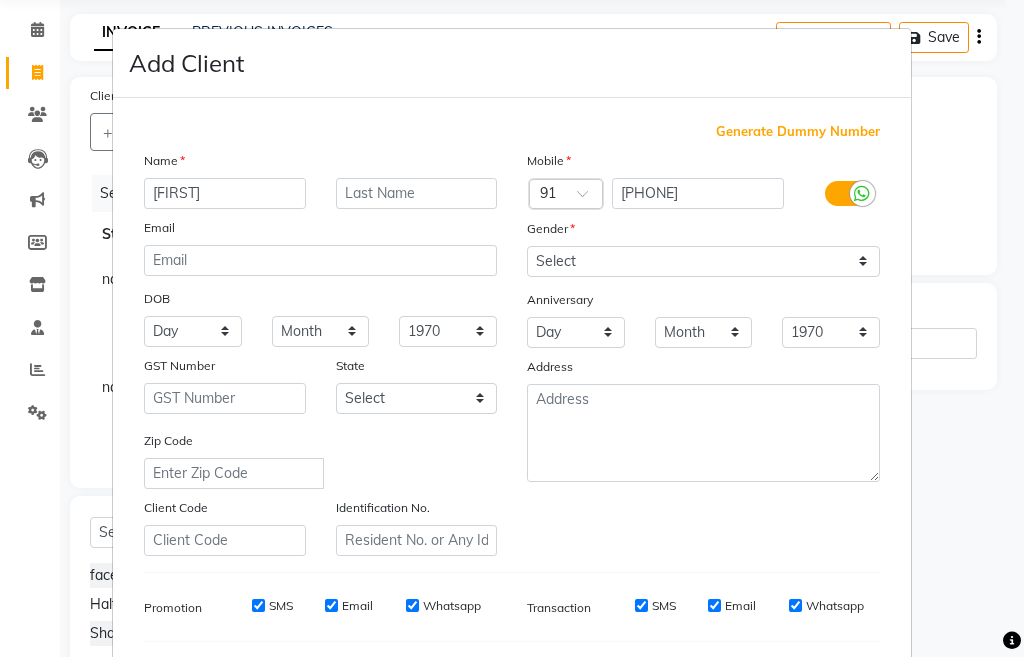 type on "advik" 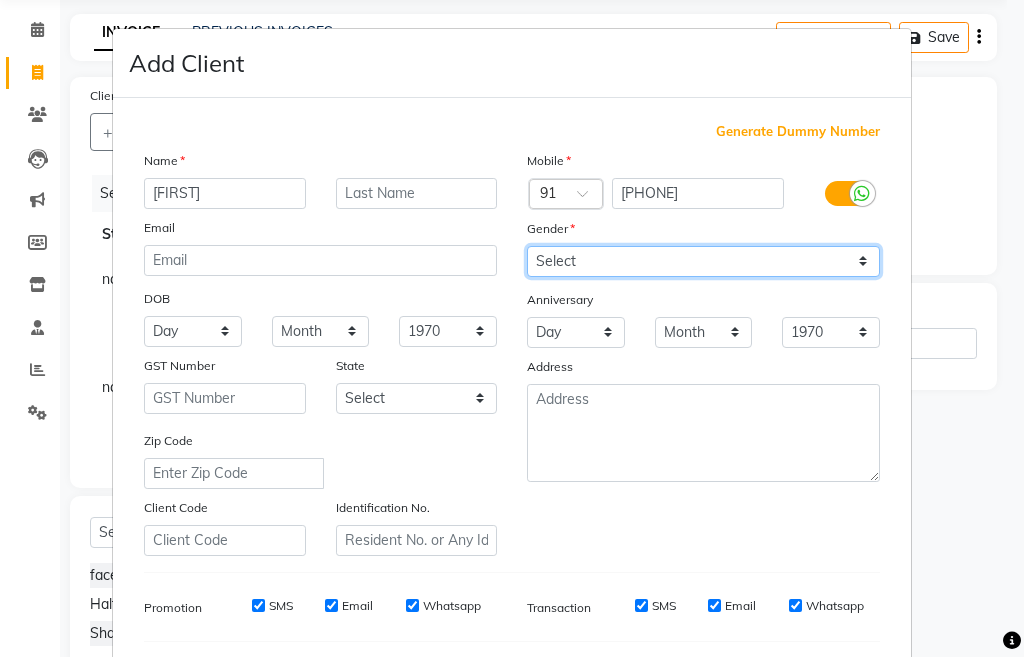 click on "Select Male Female Other Prefer Not To Say" at bounding box center (703, 261) 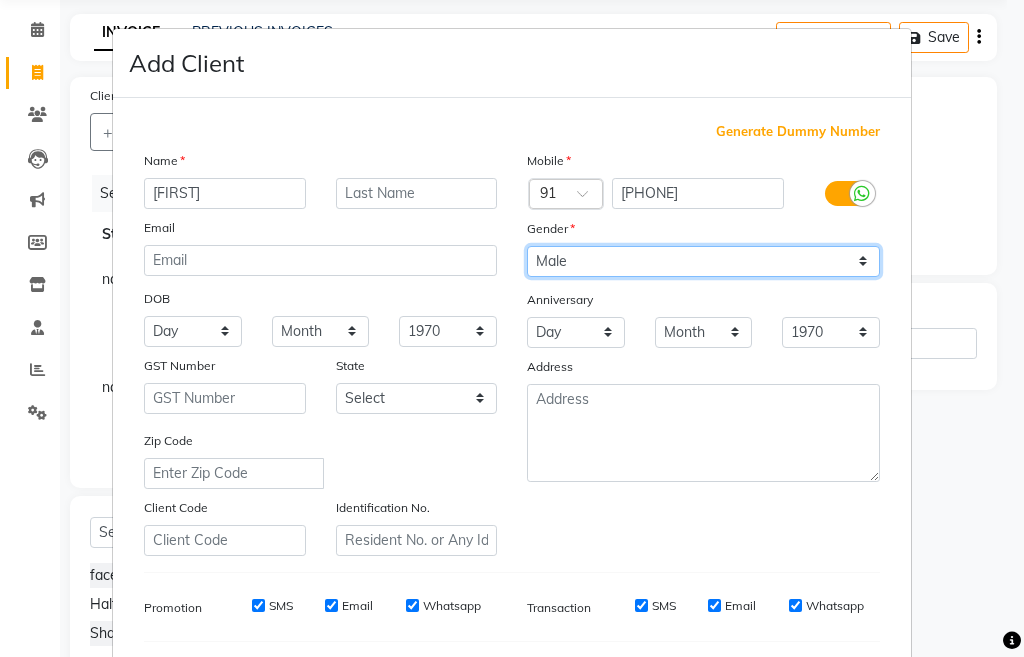 click on "Select Male Female Other Prefer Not To Say" at bounding box center (703, 261) 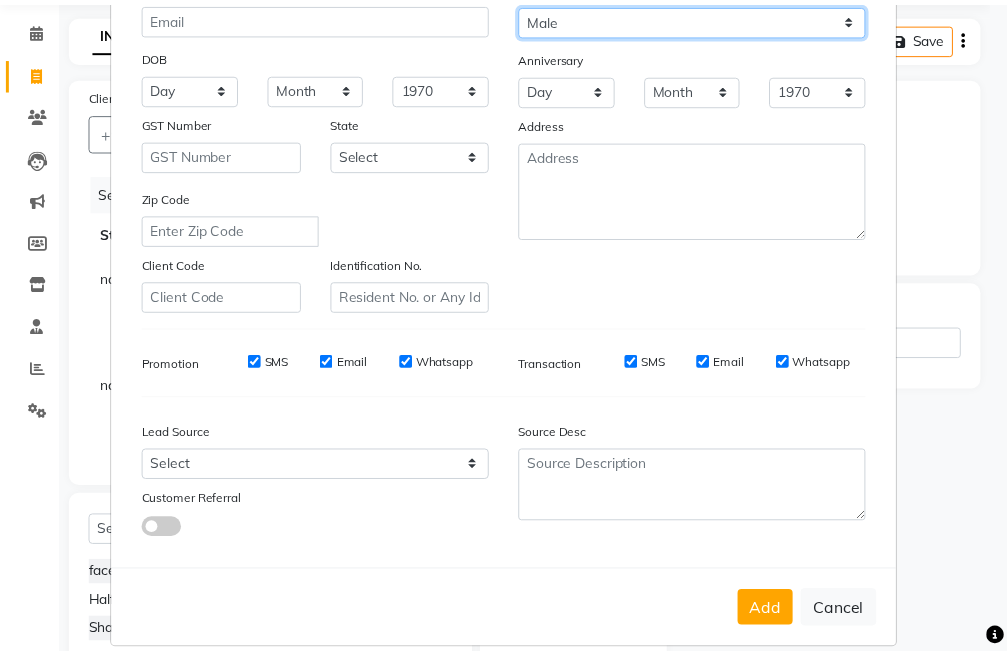 scroll, scrollTop: 266, scrollLeft: 0, axis: vertical 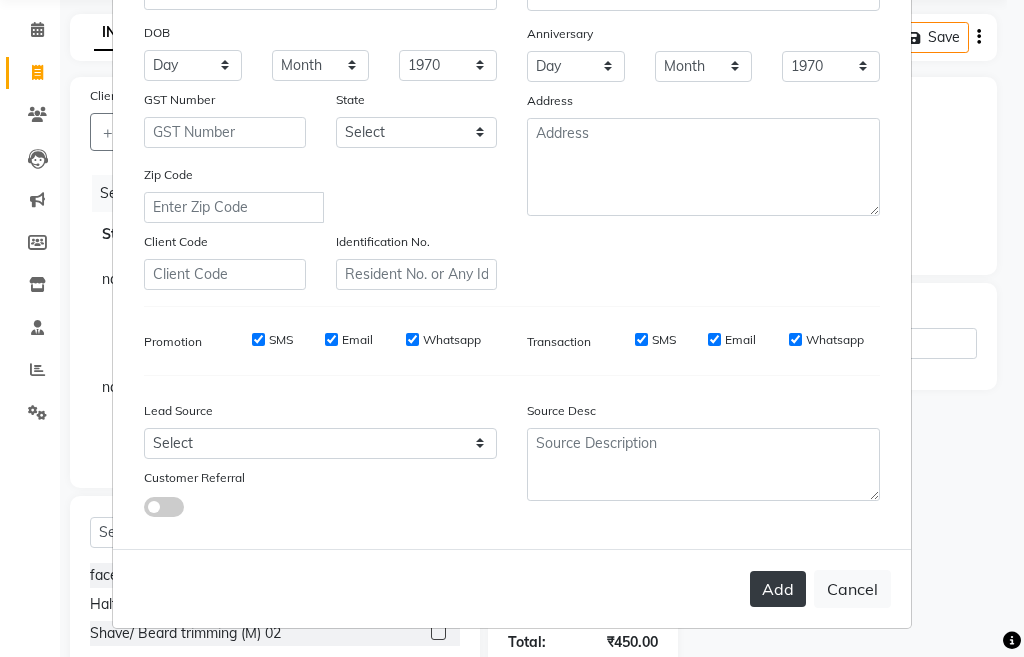click on "Add" at bounding box center [778, 589] 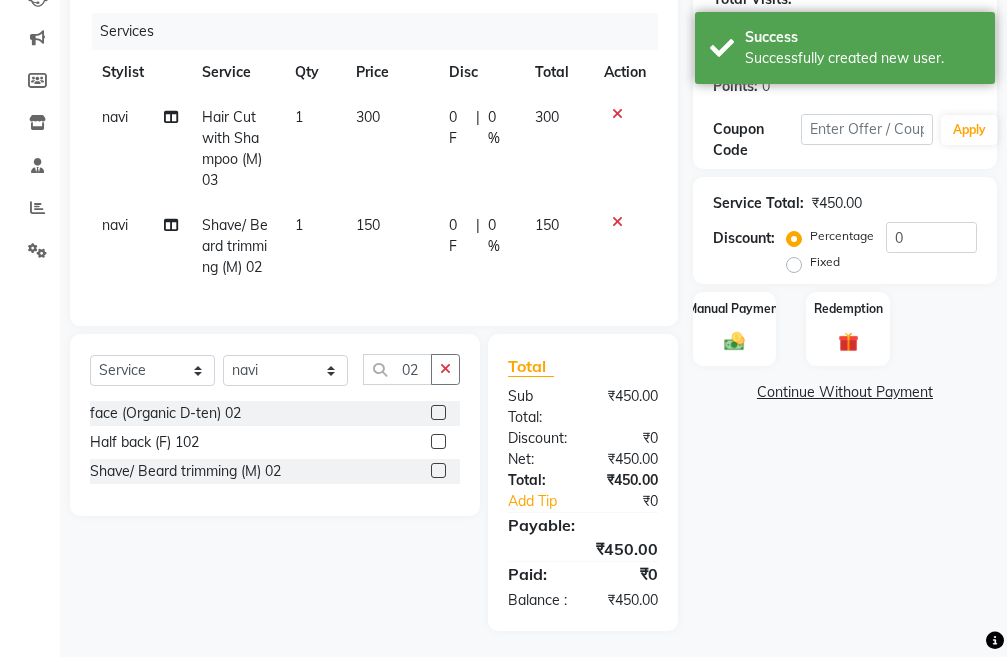 scroll, scrollTop: 304, scrollLeft: 0, axis: vertical 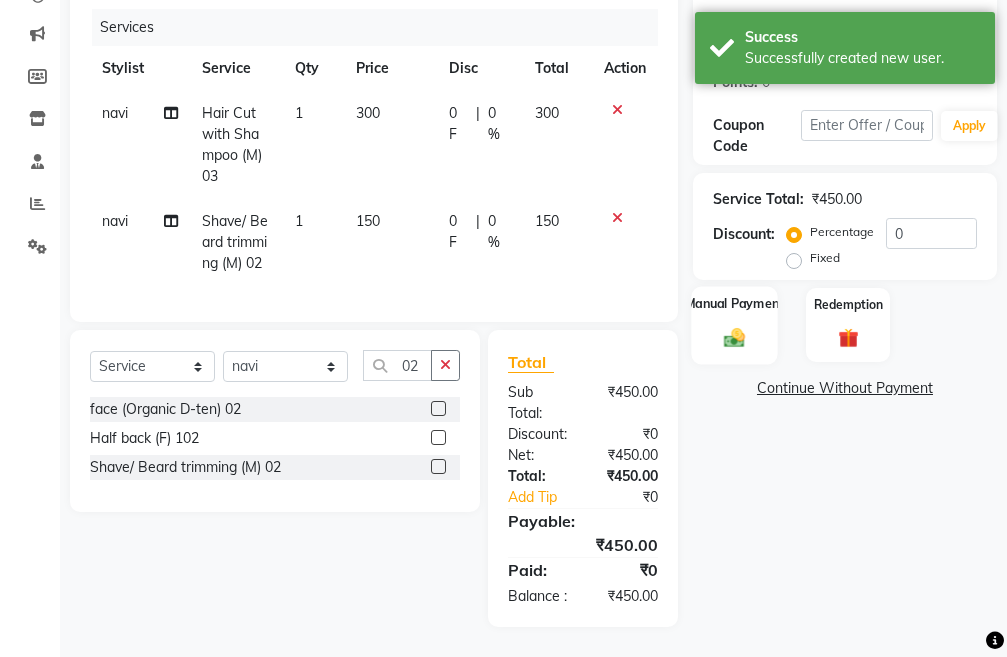 click on "Manual Payment" 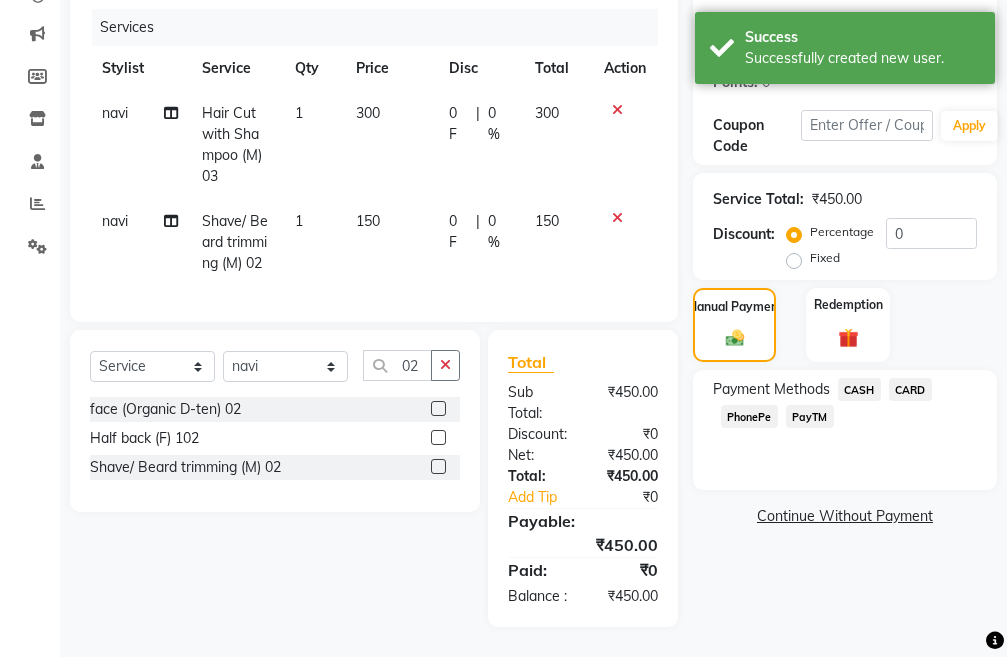 click on "CASH" 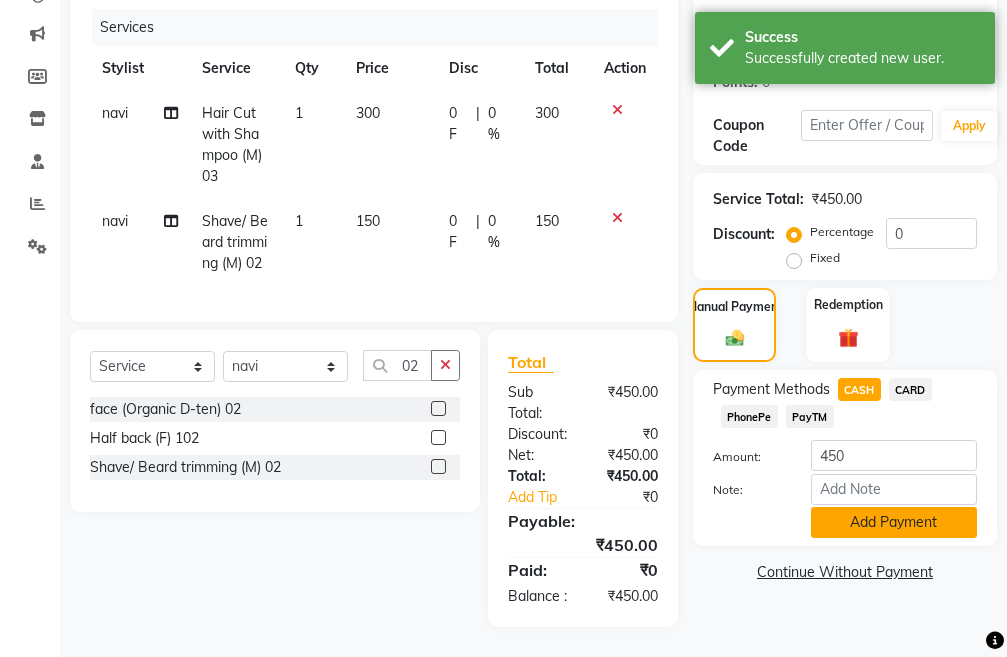 click on "Add Payment" 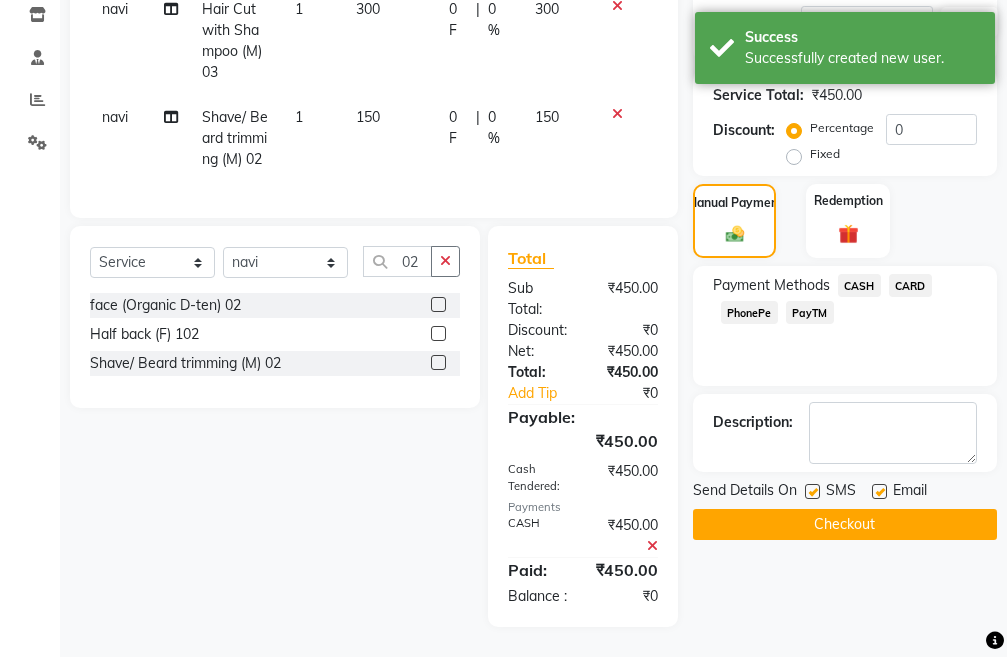scroll, scrollTop: 408, scrollLeft: 0, axis: vertical 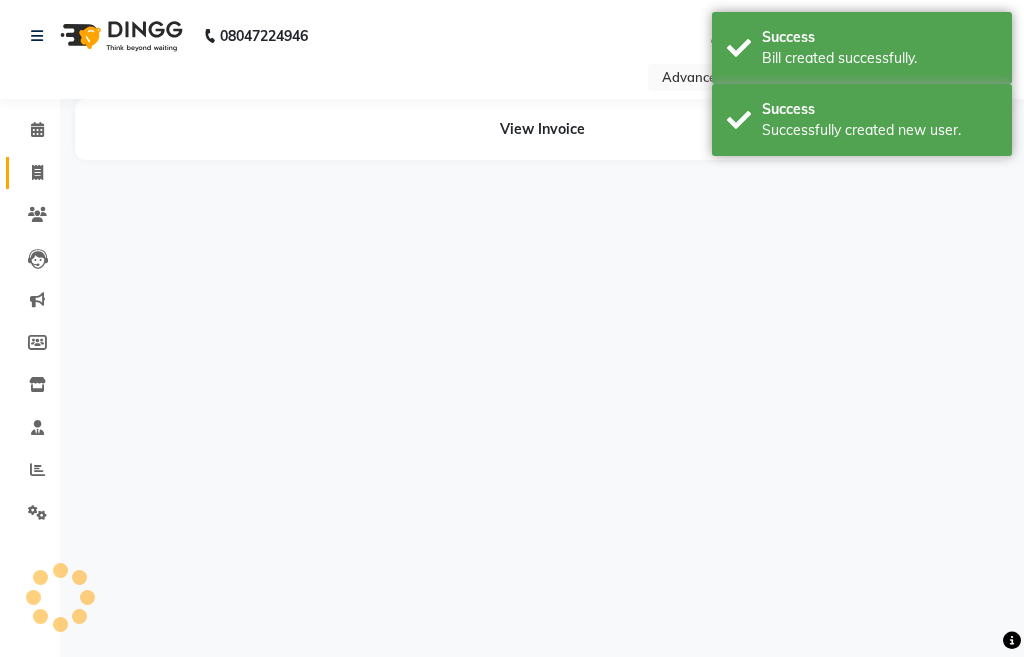 click 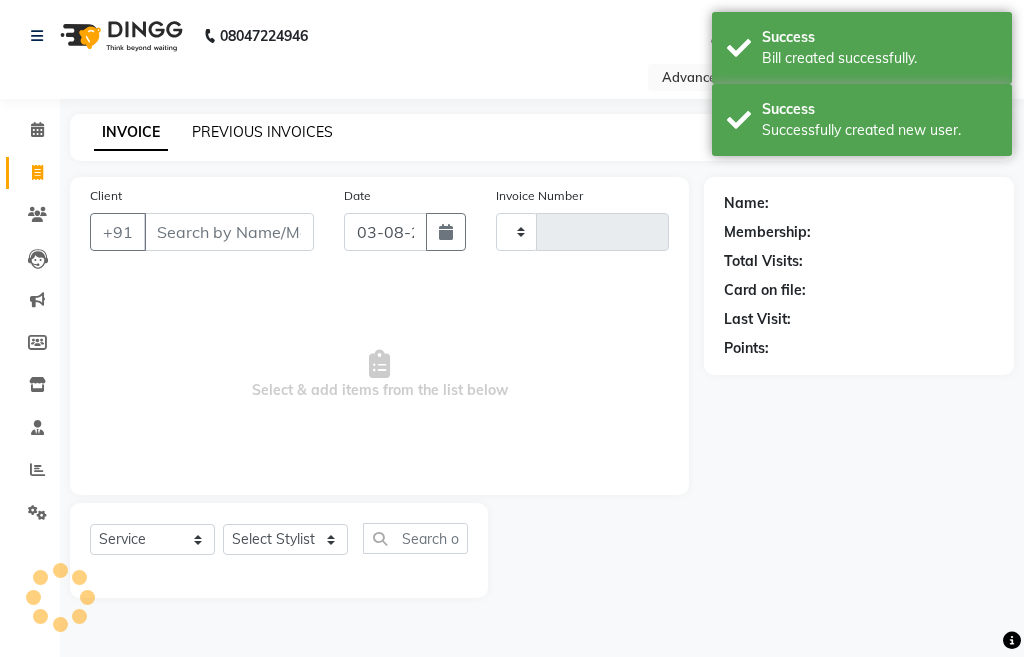 click on "PREVIOUS INVOICES" 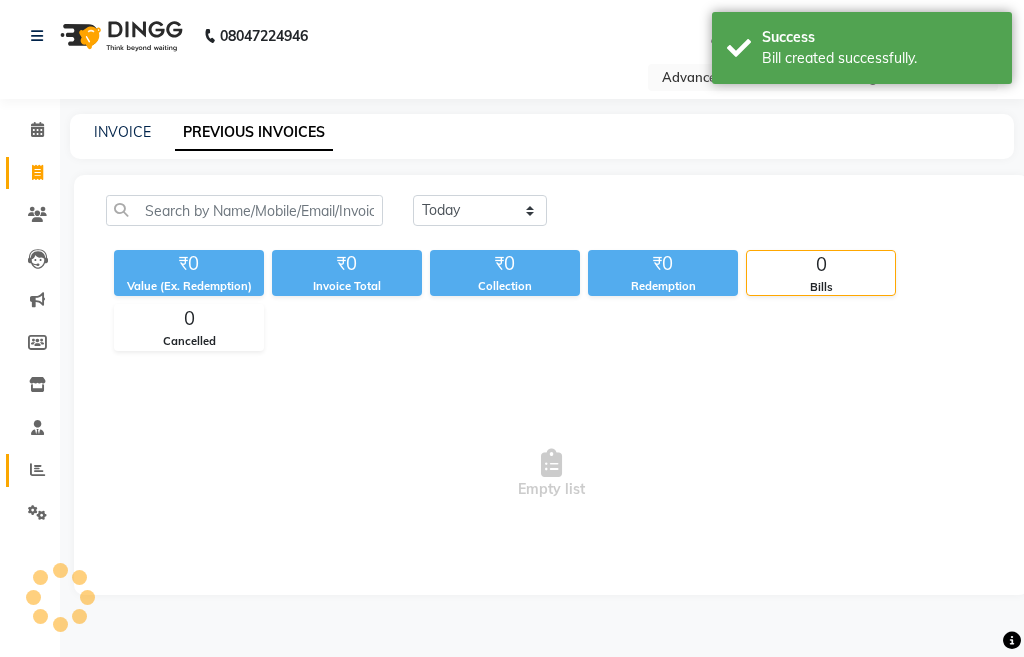 click 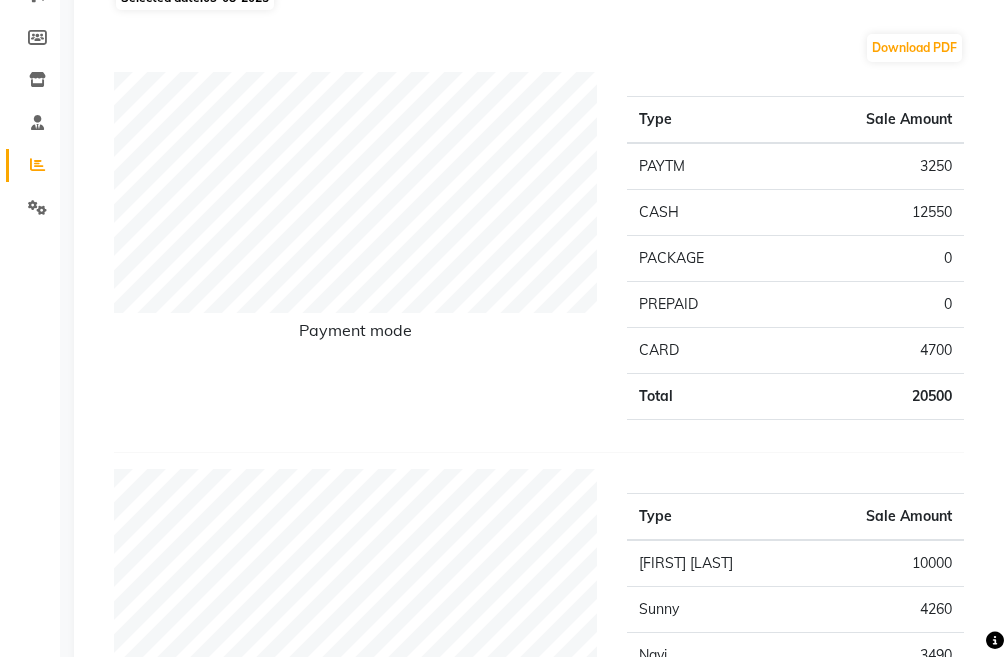 scroll, scrollTop: 100, scrollLeft: 0, axis: vertical 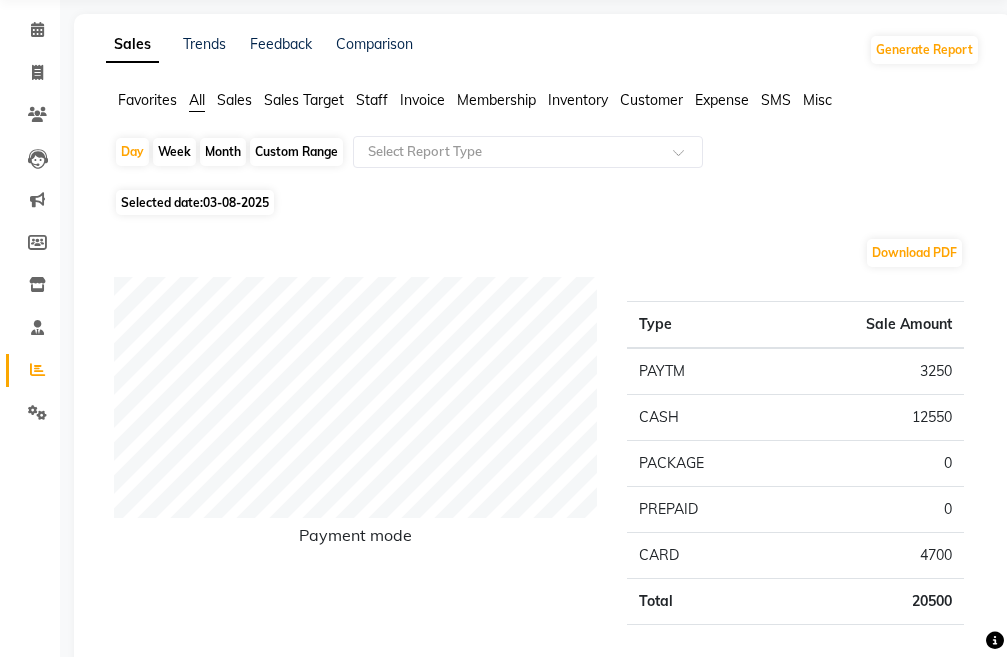 click on "03-08-2025" 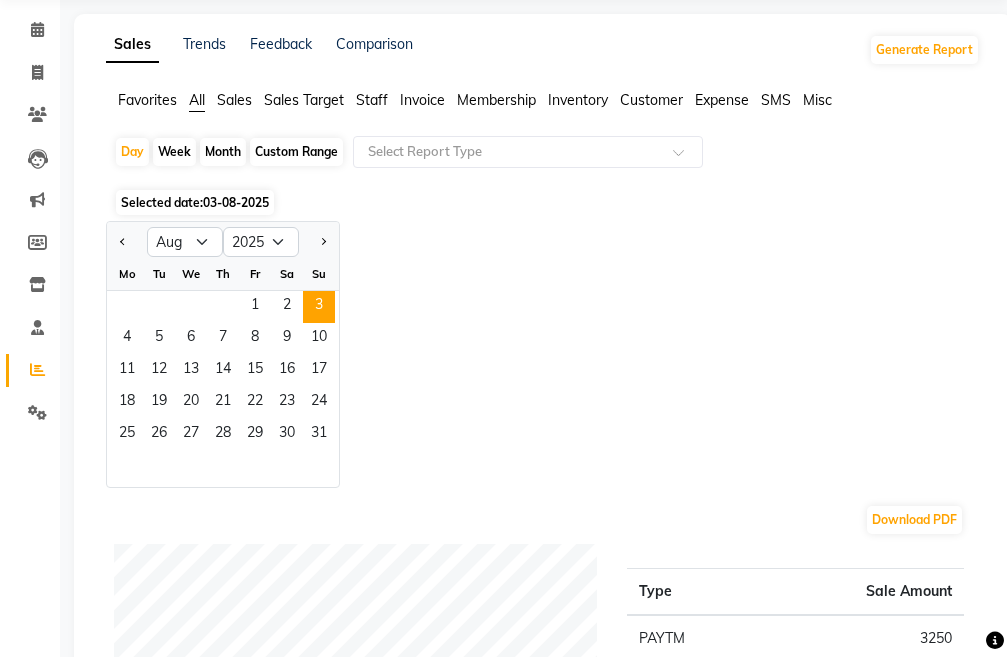 click on "Staff" 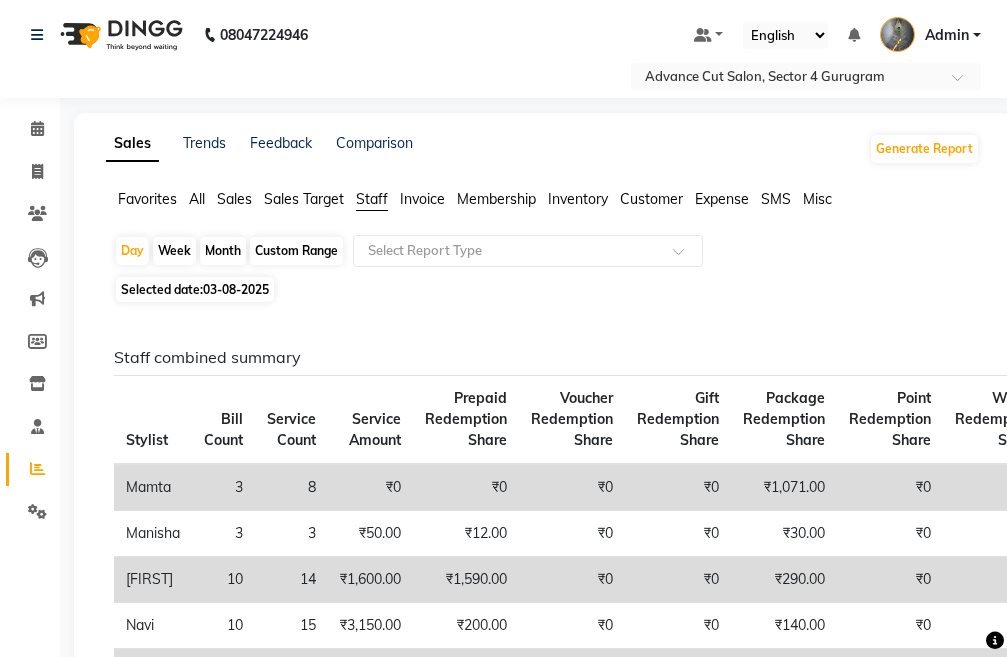 scroll, scrollTop: 0, scrollLeft: 0, axis: both 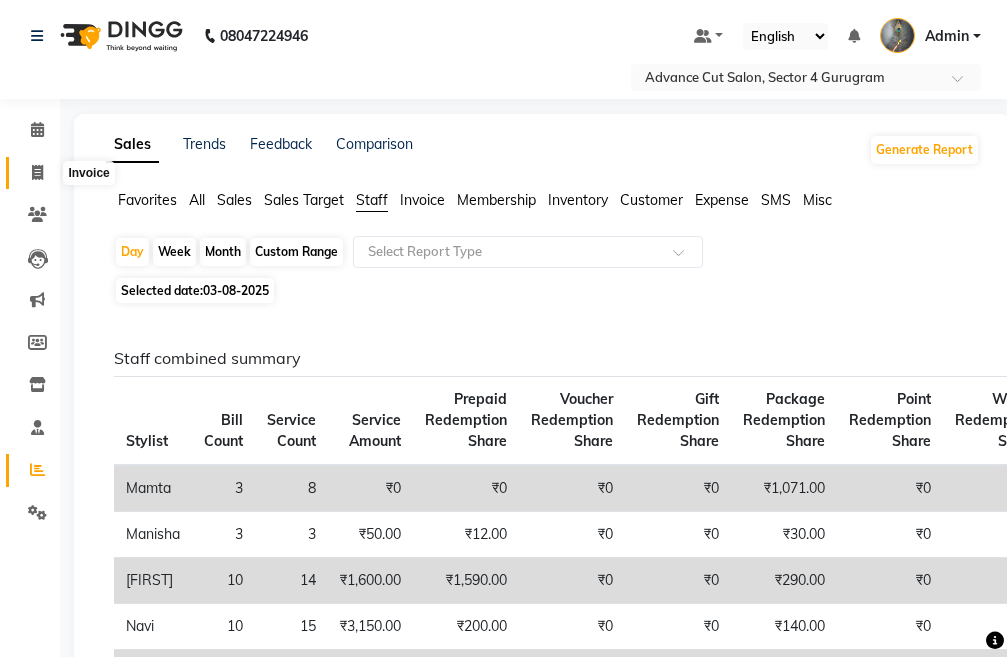 click 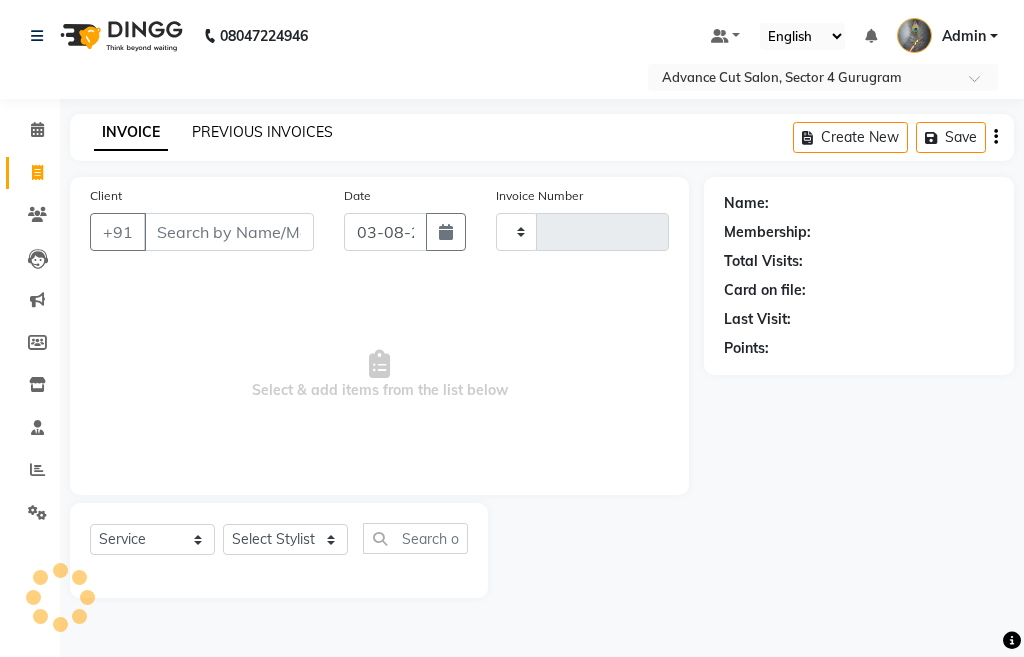 click on "PREVIOUS INVOICES" 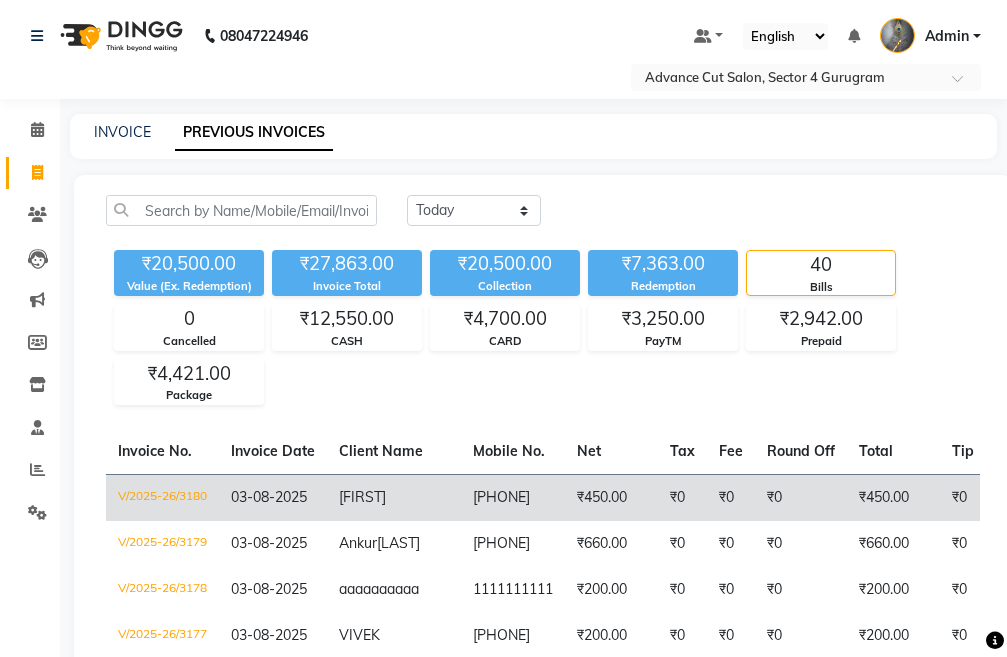 click on "advik" 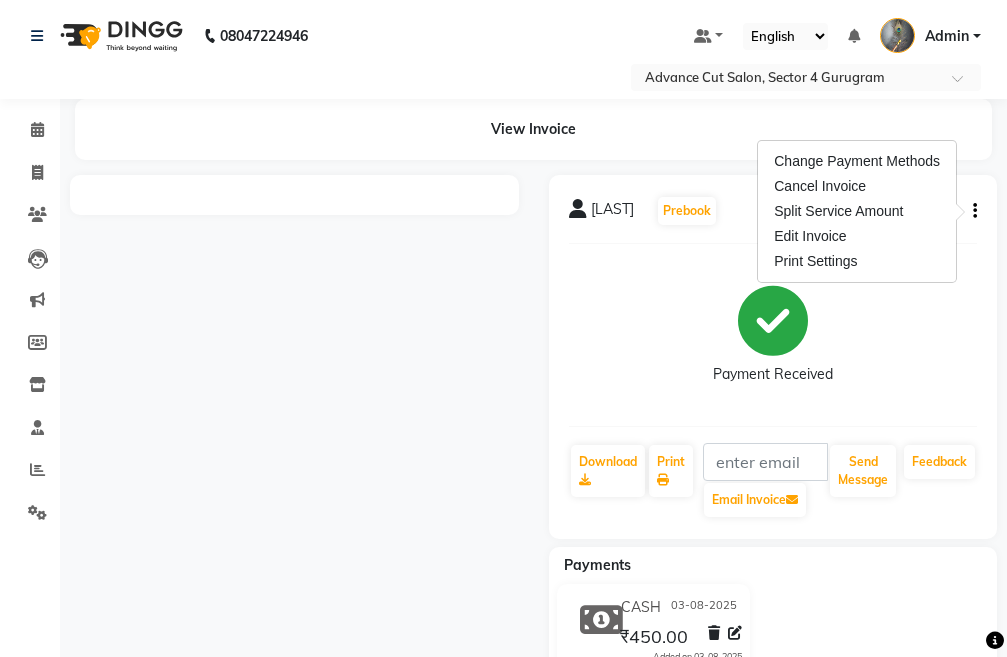 click on "Print Settings" at bounding box center [857, 261] 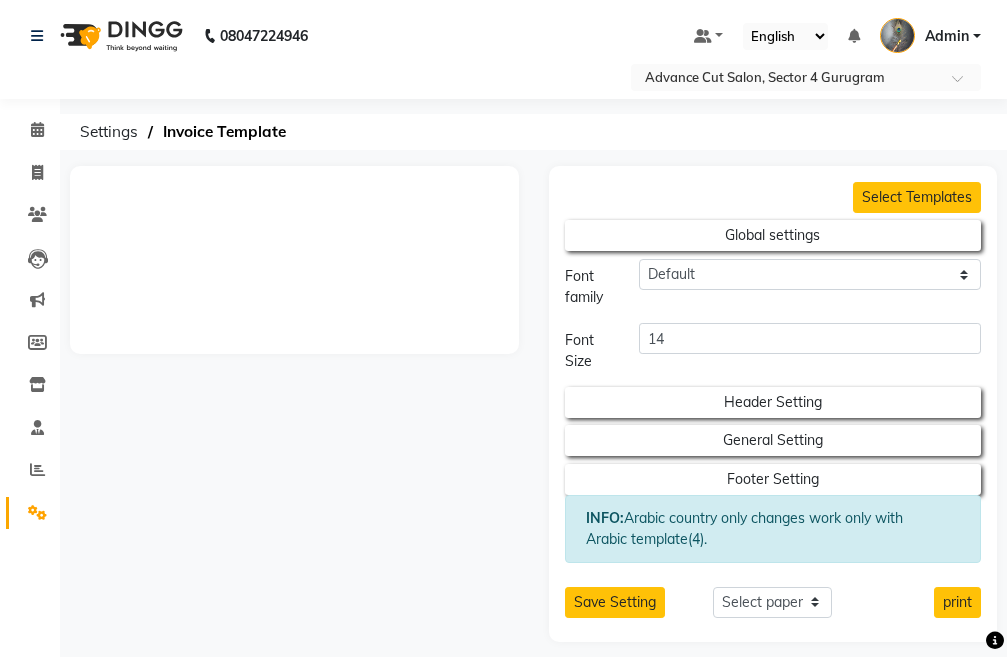 scroll, scrollTop: 0, scrollLeft: 0, axis: both 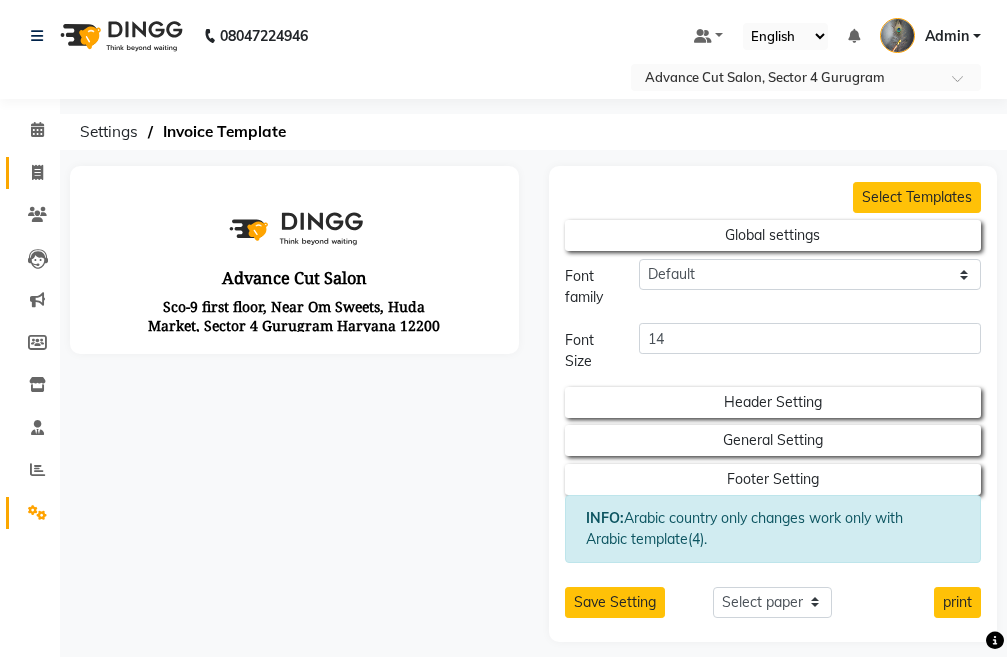 click 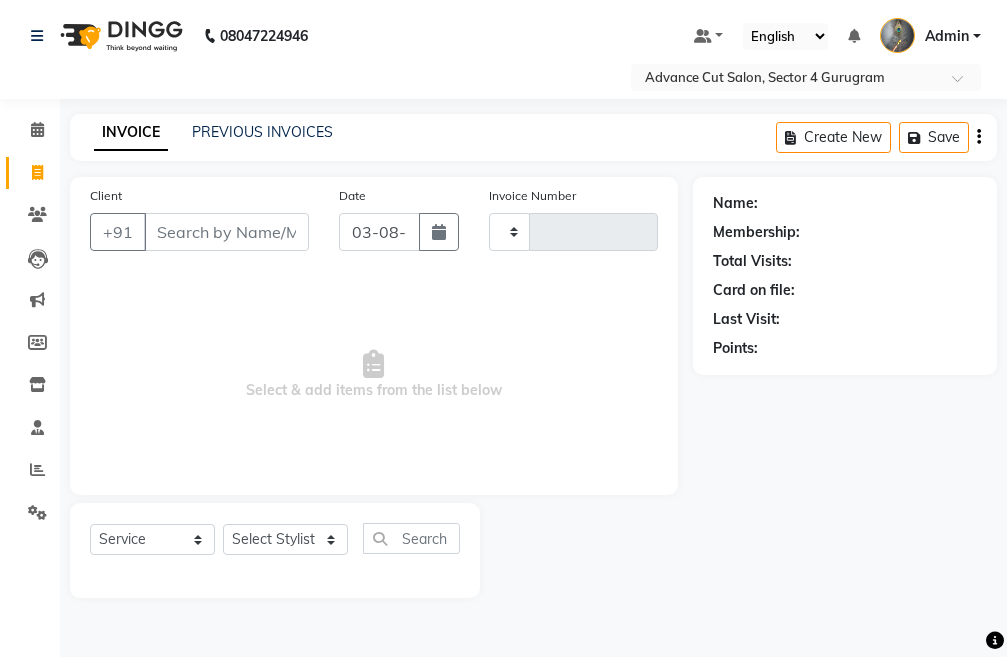 scroll, scrollTop: 0, scrollLeft: 0, axis: both 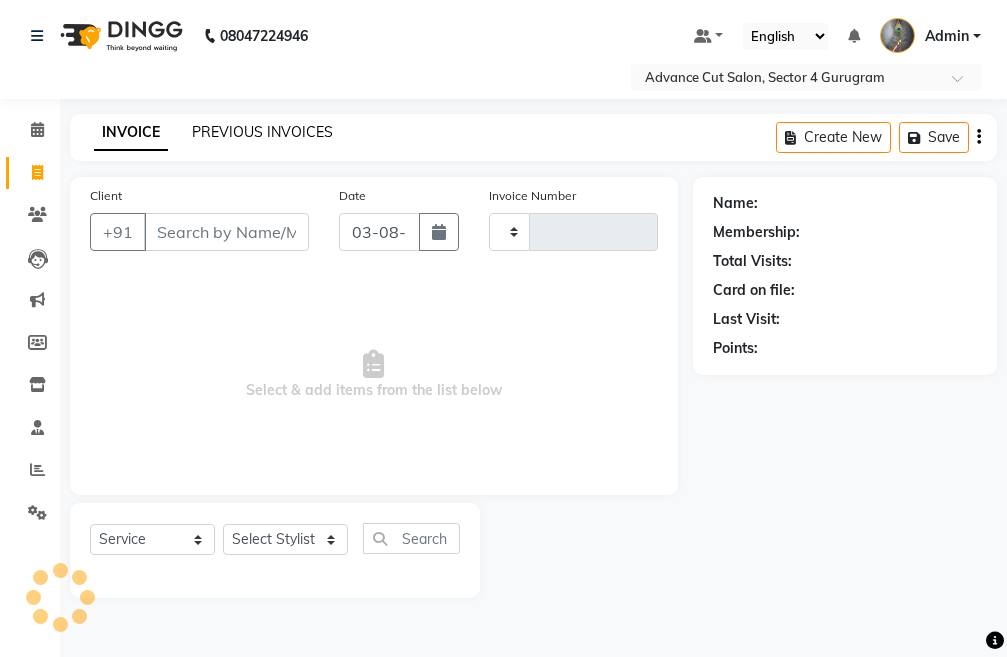 click on "PREVIOUS INVOICES" 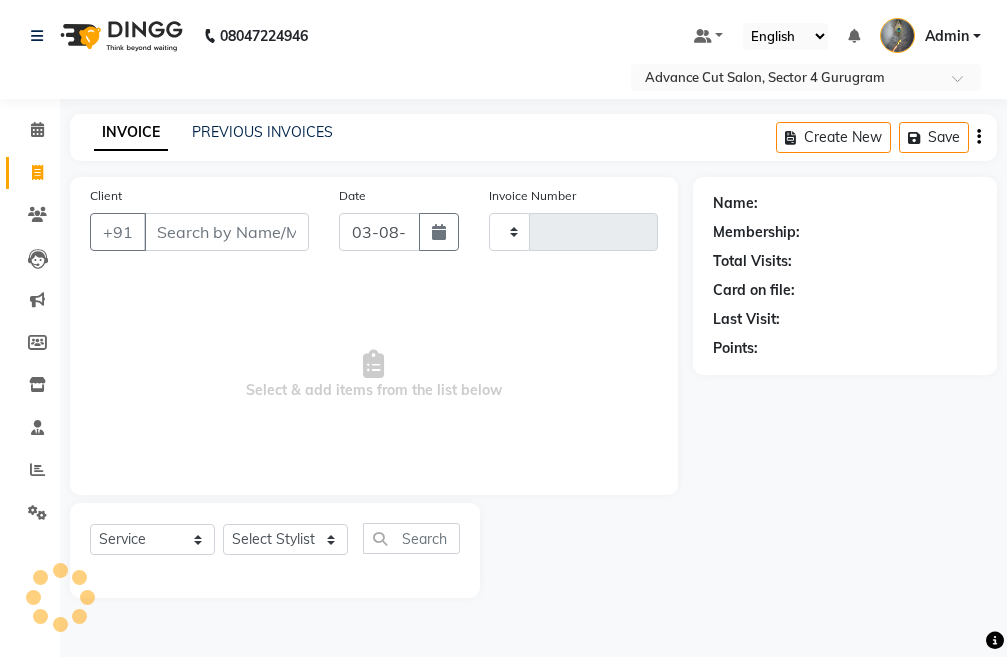 scroll, scrollTop: 0, scrollLeft: 0, axis: both 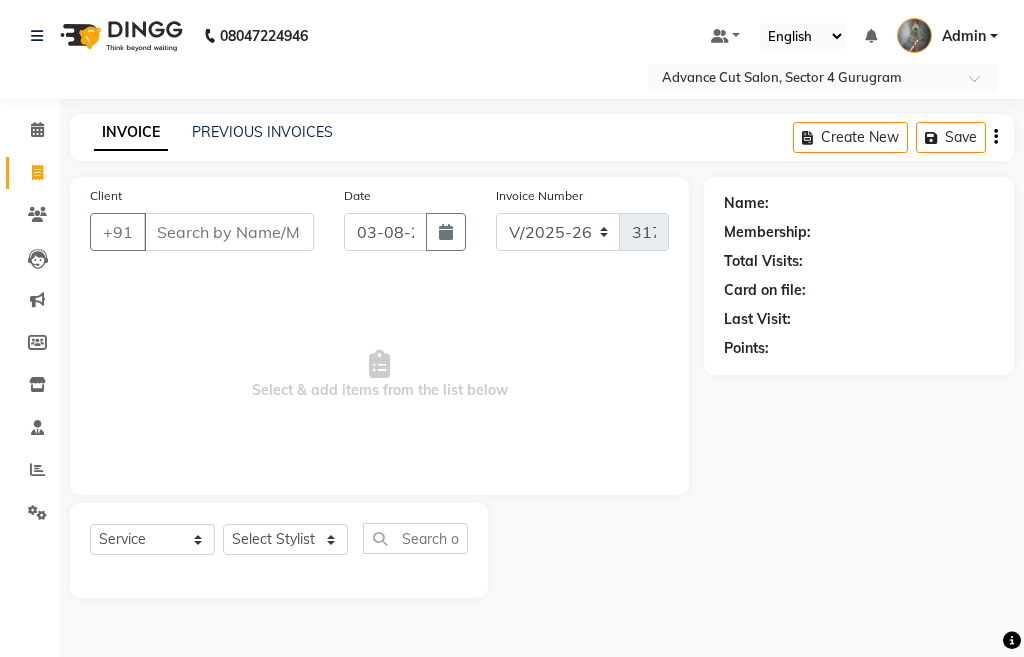 select on "4939" 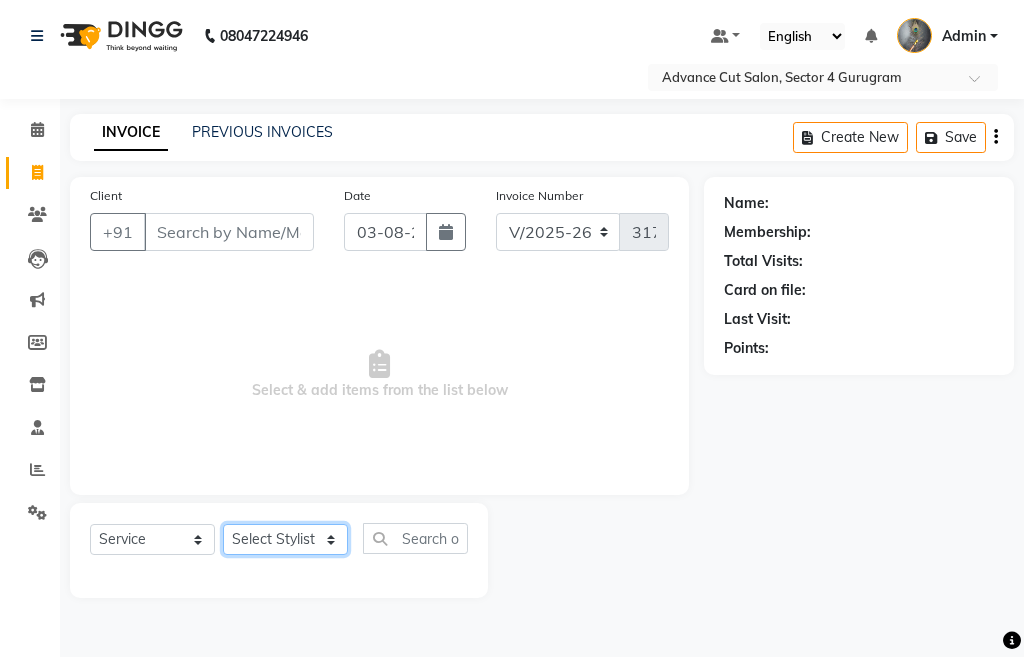 click on "Select Stylist Admin chahit COUNTOR hardeep mamta manisha MONISH navi NOSHAD ALI rahul shatnam shweta singh sunny tip" 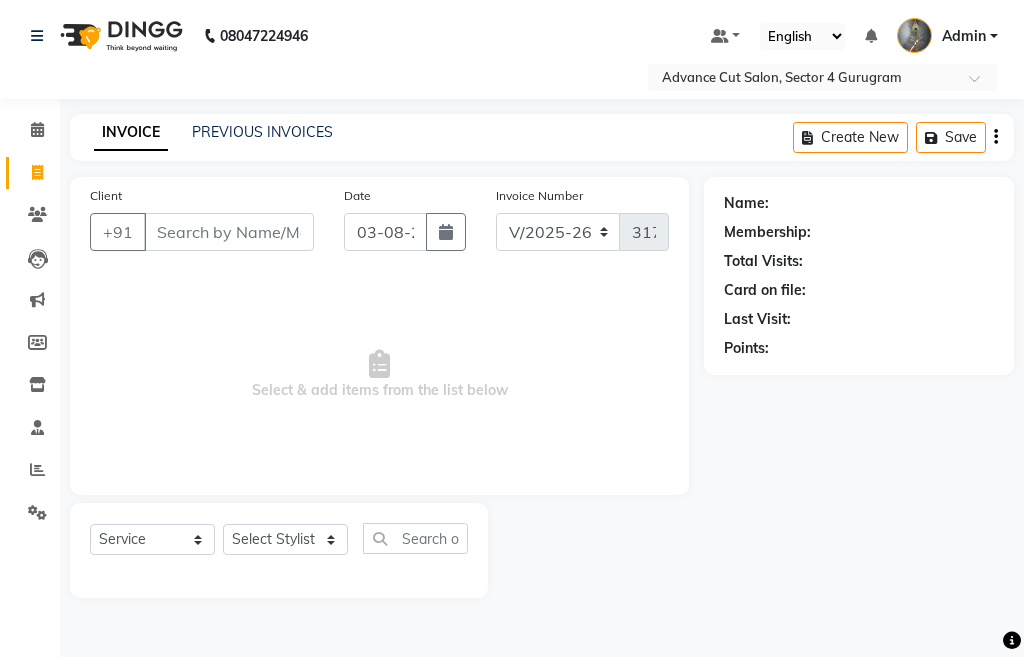 drag, startPoint x: 366, startPoint y: 445, endPoint x: 296, endPoint y: 546, distance: 122.88612 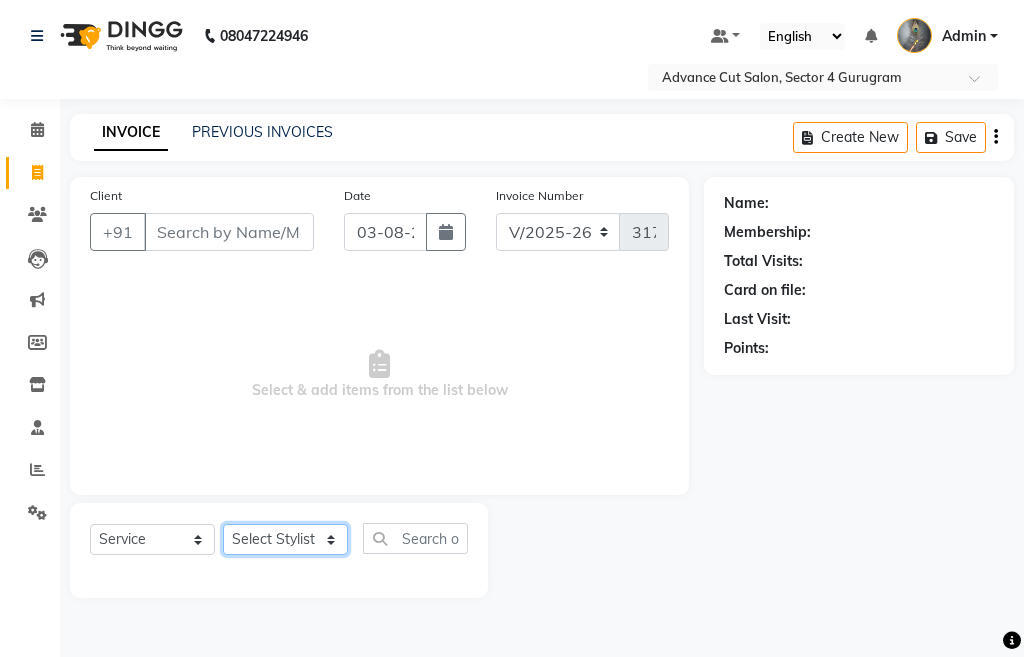 click on "Select Stylist Admin chahit COUNTOR hardeep mamta manisha MONISH navi NOSHAD ALI rahul shatnam shweta singh sunny tip" 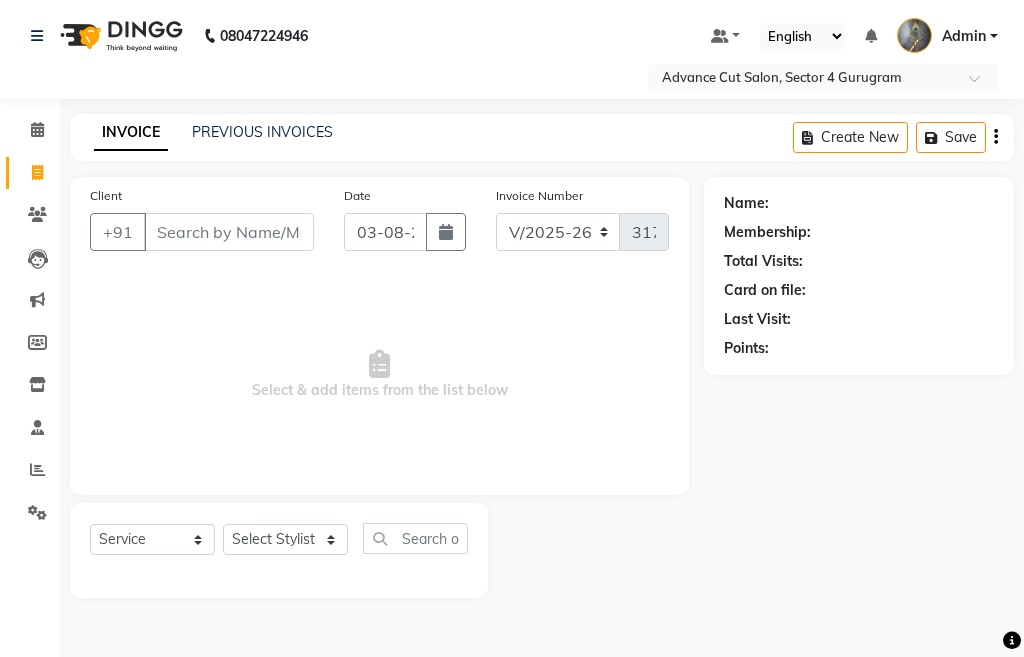click on "Select & add items from the list below" at bounding box center [379, 375] 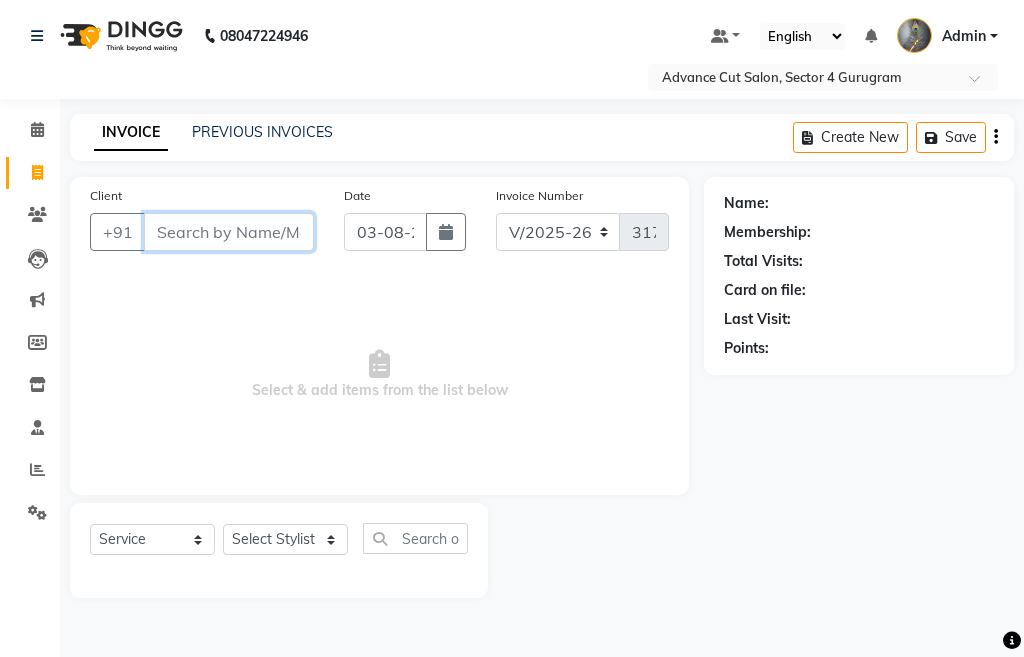 click on "Client" at bounding box center (229, 232) 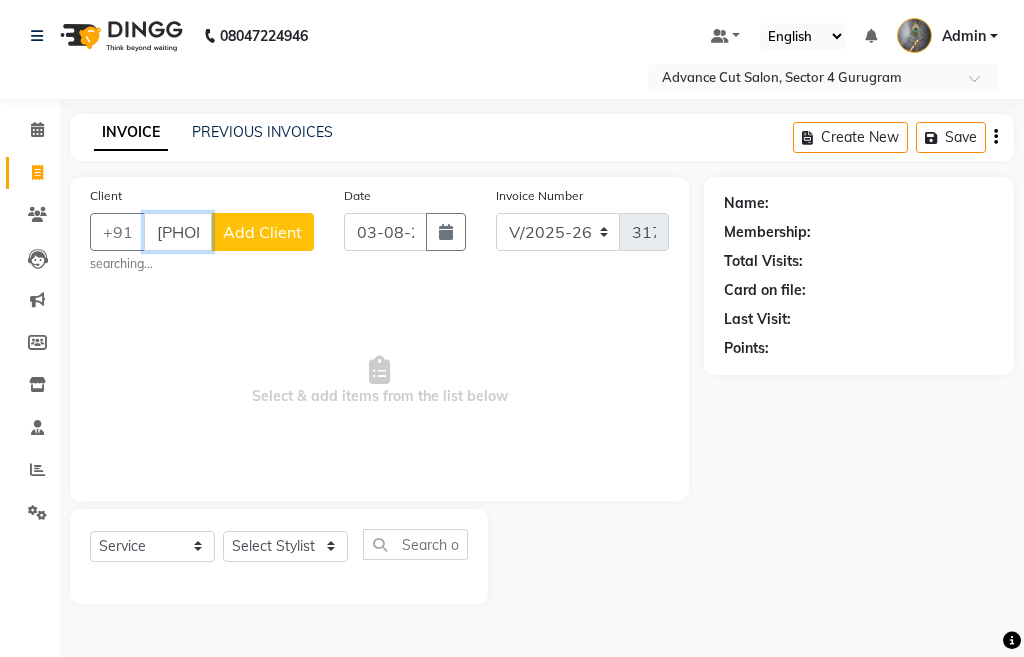 type on "[PHONE]" 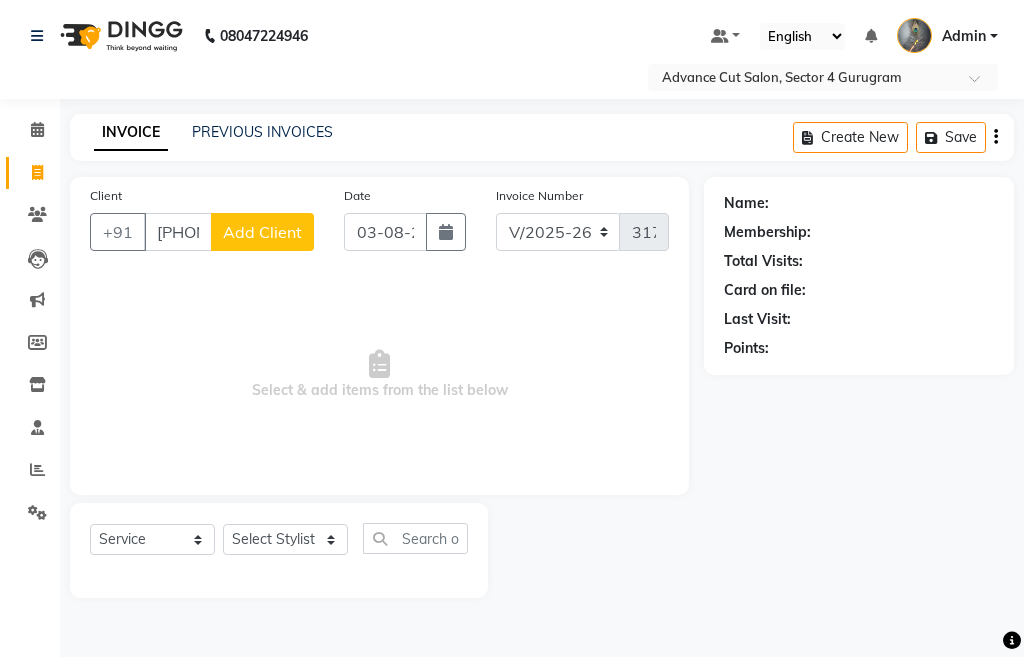 click on "Add Client" 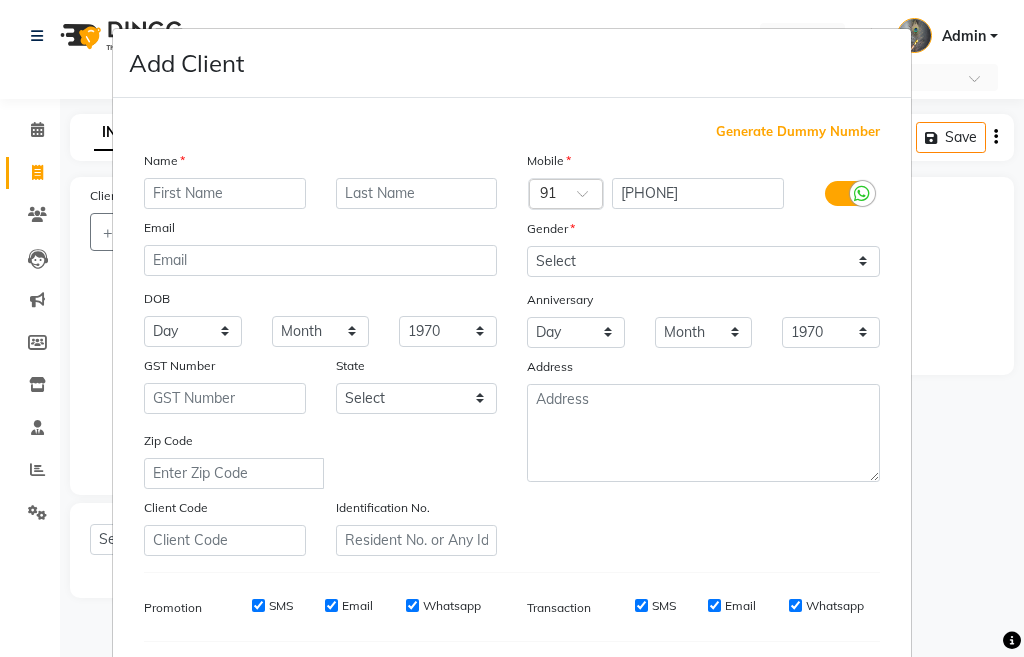 click at bounding box center [225, 193] 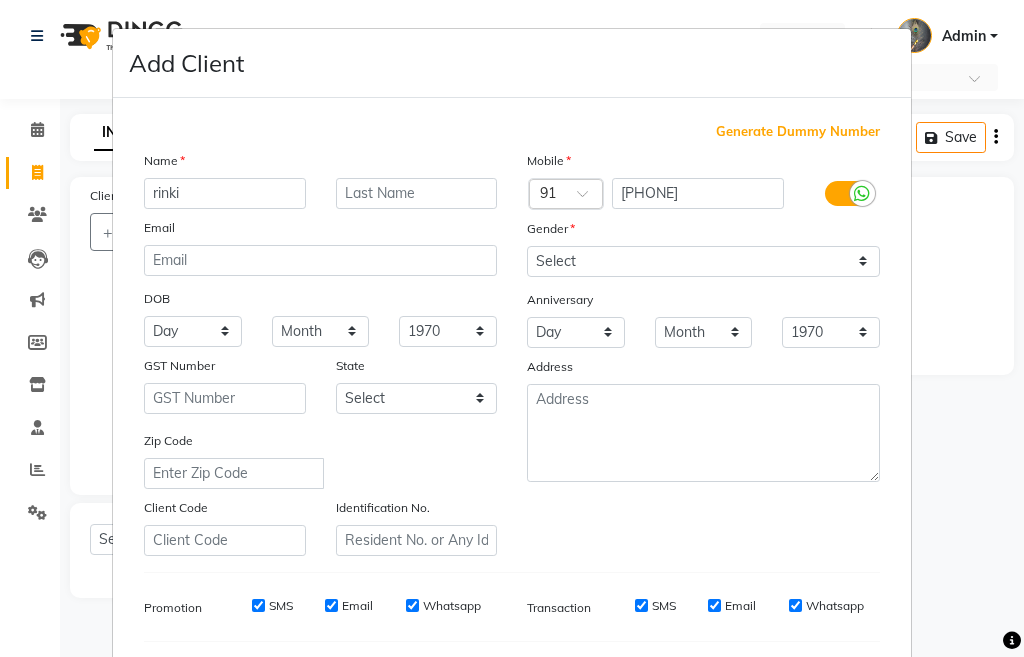 type on "rinki" 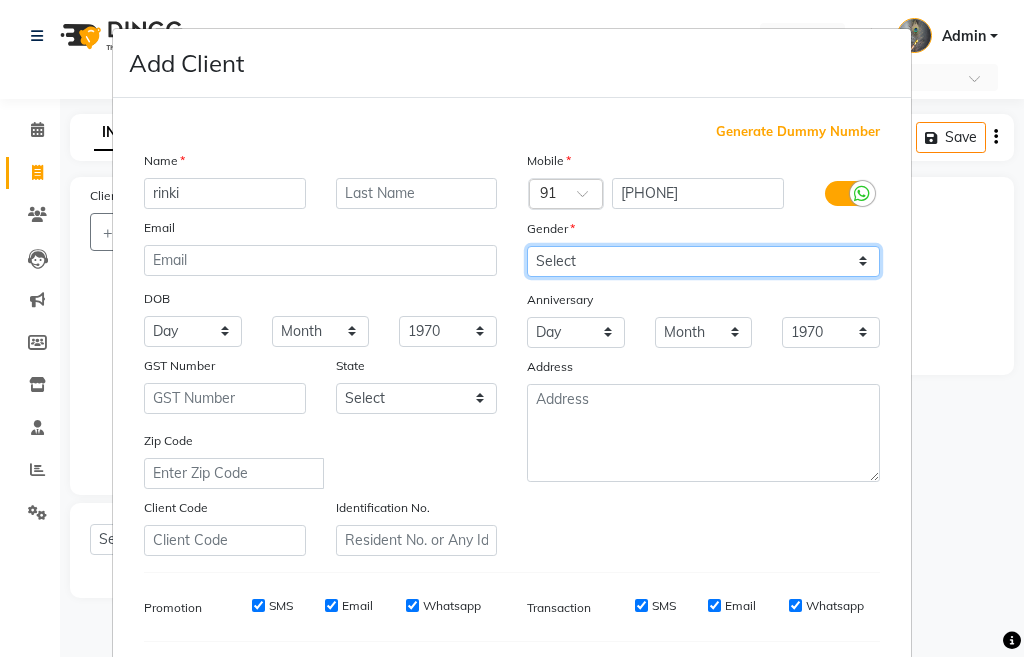 click on "Select Male Female Other Prefer Not To Say" at bounding box center [703, 261] 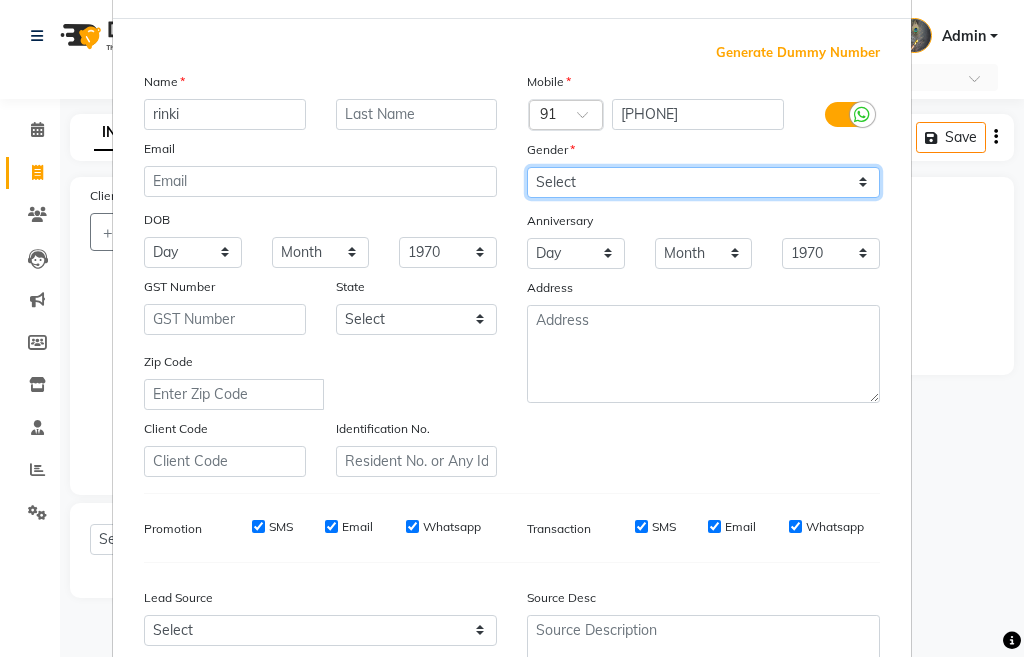 scroll, scrollTop: 100, scrollLeft: 0, axis: vertical 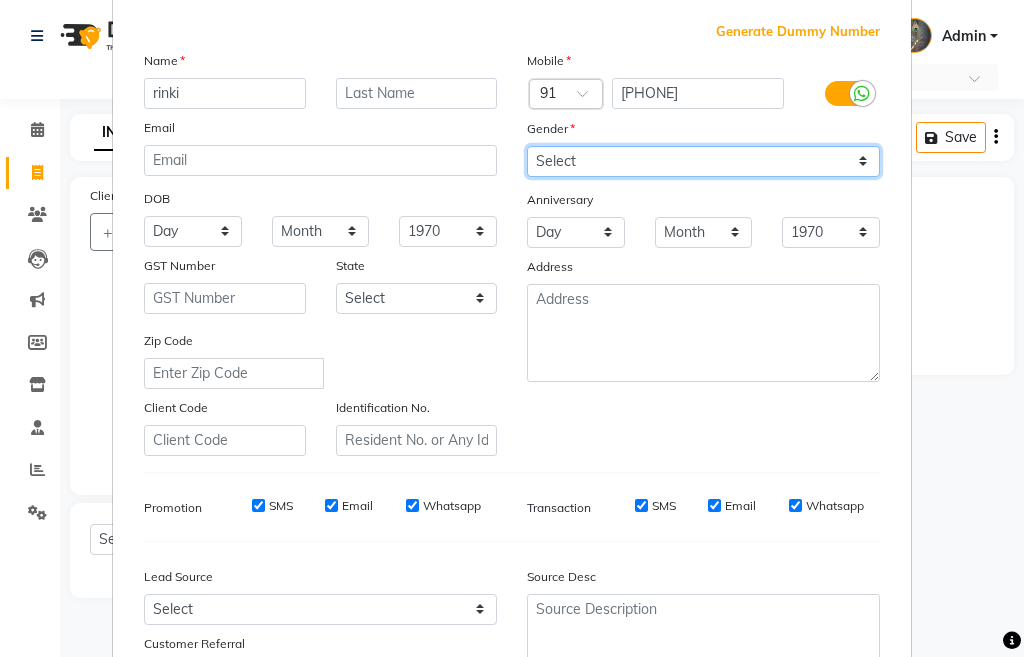 click on "Select Male Female Other Prefer Not To Say" at bounding box center [703, 161] 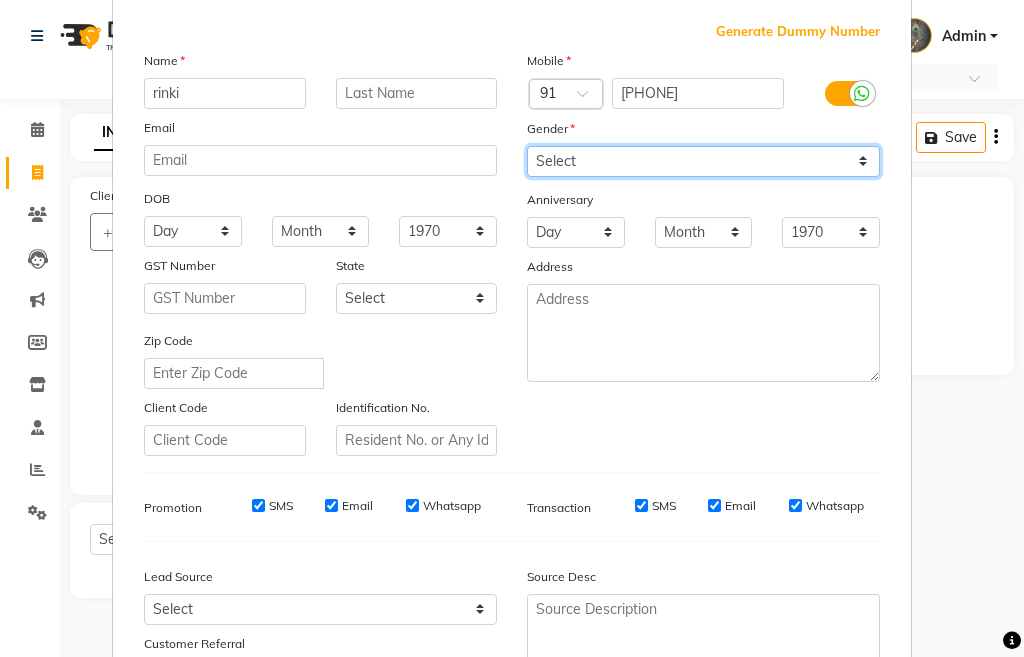 select on "female" 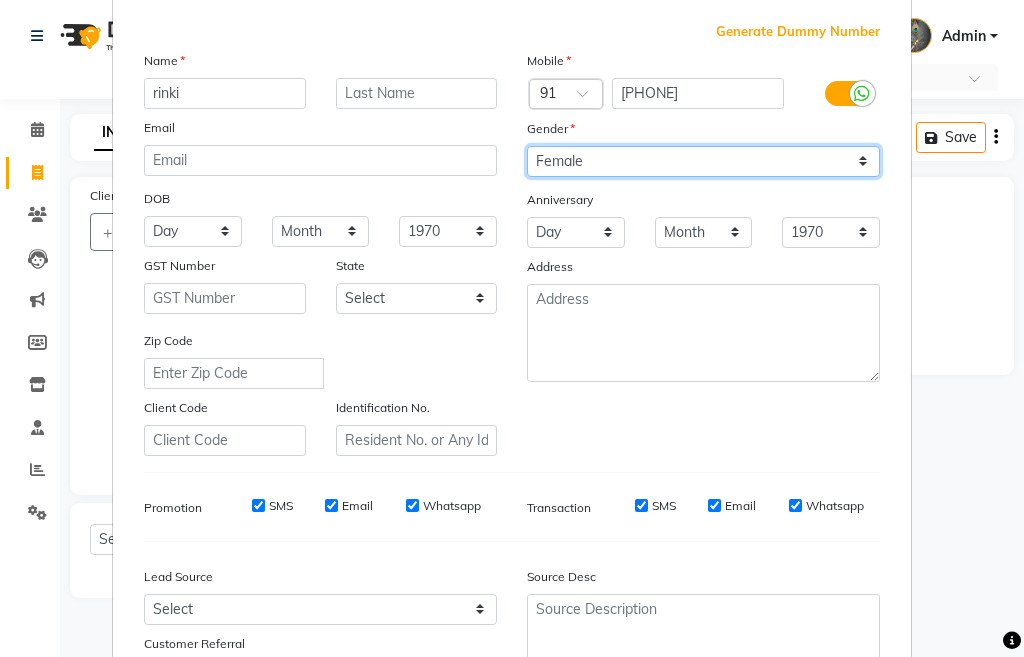 click on "Select Male Female Other Prefer Not To Say" at bounding box center [703, 161] 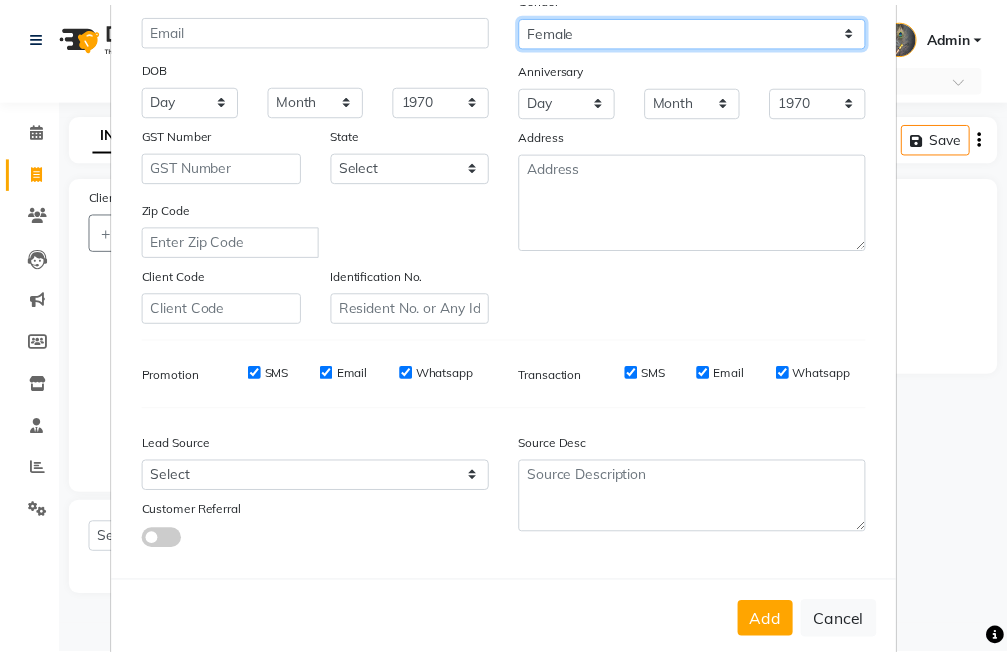 scroll, scrollTop: 266, scrollLeft: 0, axis: vertical 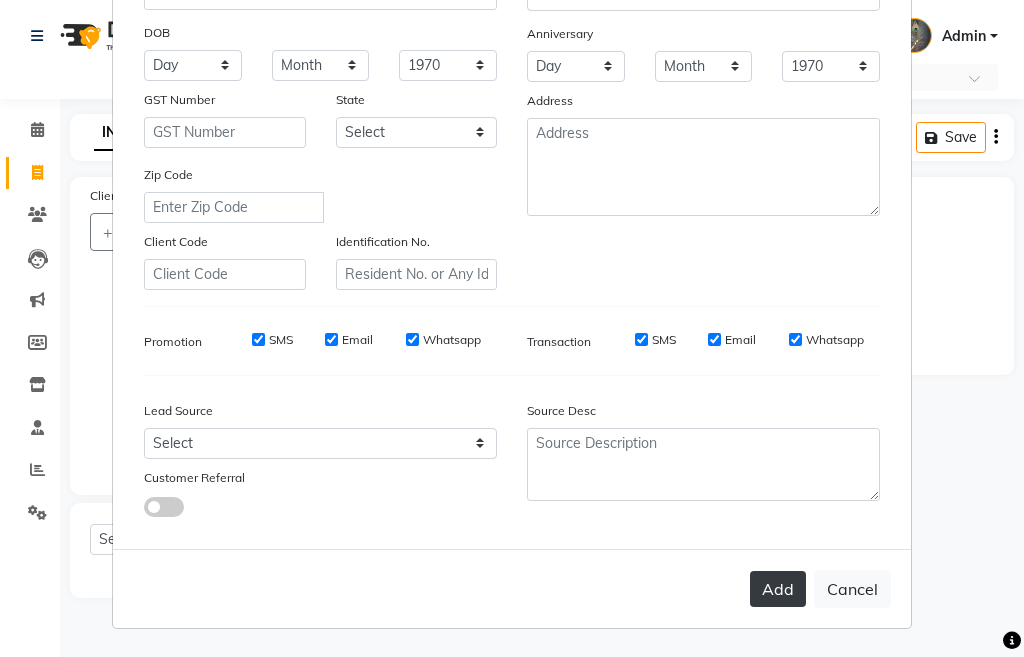 click on "Add" at bounding box center [778, 589] 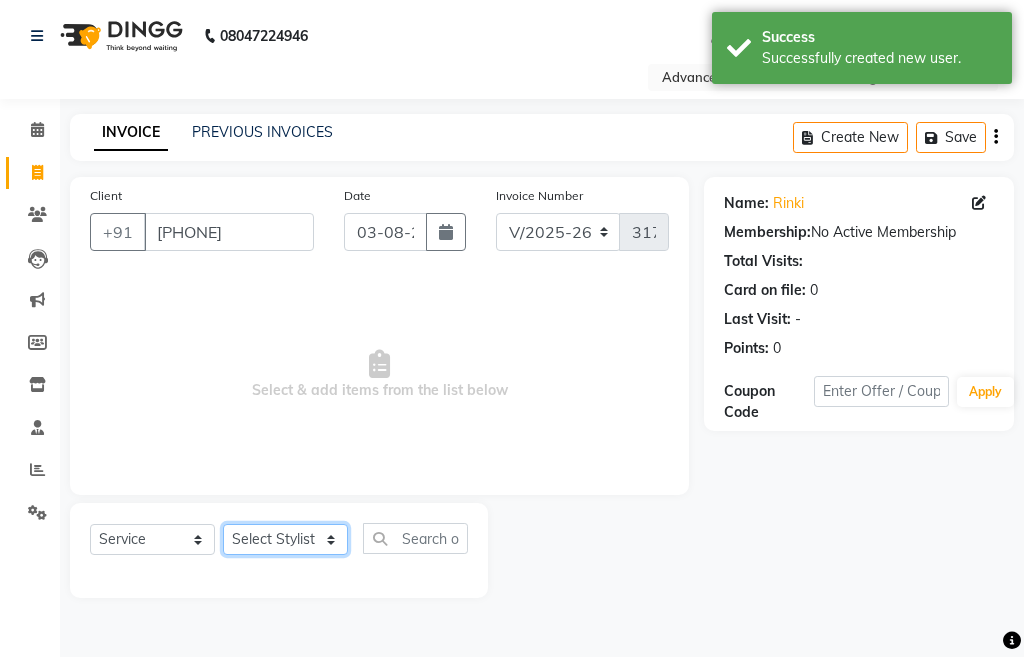click on "Select Stylist Admin chahit COUNTOR hardeep mamta manisha MONISH navi NOSHAD ALI rahul shatnam shweta singh sunny tip" 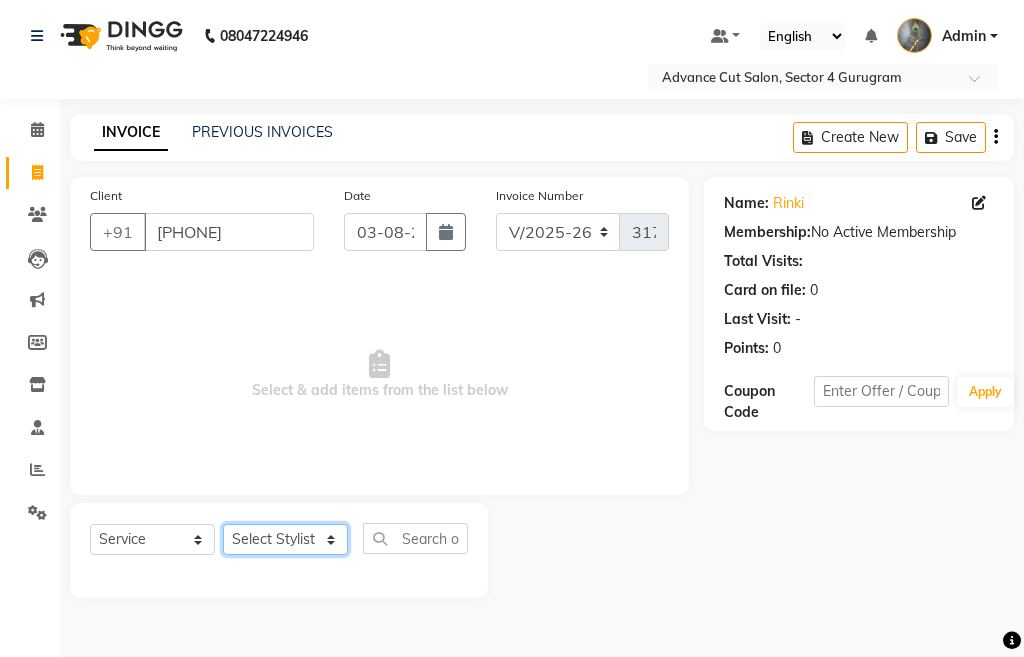 select on "38522" 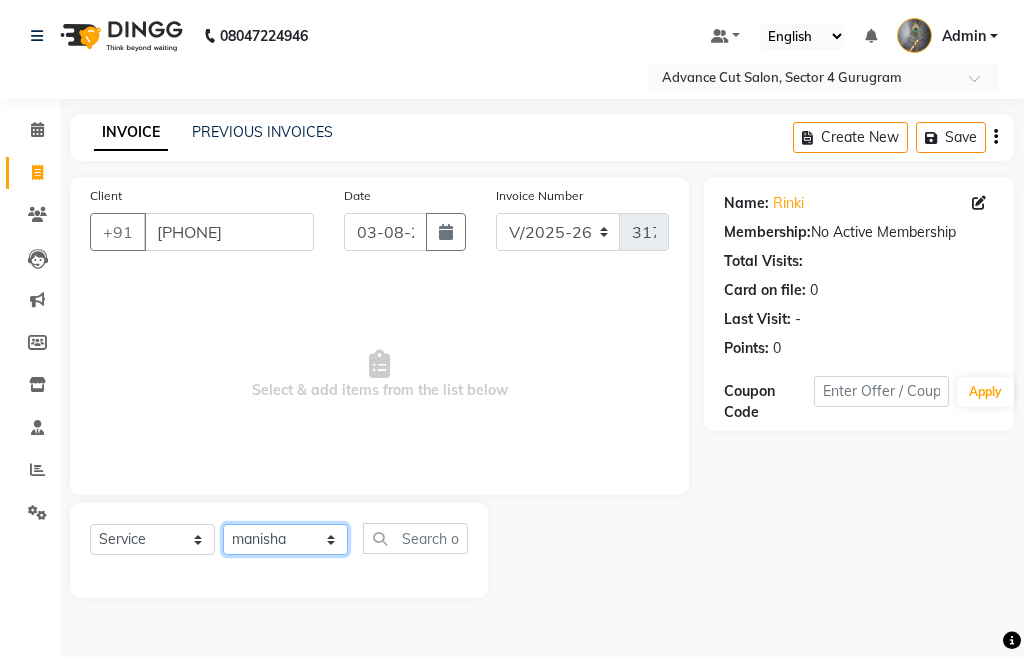 click on "Select Stylist Admin chahit COUNTOR hardeep mamta manisha MONISH navi NOSHAD ALI rahul shatnam shweta singh sunny tip" 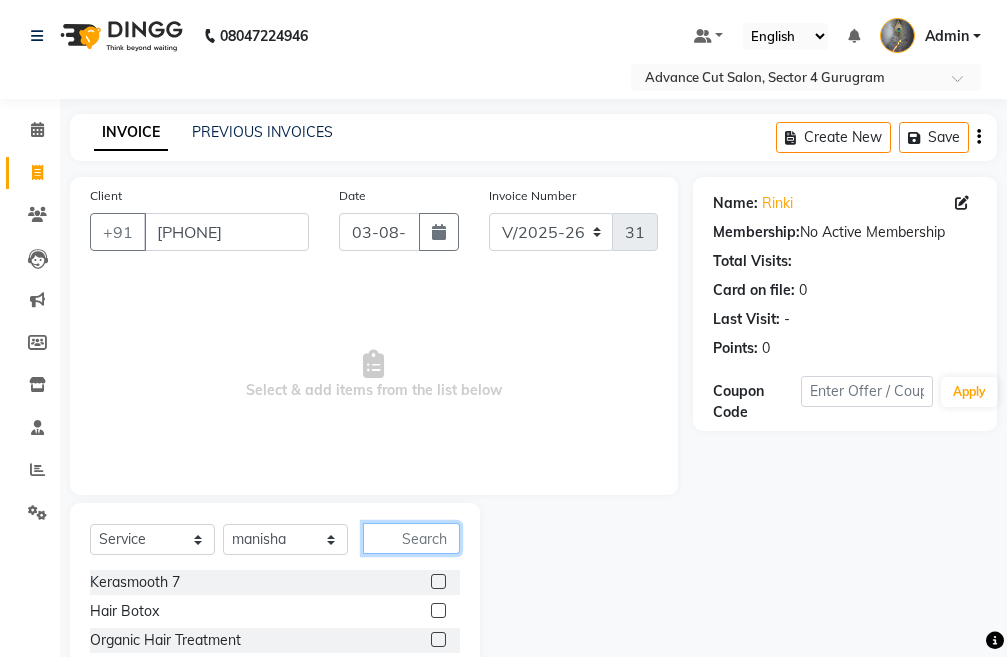 click 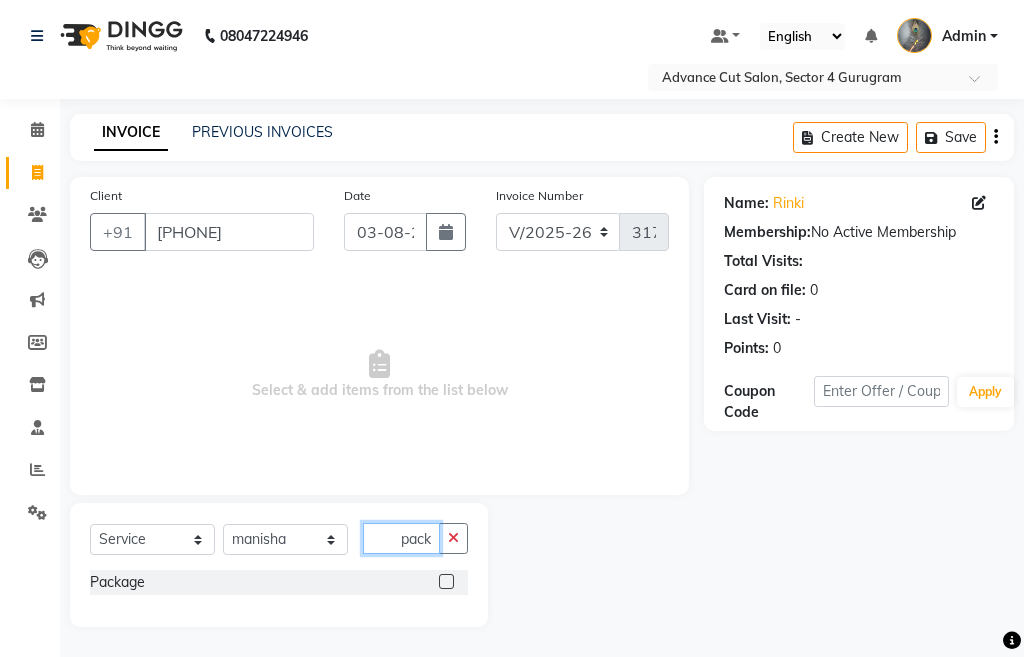 scroll, scrollTop: 0, scrollLeft: 8, axis: horizontal 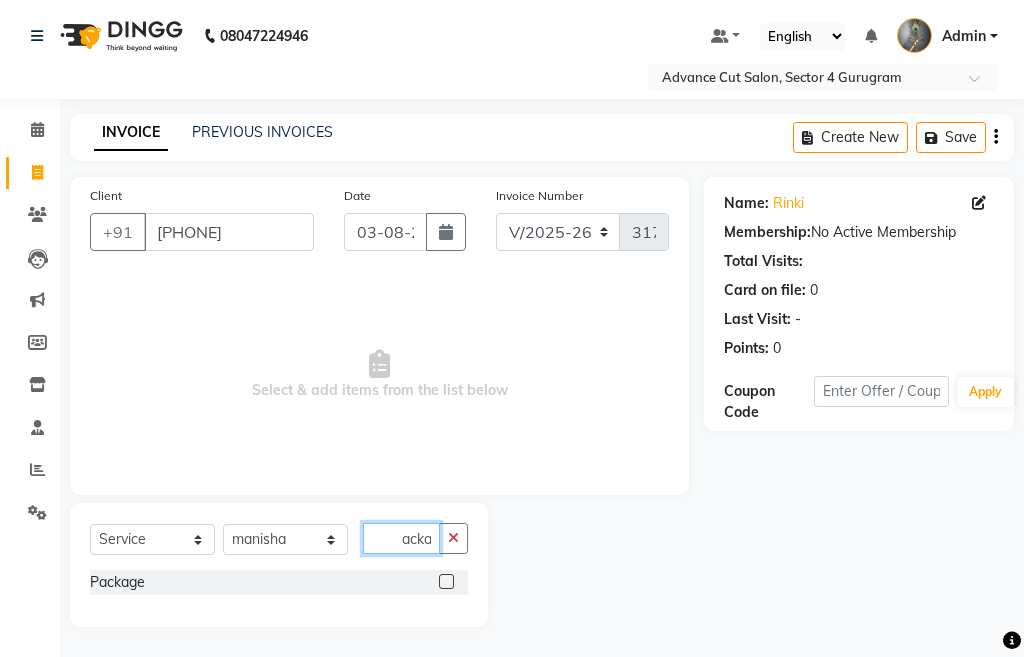 type on "packa" 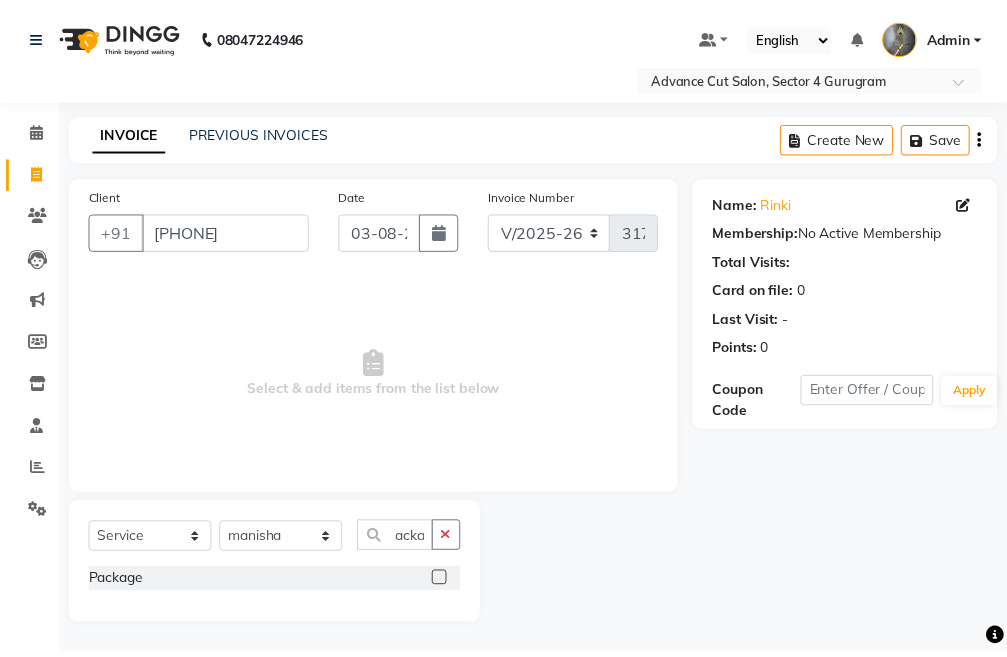 scroll, scrollTop: 0, scrollLeft: 0, axis: both 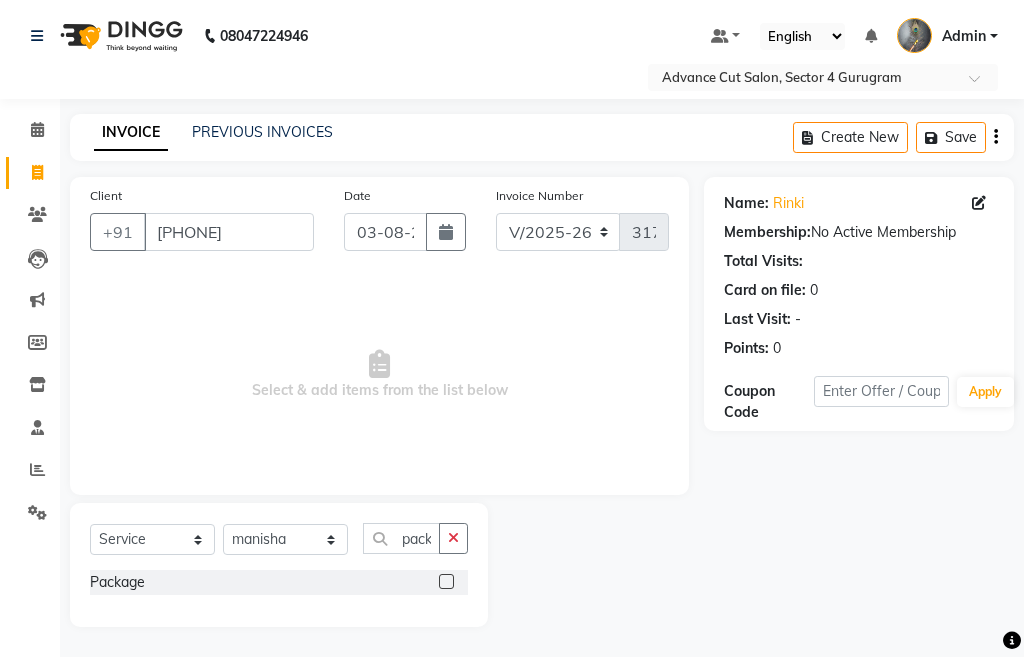 click on "Select  Service  Product  Membership  Package Voucher Prepaid Gift Card  Select Stylist Admin chahit COUNTOR hardeep mamta manisha MONISH navi NOSHAD ALI rahul shatnam shweta singh sunny tip packa Package" 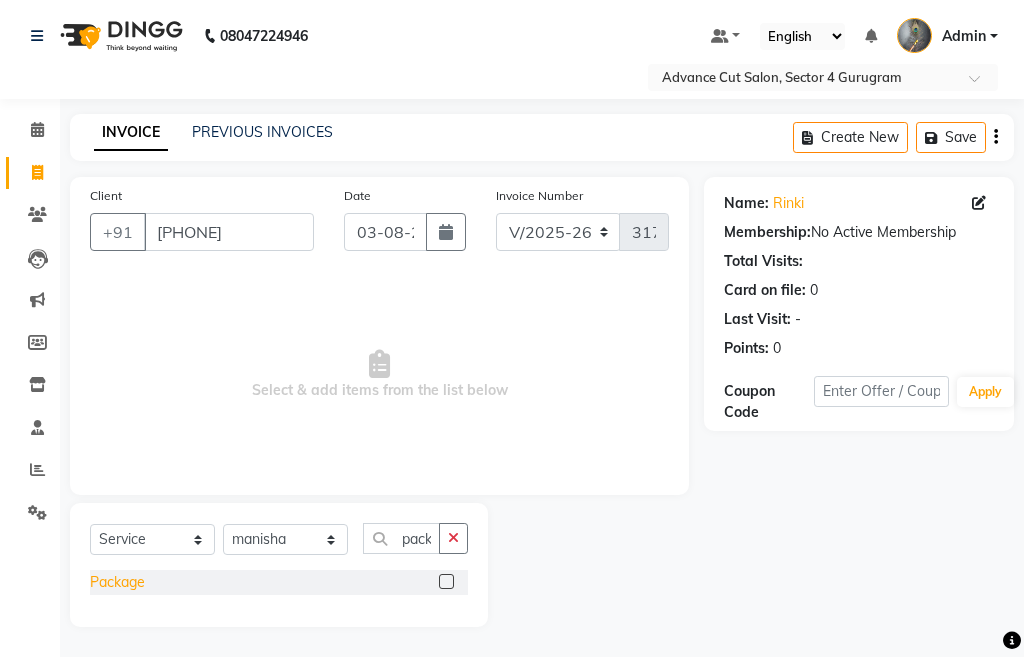 click on "Package" 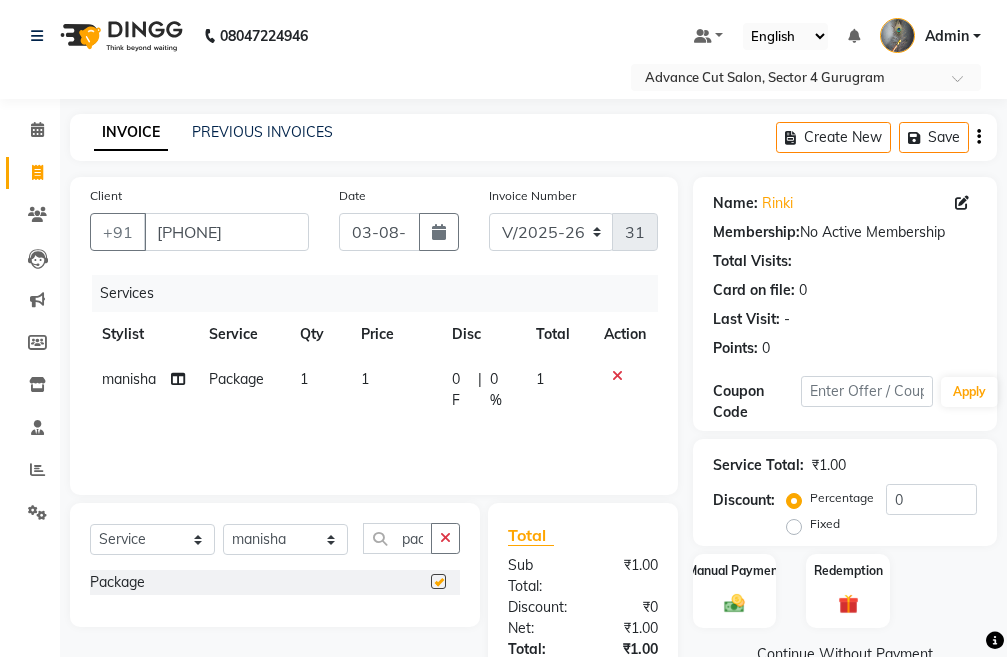 checkbox on "false" 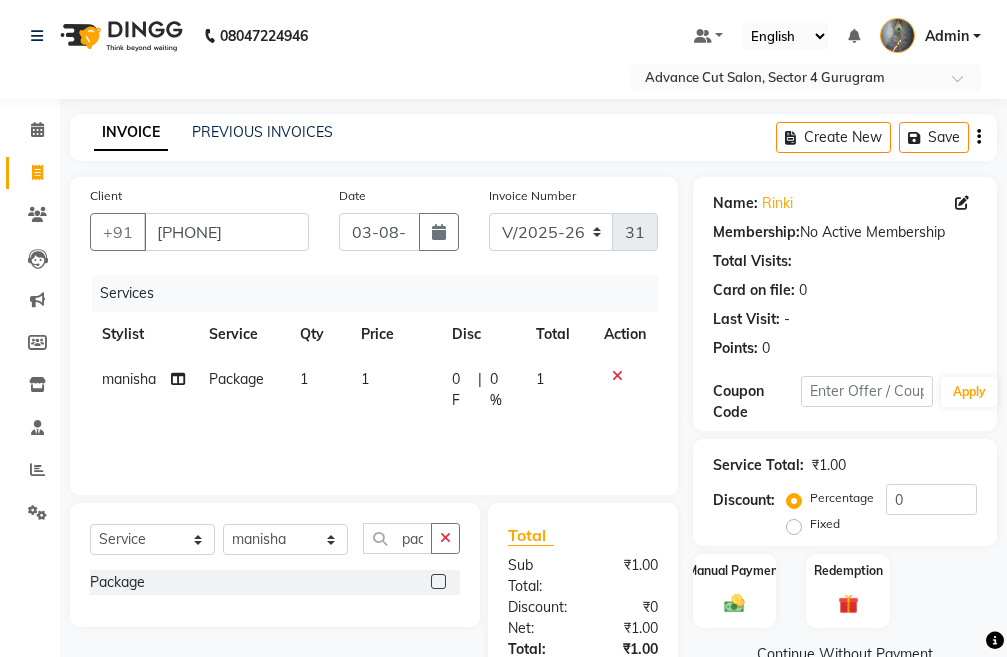 click on "1" 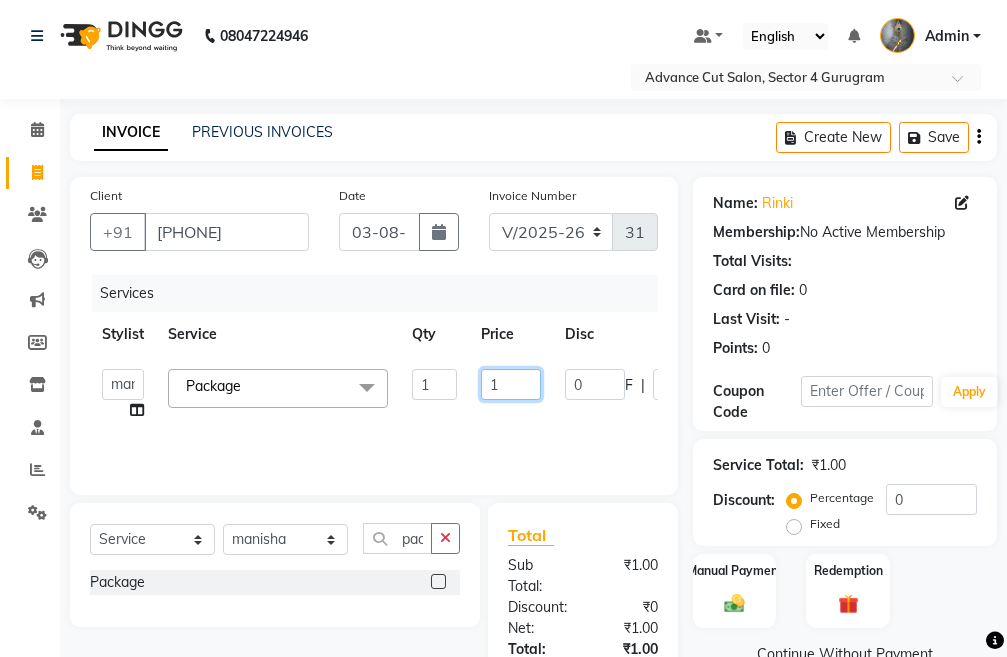 click on "1" 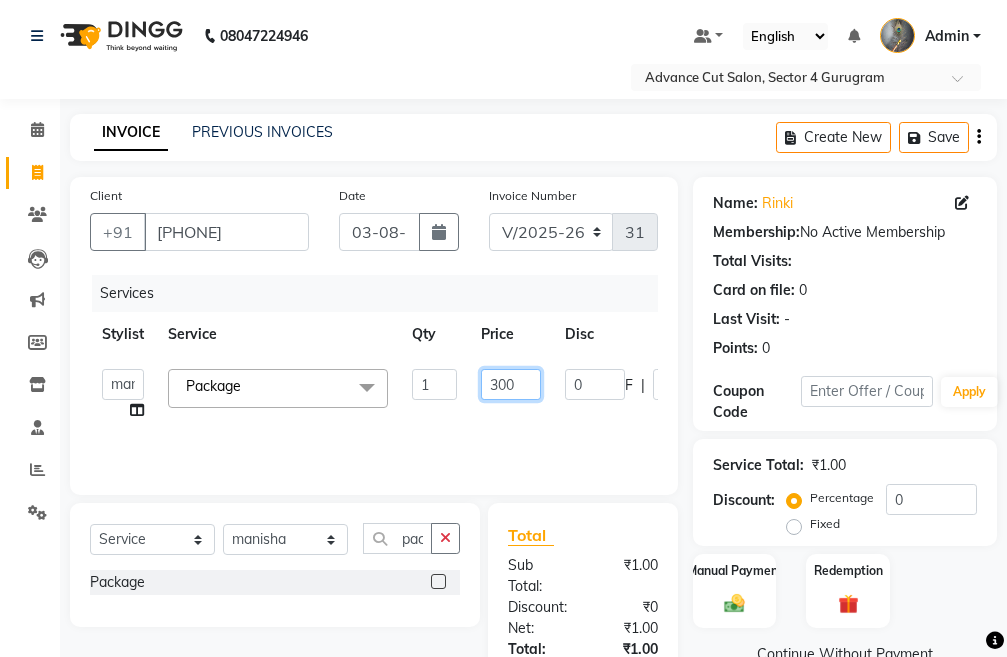 type on "3000" 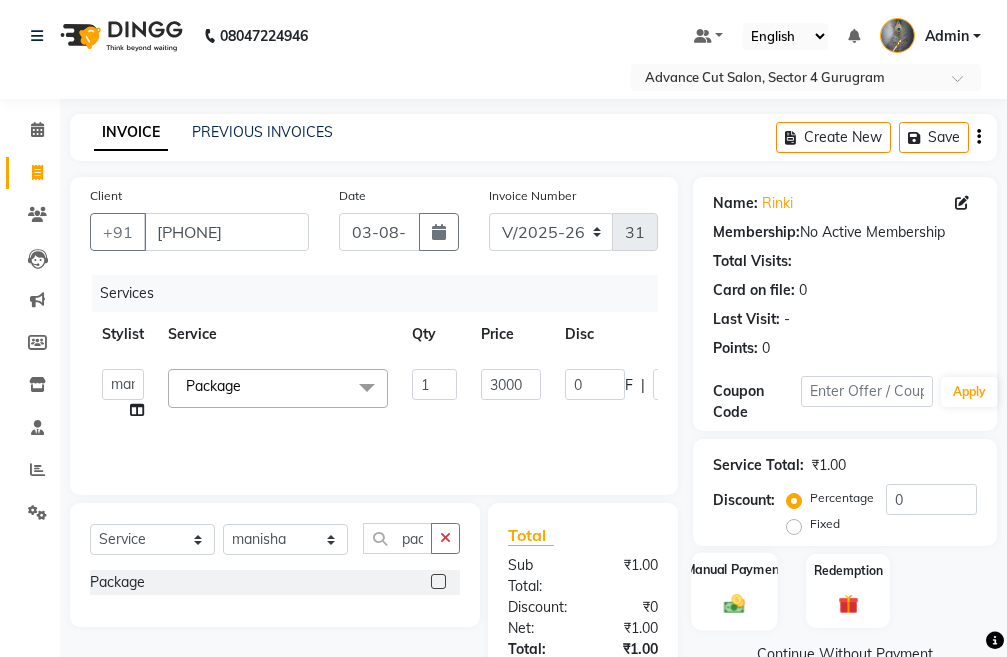 click on "Manual Payment" 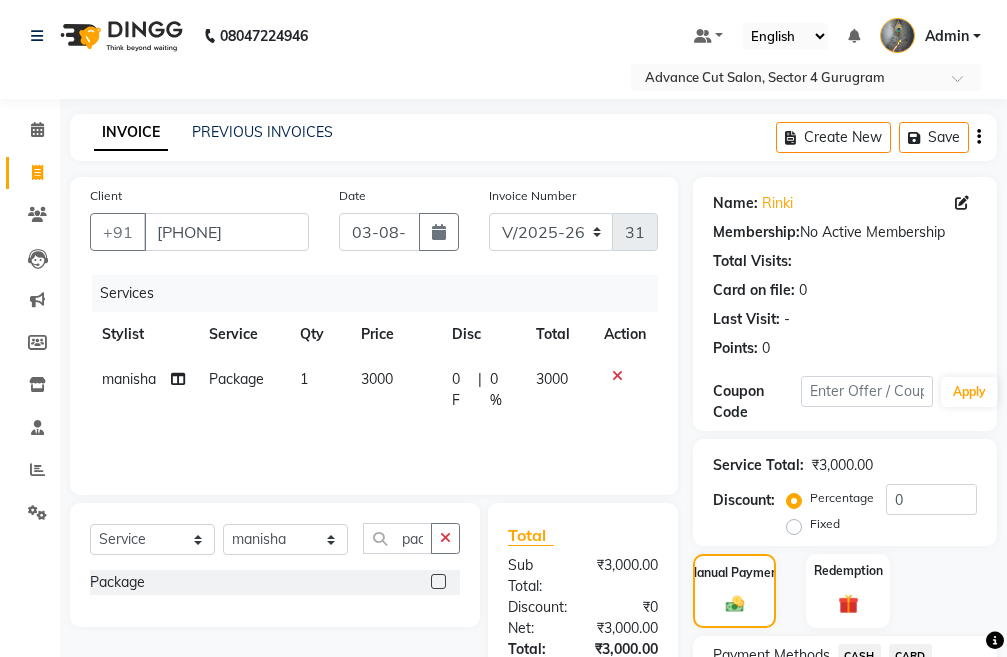scroll, scrollTop: 100, scrollLeft: 0, axis: vertical 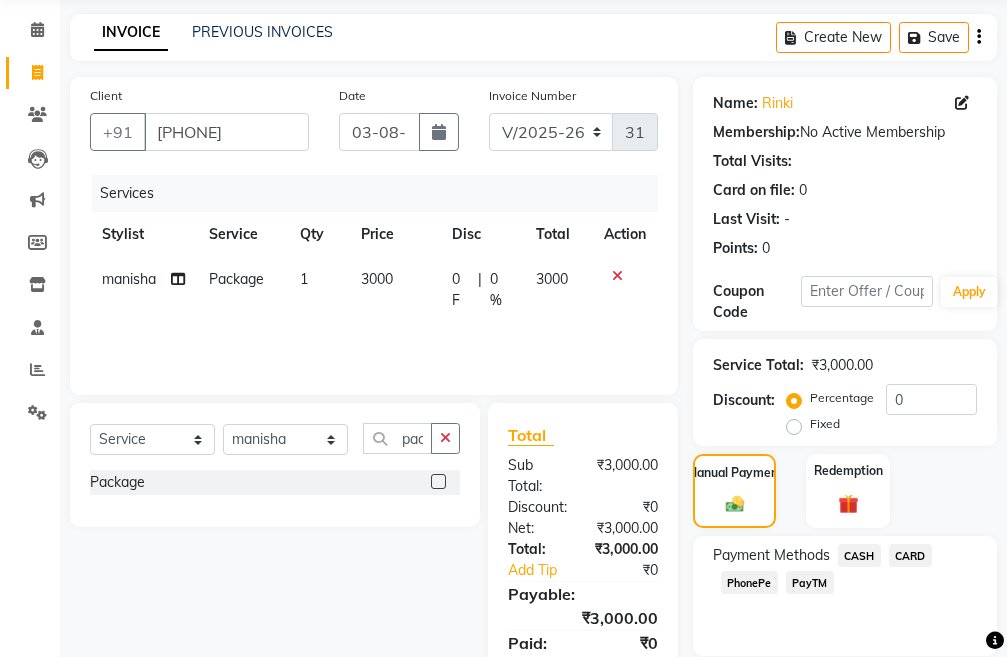 click on "CASH" 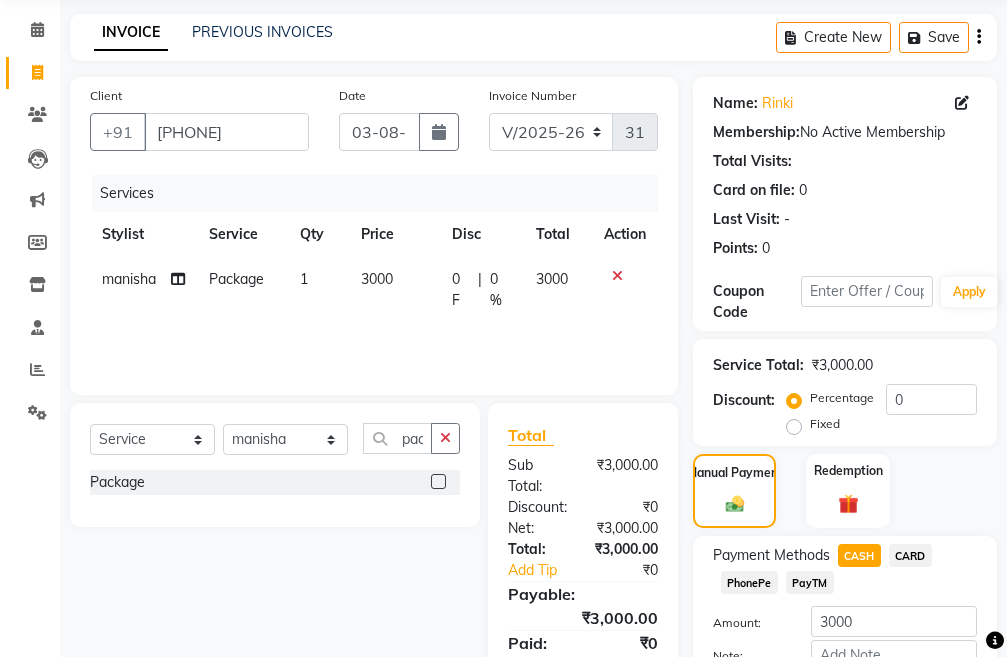 click on "Payment Methods  CASH   CARD   PhonePe   PayTM" 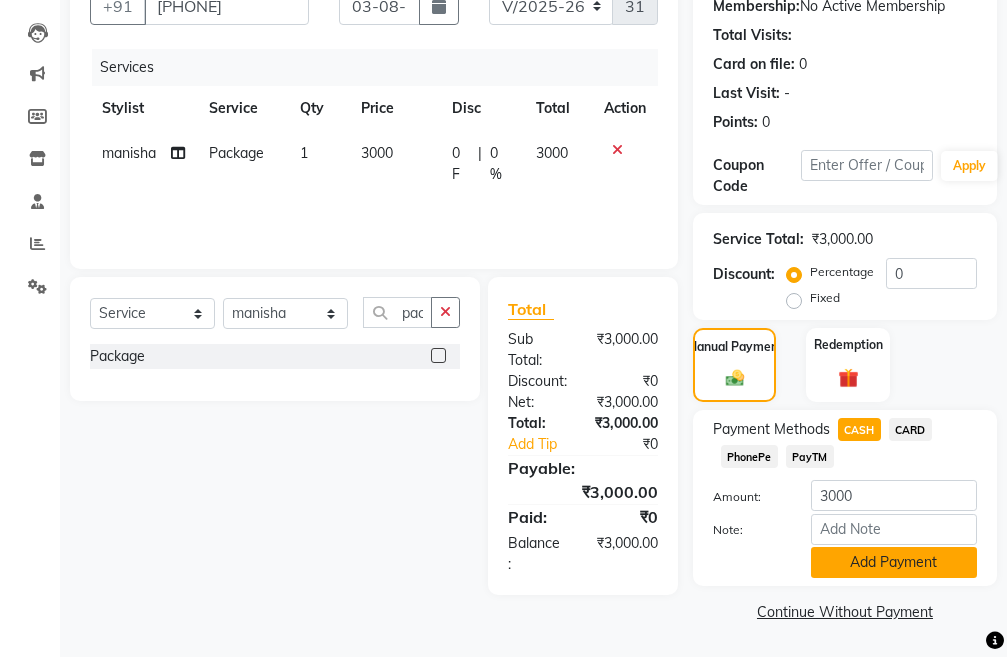 click on "Add Payment" 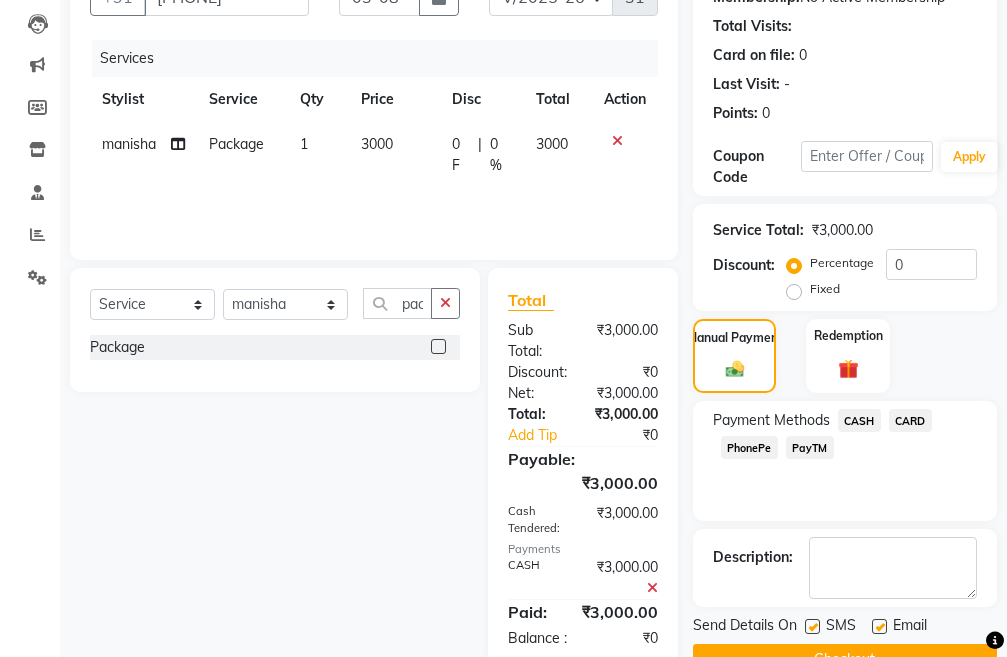 scroll, scrollTop: 298, scrollLeft: 0, axis: vertical 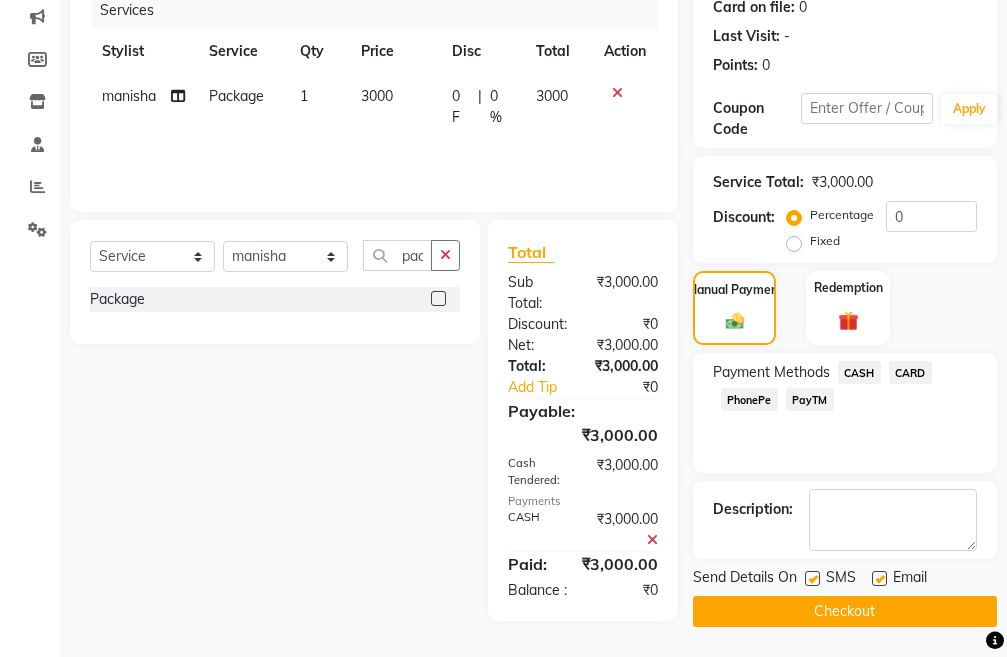 click on "Checkout" 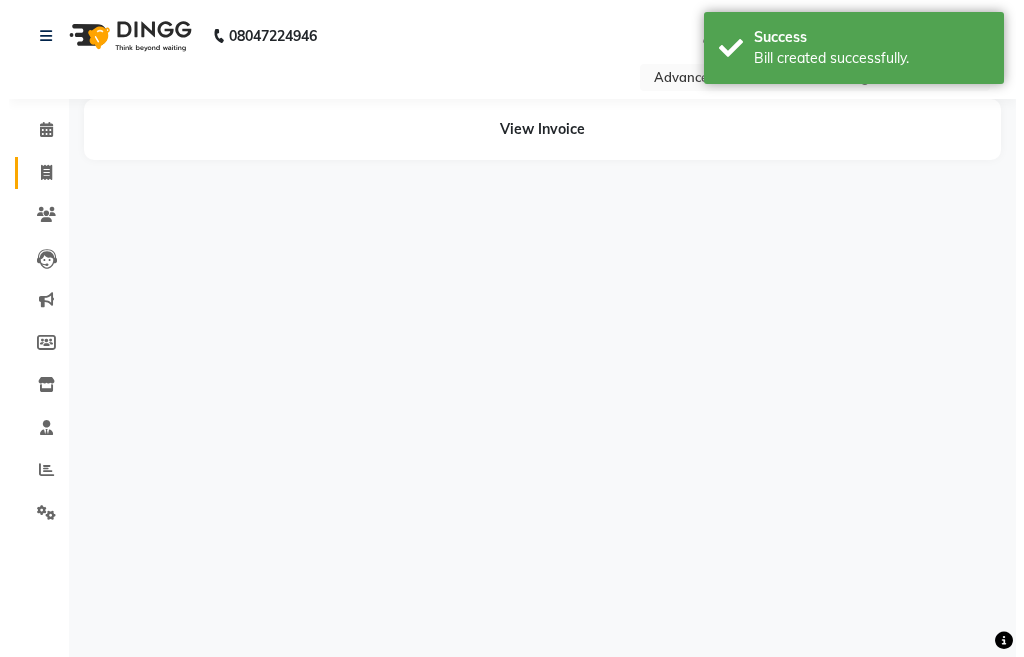 scroll, scrollTop: 0, scrollLeft: 0, axis: both 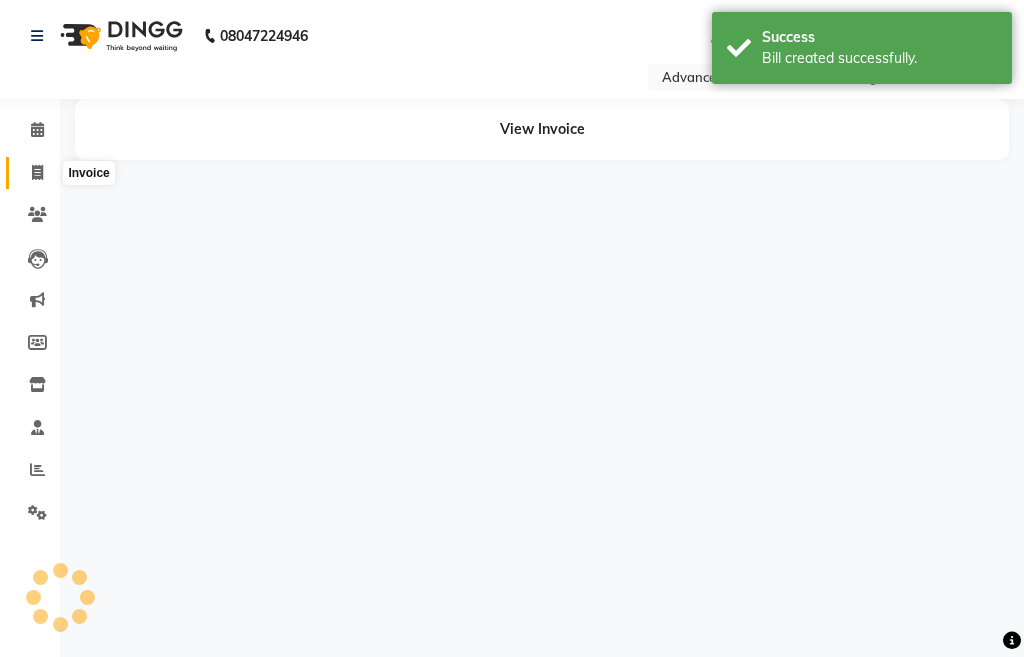click 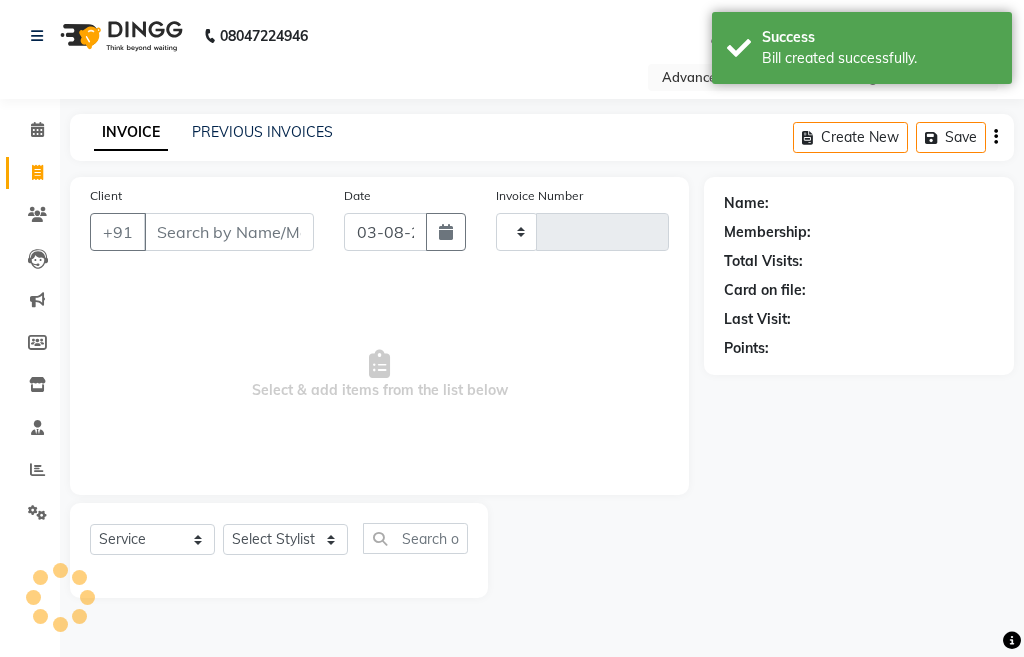 click on "Client" at bounding box center (229, 232) 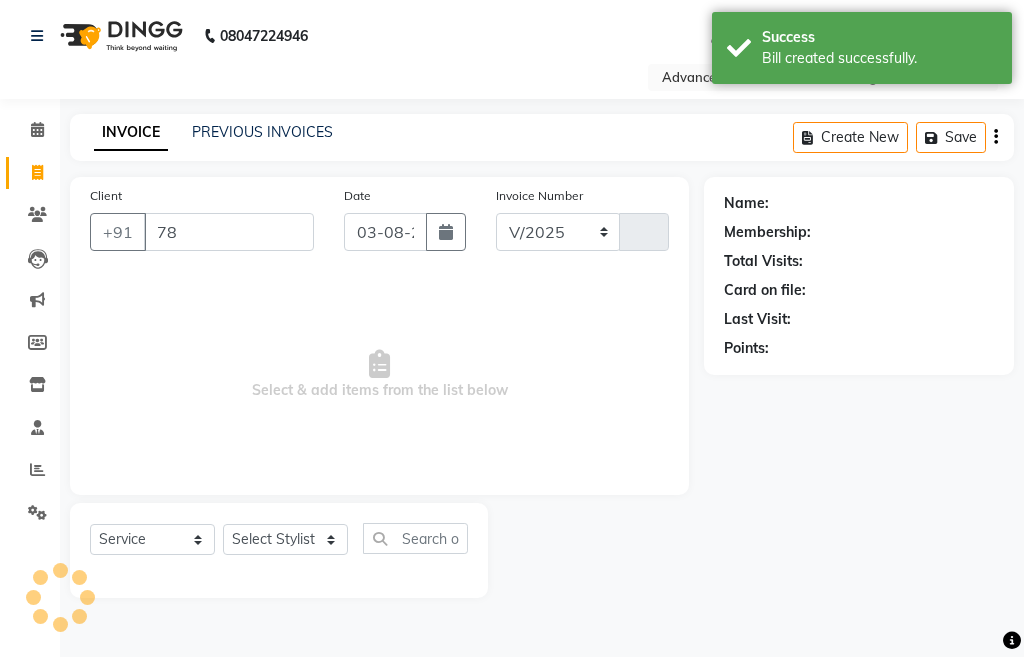 type on "782" 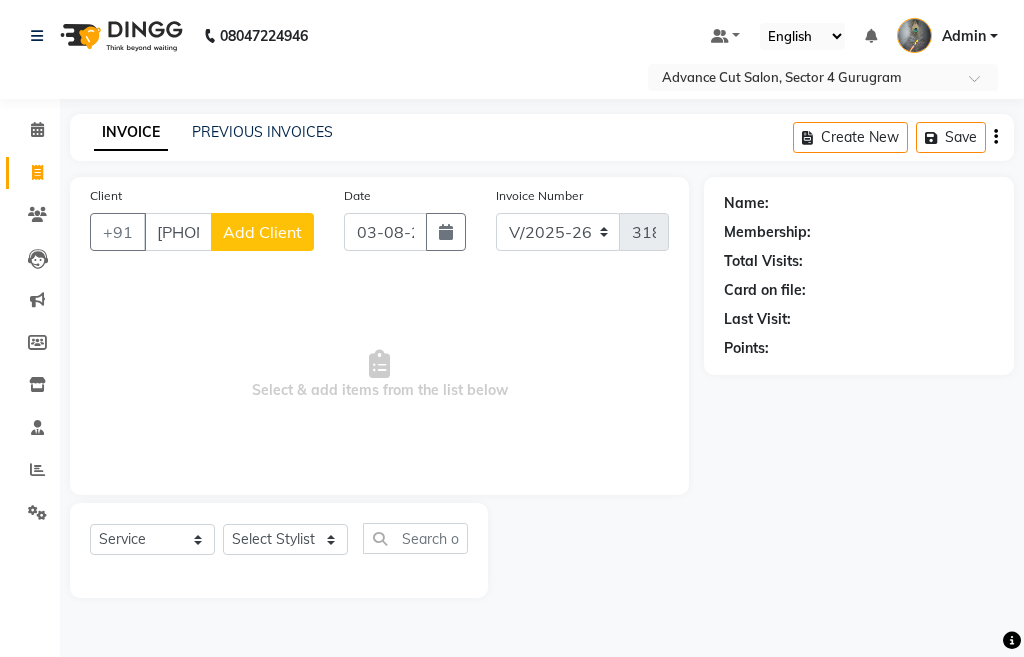 type on "78271888849" 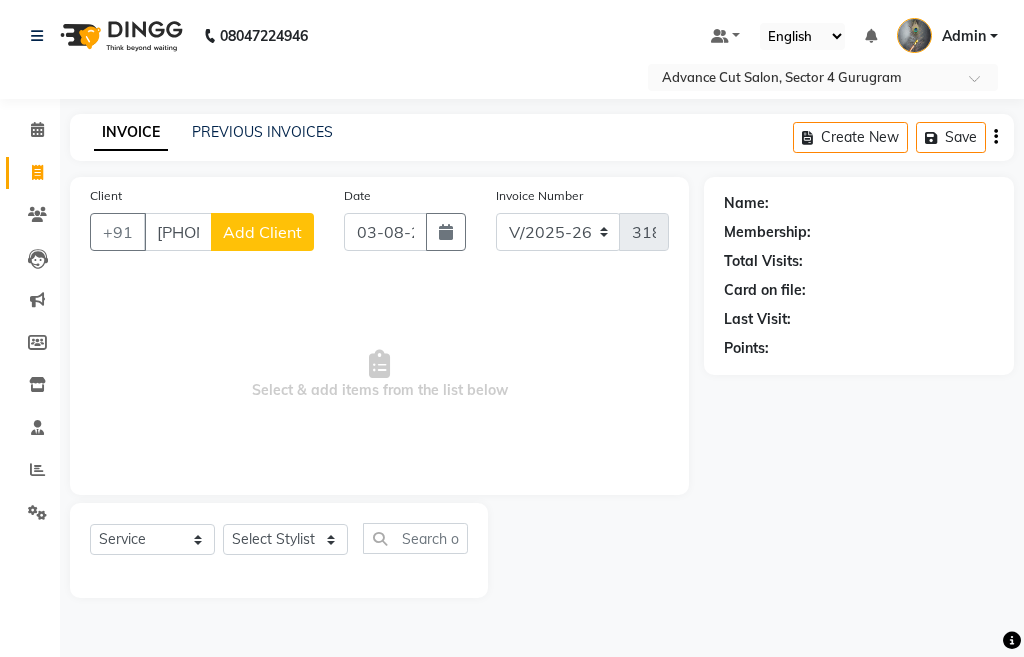 click on "Add Client" 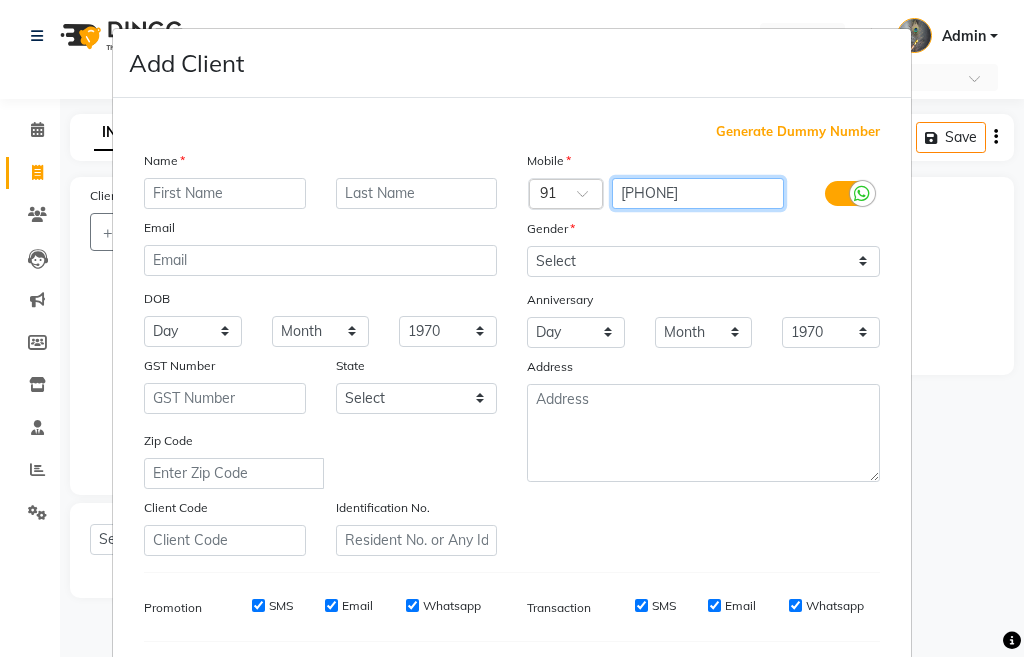 click on "78271888849" at bounding box center (698, 193) 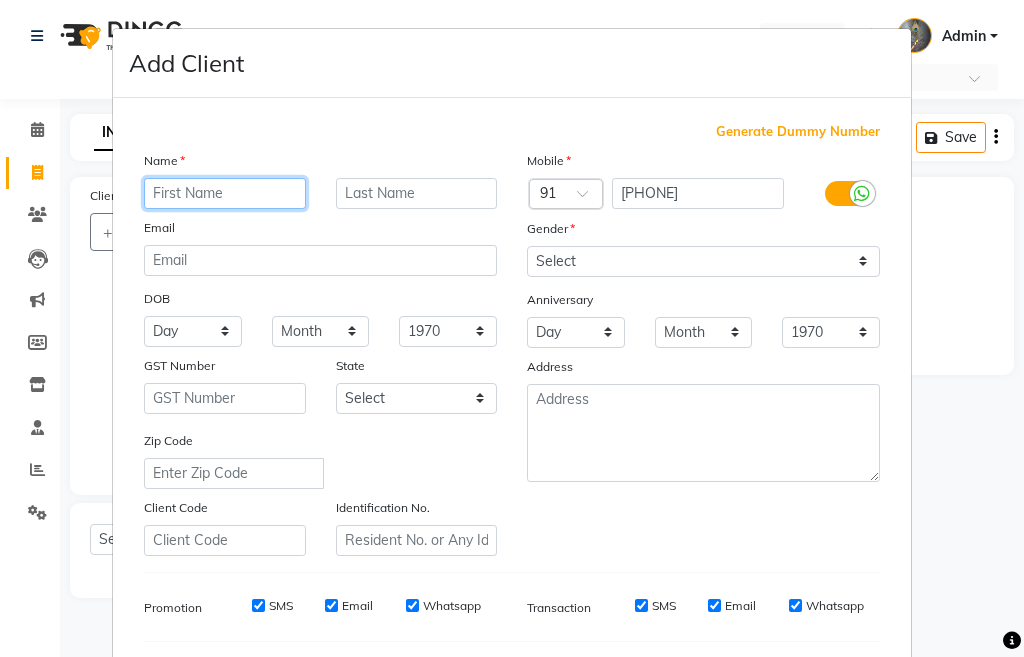 click at bounding box center [225, 193] 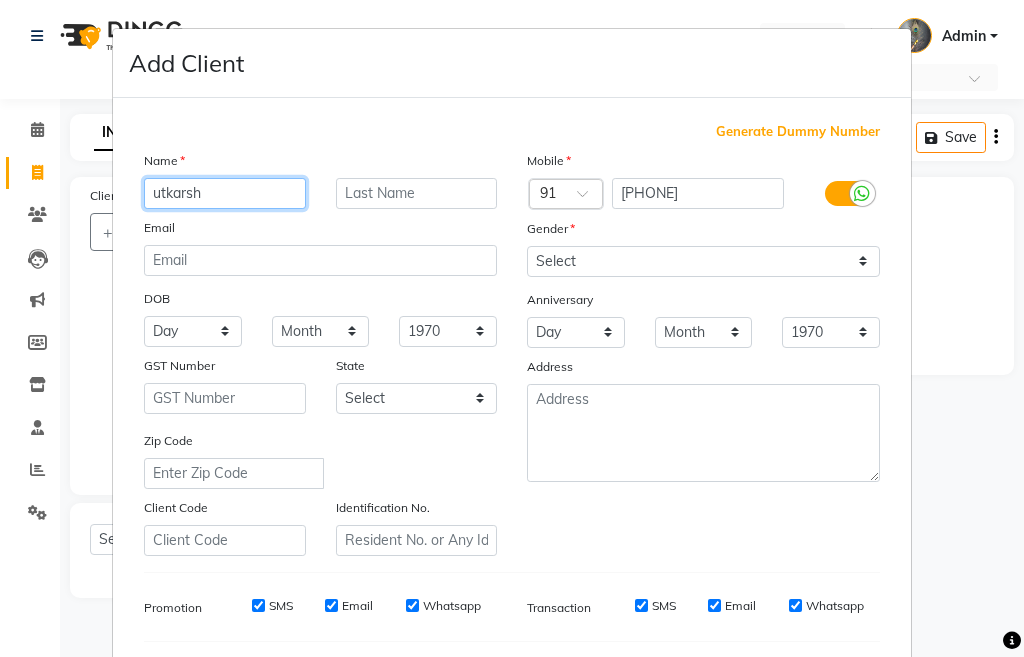 type on "utkarsh" 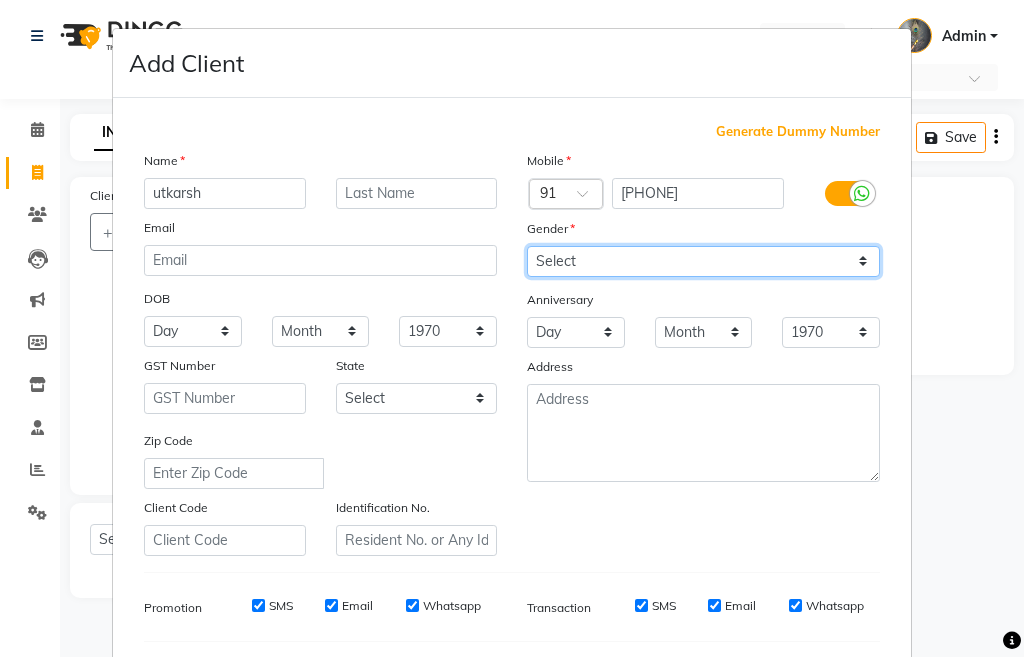 click on "Select Male Female Other Prefer Not To Say" at bounding box center [703, 261] 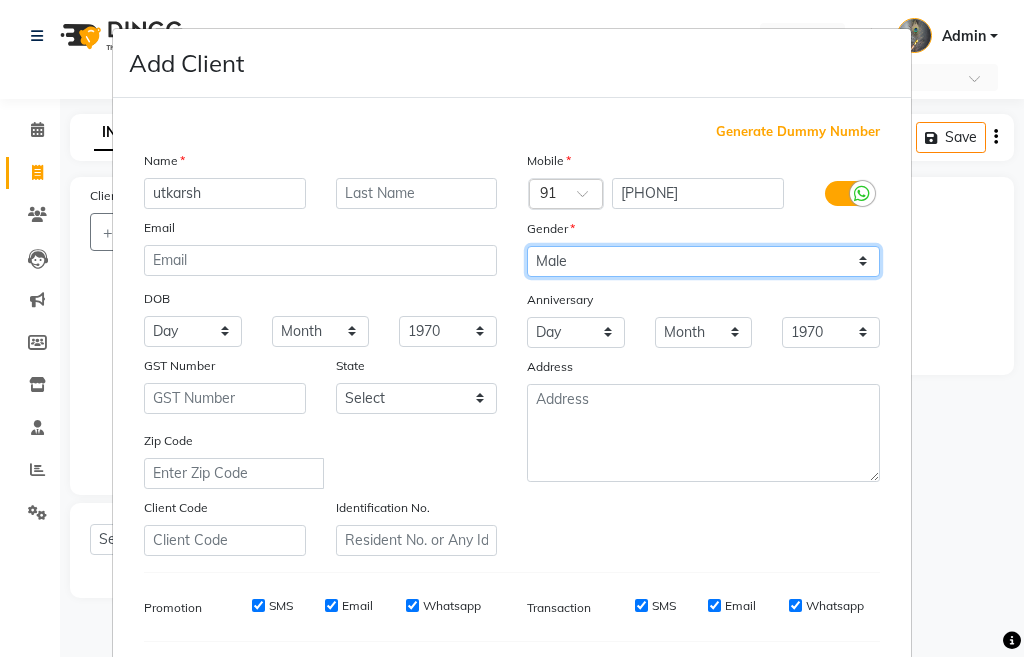 click on "Select Male Female Other Prefer Not To Say" at bounding box center (703, 261) 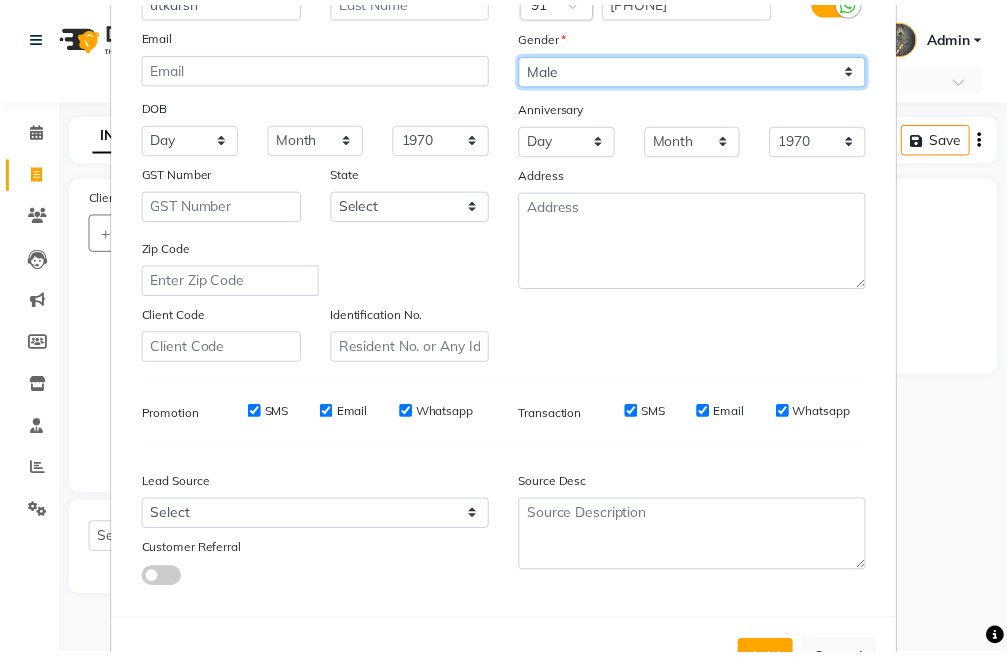 scroll, scrollTop: 200, scrollLeft: 0, axis: vertical 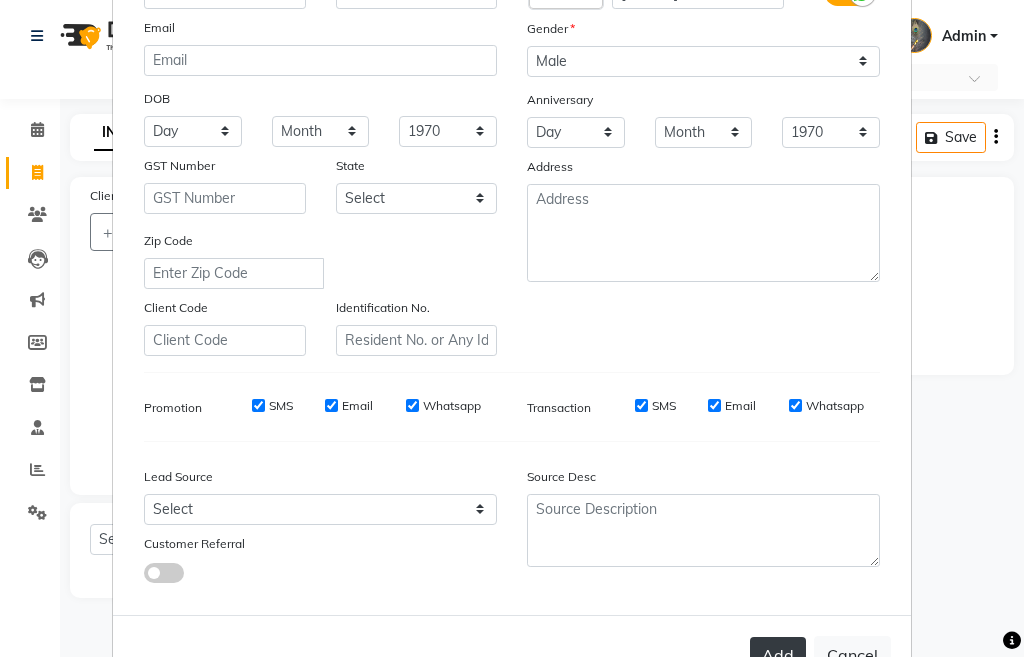 click on "Add" at bounding box center [778, 655] 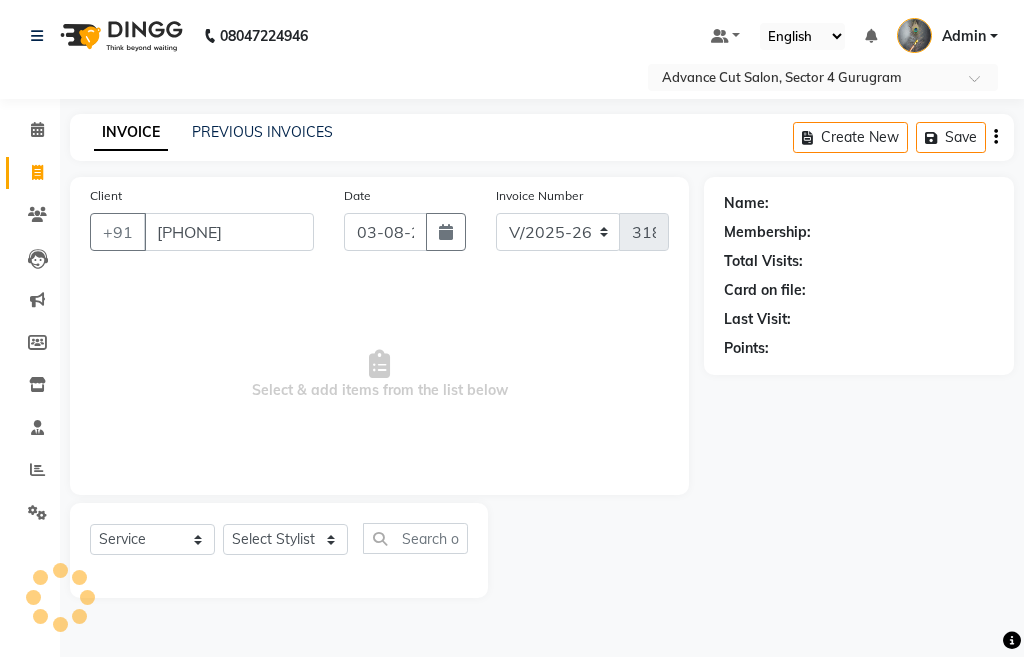 type on "[PHONE]" 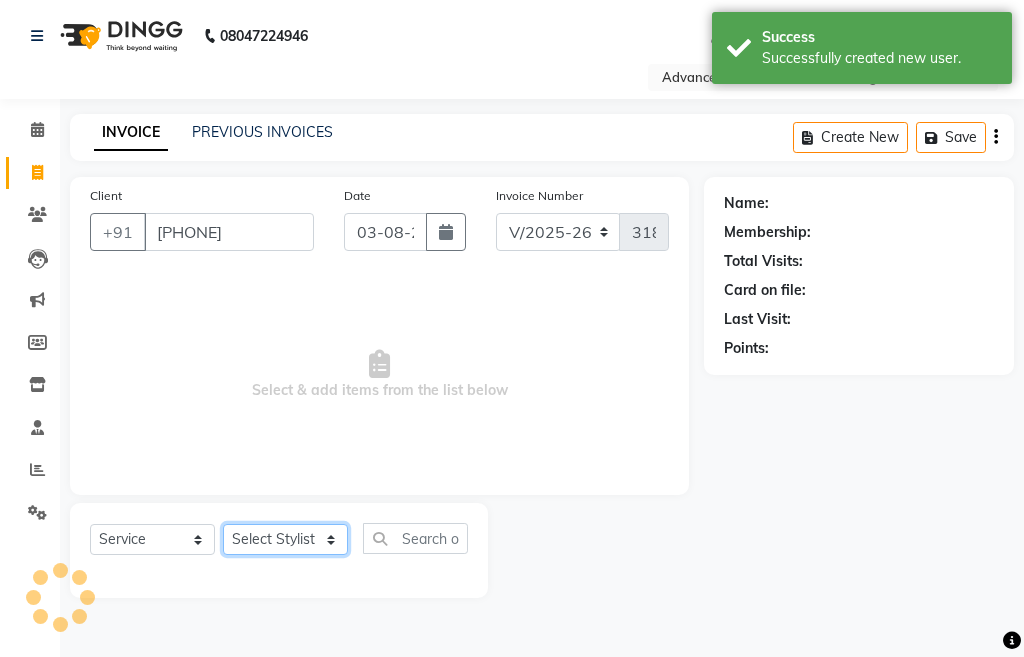 click on "Select Stylist Admin chahit COUNTOR hardeep mamta manisha MONISH navi NOSHAD ALI rahul shatnam shweta singh sunny tip" 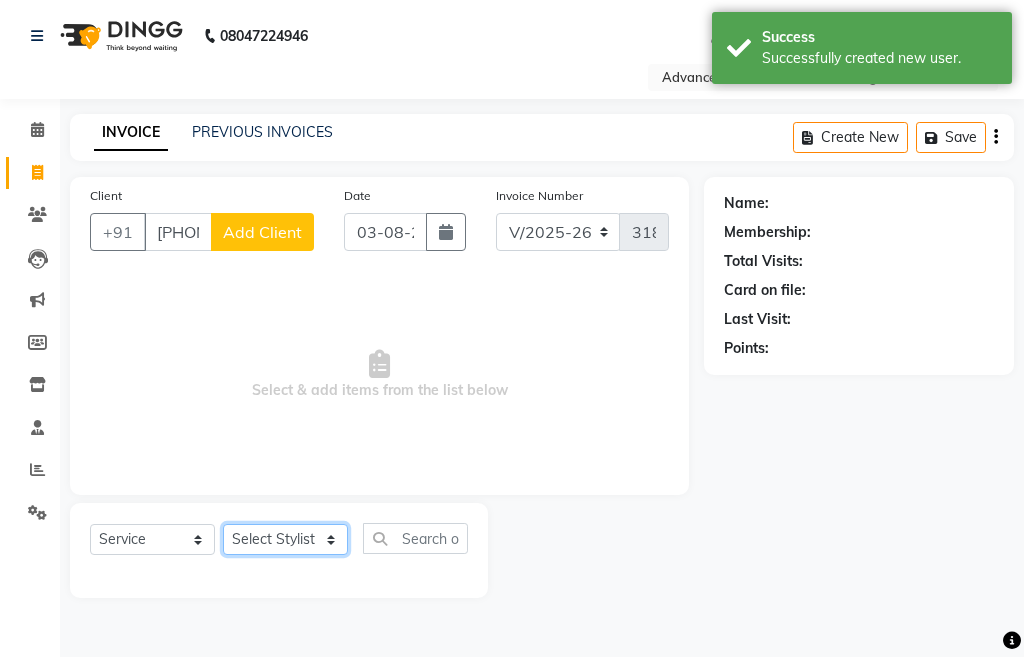 select on "30646" 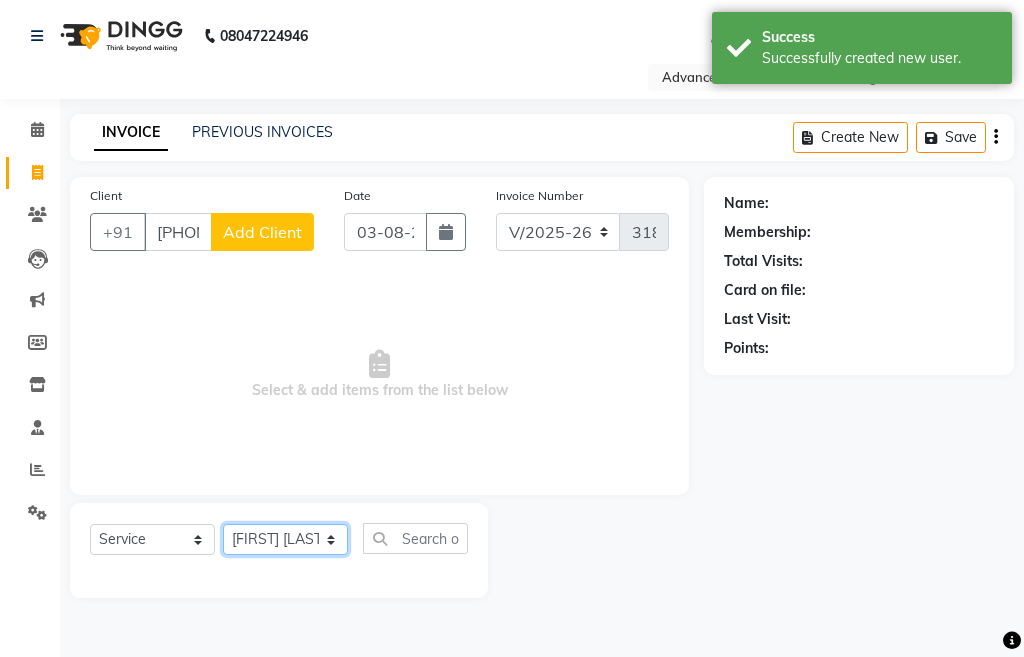 click on "Select Stylist Admin chahit COUNTOR hardeep mamta manisha MONISH navi NOSHAD ALI rahul shatnam shweta singh sunny tip" 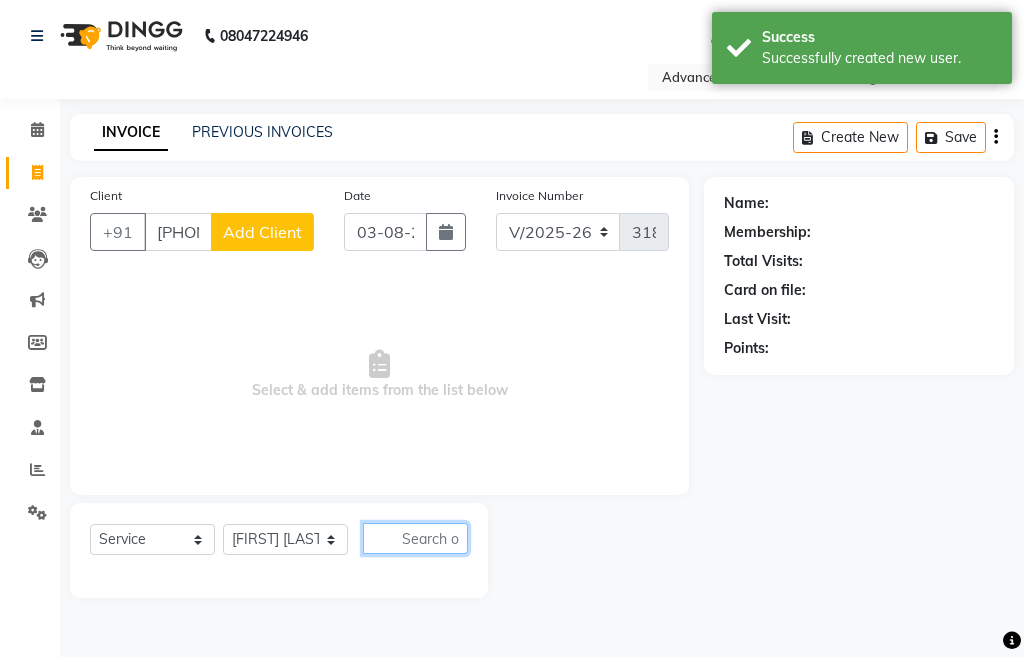 click 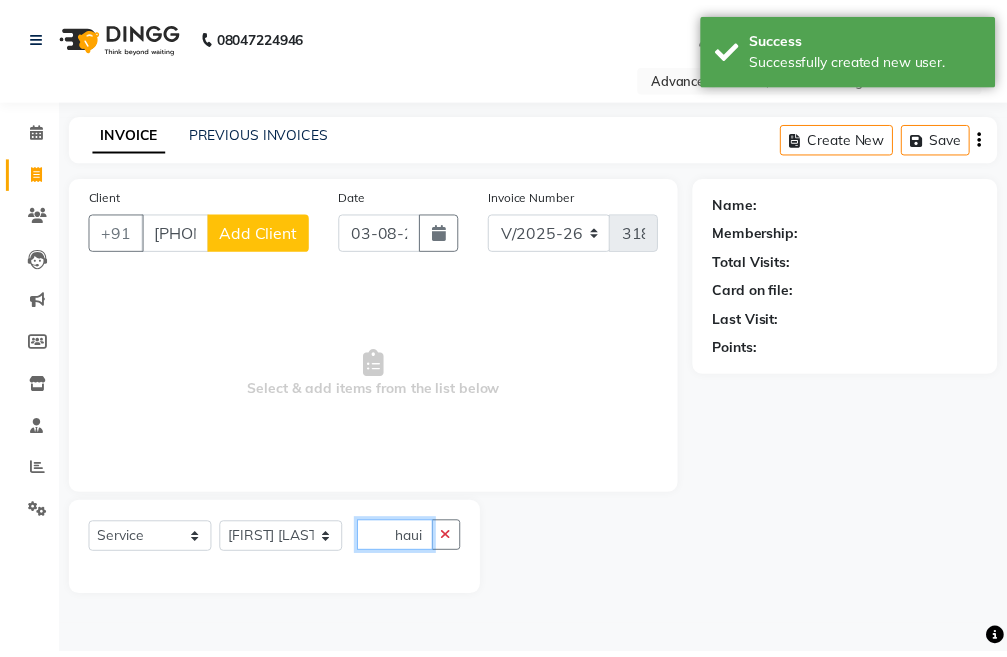 scroll, scrollTop: 0, scrollLeft: 0, axis: both 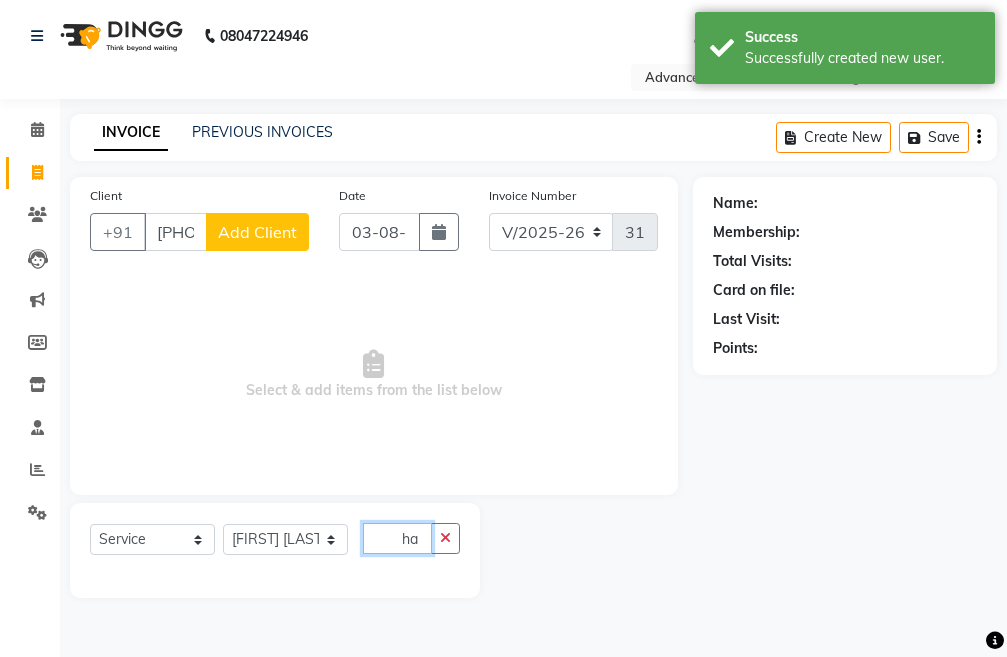 type on "h" 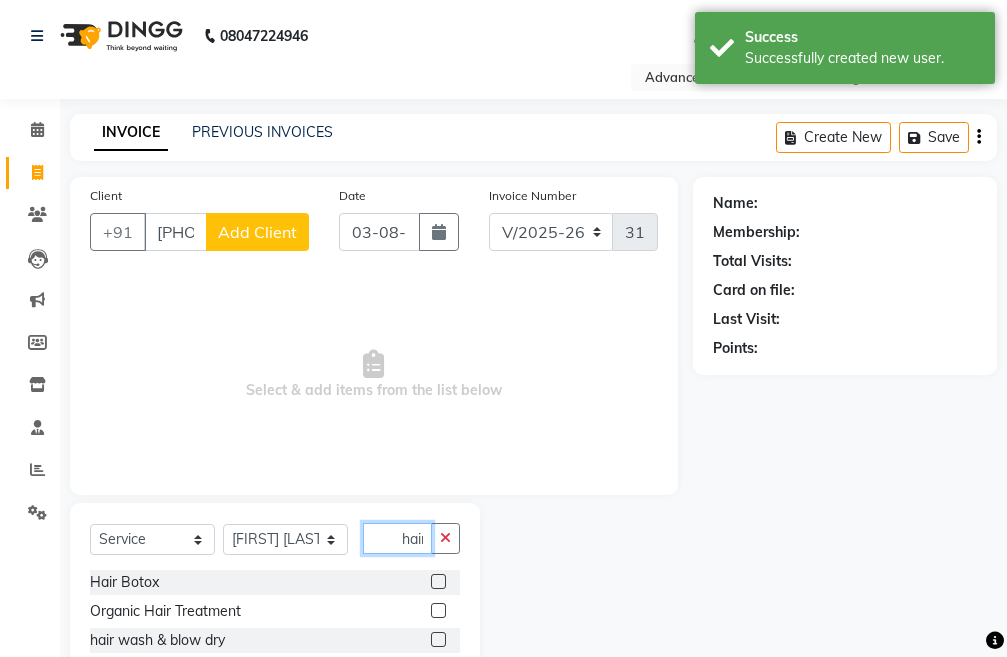 scroll, scrollTop: 0, scrollLeft: 2, axis: horizontal 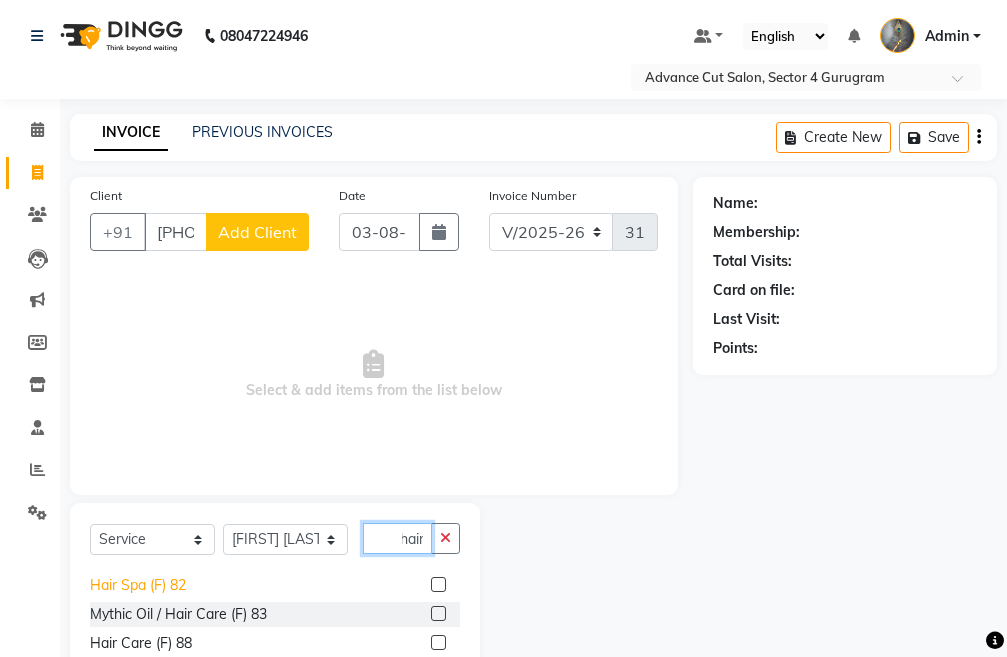 type on "hair" 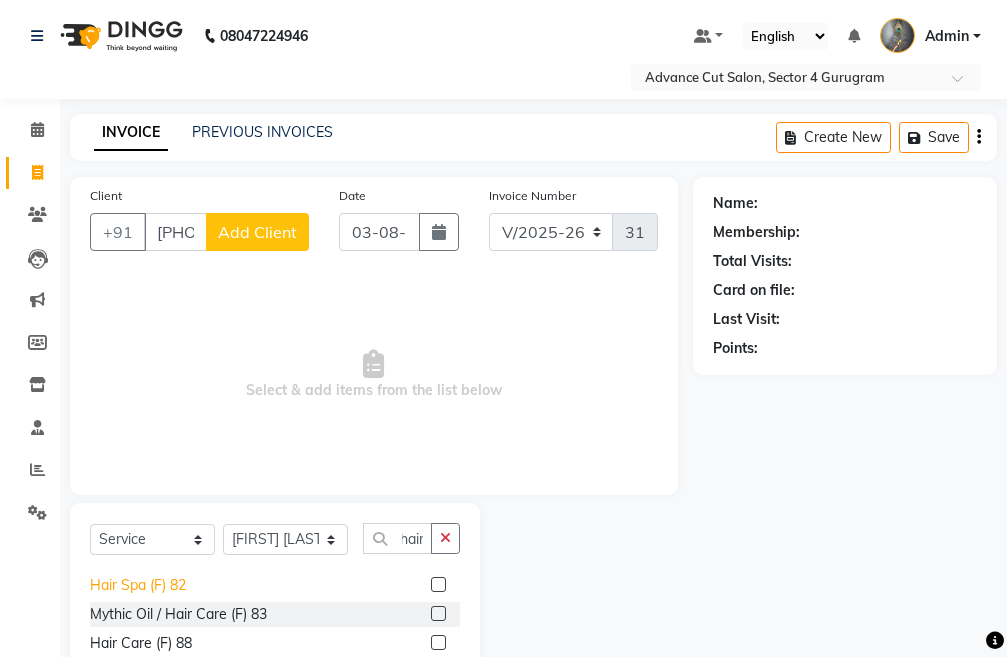 click on "Hair Spa (F) 82" 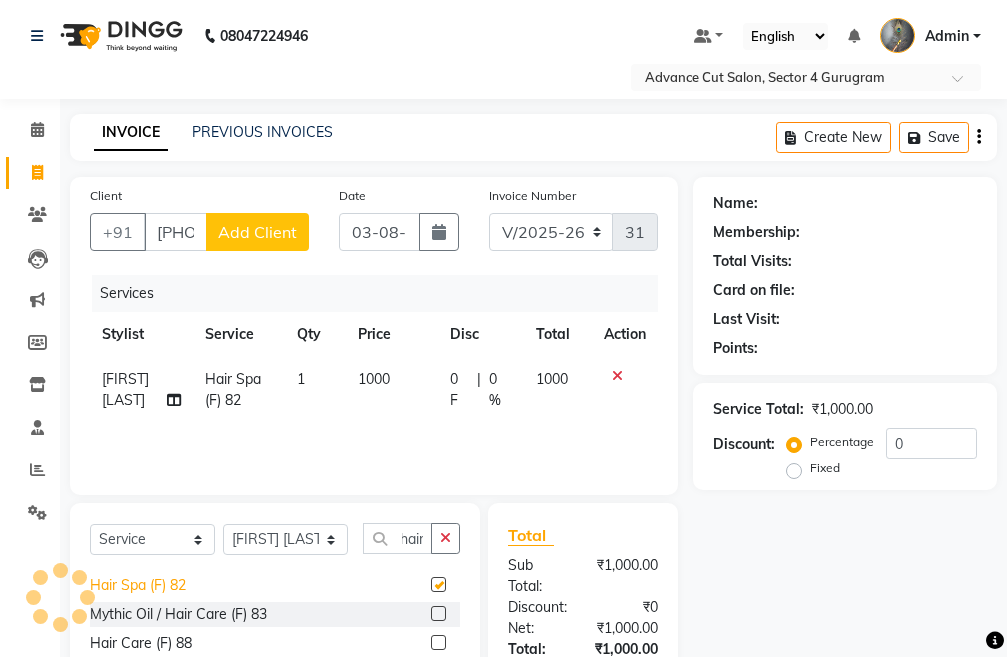 scroll, scrollTop: 0, scrollLeft: 0, axis: both 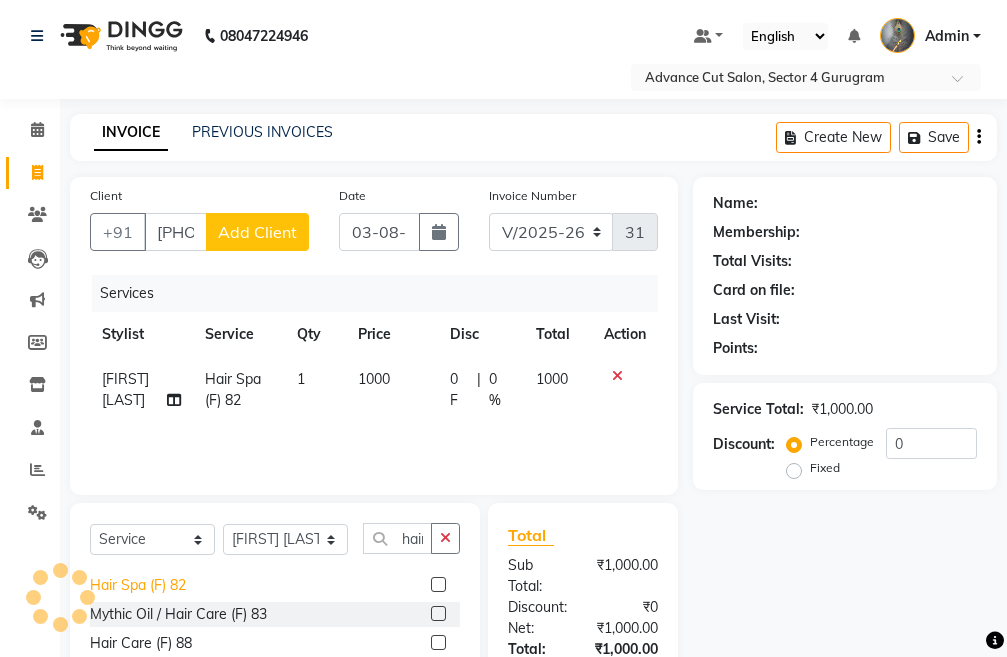 checkbox on "false" 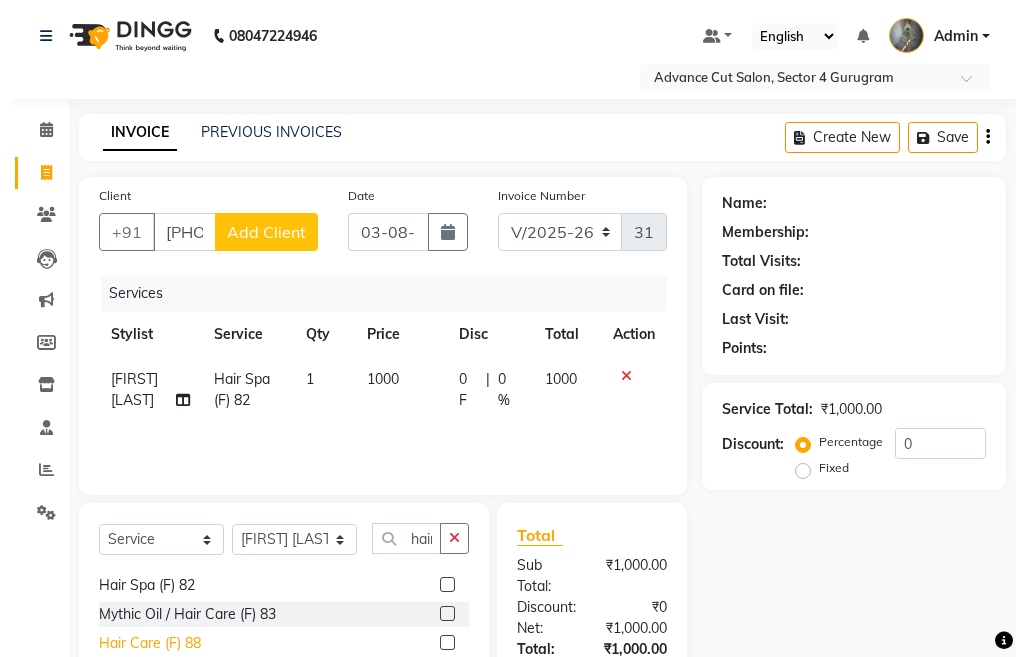 scroll, scrollTop: 0, scrollLeft: 0, axis: both 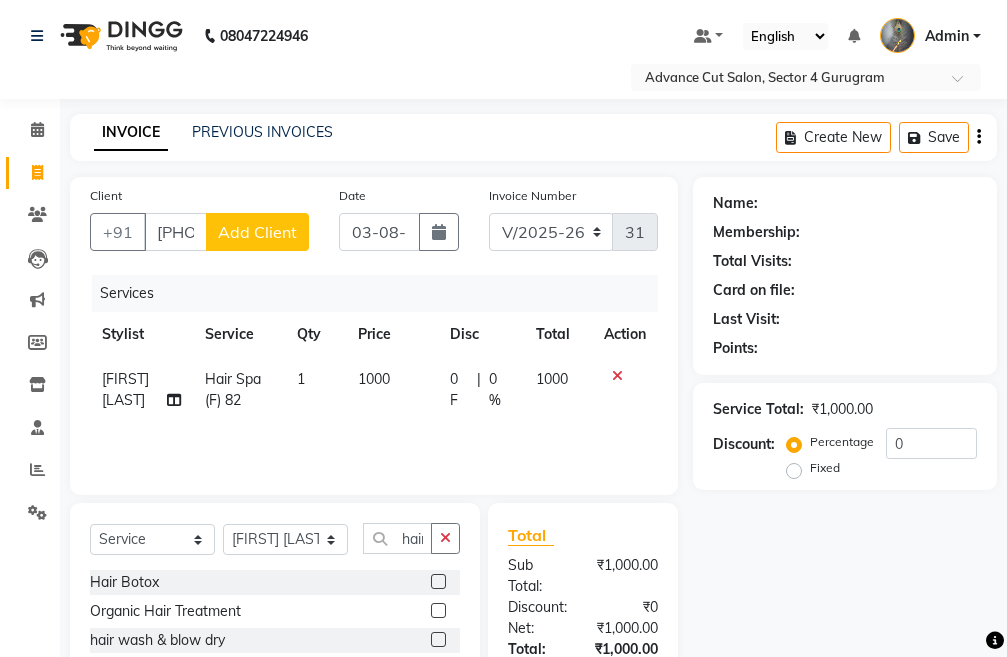 click on "1000" 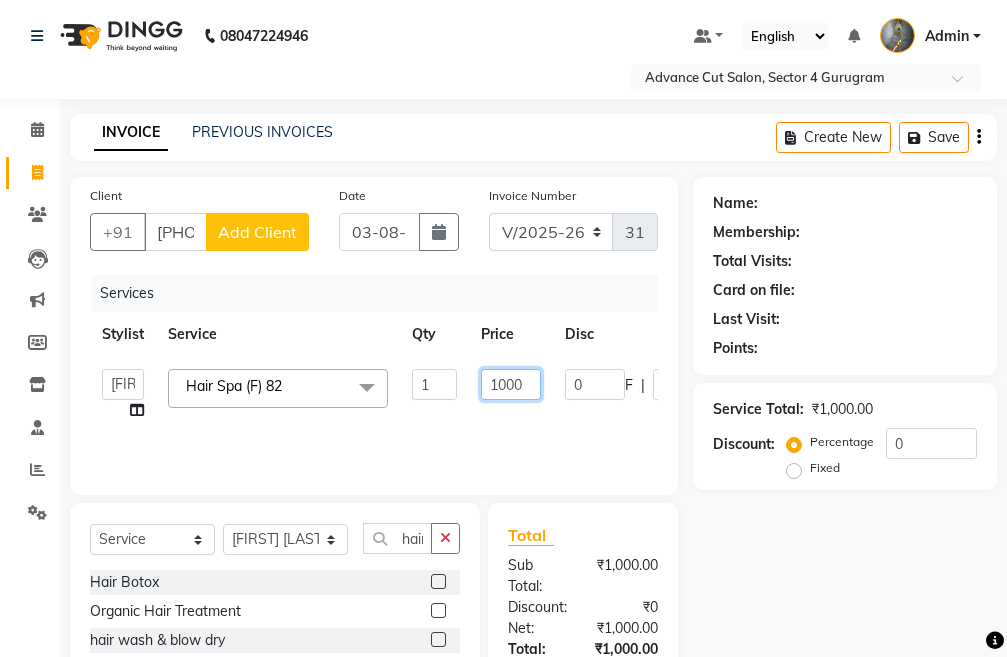 click on "1000" 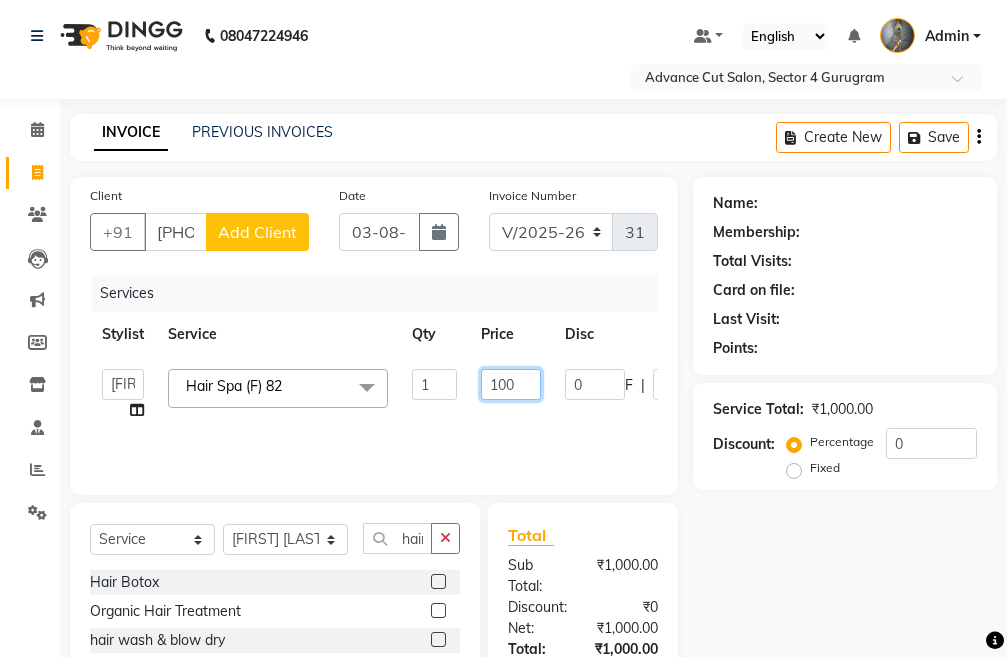 type on "1500" 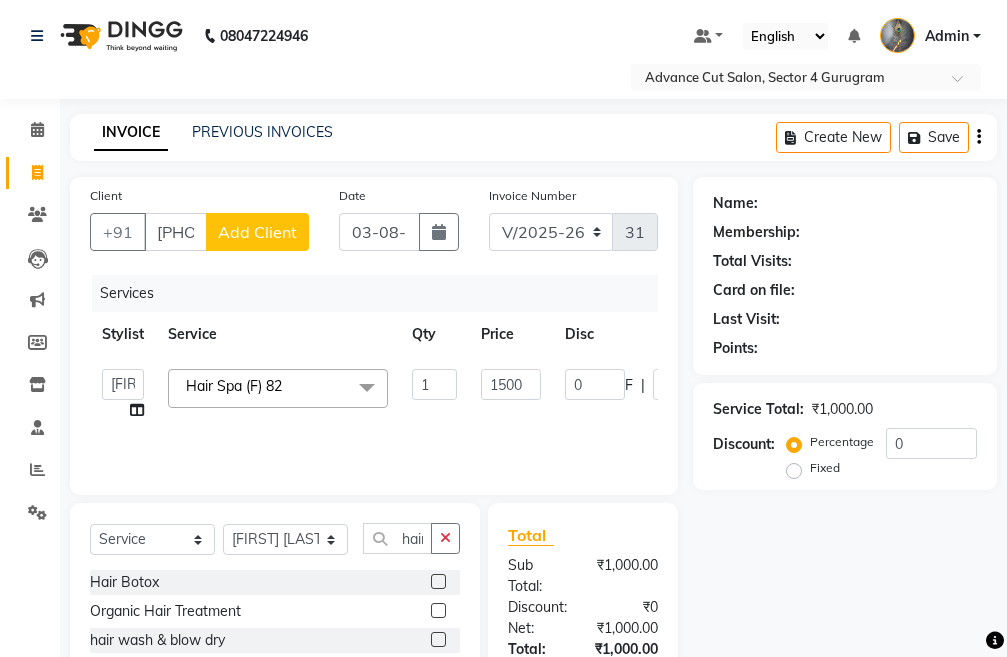 click on "Name: Membership: Total Visits: Card on file: Last Visit:  Points:  Service Total:  ₹1,000.00  Discount:  Percentage   Fixed  0" 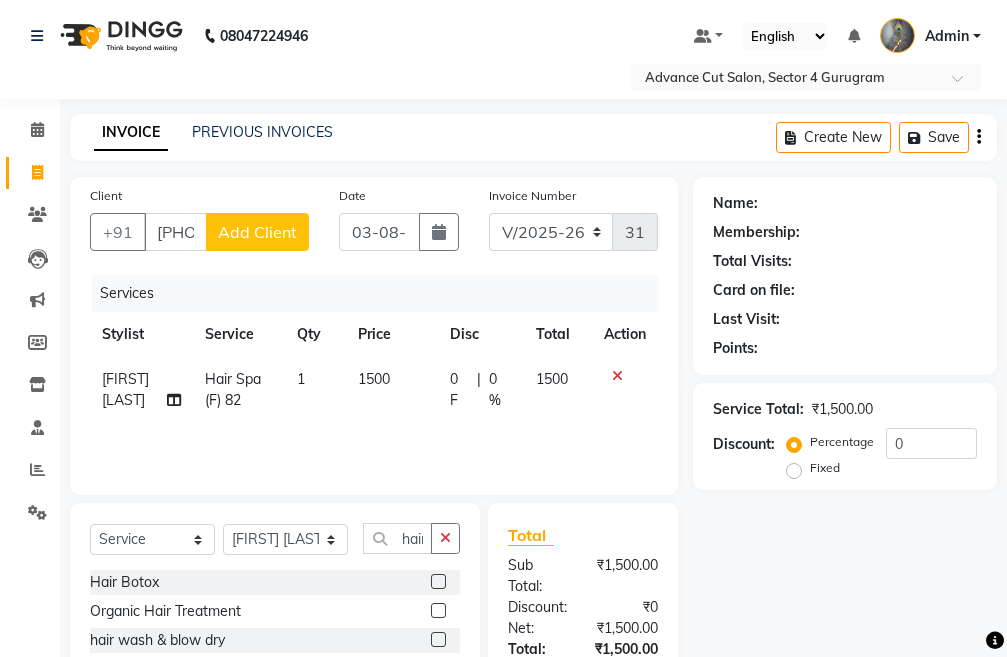 click on "Add Client" 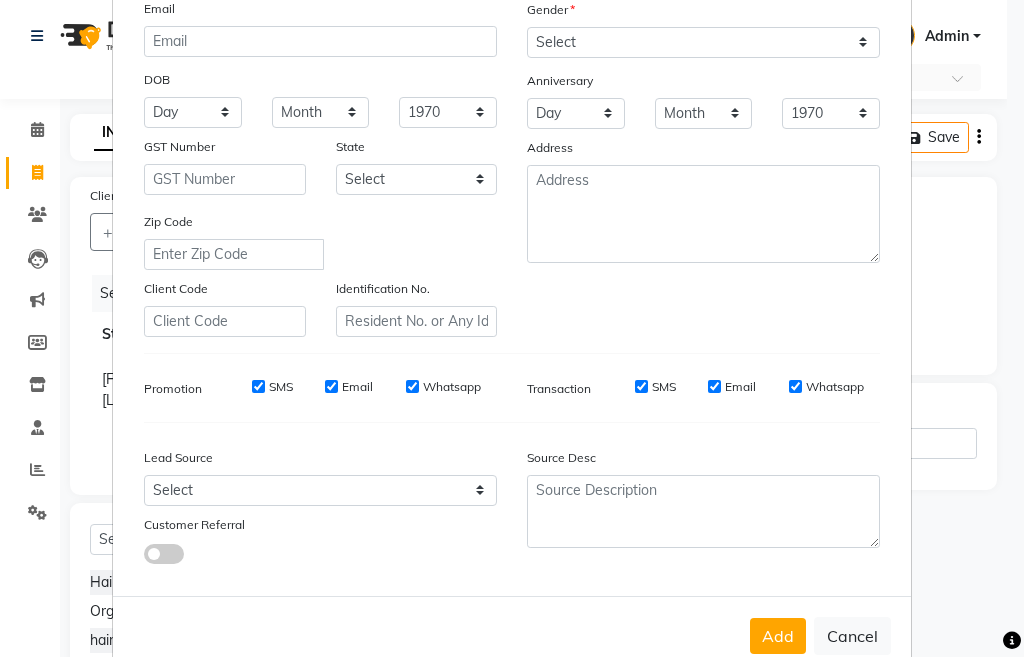 scroll, scrollTop: 266, scrollLeft: 0, axis: vertical 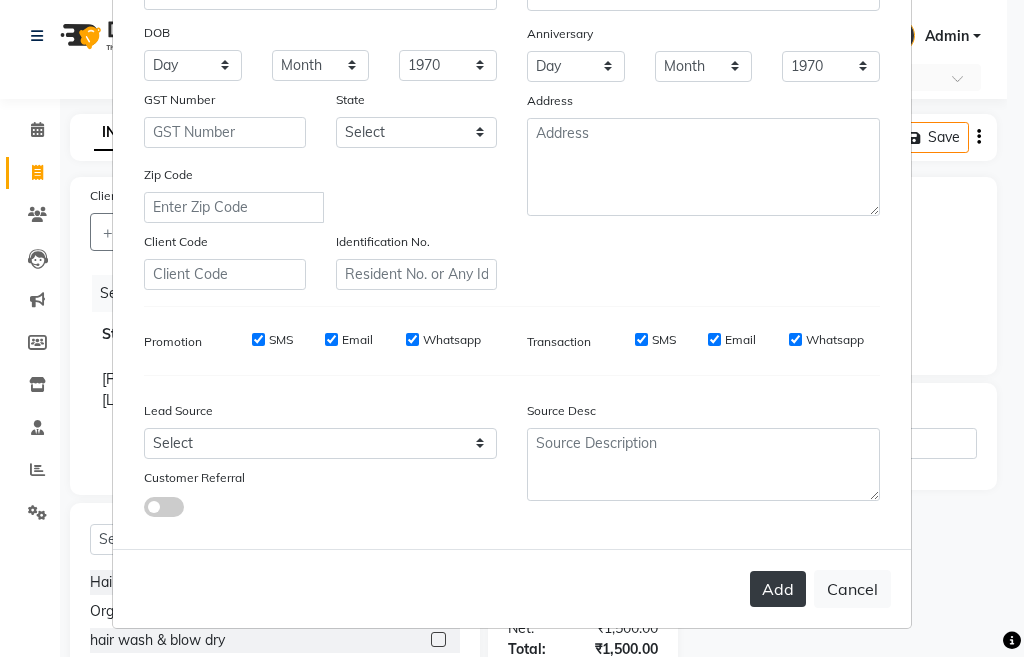 click on "Add" at bounding box center (778, 589) 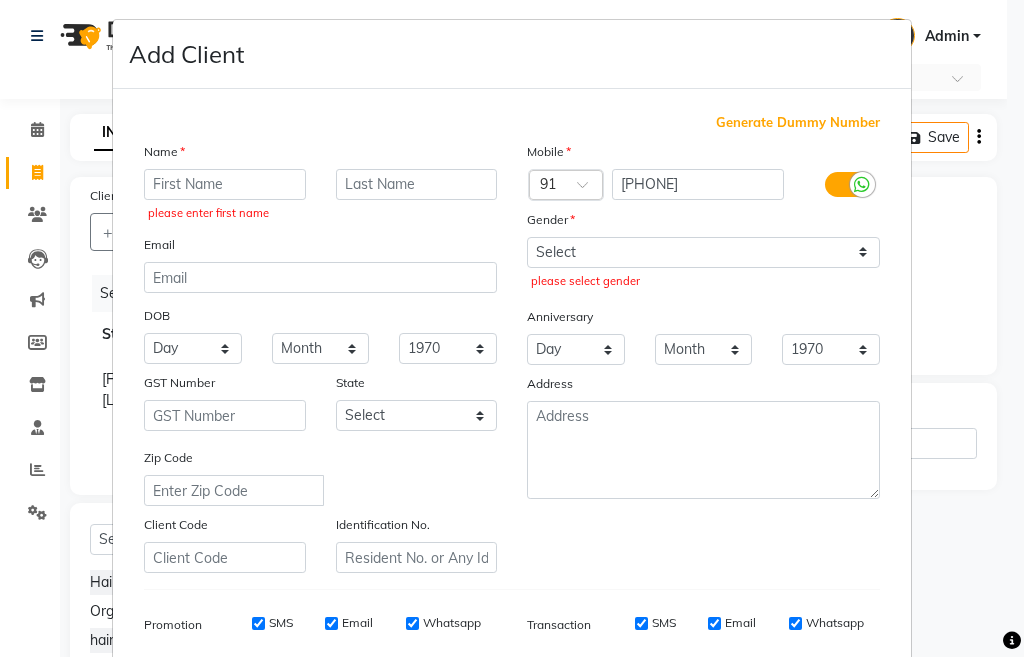 scroll, scrollTop: 0, scrollLeft: 0, axis: both 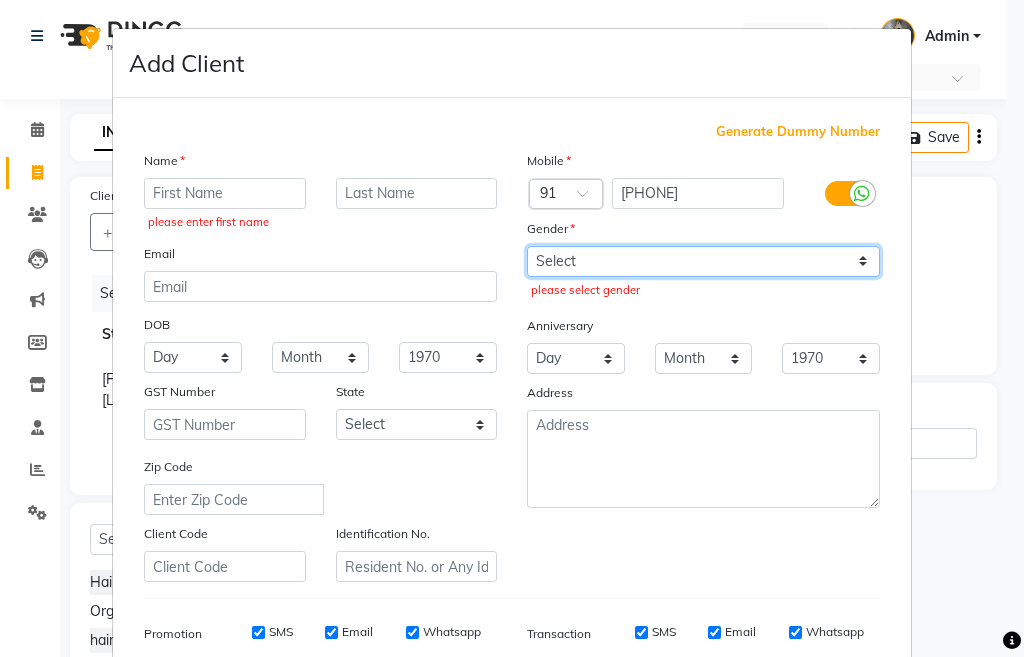 click on "Select Male Female Other Prefer Not To Say" at bounding box center (703, 261) 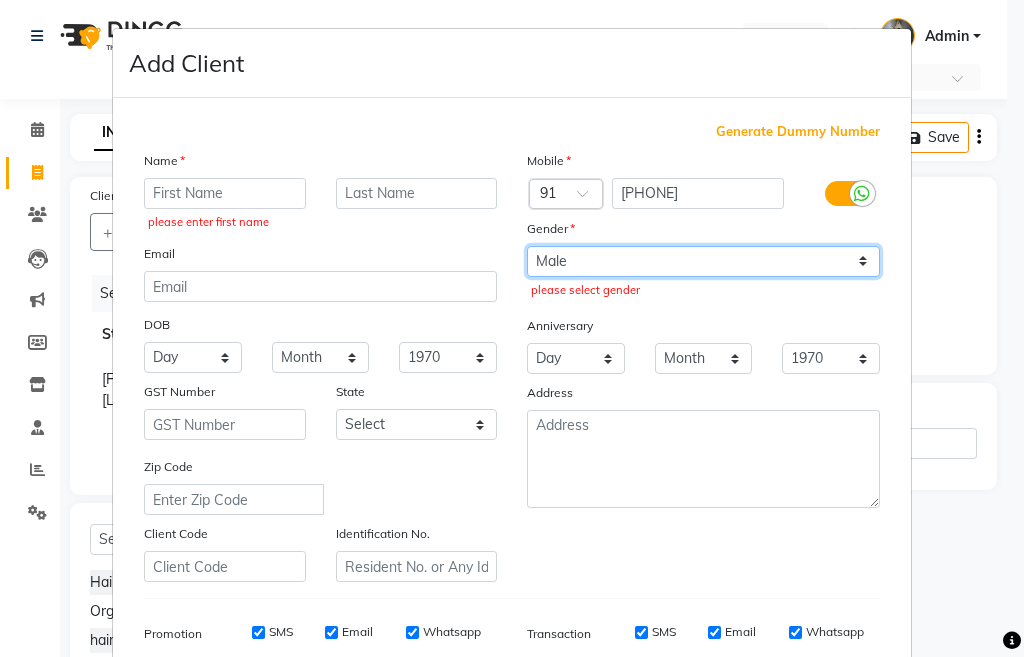 click on "Select Male Female Other Prefer Not To Say" at bounding box center [703, 261] 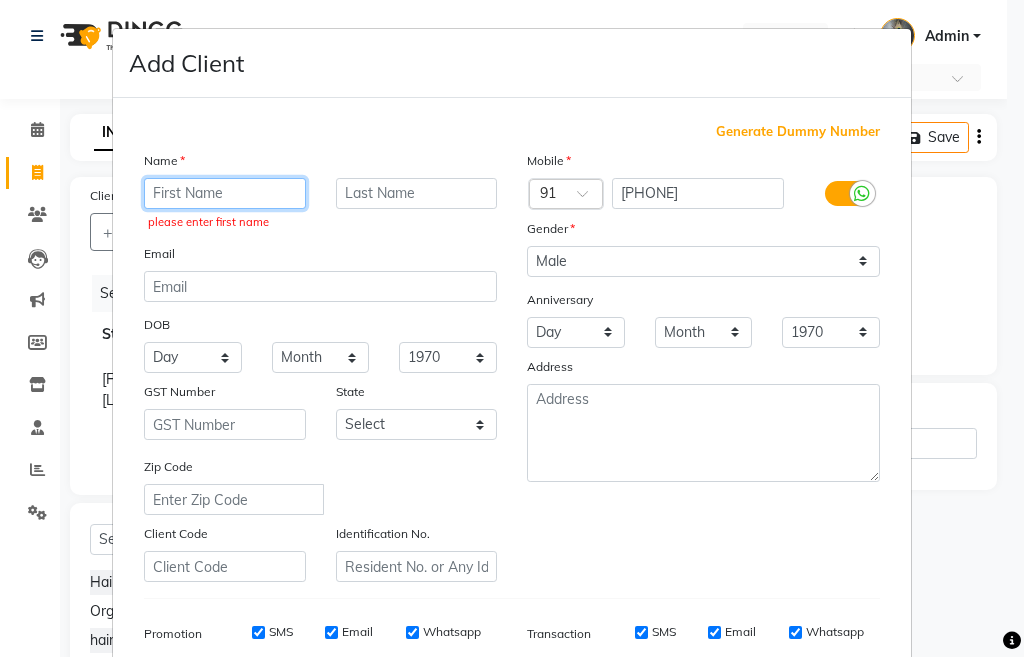 click at bounding box center [225, 193] 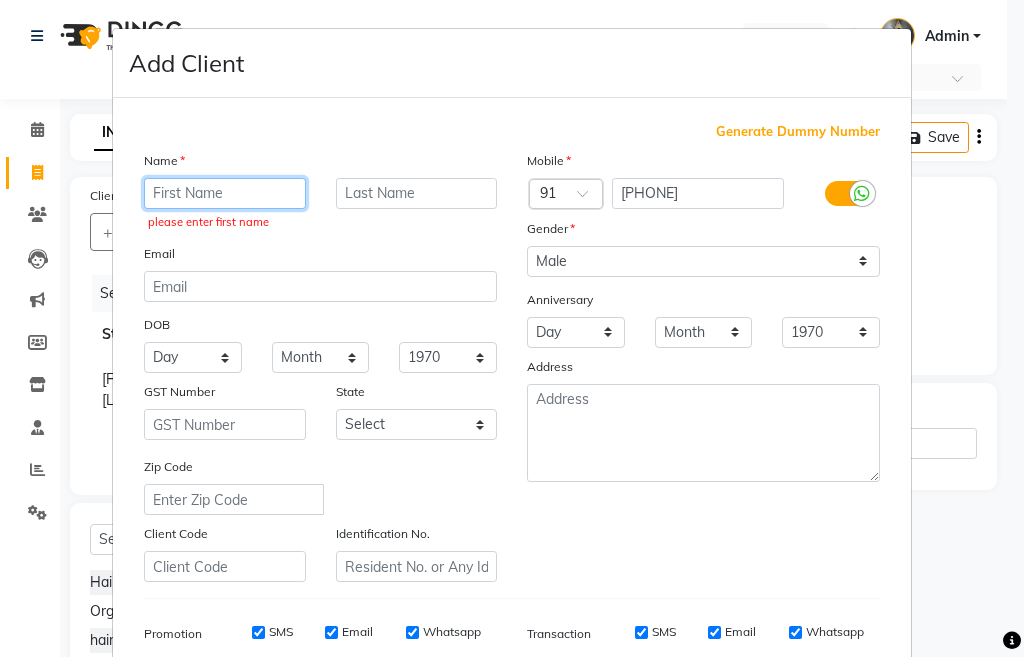 type on "o" 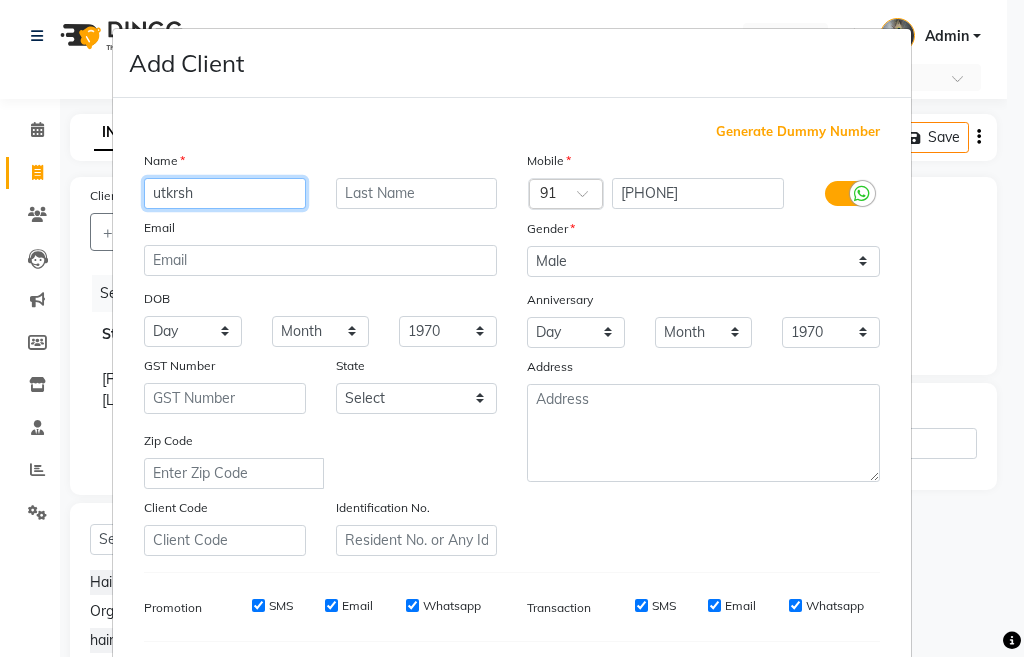 click on "utkrsh" at bounding box center (225, 193) 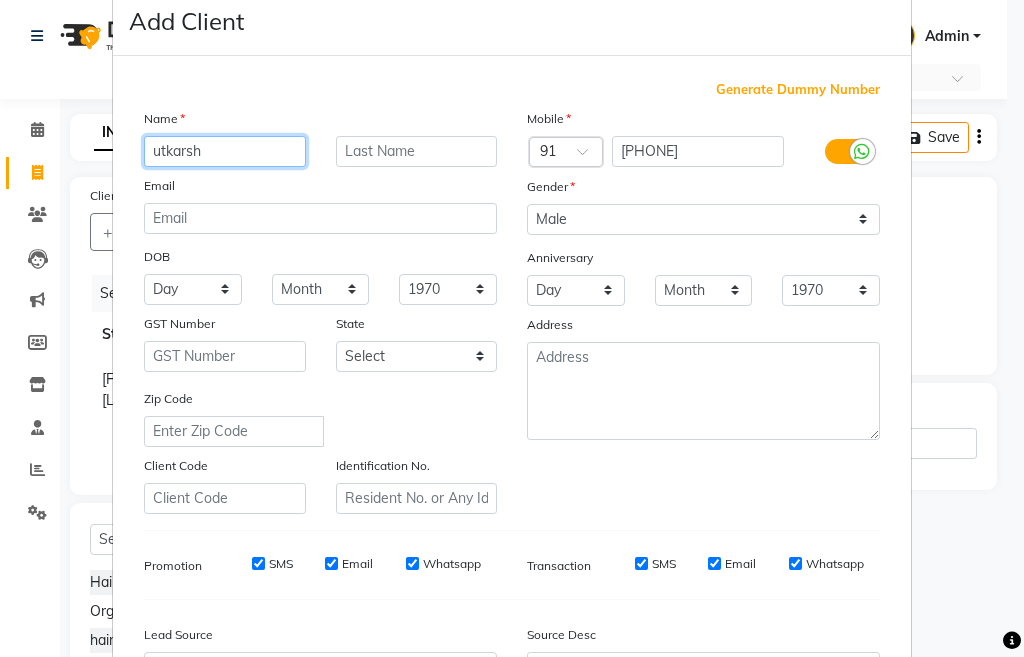 scroll, scrollTop: 266, scrollLeft: 0, axis: vertical 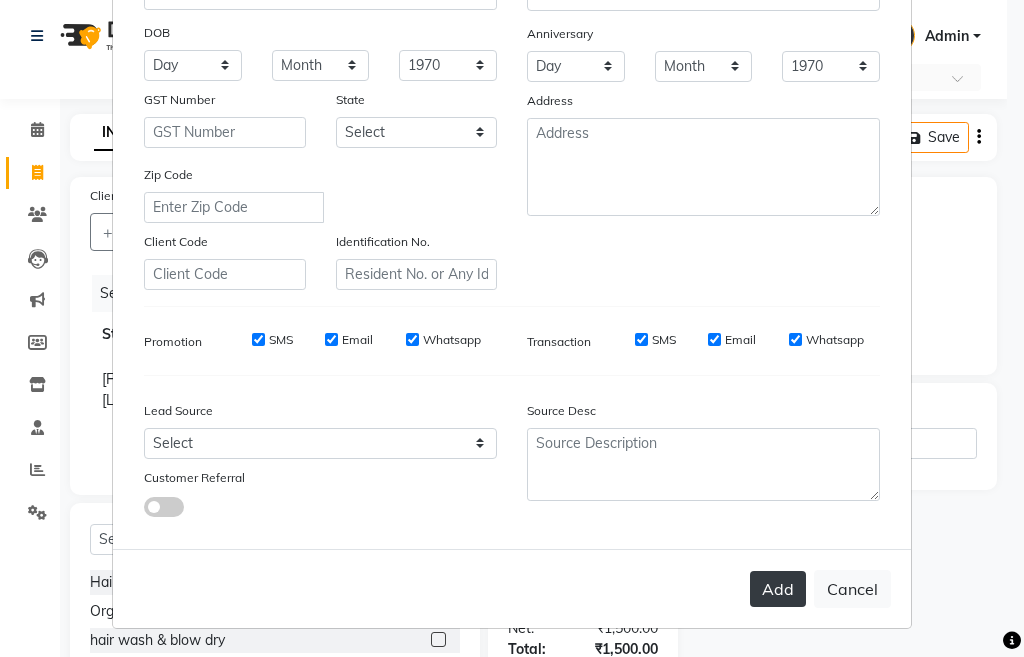 type on "utkarsh" 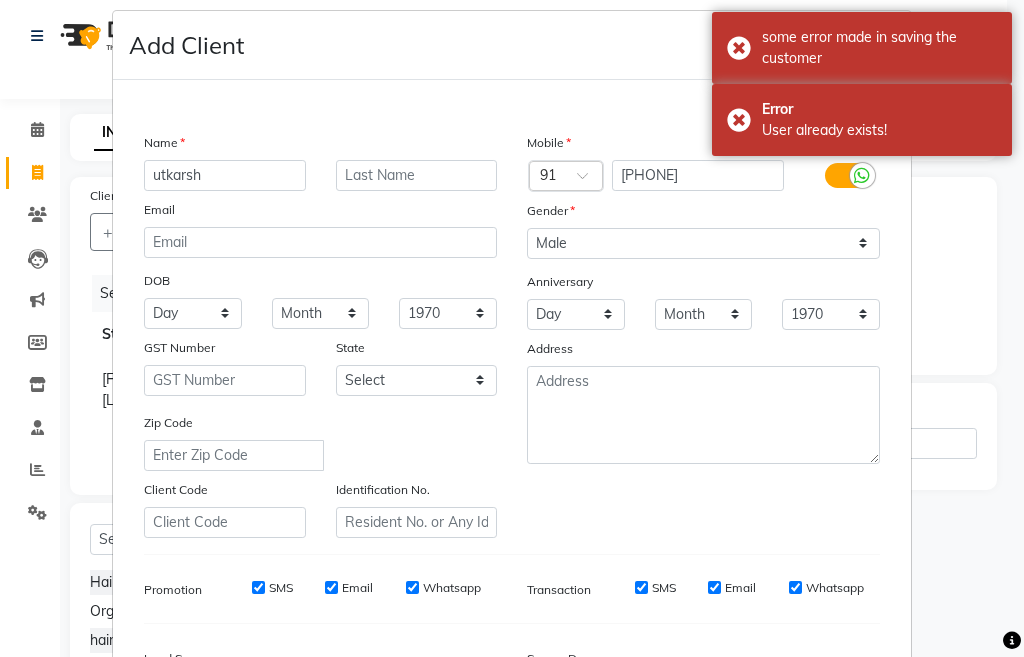 scroll, scrollTop: 0, scrollLeft: 0, axis: both 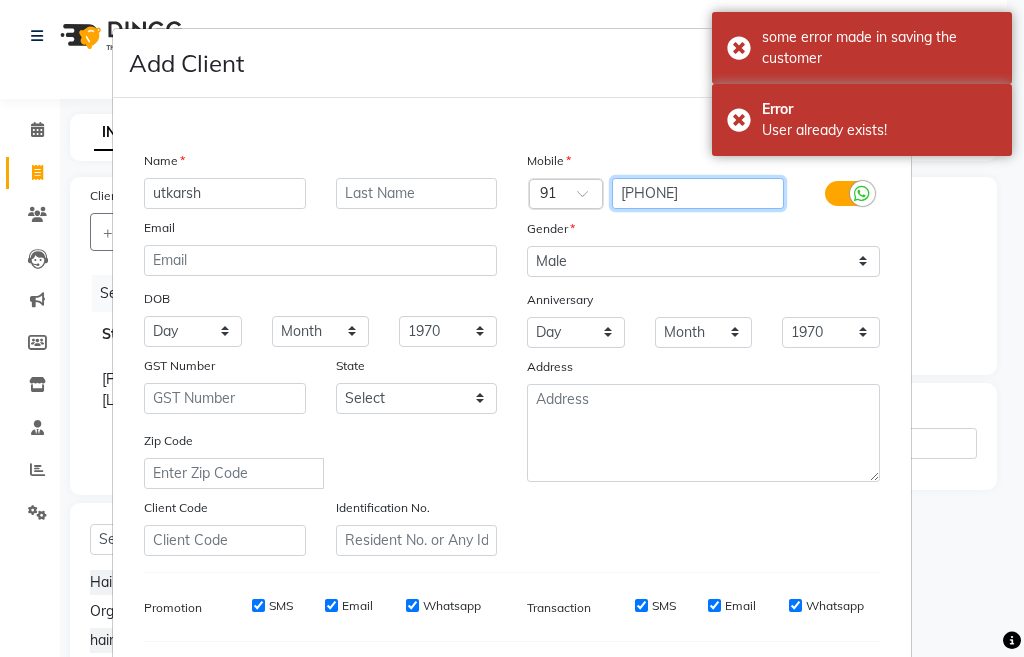 drag, startPoint x: 693, startPoint y: 180, endPoint x: 597, endPoint y: 212, distance: 101.19289 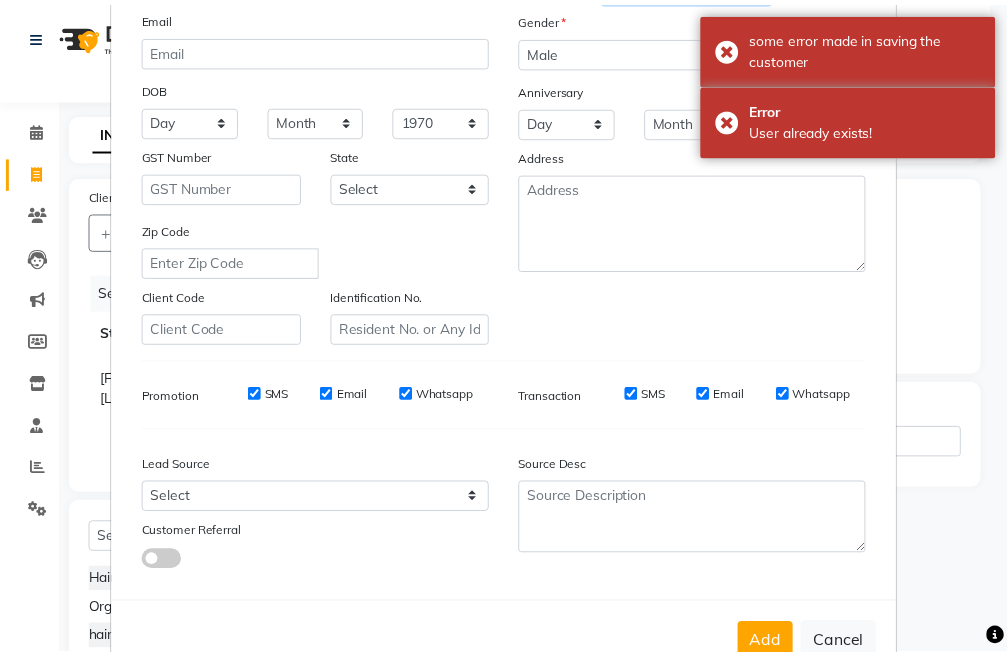 scroll, scrollTop: 266, scrollLeft: 0, axis: vertical 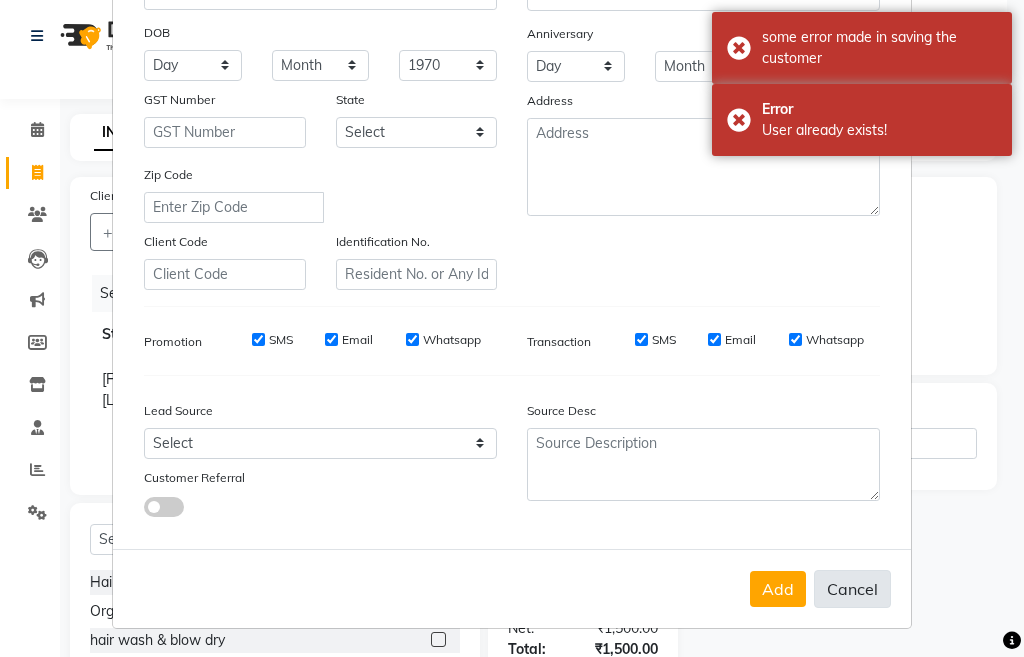 type 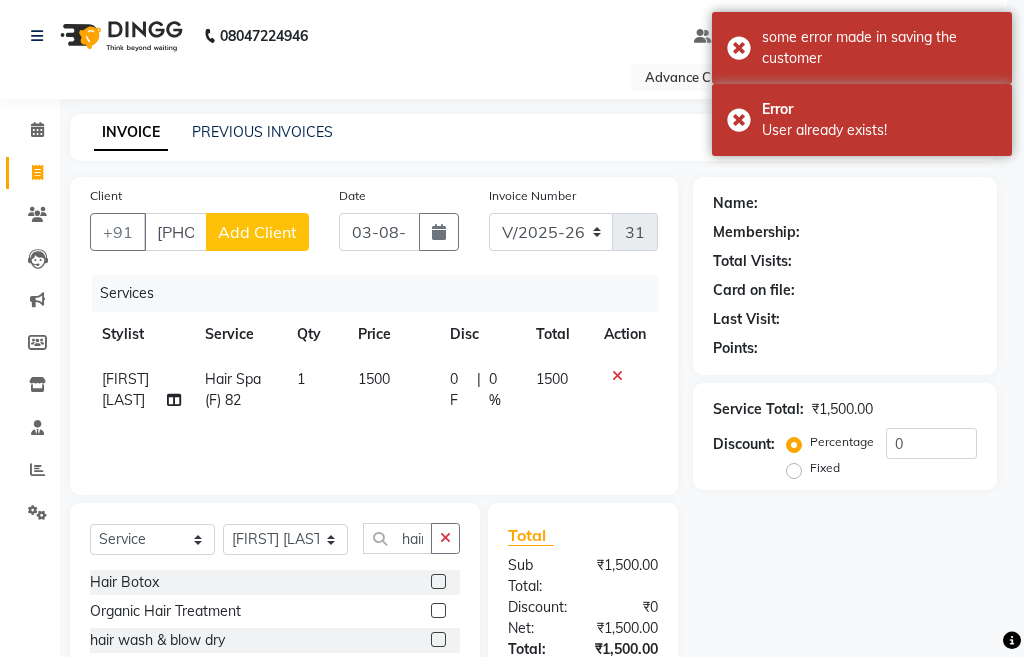 type 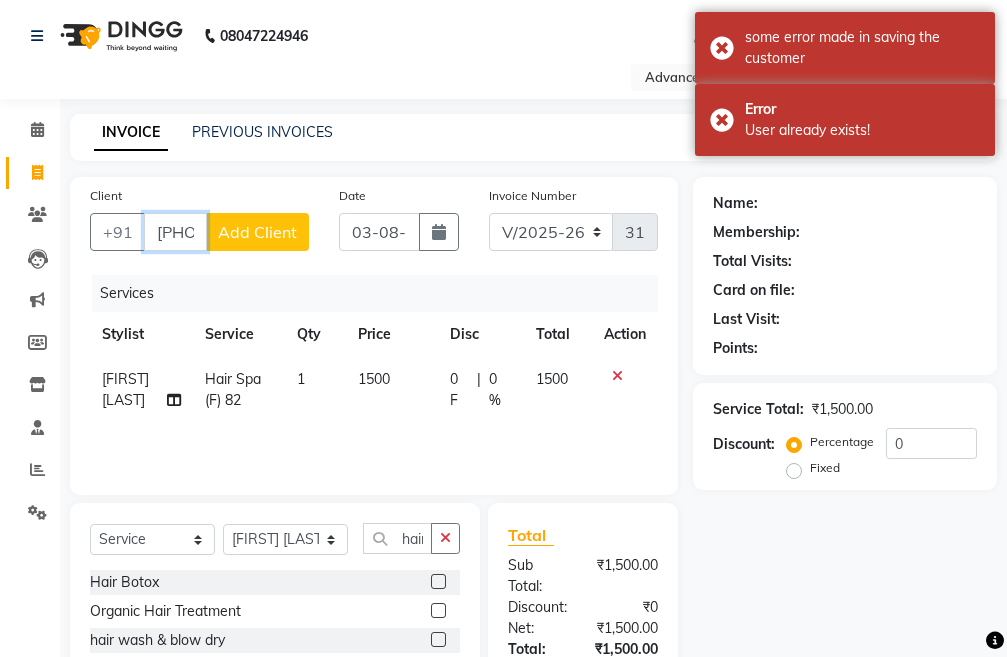 click on "[PHONE]" at bounding box center (175, 232) 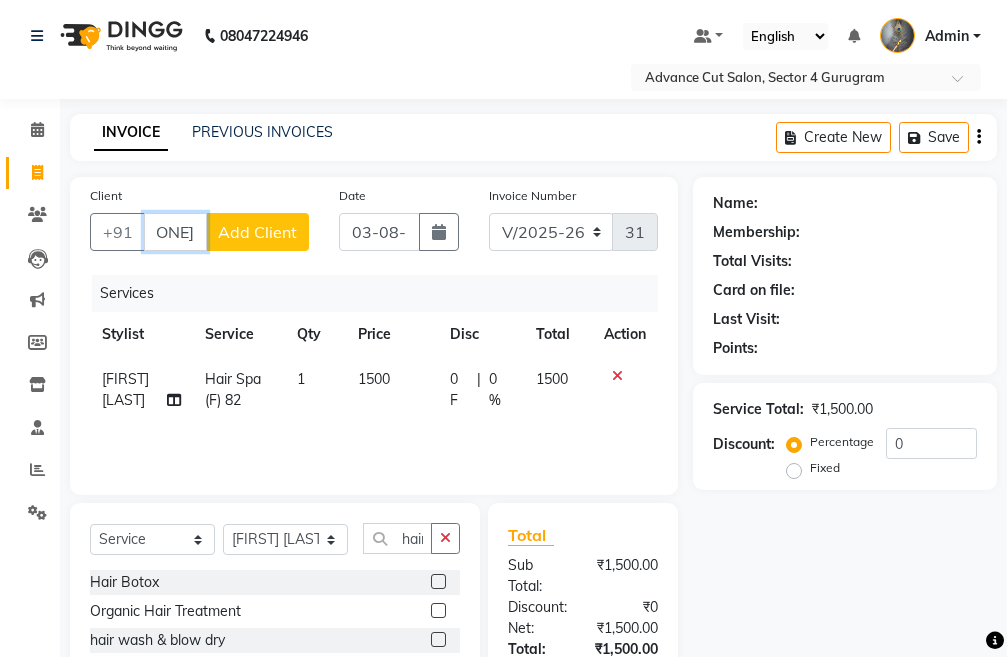 drag, startPoint x: 158, startPoint y: 235, endPoint x: 305, endPoint y: 247, distance: 147.48898 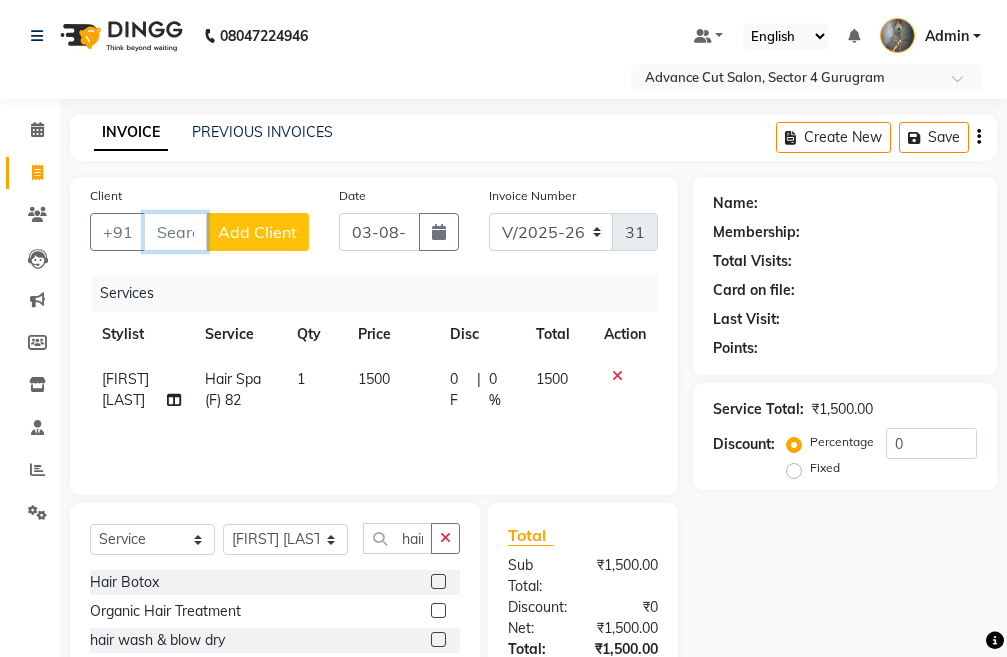 scroll, scrollTop: 0, scrollLeft: 0, axis: both 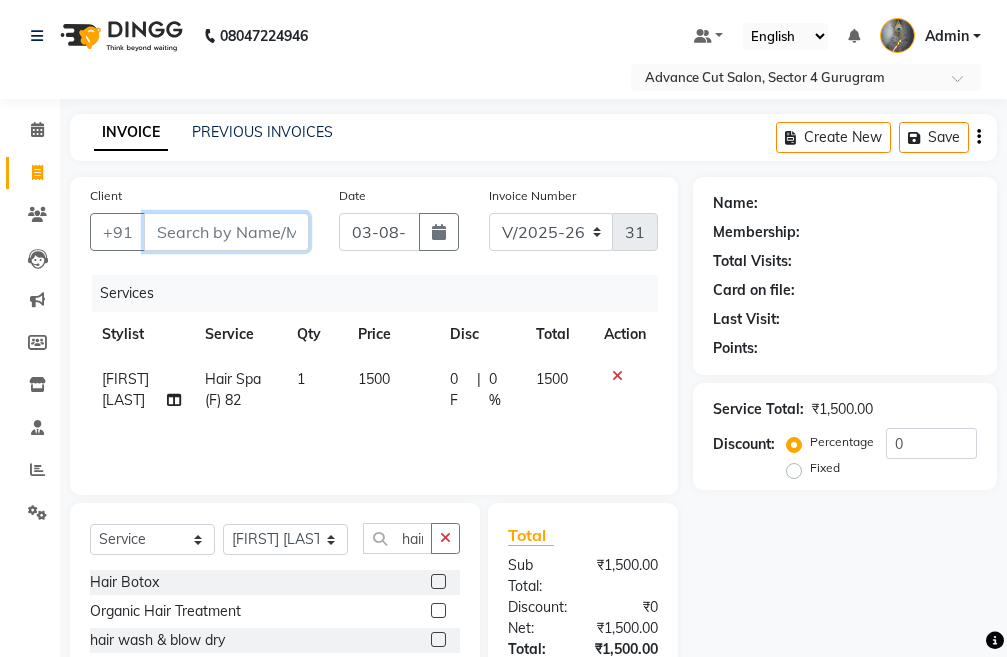 paste on "[PHONE]" 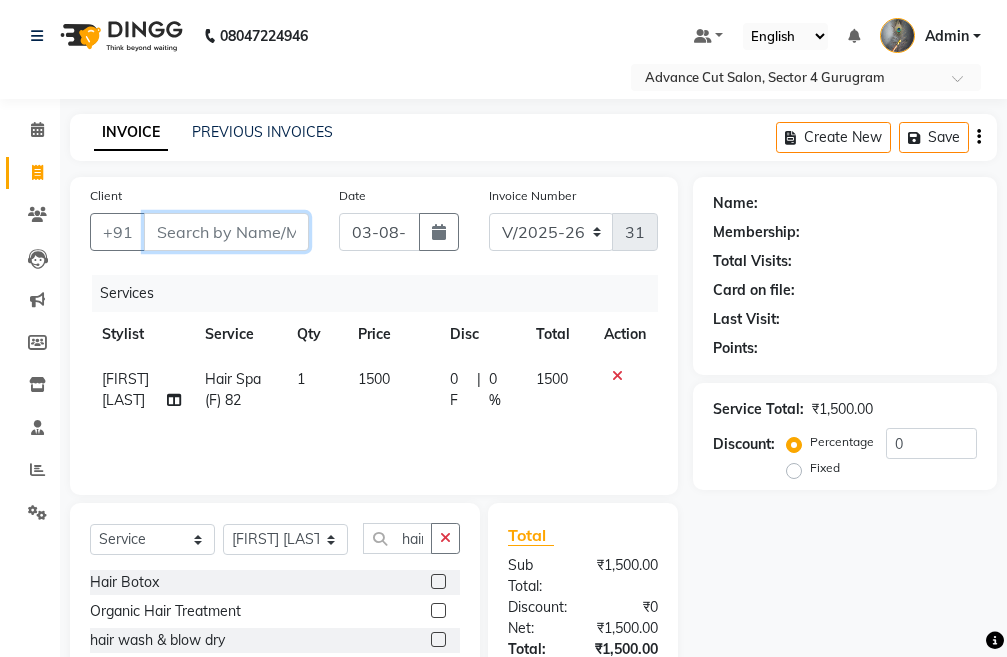 type on "[PHONE]" 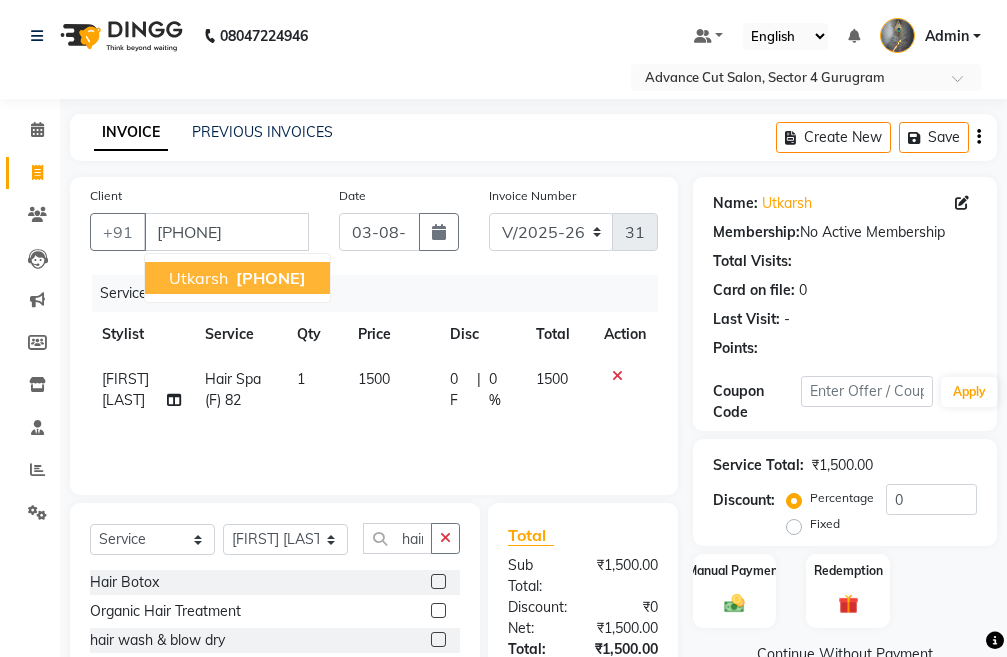 click on "[PHONE]" at bounding box center [271, 278] 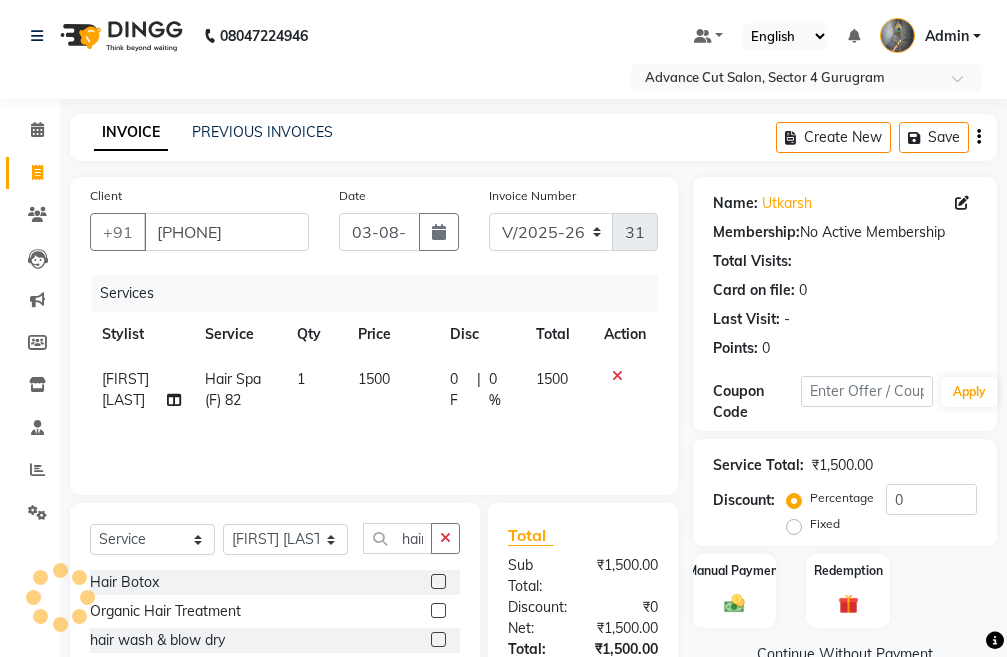 scroll, scrollTop: 194, scrollLeft: 0, axis: vertical 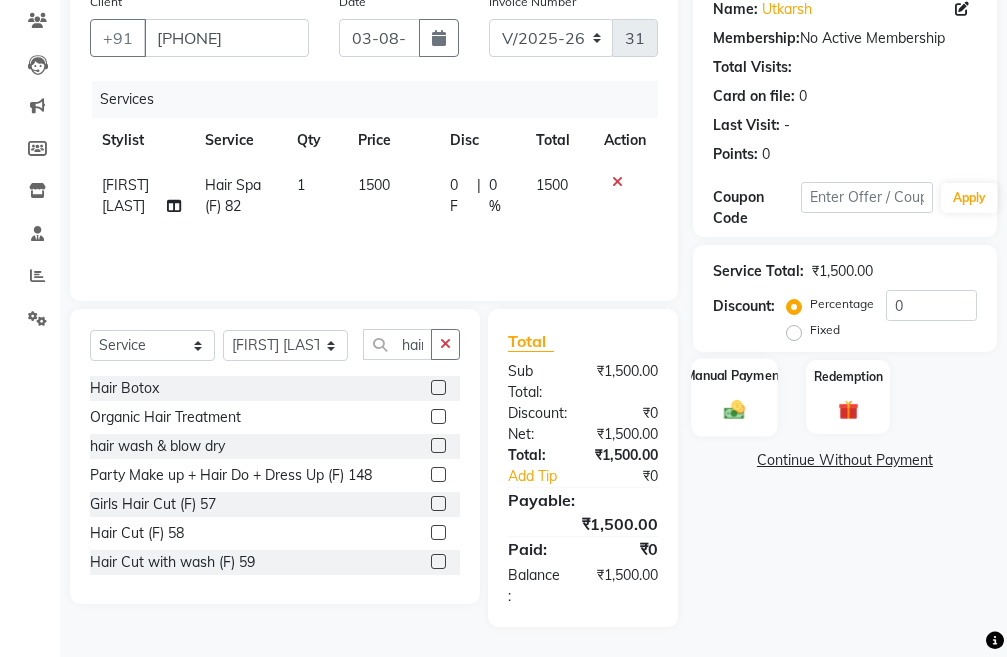 click on "Manual Payment" 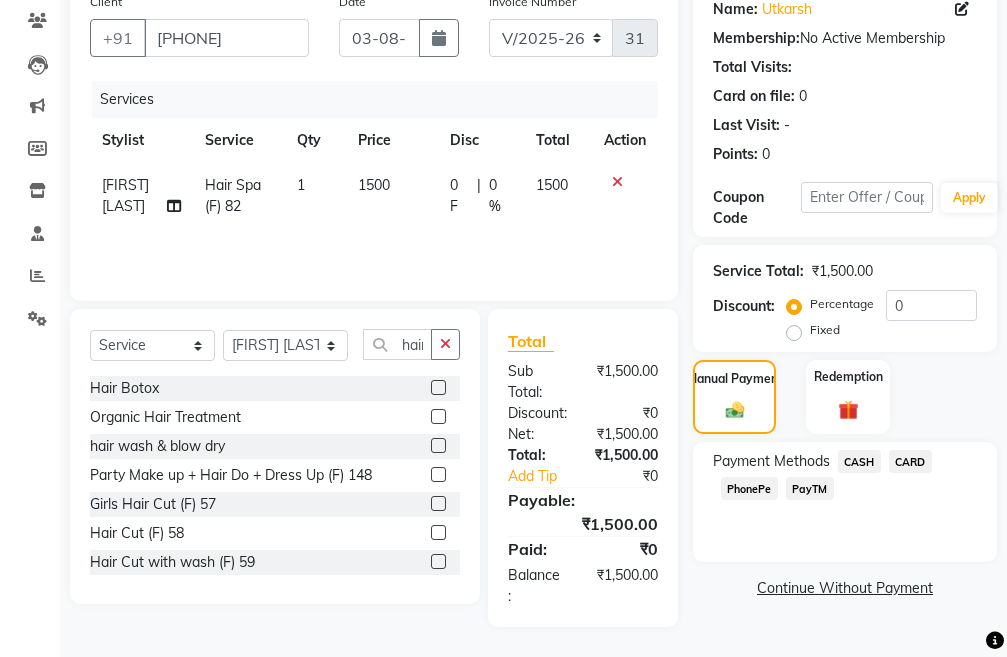 click on "PayTM" 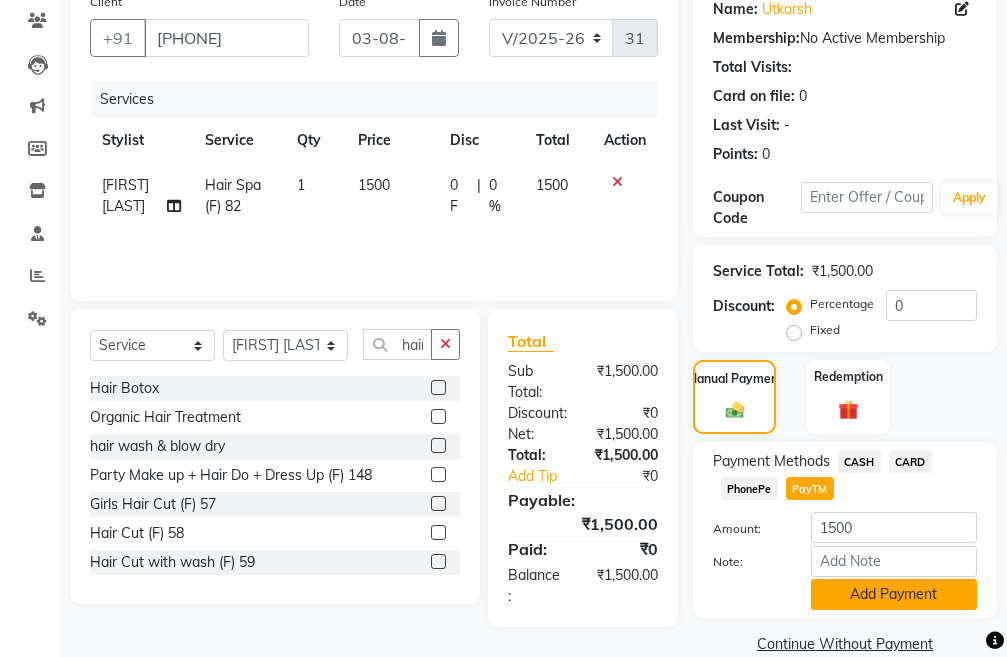 click on "Add Payment" 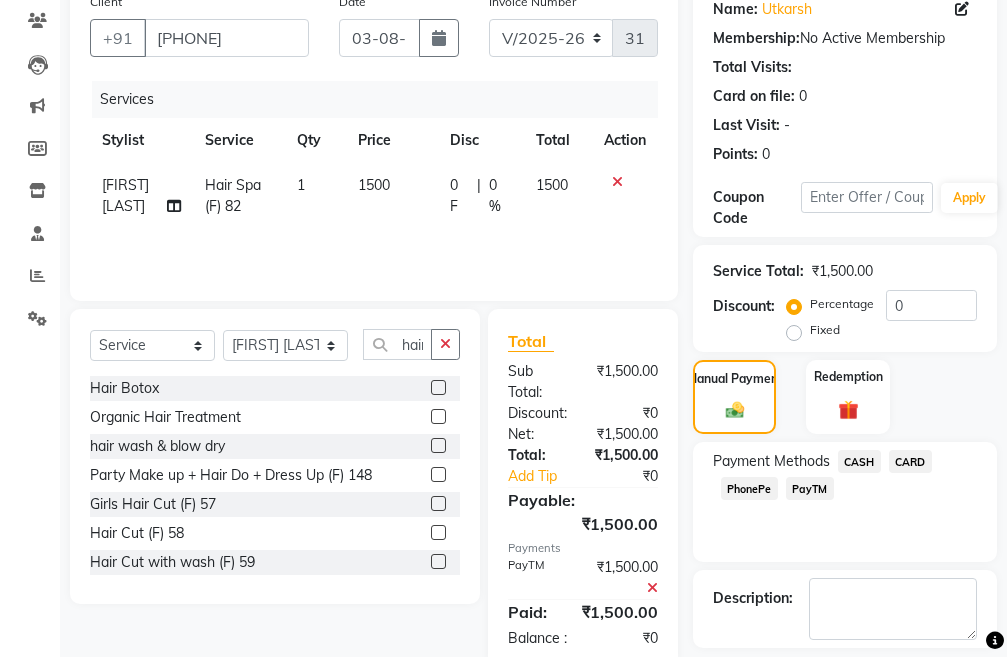 scroll, scrollTop: 283, scrollLeft: 0, axis: vertical 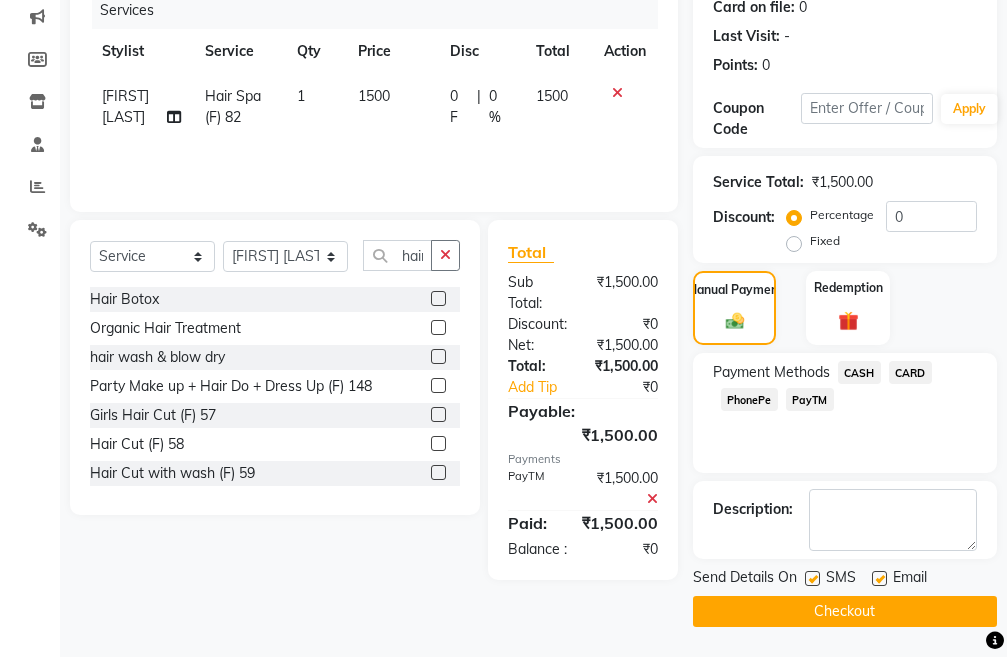 click on "Checkout" 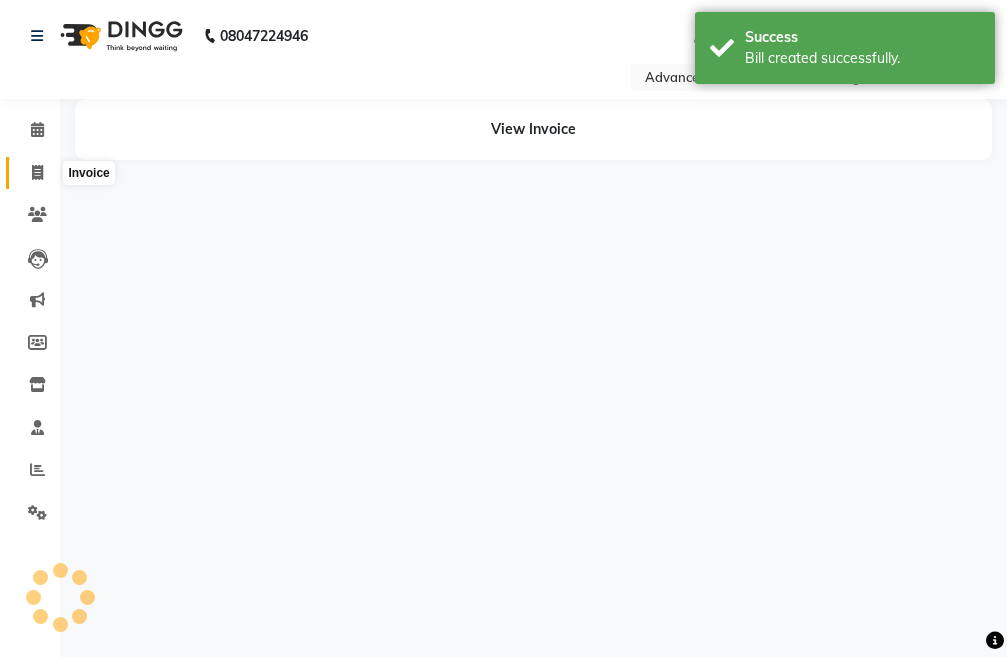 scroll, scrollTop: 0, scrollLeft: 0, axis: both 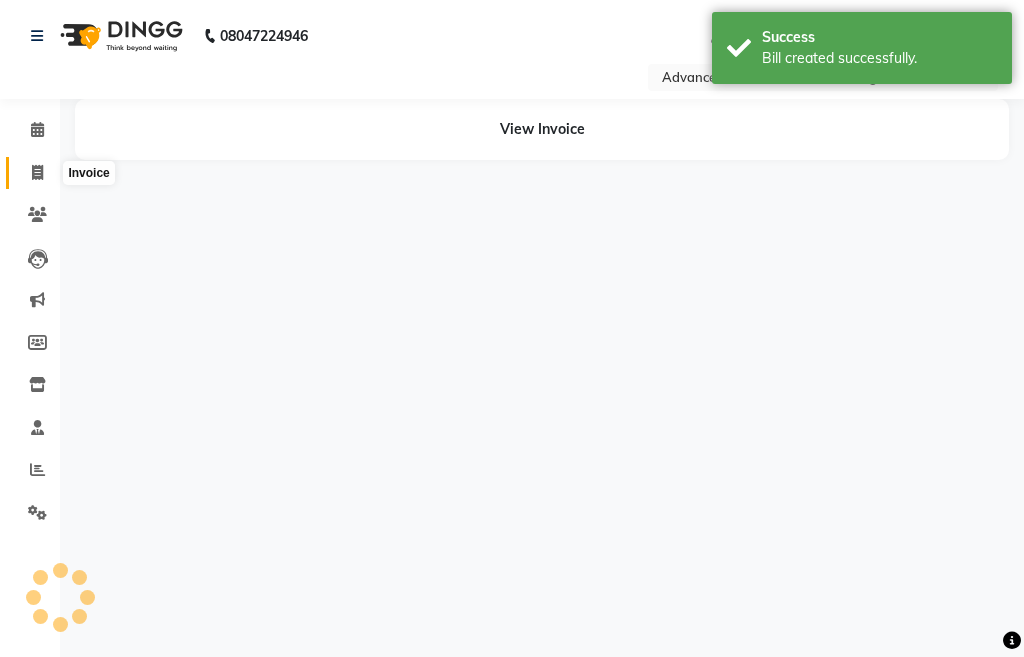 click 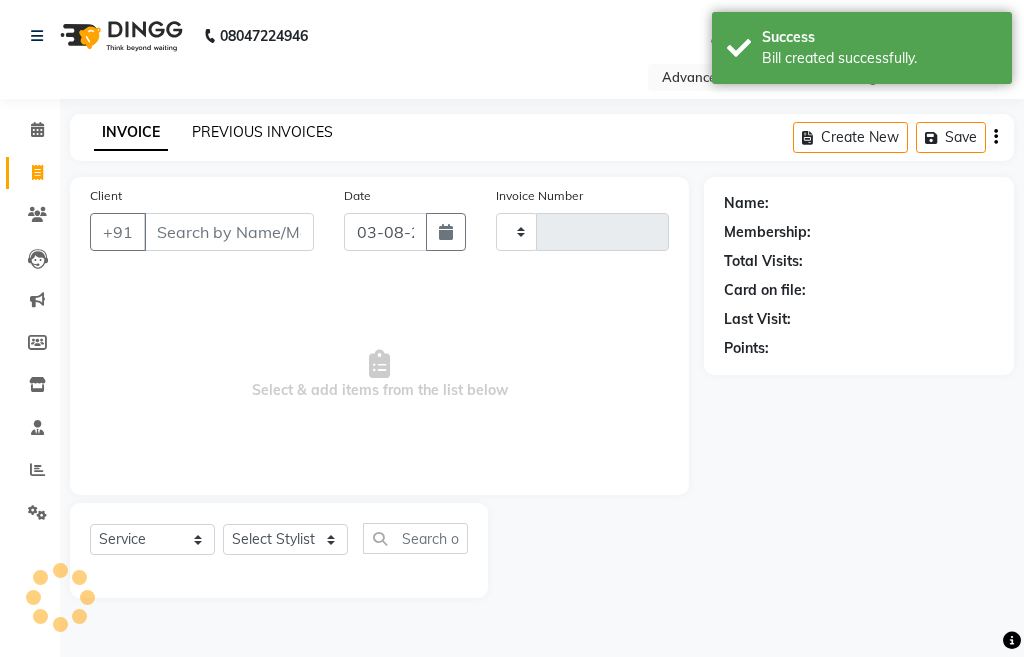 click on "PREVIOUS INVOICES" 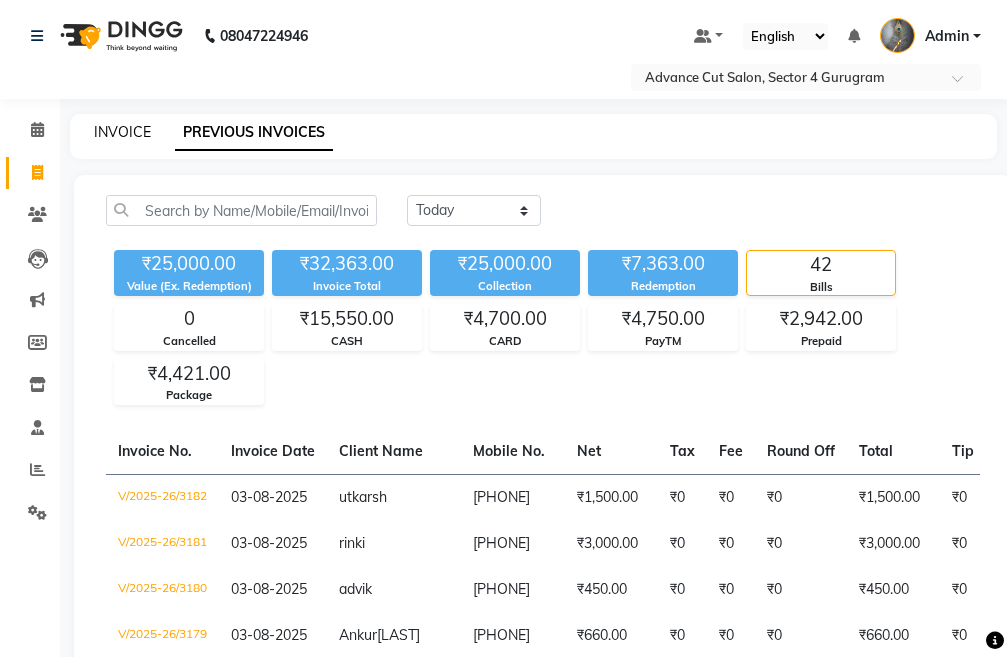 click on "INVOICE" 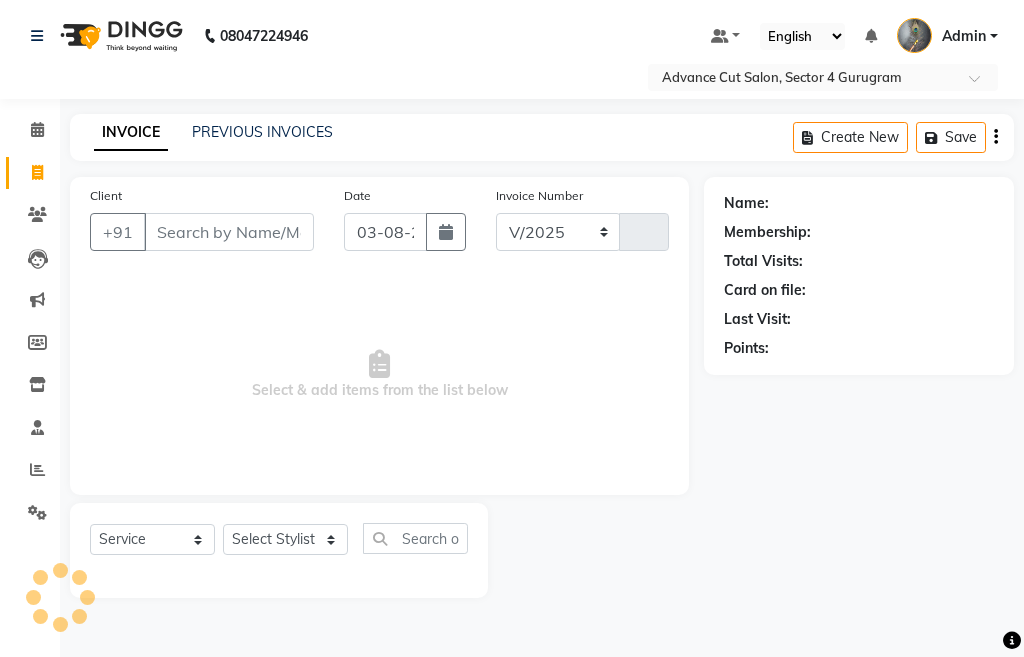 select on "4939" 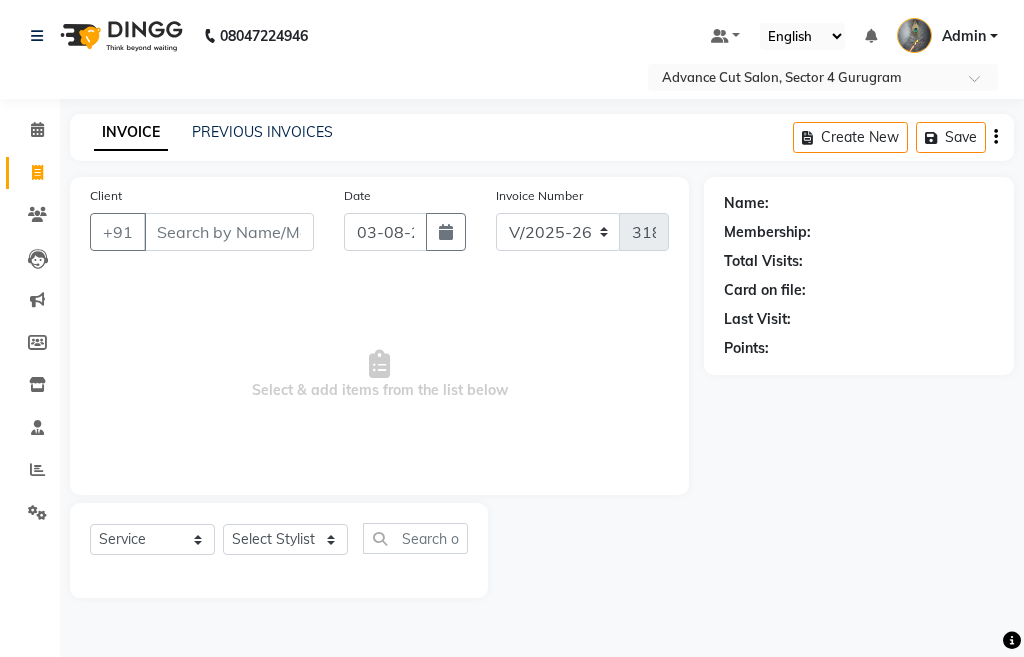 click on "INVOICE" 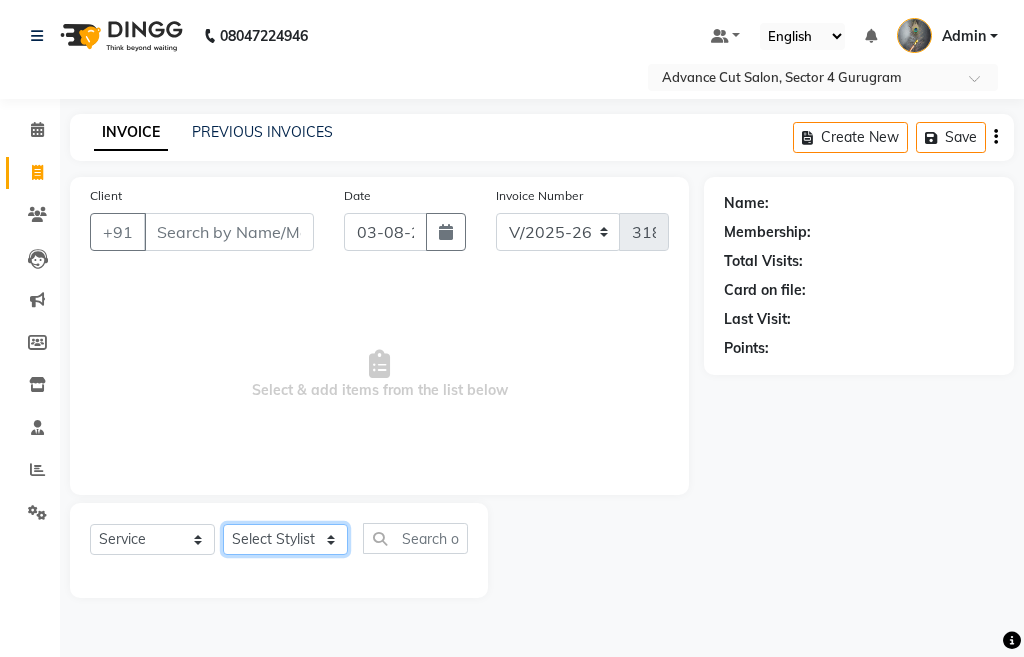 click on "Select Stylist Admin chahit COUNTOR hardeep mamta manisha MONISH navi NOSHAD ALI rahul shatnam shweta singh sunny tip" 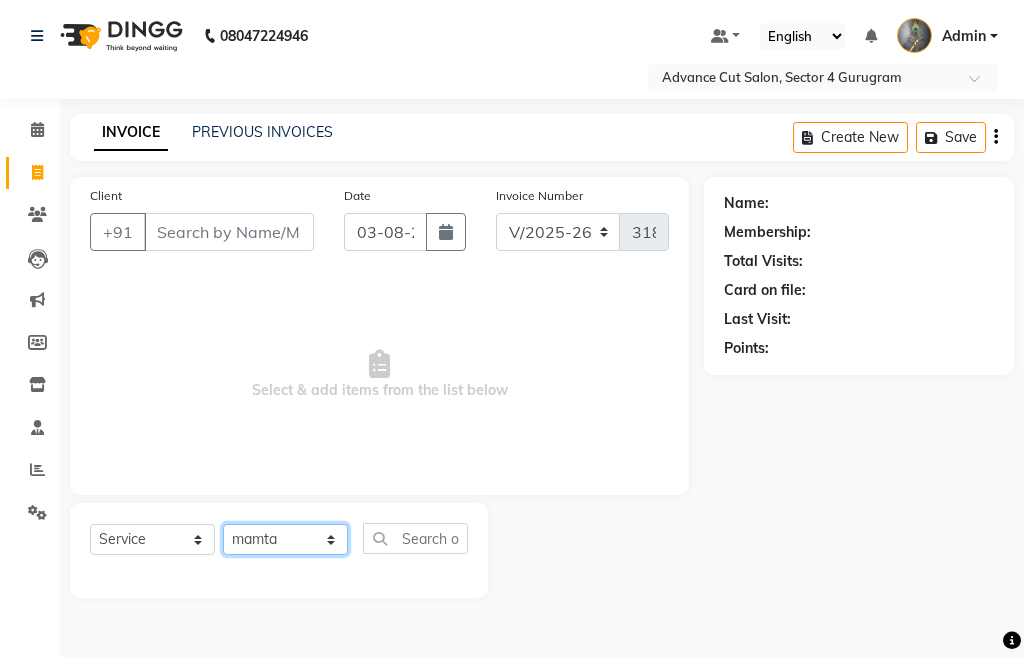 click on "Select Stylist Admin chahit COUNTOR hardeep mamta manisha MONISH navi NOSHAD ALI rahul shatnam shweta singh sunny tip" 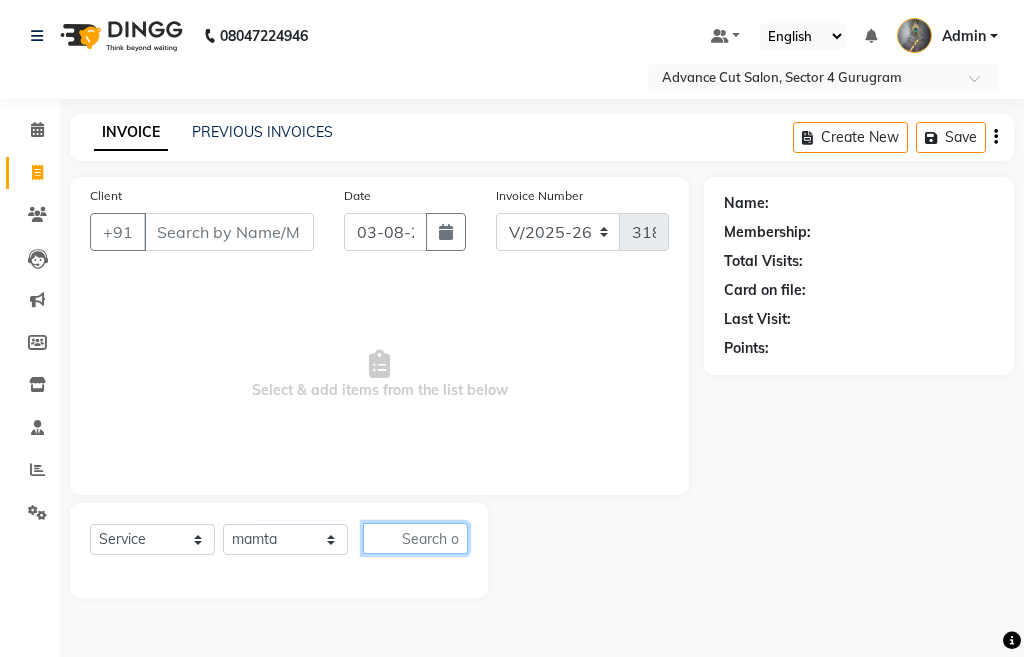 click 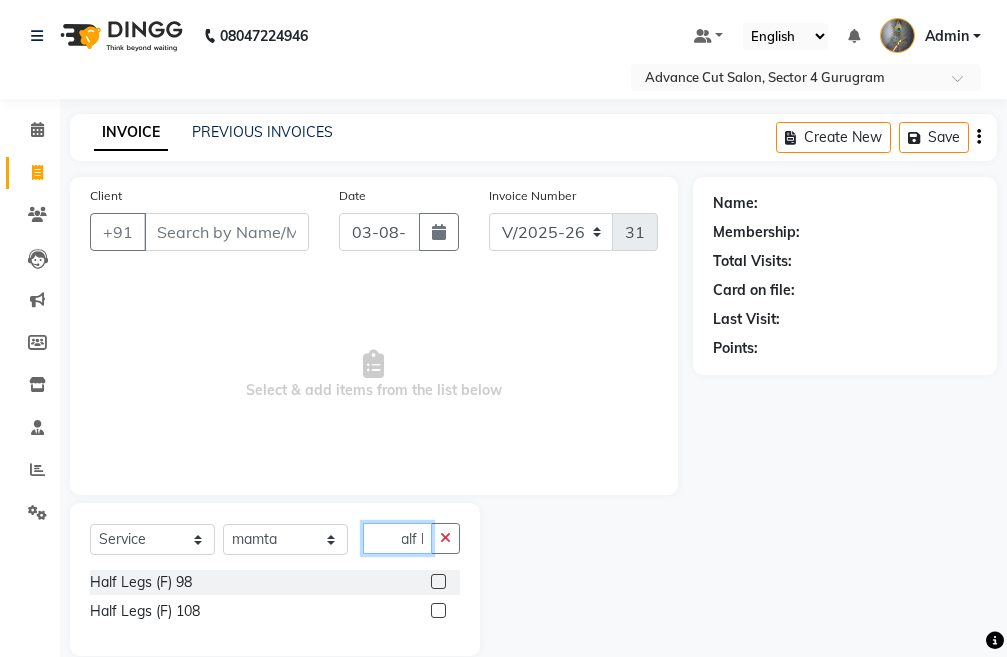 scroll, scrollTop: 0, scrollLeft: 17, axis: horizontal 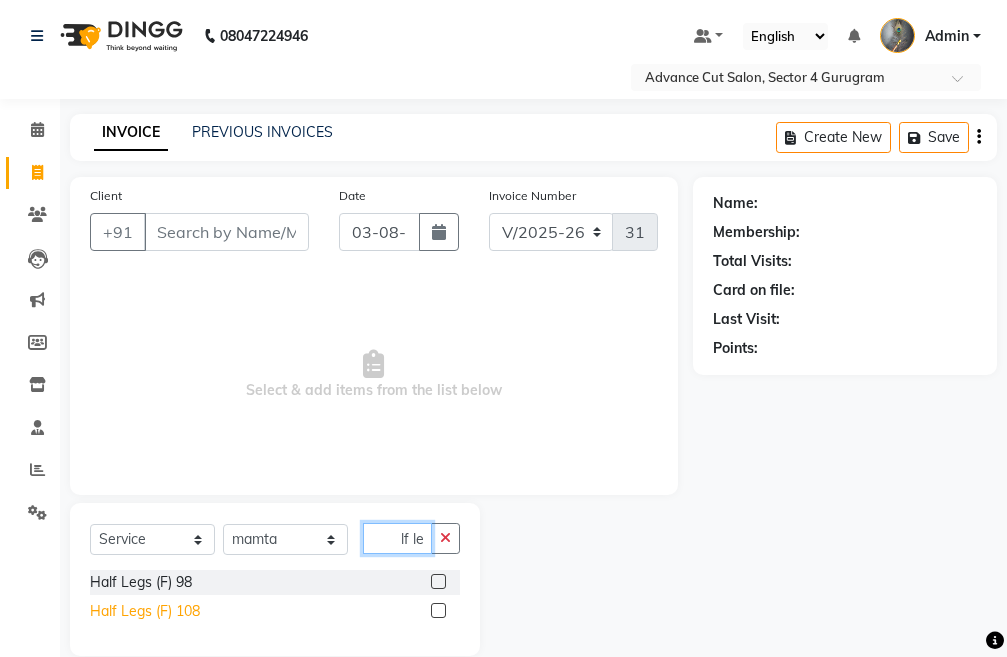 type on "half le" 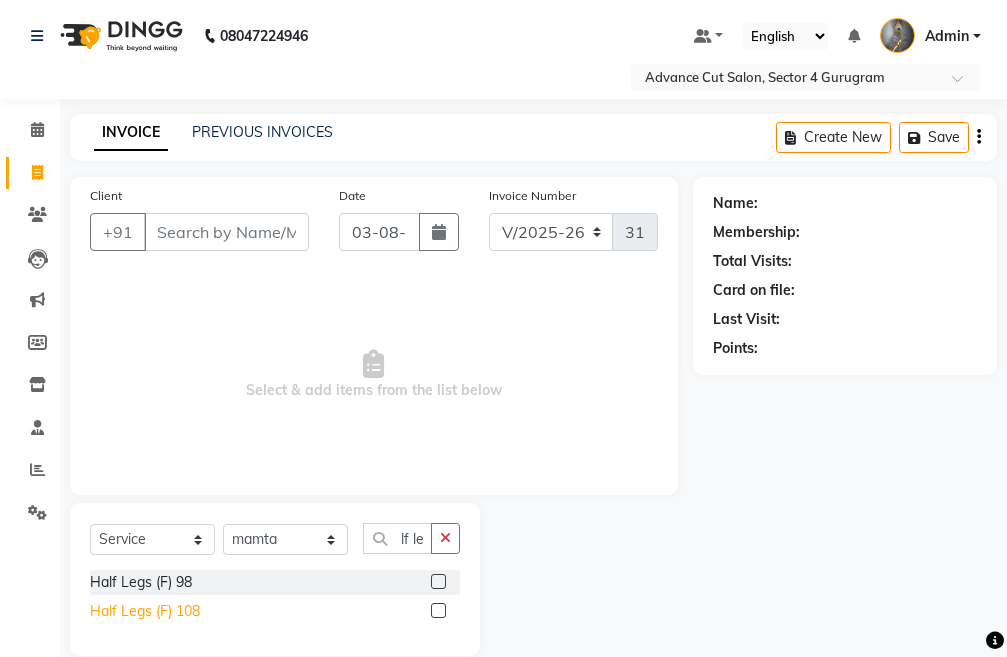 click on "Half Legs (F) 108" 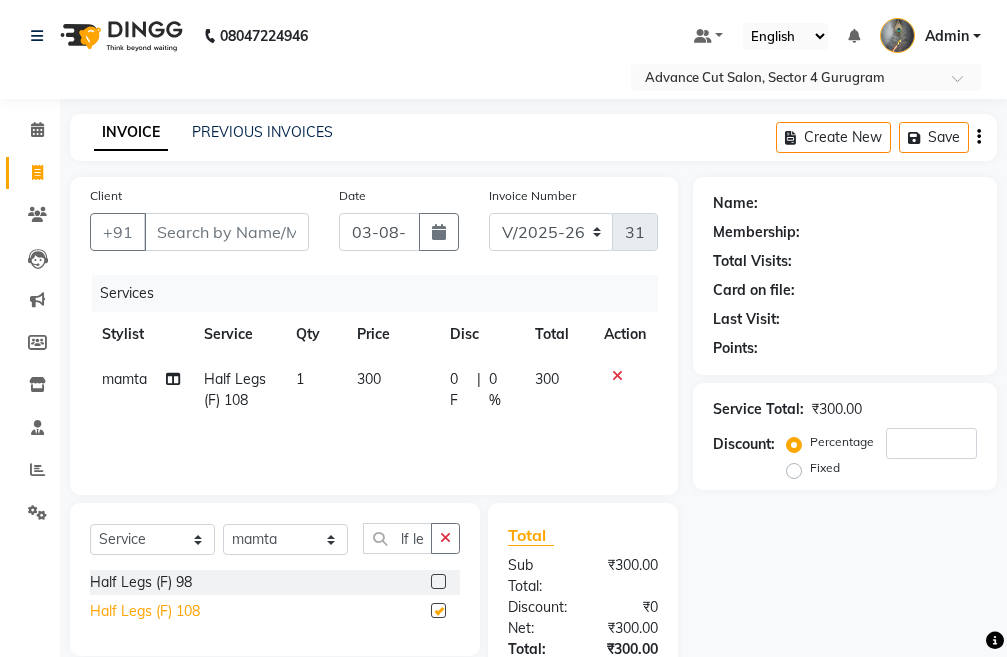 scroll, scrollTop: 0, scrollLeft: 0, axis: both 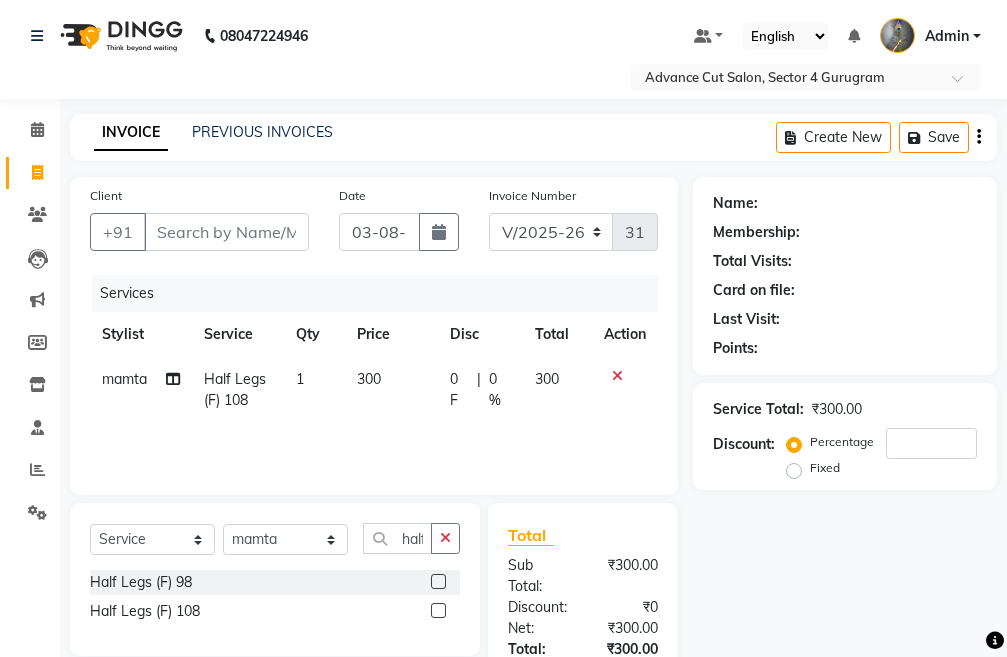 checkbox on "false" 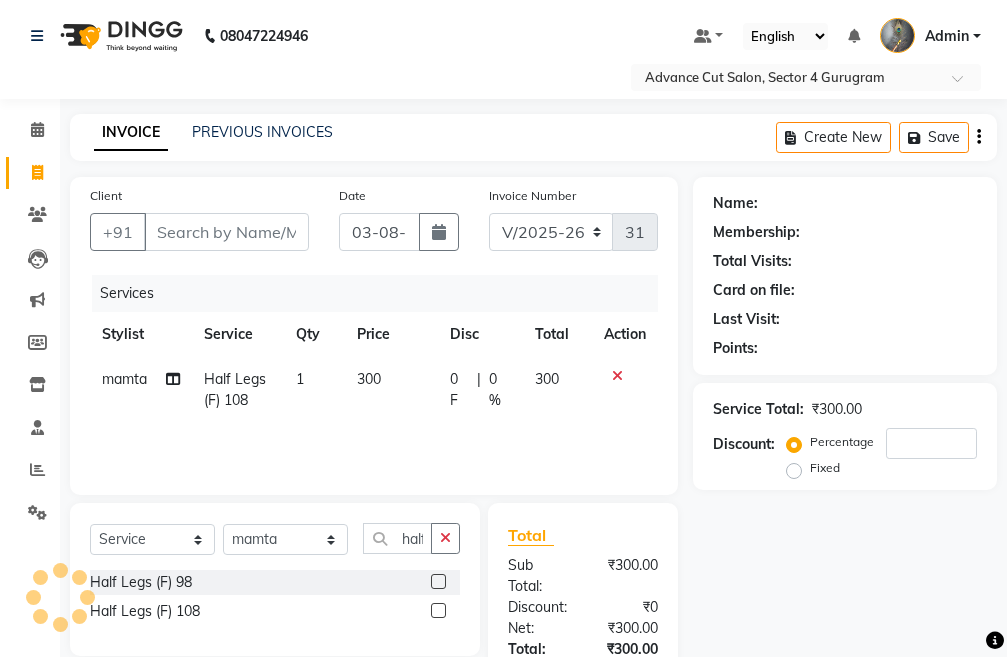 click on "300" 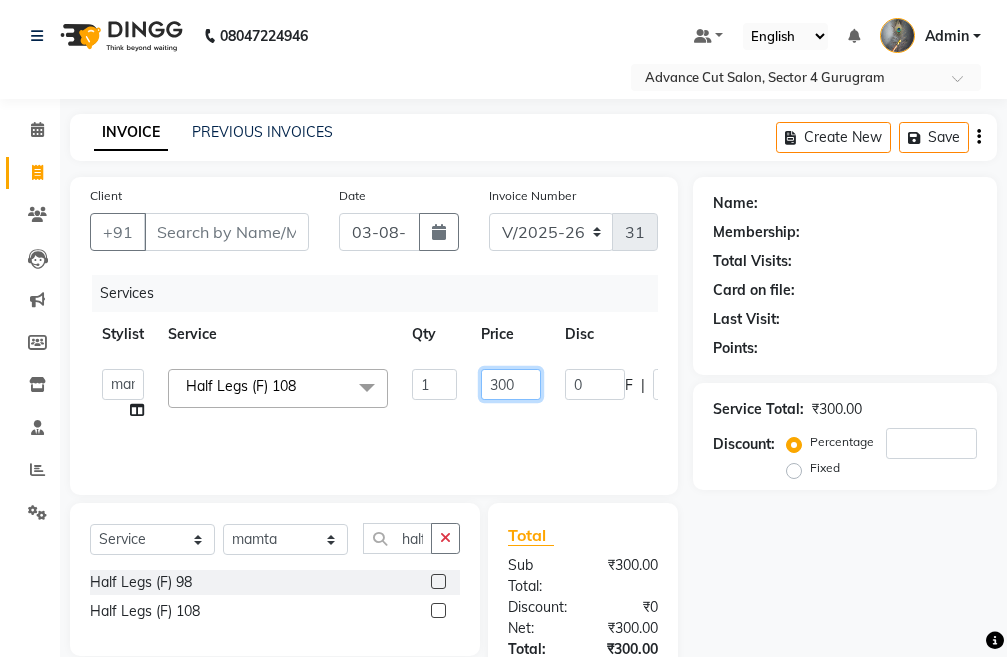click on "300" 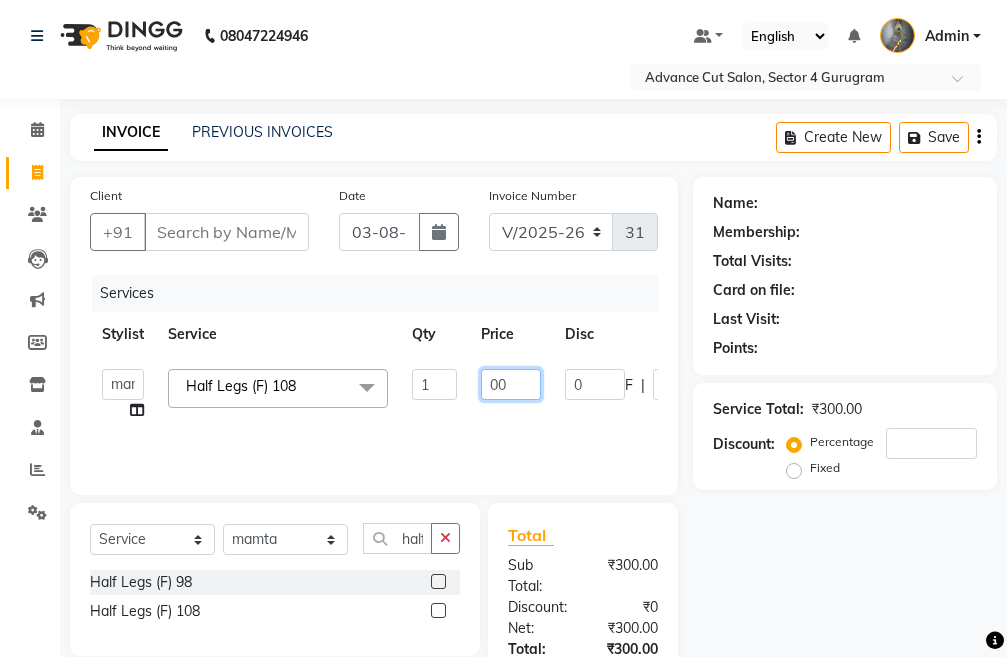 type on "400" 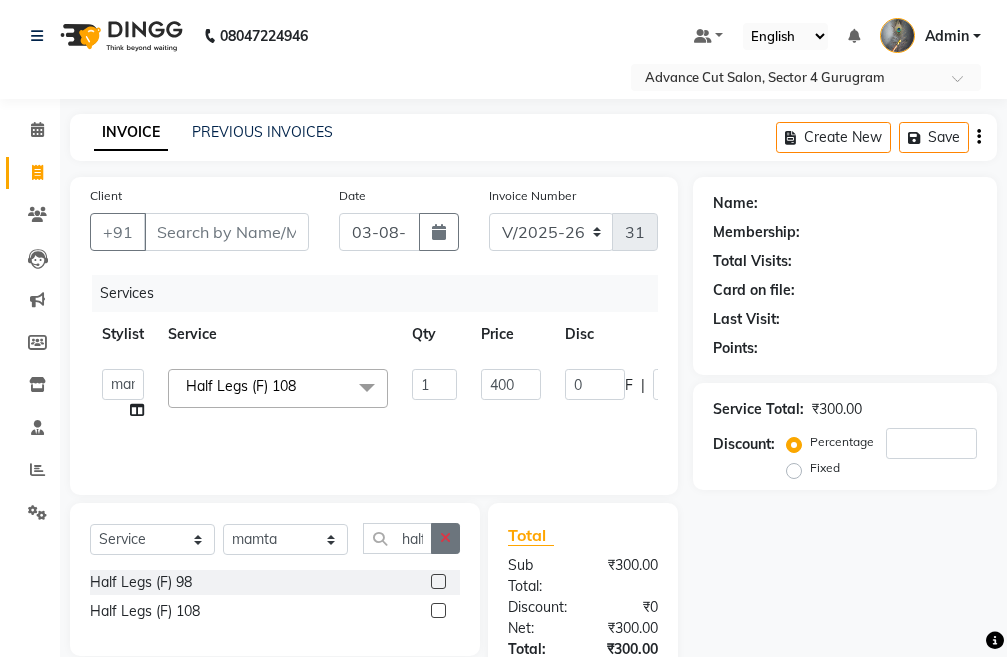 click 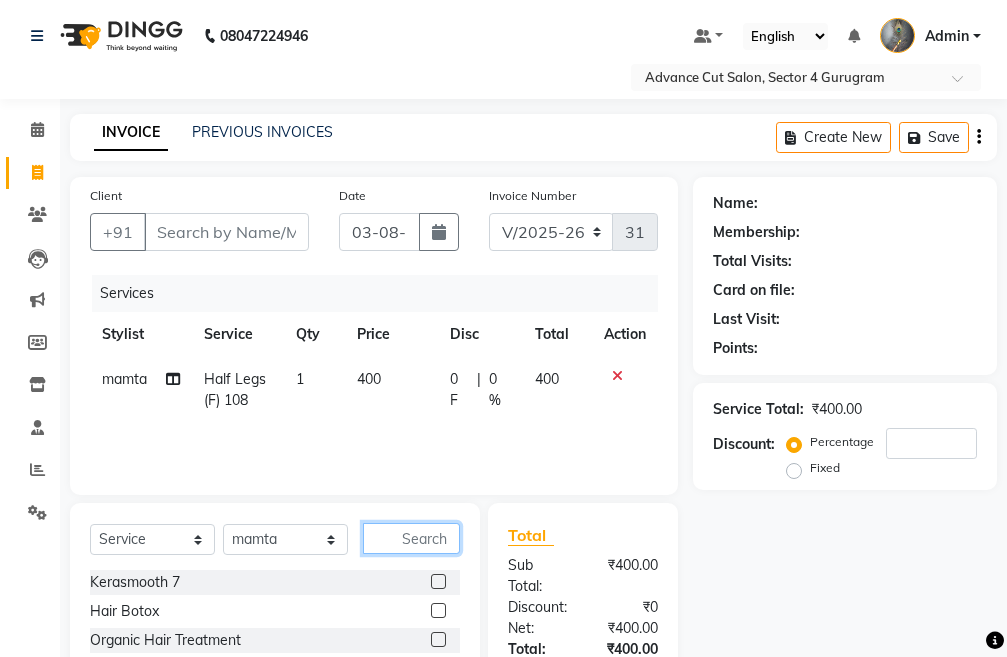 click 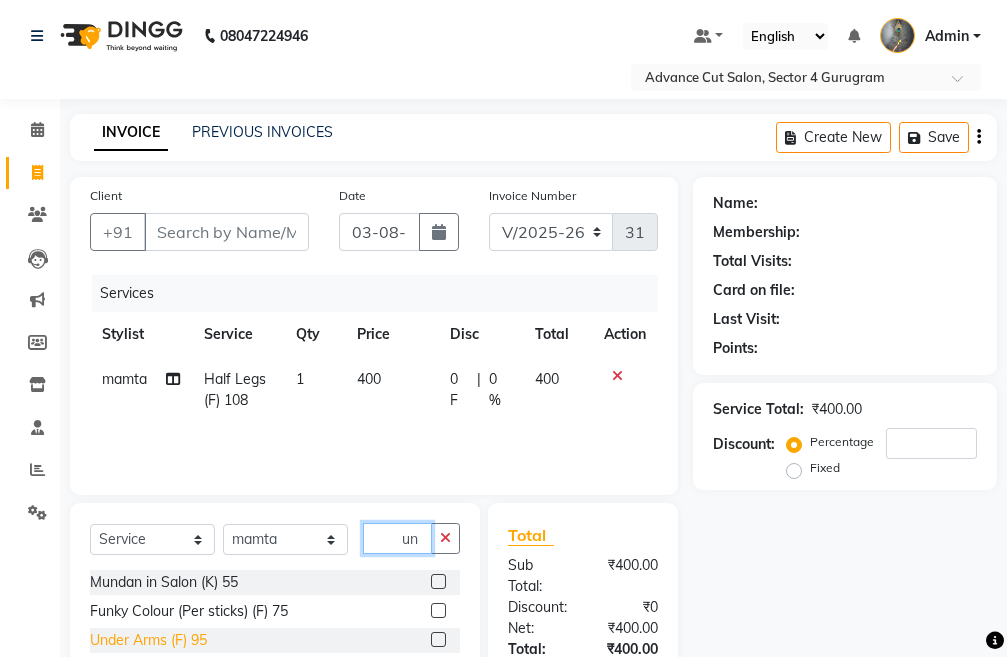type on "un" 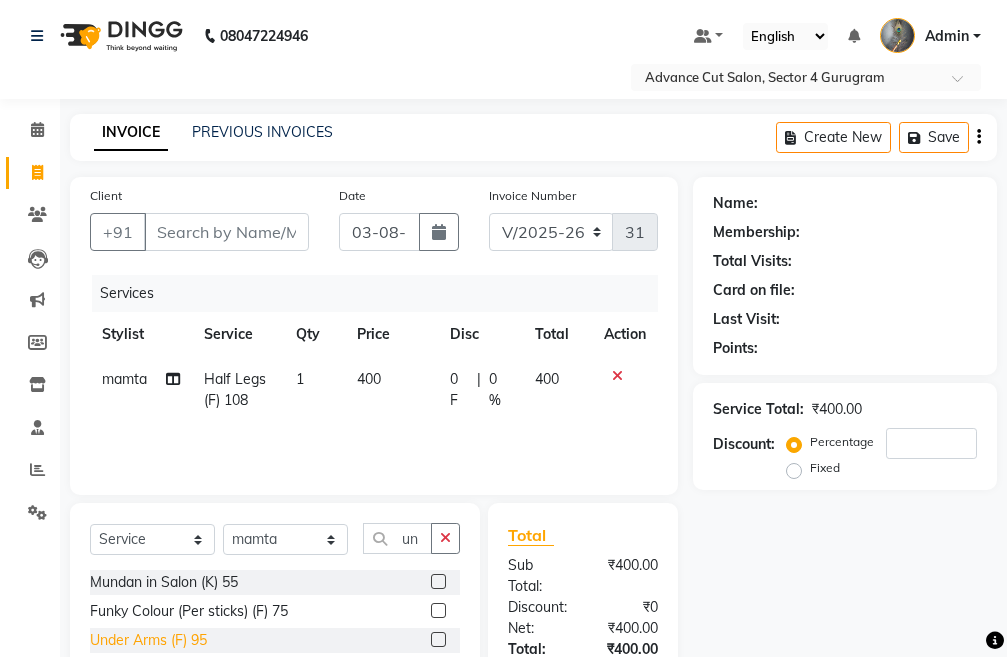 click on "Under Arms (F) 95" 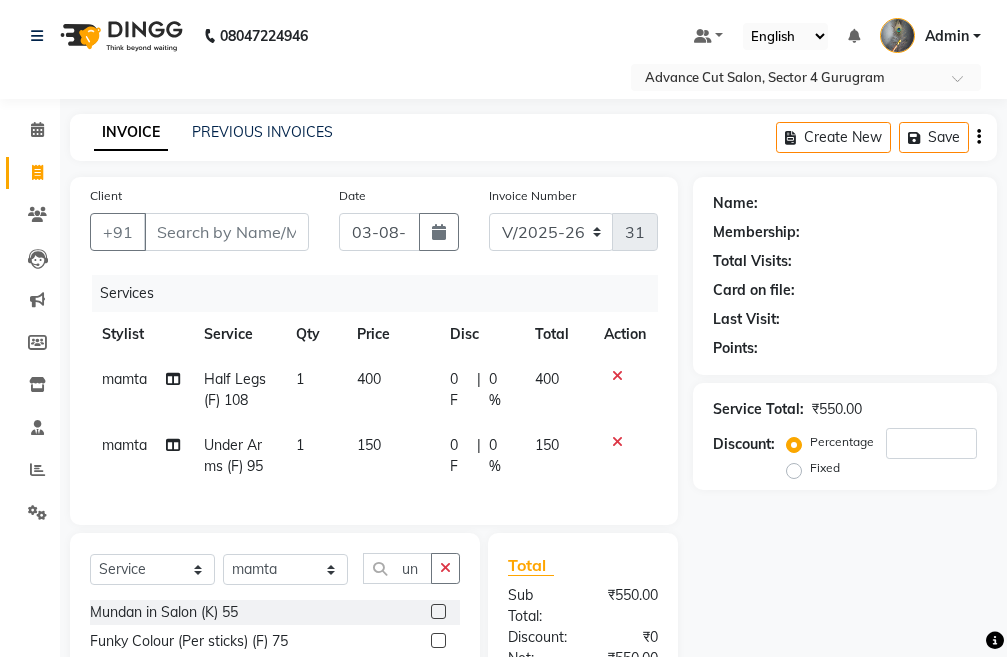 checkbox on "false" 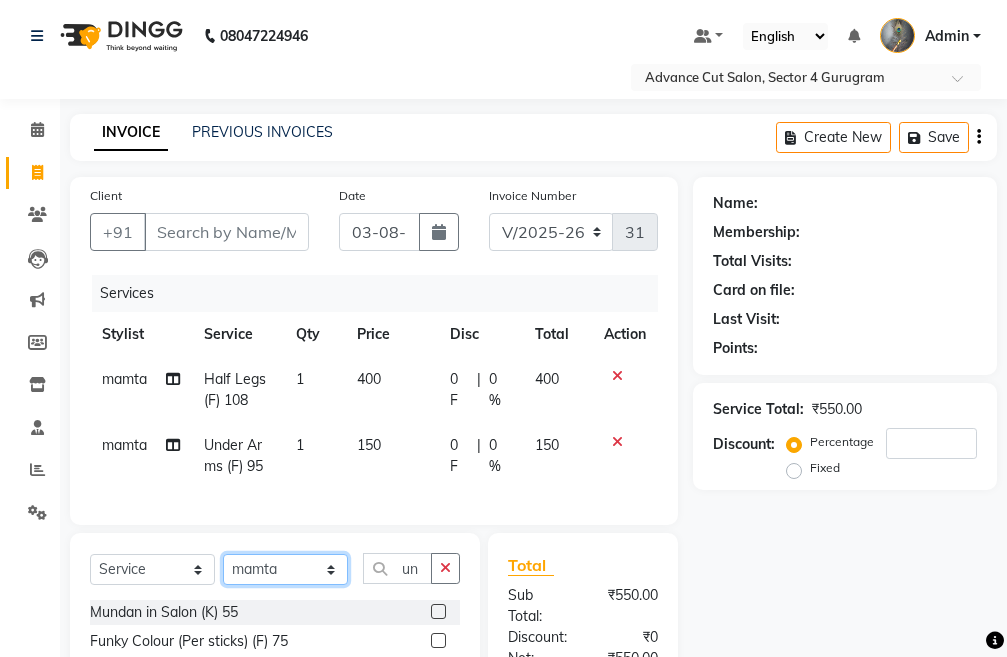 click on "Select Stylist Admin chahit COUNTOR hardeep mamta manisha MONISH navi NOSHAD ALI rahul shatnam shweta singh sunny tip" 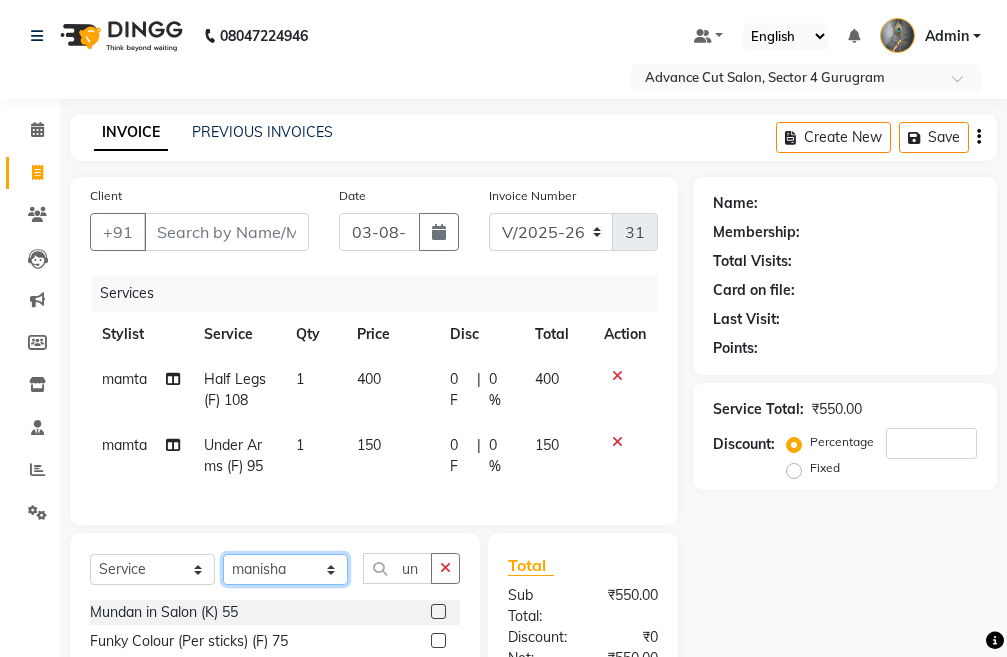click on "Select Stylist Admin chahit COUNTOR hardeep mamta manisha MONISH navi NOSHAD ALI rahul shatnam shweta singh sunny tip" 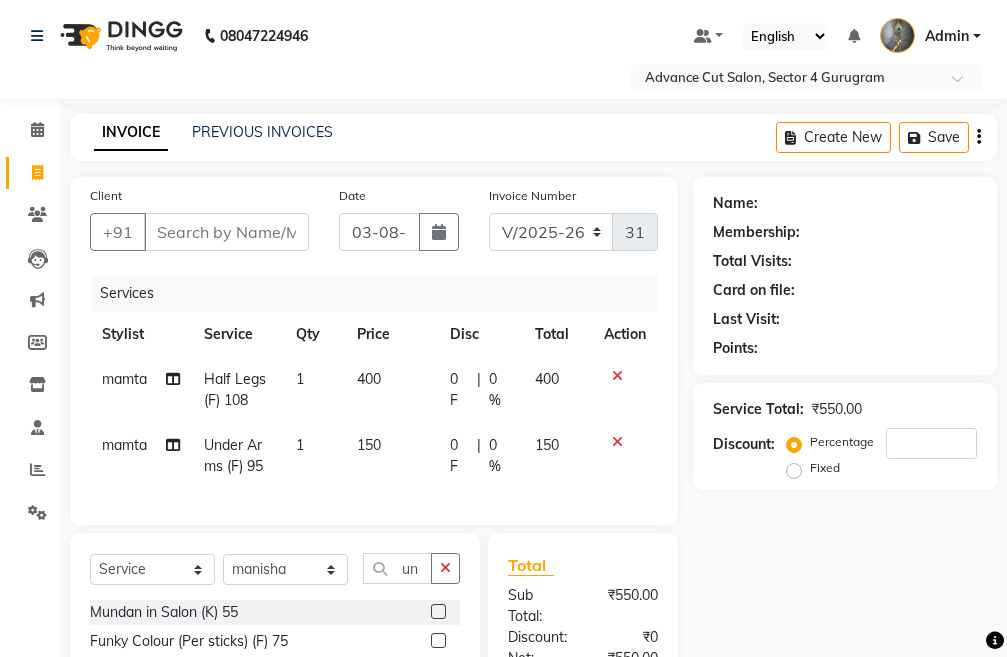 click 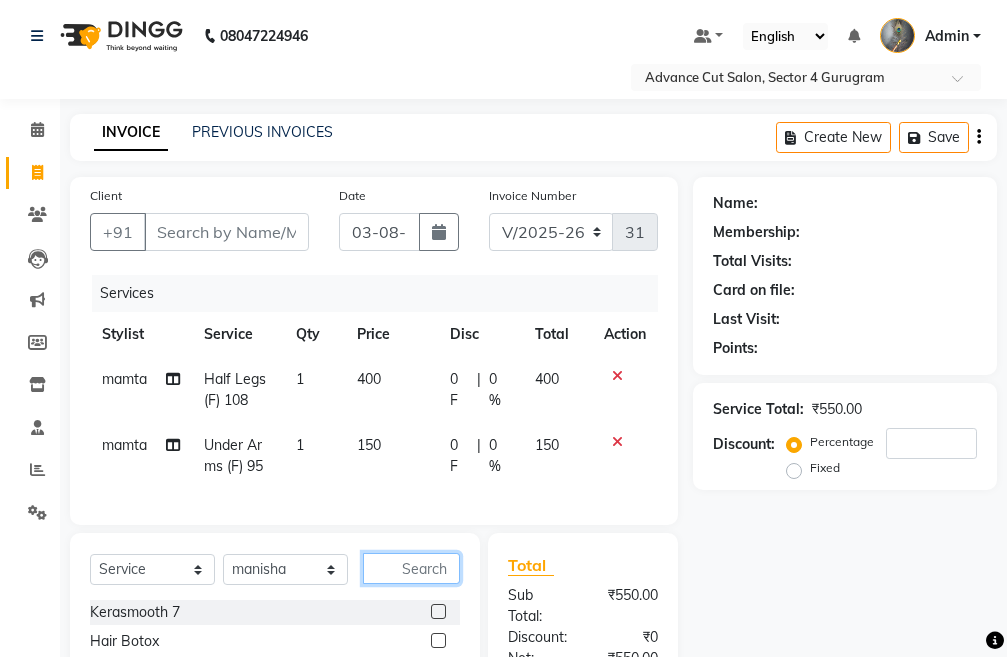 click 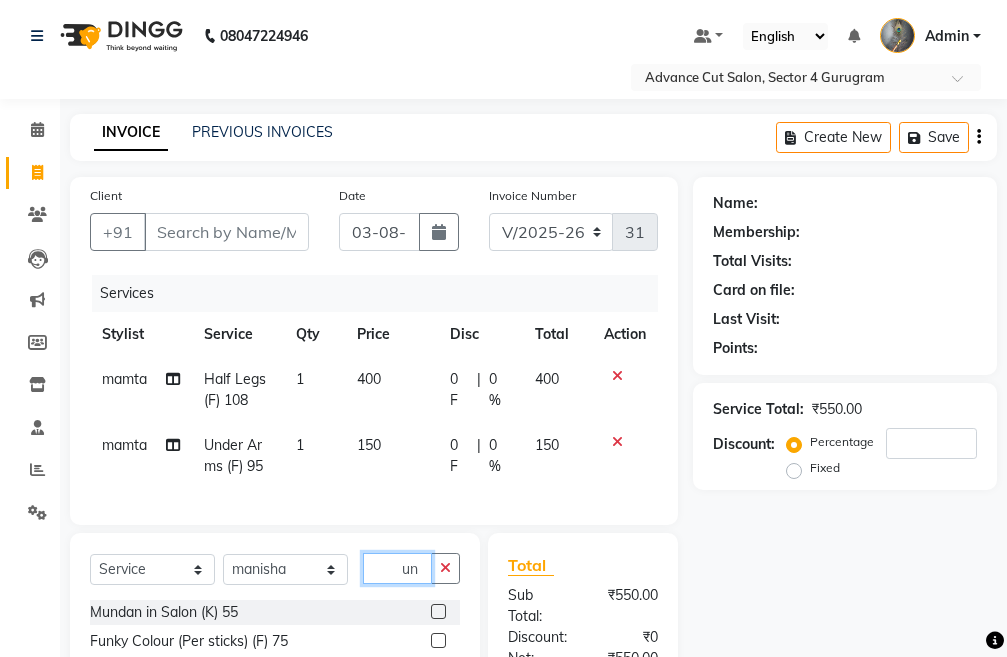 scroll, scrollTop: 200, scrollLeft: 0, axis: vertical 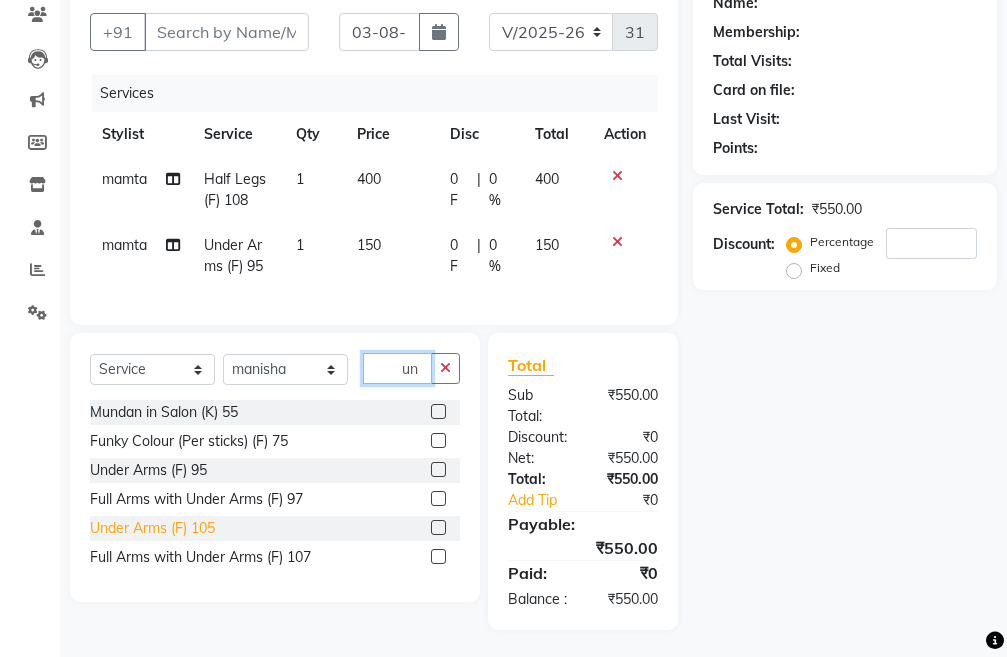 type on "un" 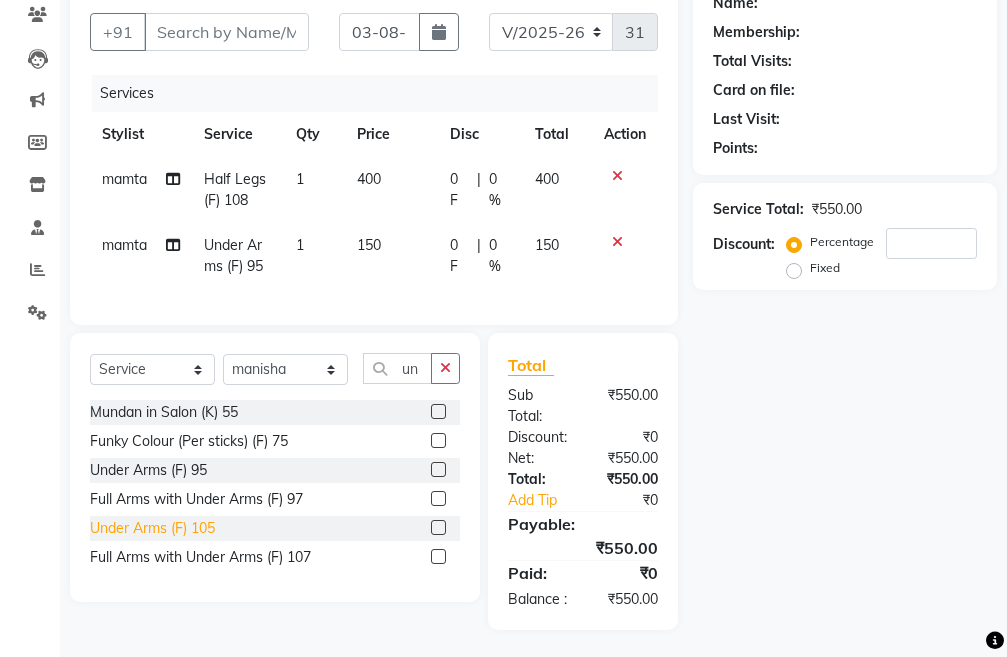 click on "Under Arms (F) 105" 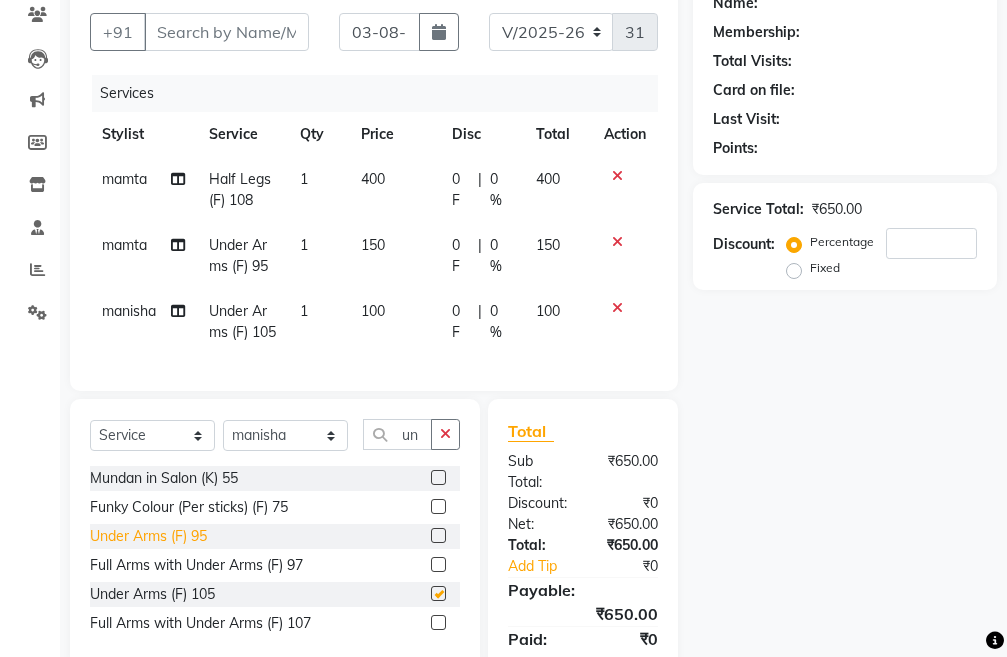 checkbox on "false" 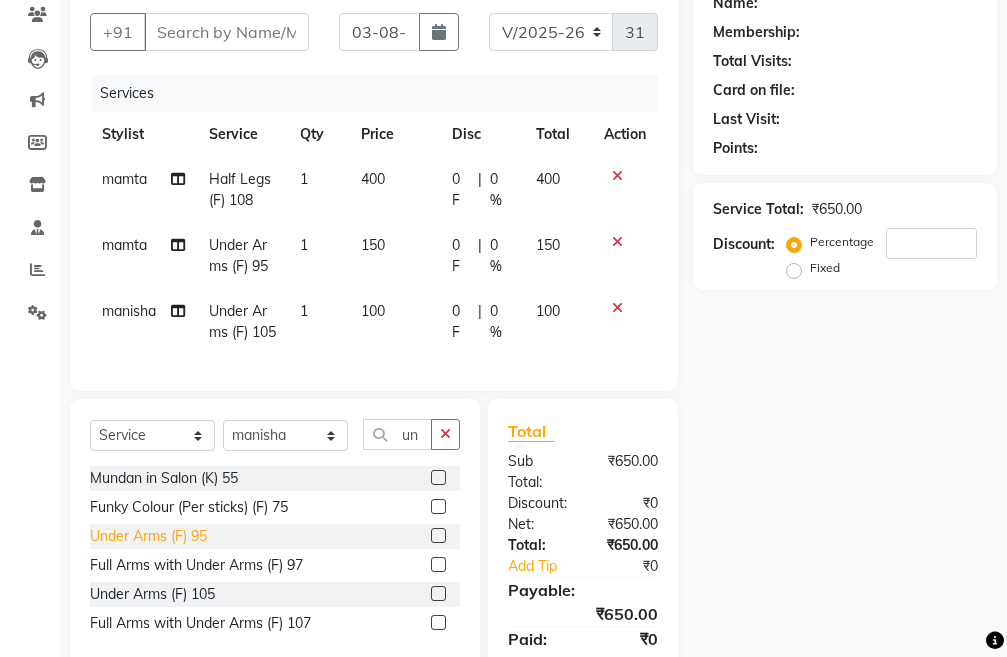 click on "Under Arms (F) 95" 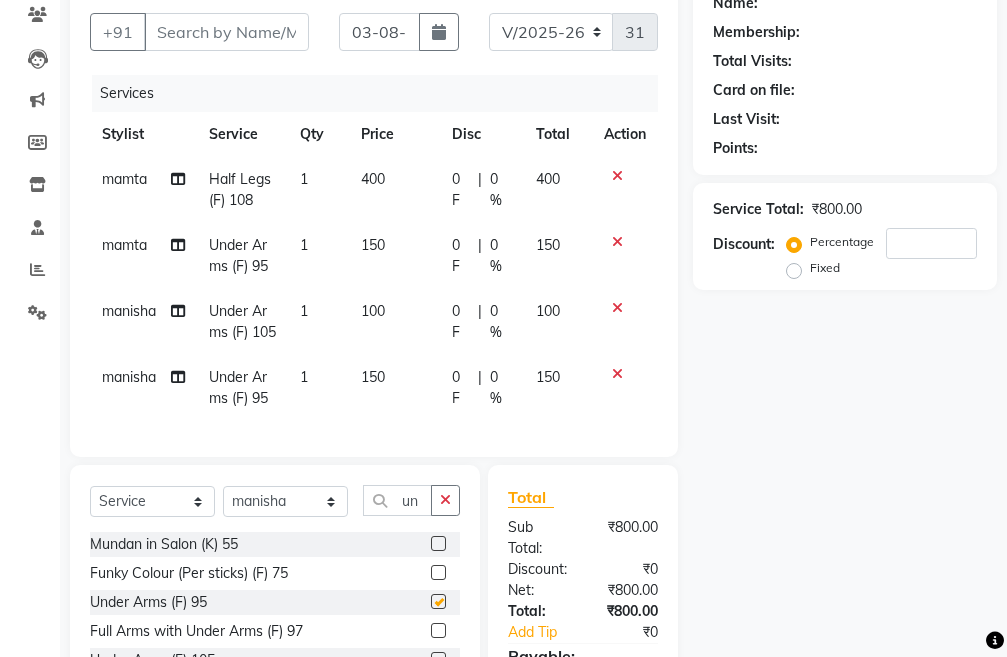 checkbox on "false" 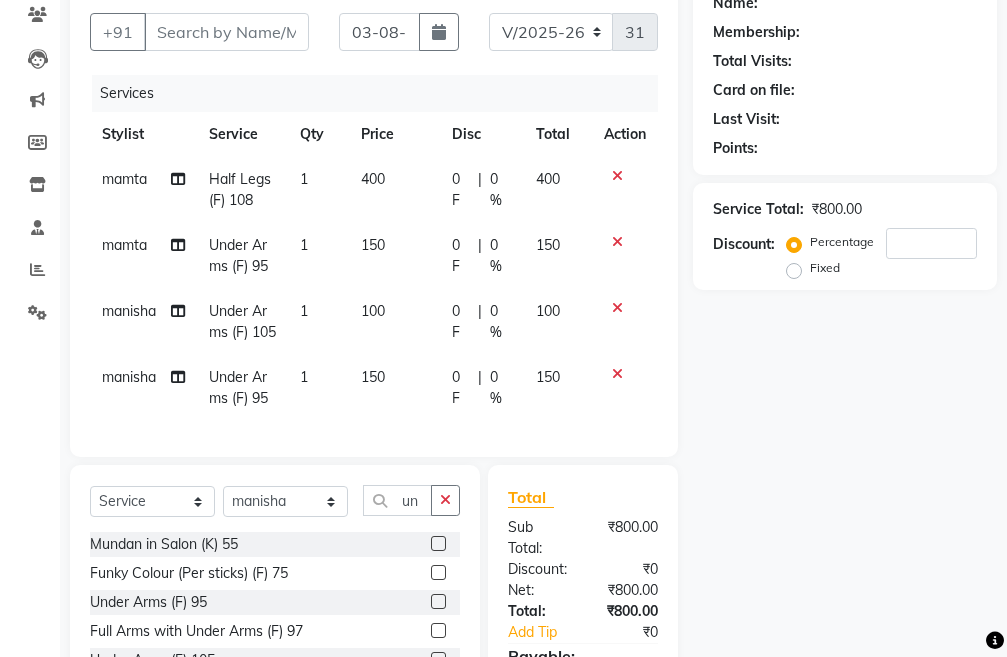 click 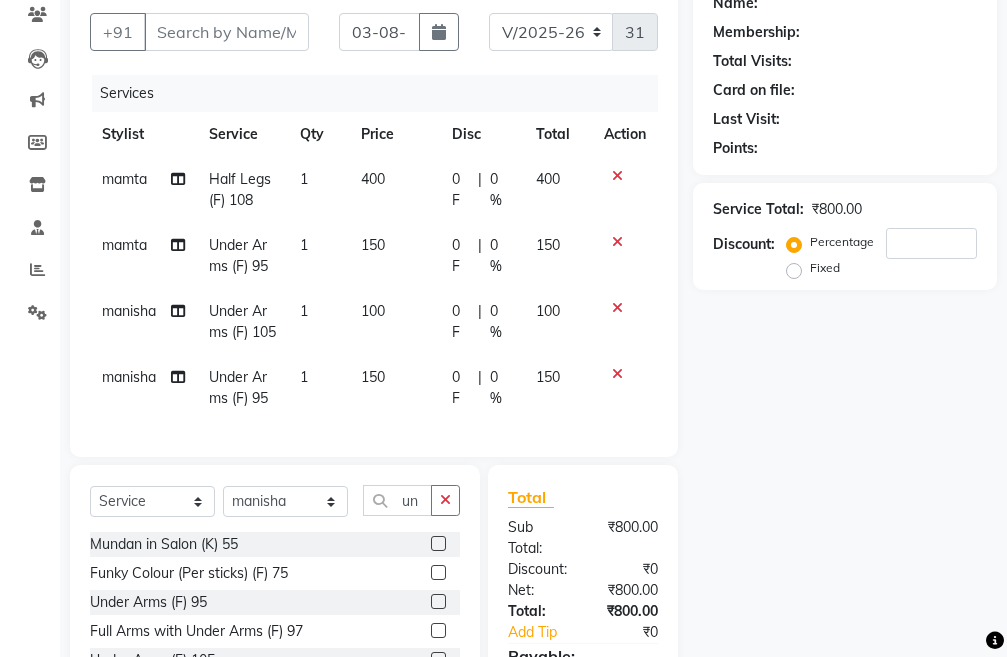 click 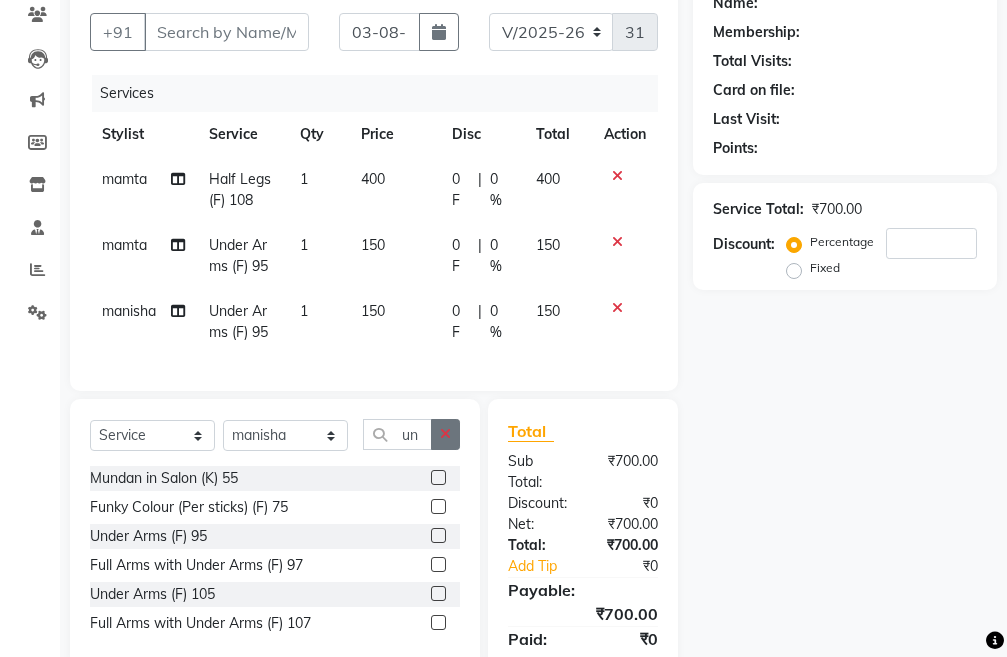 scroll, scrollTop: 307, scrollLeft: 0, axis: vertical 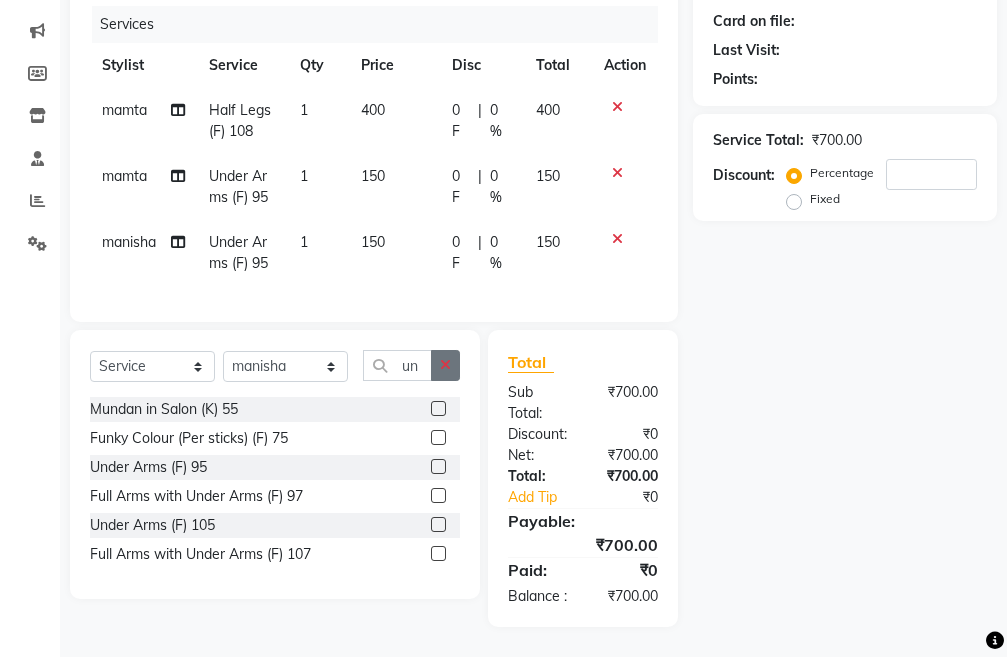 click 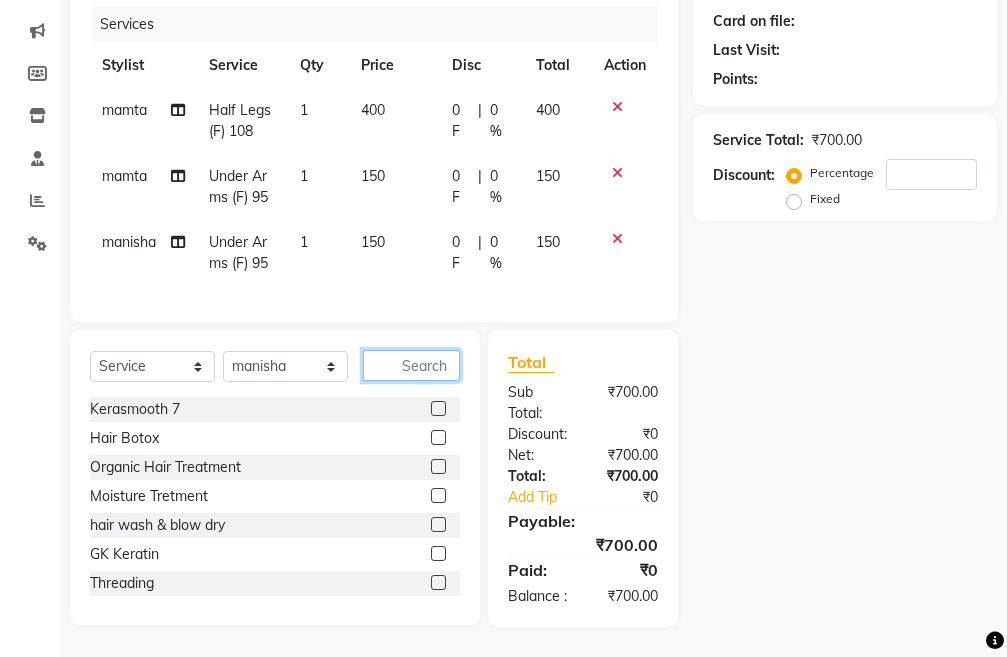 click 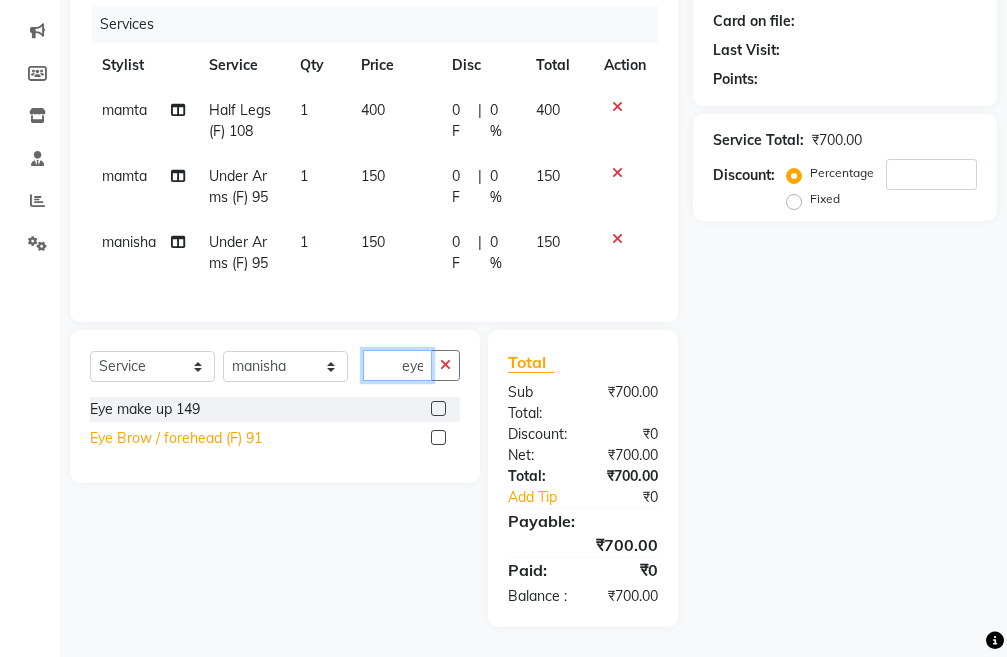 type on "eye" 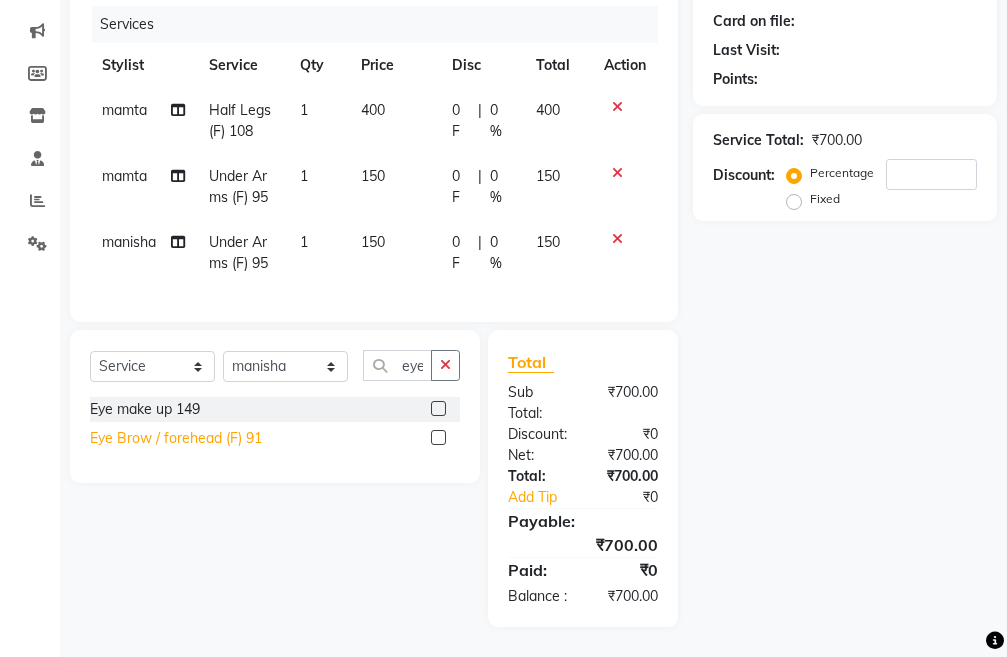 click on "Eye Brow / forehead (F) 91" 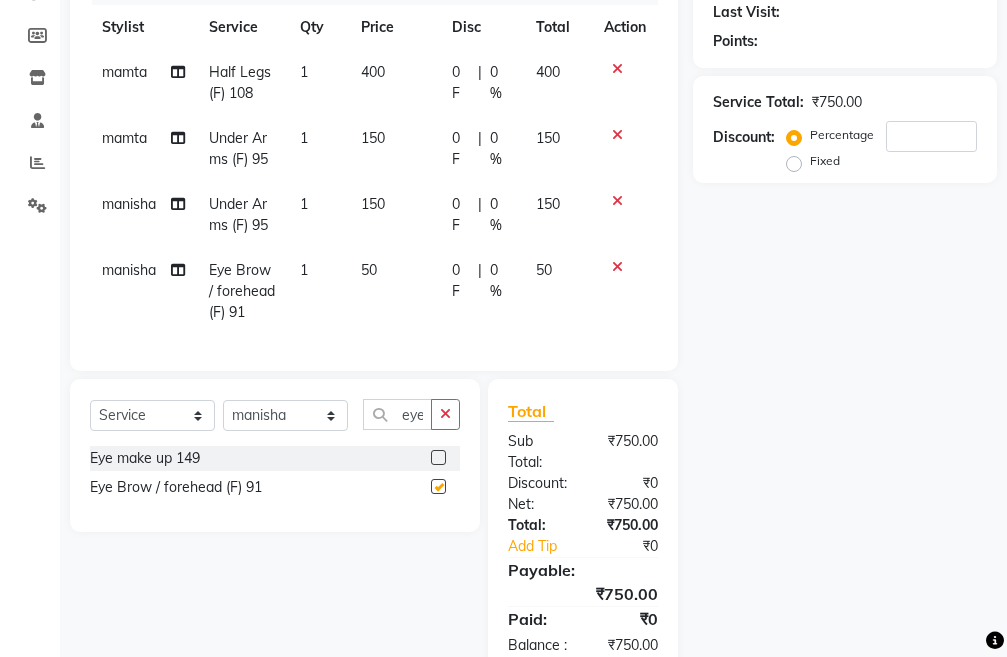 checkbox on "false" 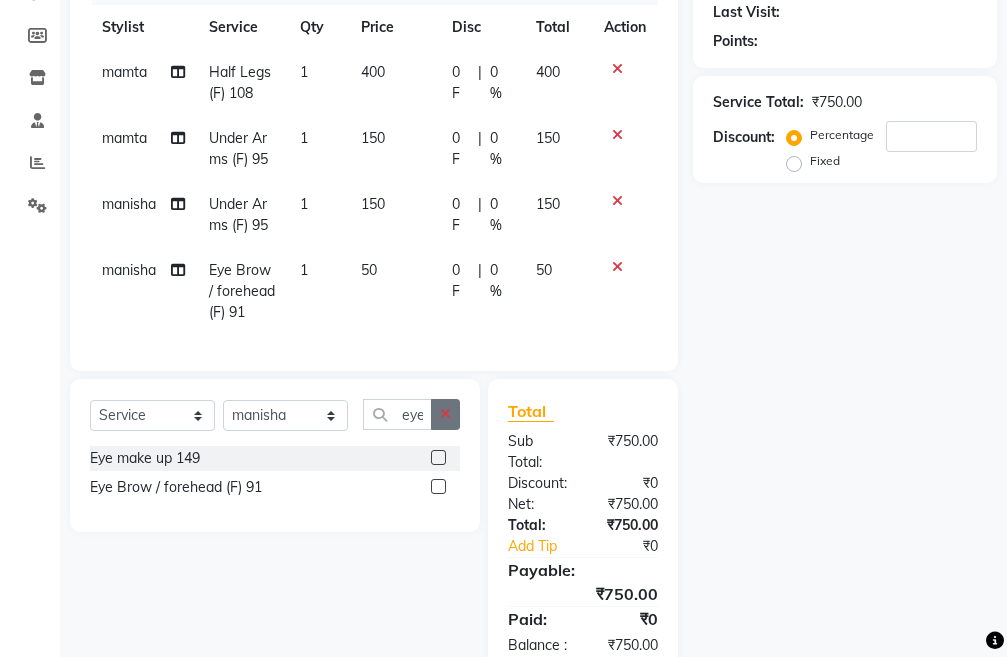 click 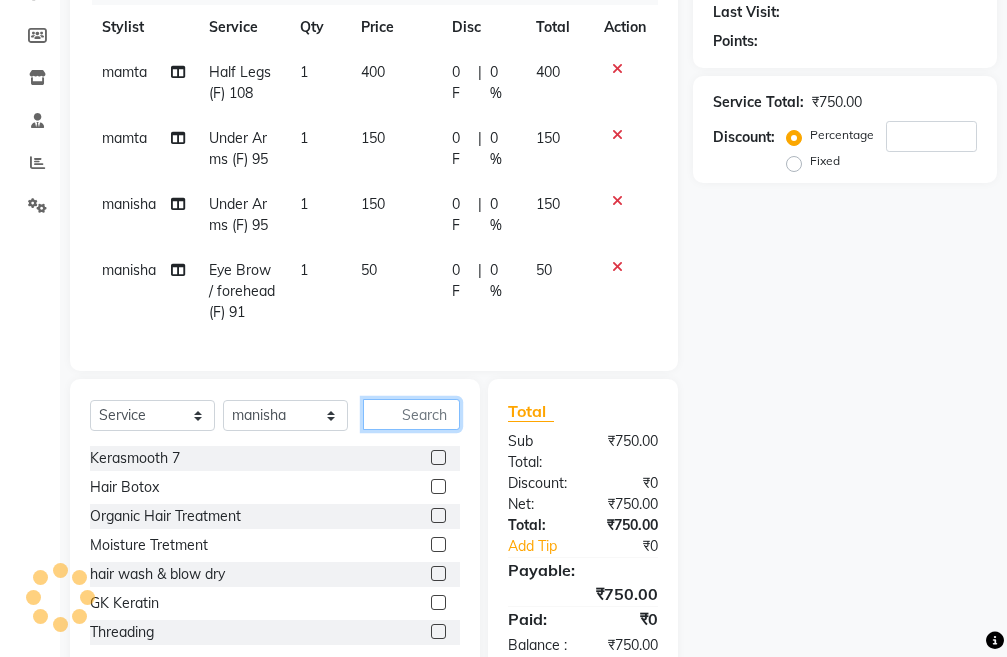 click 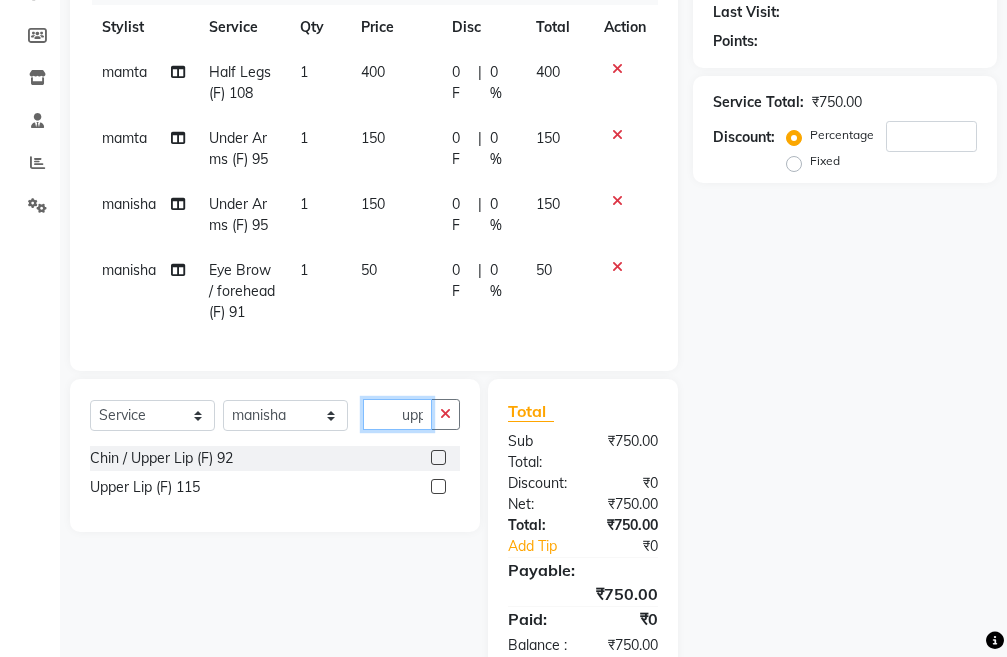 scroll, scrollTop: 0, scrollLeft: 2, axis: horizontal 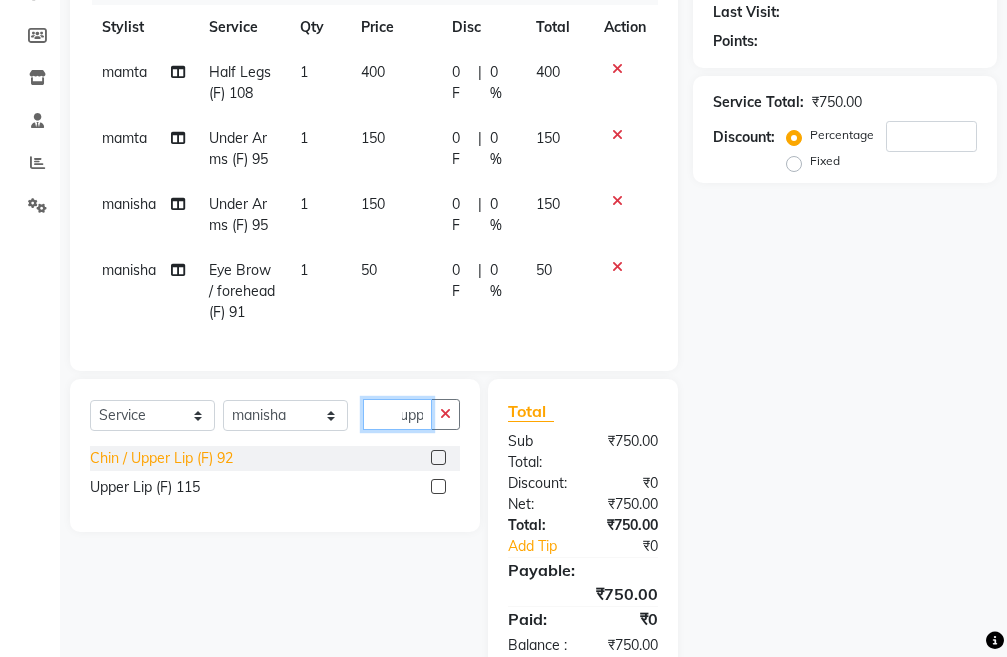 type on "upp" 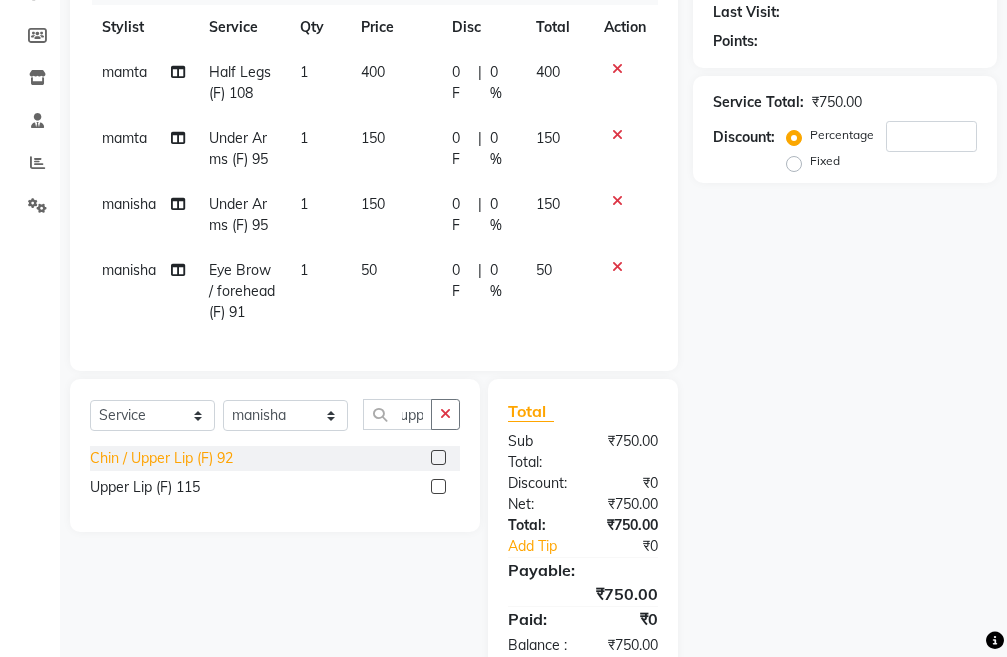 scroll, scrollTop: 0, scrollLeft: 0, axis: both 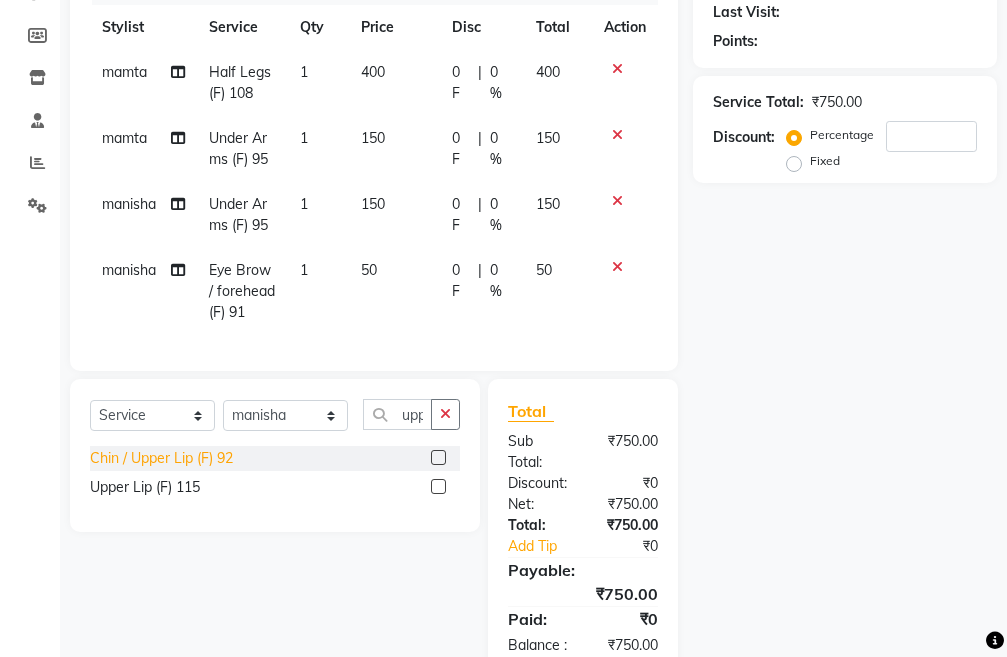 click on "Chin / Upper Lip (F) 92" 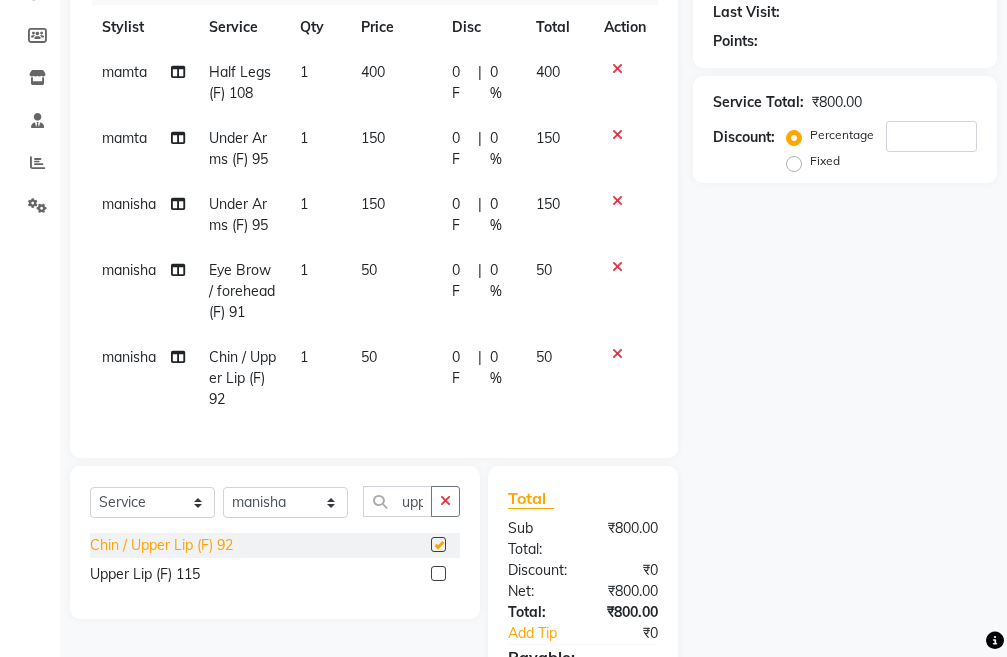 checkbox on "false" 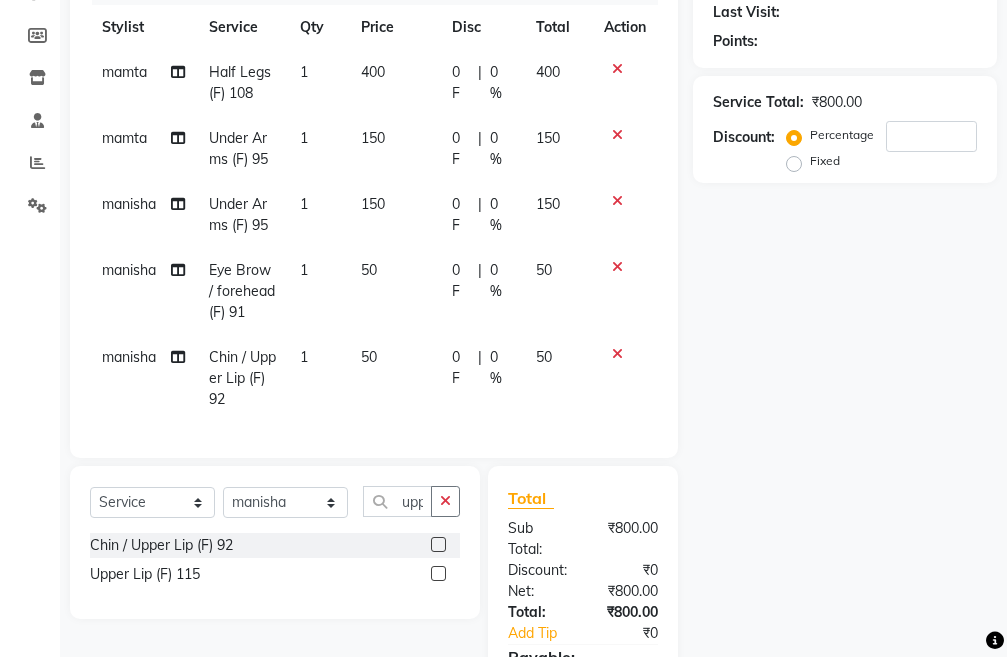 scroll, scrollTop: 7, scrollLeft: 0, axis: vertical 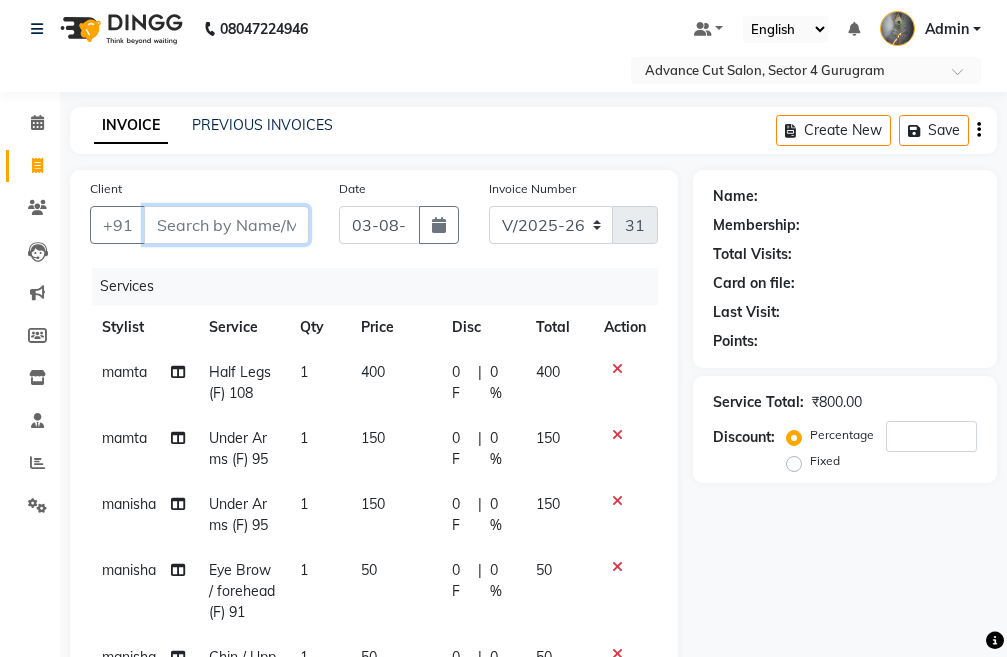 click on "Client" at bounding box center [226, 225] 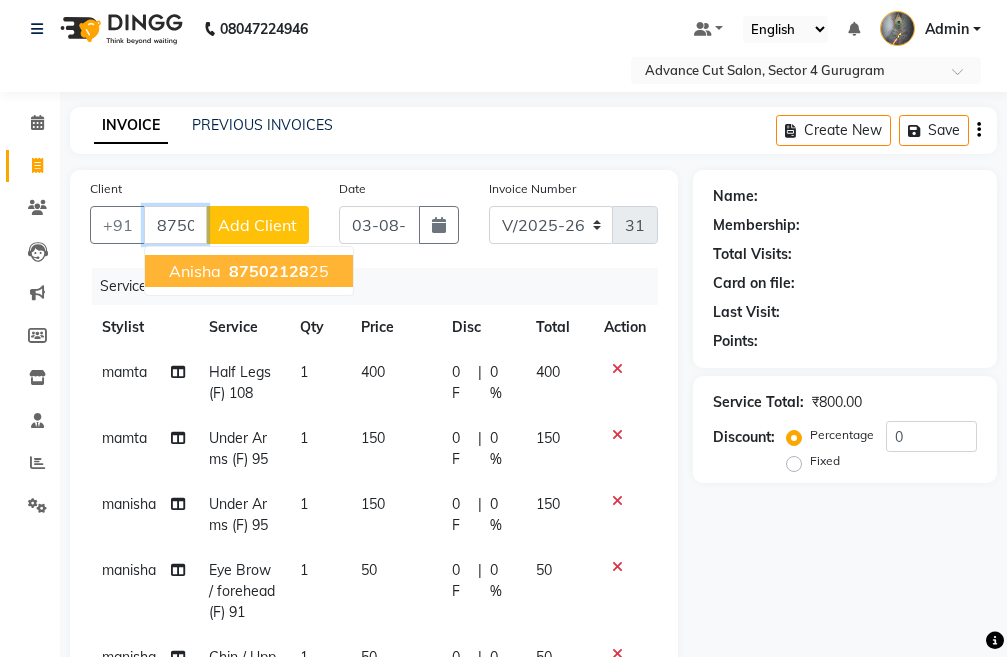 click on "Anisha" at bounding box center [195, 271] 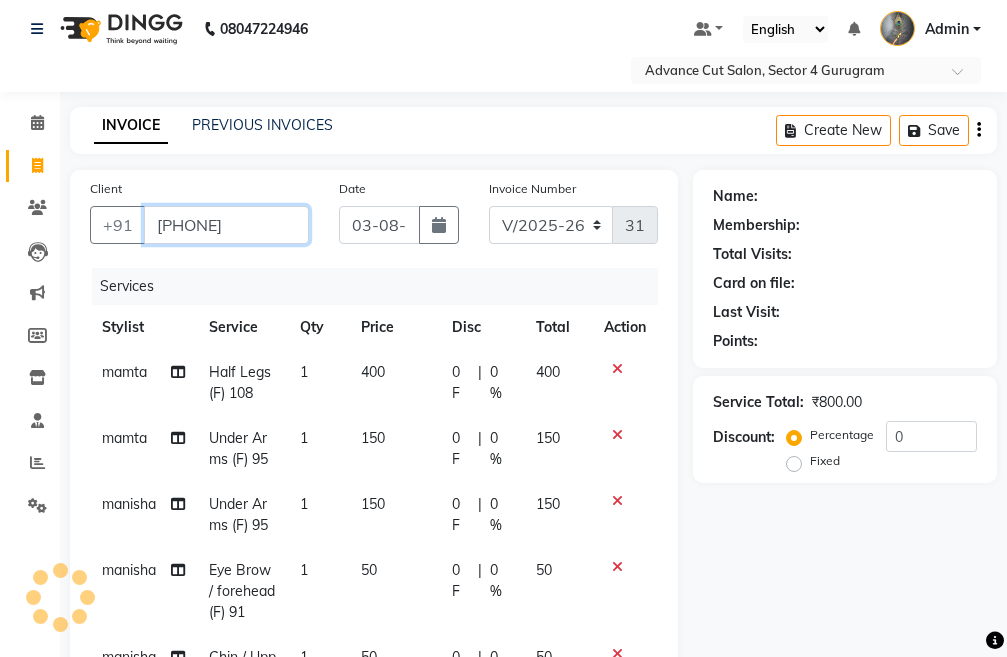 type on "[PHONE]" 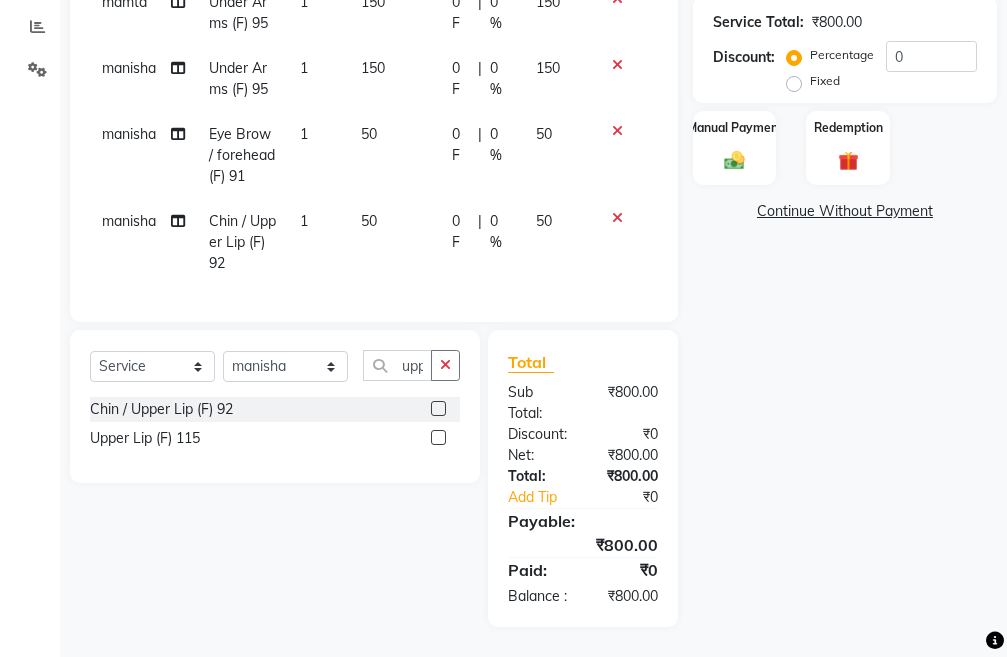 scroll, scrollTop: 281, scrollLeft: 0, axis: vertical 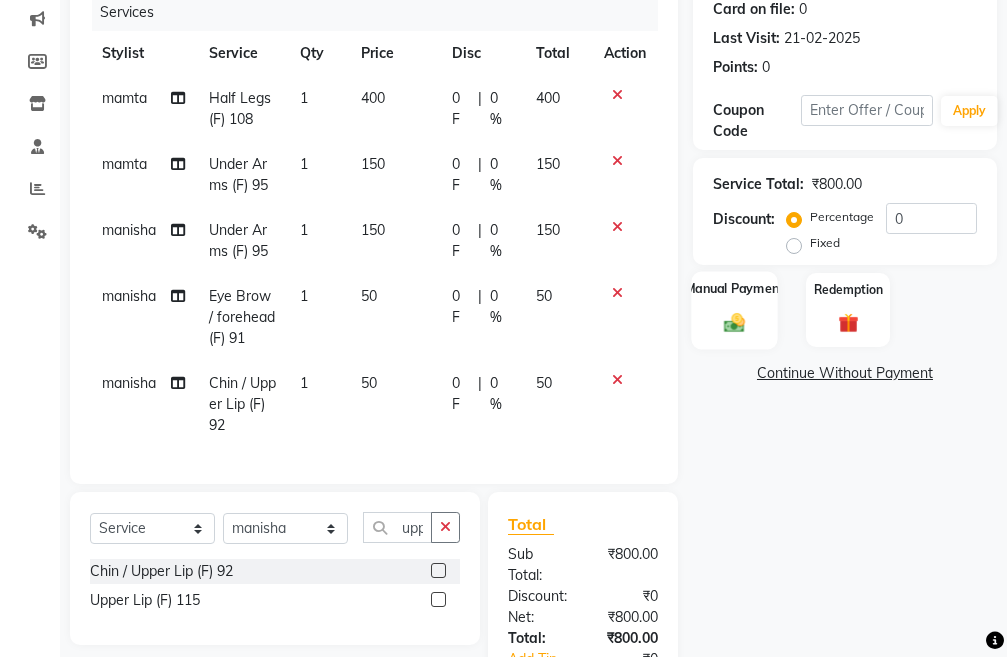 click 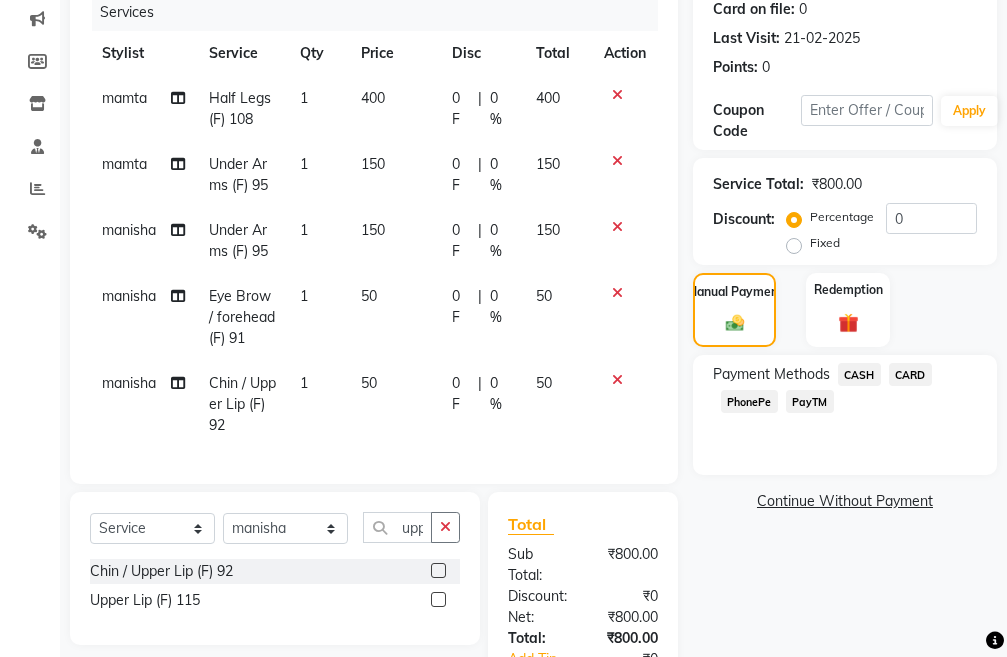 click on "PayTM" 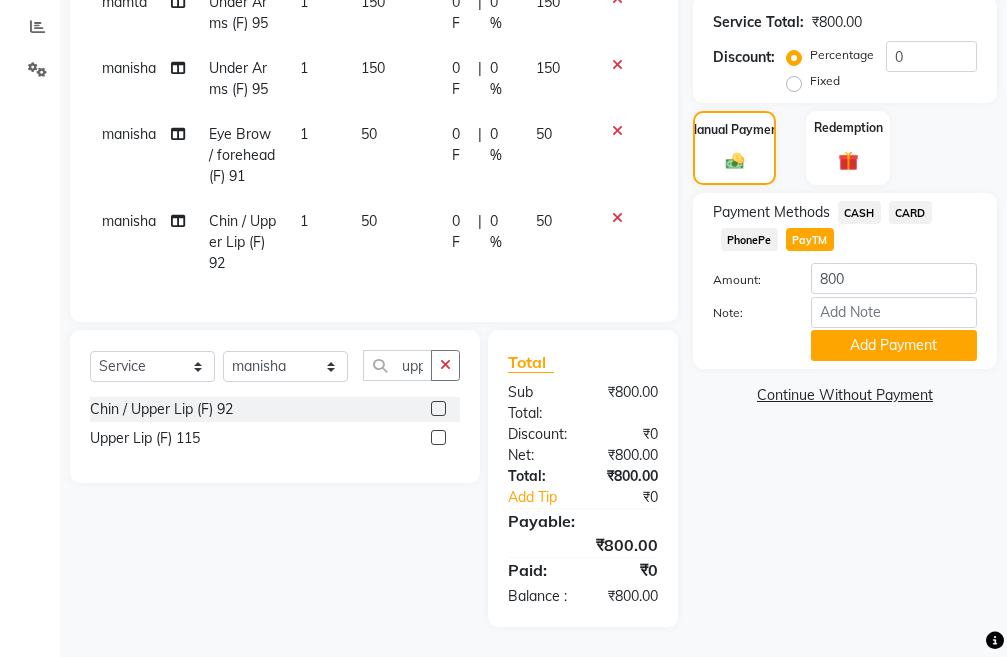 scroll, scrollTop: 481, scrollLeft: 0, axis: vertical 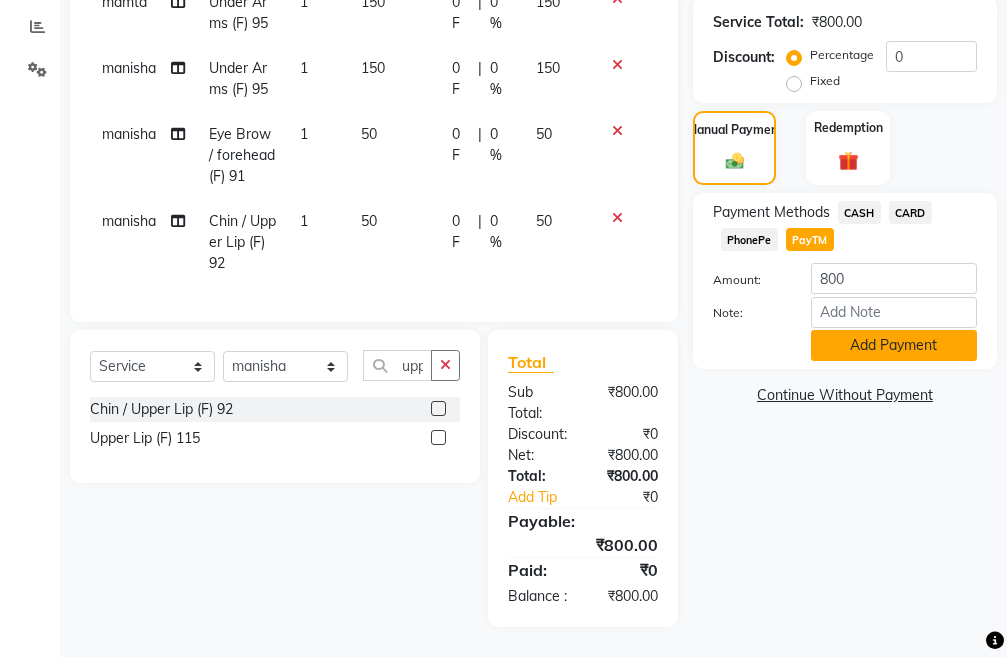 click on "Add Payment" 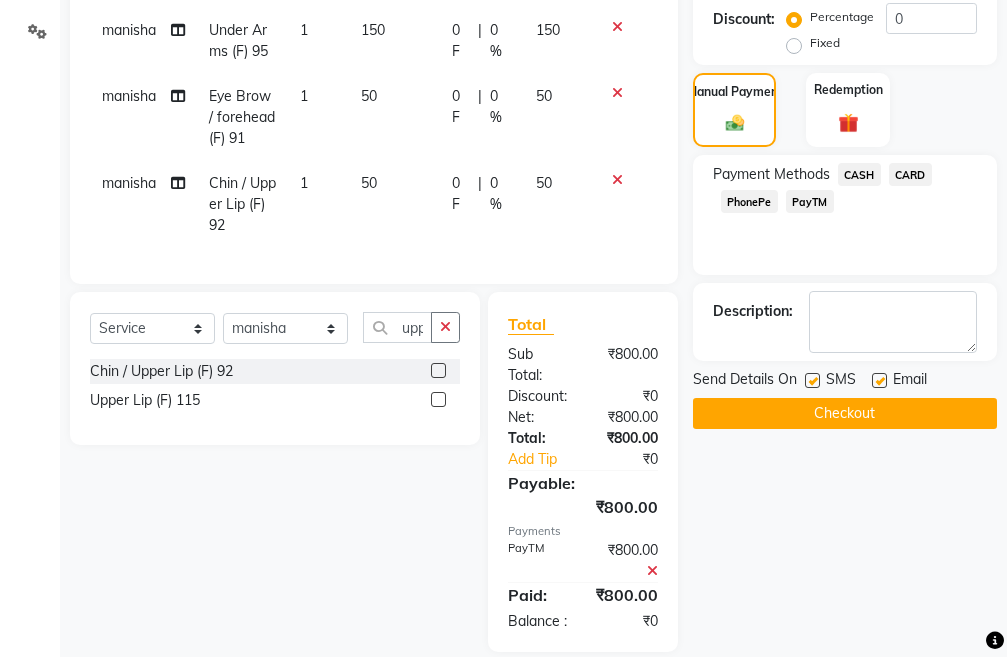 scroll, scrollTop: 544, scrollLeft: 0, axis: vertical 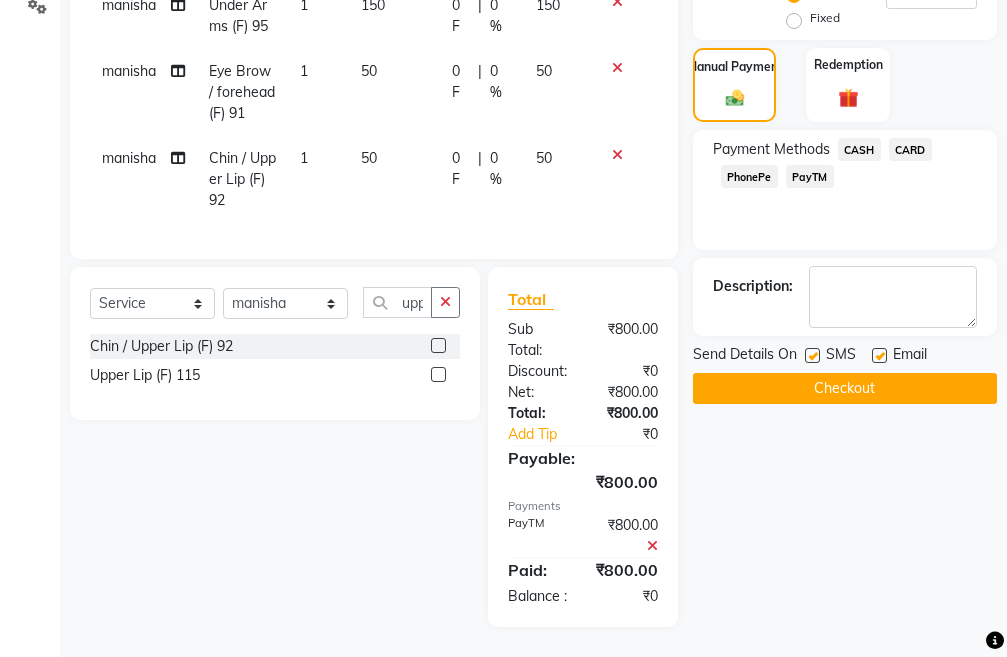 click on "Checkout" 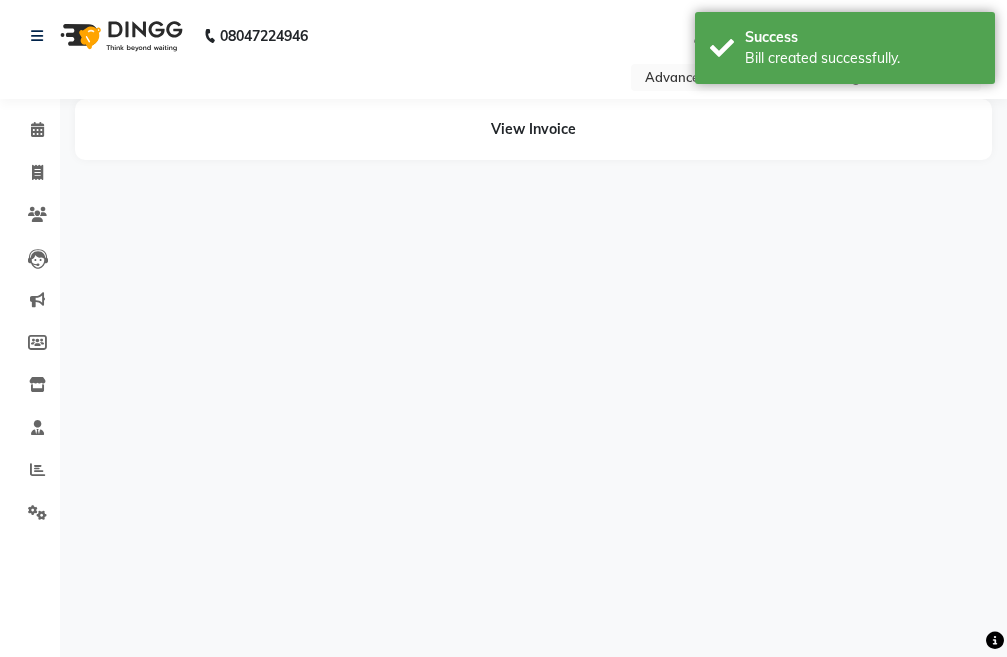 scroll, scrollTop: 0, scrollLeft: 0, axis: both 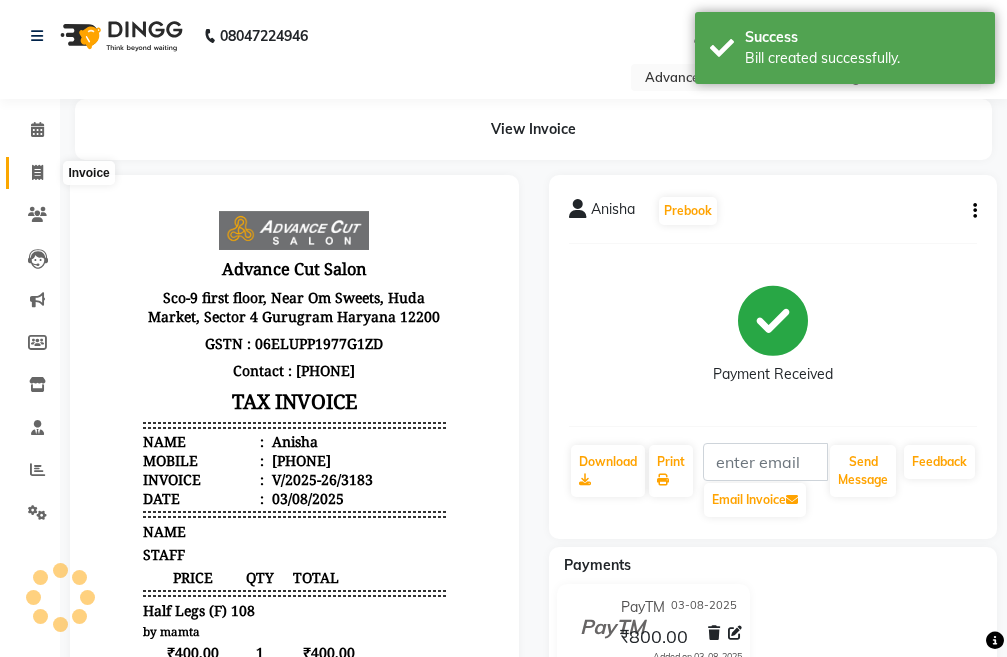 click 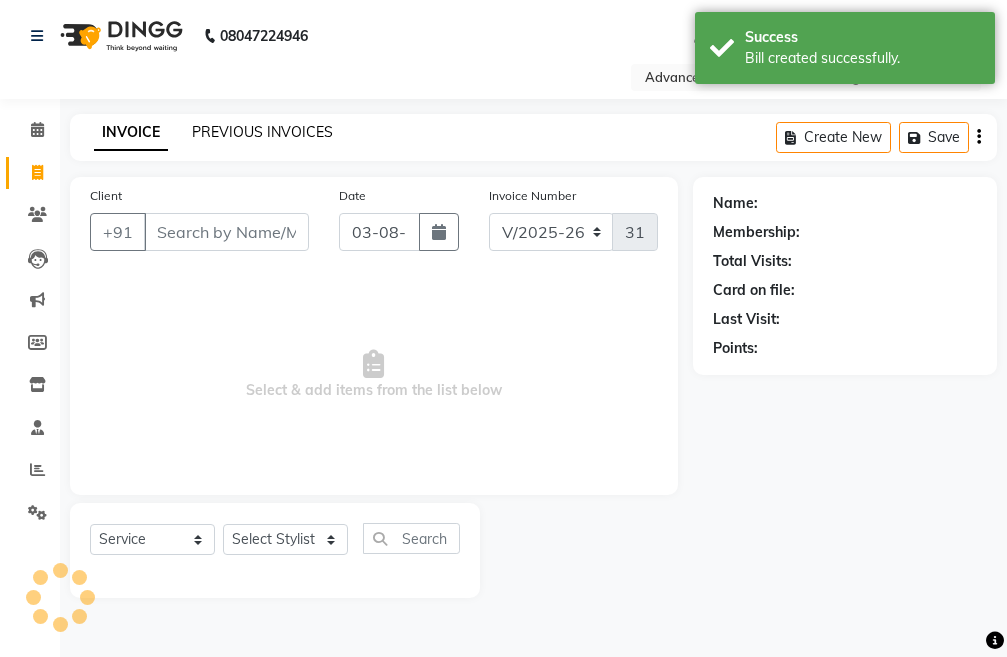 click on "PREVIOUS INVOICES" 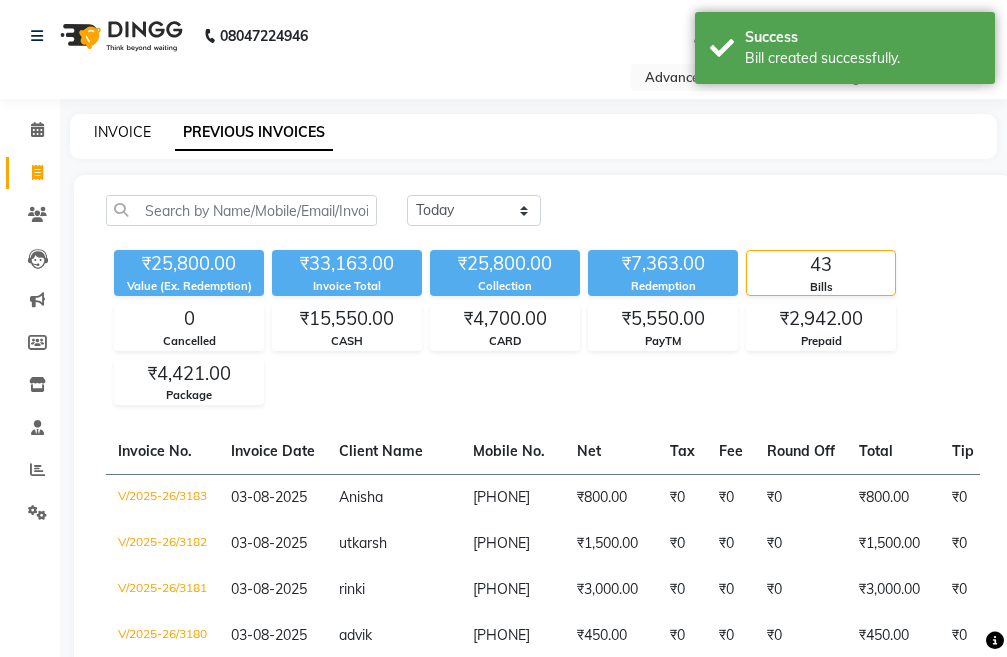 click on "INVOICE" 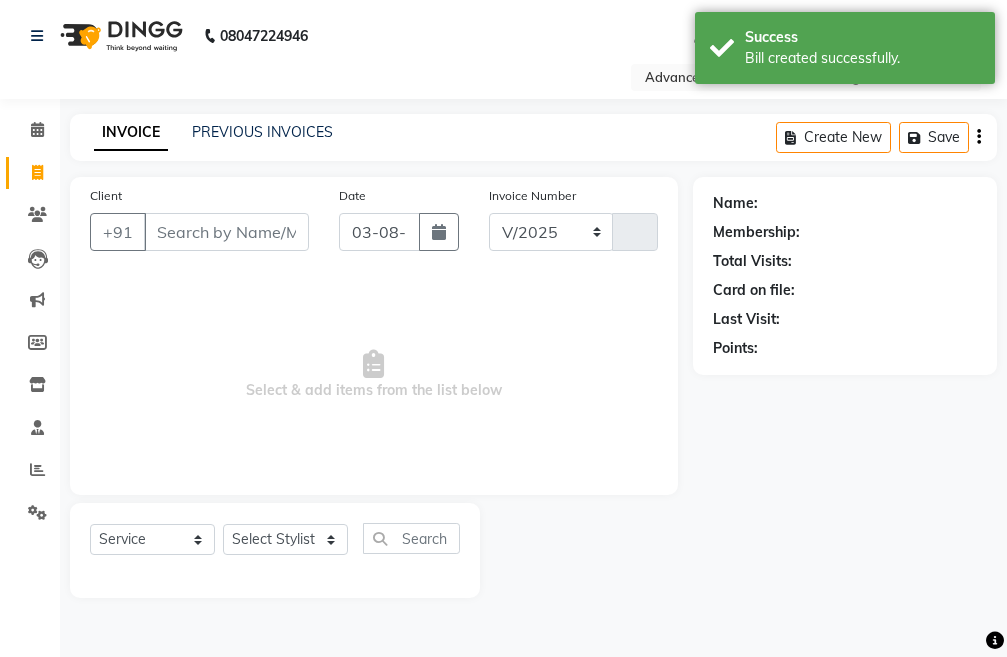 select on "4939" 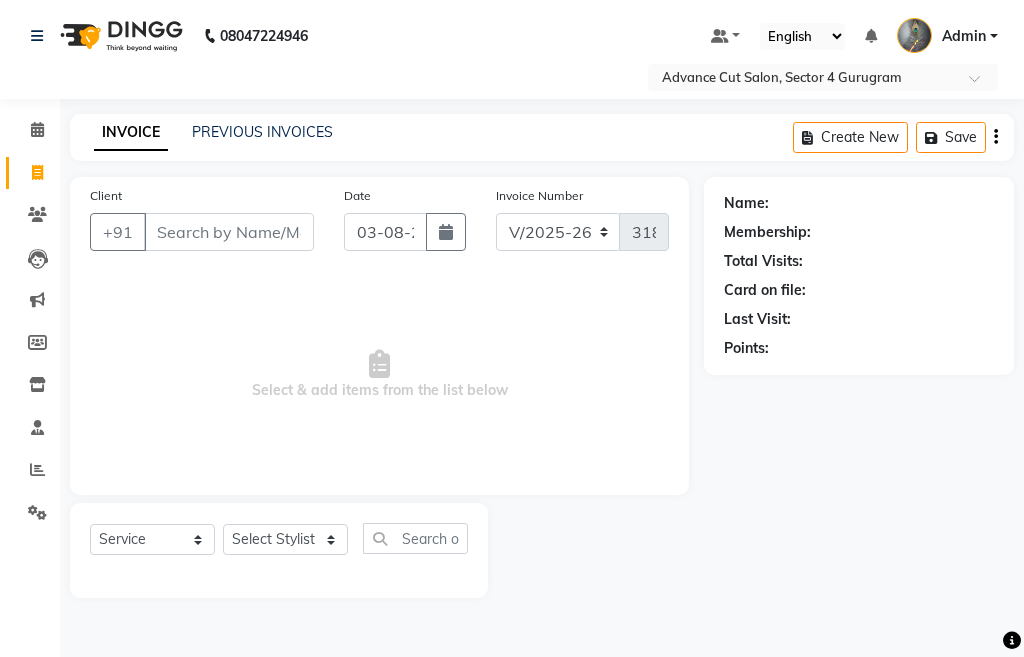 click on "Select & add items from the list below" at bounding box center [379, 375] 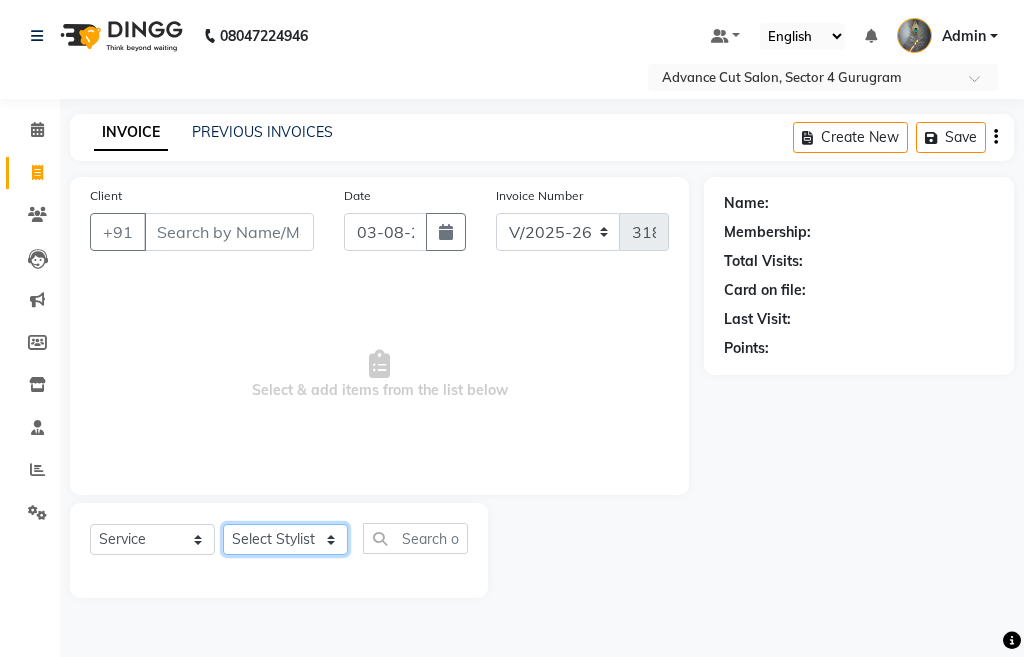 click on "Select Stylist Admin chahit COUNTOR hardeep mamta manisha MONISH navi NOSHAD ALI rahul shatnam shweta singh sunny tip" 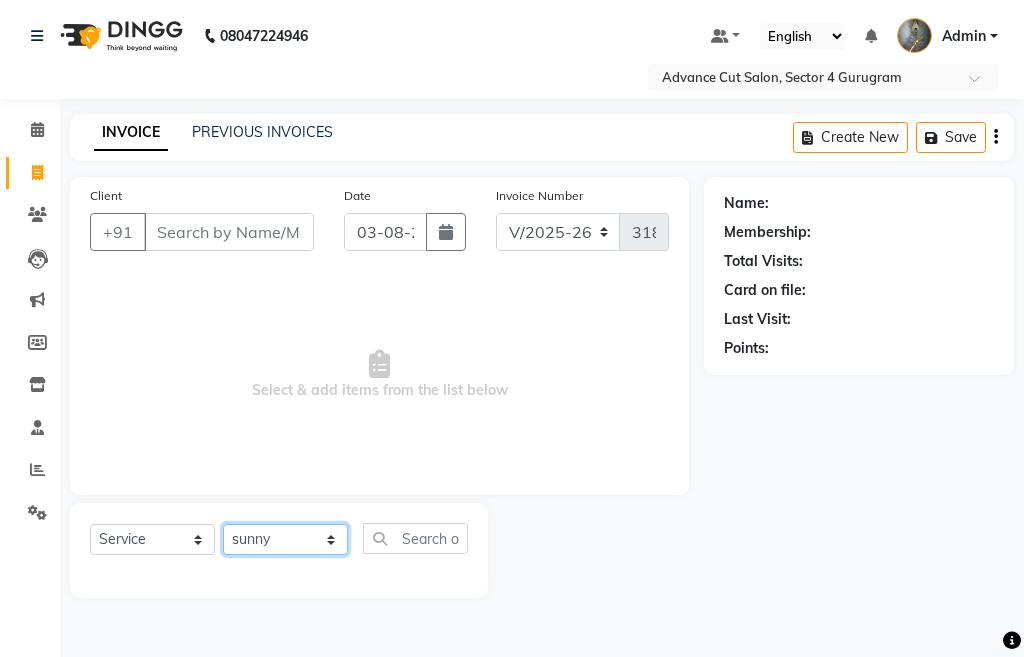 click on "Select Stylist Admin chahit COUNTOR hardeep mamta manisha MONISH navi NOSHAD ALI rahul shatnam shweta singh sunny tip" 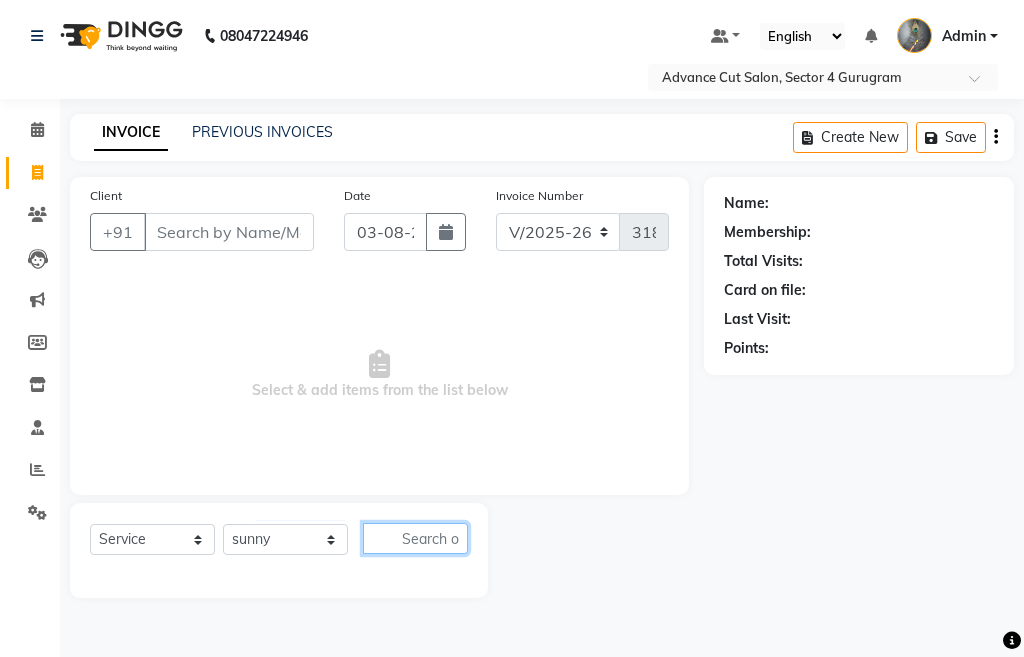 click 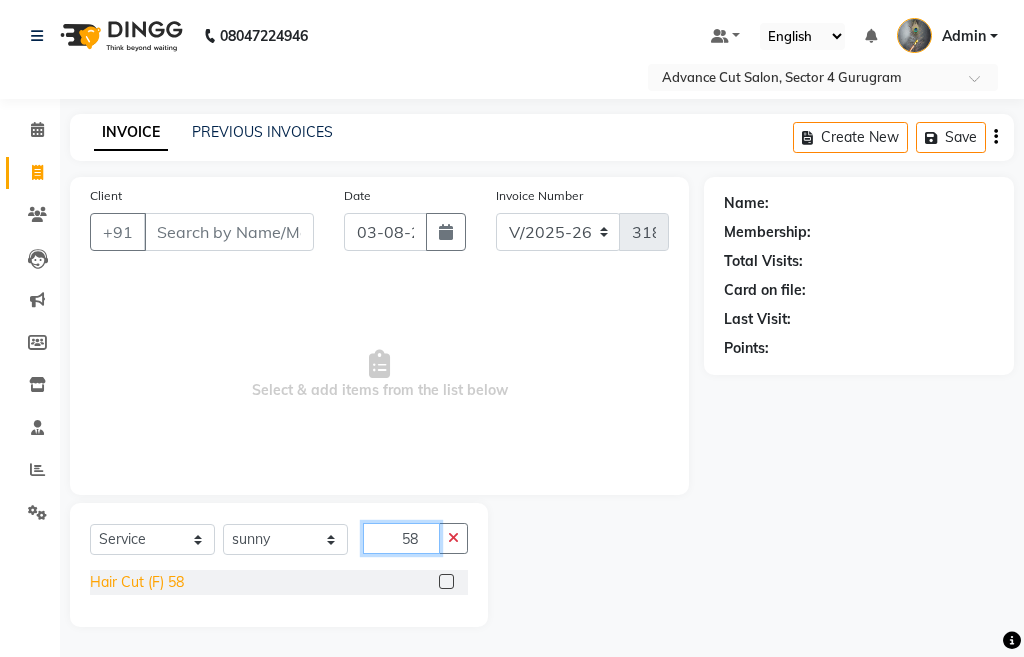 type on "58" 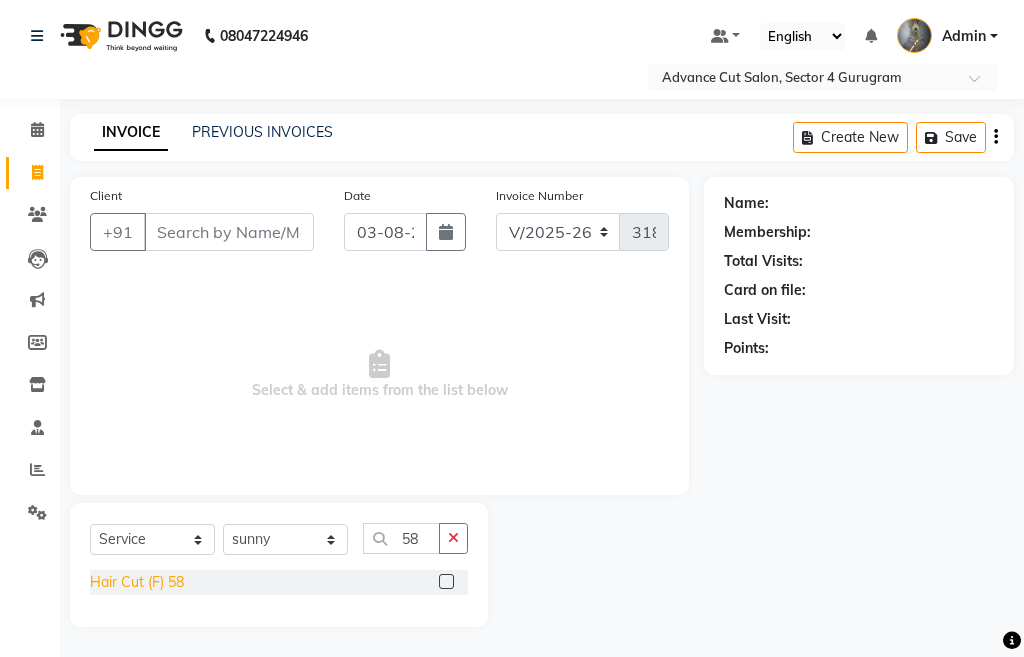 click on "Hair Cut (F) 58" 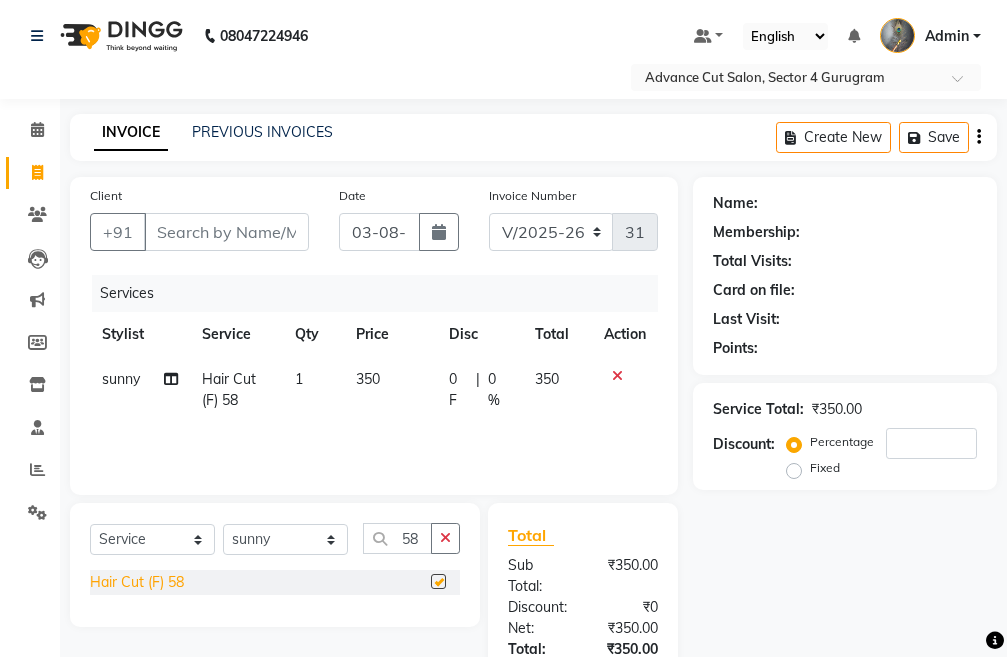 checkbox on "false" 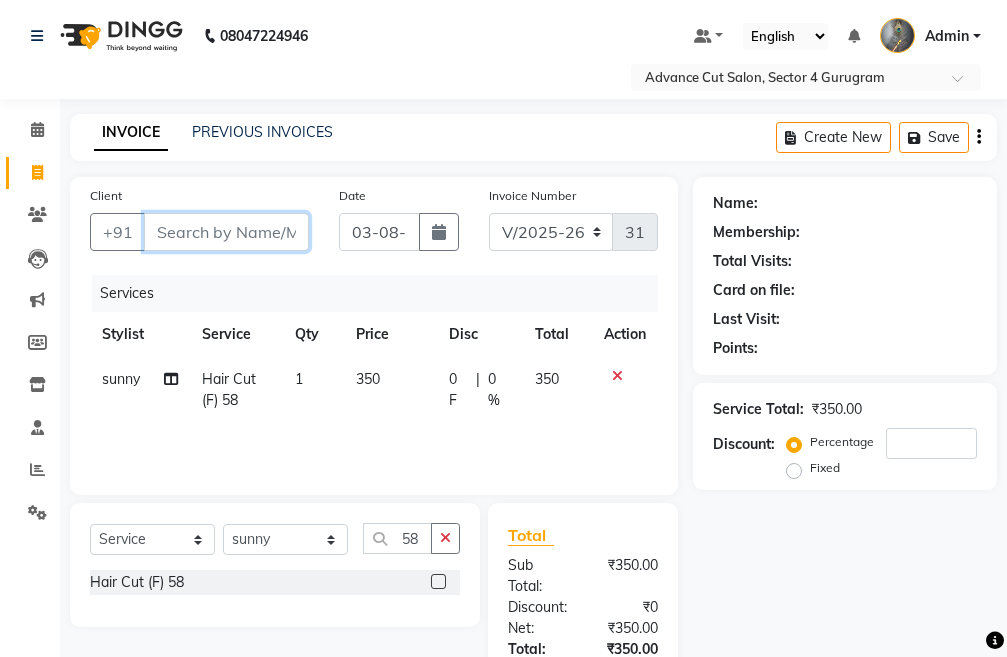 click on "Client" at bounding box center [226, 232] 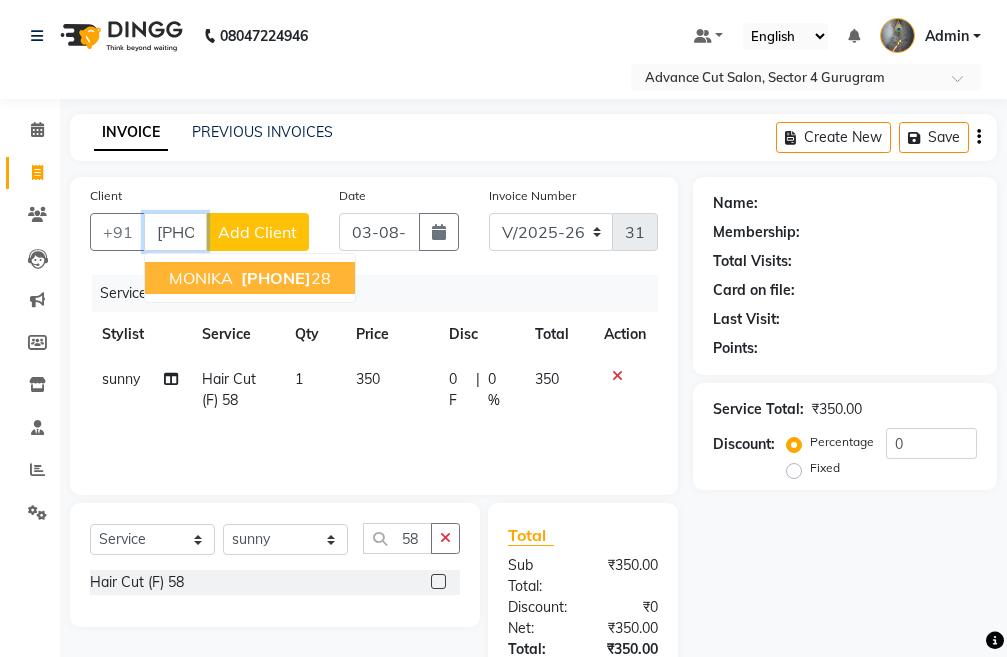 click on "MONIKA" at bounding box center [201, 278] 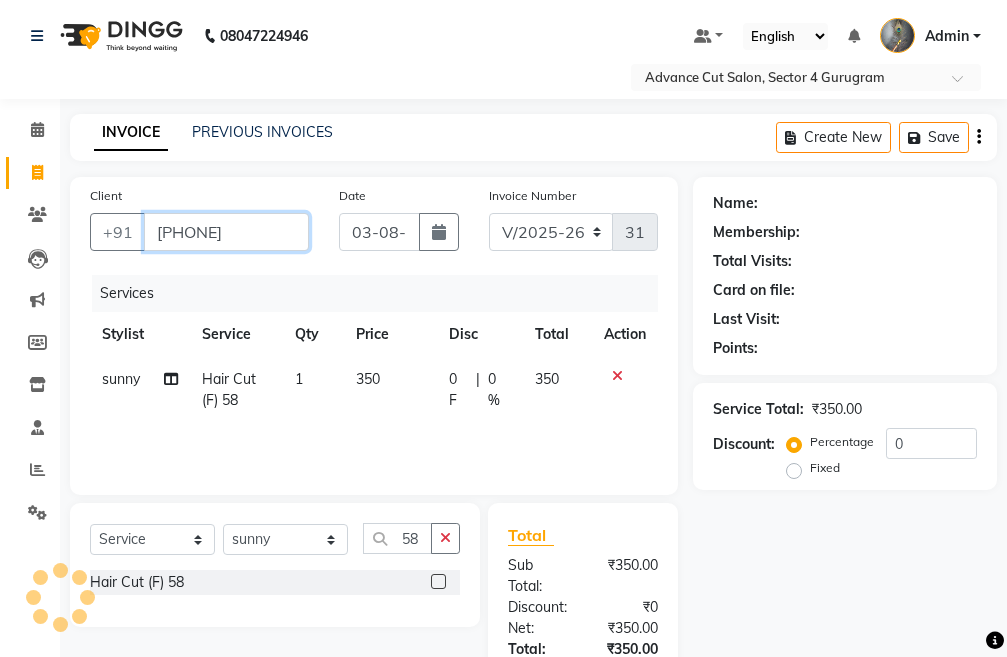 type on "[PHONE]" 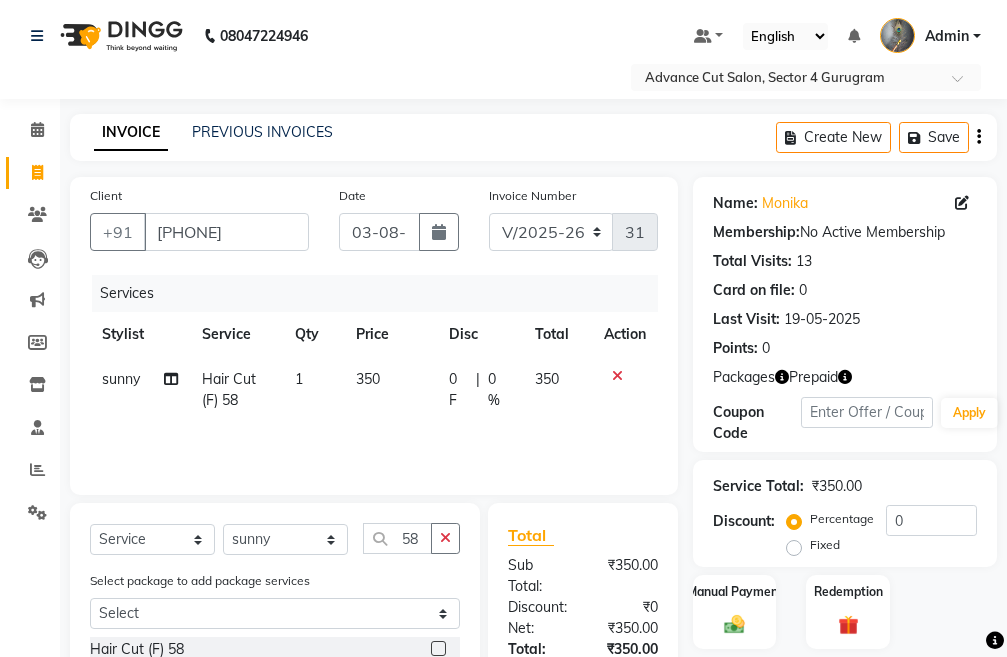 scroll, scrollTop: 194, scrollLeft: 0, axis: vertical 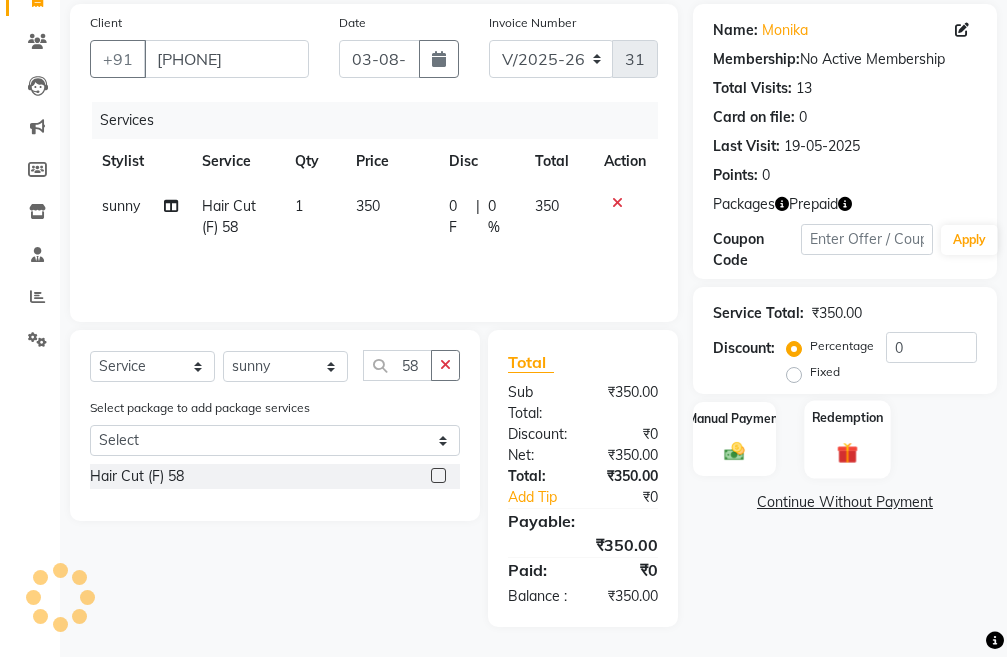 click on "Redemption" 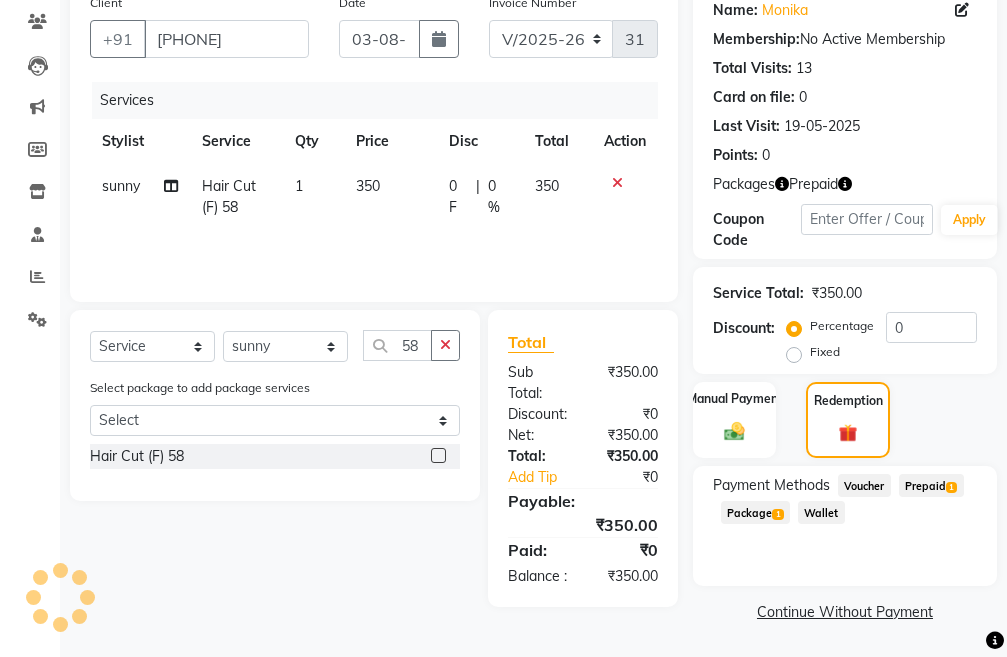 click on "Package  1" 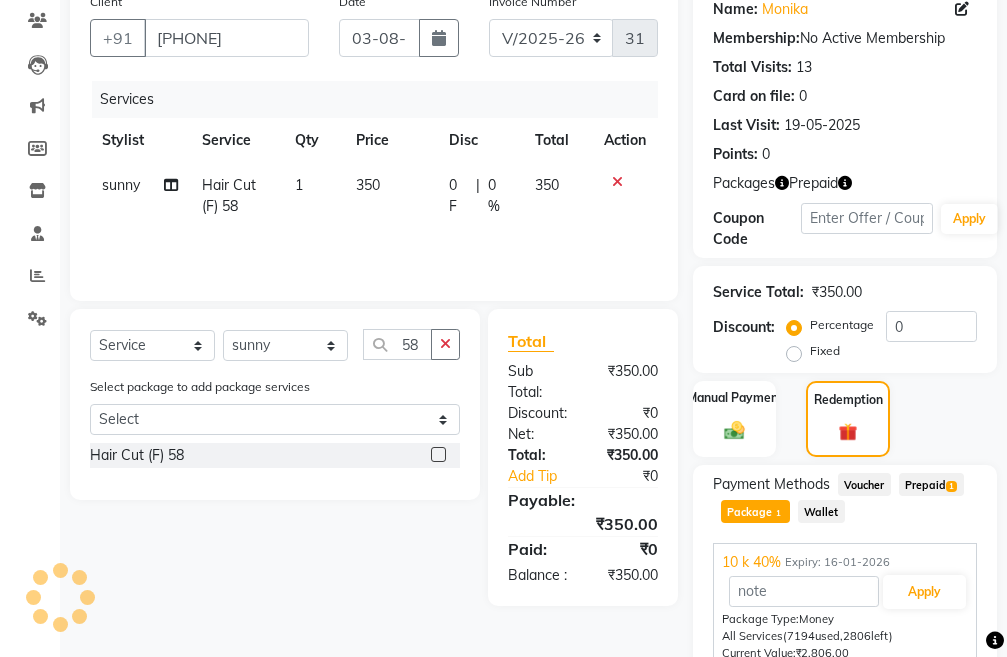 scroll, scrollTop: 287, scrollLeft: 0, axis: vertical 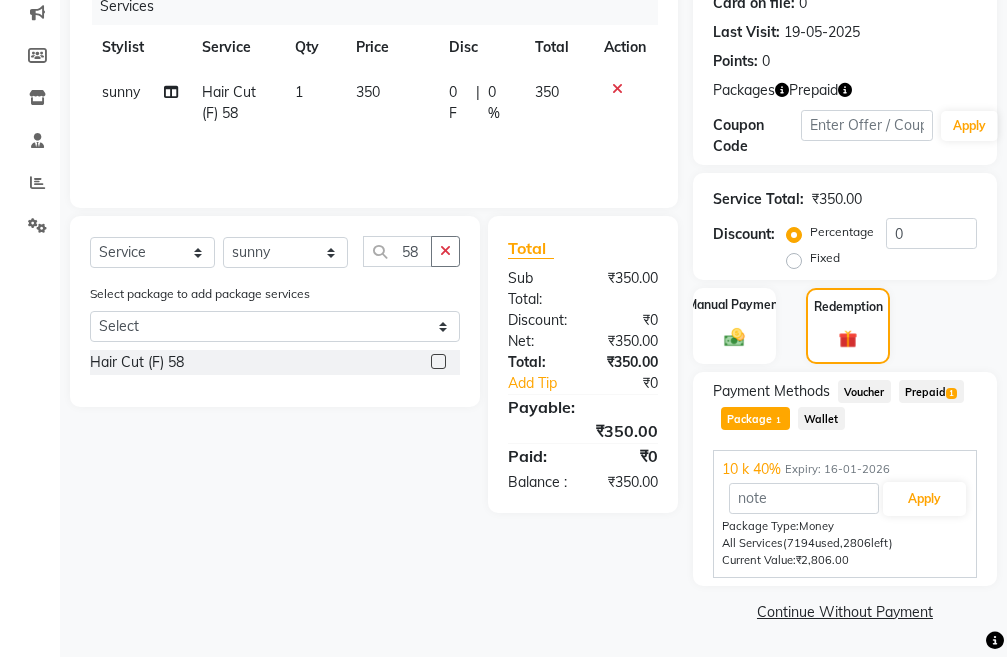 click on "Prepaid  1" 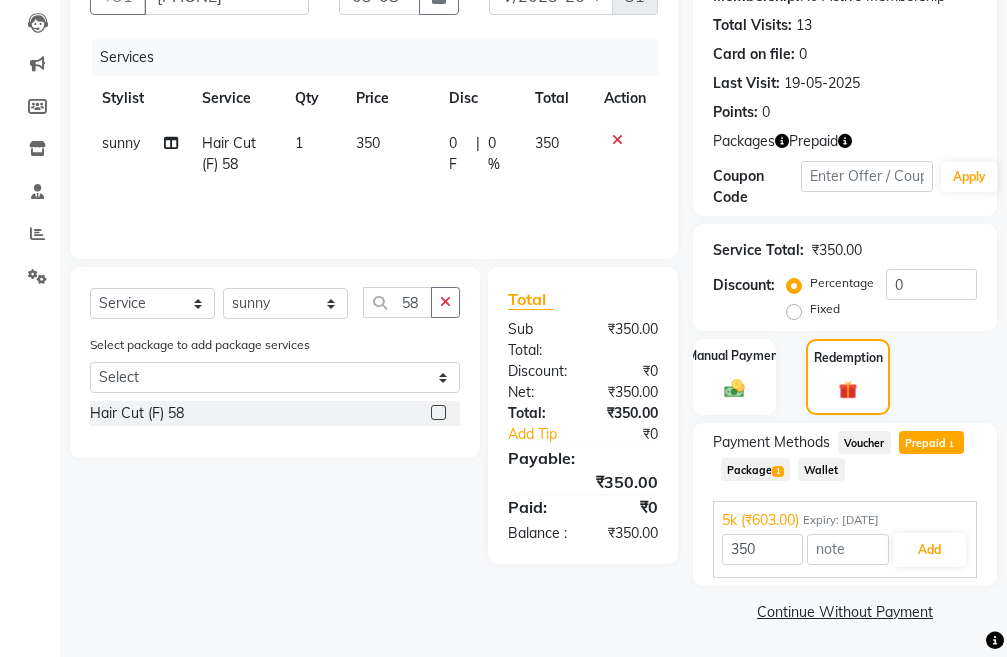 scroll, scrollTop: 236, scrollLeft: 0, axis: vertical 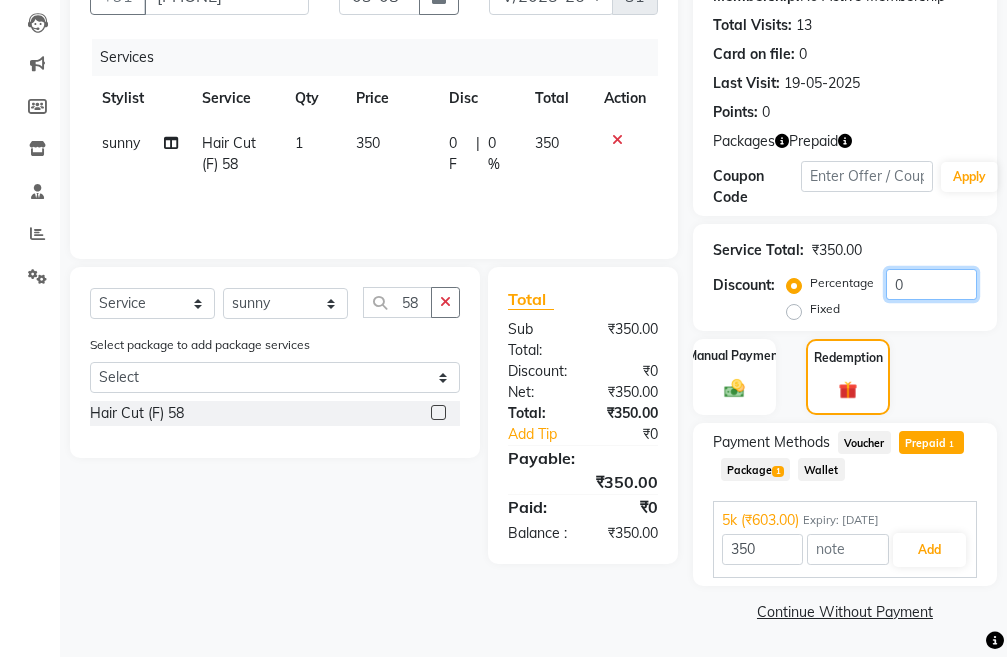 click on "0" 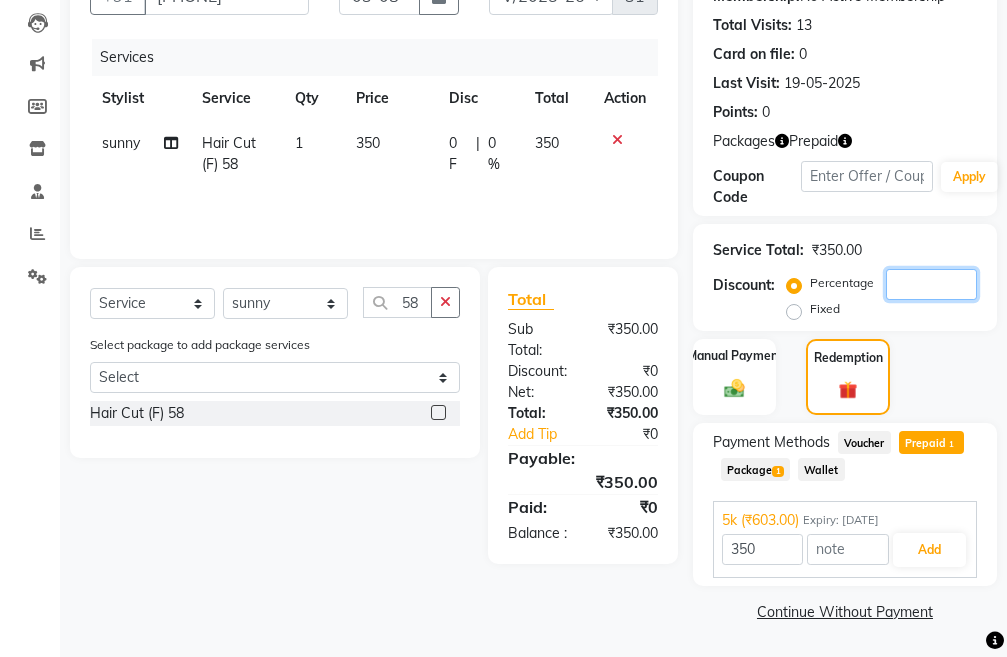 type on "603" 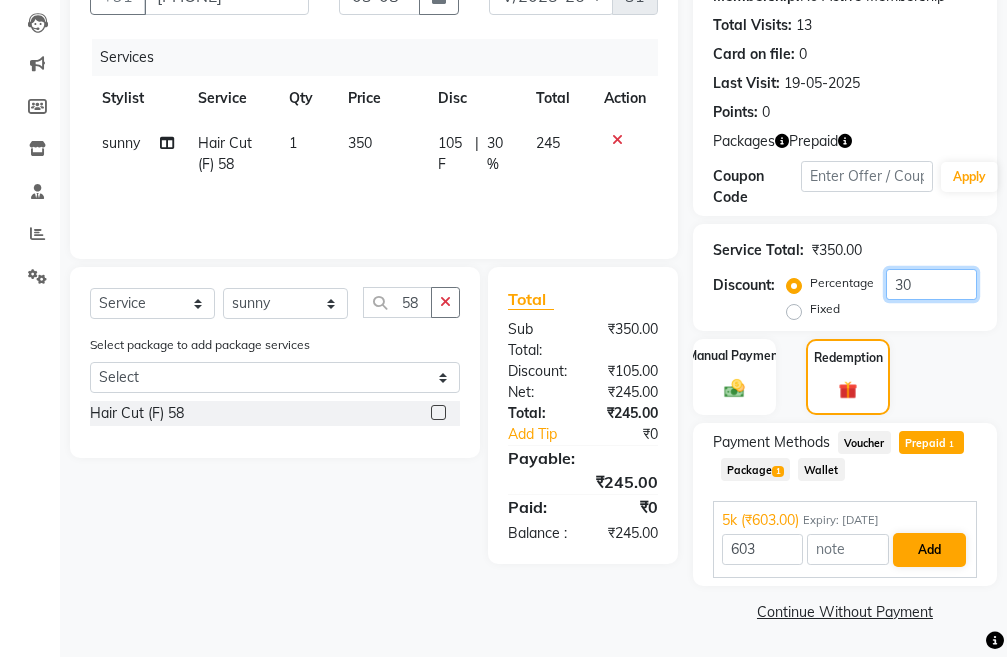 type on "30" 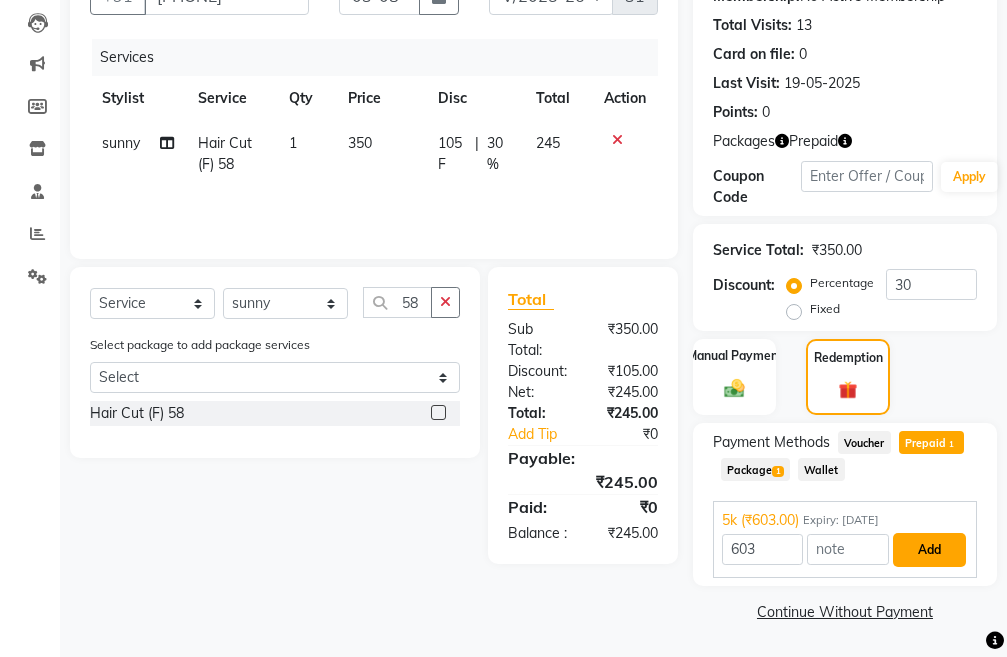 click on "Add" at bounding box center (929, 550) 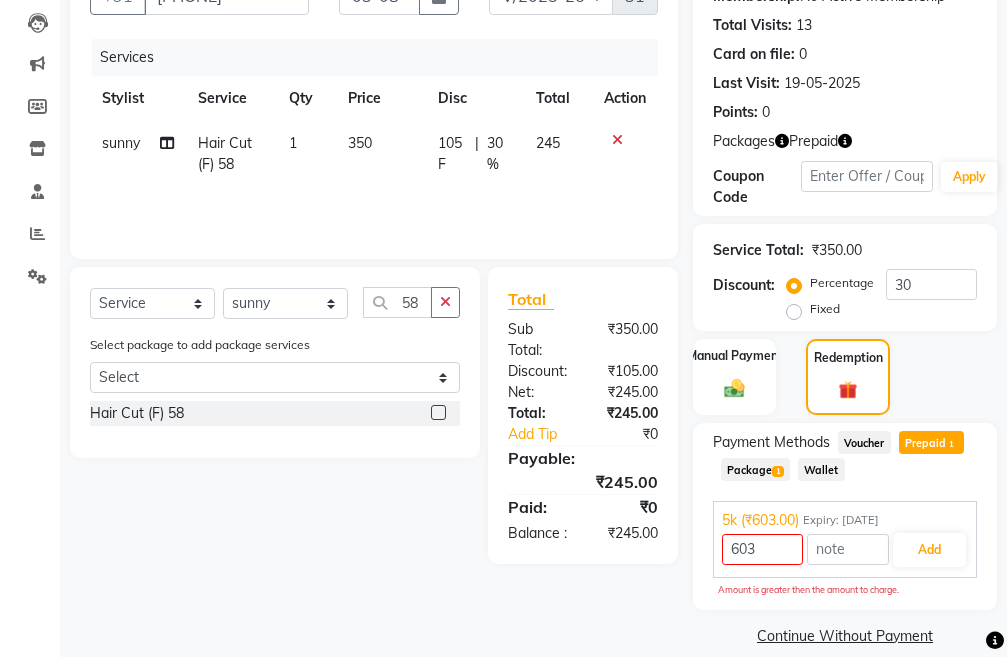 click on "Prepaid  1" 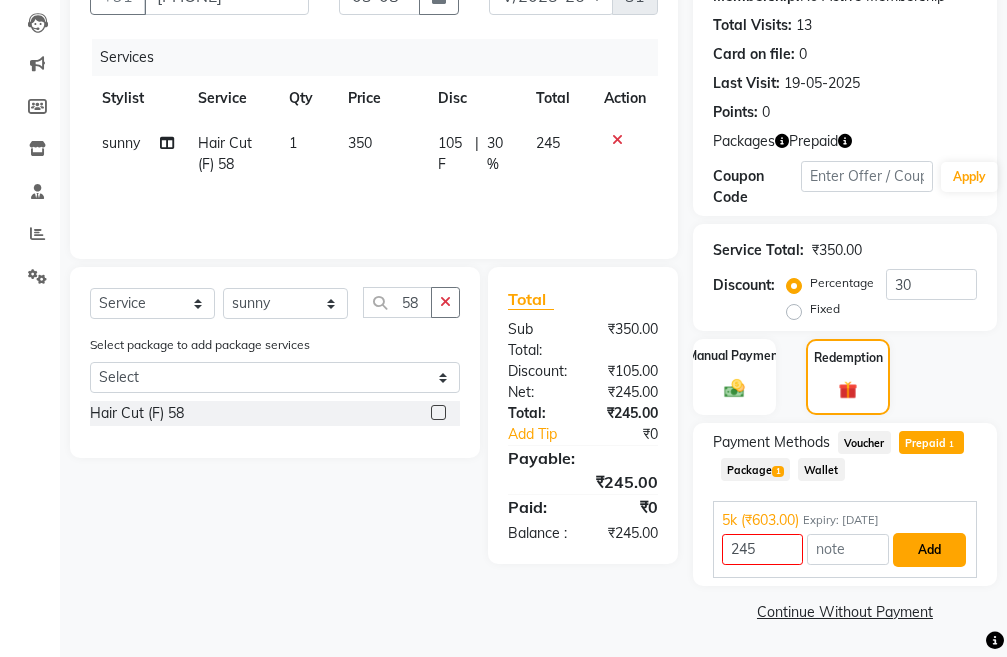 click on "Add" at bounding box center [929, 550] 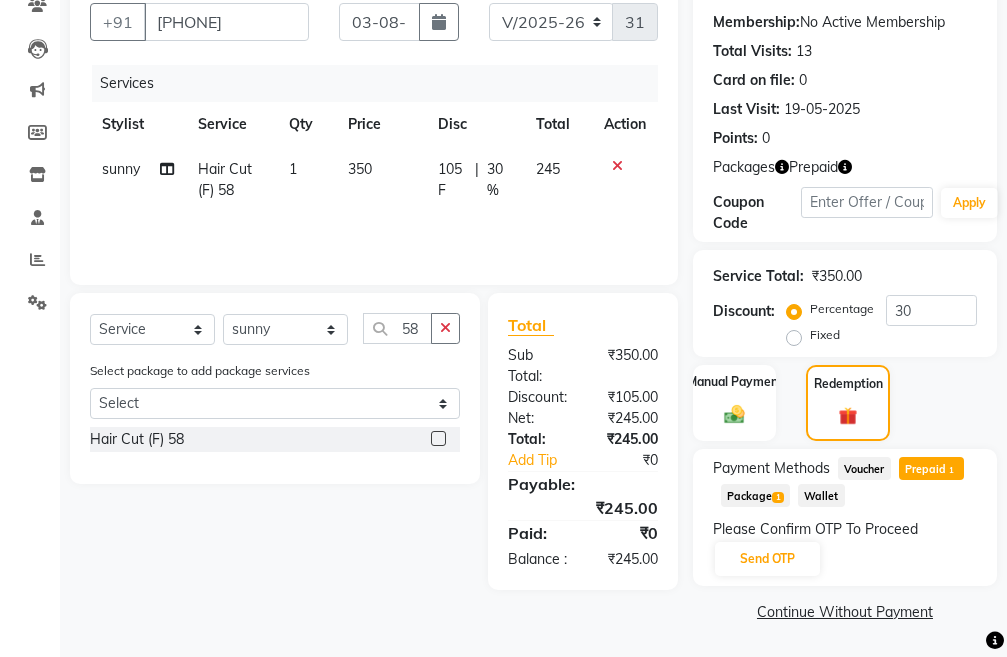 scroll, scrollTop: 210, scrollLeft: 0, axis: vertical 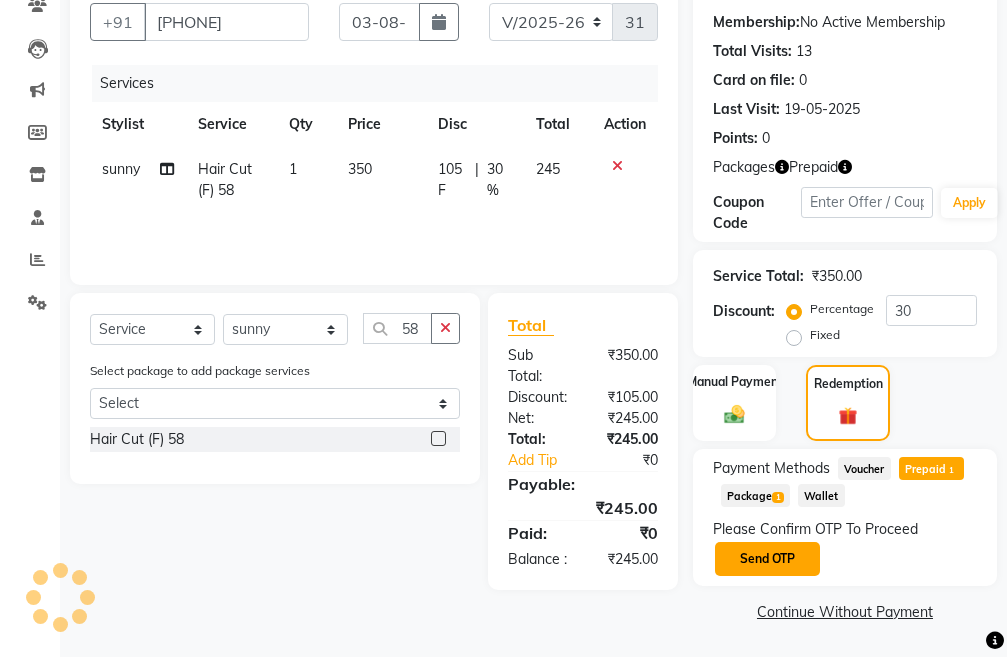 click on "Send OTP" 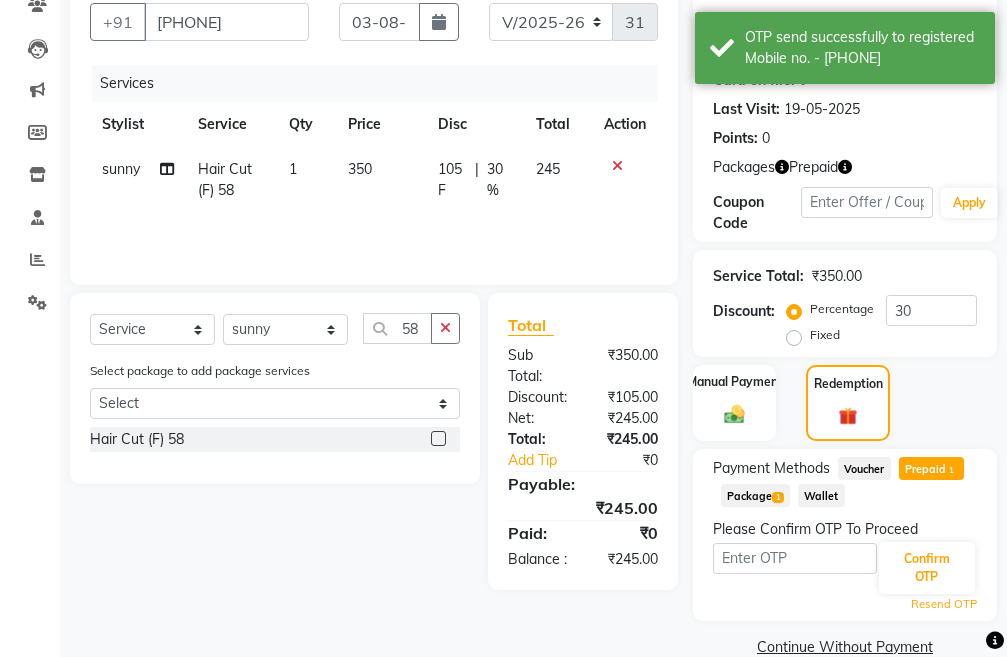 click on "Package  1" 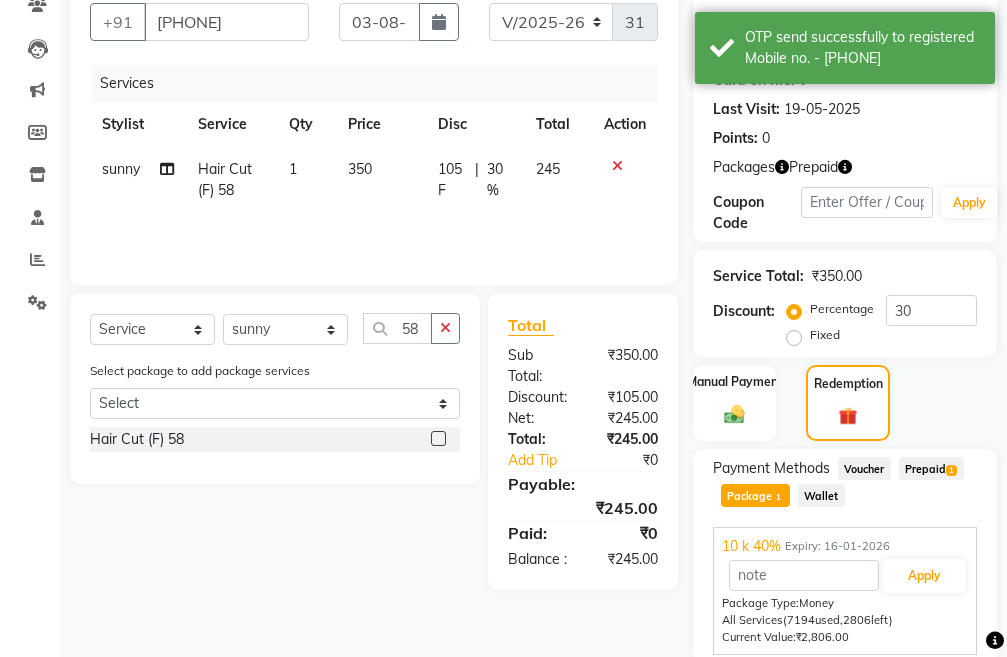 scroll, scrollTop: 287, scrollLeft: 0, axis: vertical 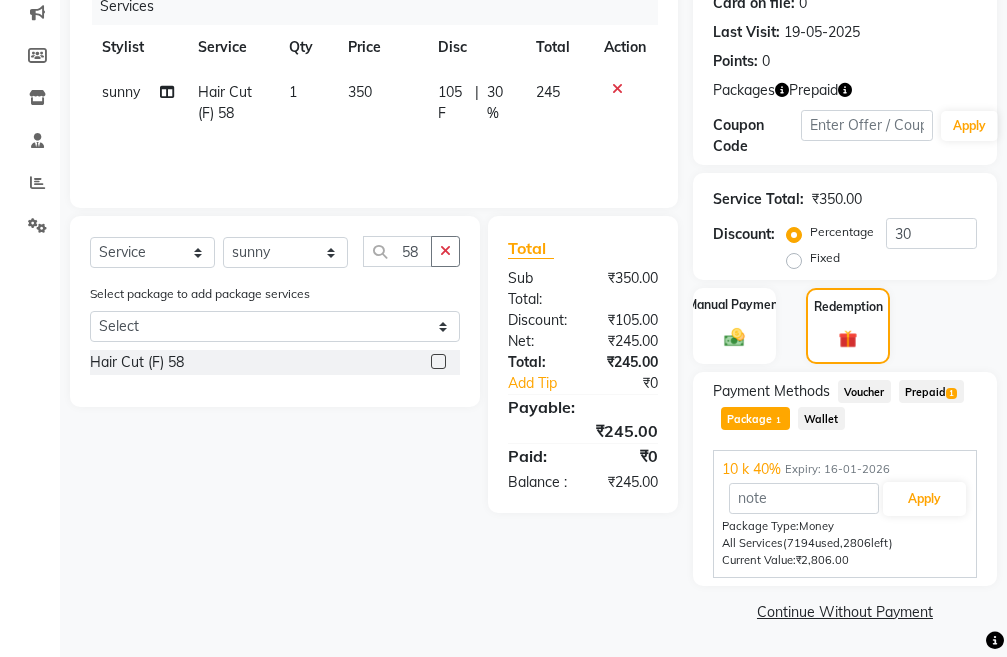click on "Prepaid  1" 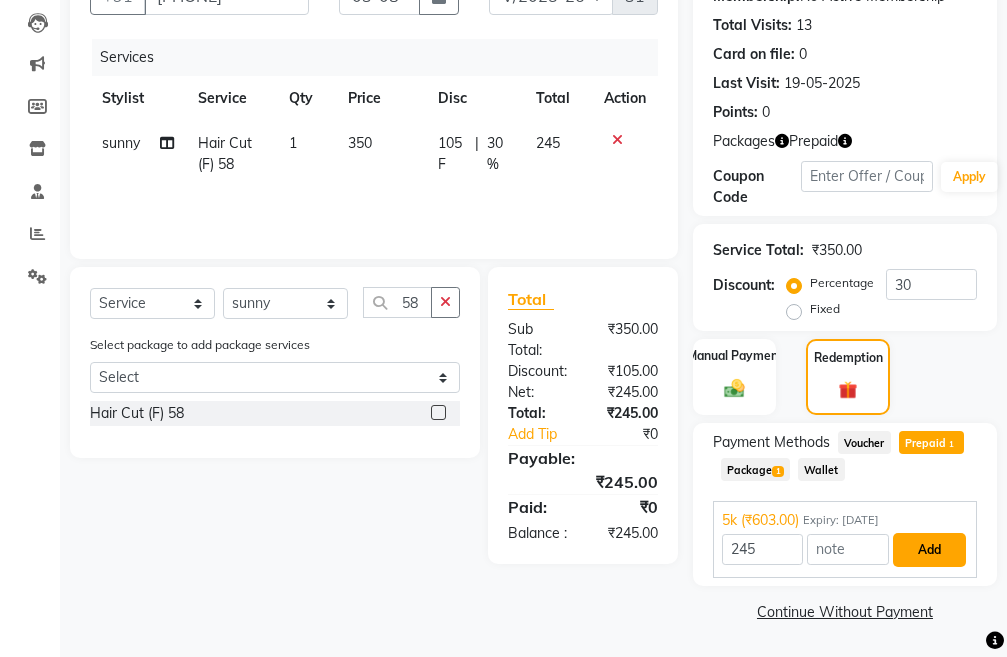 click on "Add" at bounding box center [929, 550] 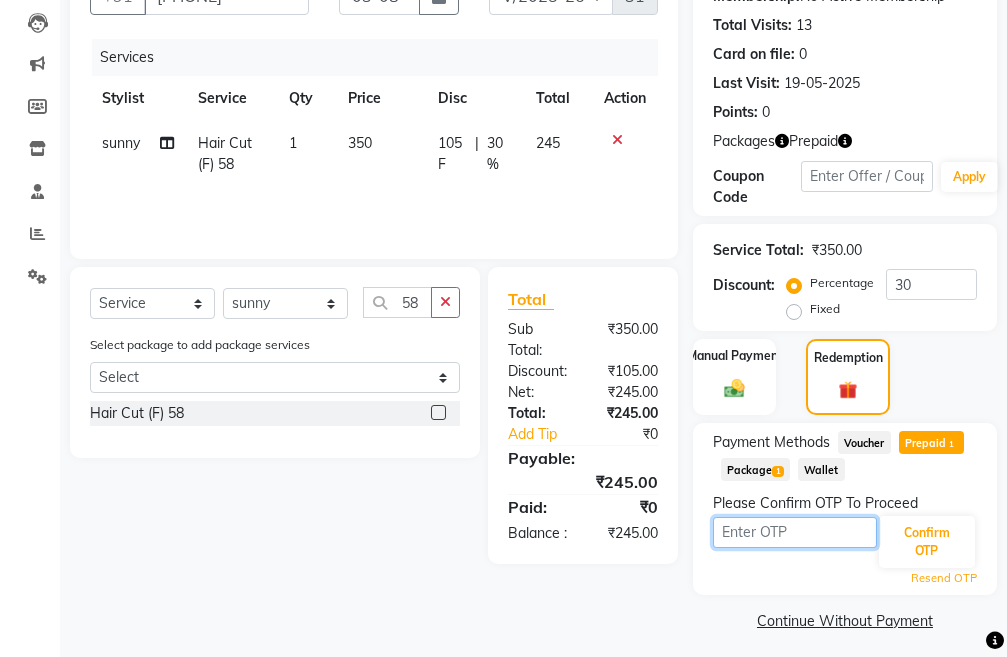 click at bounding box center [795, 532] 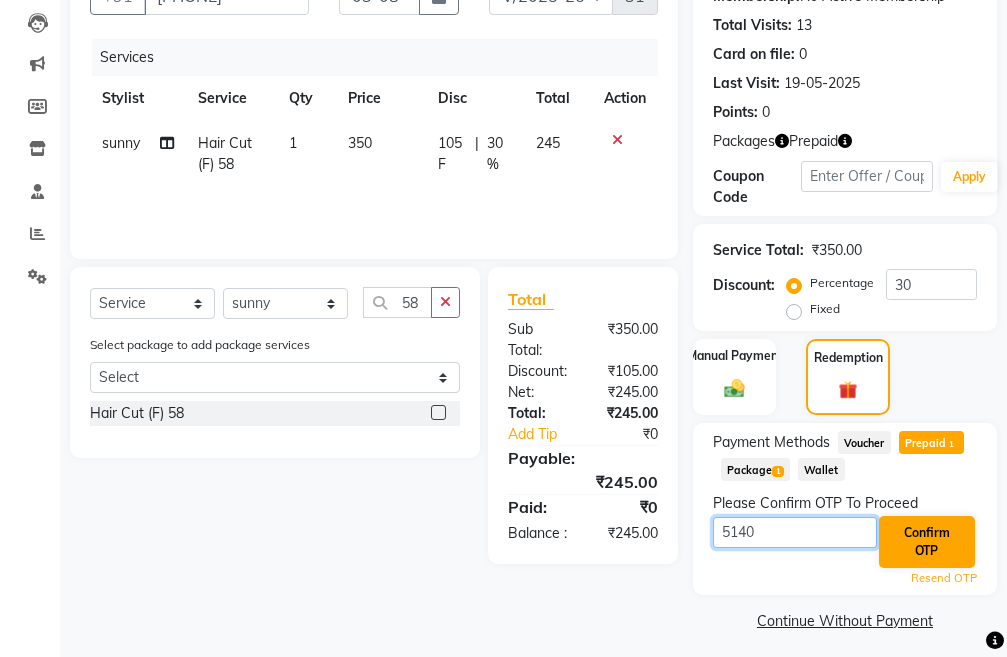 type on "5140" 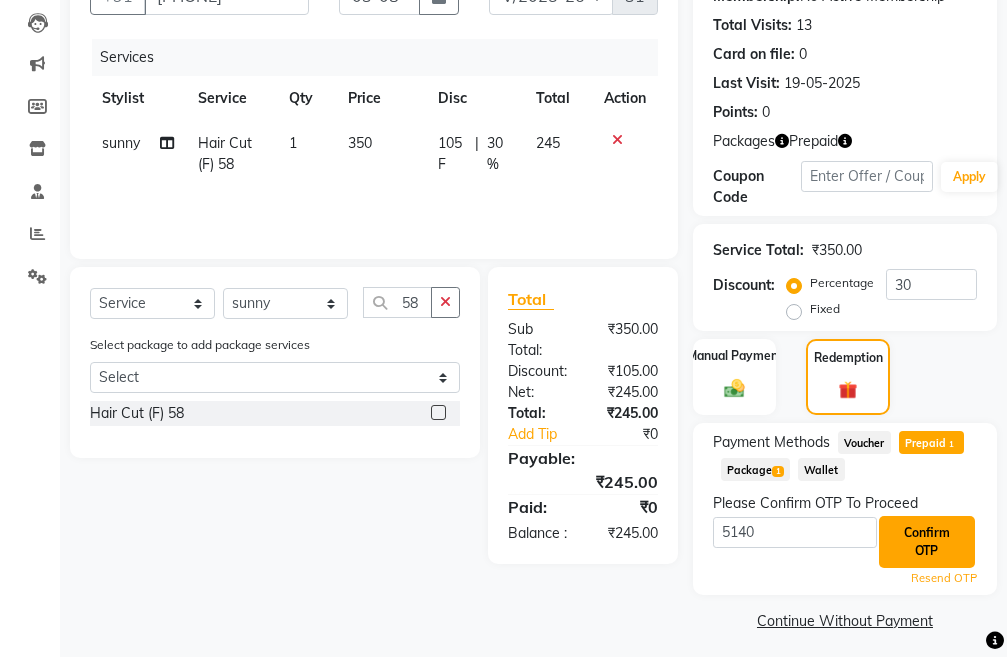 click on "Confirm OTP" 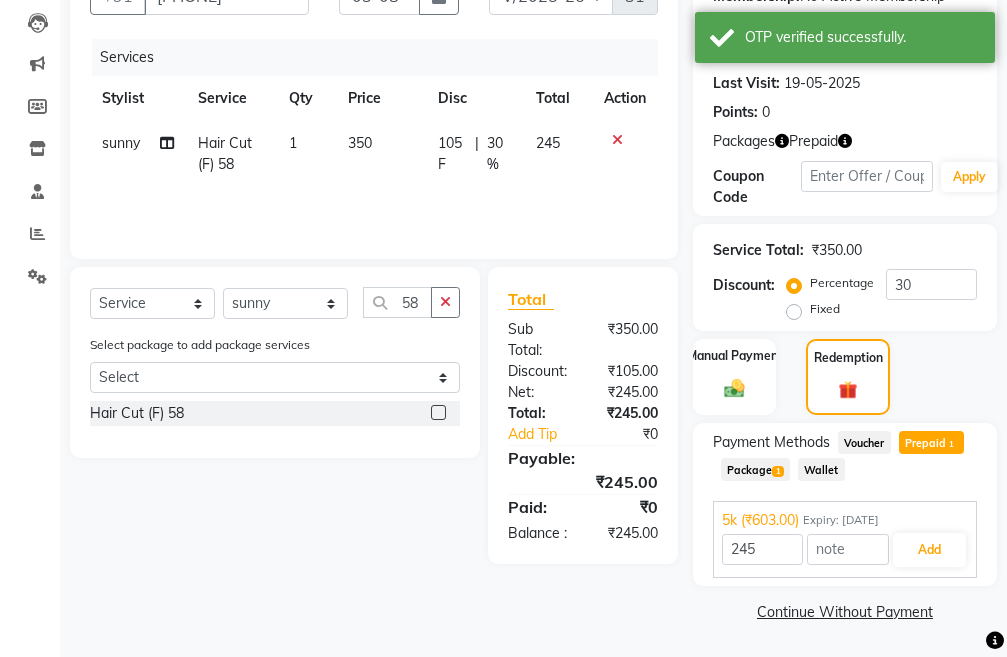 scroll, scrollTop: 236, scrollLeft: 0, axis: vertical 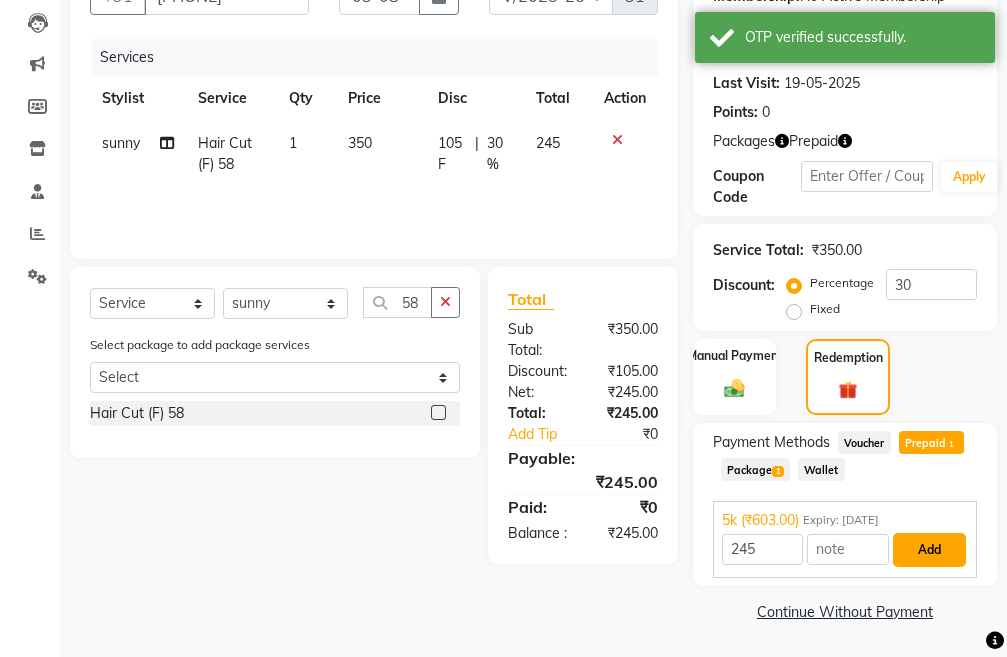 click on "Add" at bounding box center [929, 550] 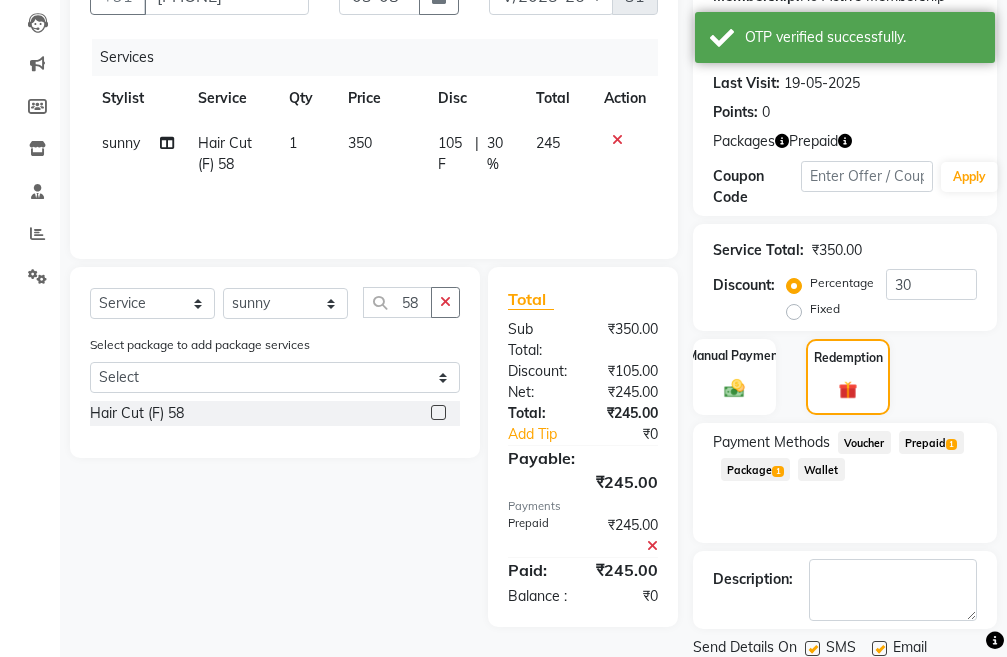 scroll, scrollTop: 306, scrollLeft: 0, axis: vertical 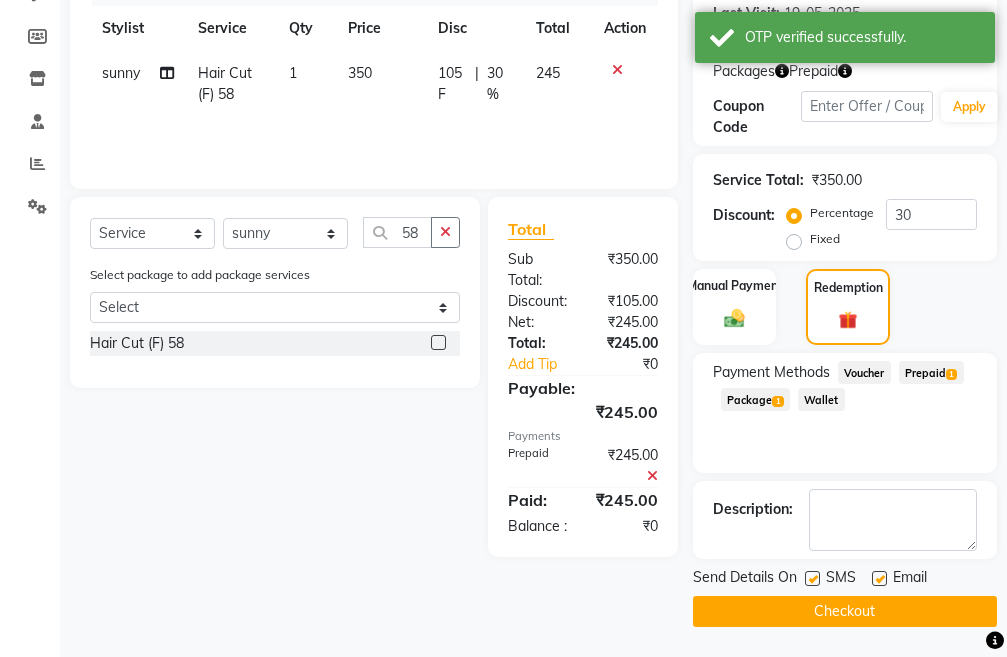 click on "Checkout" 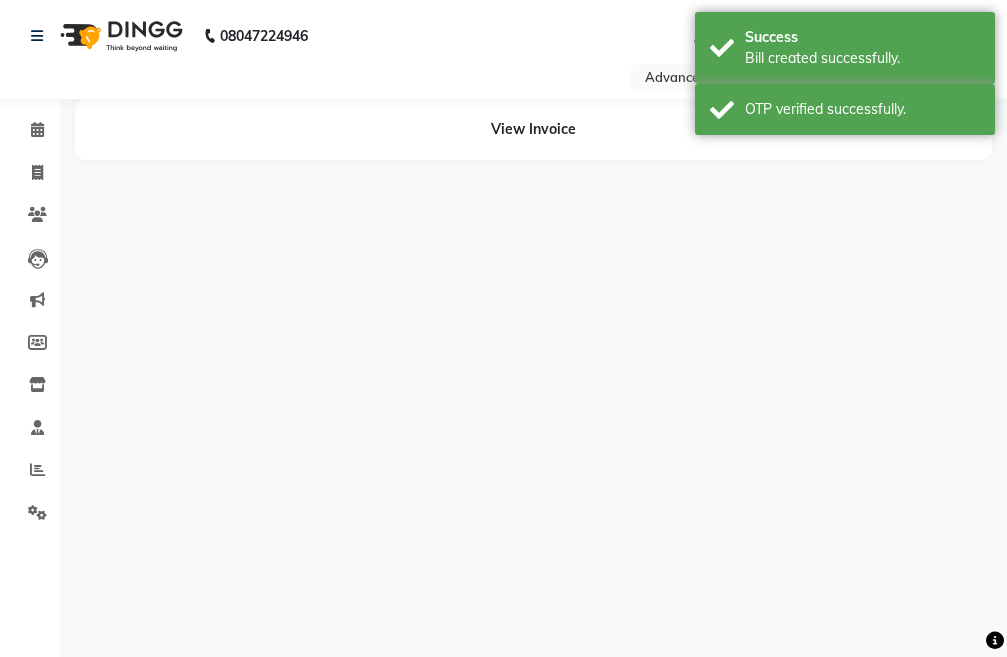 scroll, scrollTop: 0, scrollLeft: 0, axis: both 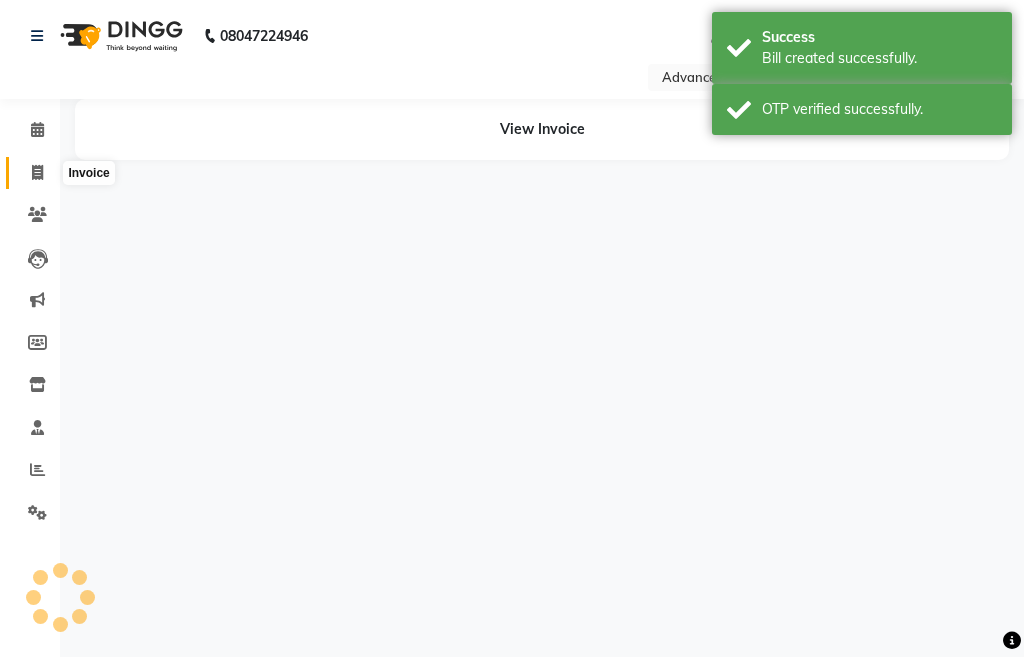 click 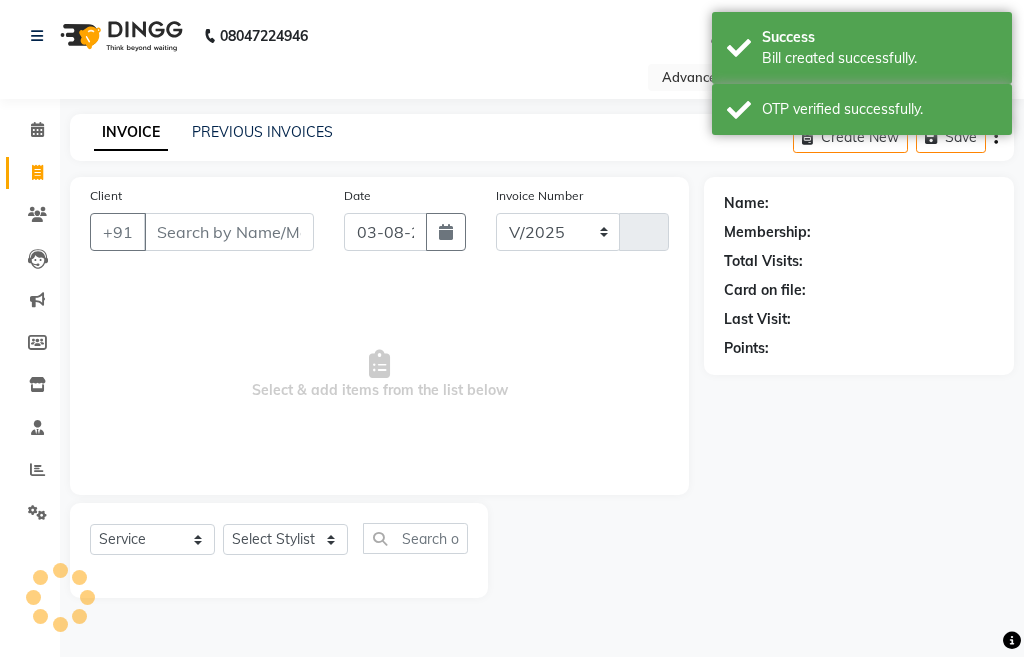 select on "4939" 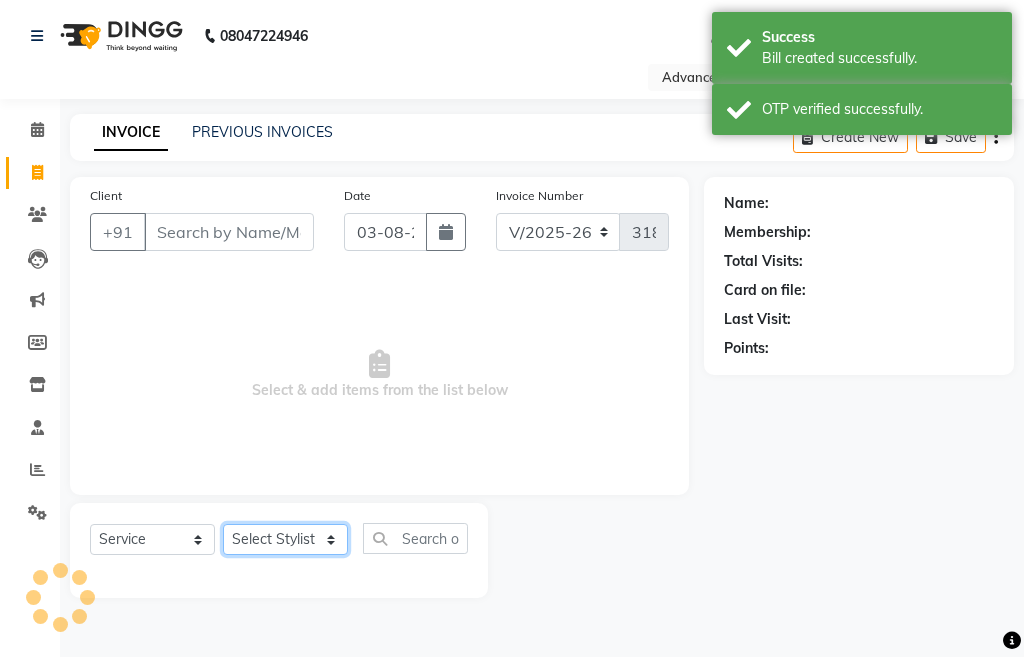 click on "Select Stylist" 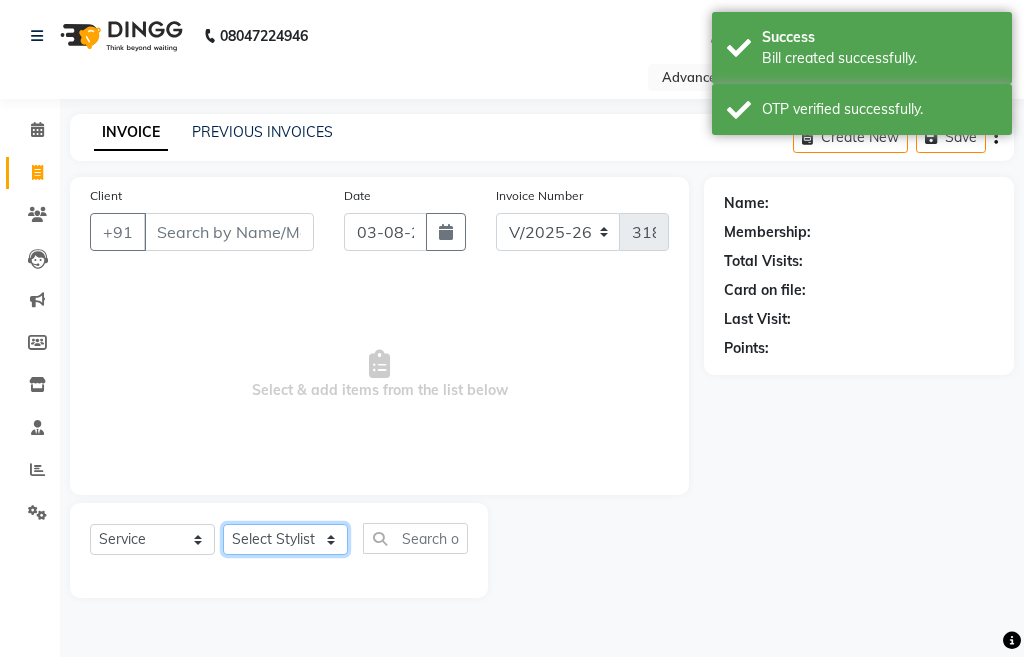 select on "81671" 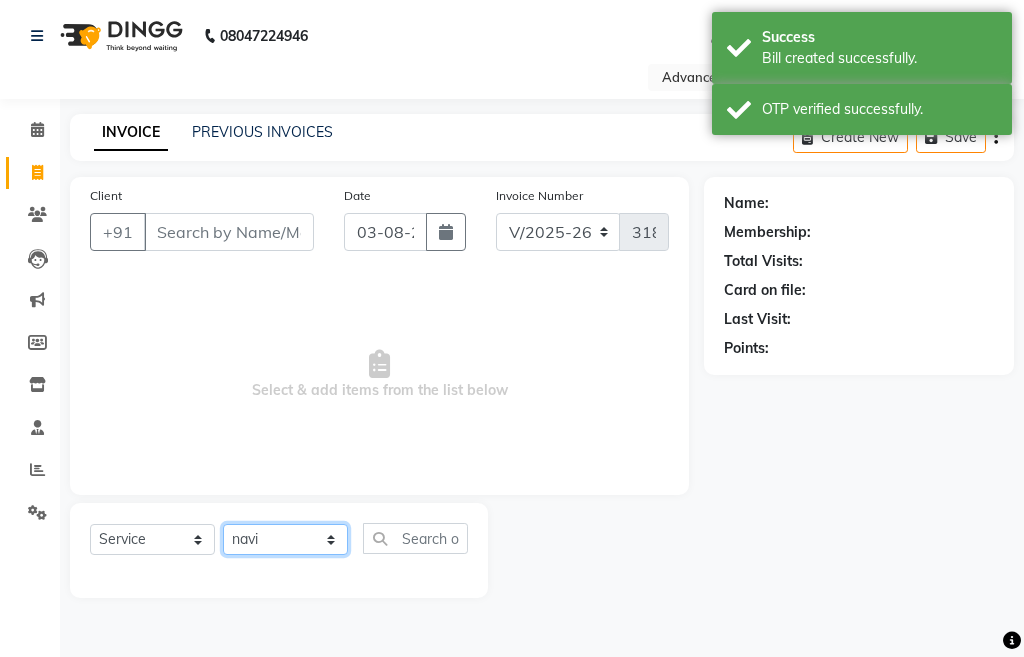 click on "Select Stylist Admin chahit COUNTOR hardeep mamta manisha MONISH navi NOSHAD ALI rahul shatnam shweta singh sunny tip" 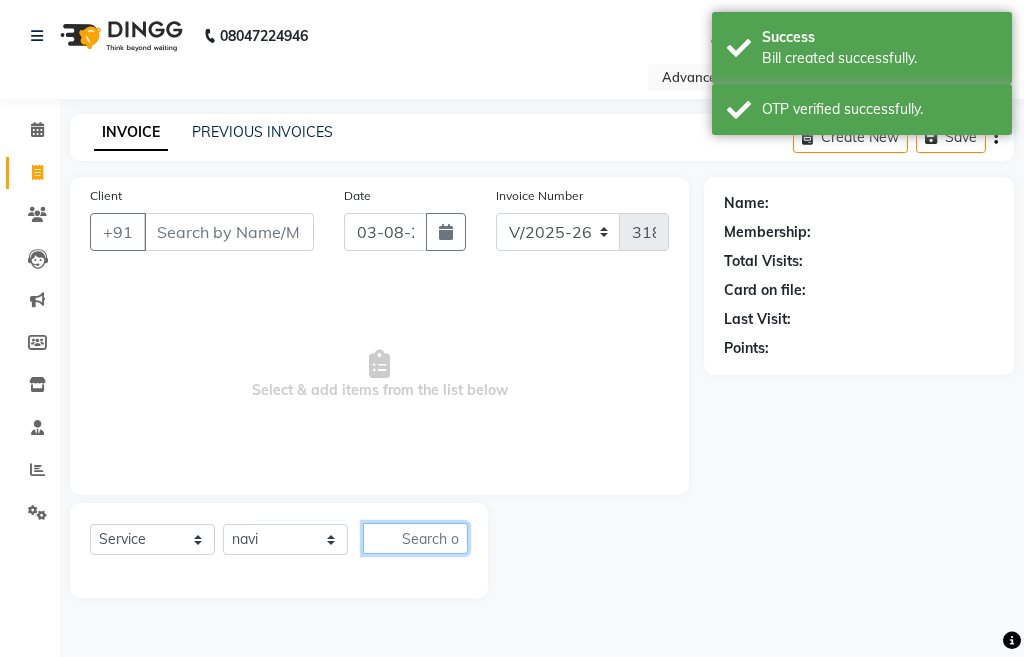 click 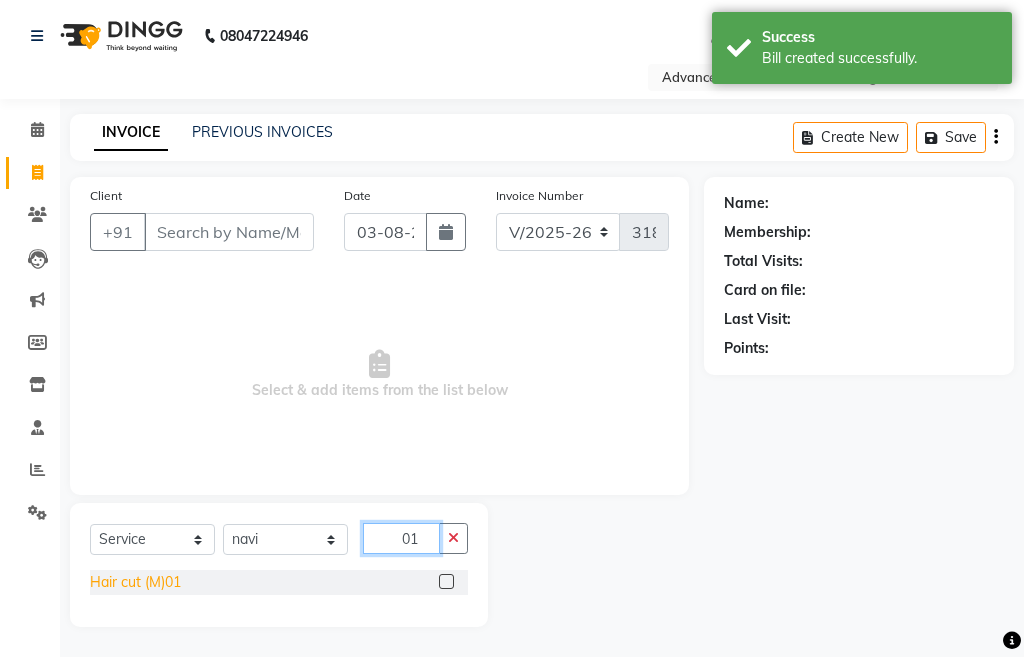 type on "01" 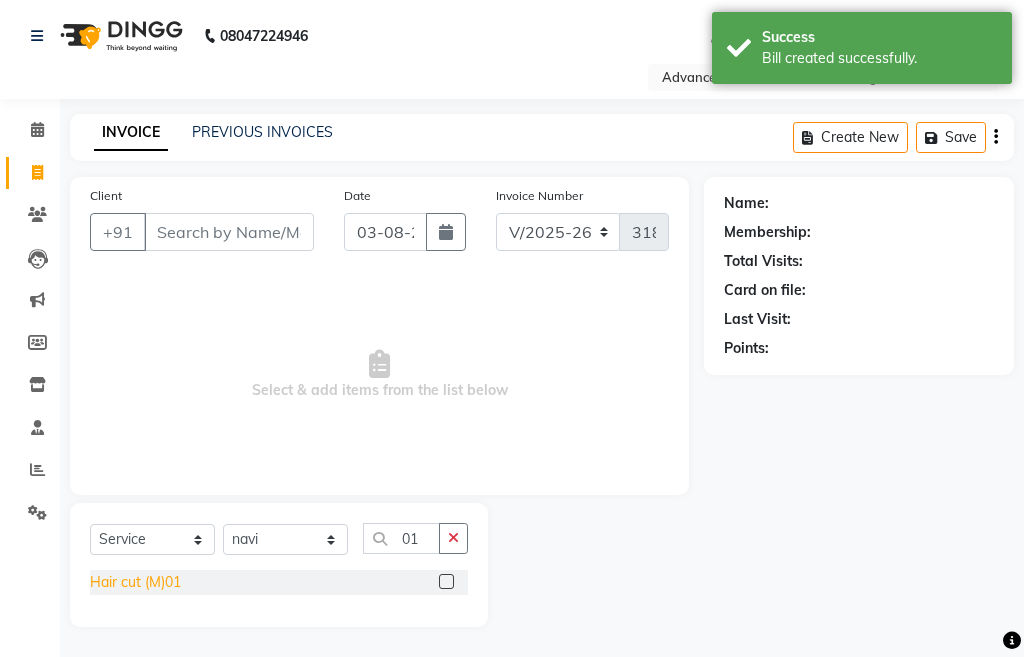 click on "Hair cut (M)01" 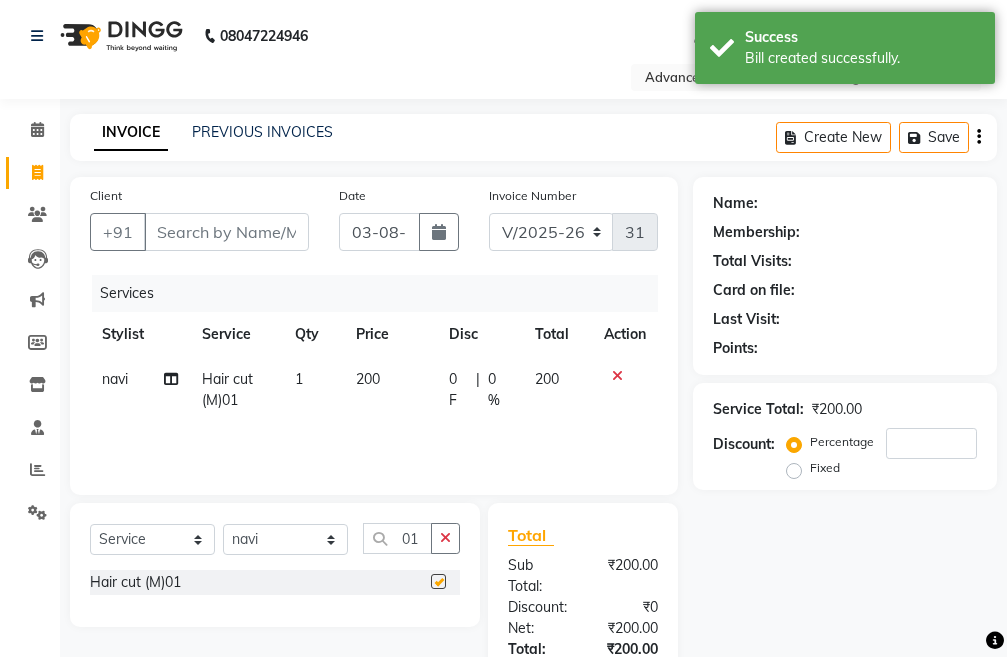 checkbox on "false" 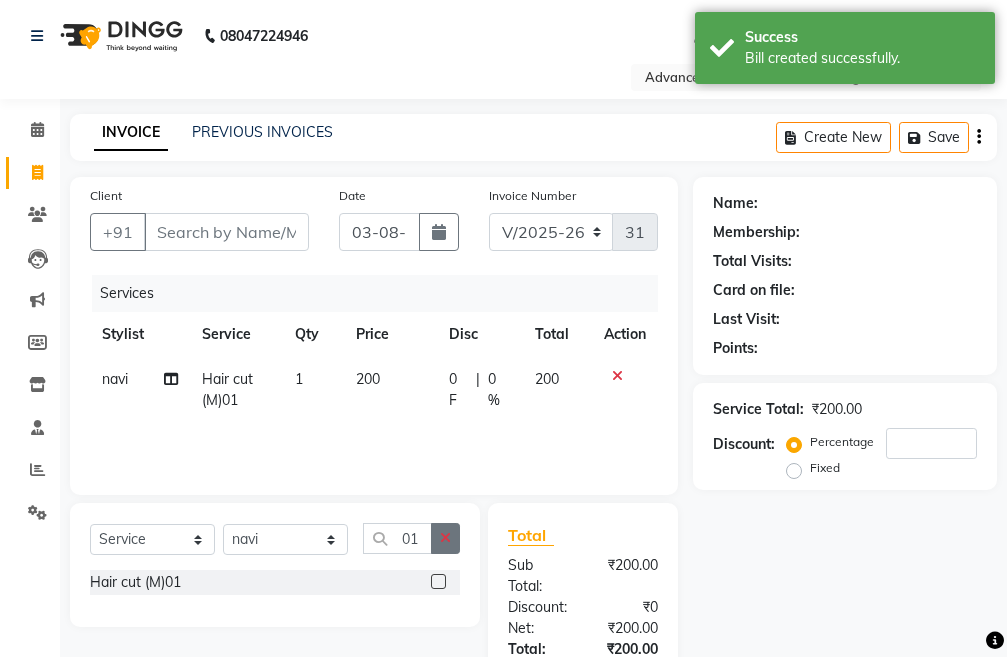 click 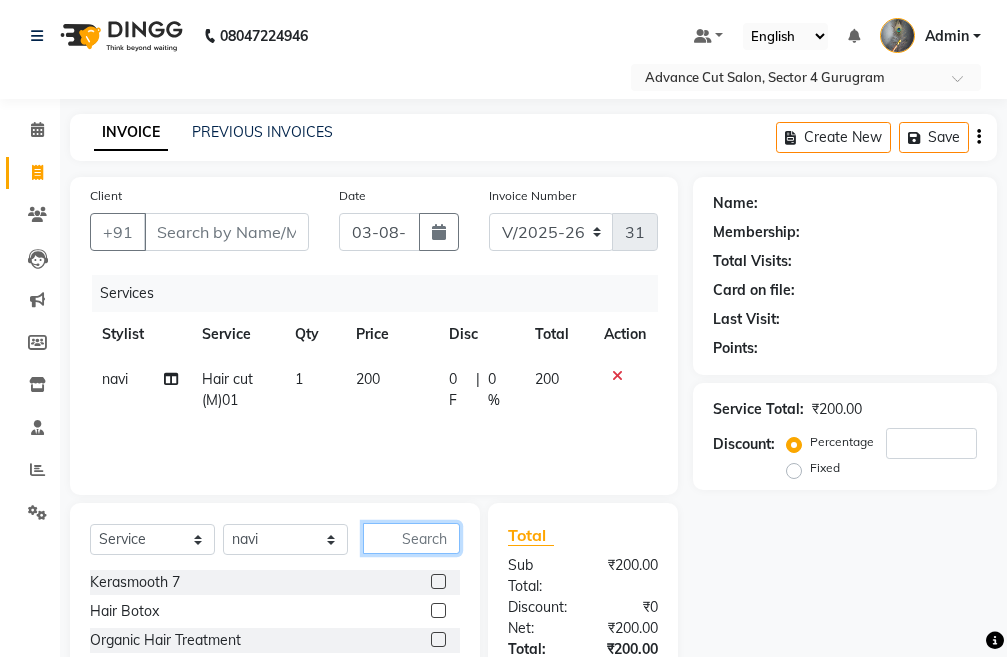 click 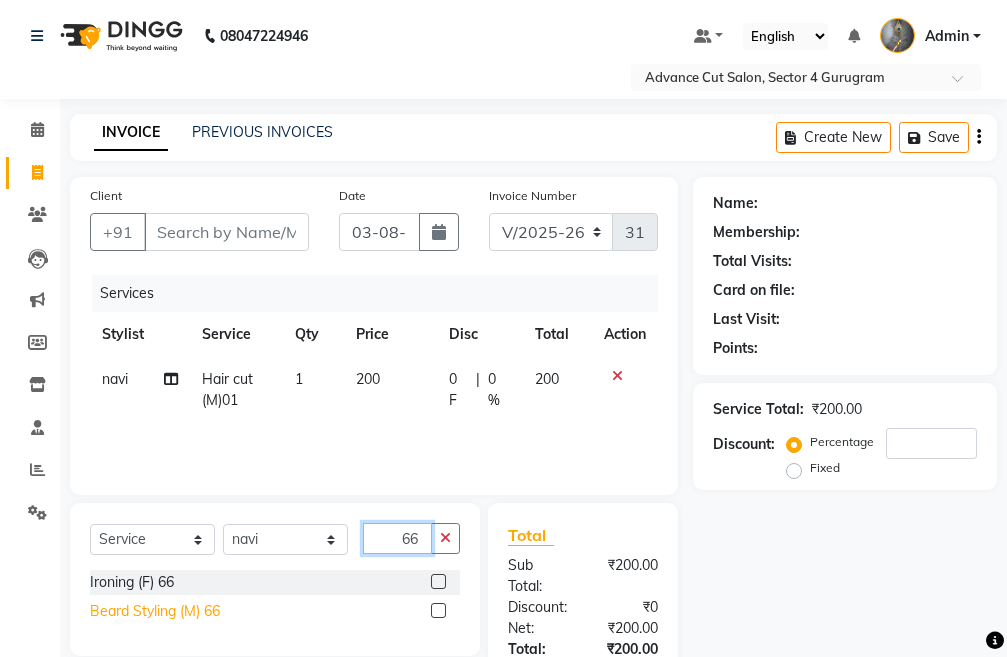 type on "66" 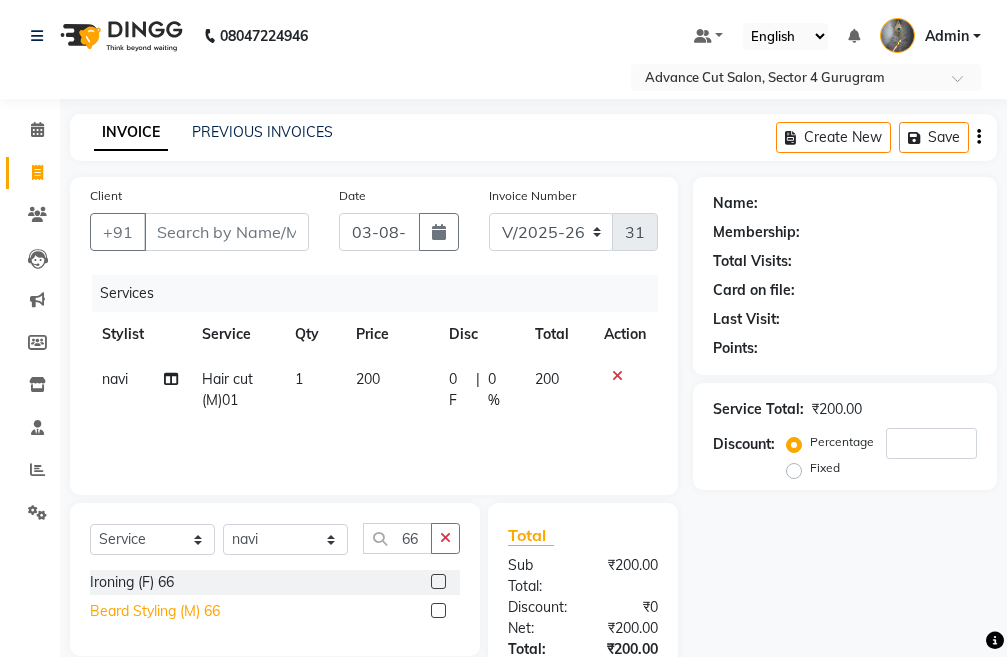 click on "Beard Styling (M) 66" 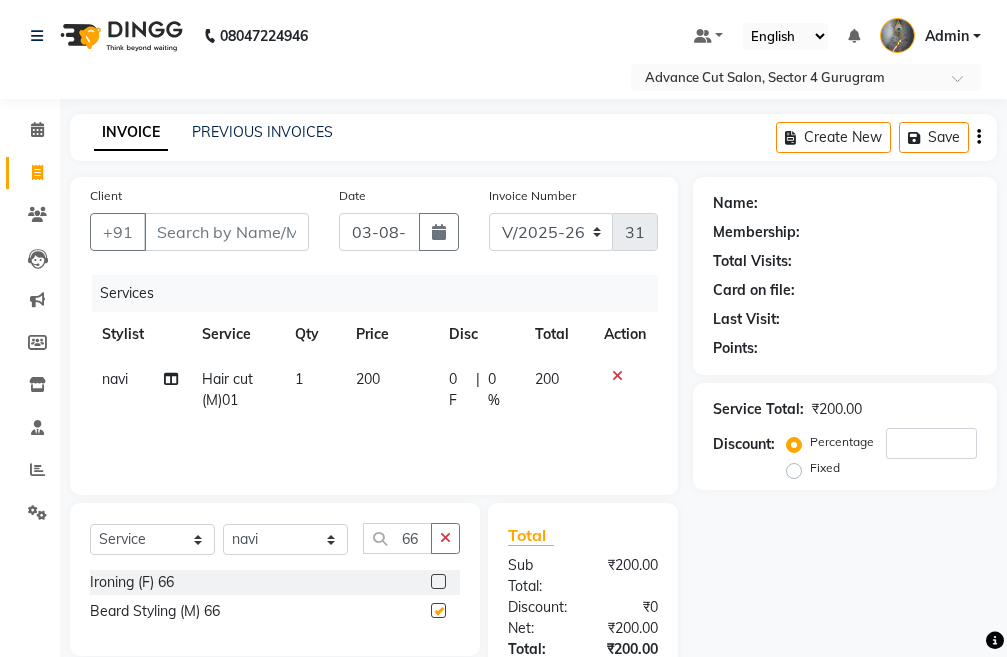 checkbox on "false" 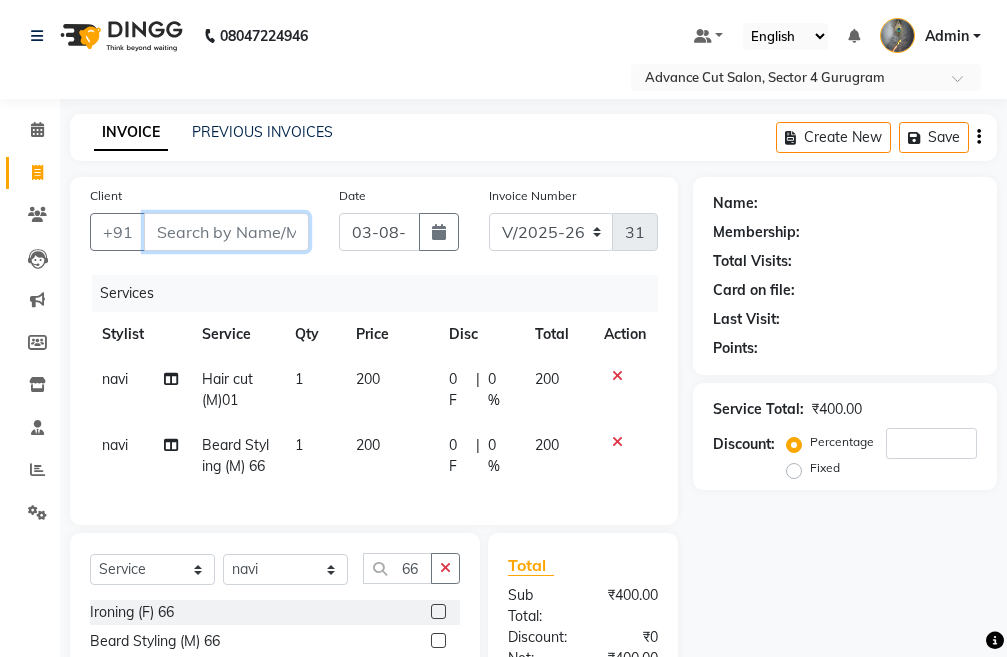 click on "Client" at bounding box center [226, 232] 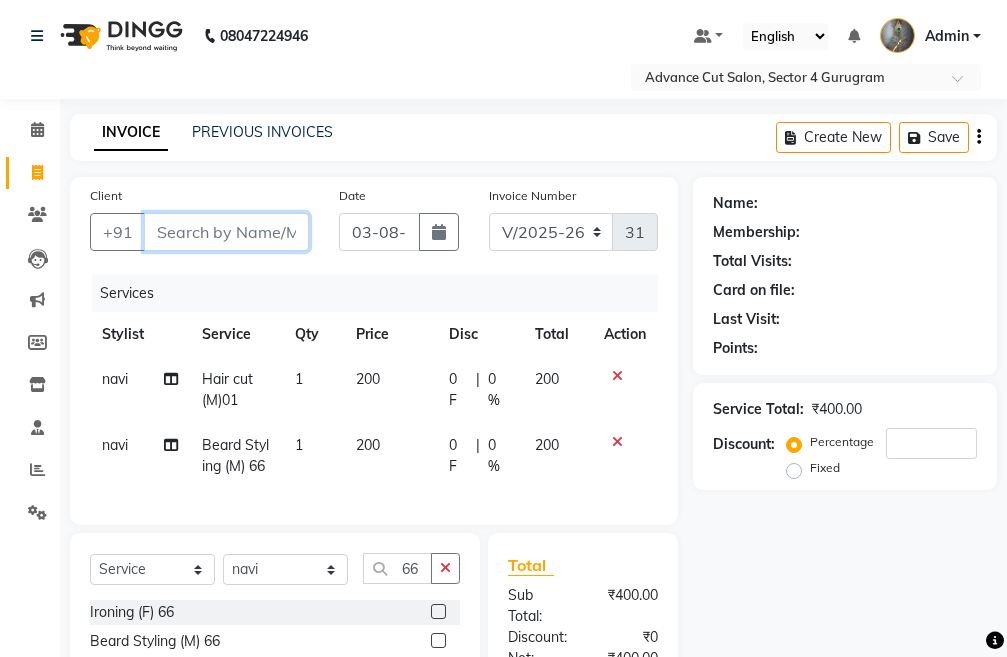 type on "9" 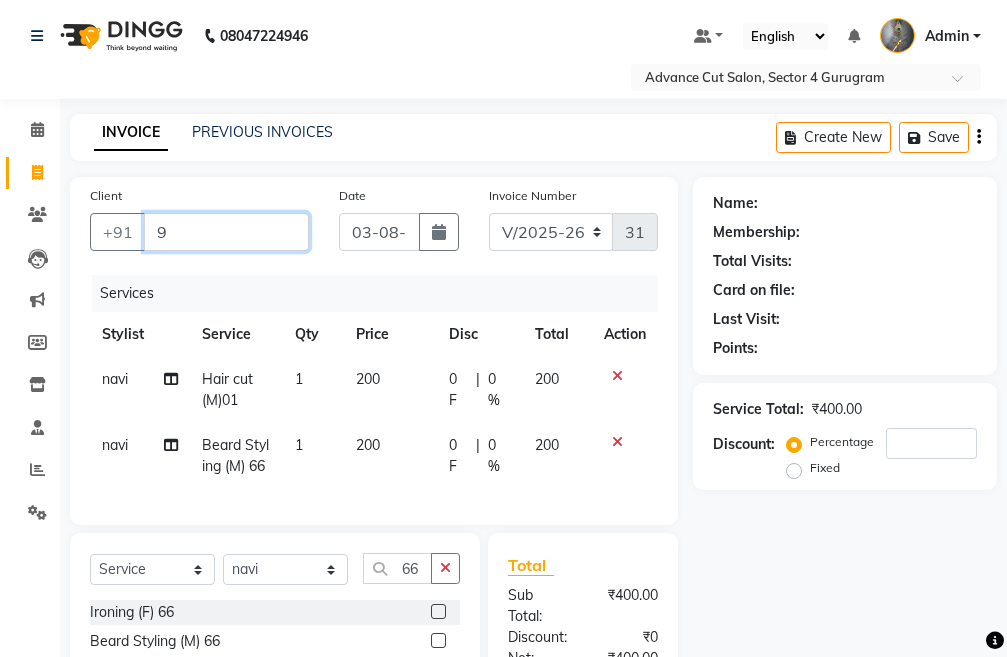 type on "0" 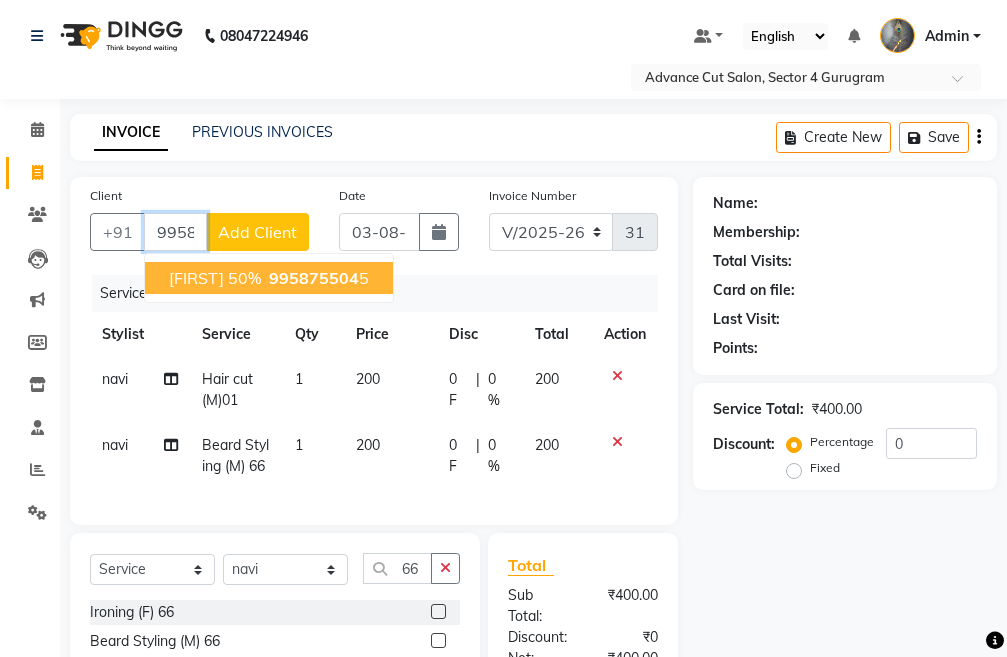 click on "manoj 50%   995875504 5" at bounding box center [269, 278] 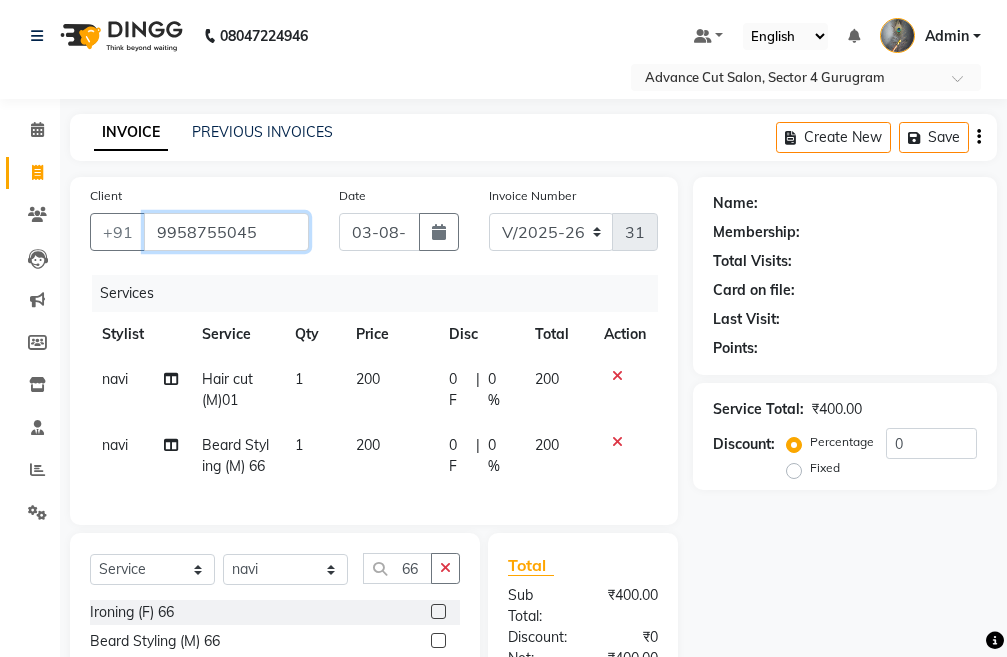 type on "9958755045" 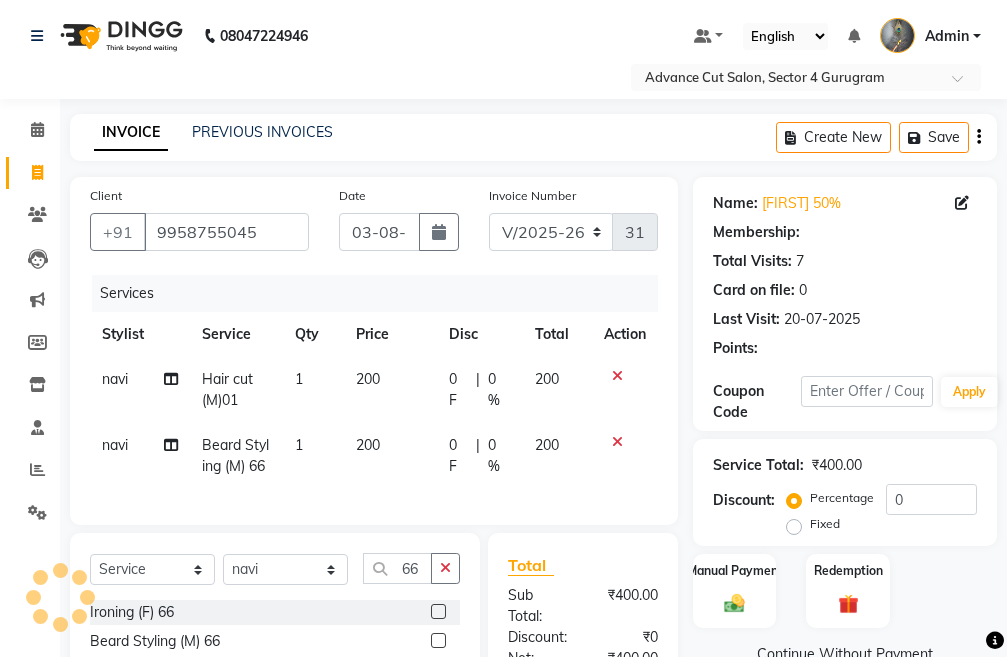 scroll, scrollTop: 100, scrollLeft: 0, axis: vertical 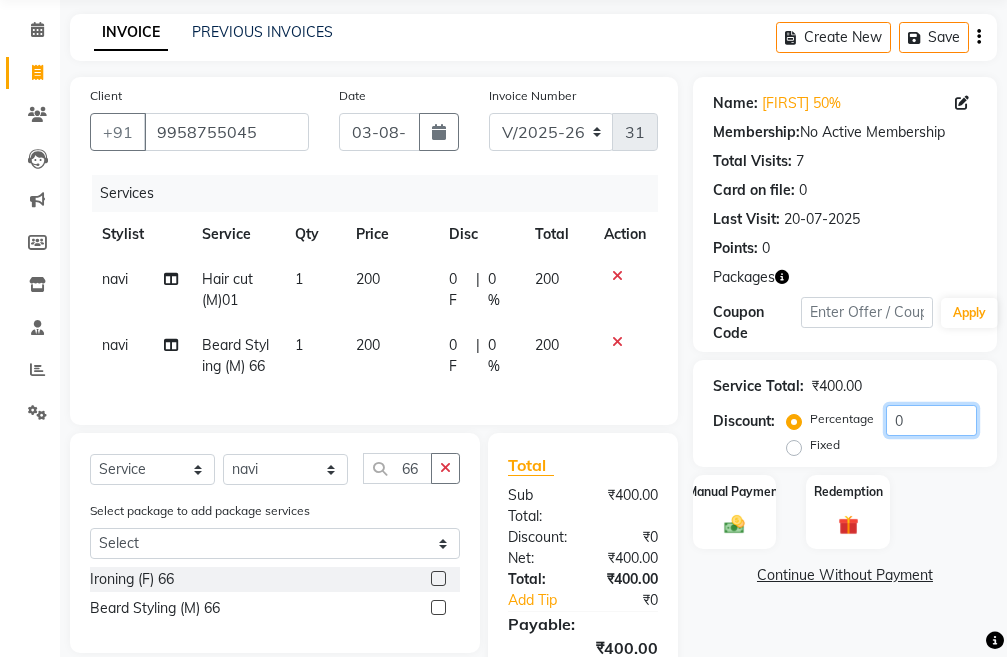 click on "0" 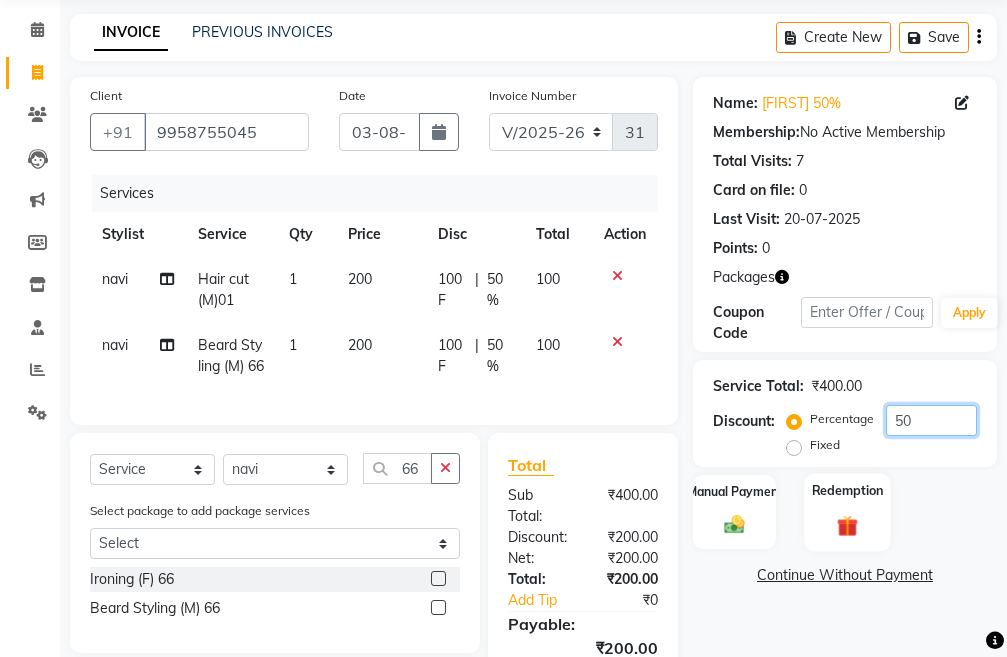 type on "50" 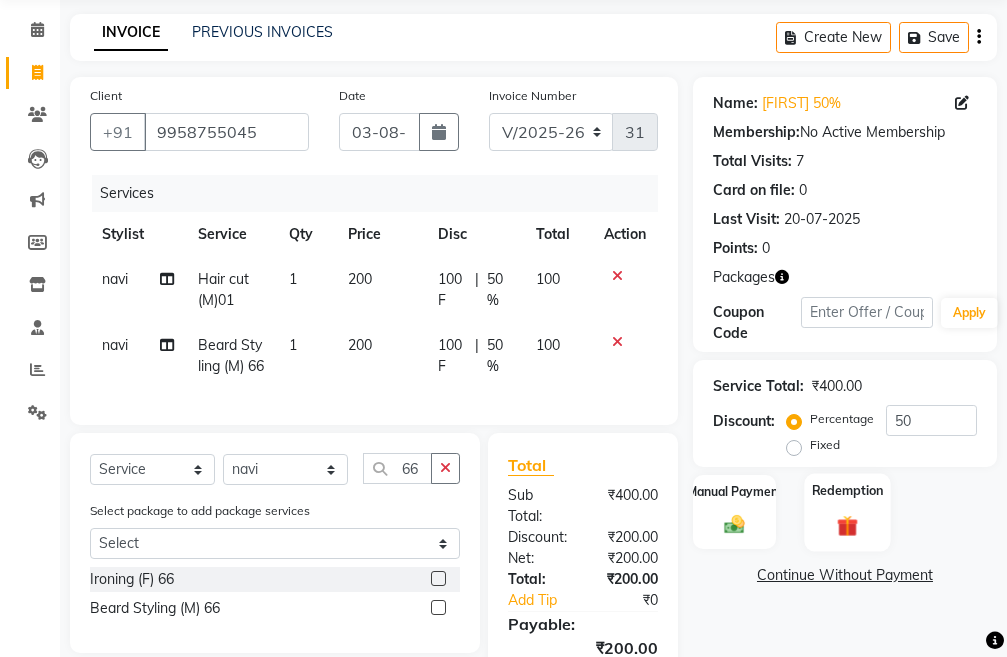 click on "Redemption" 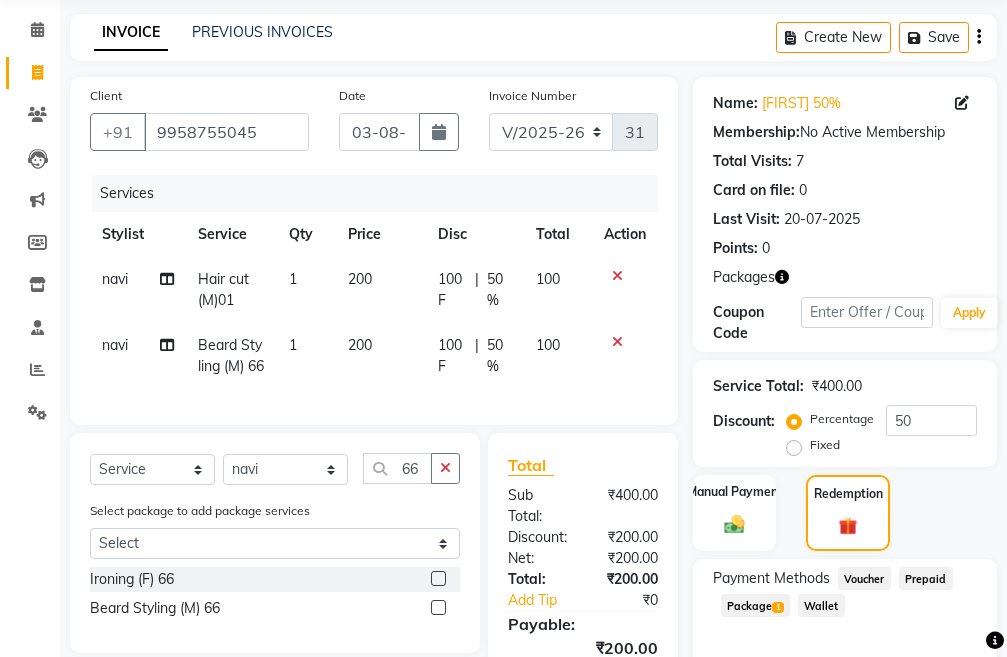 scroll, scrollTop: 241, scrollLeft: 0, axis: vertical 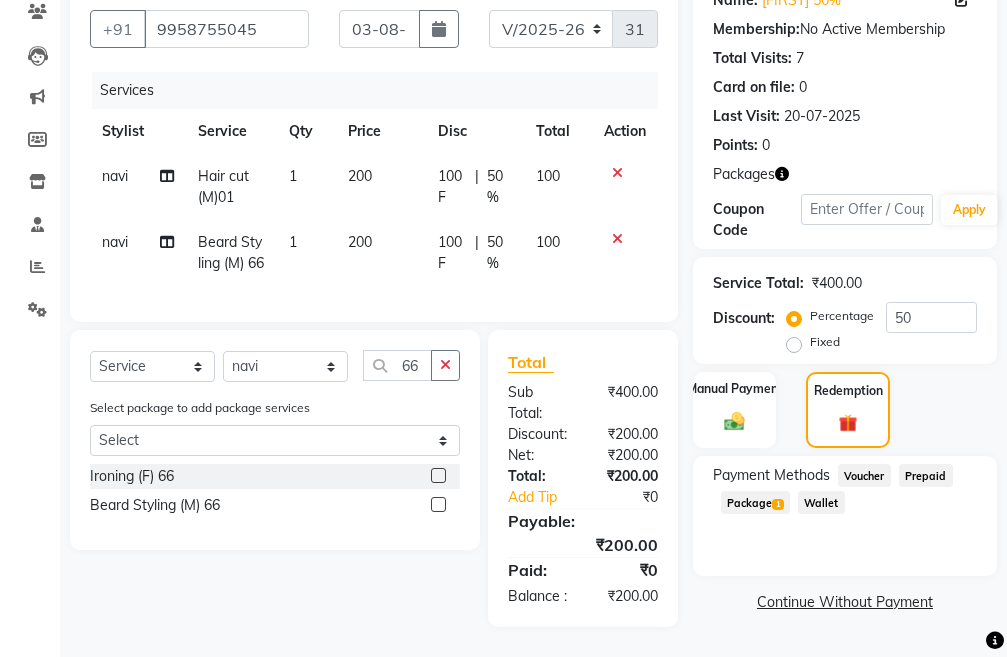click on "Package  1" 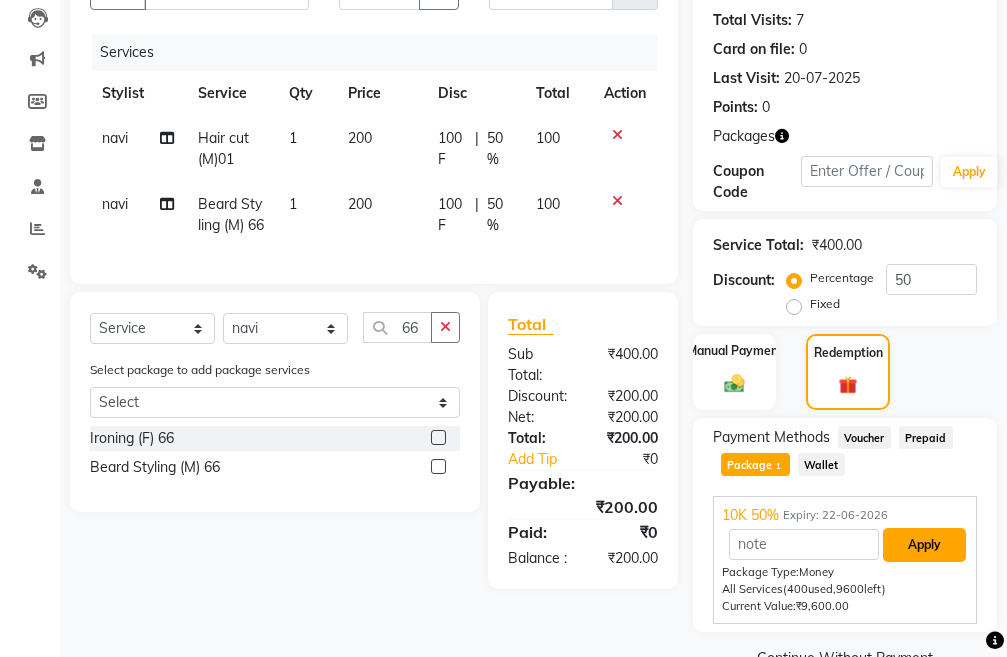 click on "Apply" at bounding box center [924, 545] 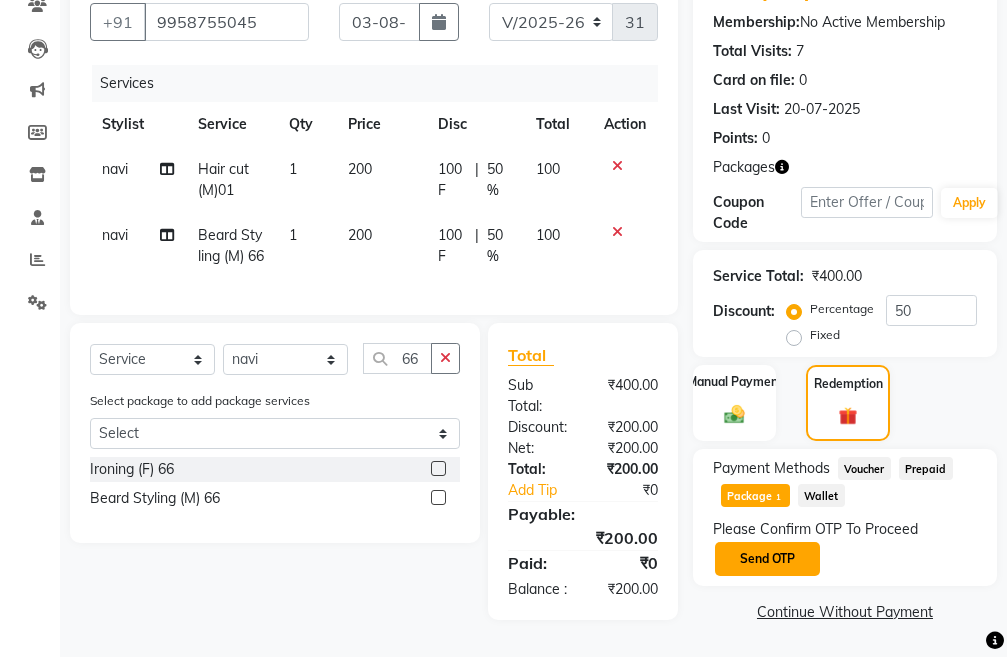 click on "Send OTP" 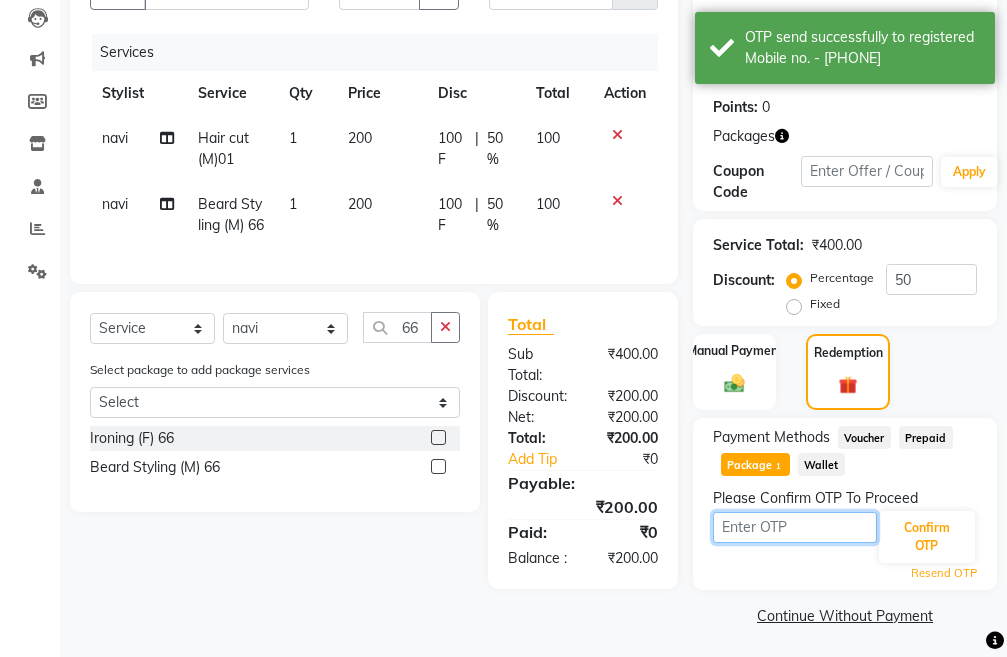 click at bounding box center (795, 527) 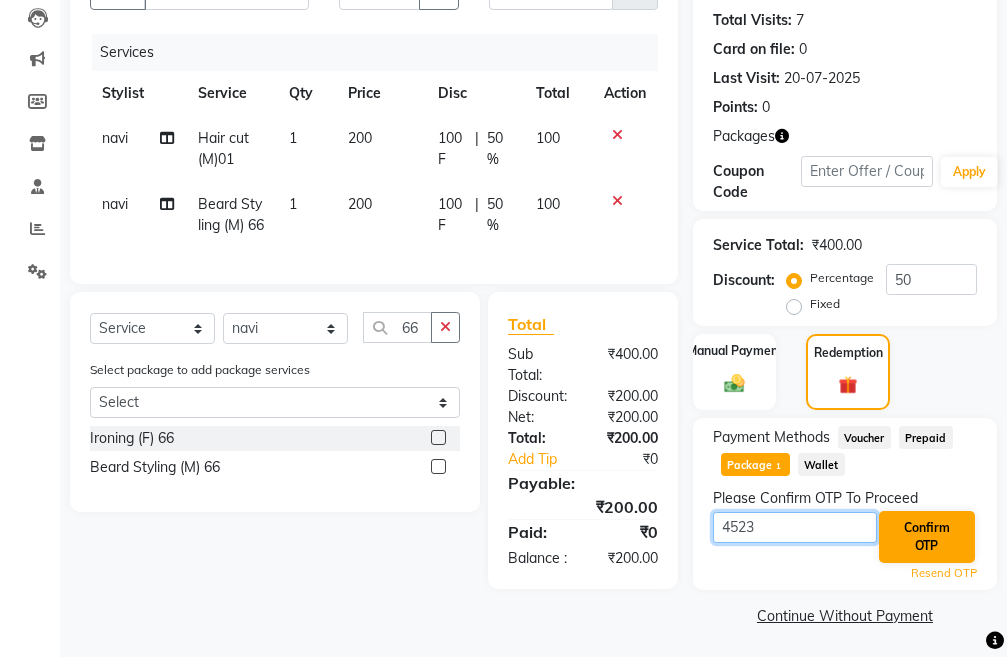 type on "4523" 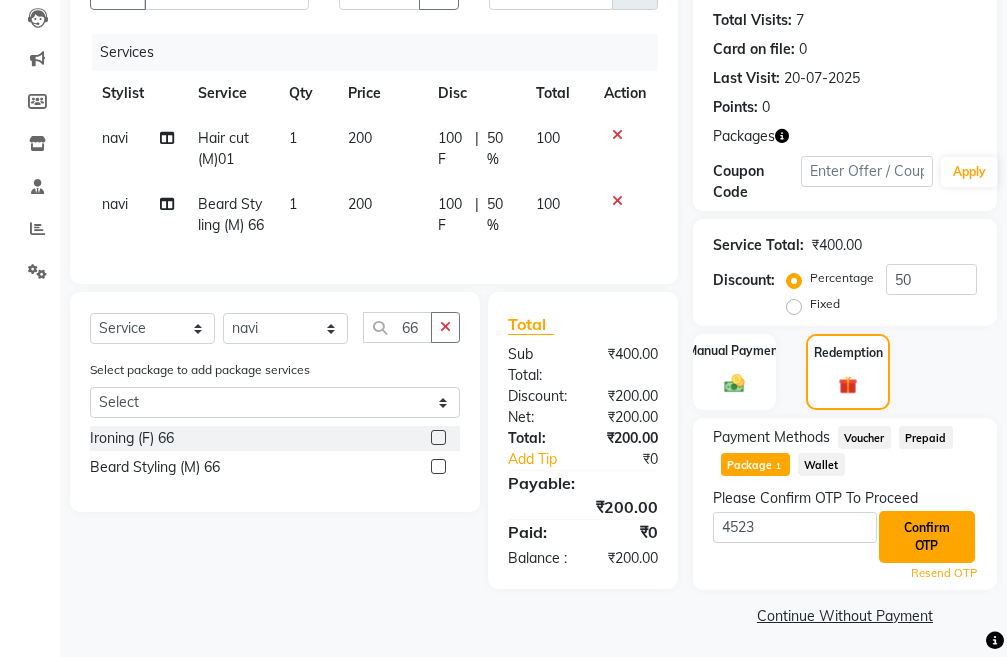 click on "Confirm OTP" 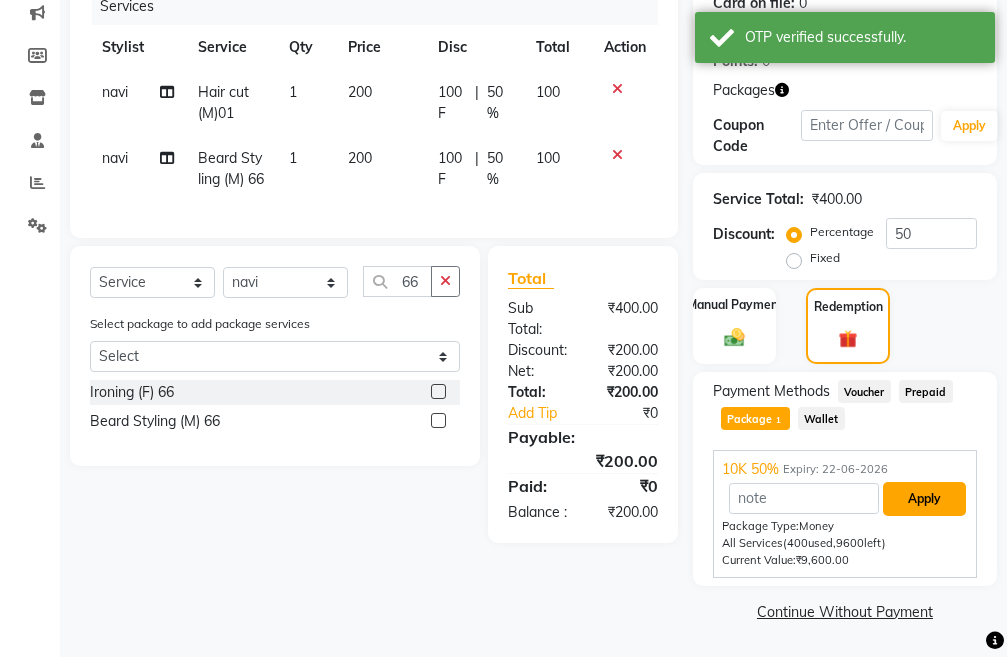 click on "Apply" at bounding box center [924, 499] 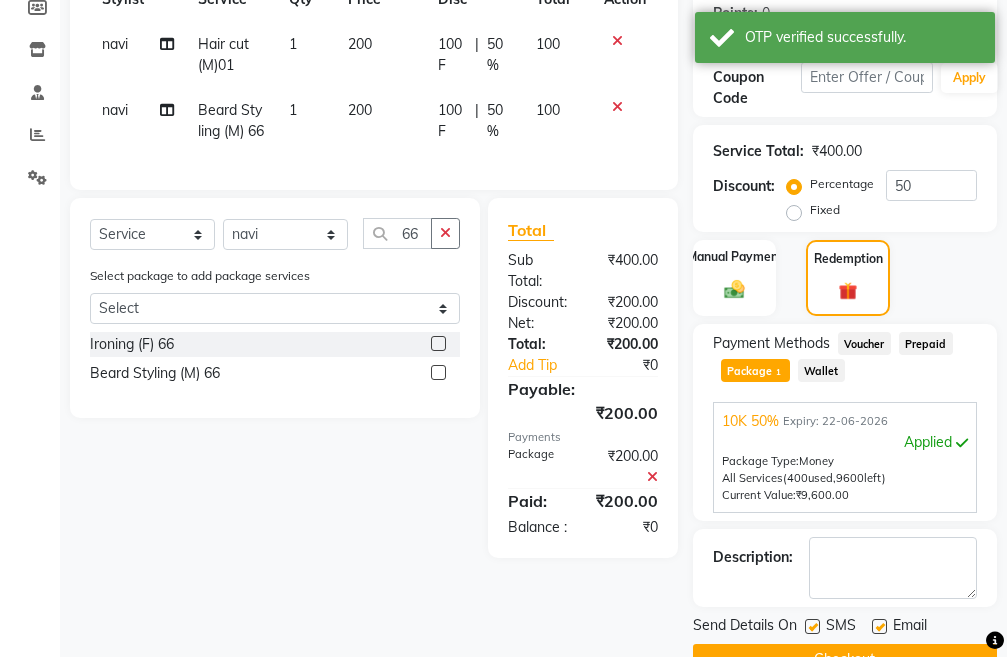 scroll, scrollTop: 383, scrollLeft: 0, axis: vertical 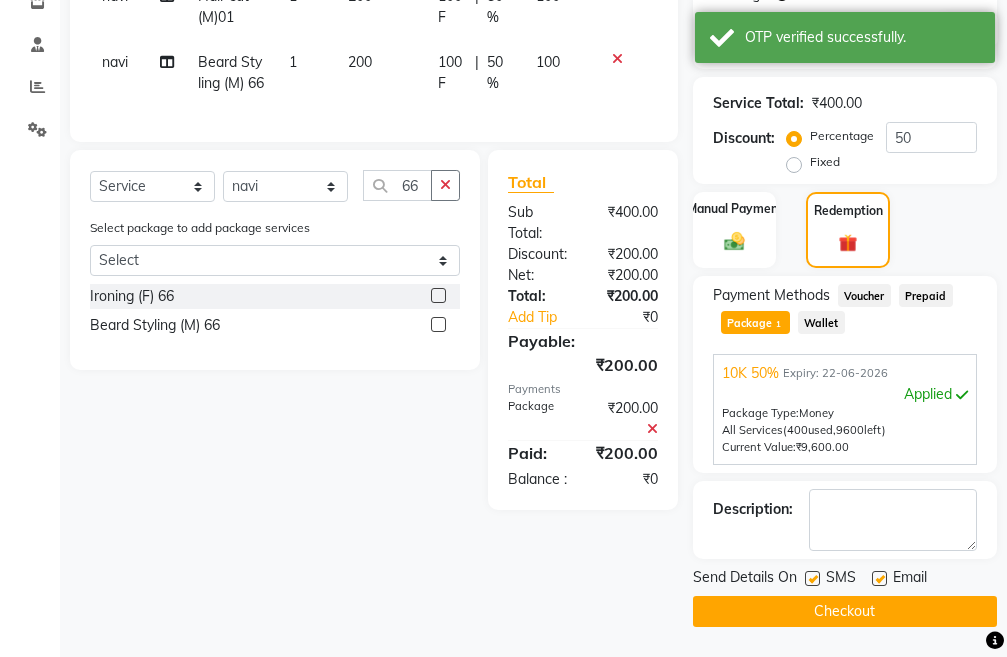 click on "Checkout" 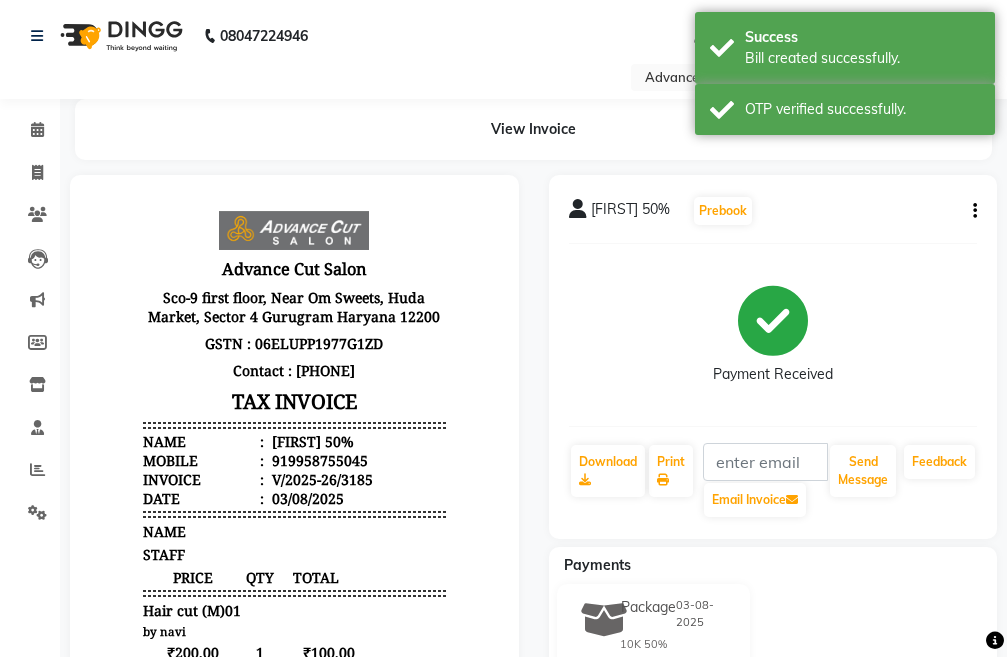 scroll, scrollTop: 0, scrollLeft: 0, axis: both 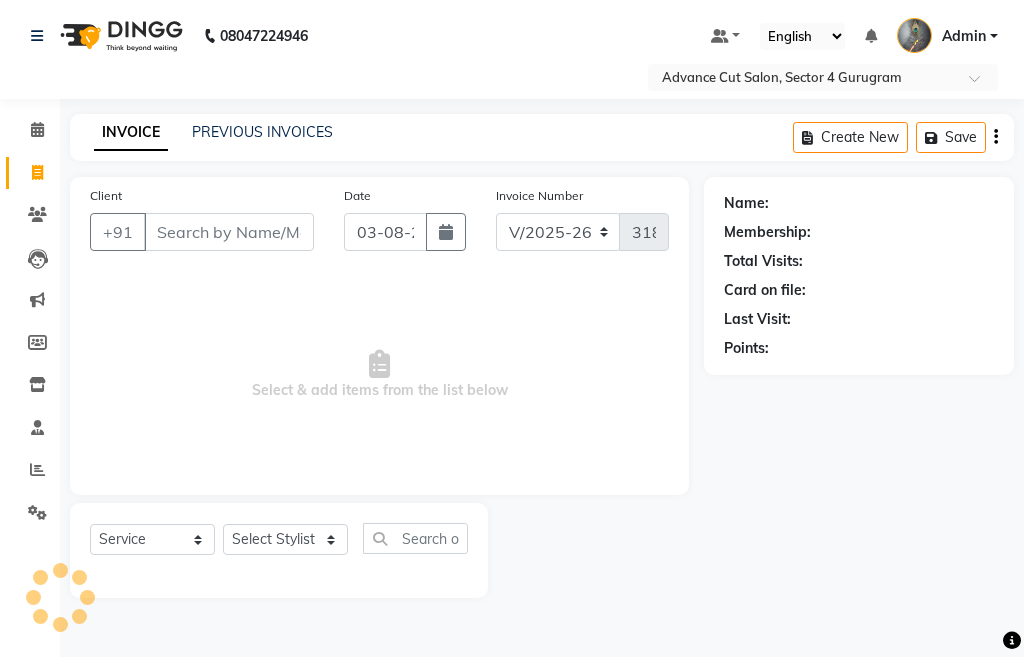select on "4939" 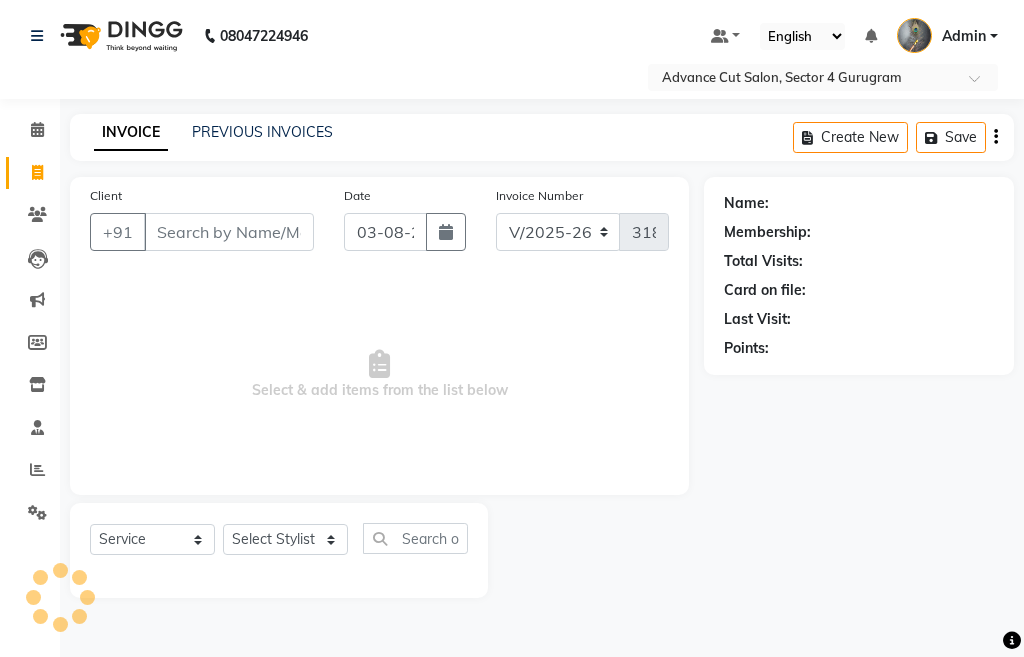 click on "Select Stylist" 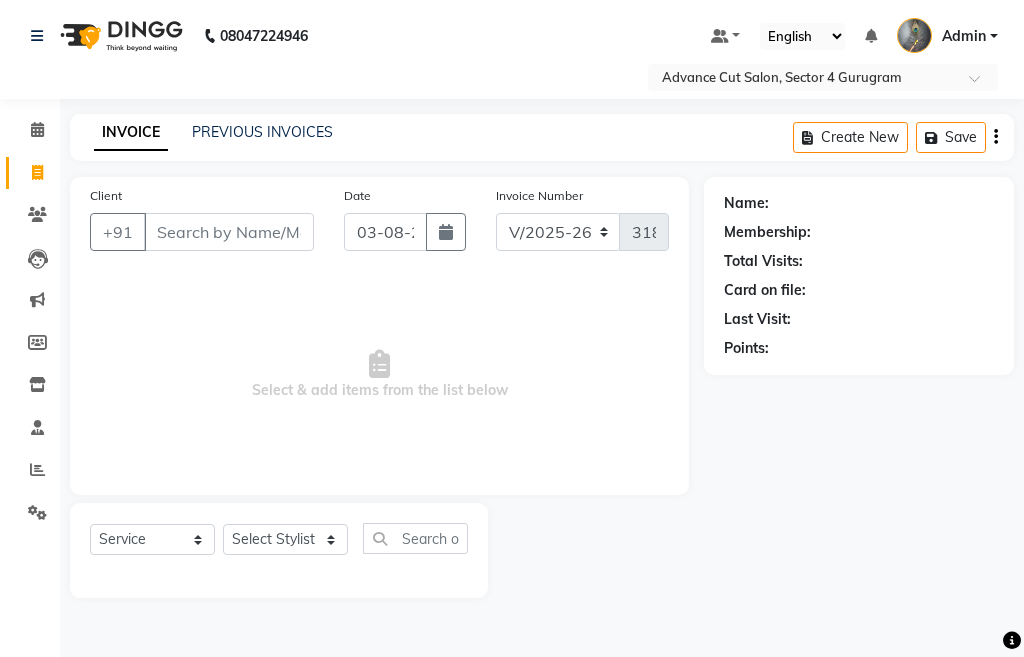 click on "Select Stylist" 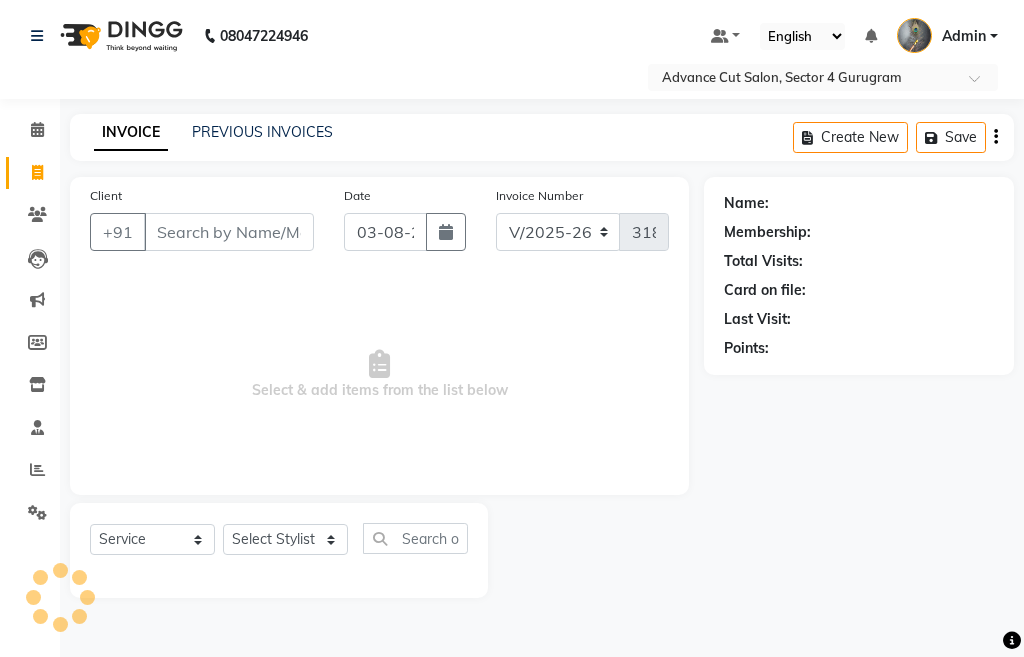 click on "Select Stylist" 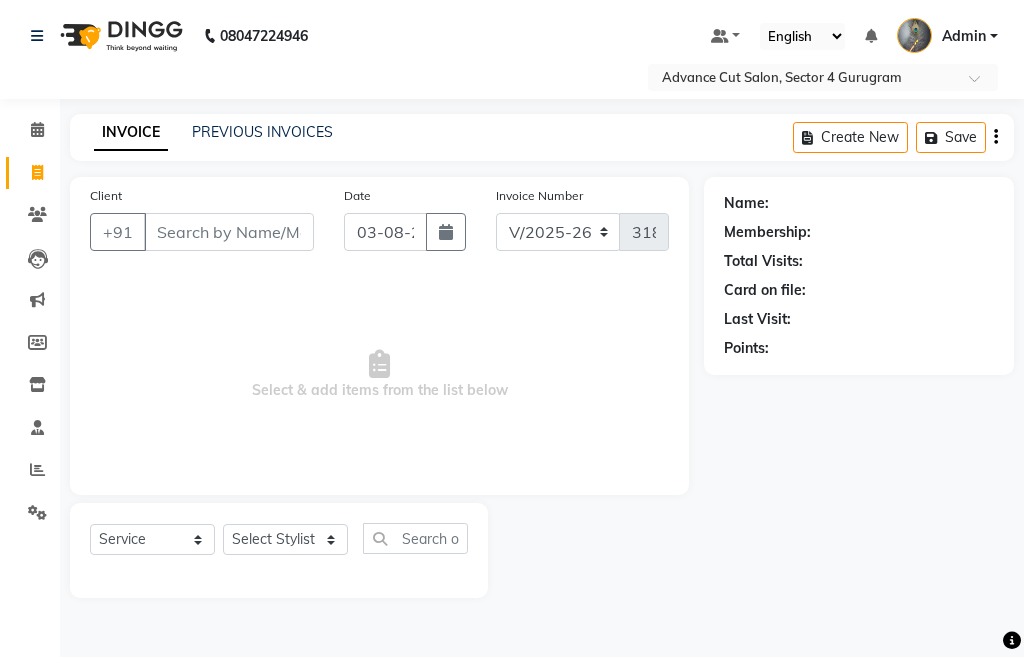 click on "Select Stylist" 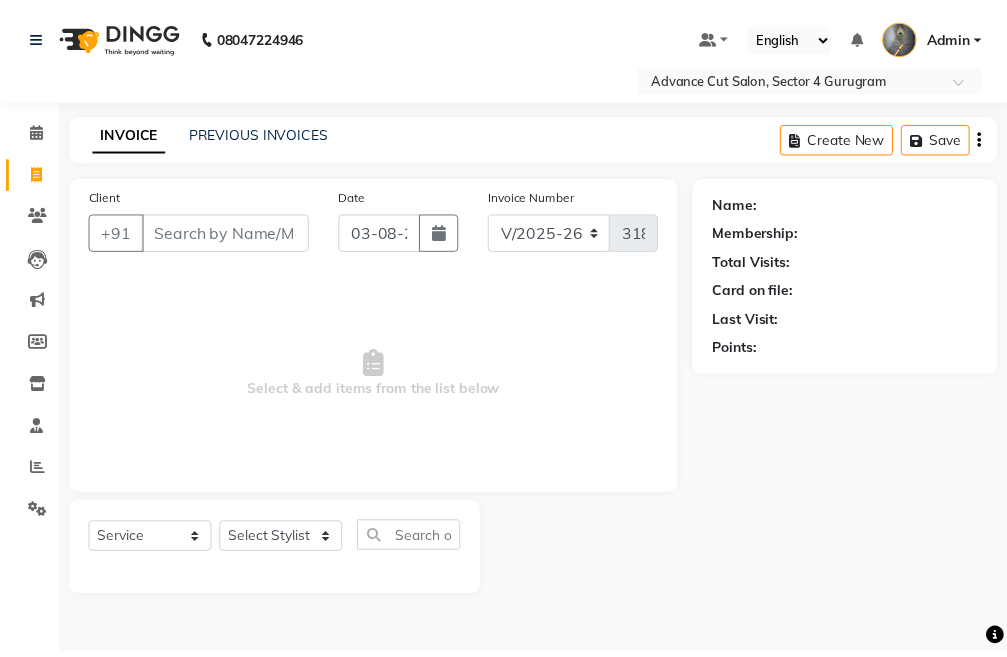 scroll, scrollTop: 0, scrollLeft: 0, axis: both 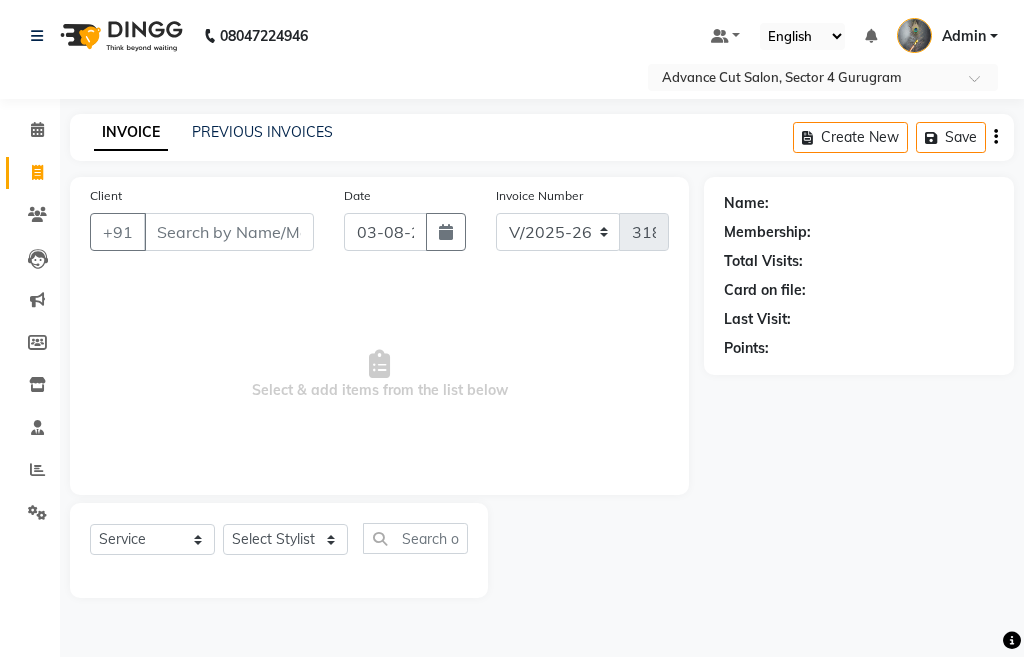 click on "Select Stylist" 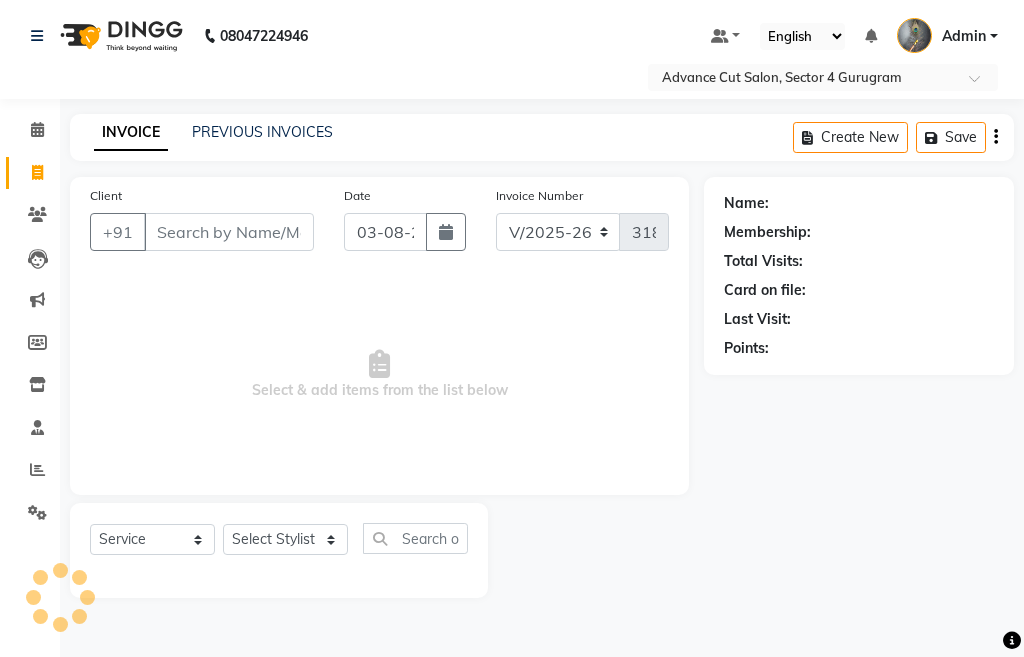 click on "Select Stylist" 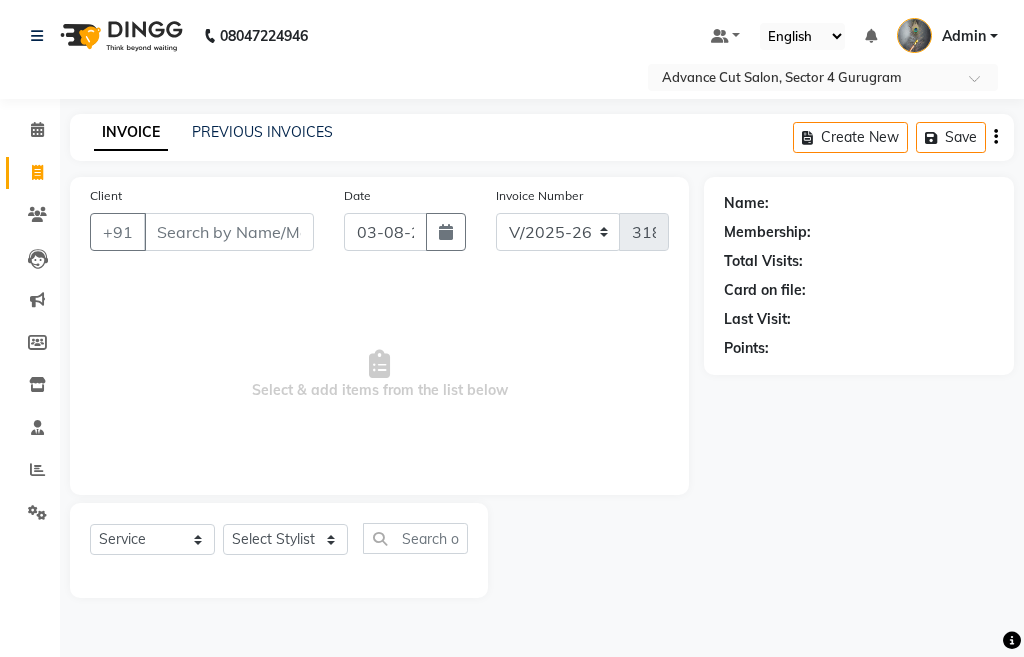 click on "Select Stylist Admin chahit COUNTOR hardeep mamta manisha MONISH navi NOSHAD ALI rahul shatnam shweta singh sunny tip" 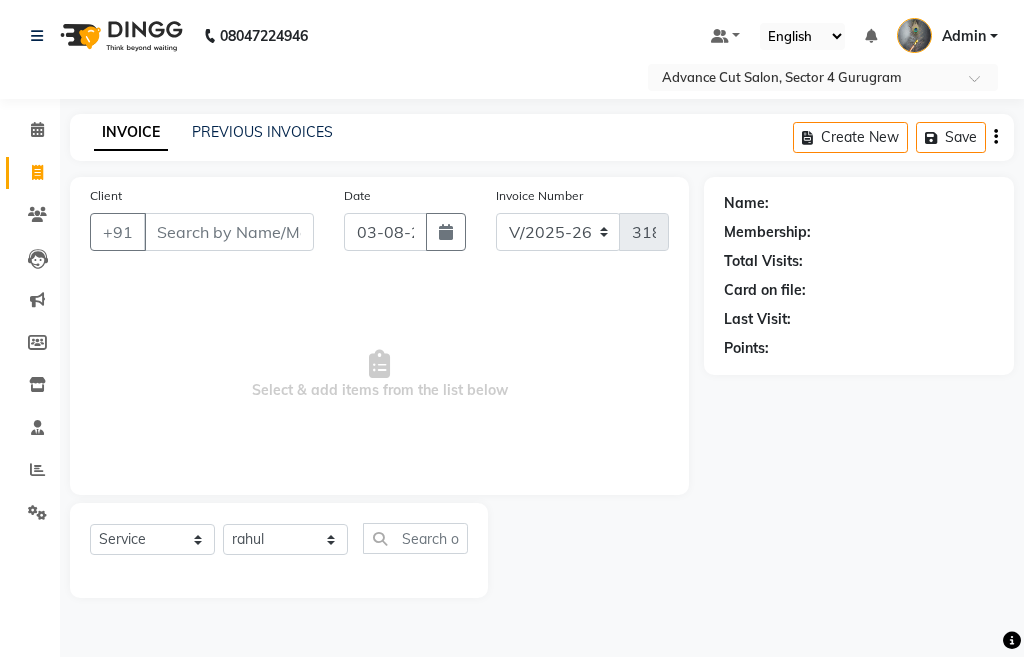 click on "Select Stylist Admin chahit COUNTOR hardeep mamta manisha MONISH navi NOSHAD ALI rahul shatnam shweta singh sunny tip" 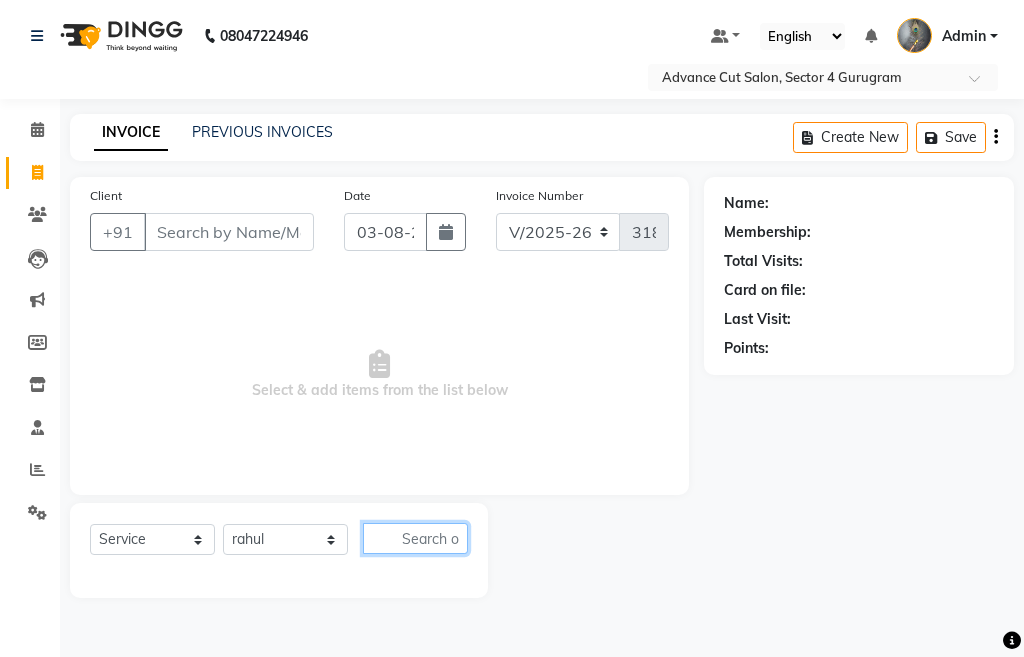 click 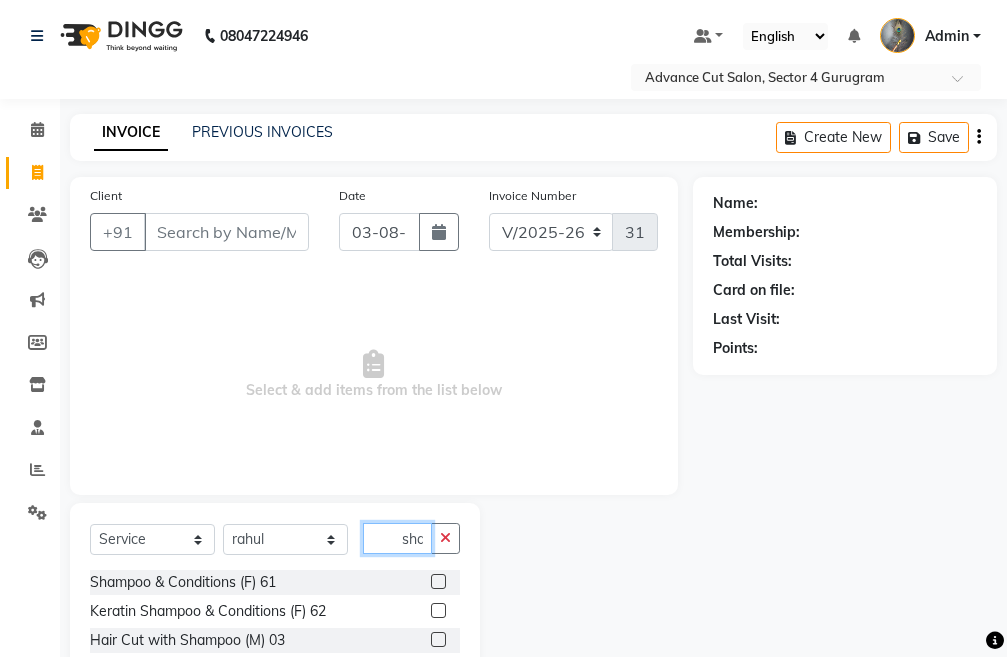 scroll, scrollTop: 0, scrollLeft: 1, axis: horizontal 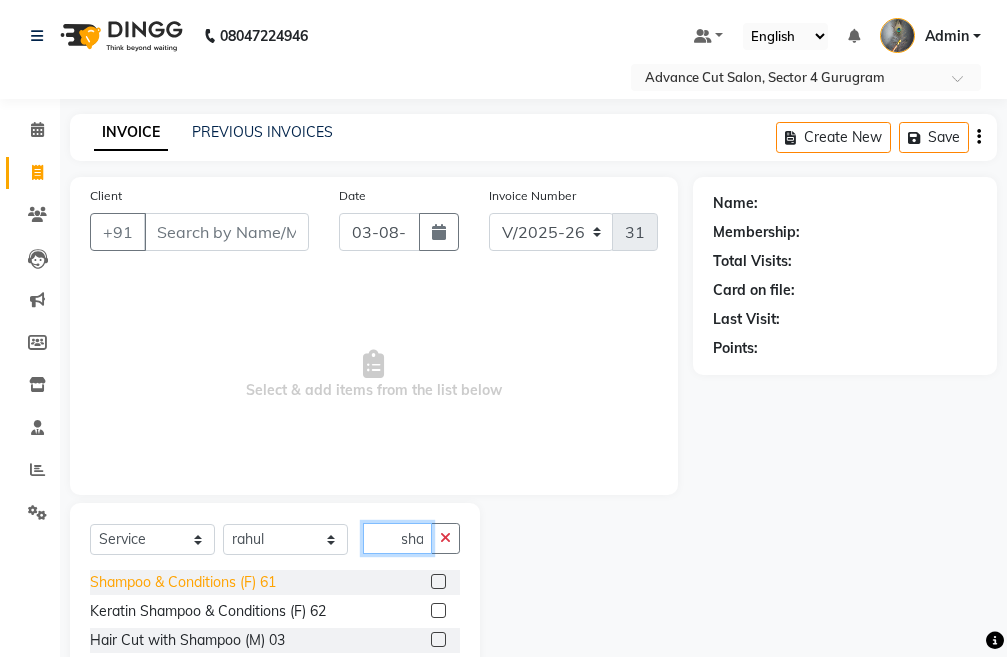 type on "sha" 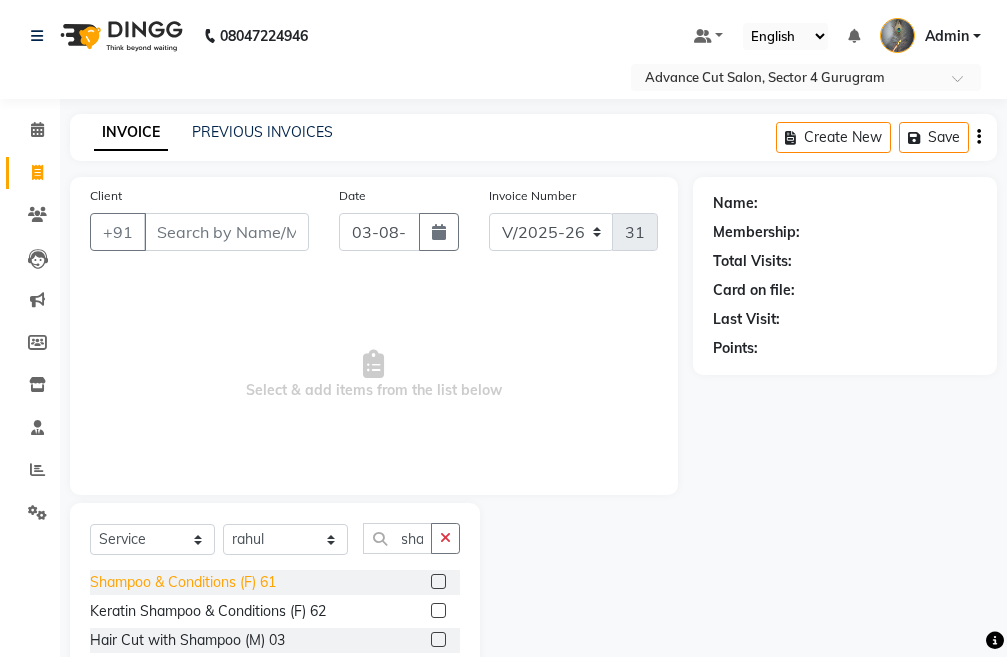 click on "Shampoo & Conditions (F) 61" 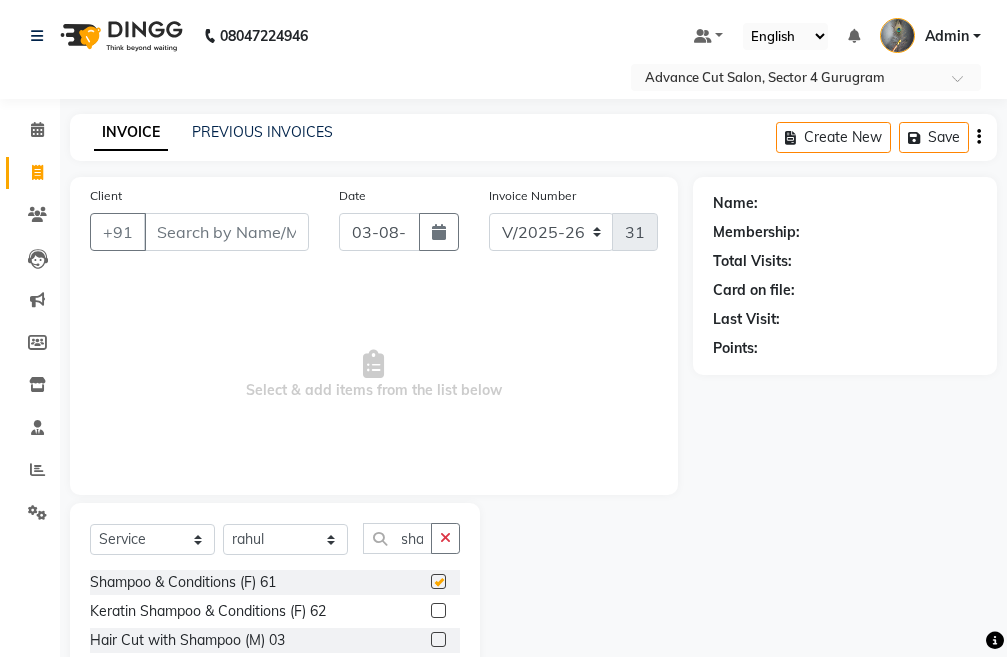 scroll, scrollTop: 0, scrollLeft: 0, axis: both 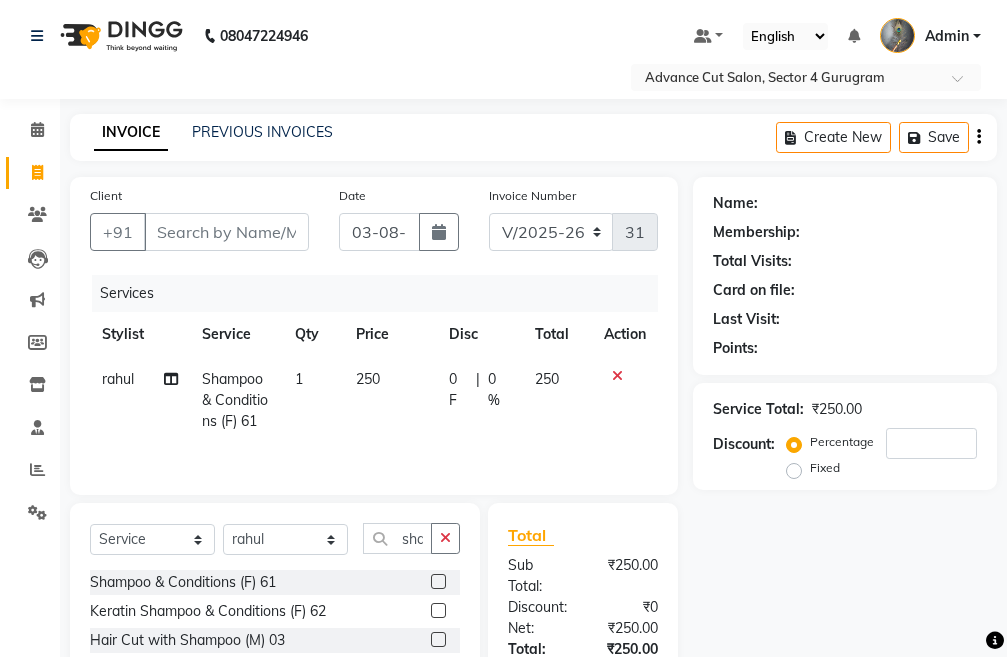 checkbox on "false" 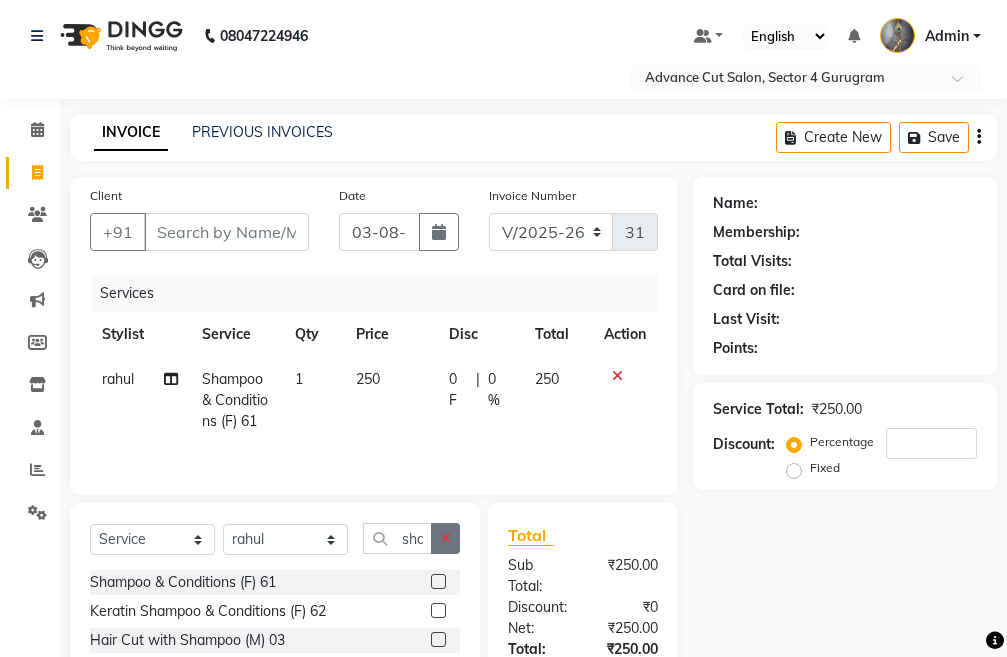 click 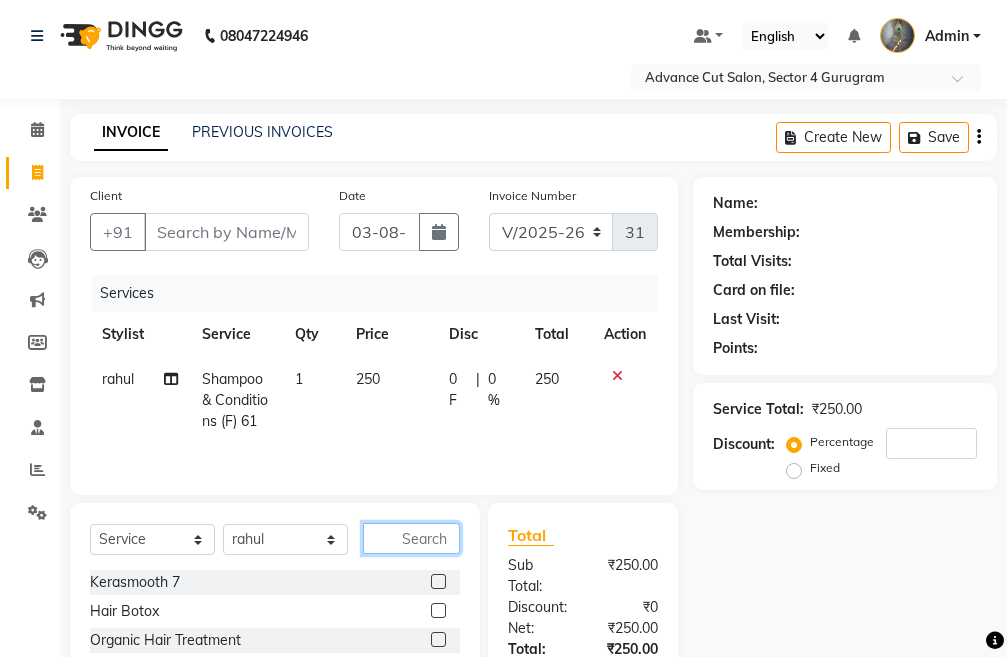 click 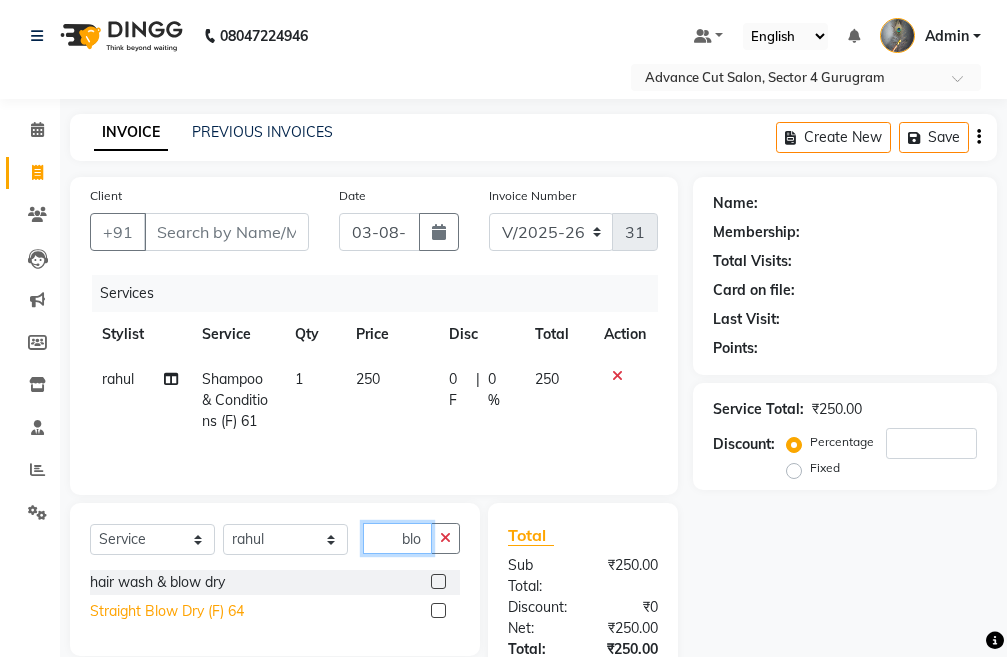 type on "blo" 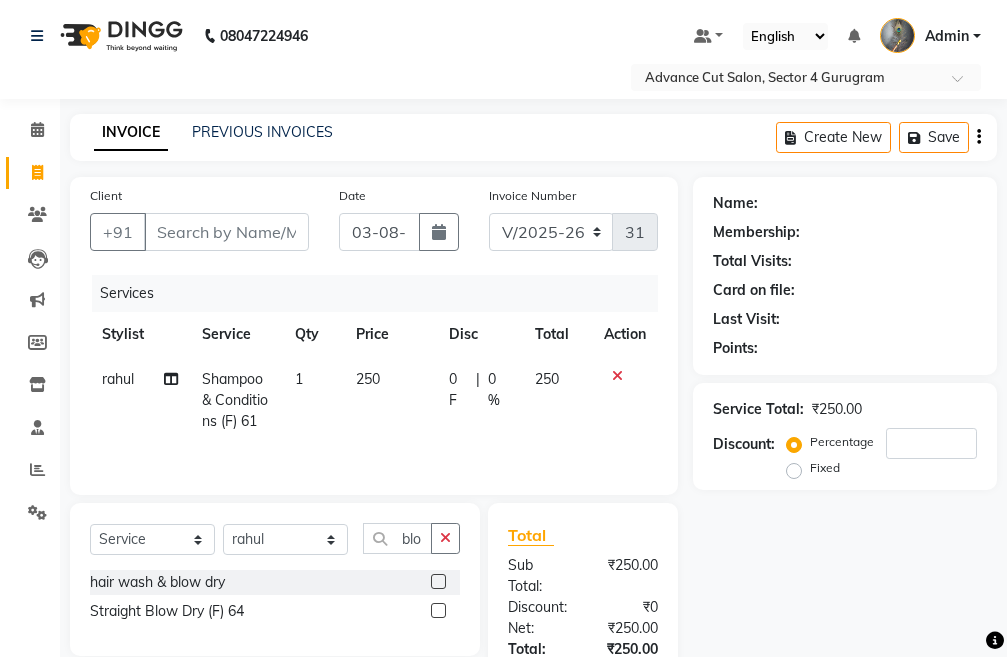 drag, startPoint x: 158, startPoint y: 616, endPoint x: 348, endPoint y: 564, distance: 196.9873 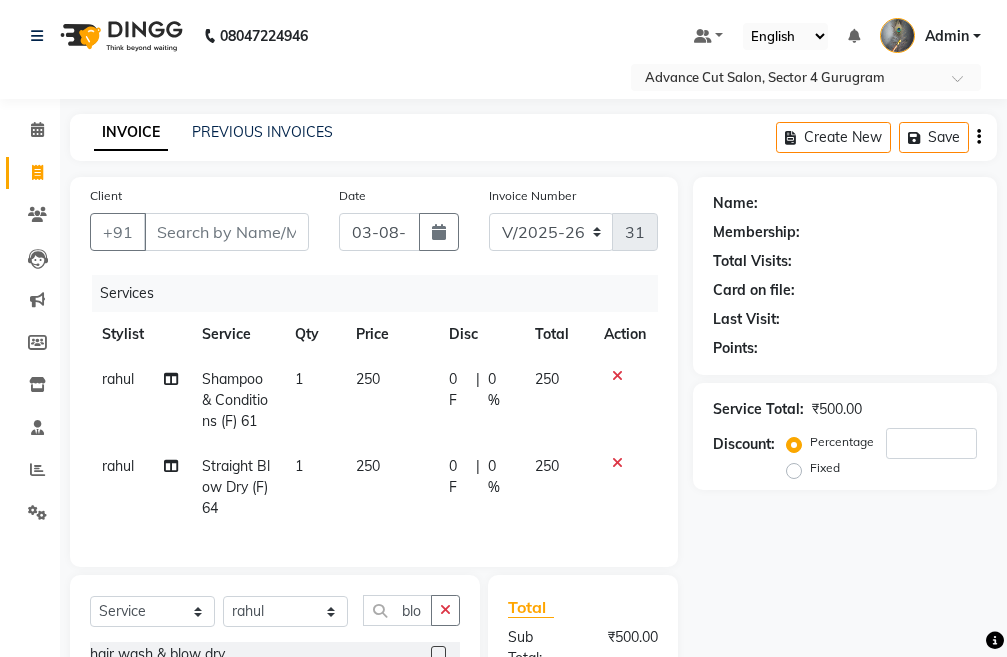checkbox on "false" 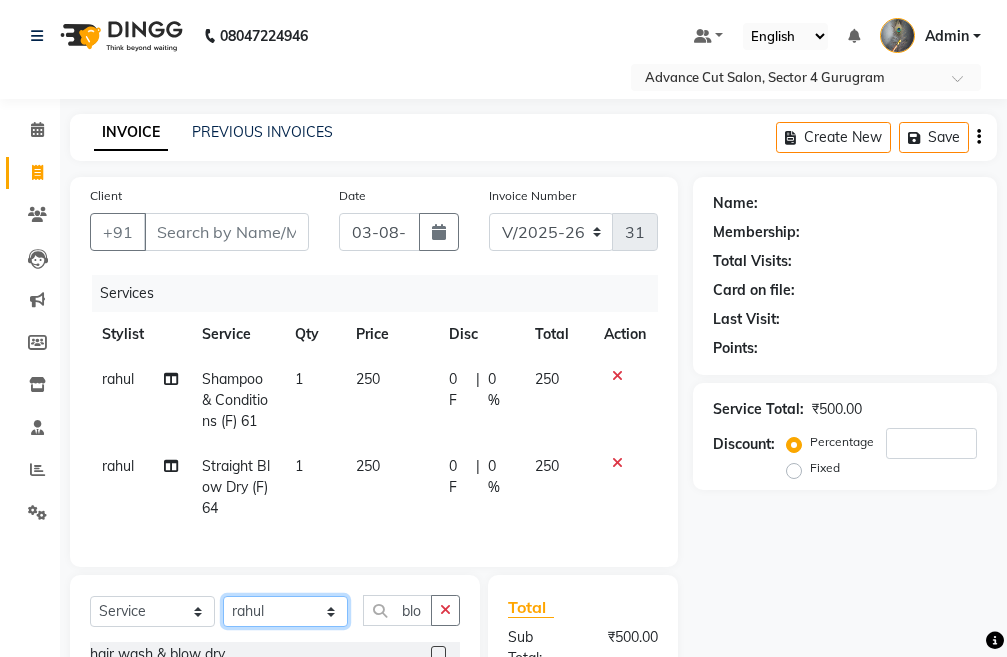 click on "Select Stylist Admin chahit COUNTOR hardeep mamta manisha MONISH navi NOSHAD ALI rahul shatnam shweta singh sunny tip" 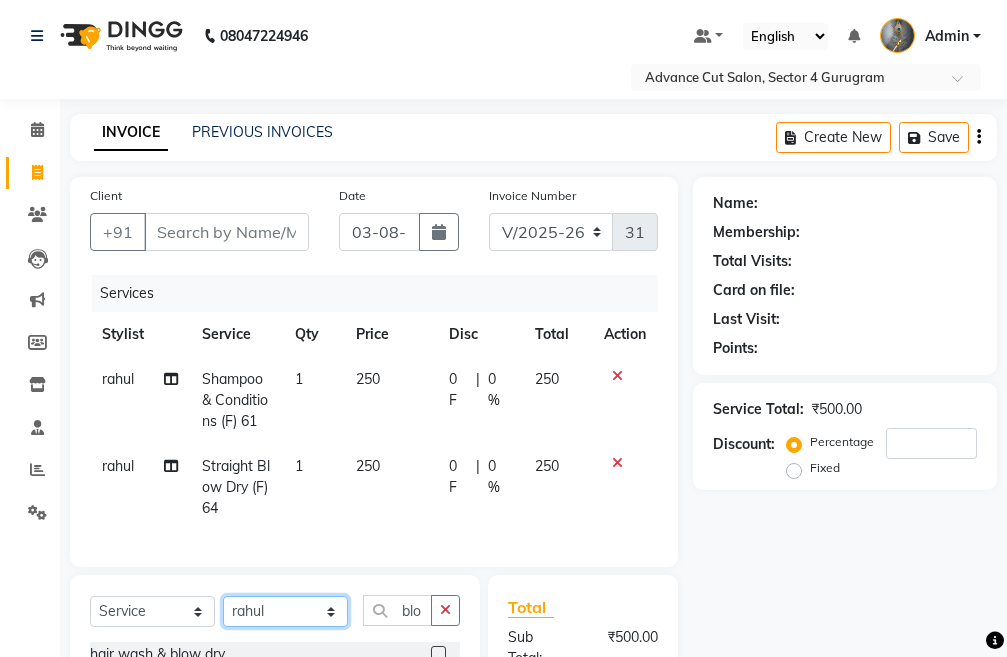 select on "74352" 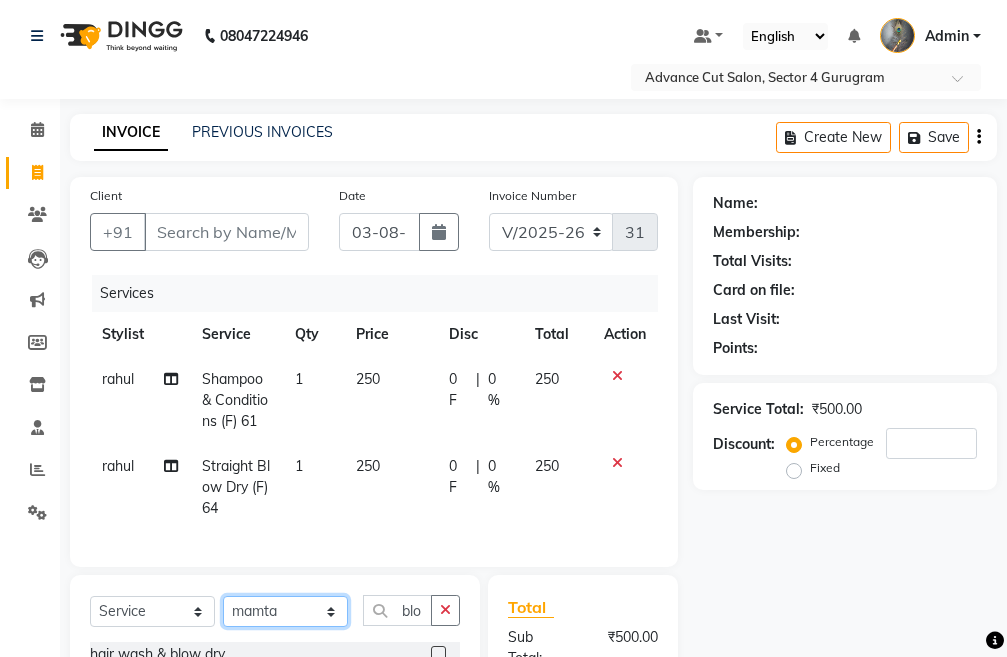 click on "Select Stylist Admin chahit COUNTOR hardeep mamta manisha MONISH navi NOSHAD ALI rahul shatnam shweta singh sunny tip" 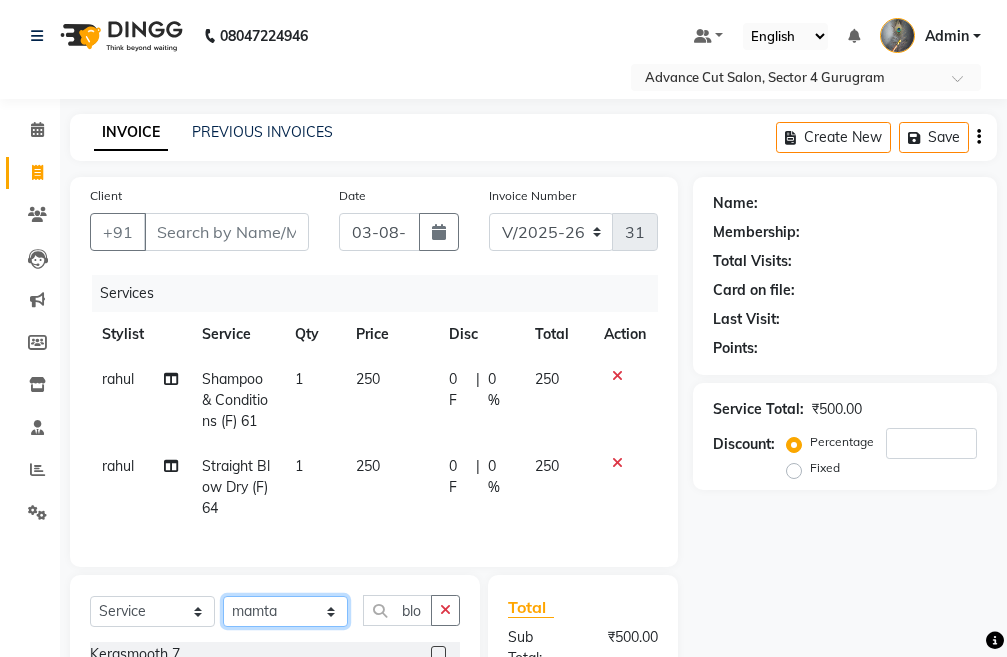 scroll, scrollTop: 200, scrollLeft: 0, axis: vertical 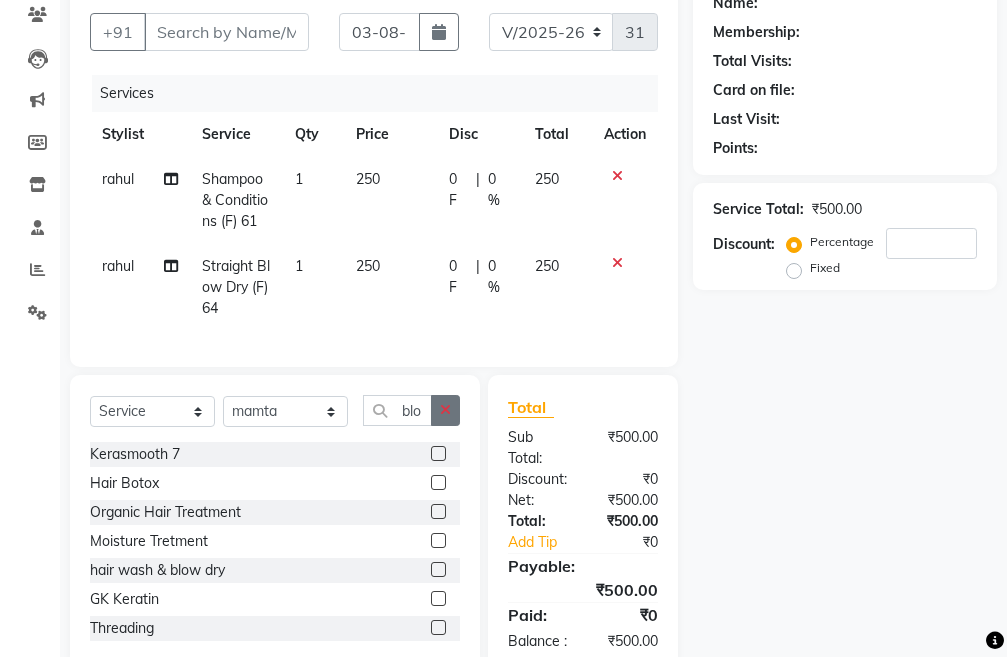 click 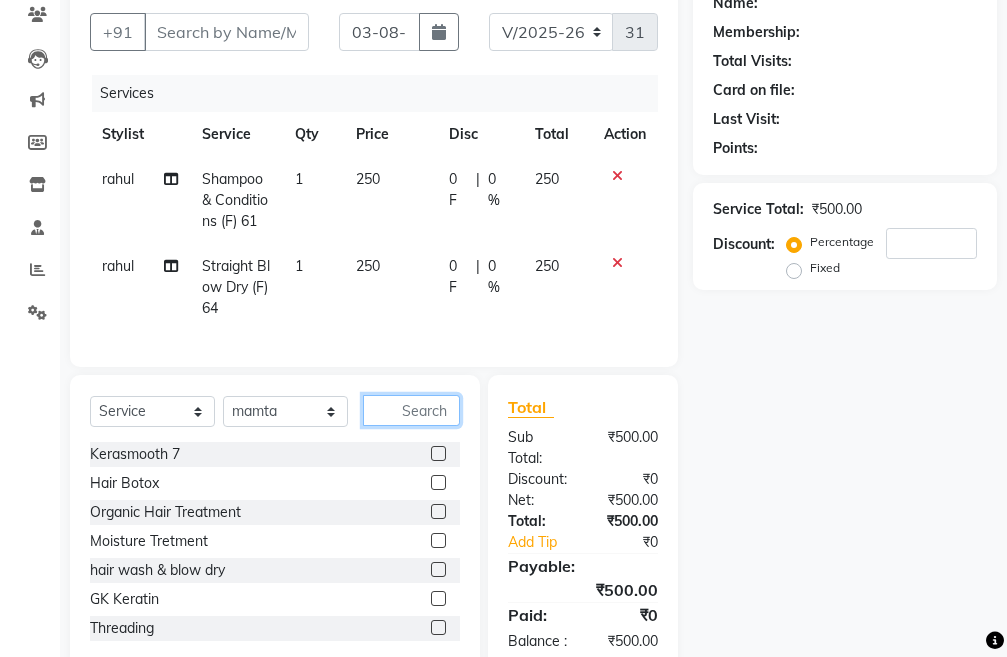 click 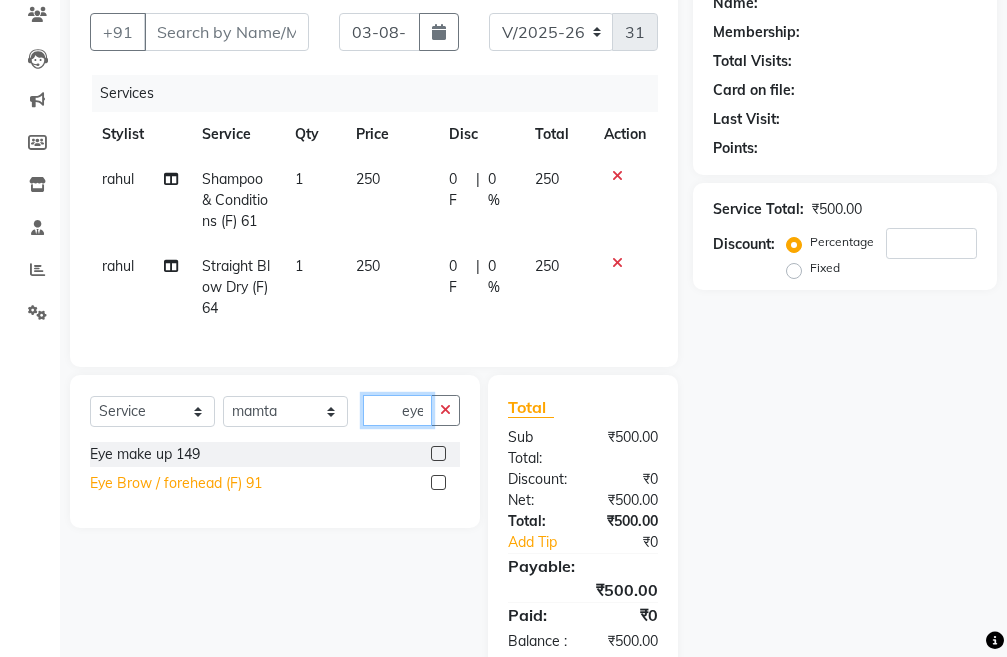 type on "eye" 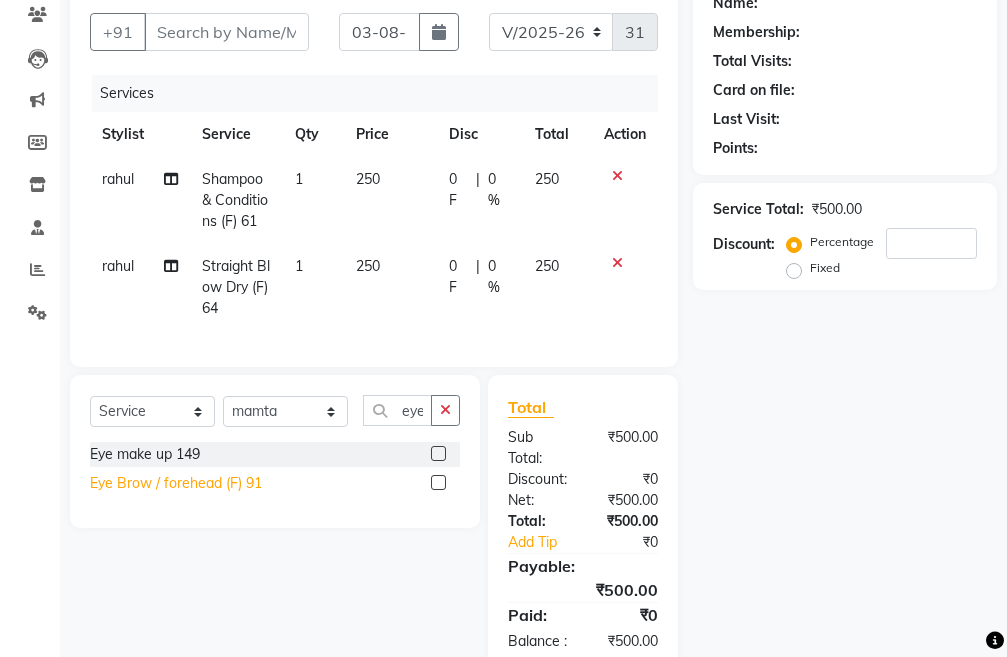 click on "Eye Brow / forehead (F) 91" 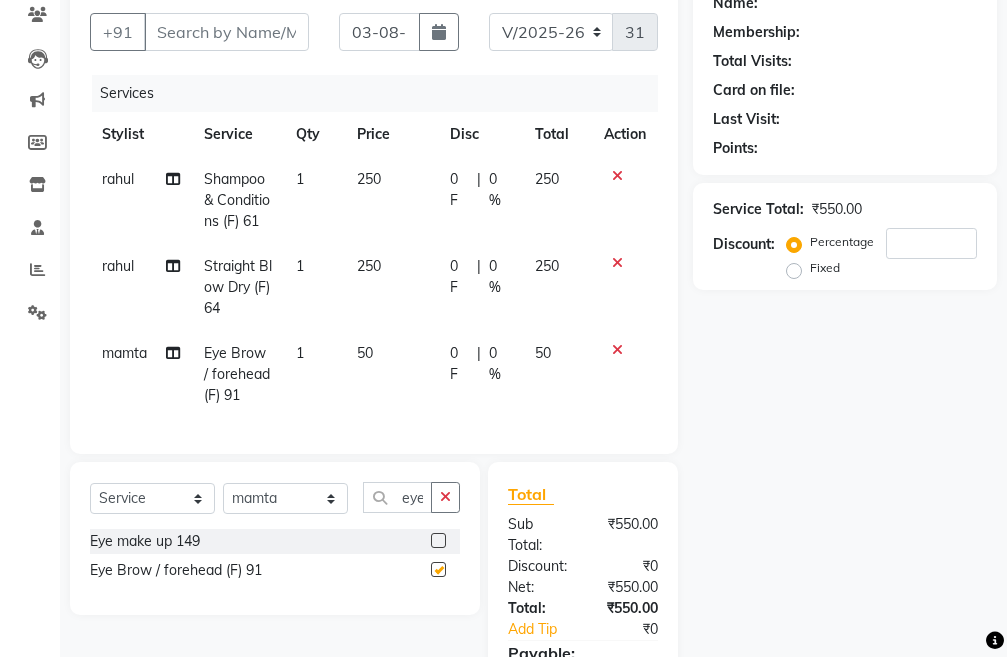 checkbox on "false" 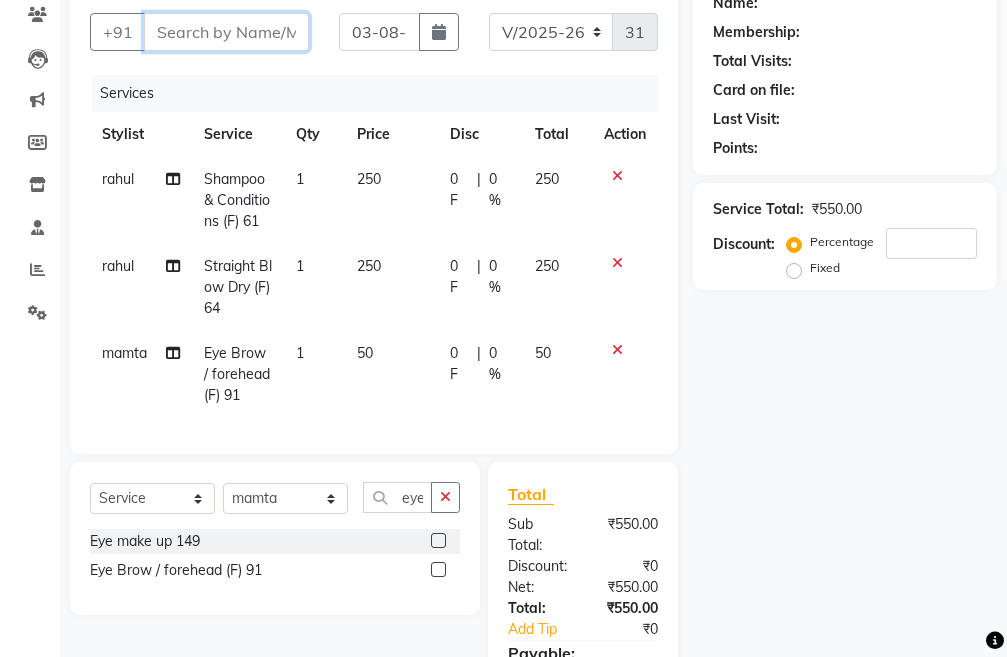 click on "Client" at bounding box center (226, 32) 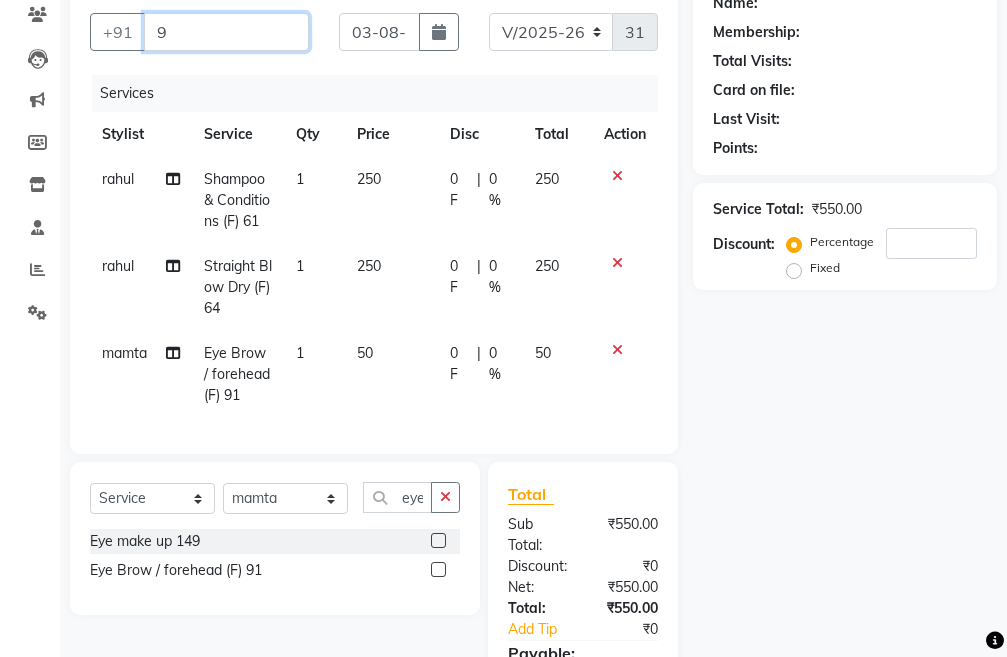 type on "0" 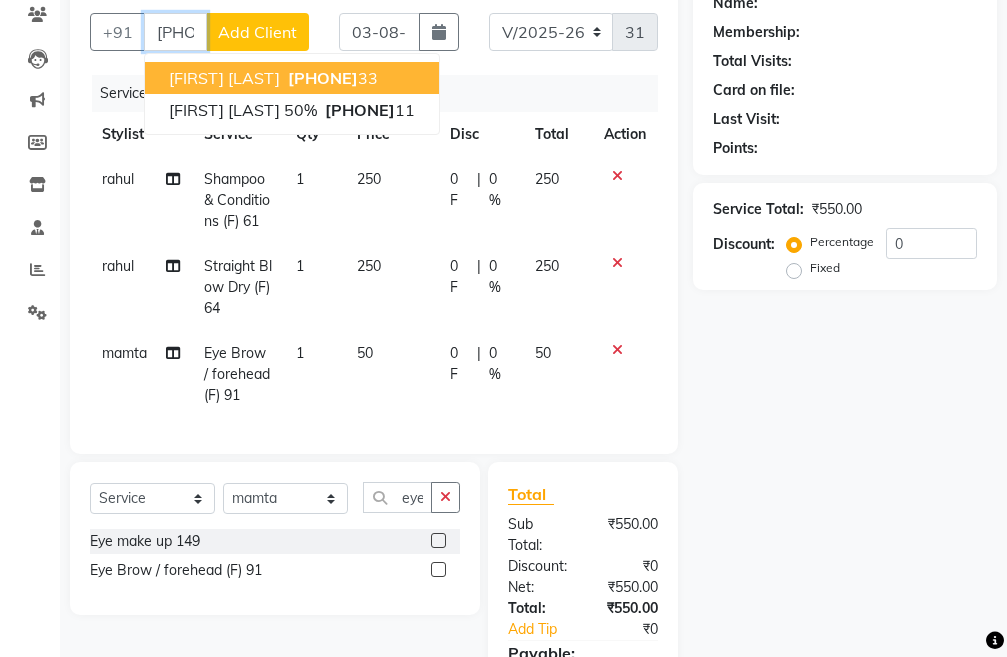 click on "[FIRST] [LAST] [PHONE]" at bounding box center [292, 78] 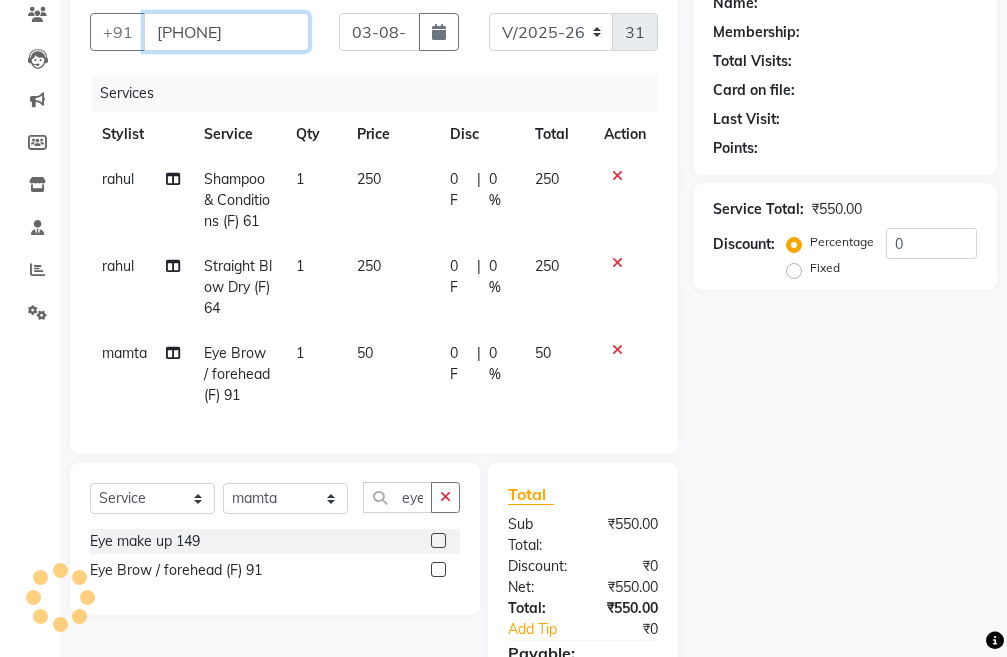 type on "[PHONE]" 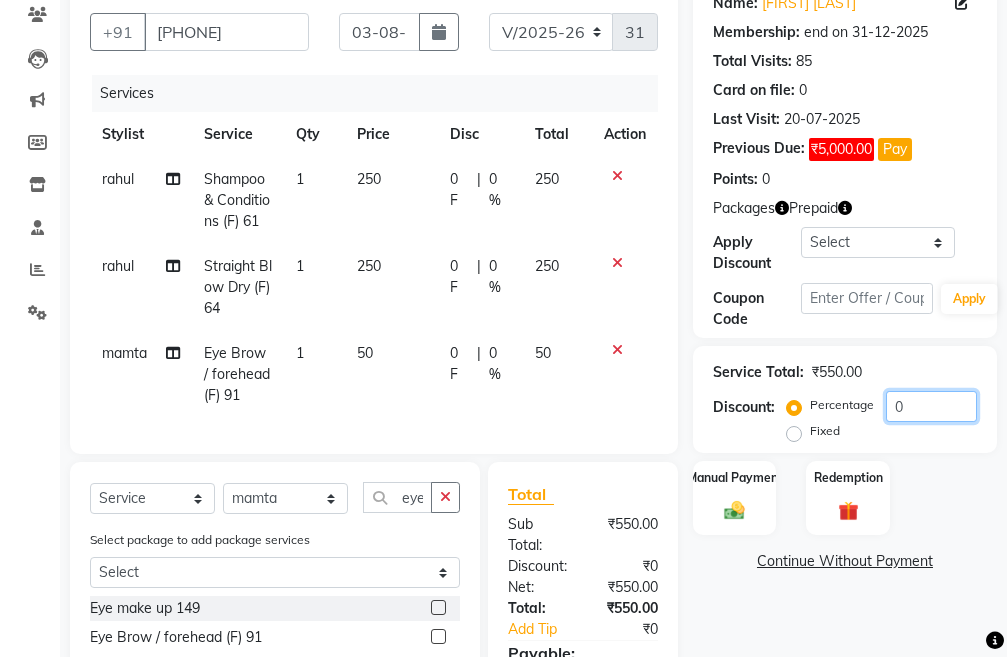 click on "0" 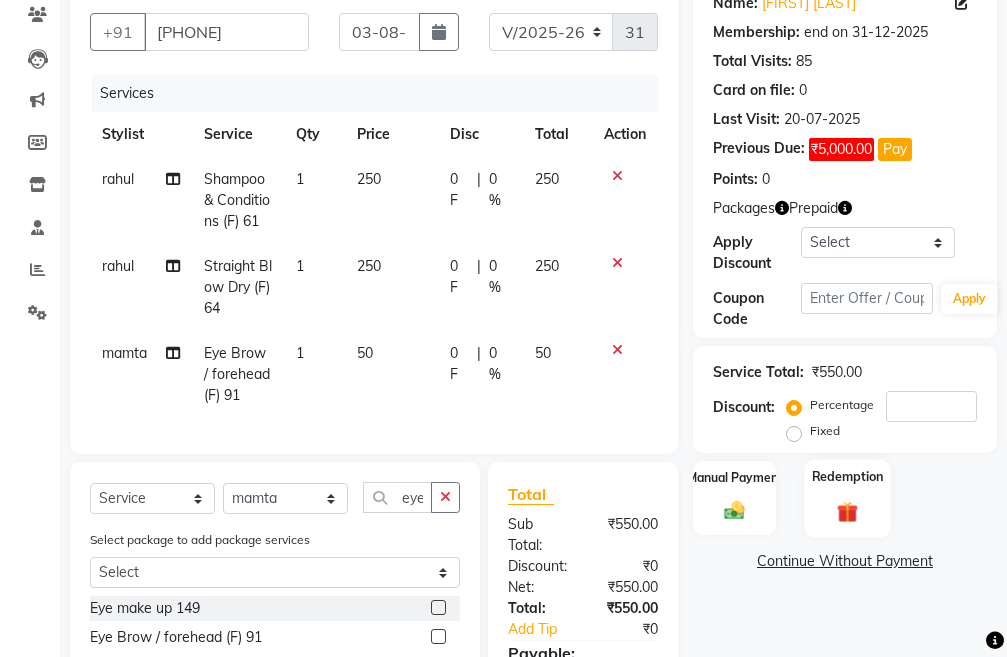click 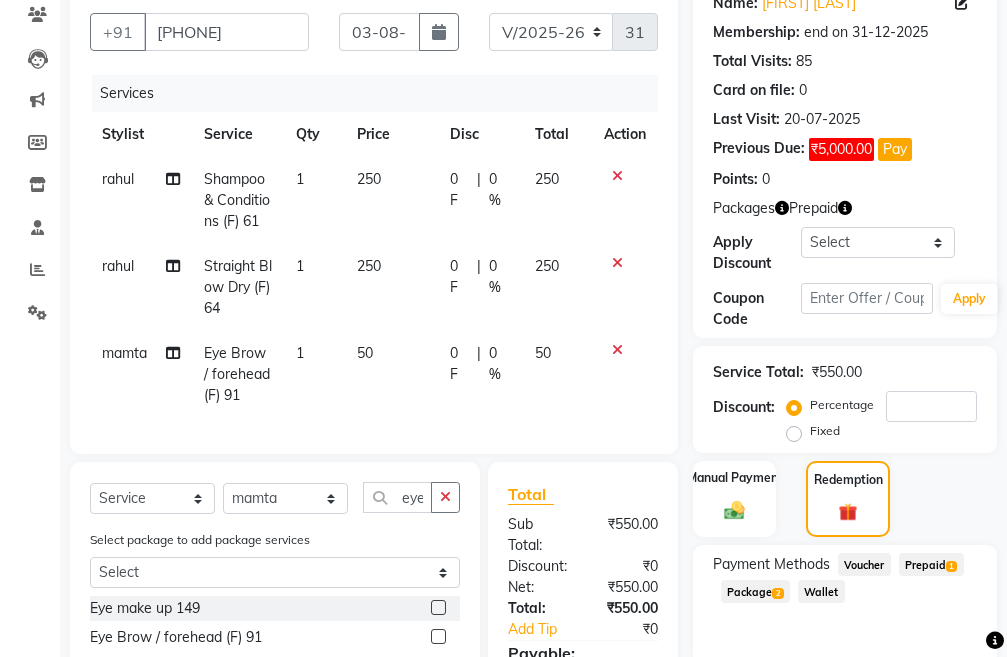 scroll, scrollTop: 300, scrollLeft: 0, axis: vertical 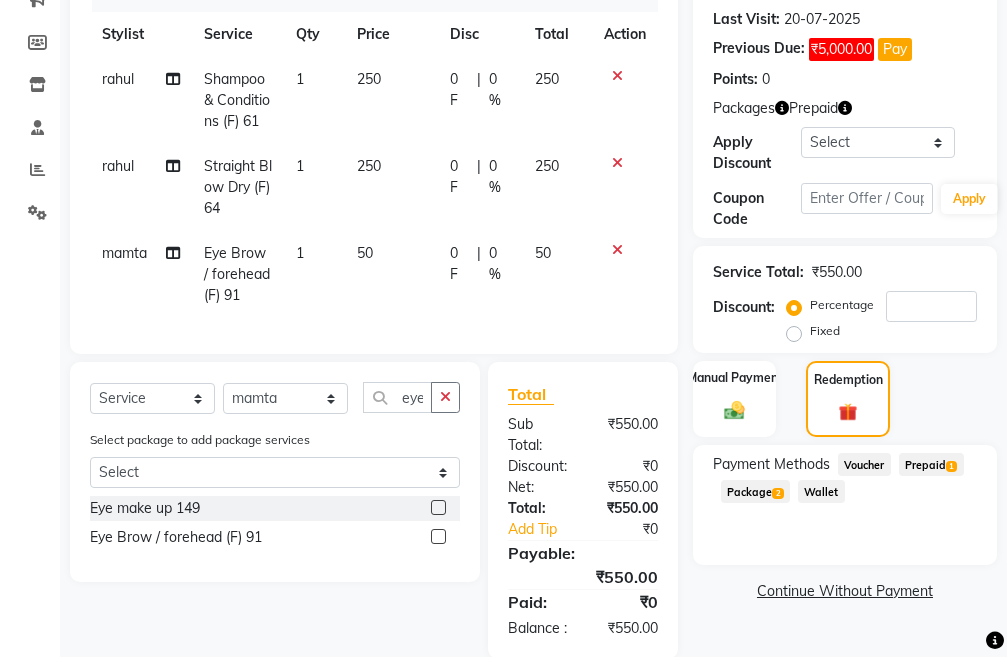 click on "Prepaid  1" 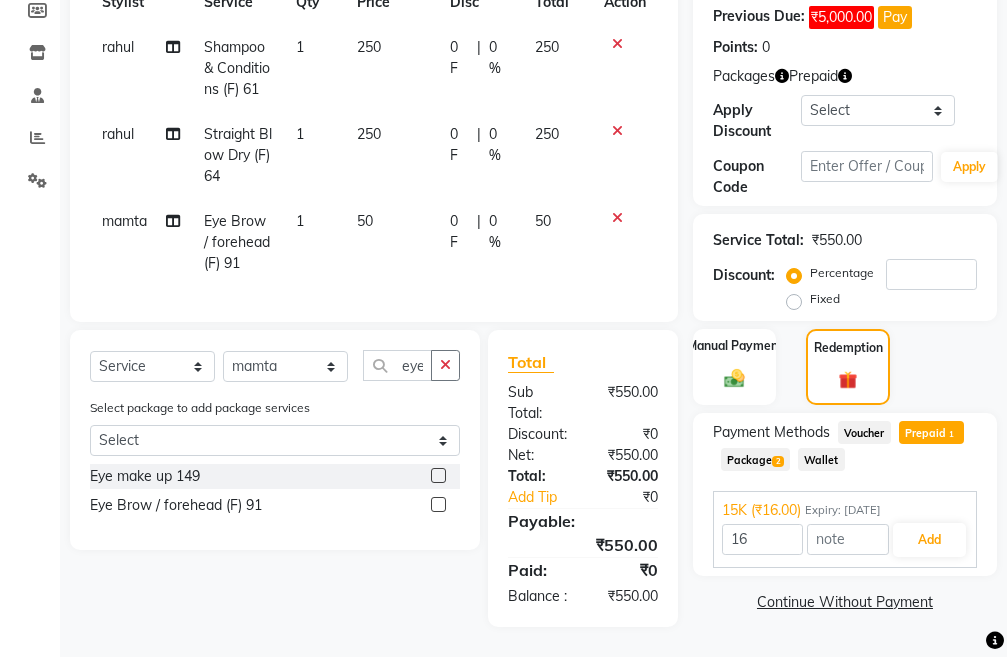 scroll, scrollTop: 370, scrollLeft: 0, axis: vertical 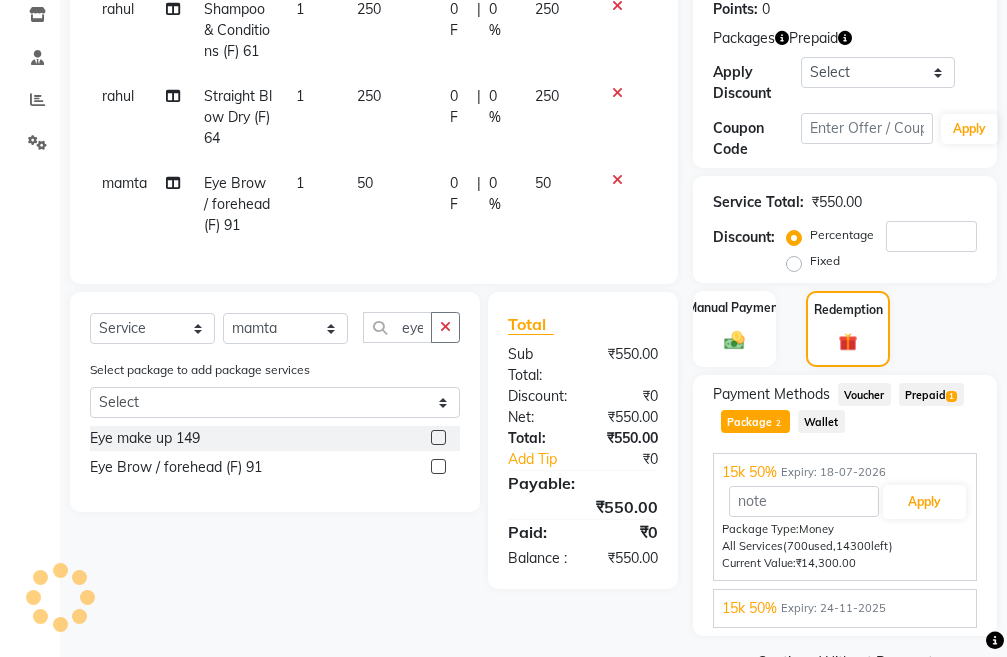click on "Expiry: 24-11-2025" at bounding box center (833, 608) 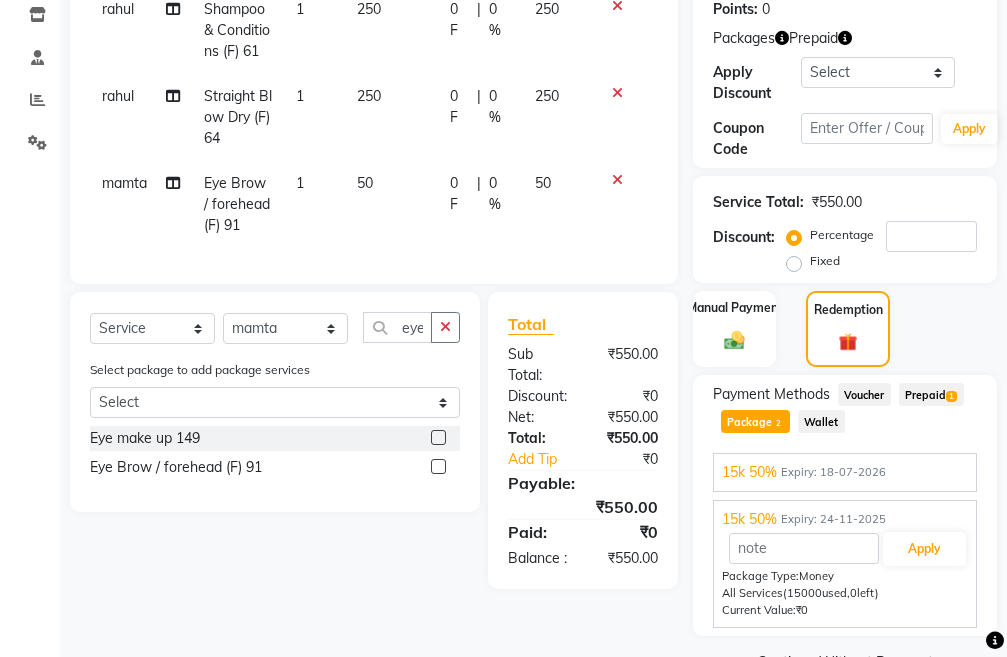click on "15k 50% Expiry: [DATE] Apply Package Type: Money All Services (700 used, 14300 left) Current Value: ₹14,300.00" at bounding box center (845, 472) 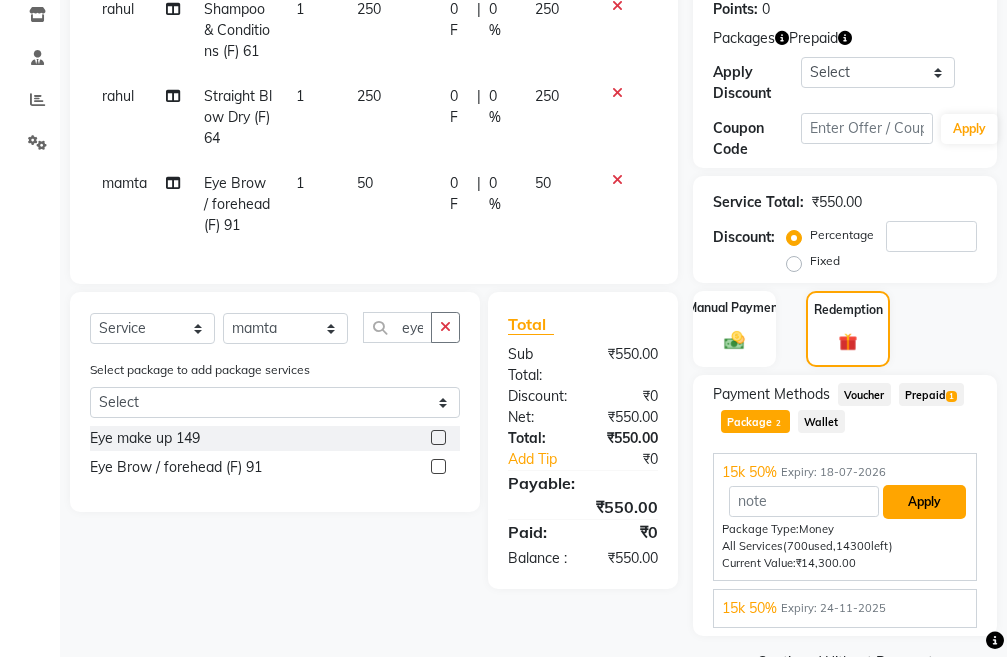 click on "Apply" at bounding box center [924, 502] 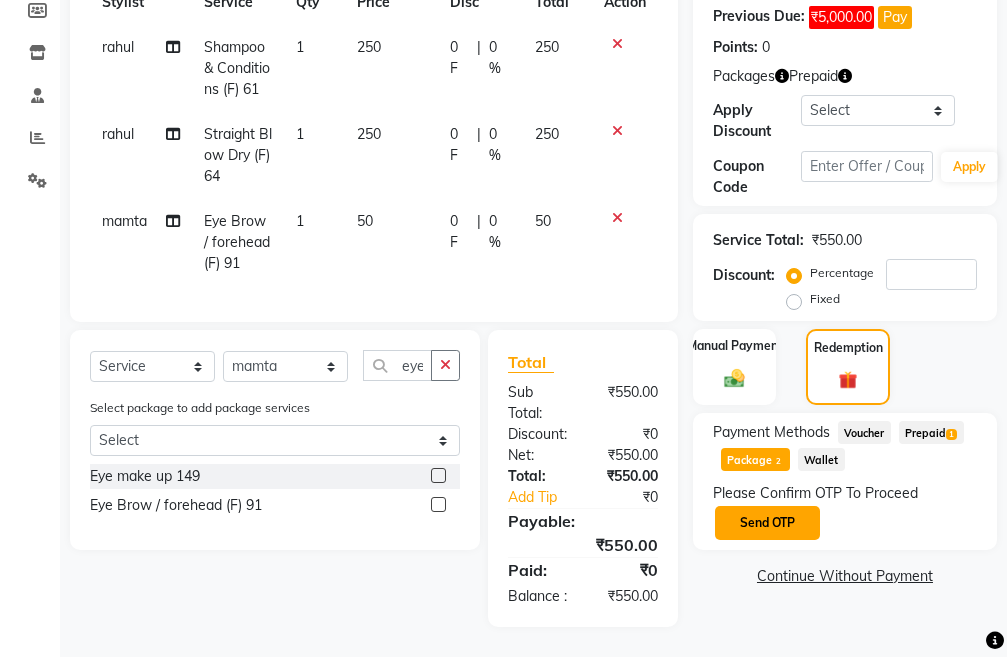 click on "Send OTP" 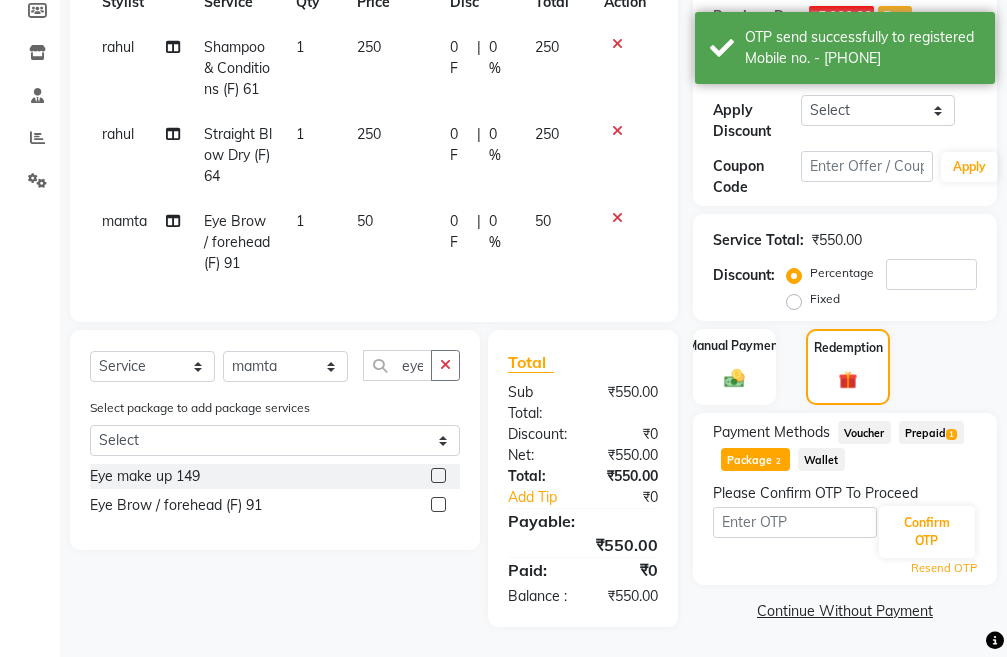 click on "Package  2" 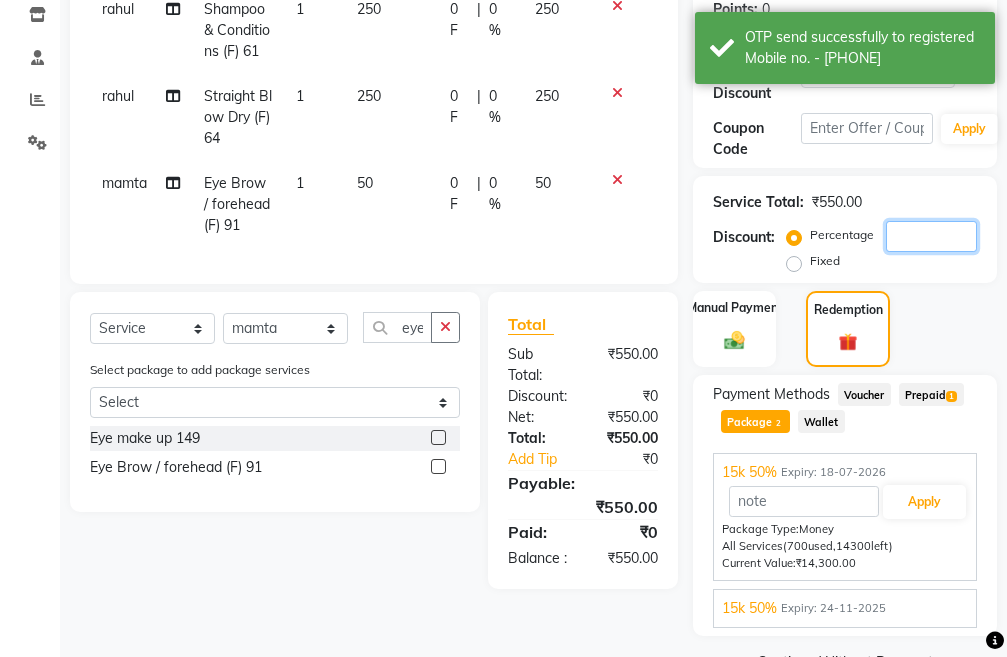 click 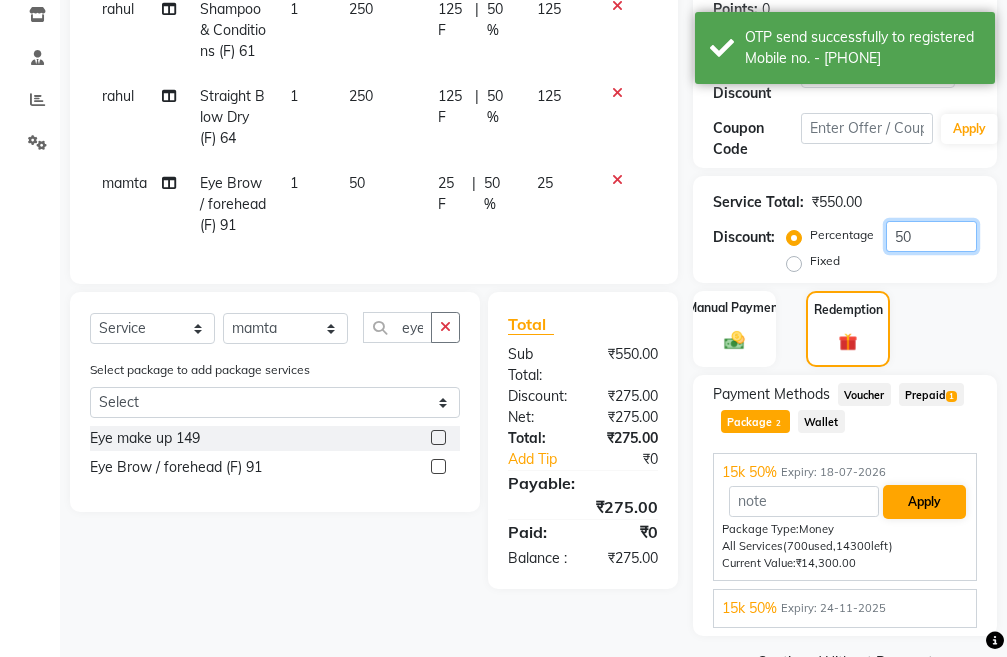 type on "50" 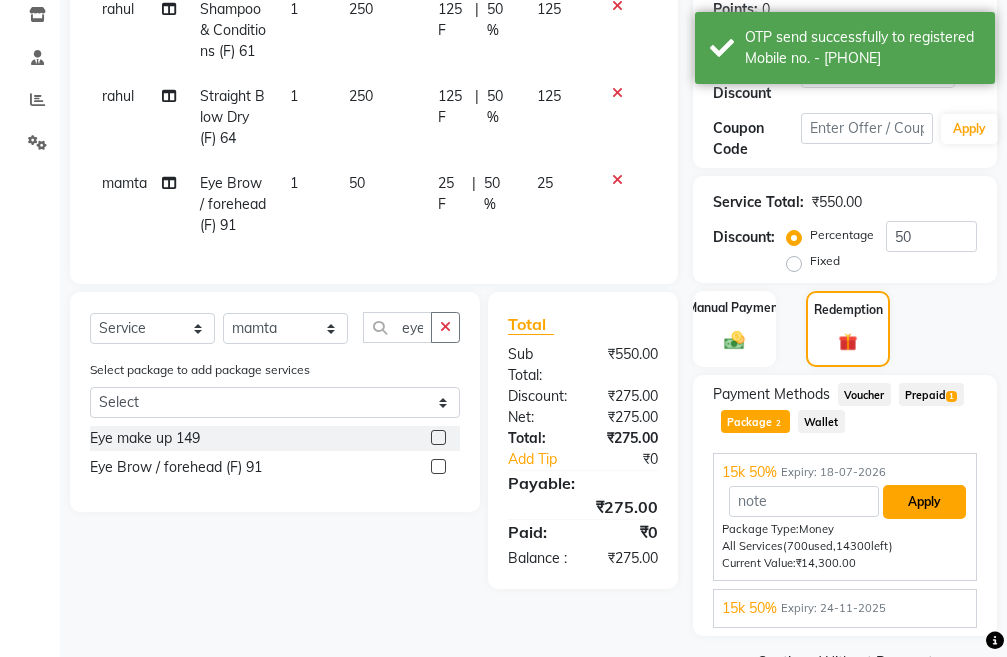 click on "Apply" at bounding box center (924, 502) 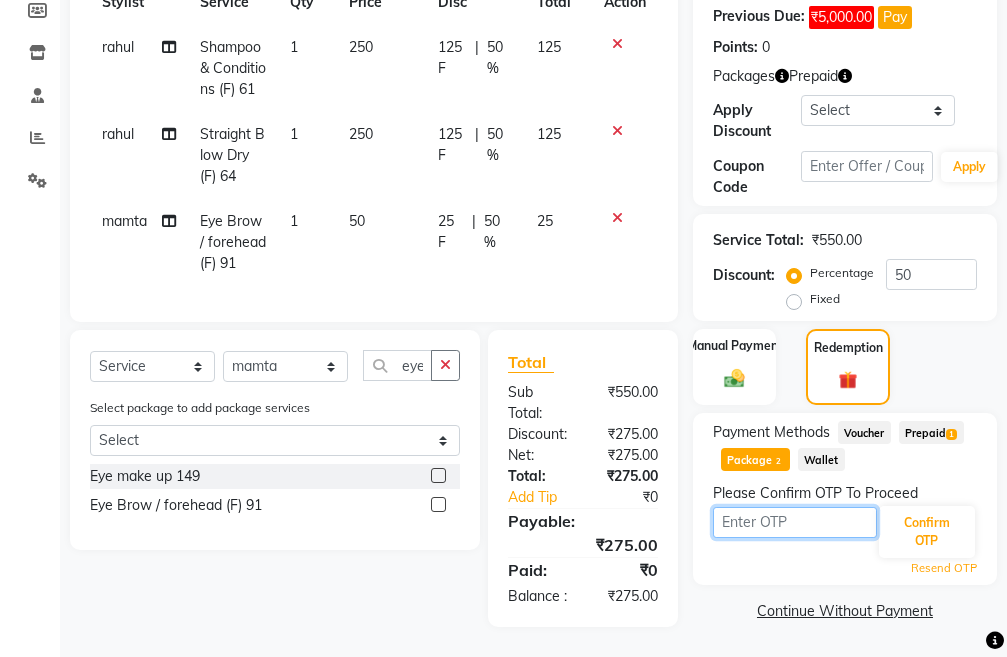 click at bounding box center (795, 522) 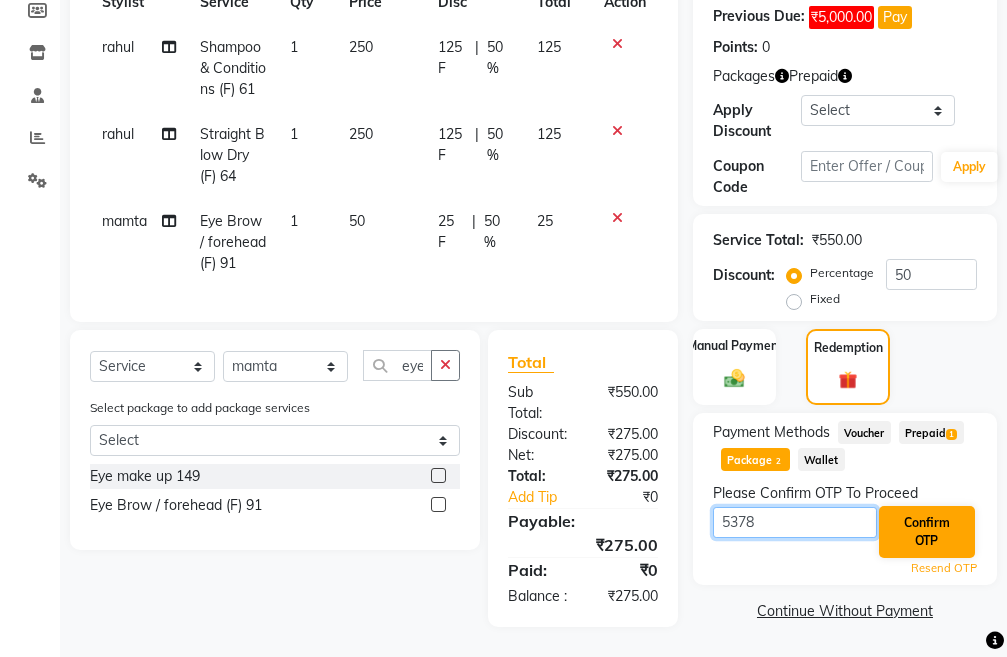 type on "5378" 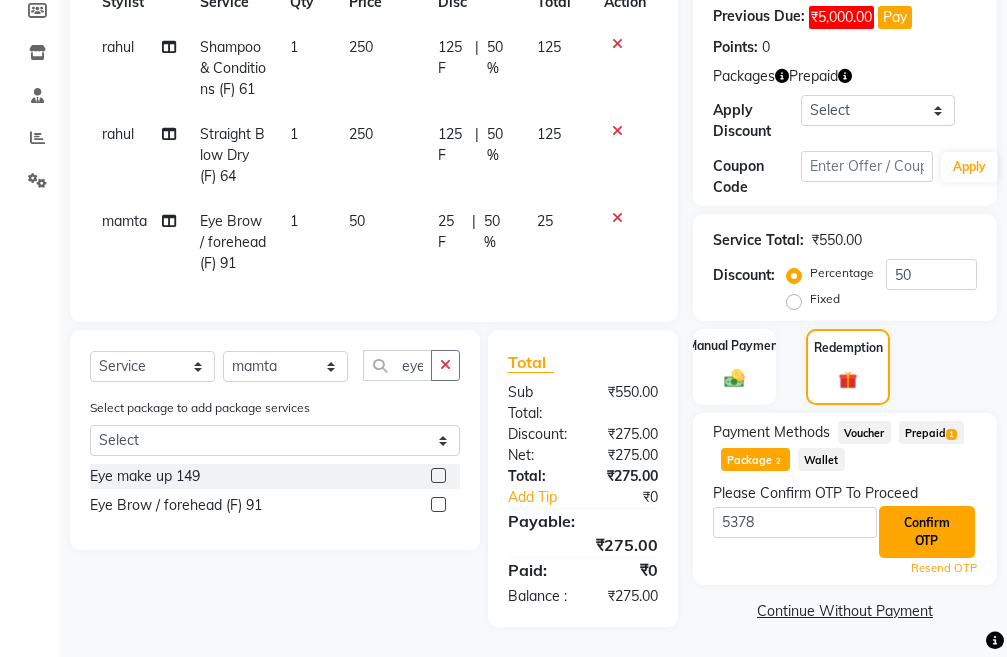click on "Confirm OTP" 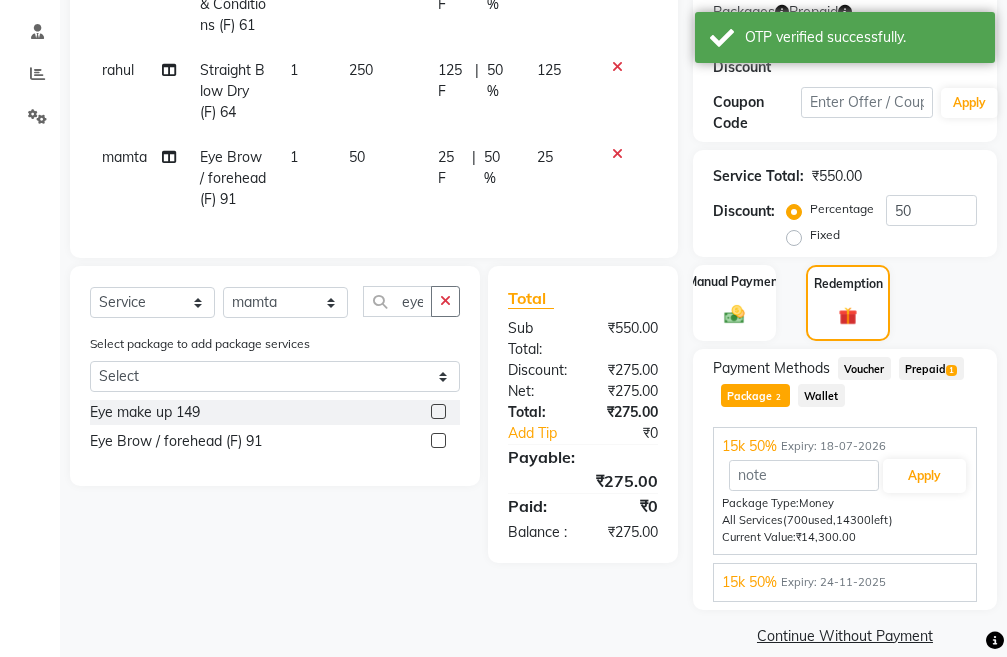 scroll, scrollTop: 420, scrollLeft: 0, axis: vertical 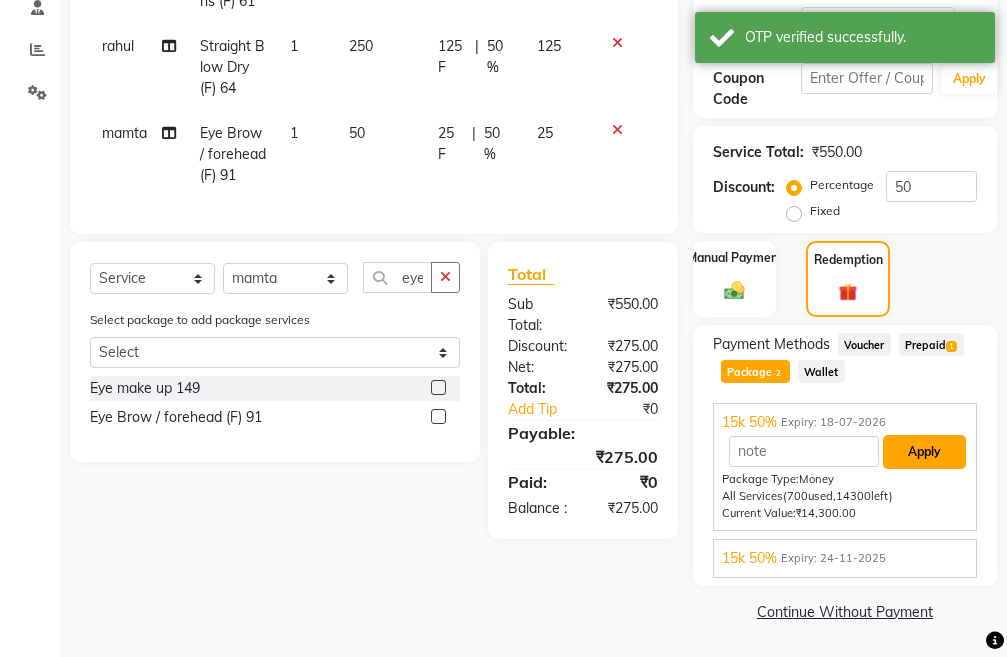 click on "Apply" at bounding box center (924, 452) 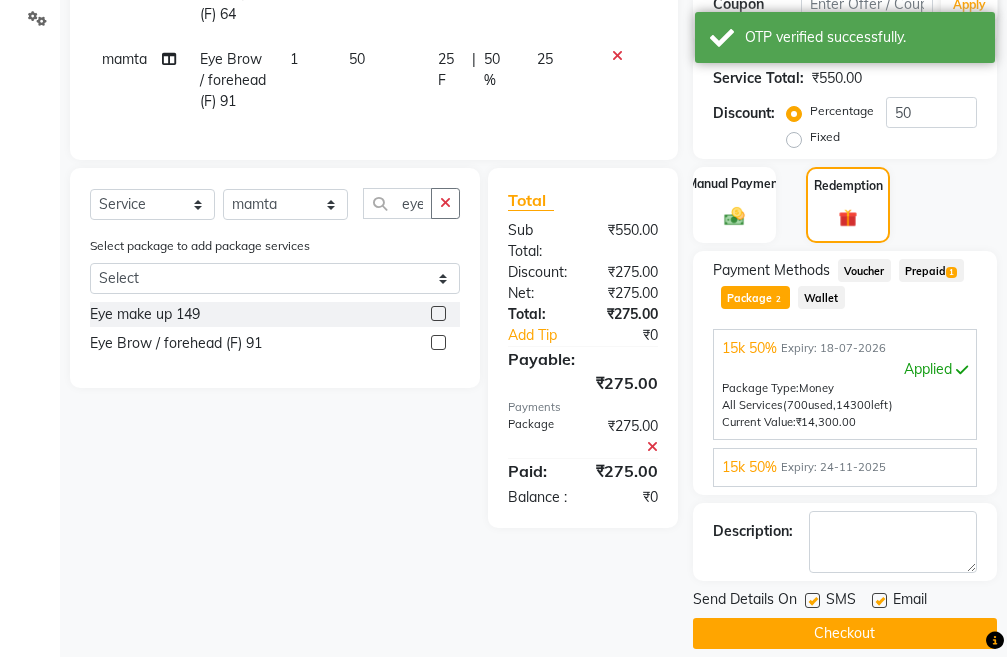 scroll, scrollTop: 516, scrollLeft: 0, axis: vertical 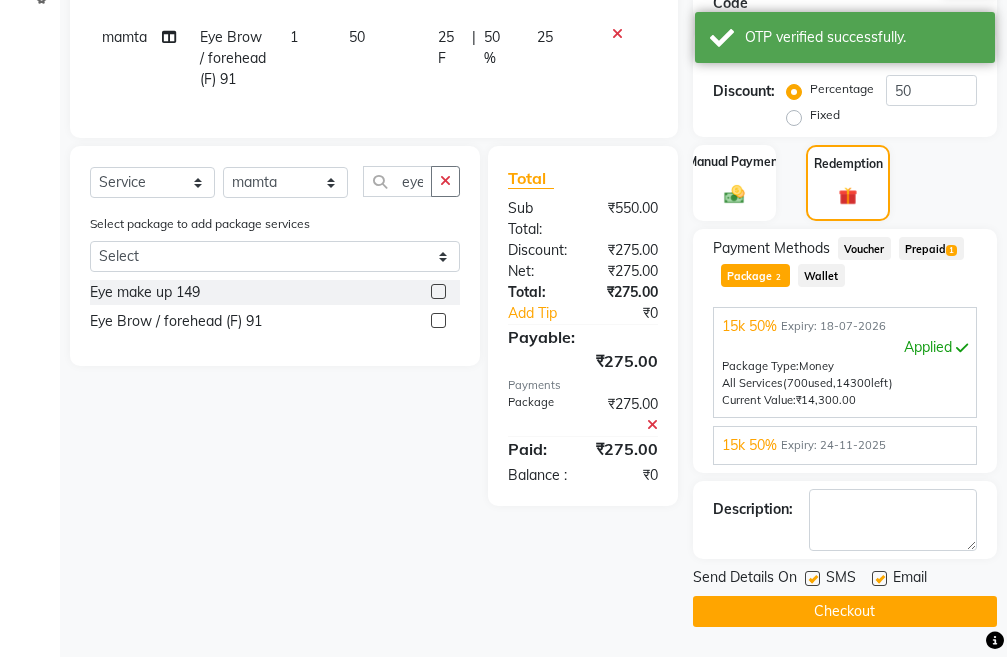 click on "Checkout" 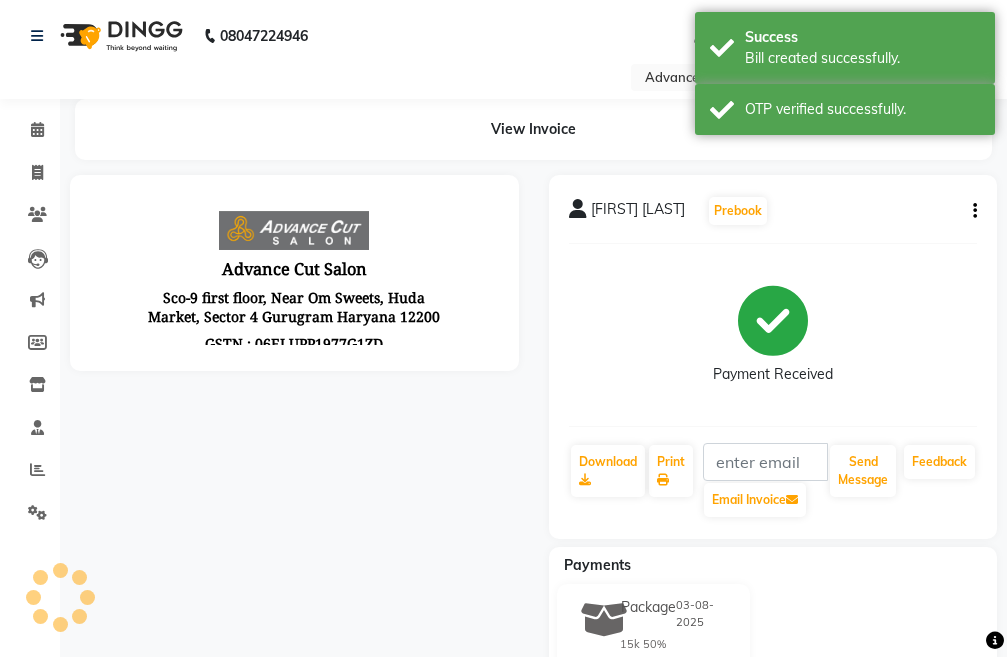 scroll, scrollTop: 0, scrollLeft: 0, axis: both 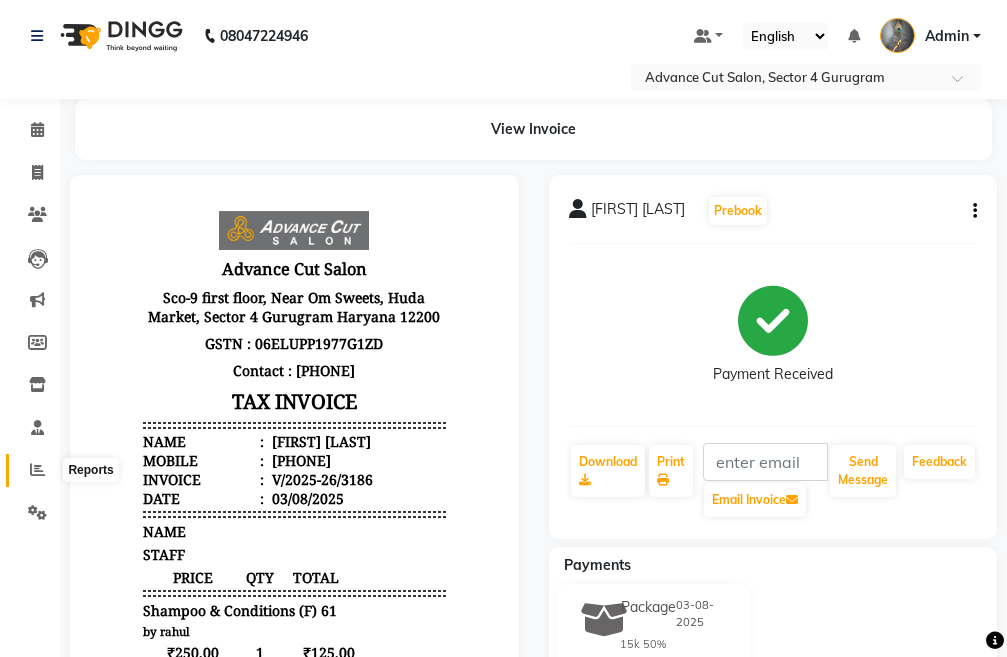 click 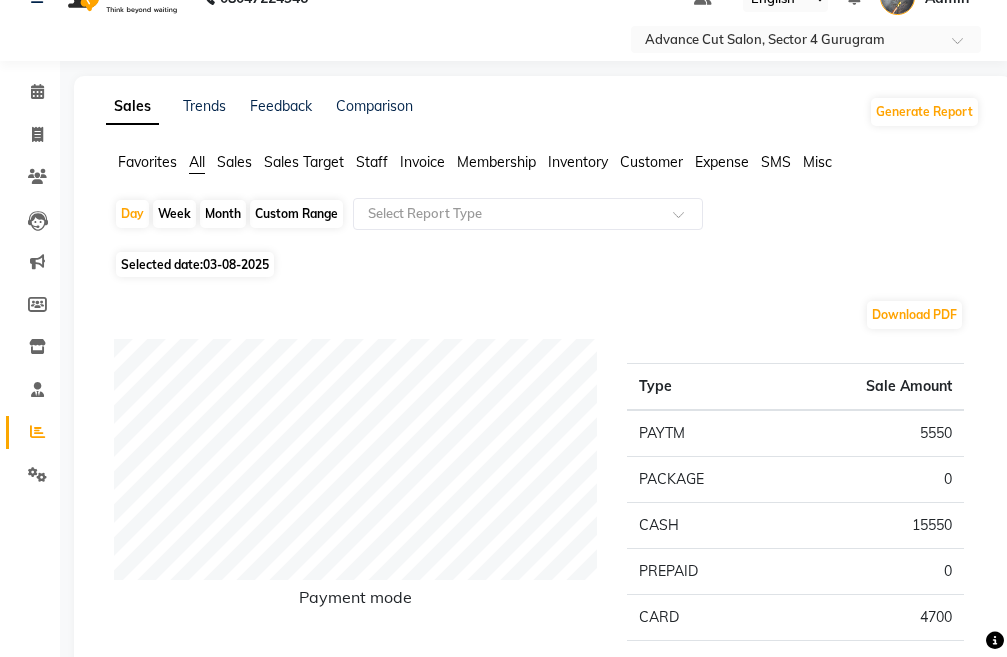 scroll, scrollTop: 0, scrollLeft: 0, axis: both 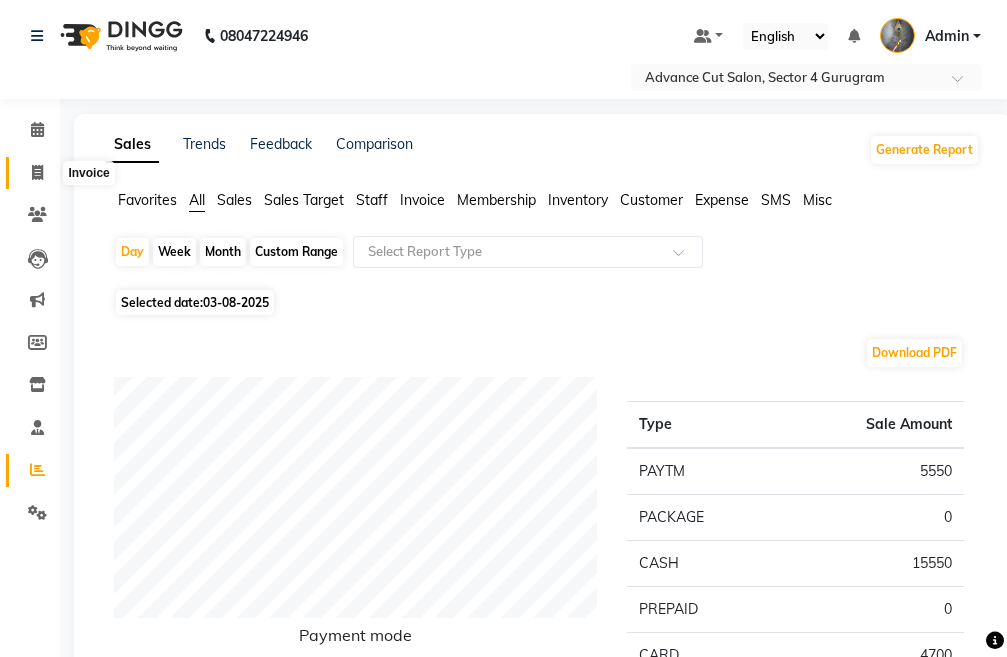click 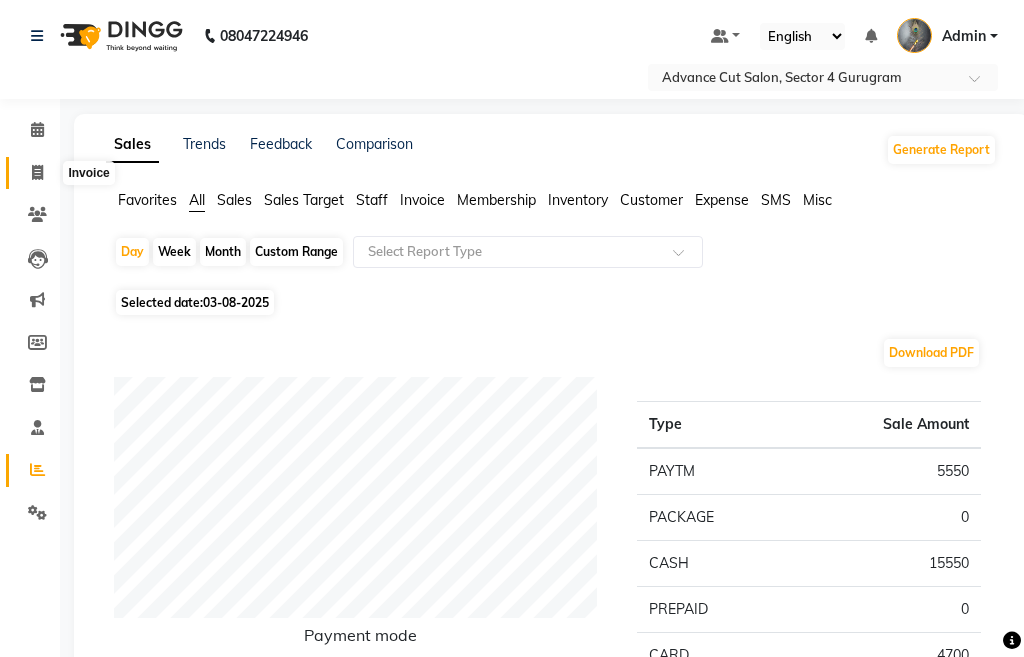 select on "service" 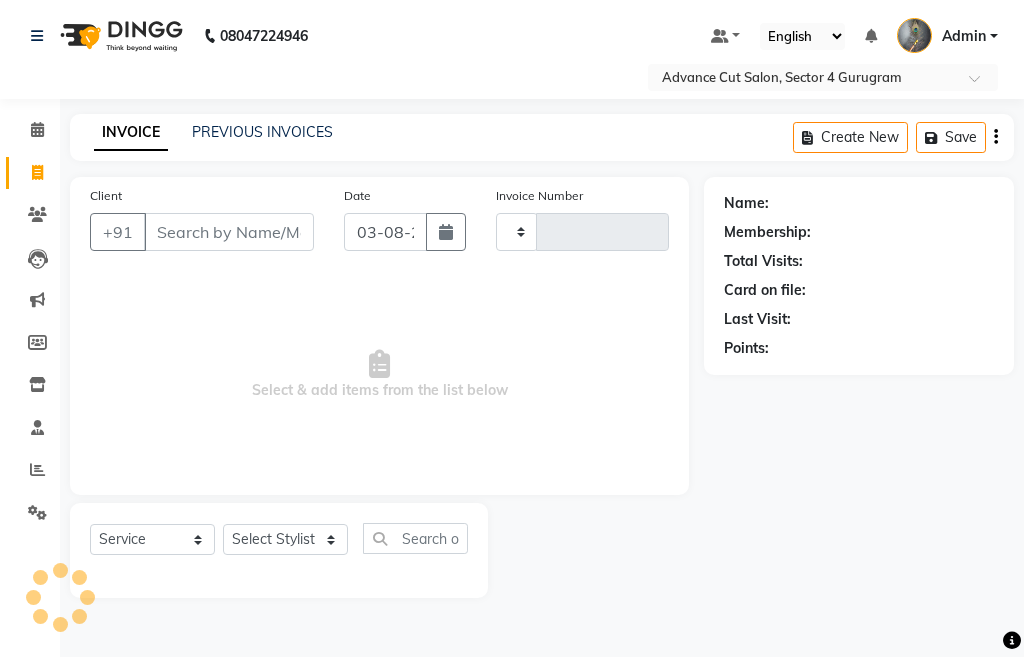 type on "3187" 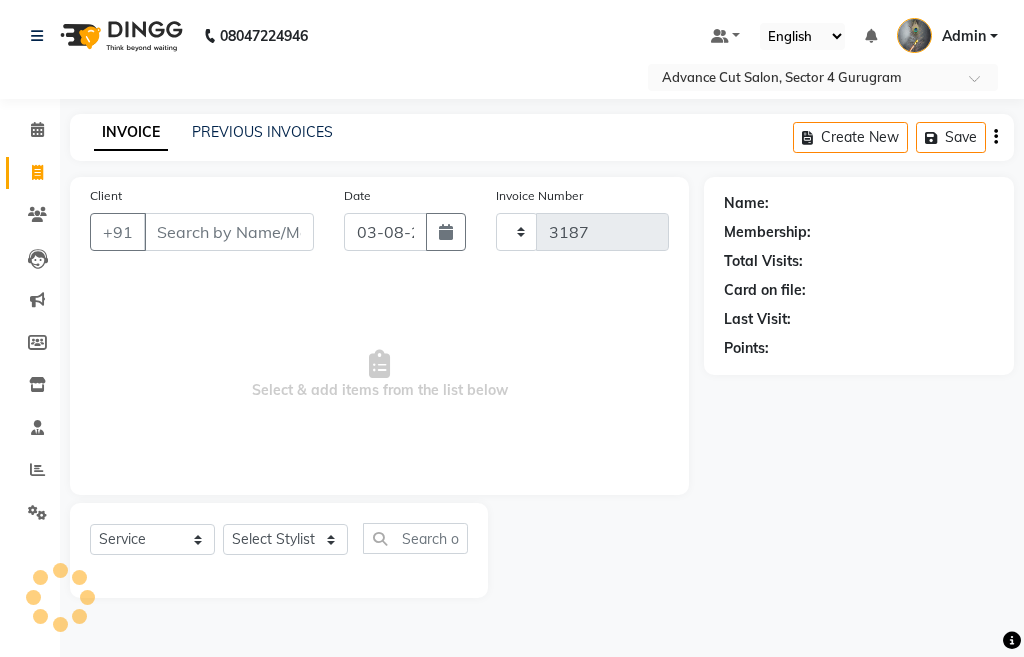 select on "4939" 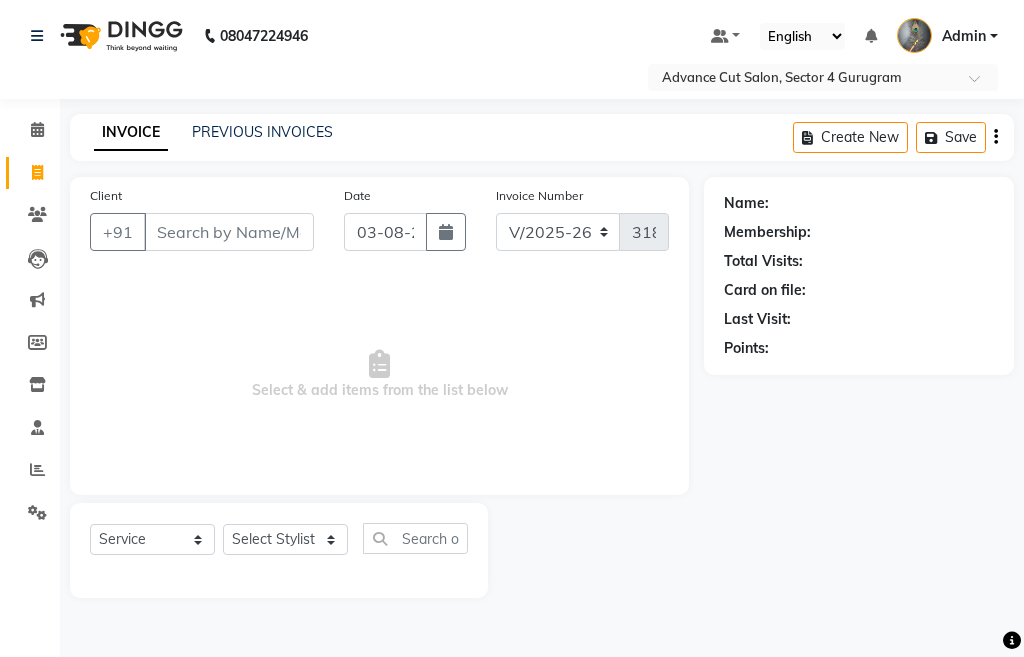 click on "Client" at bounding box center [229, 232] 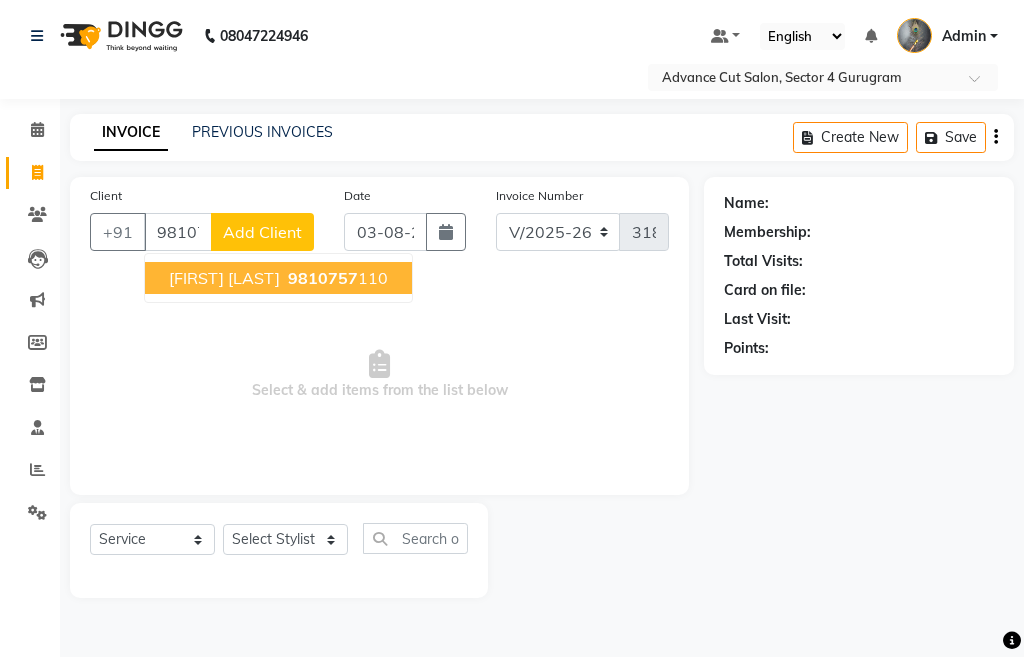 click on "9810757" at bounding box center [323, 278] 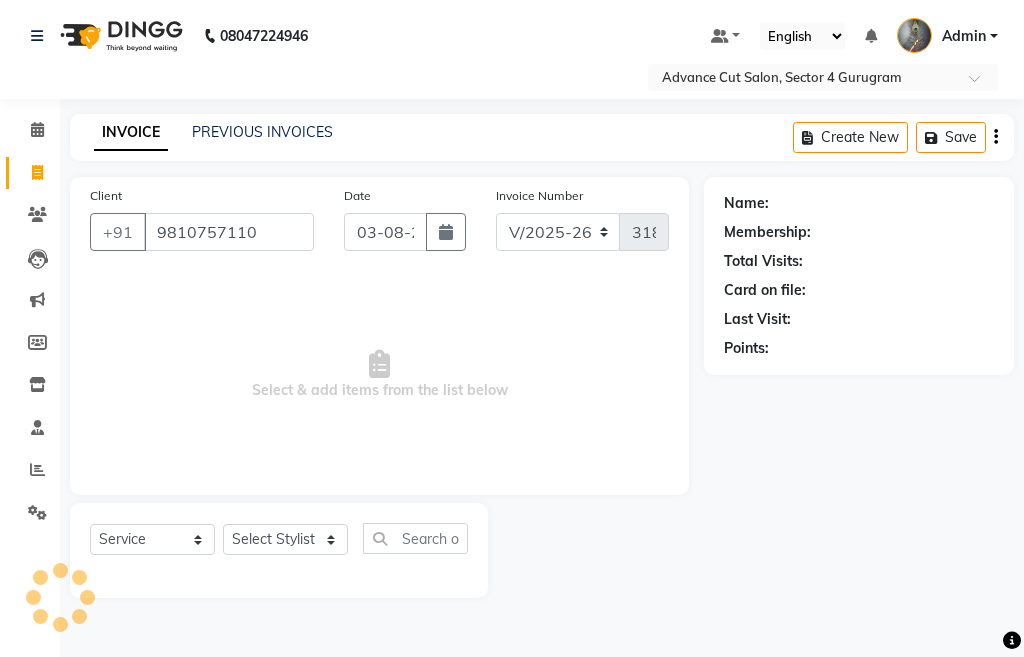 type on "9810757110" 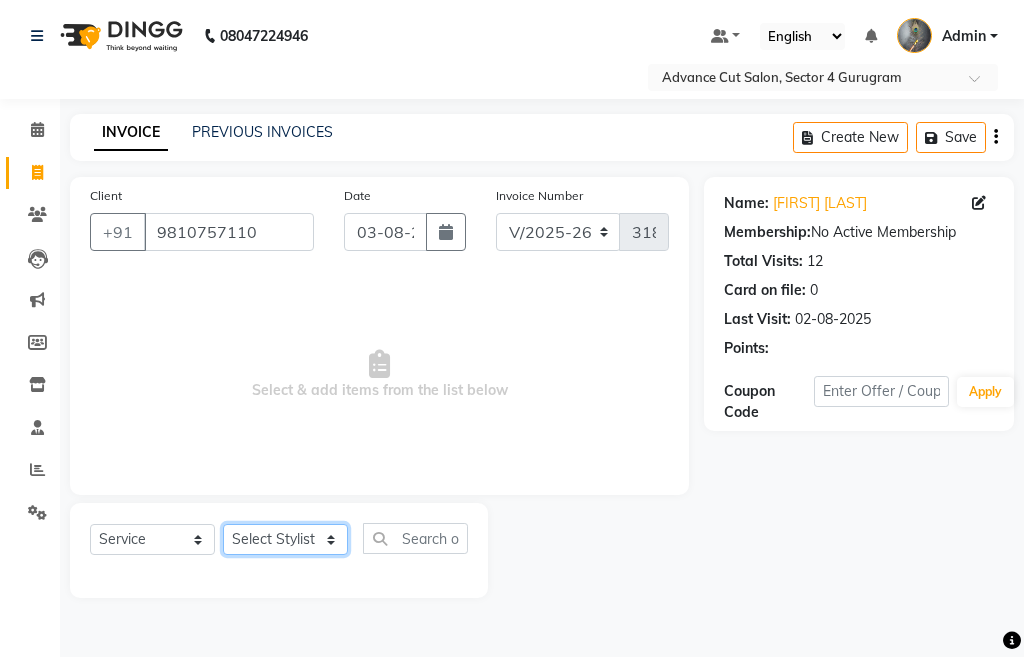 click on "Select Stylist Admin chahit COUNTOR hardeep mamta manisha MONISH navi NOSHAD ALI rahul shatnam shweta singh sunny tip" 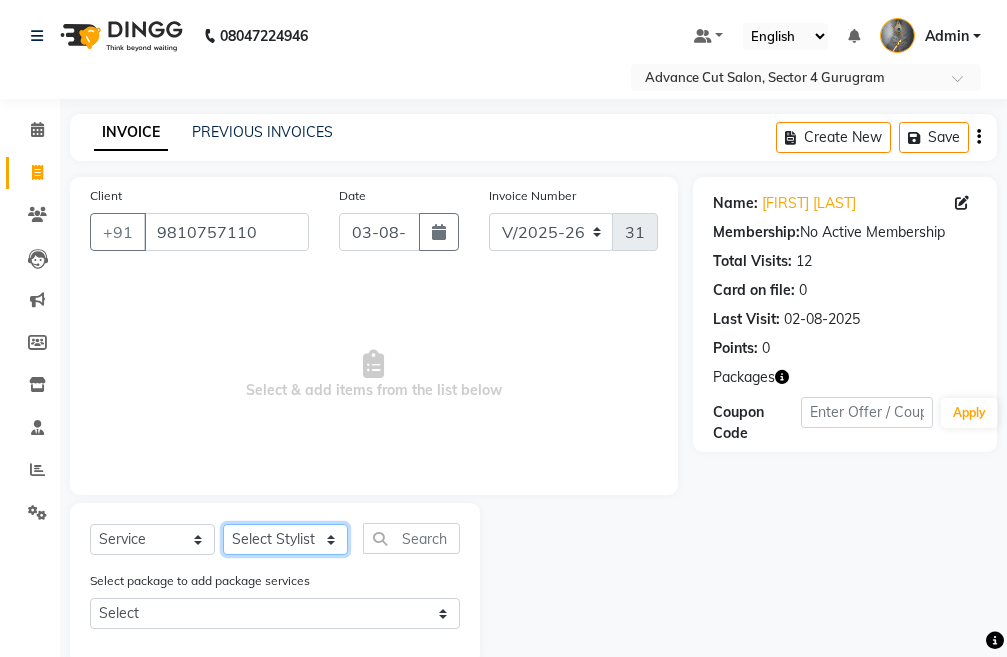 select on "30646" 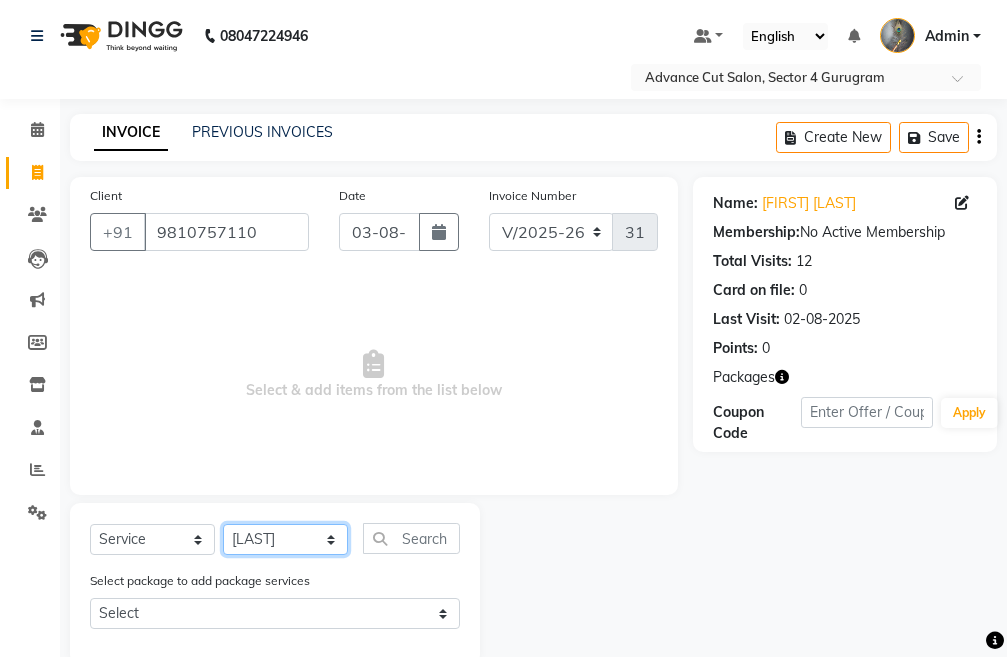 click on "Select Stylist Admin chahit COUNTOR hardeep mamta manisha MONISH navi NOSHAD ALI rahul shatnam shweta singh sunny tip" 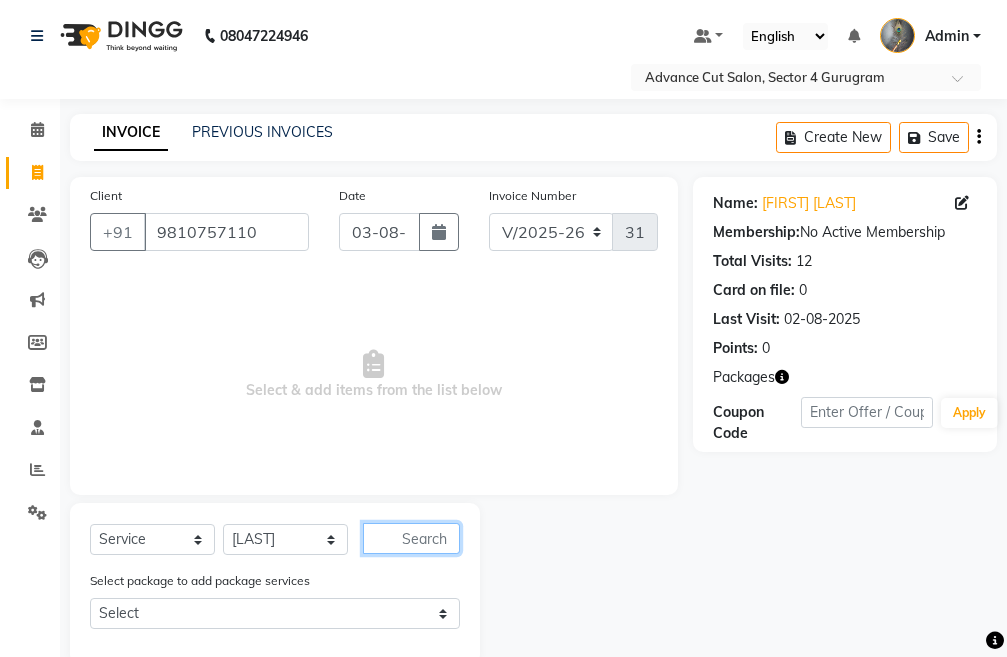 click 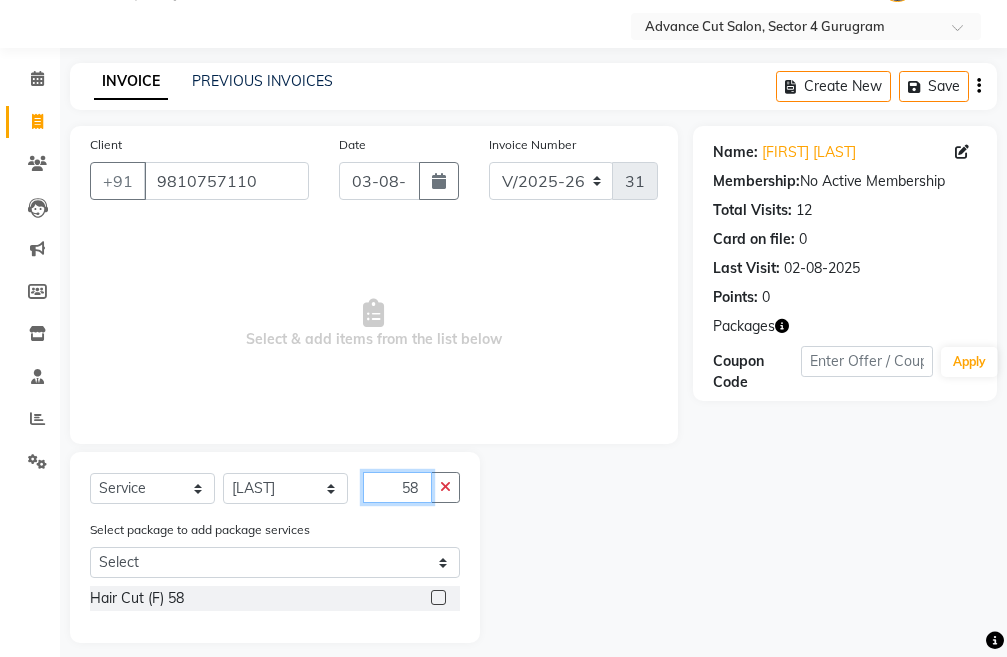 scroll, scrollTop: 67, scrollLeft: 0, axis: vertical 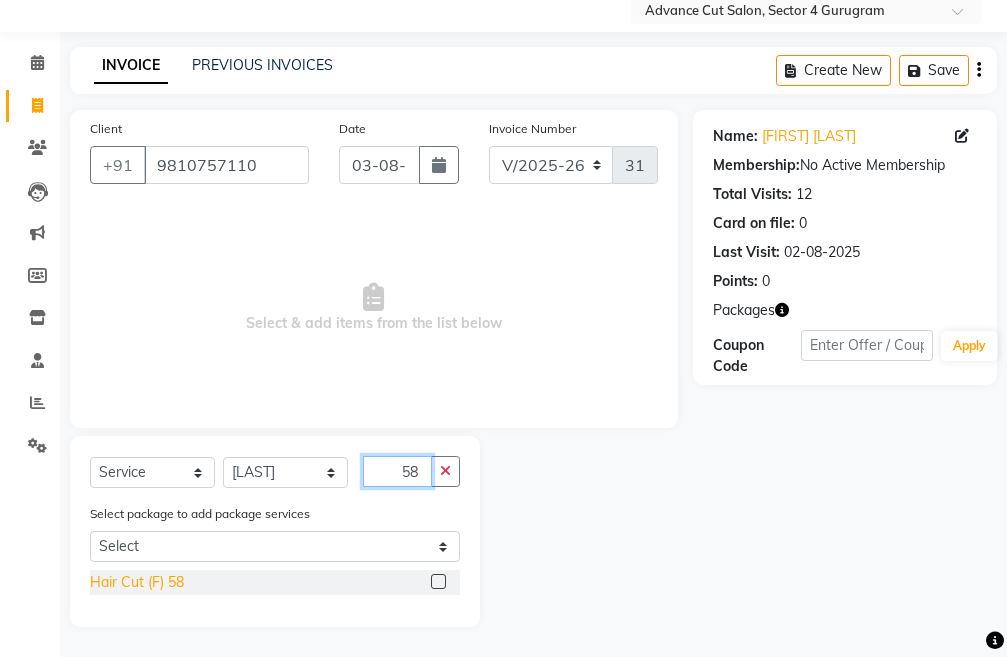 type on "58" 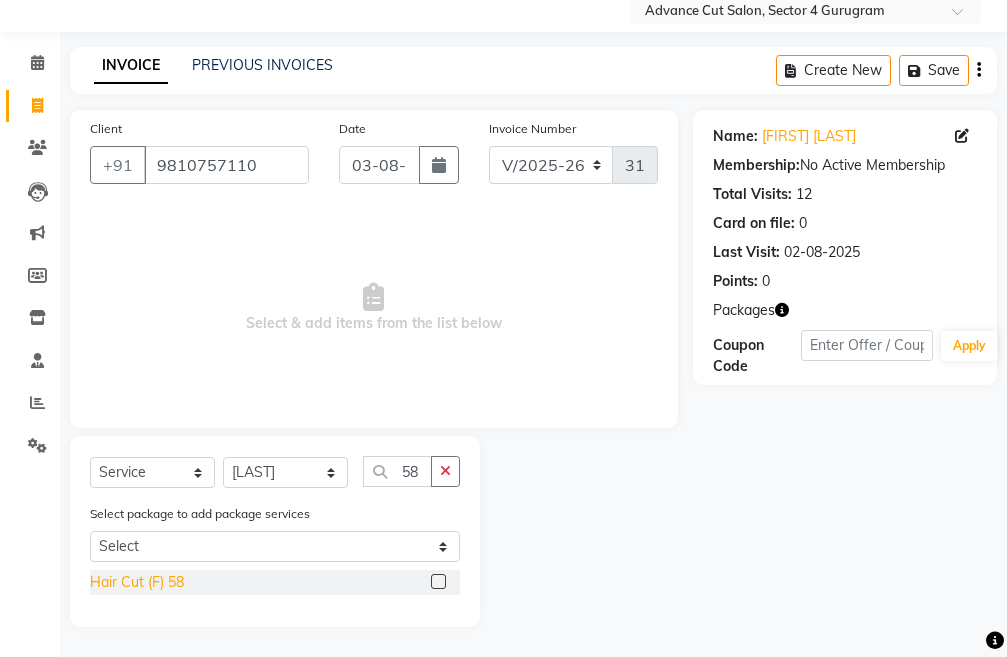 click on "Hair Cut (F) 58" 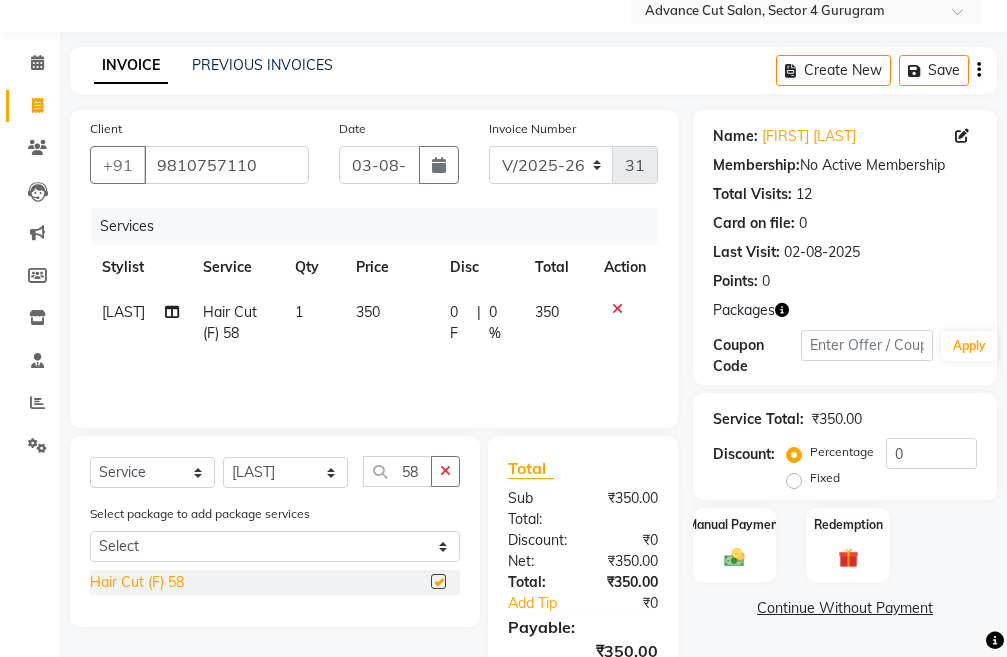 checkbox on "false" 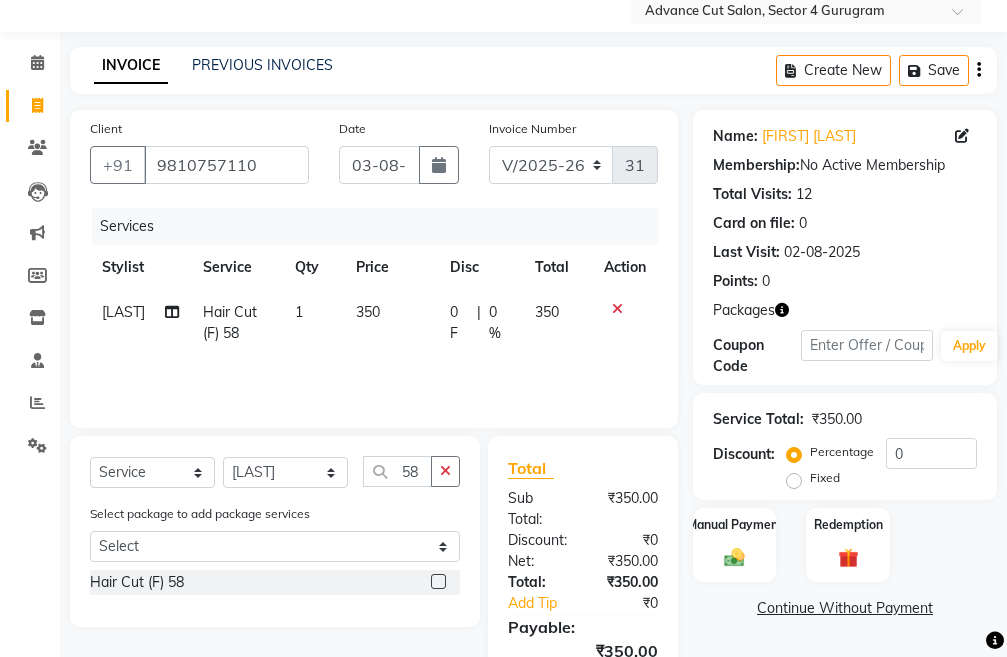click 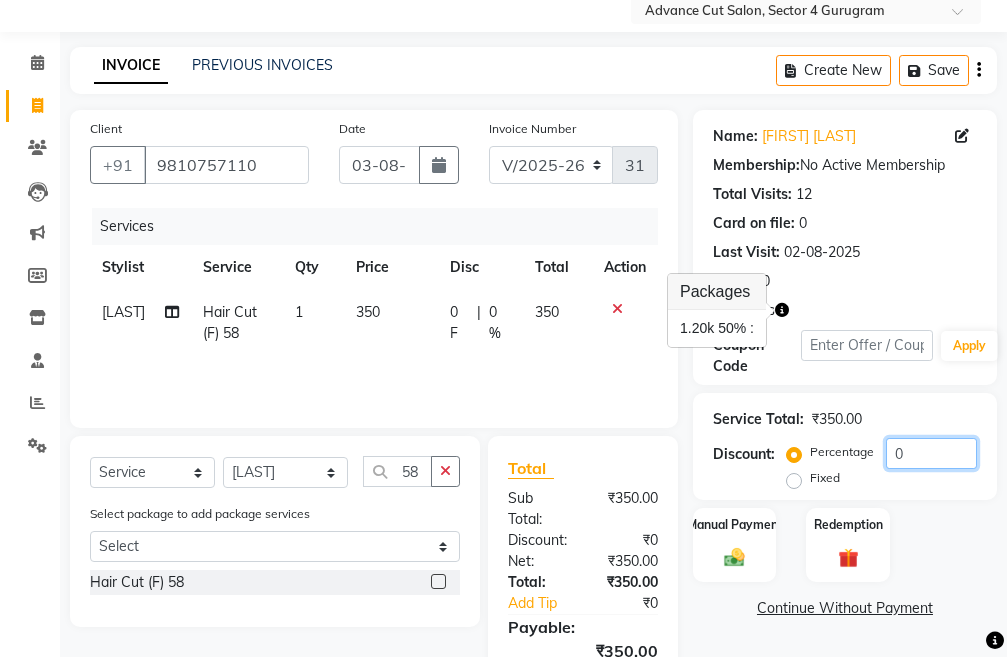 click on "0" 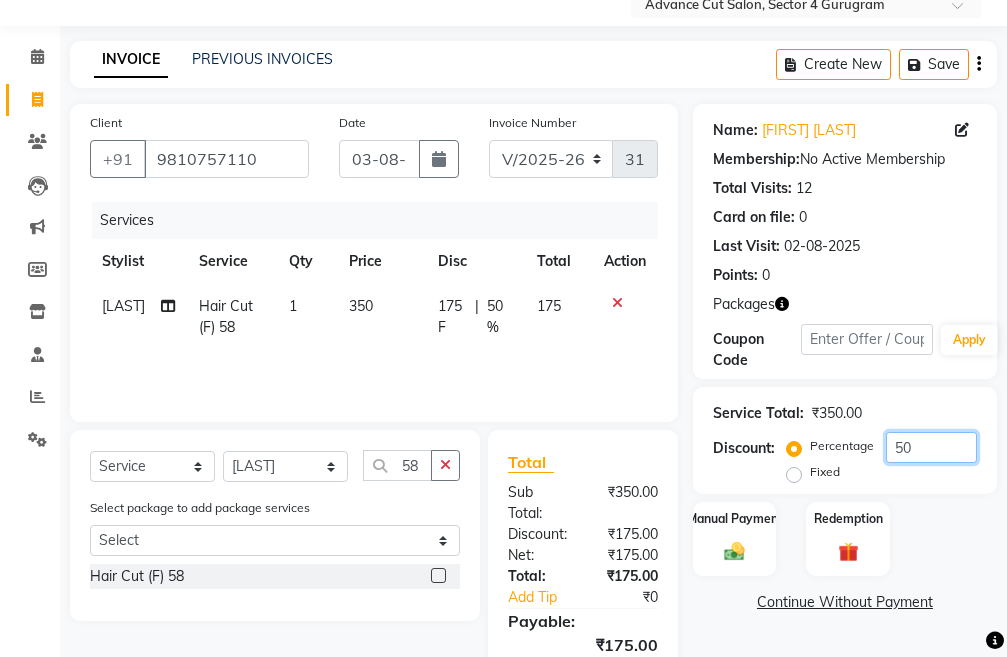 scroll, scrollTop: 194, scrollLeft: 0, axis: vertical 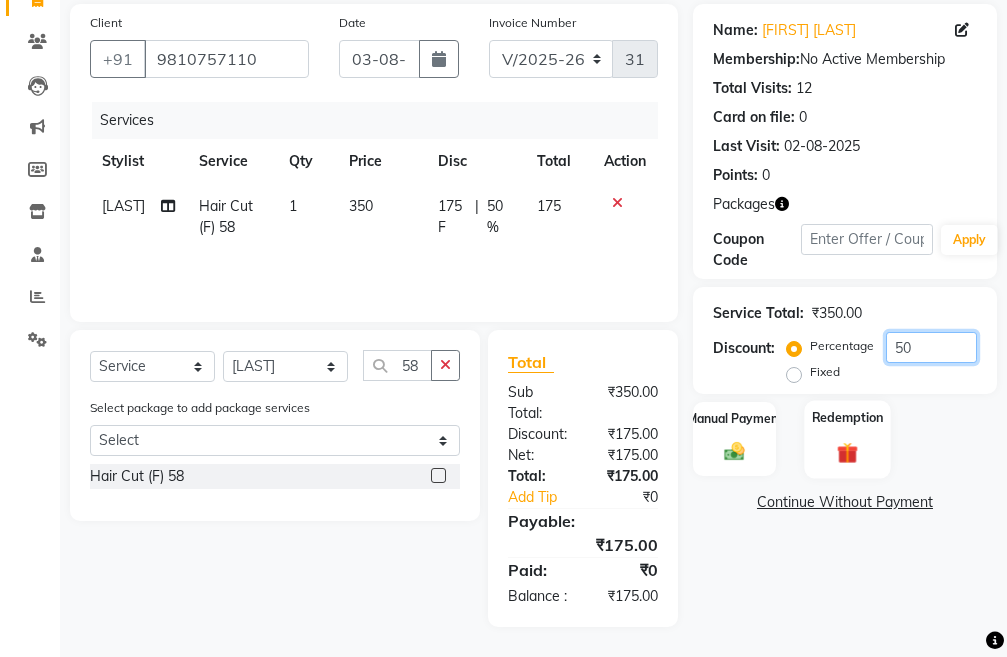 type on "50" 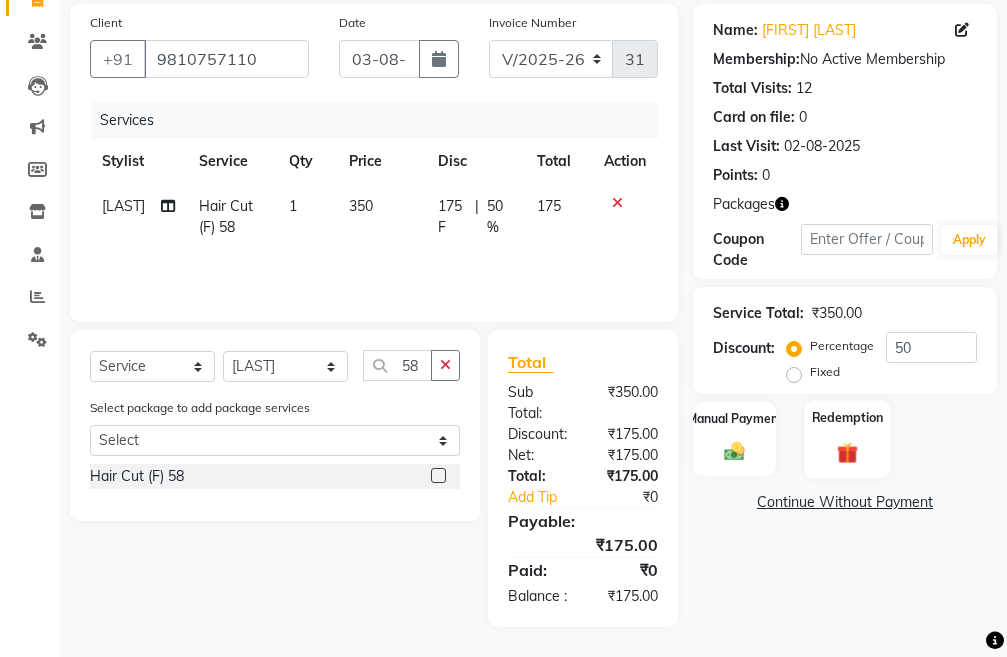 click on "Redemption" 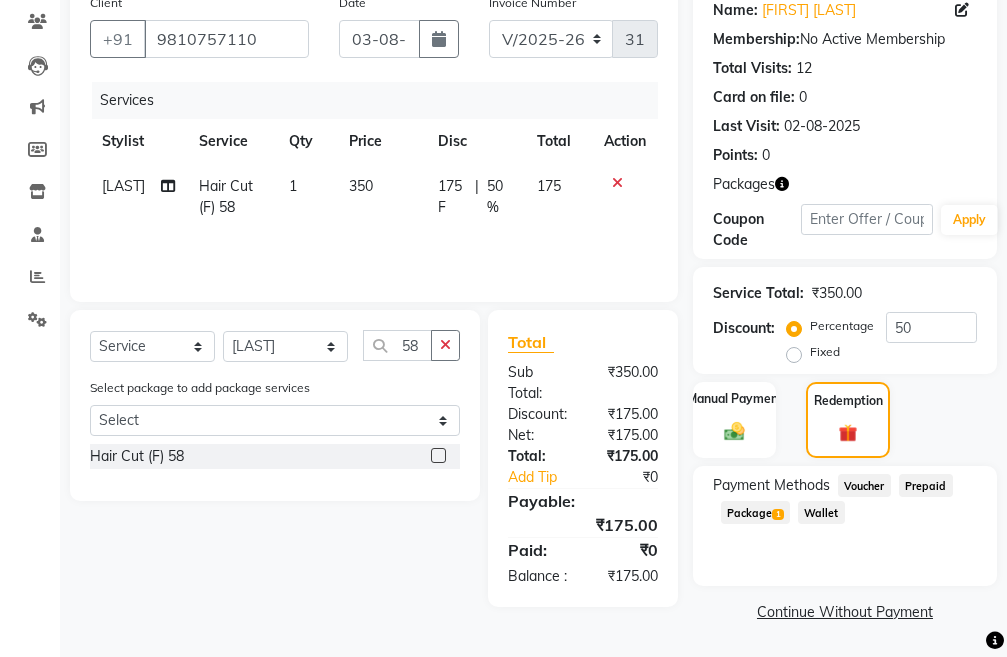 click on "Package  1" 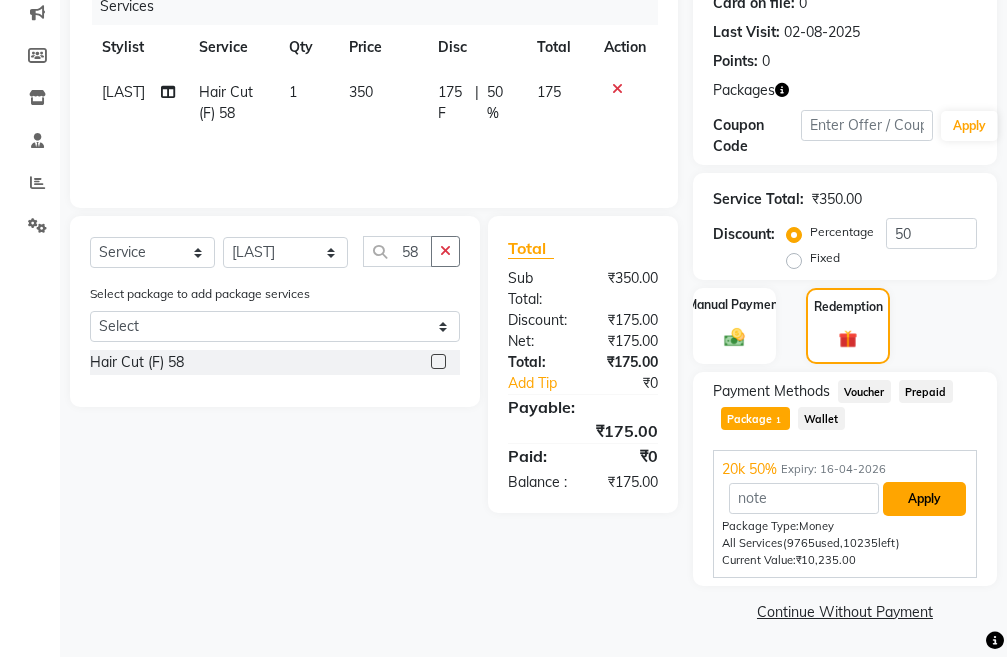 click on "Apply" at bounding box center [924, 499] 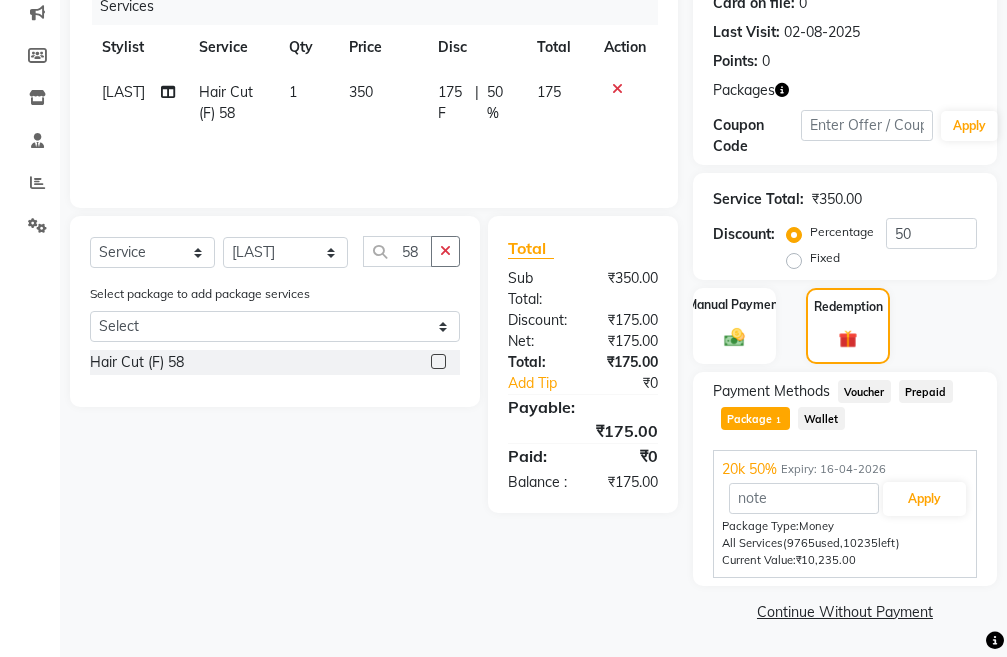 scroll, scrollTop: 210, scrollLeft: 0, axis: vertical 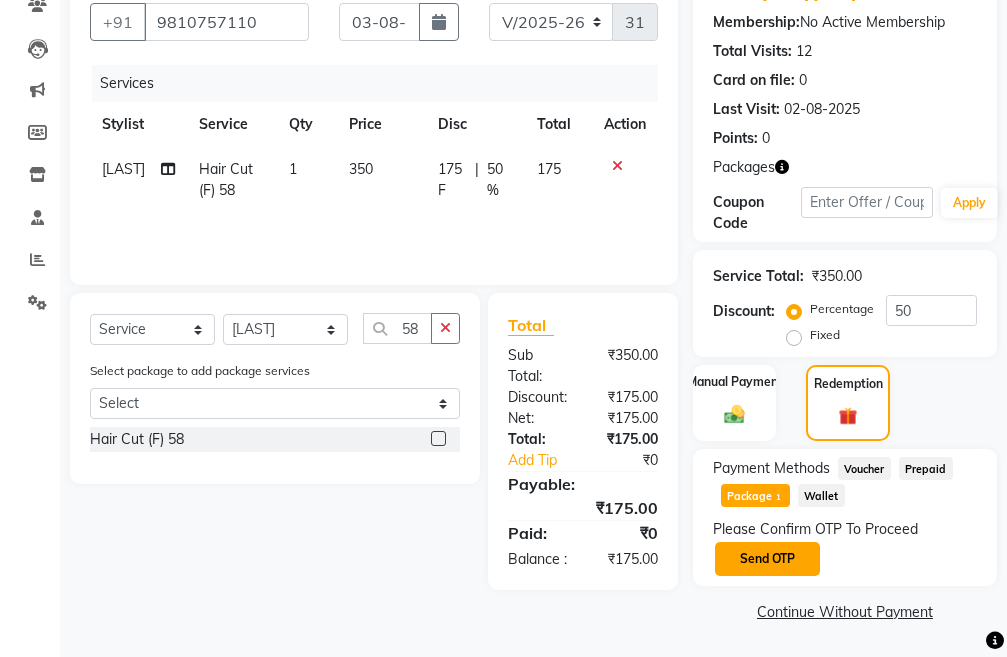 click on "Send OTP" 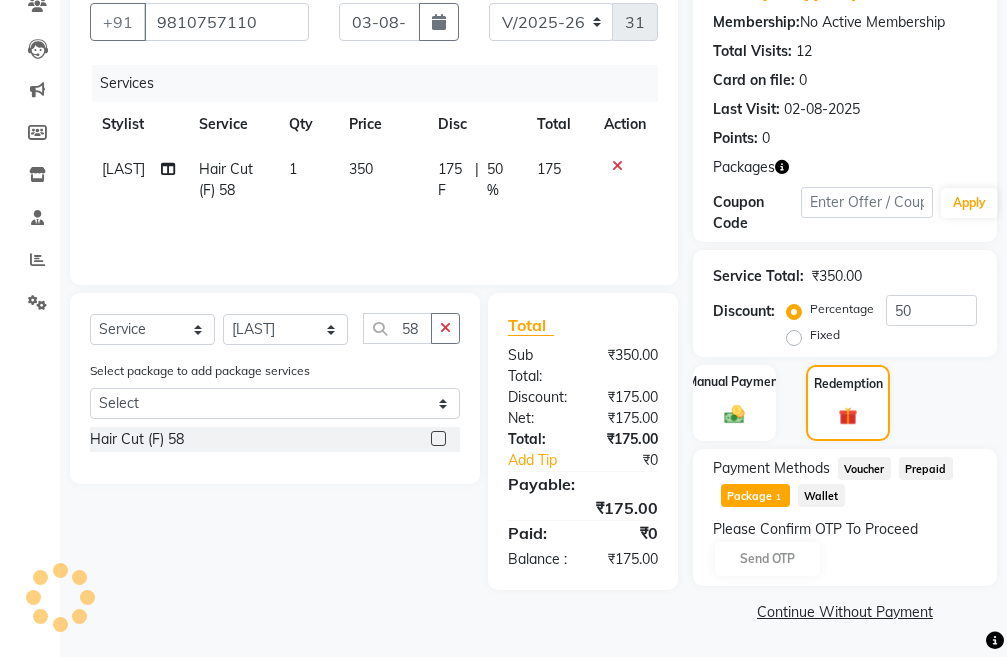 click on "Please Confirm OTP To Proceed Send OTP" 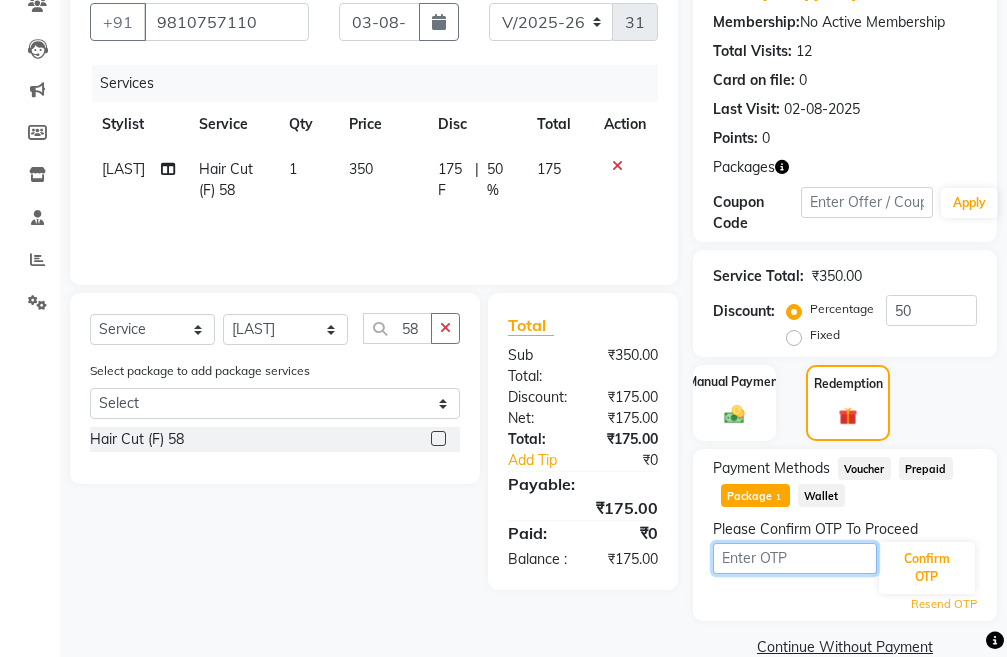 click at bounding box center (795, 558) 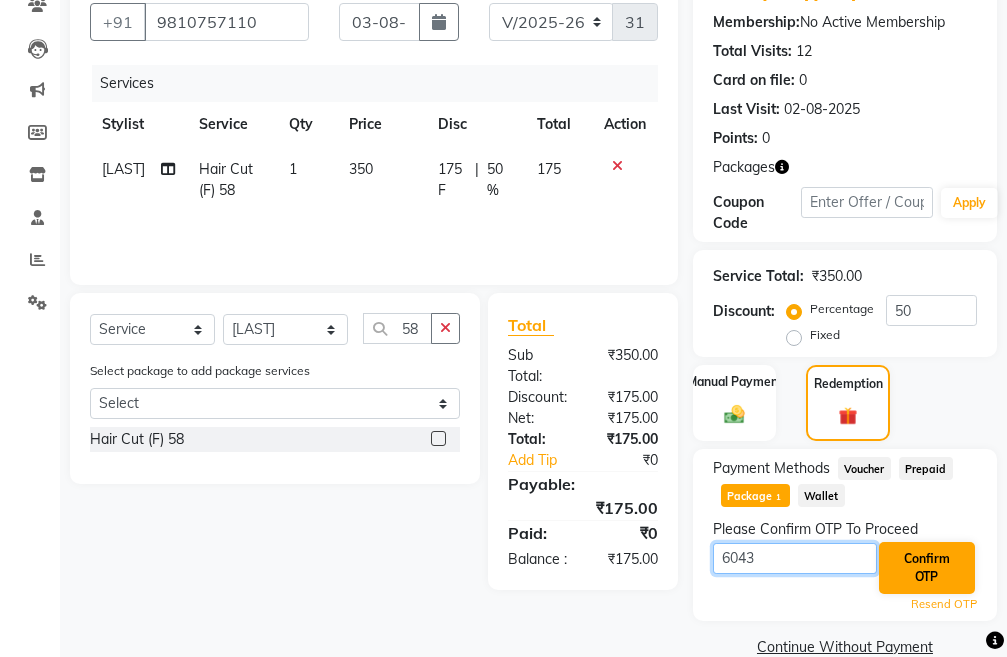 type on "6043" 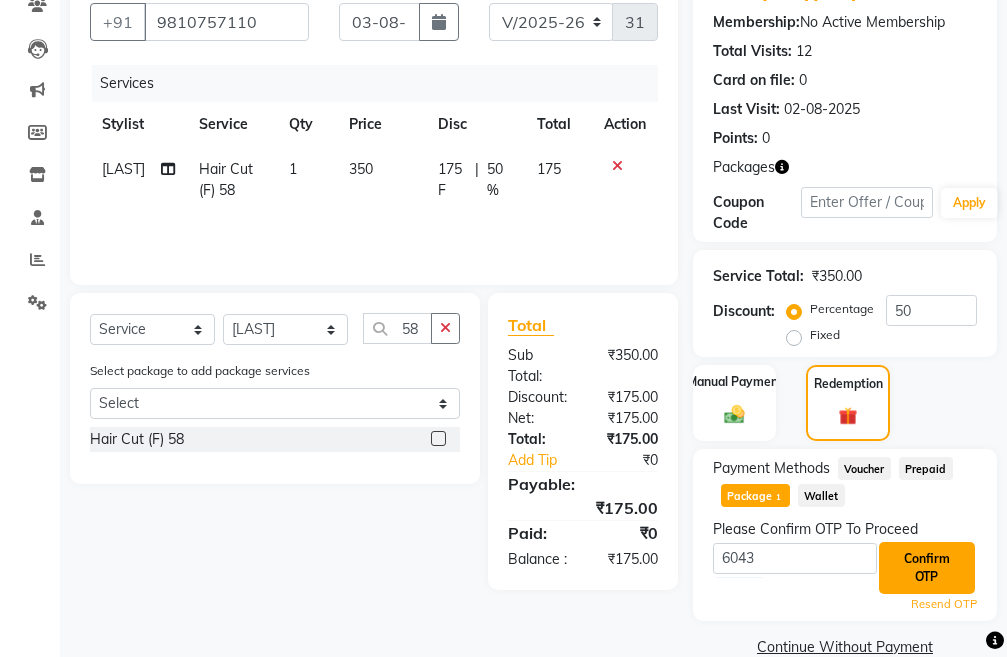 click on "Confirm OTP" 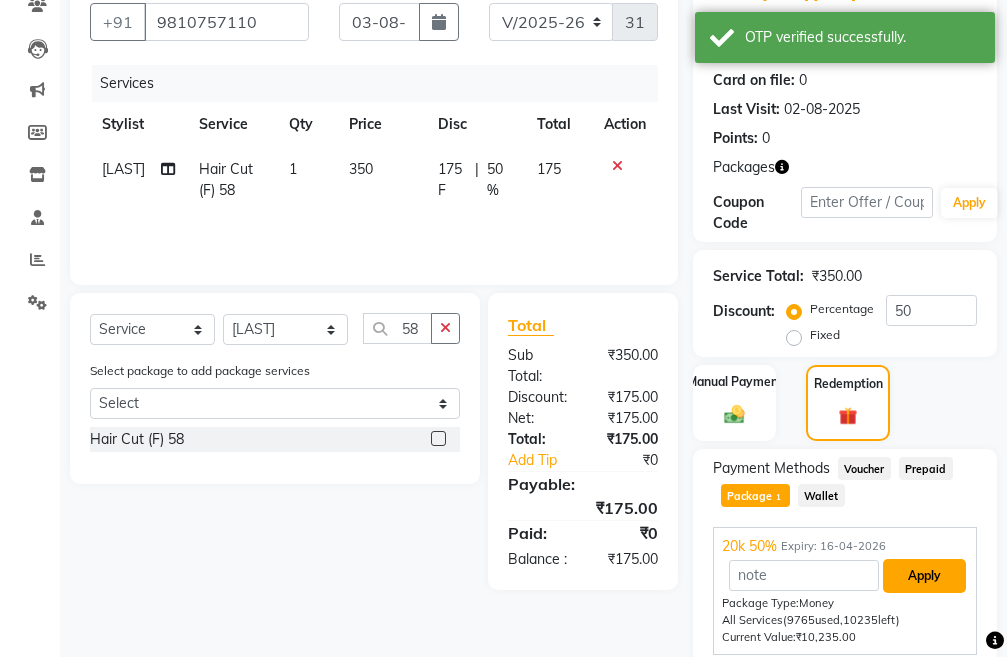 click on "Apply" at bounding box center [924, 576] 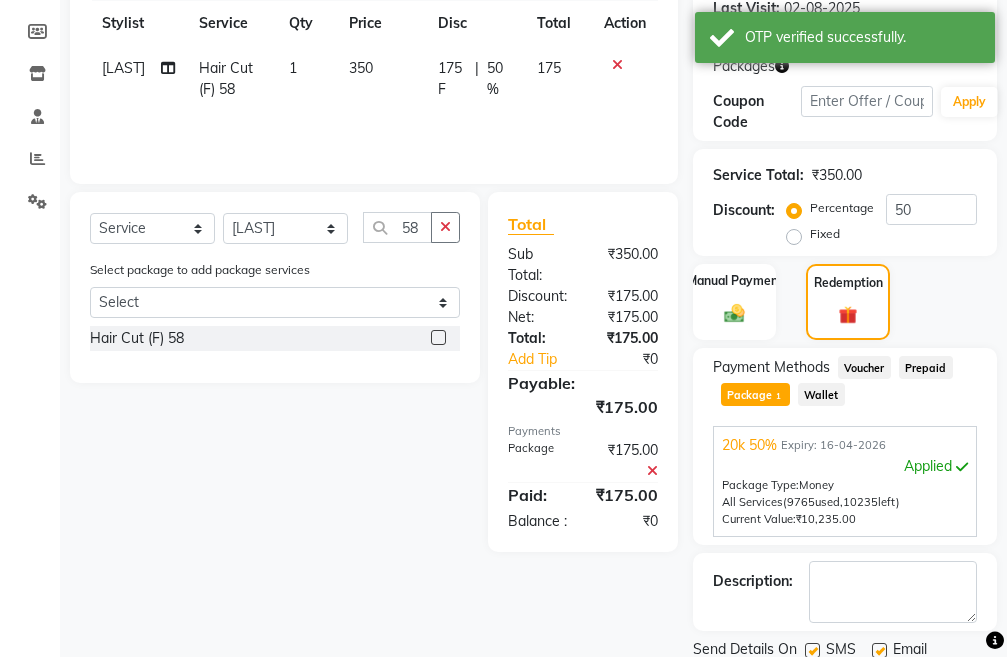 scroll, scrollTop: 383, scrollLeft: 0, axis: vertical 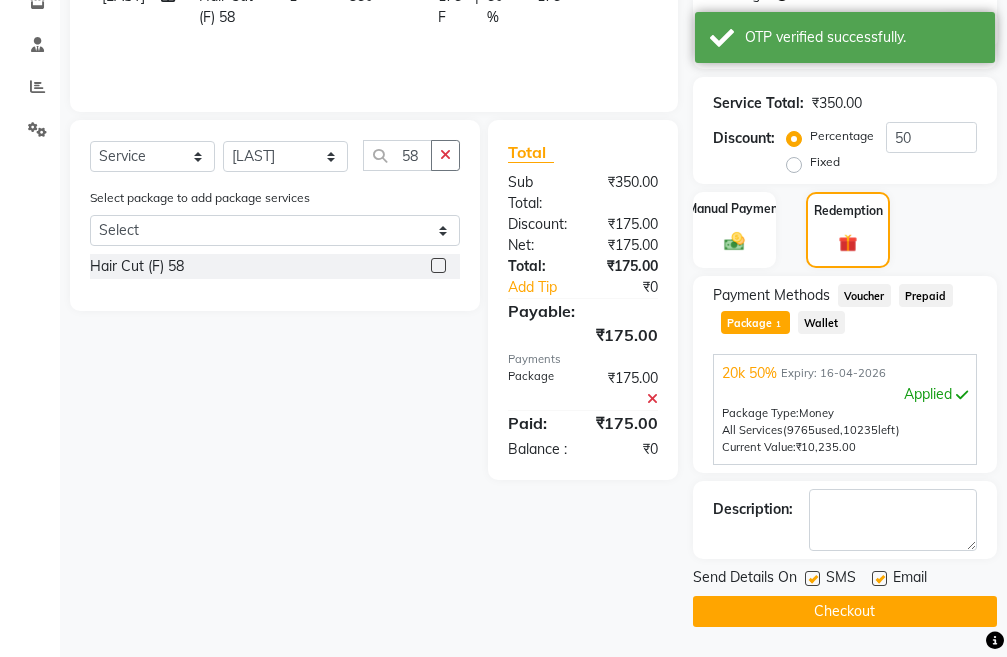 click on "Checkout" 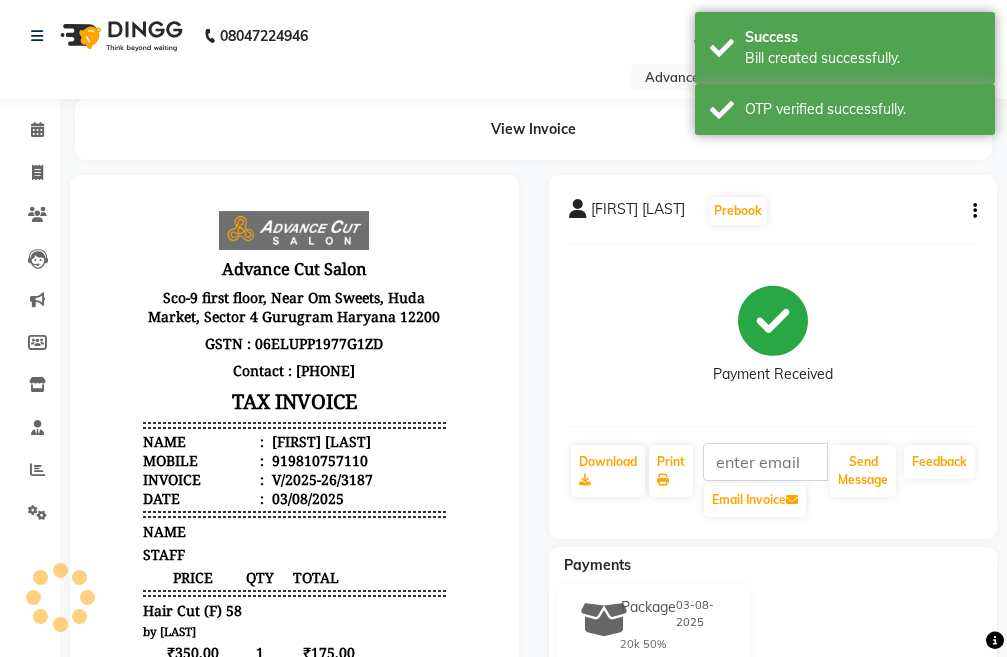 scroll, scrollTop: 0, scrollLeft: 0, axis: both 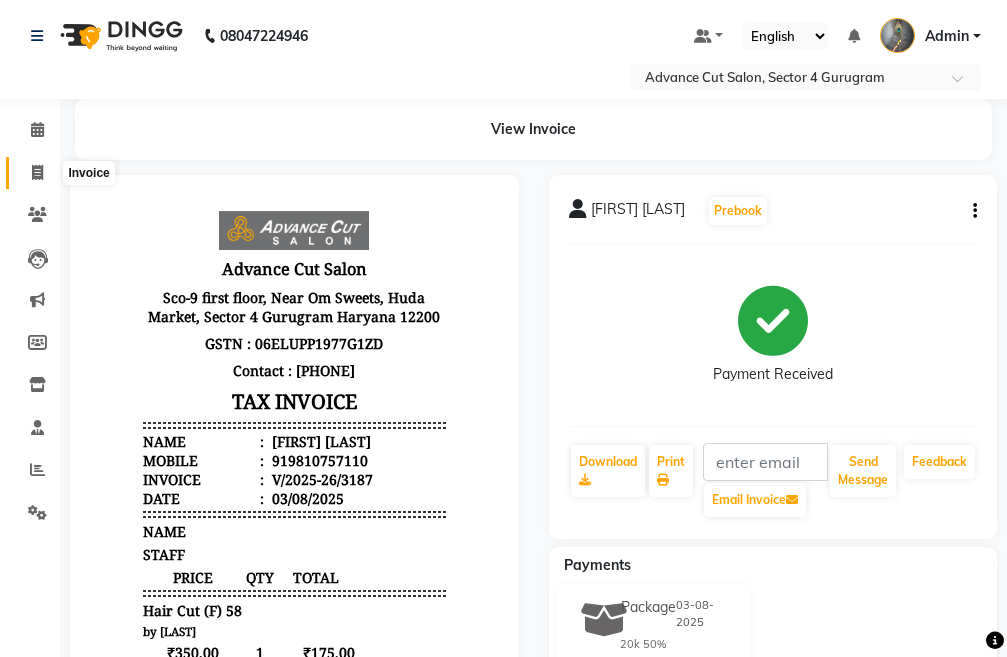 click 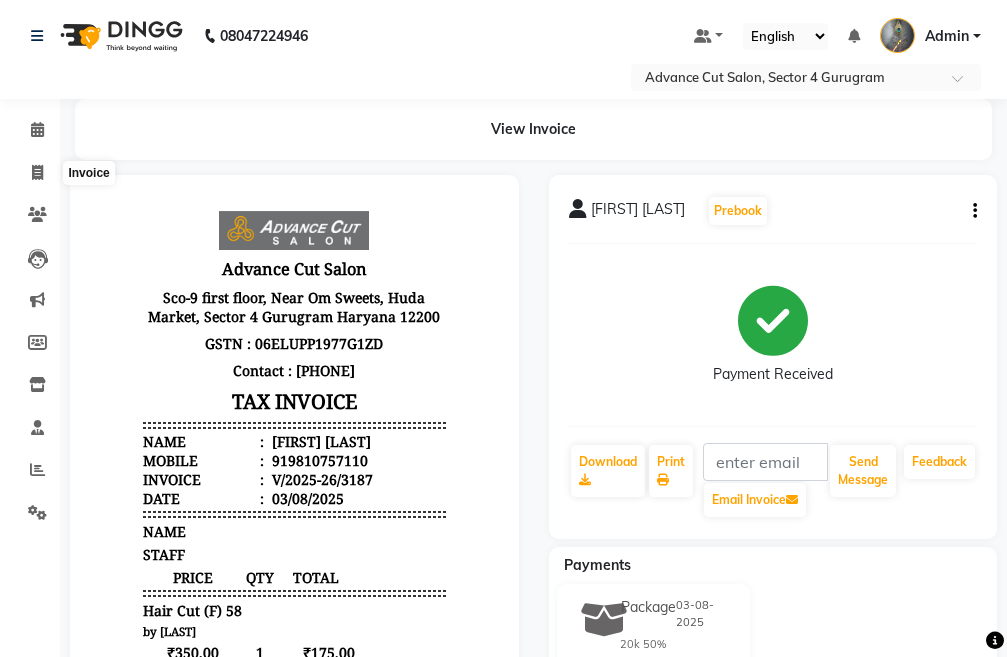 select on "service" 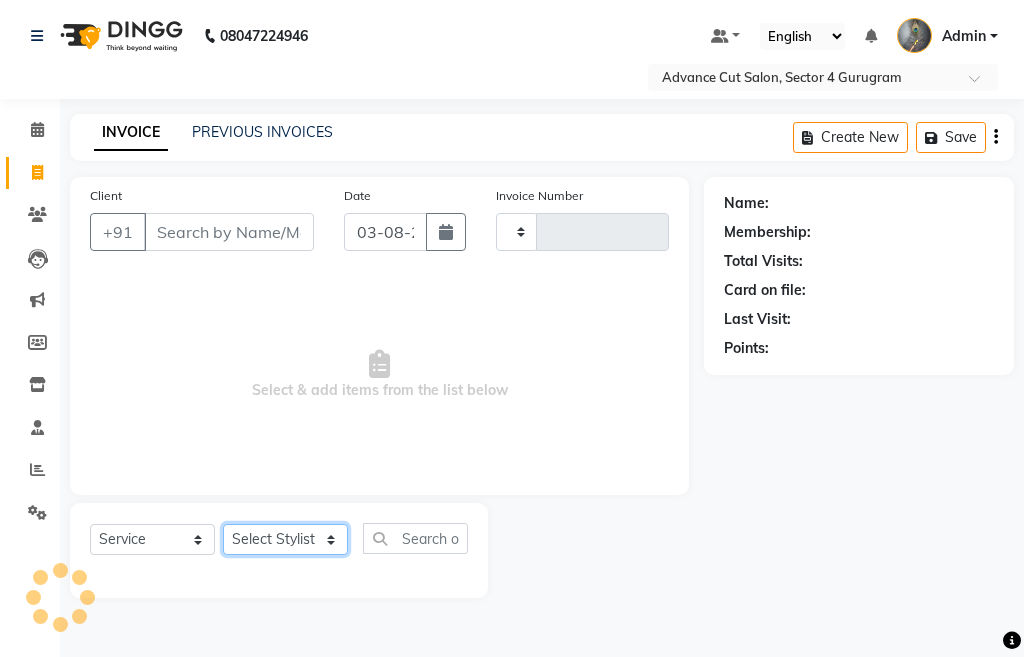 click on "Select Stylist" 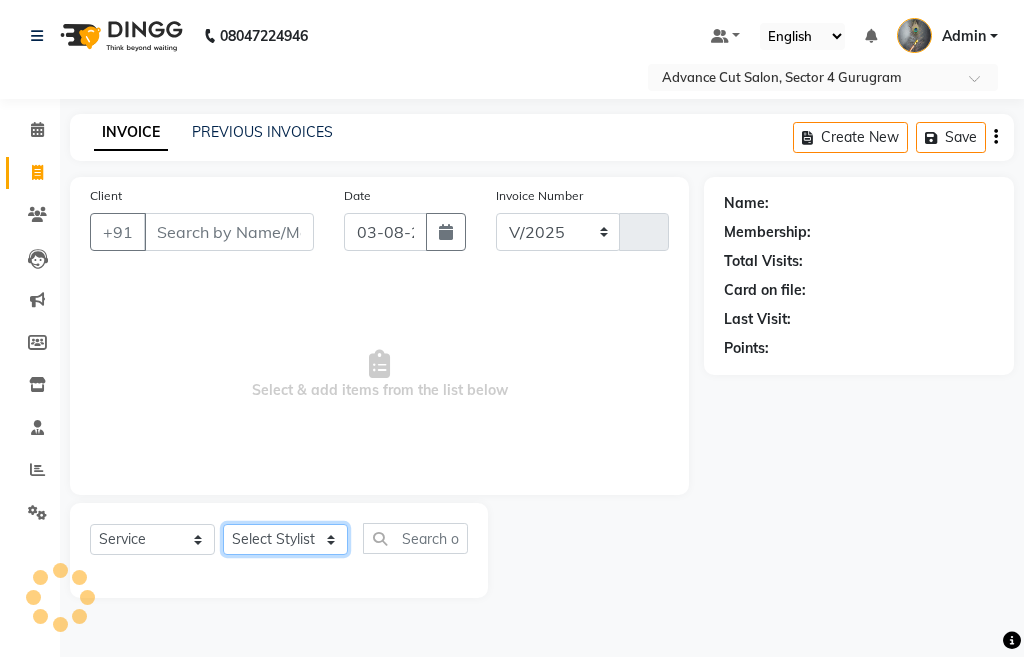 select on "4939" 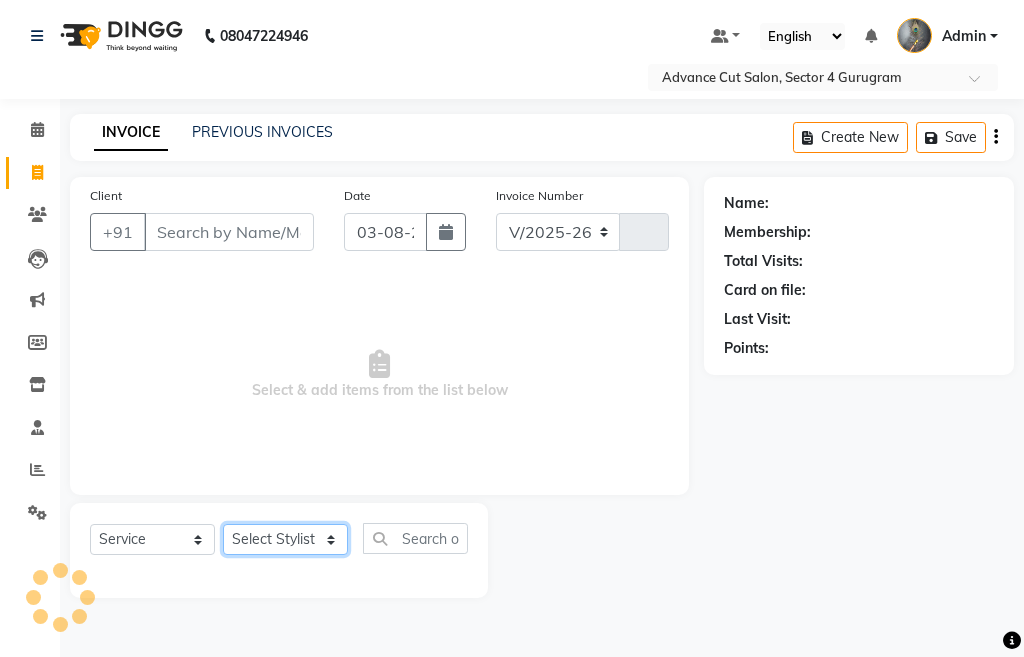 type on "3188" 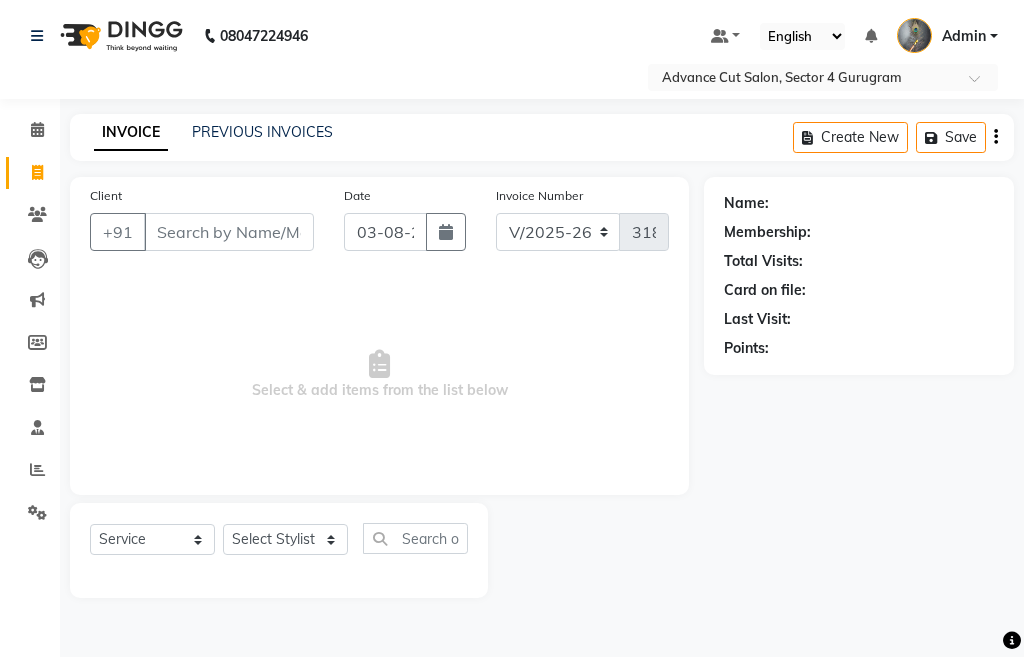 click on "Select & add items from the list below" at bounding box center [379, 375] 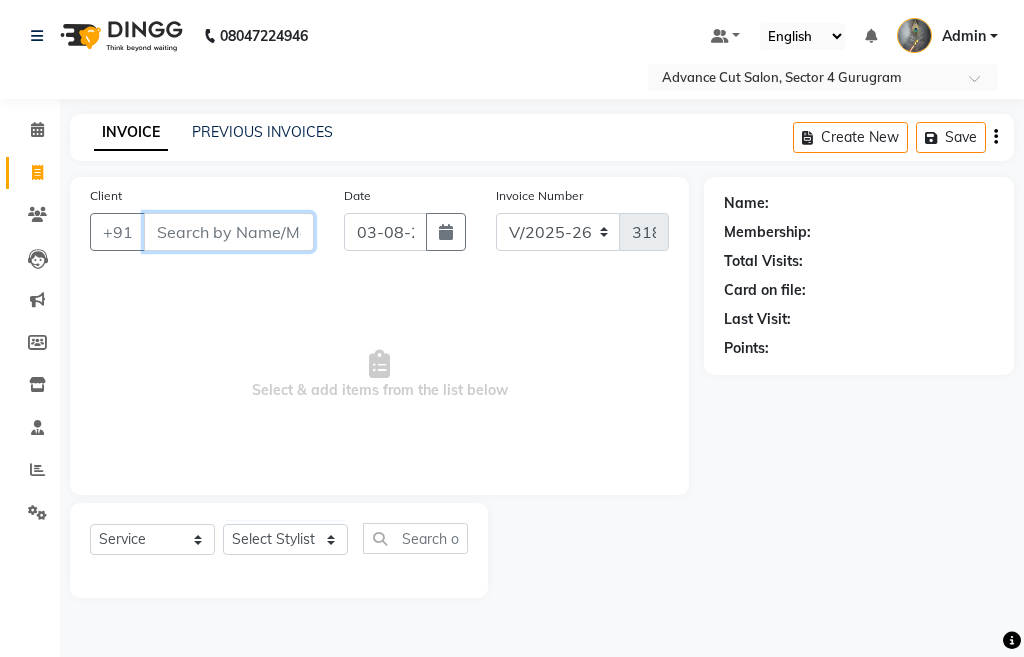 click on "Client" at bounding box center [229, 232] 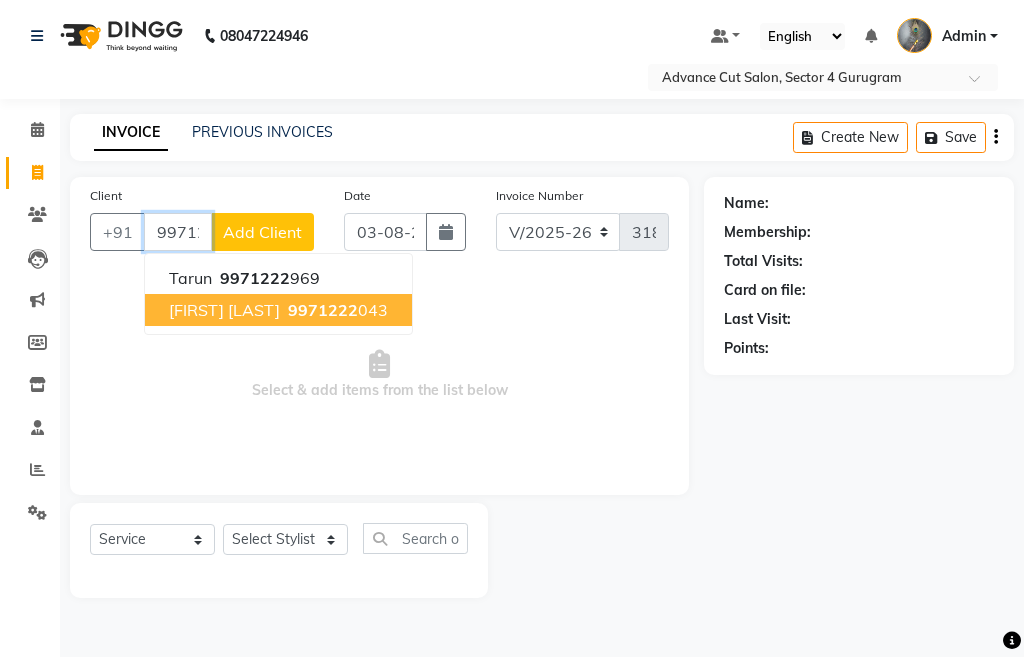 click on "DEEPAK MEHTA" at bounding box center (224, 310) 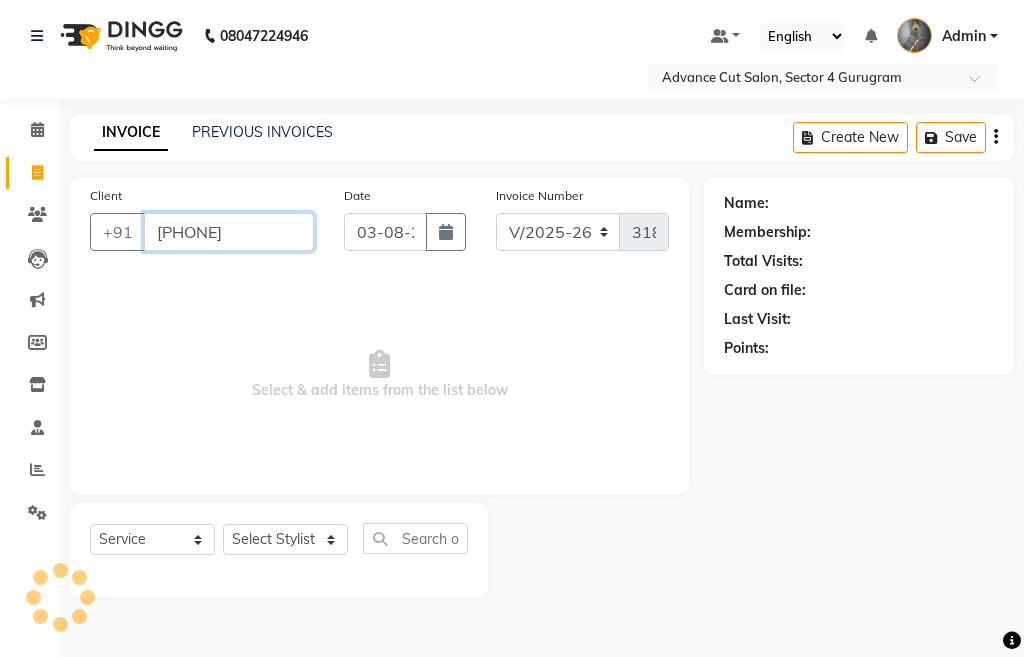 type on "[PHONE]" 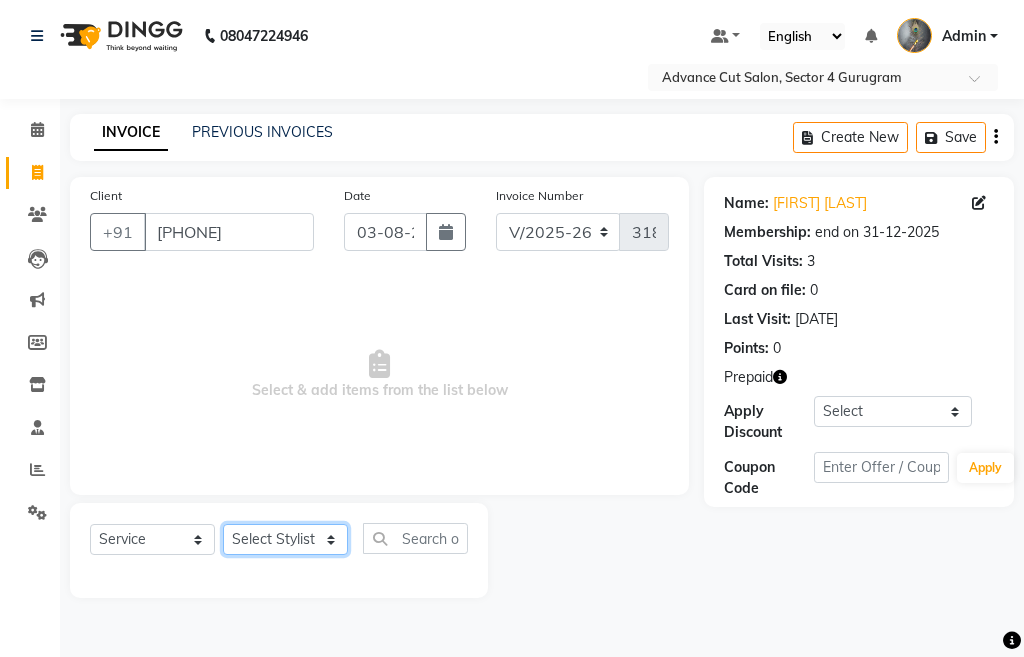 click on "Select Stylist Admin chahit COUNTOR hardeep mamta manisha MONISH navi NOSHAD ALI rahul shatnam shweta singh sunny tip" 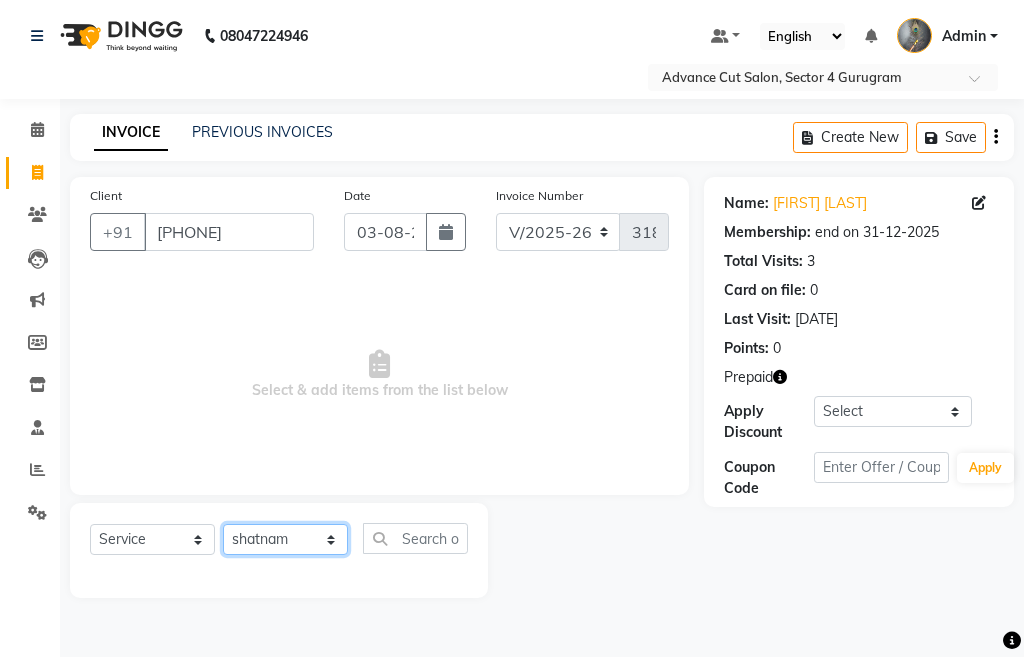 click on "Select Stylist Admin chahit COUNTOR hardeep mamta manisha MONISH navi NOSHAD ALI rahul shatnam shweta singh sunny tip" 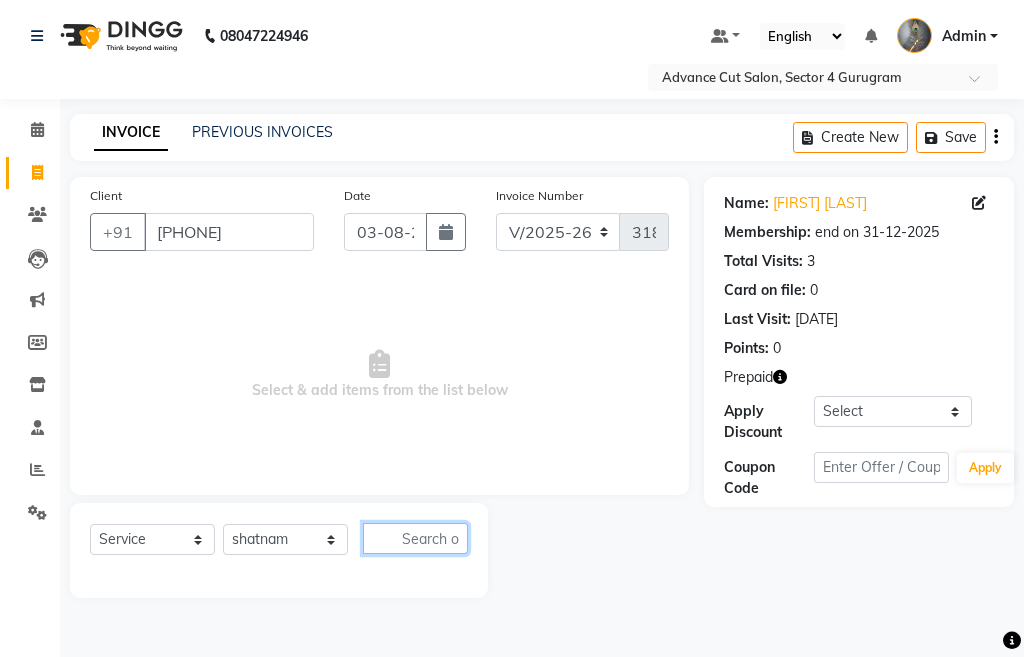 click 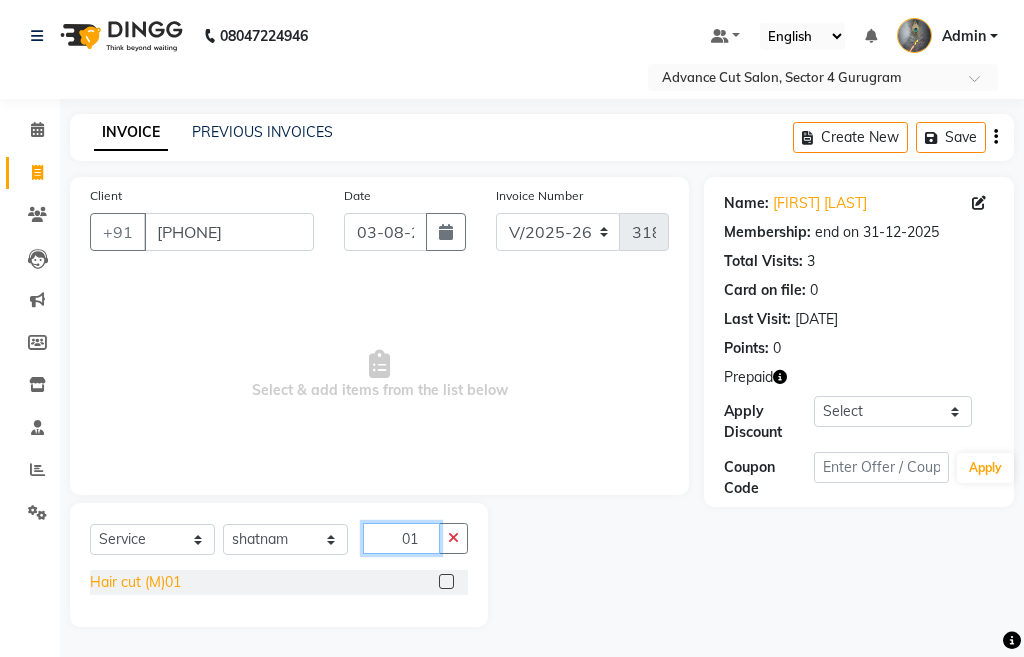 type on "01" 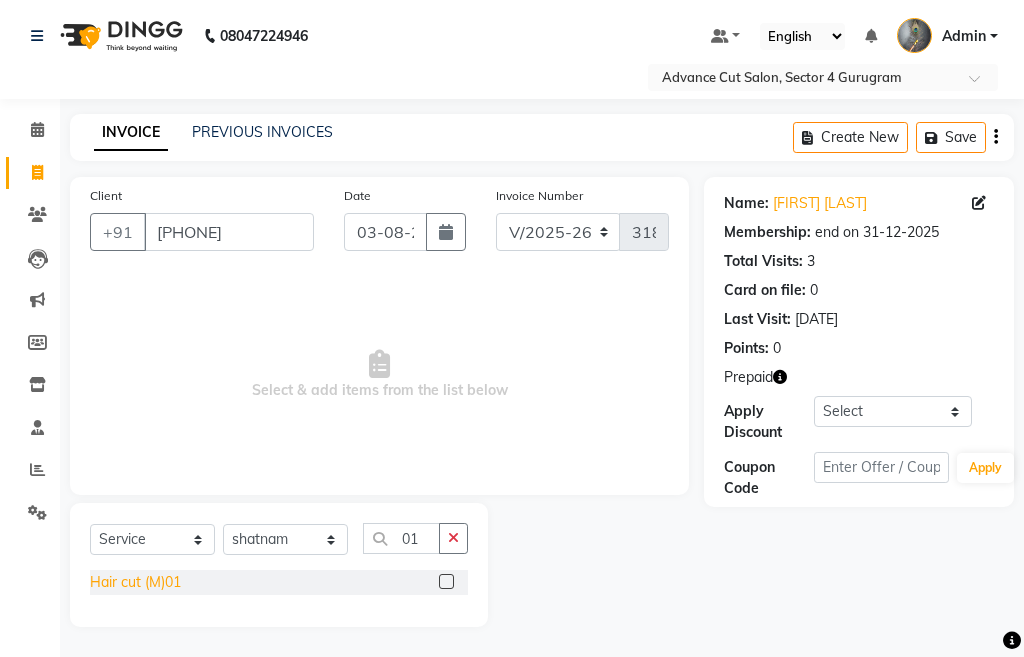 click on "Hair cut (M)01" 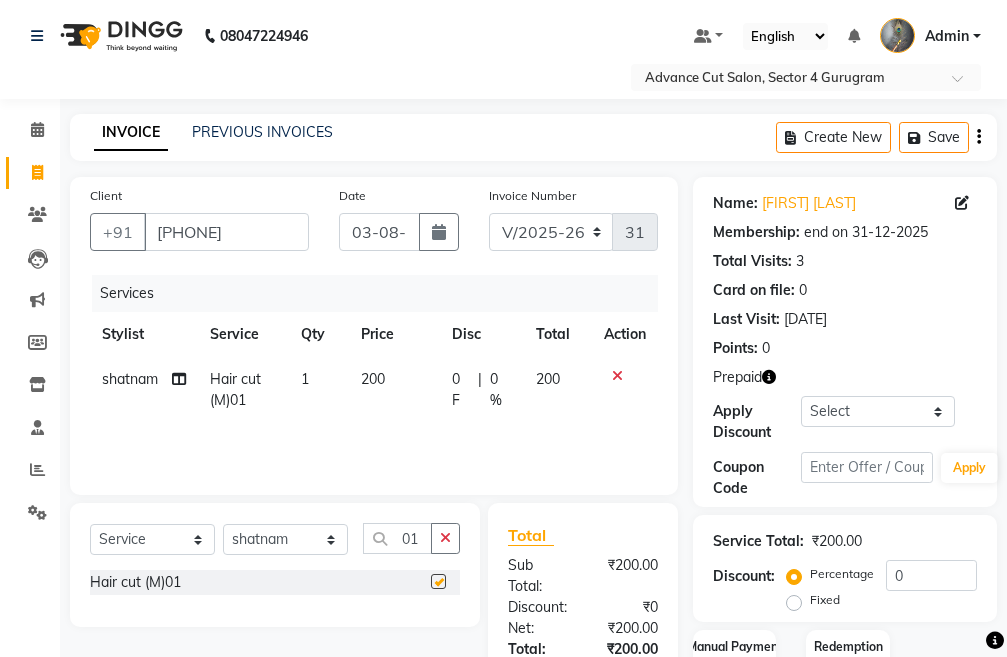 checkbox on "false" 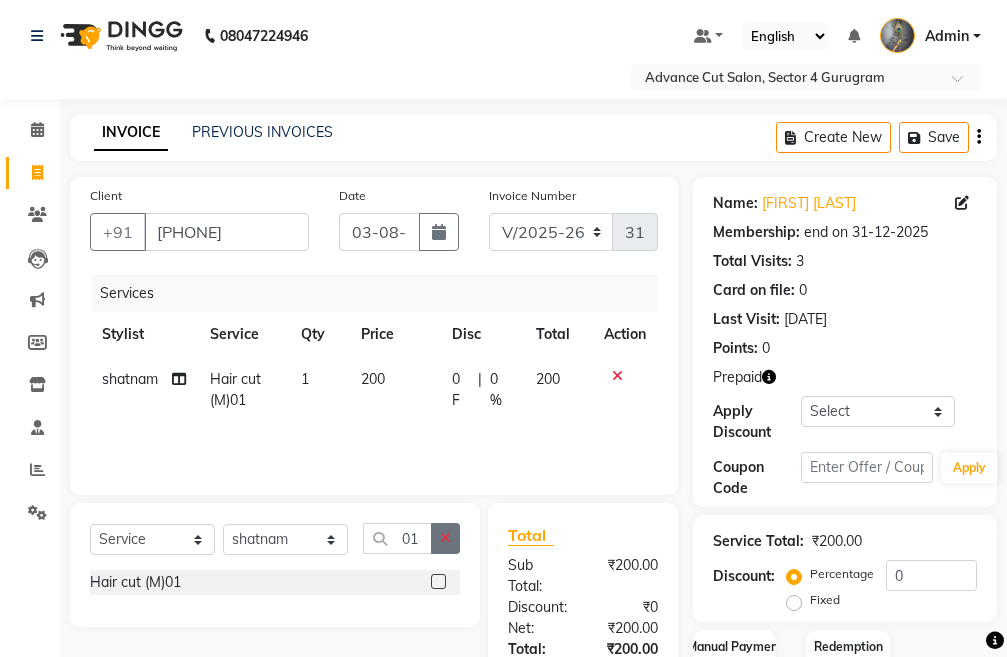 click 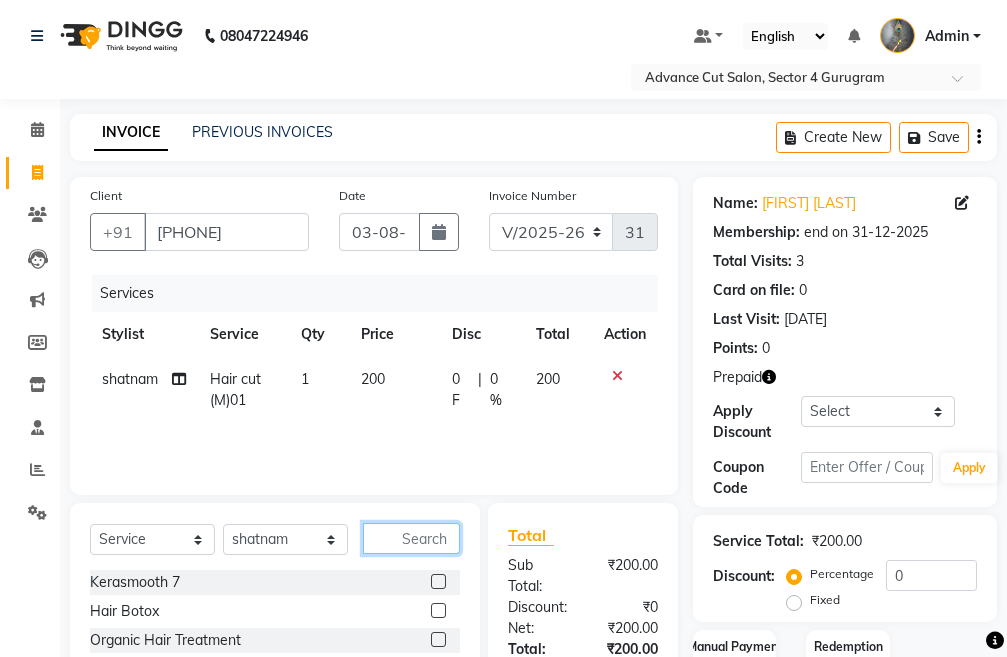 click 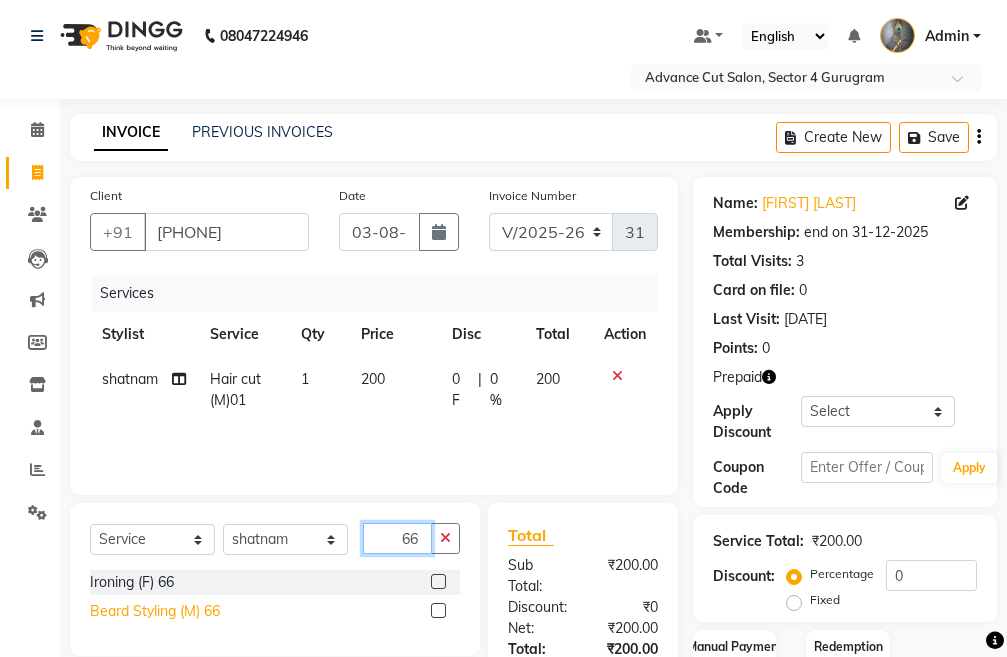 type on "66" 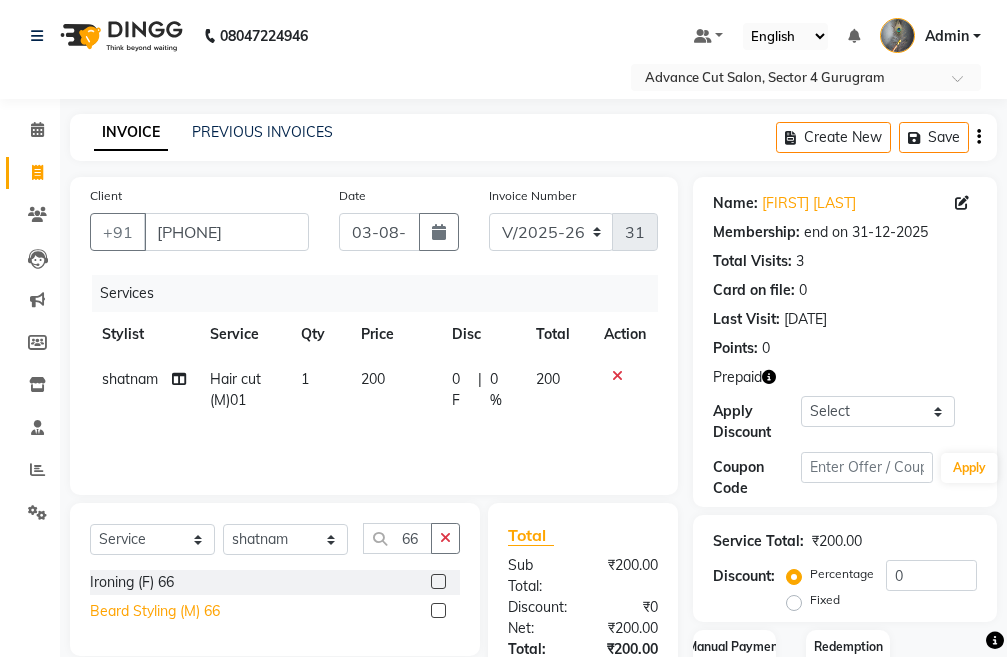 click on "Beard Styling (M) 66" 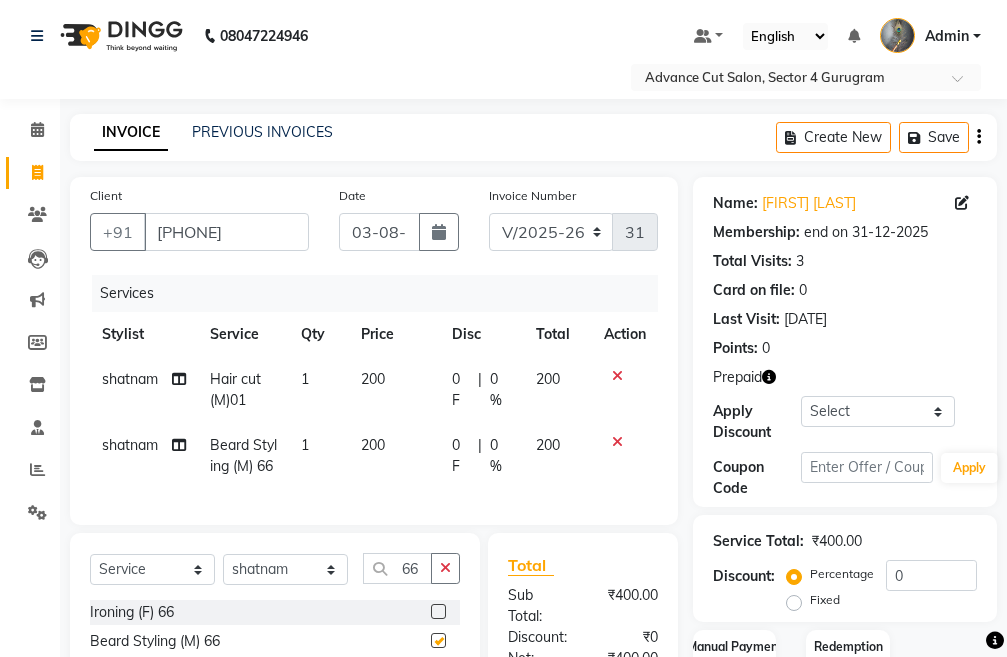 checkbox on "false" 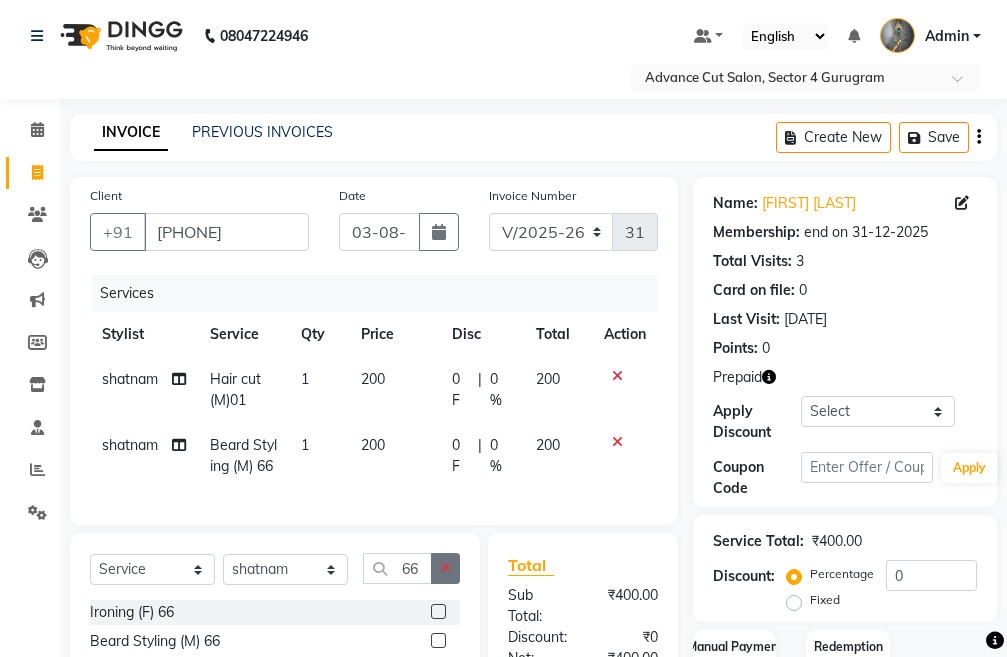 click 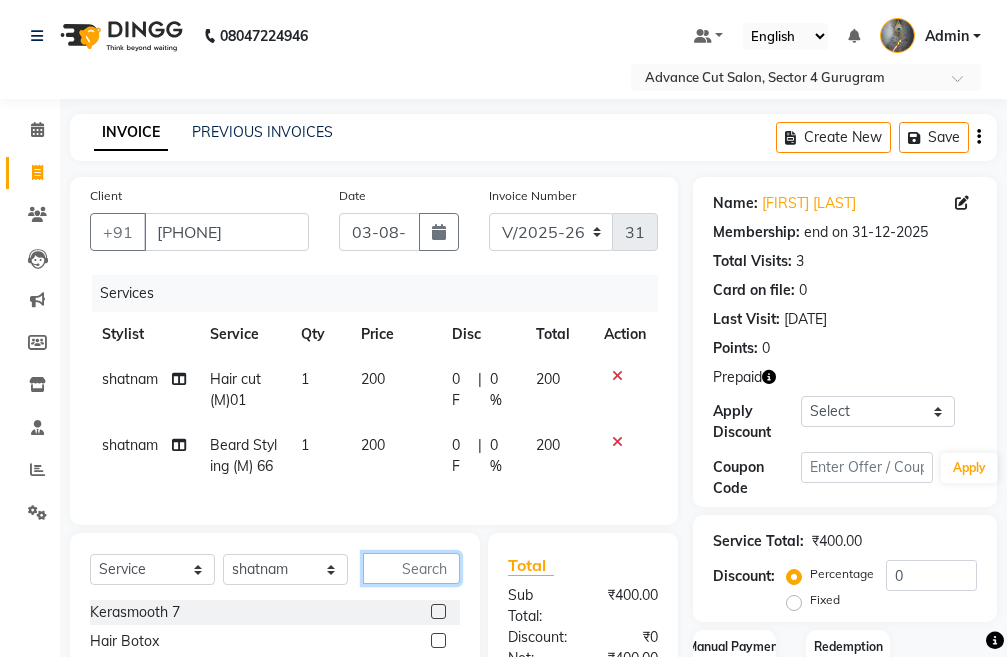 click 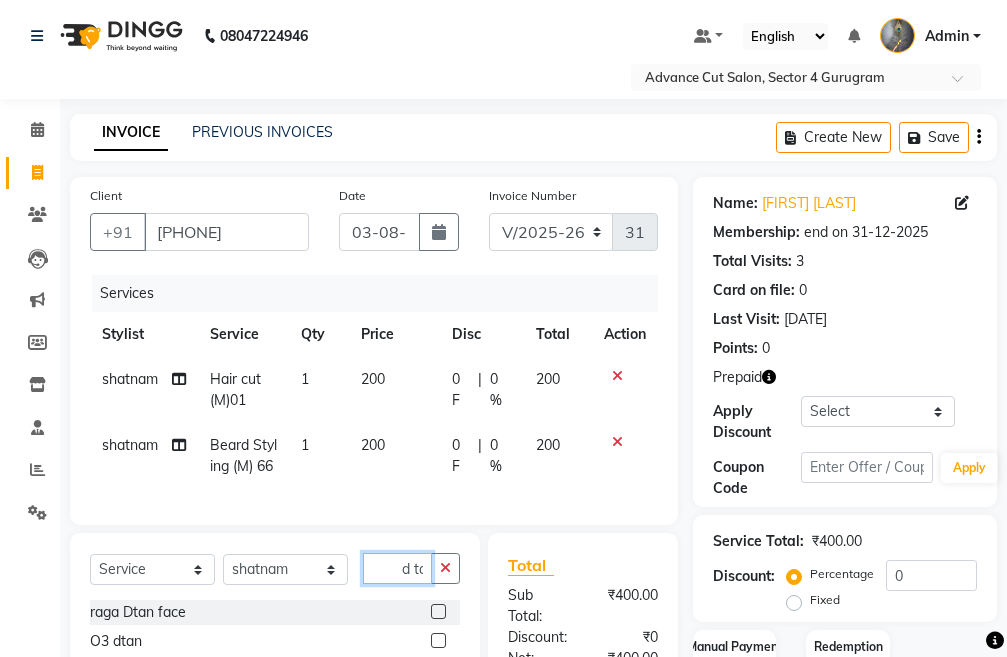 scroll, scrollTop: 0, scrollLeft: 3, axis: horizontal 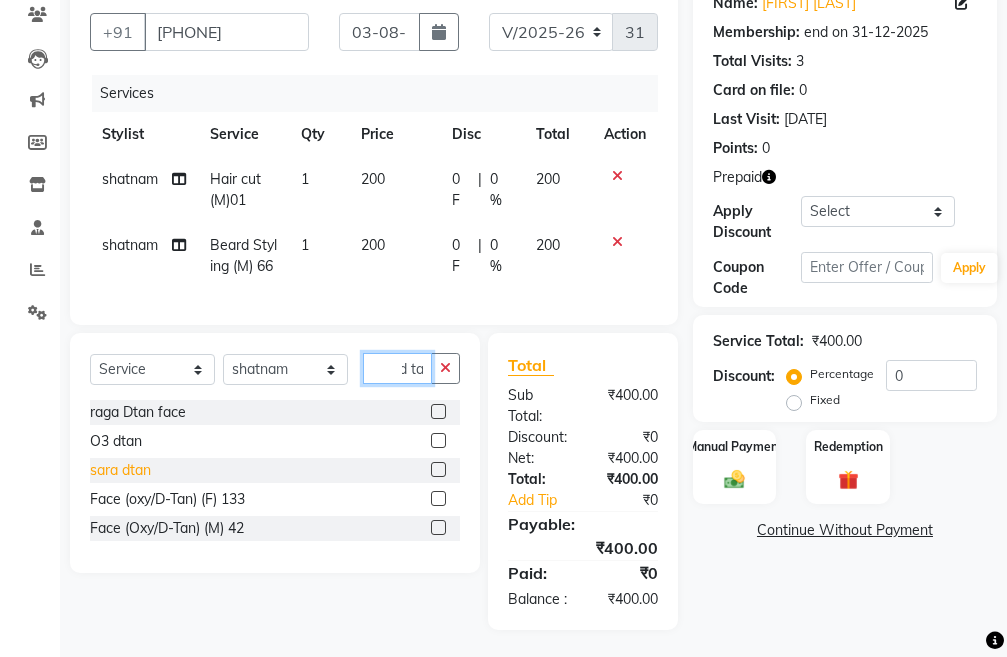 type on "d ta" 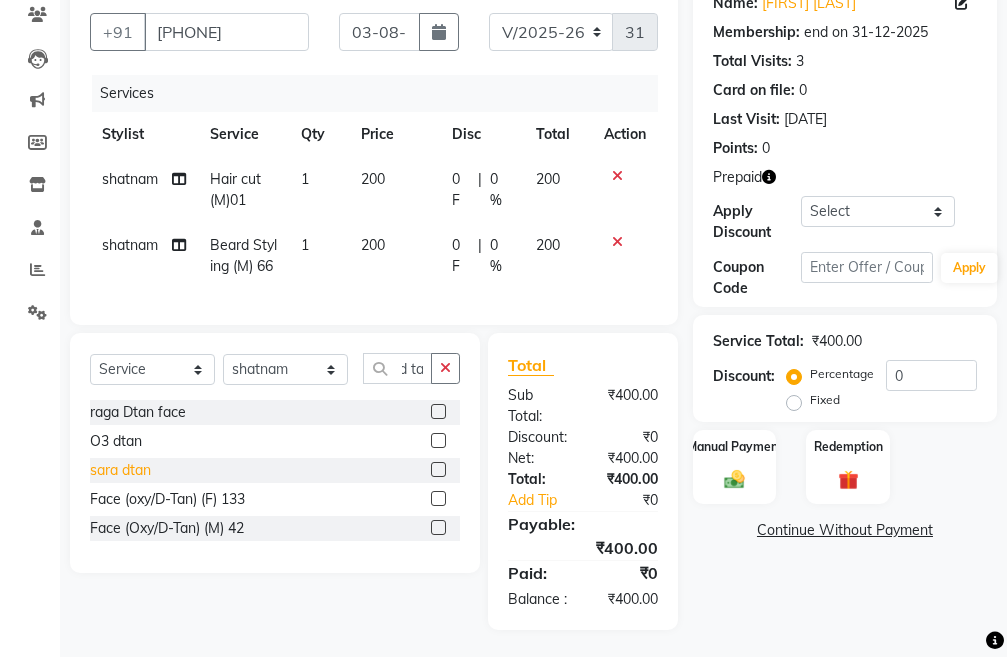 scroll, scrollTop: 0, scrollLeft: 0, axis: both 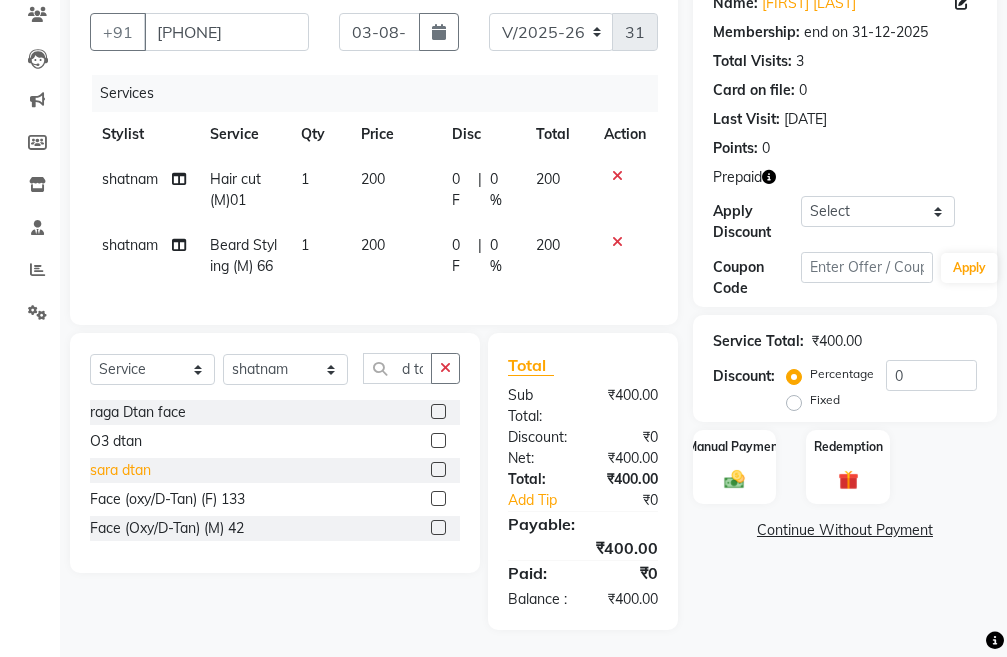click on "sara dtan" 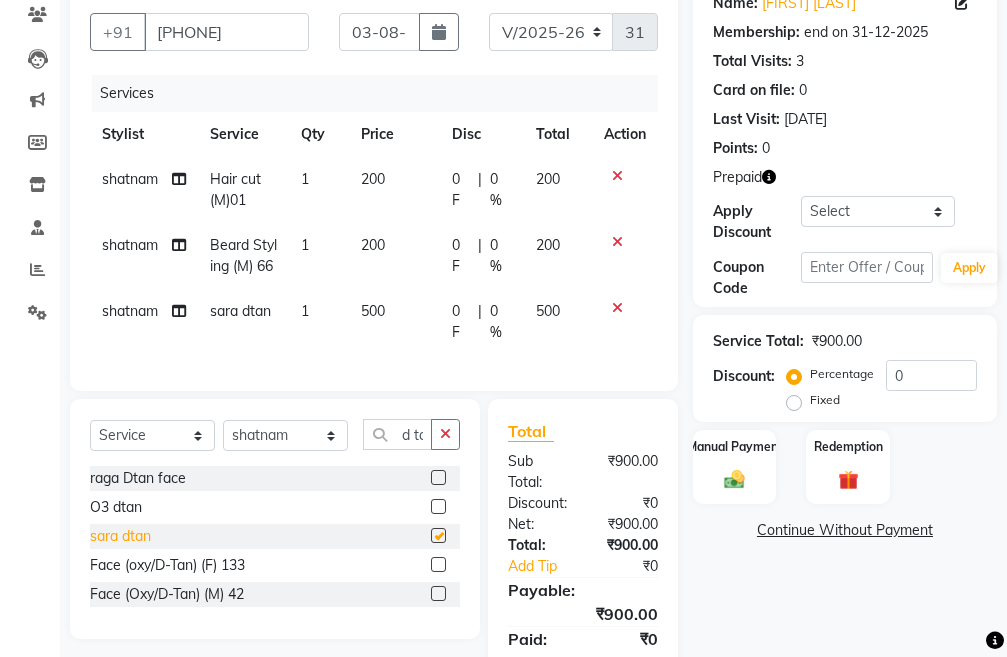 checkbox on "false" 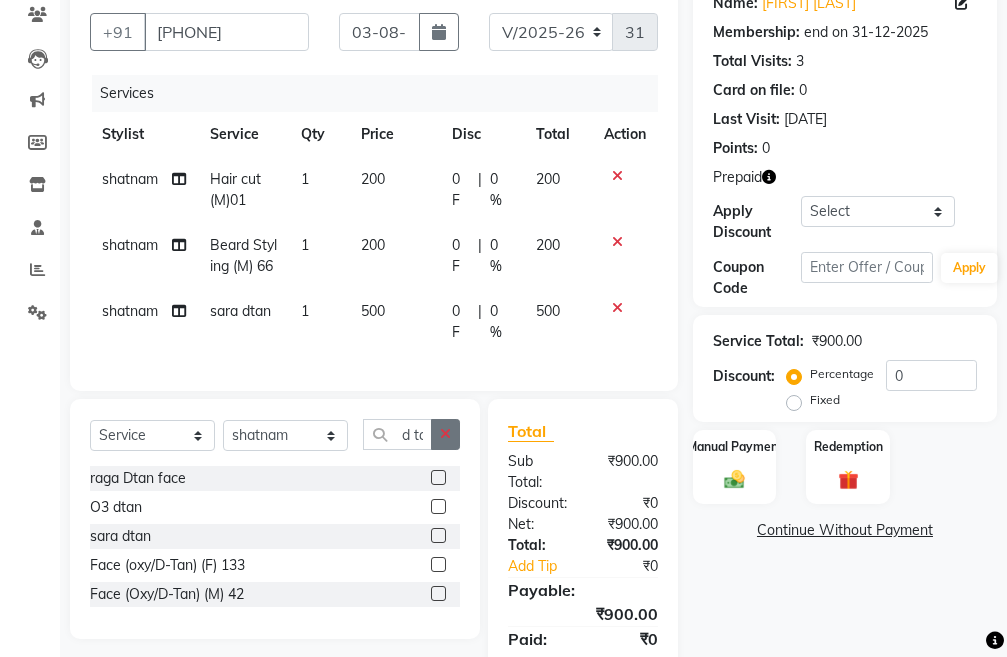 click 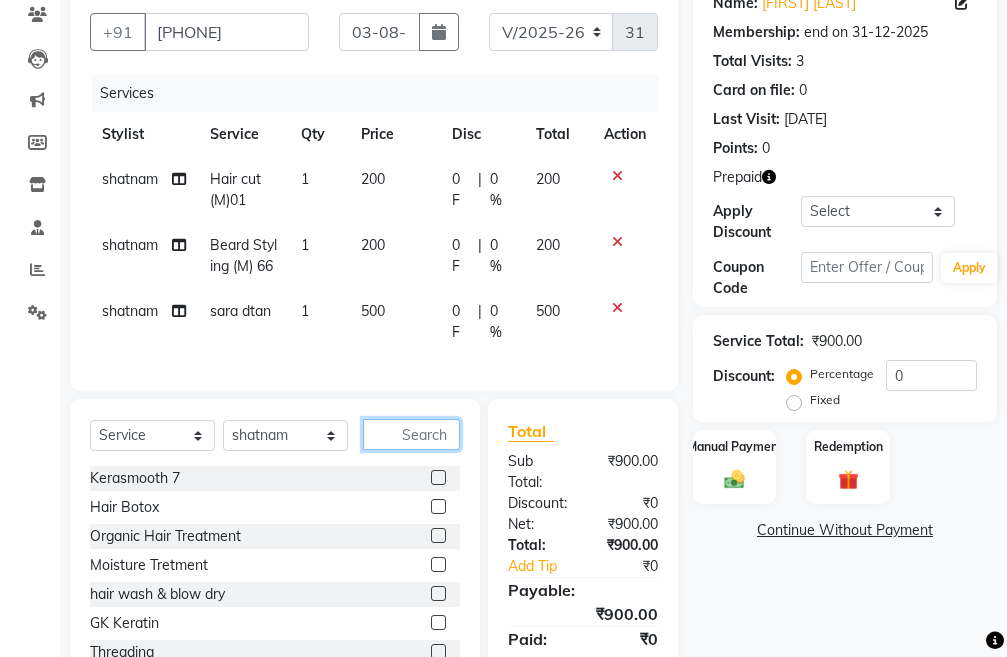 click 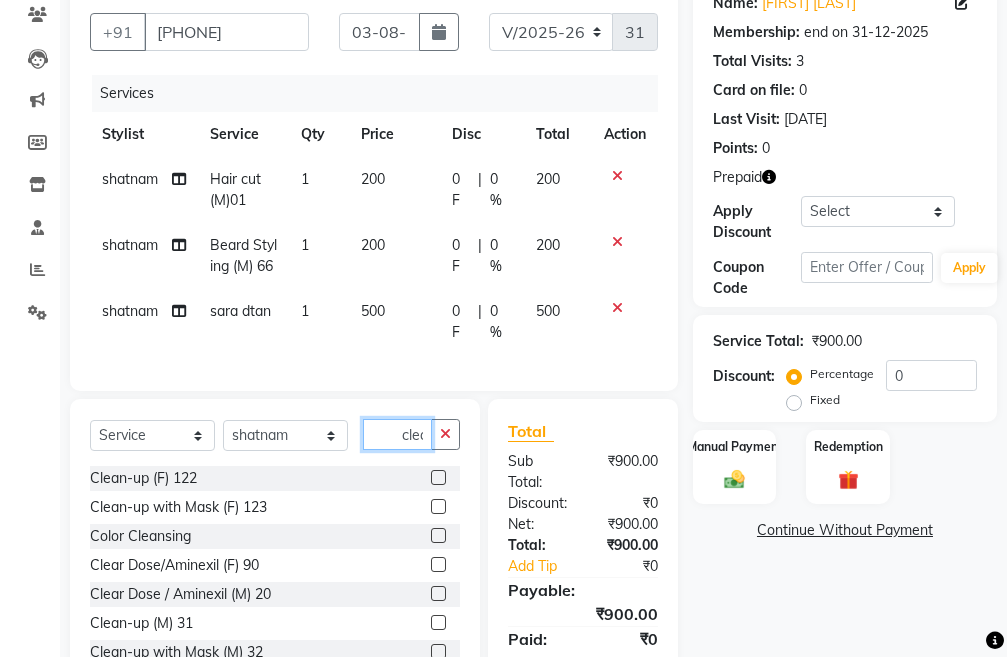 scroll, scrollTop: 0, scrollLeft: 4, axis: horizontal 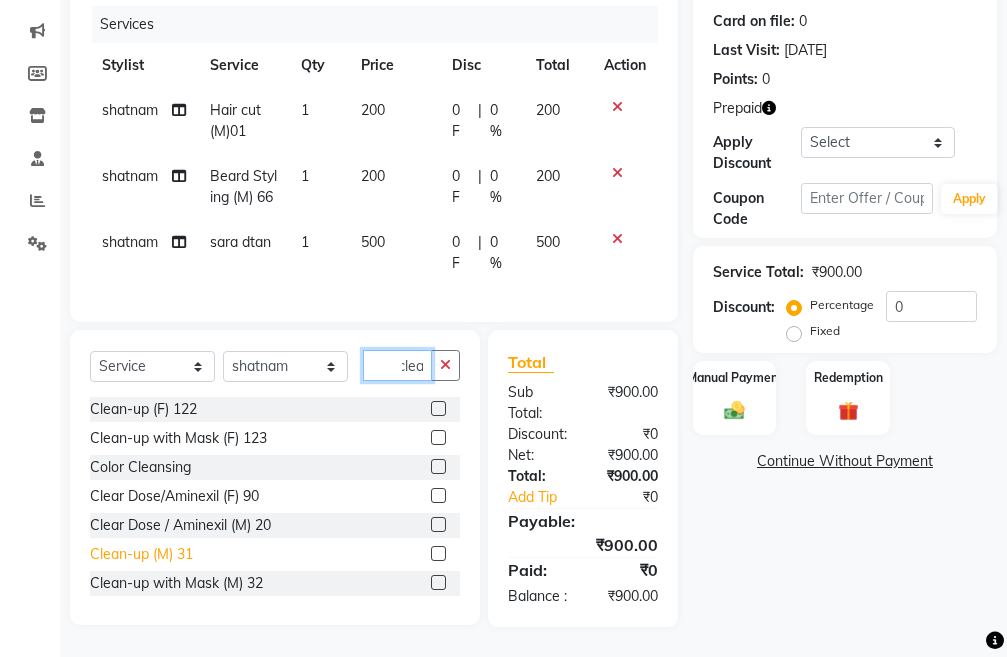 type on "clea" 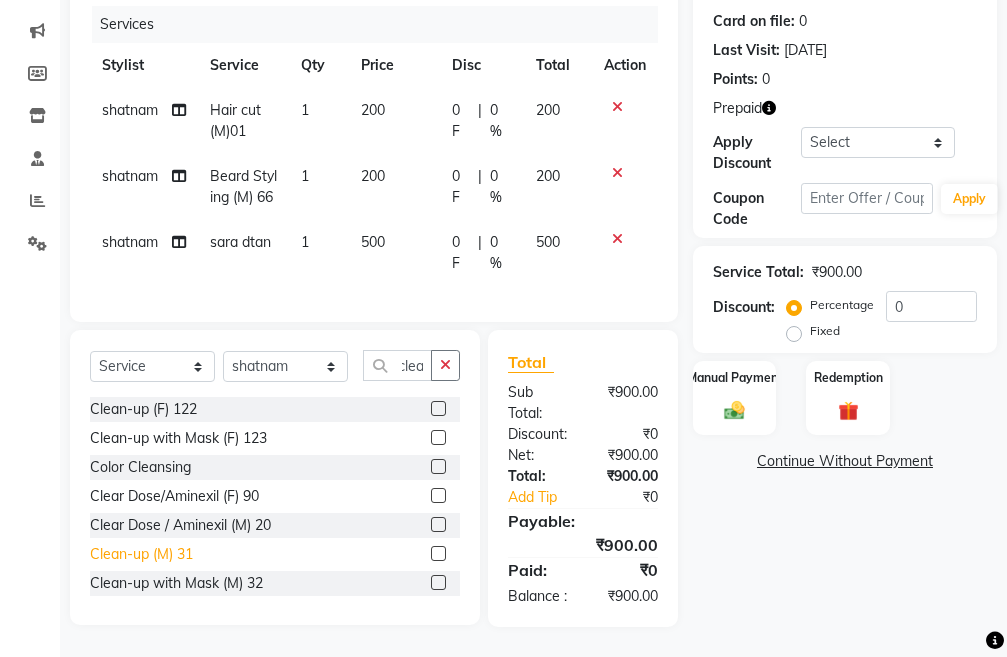 scroll, scrollTop: 0, scrollLeft: 0, axis: both 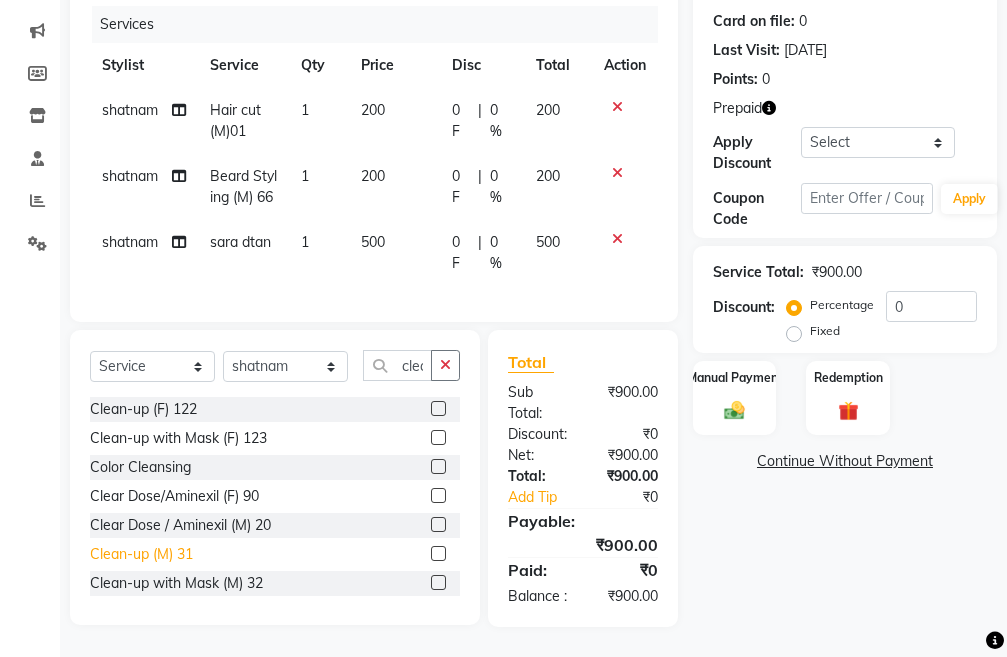 click on "Clean-up (M) 31" 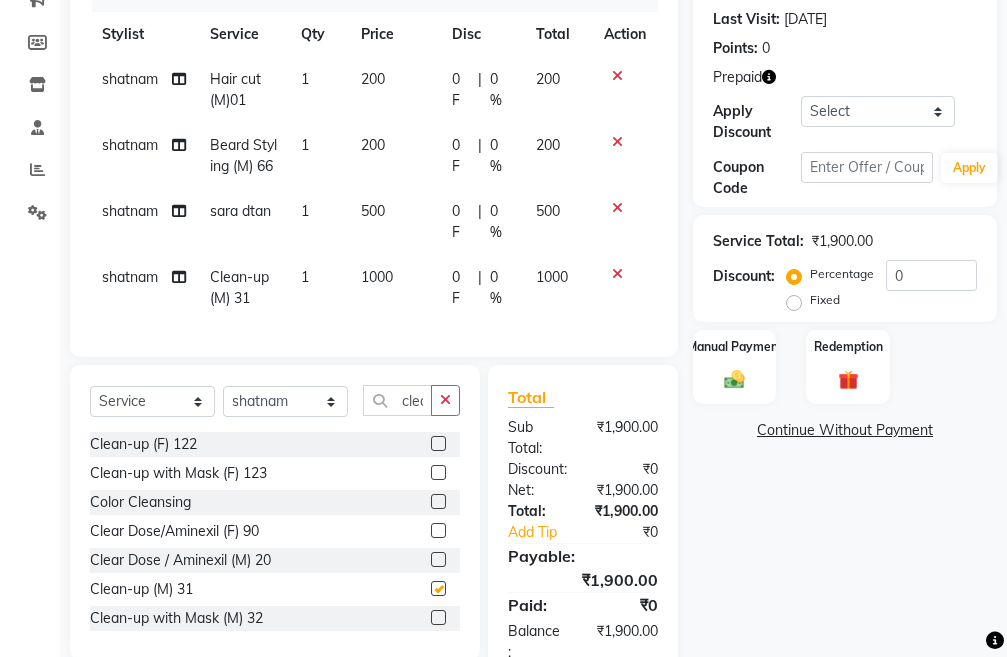 checkbox on "false" 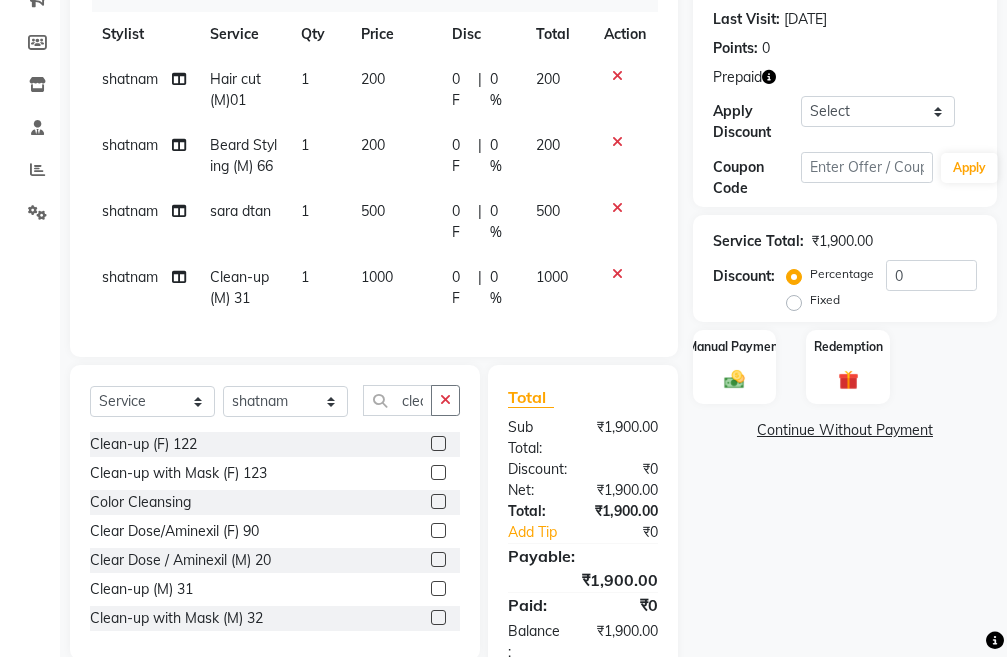 click on "1000" 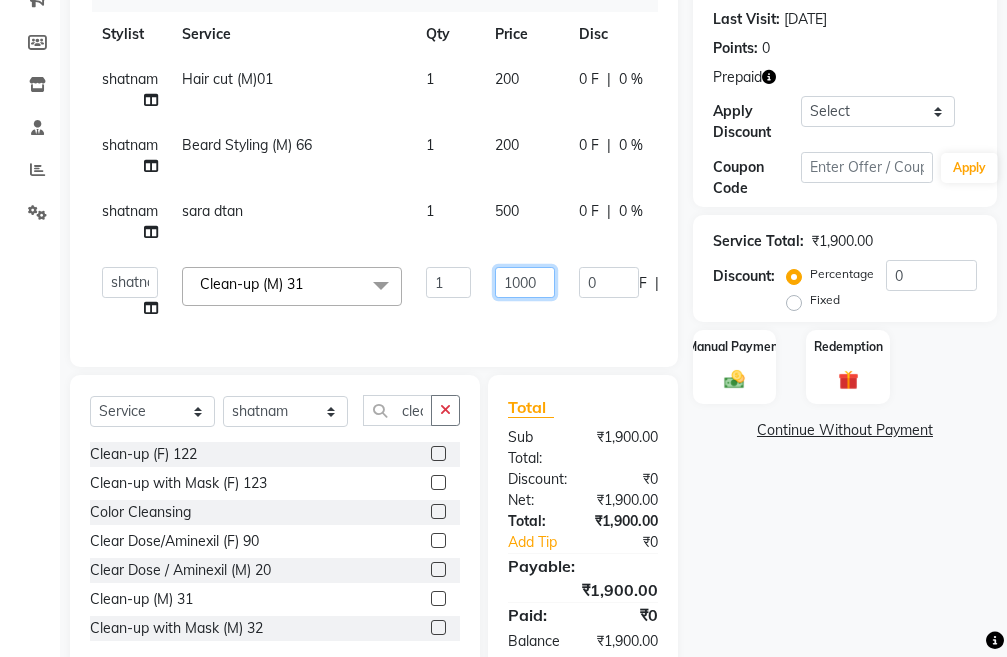 click on "1000" 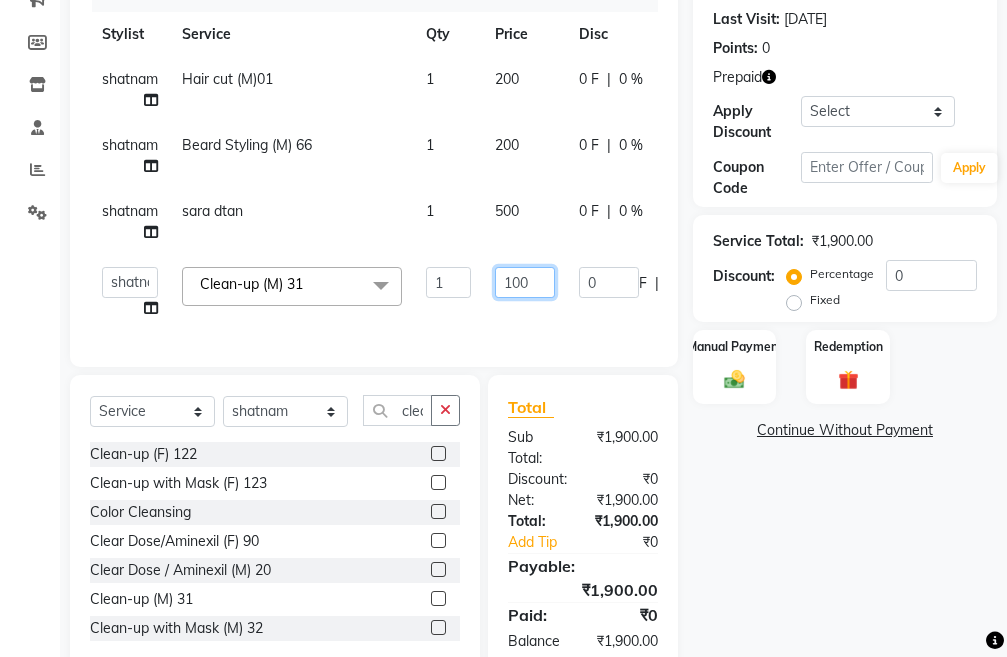 type on "1500" 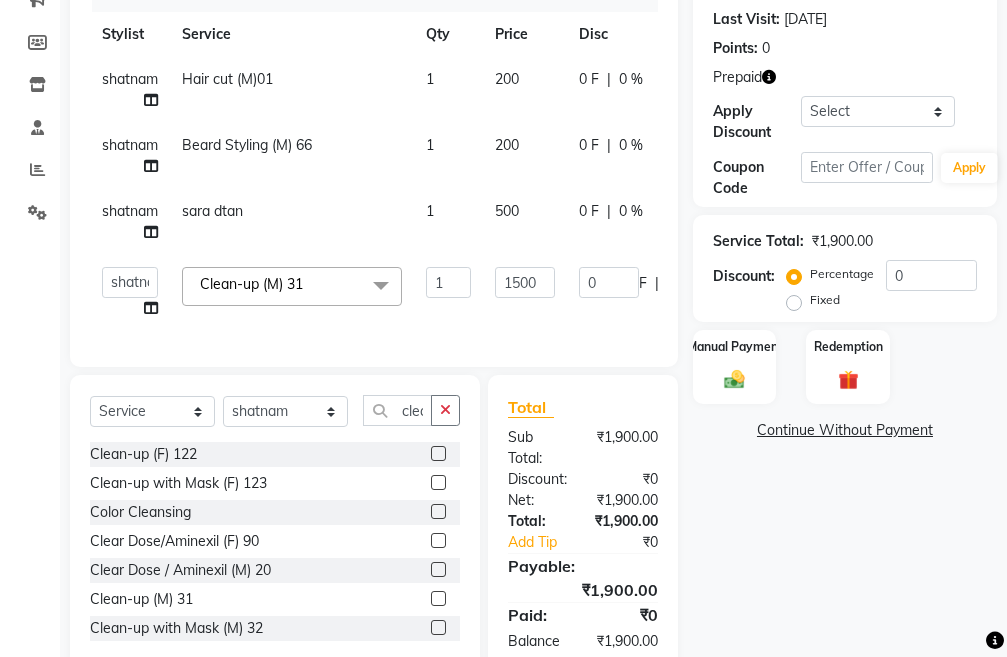 click on "Name: Deepak Mehta Membership: end on 31-12-2025 Total Visits:  3 Card on file:  0 Last Visit:   12-08-2022 Points:   0  Prepaid Apply Discount Select Membership → 5k 30% new Membership → 10 k 40% Coupon Code Apply Service Total:  ₹1,900.00  Discount:  Percentage   Fixed  0 Manual Payment Redemption  Continue Without Payment" 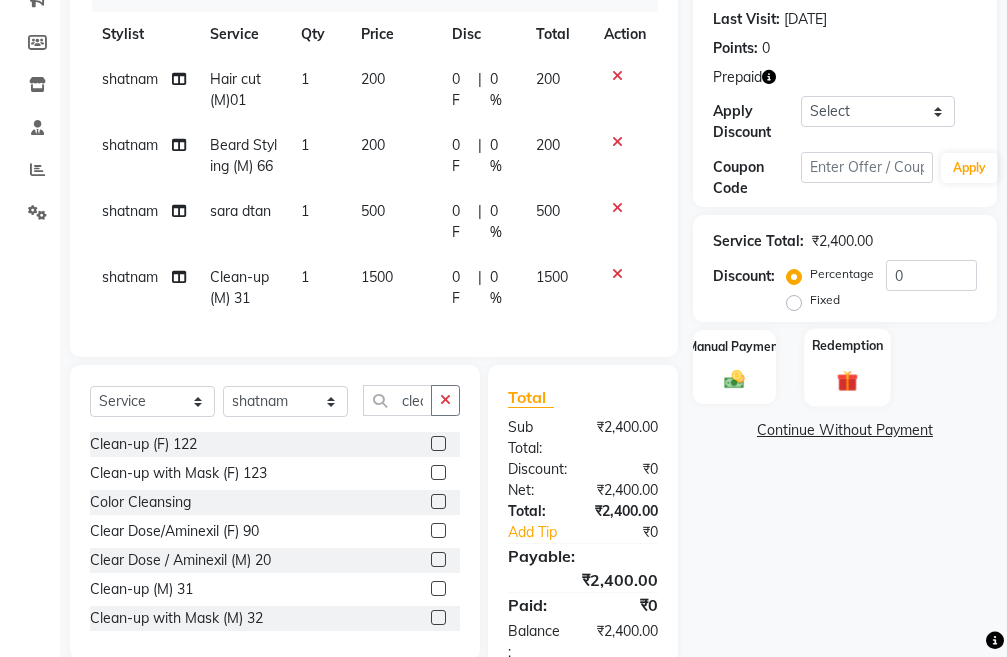 click on "Redemption" 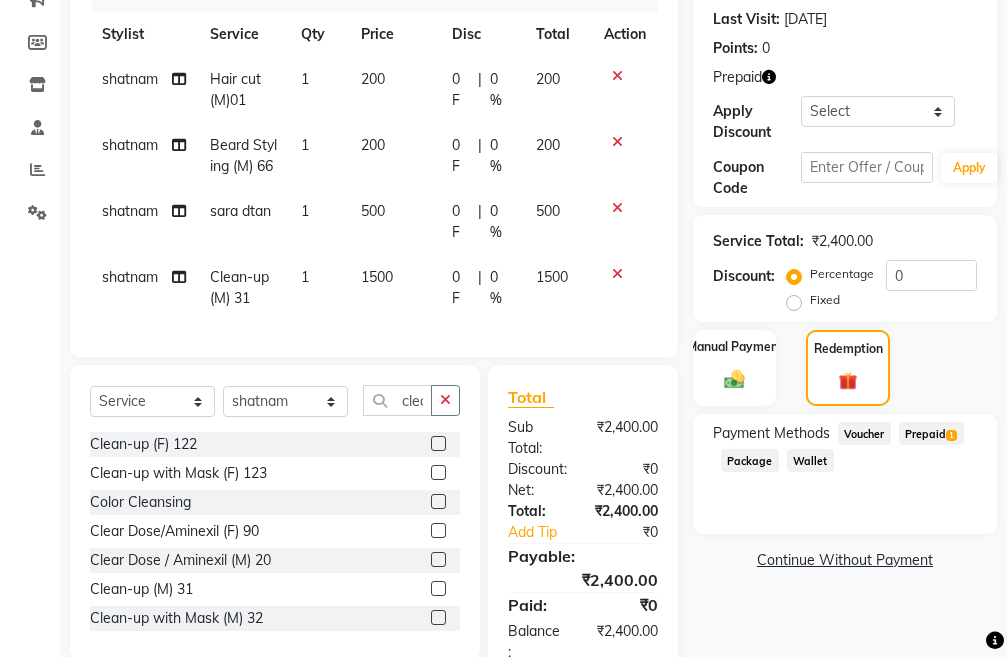 click on "Prepaid  1" 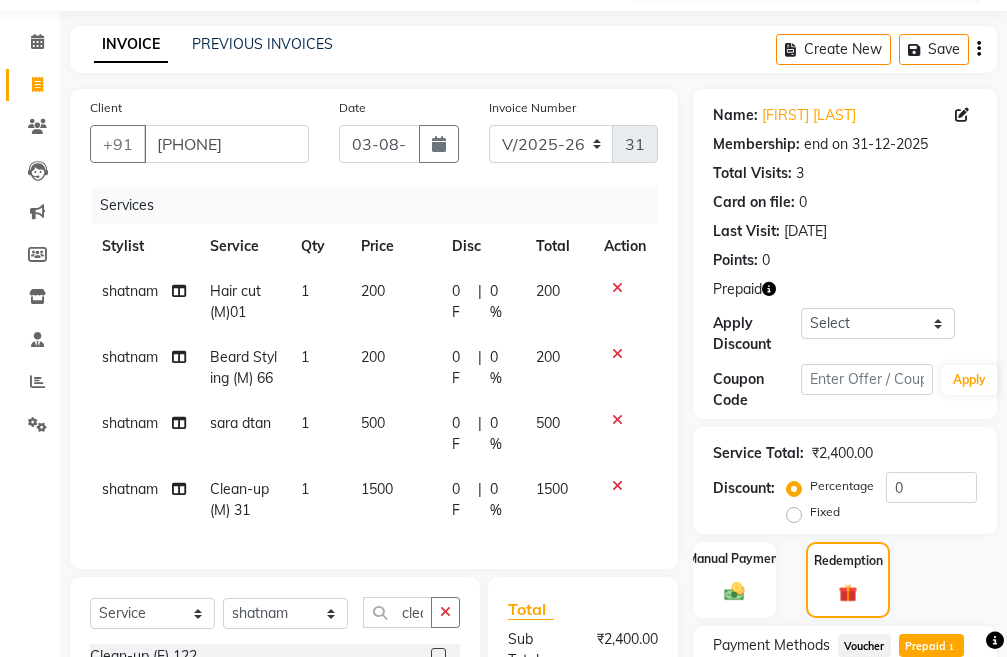 scroll, scrollTop: 0, scrollLeft: 0, axis: both 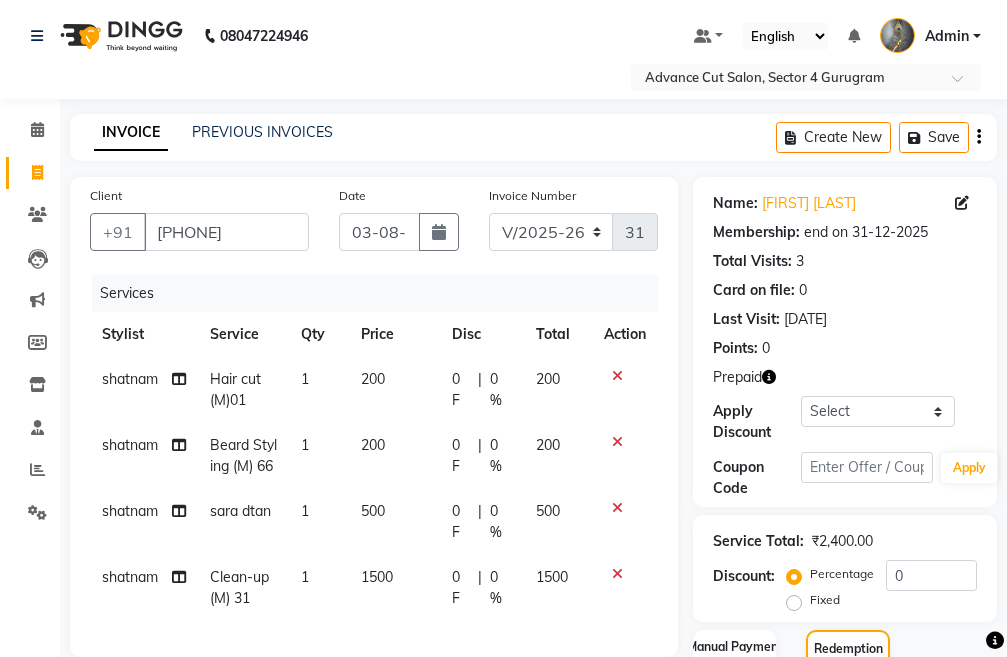 click 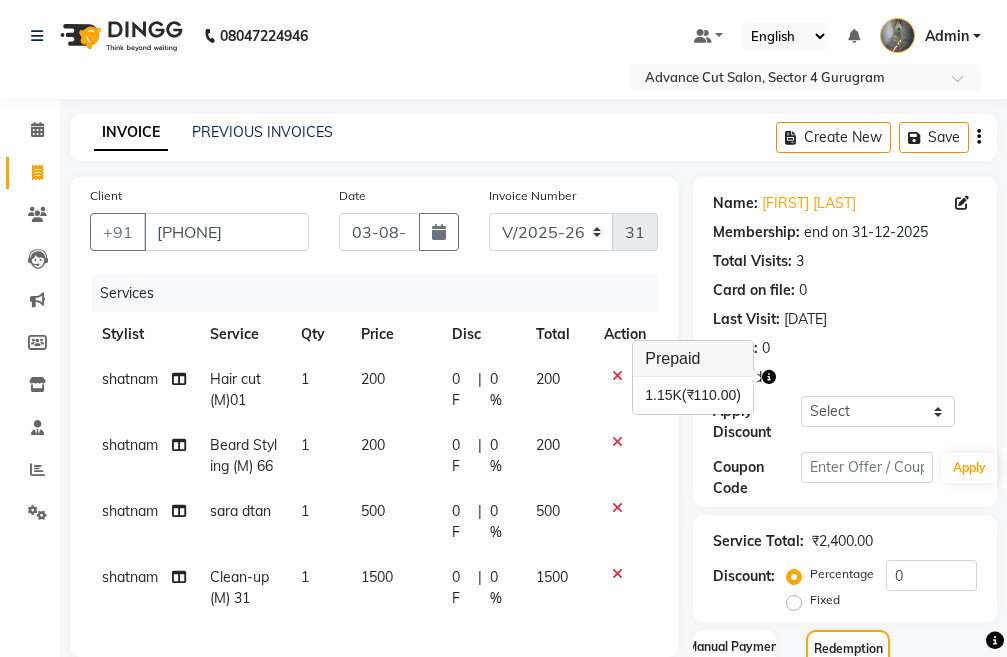 click on "Name: Deepak Mehta Membership: end on 31-12-2025 Total Visits:  3 Card on file:  0 Last Visit:   12-08-2022 Points:   0  Prepaid Apply Discount Select Membership → 5k 30% new Membership → 10 k 40% Coupon Code Apply" 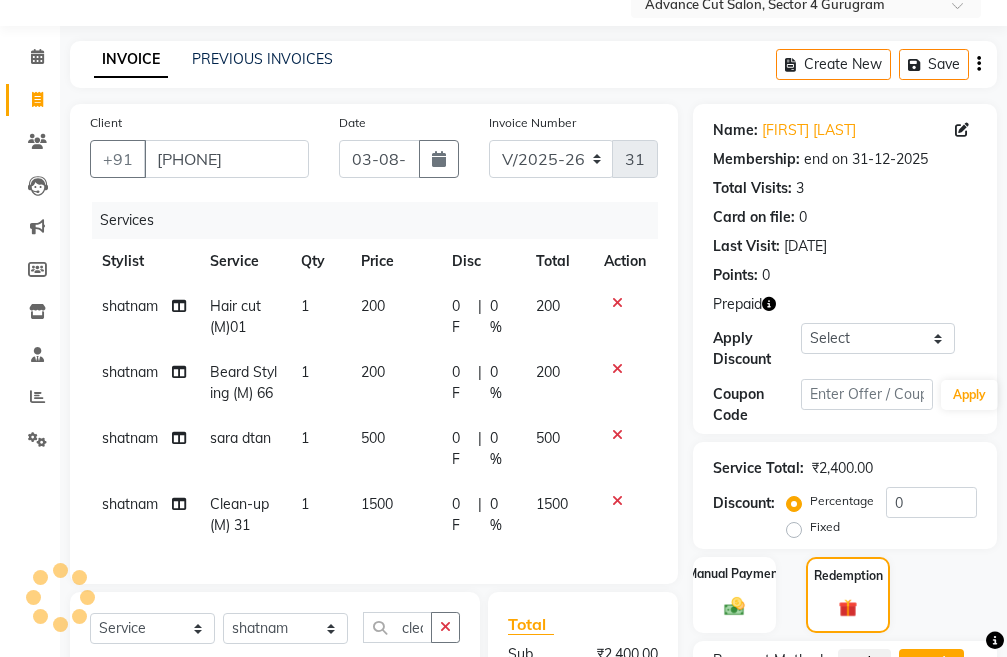 scroll, scrollTop: 0, scrollLeft: 0, axis: both 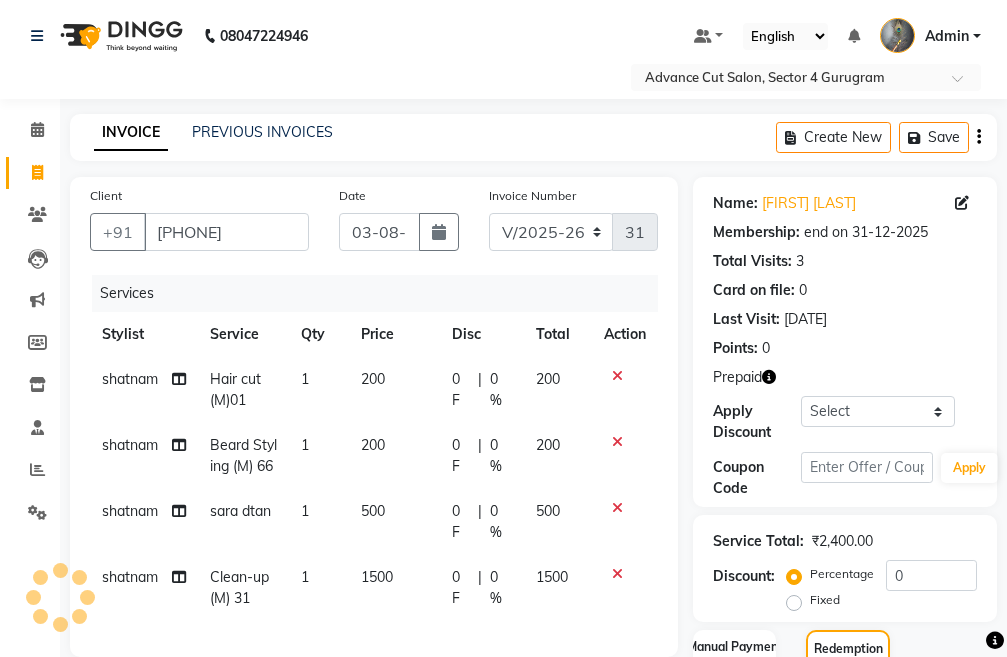 click 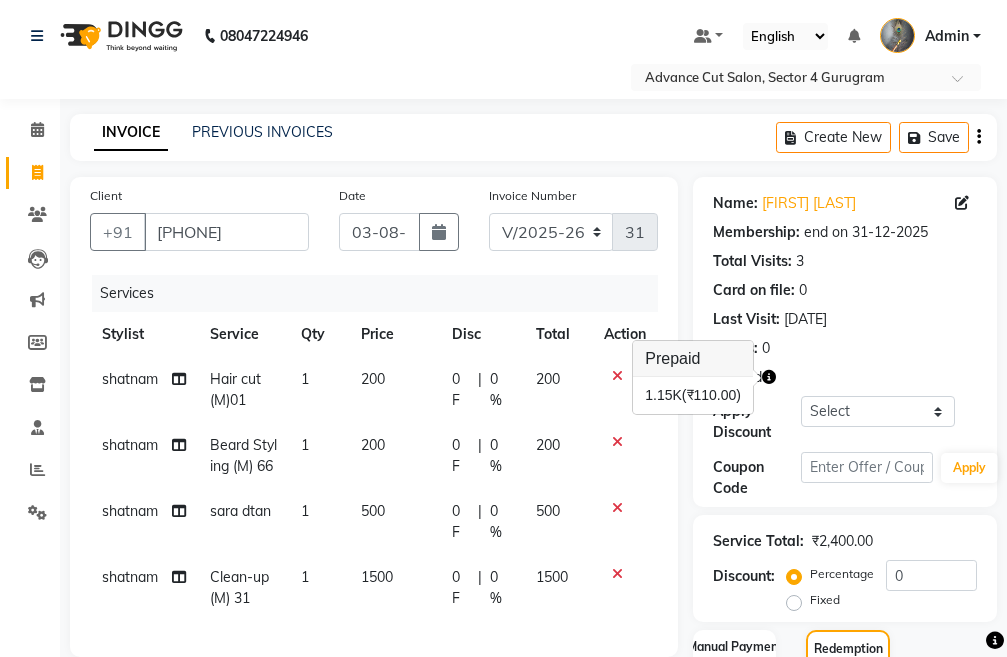 click on "Points:   0" 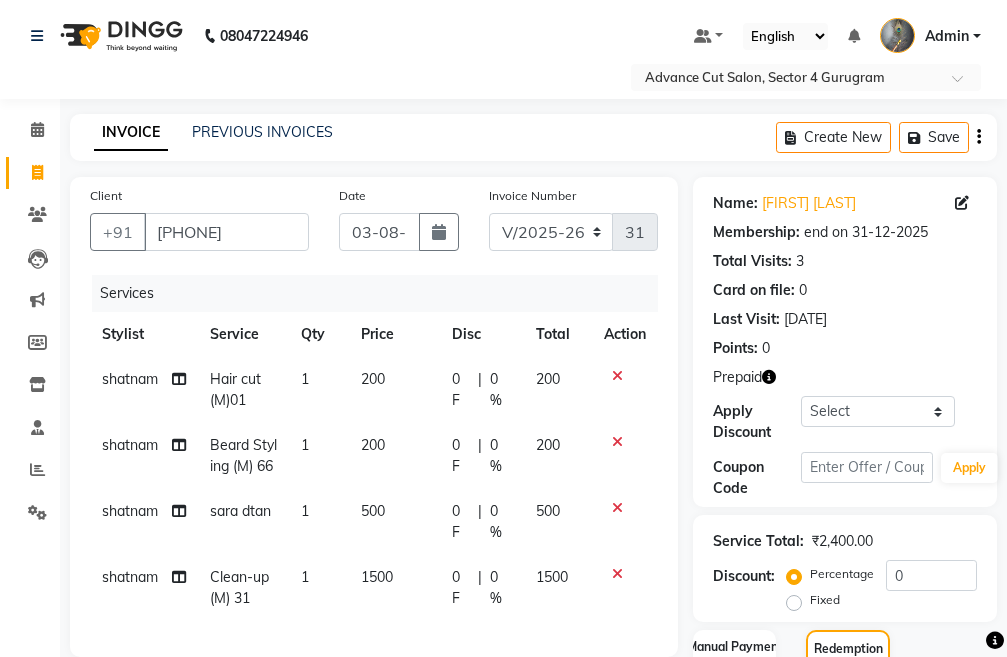 scroll, scrollTop: 100, scrollLeft: 0, axis: vertical 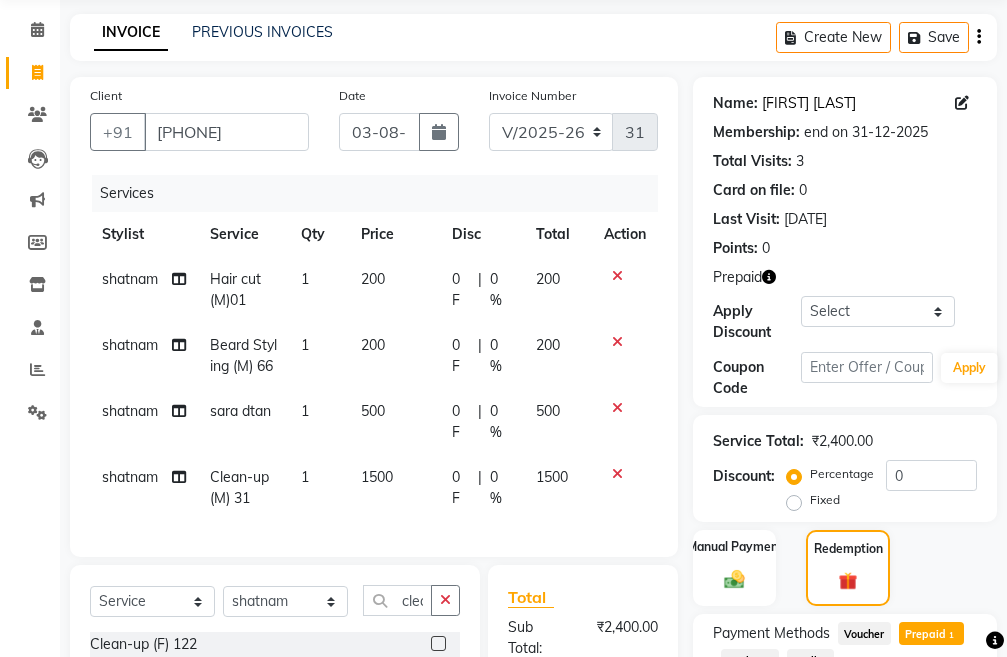 click on "Deepak Mehta" 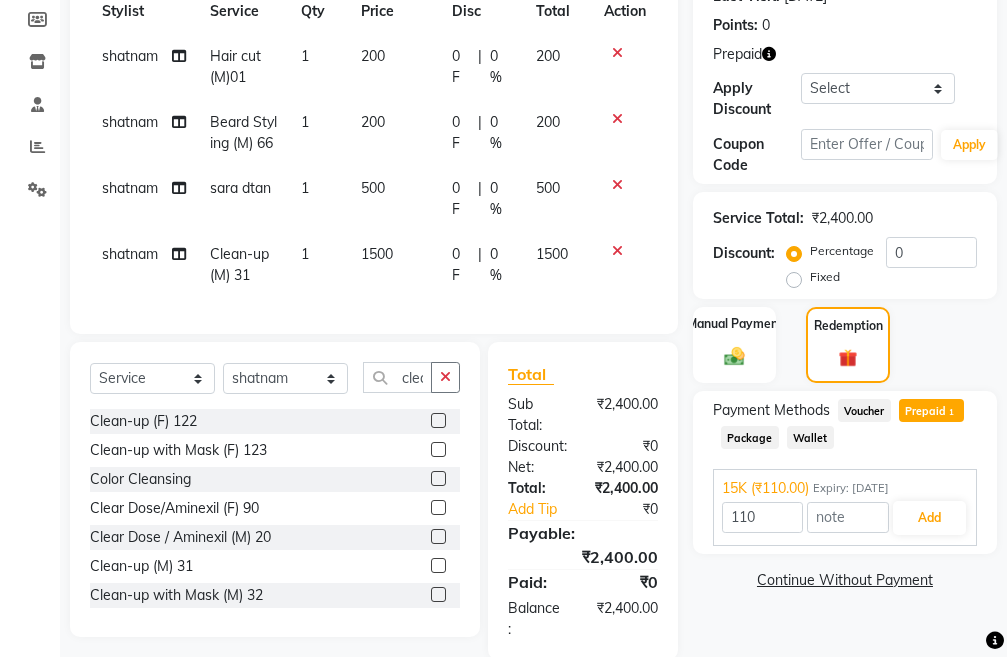 scroll, scrollTop: 273, scrollLeft: 0, axis: vertical 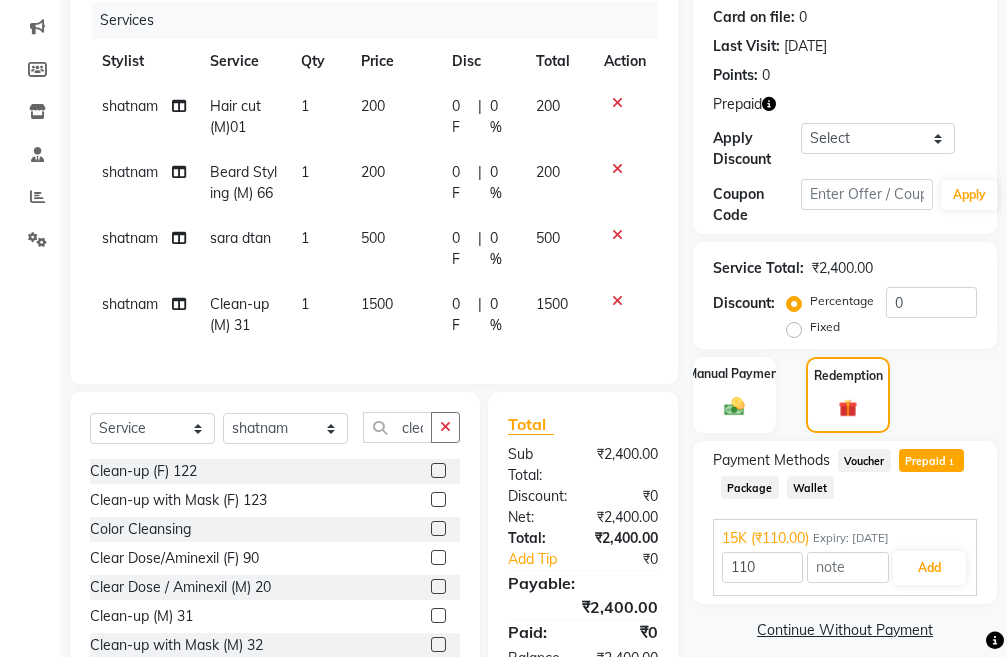 click 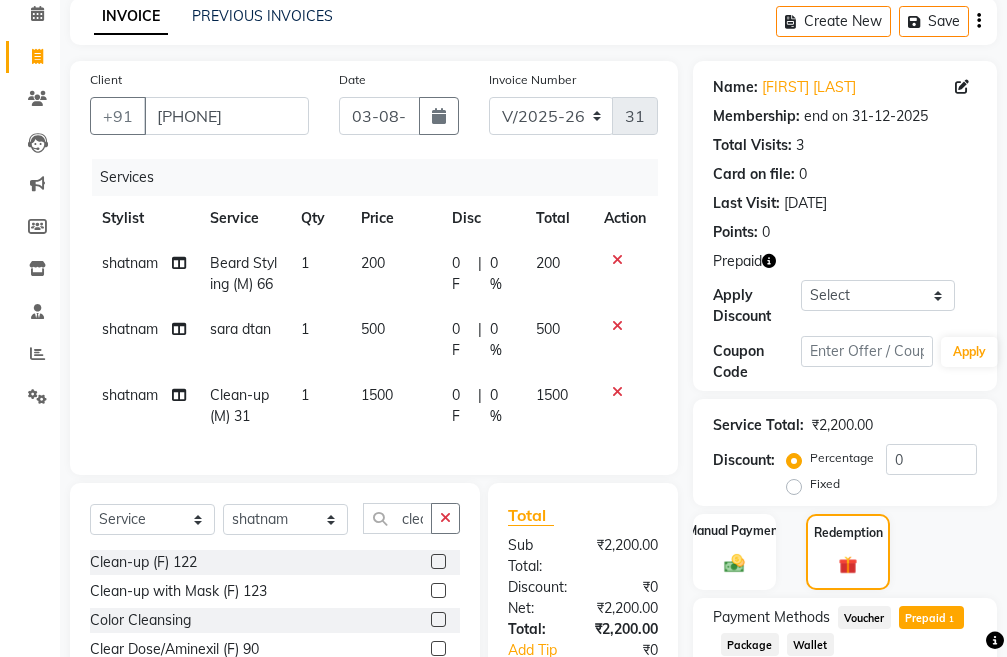 scroll, scrollTop: 107, scrollLeft: 0, axis: vertical 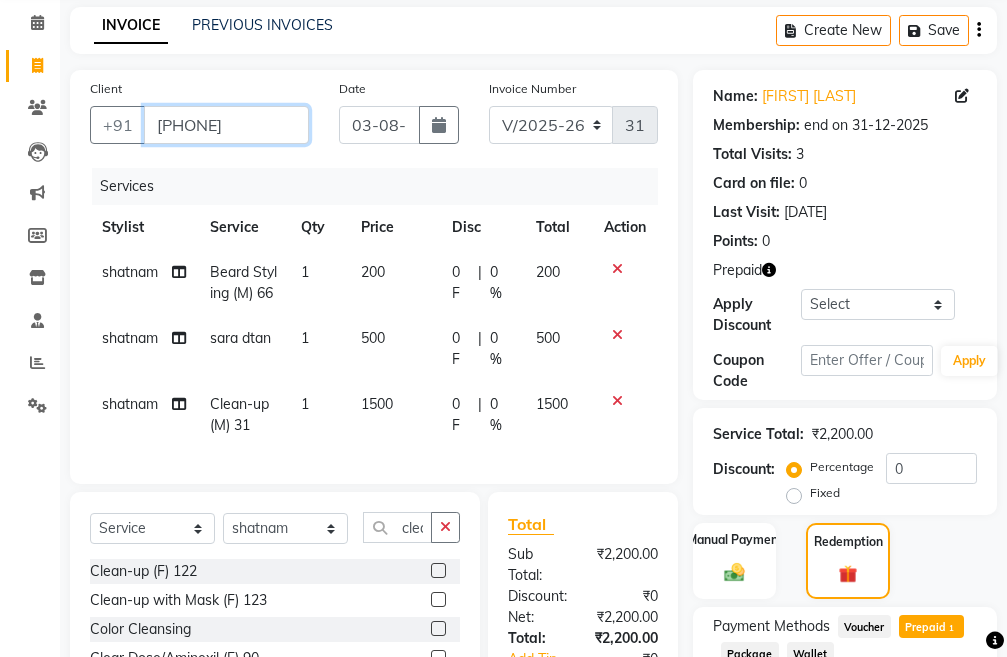 click on "[PHONE]" at bounding box center (226, 125) 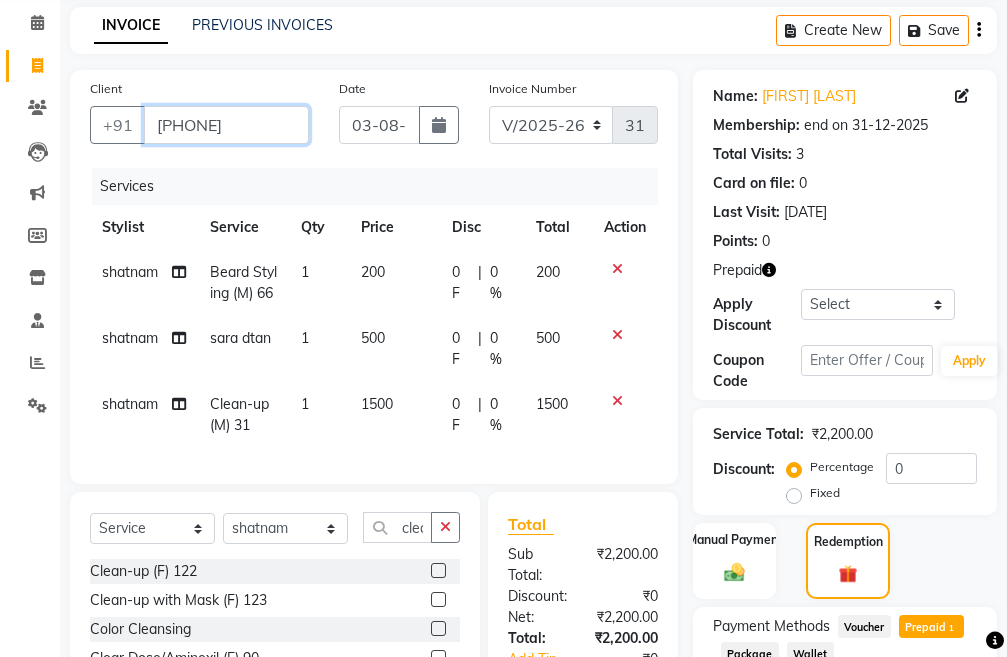 click on "[PHONE]" at bounding box center (226, 125) 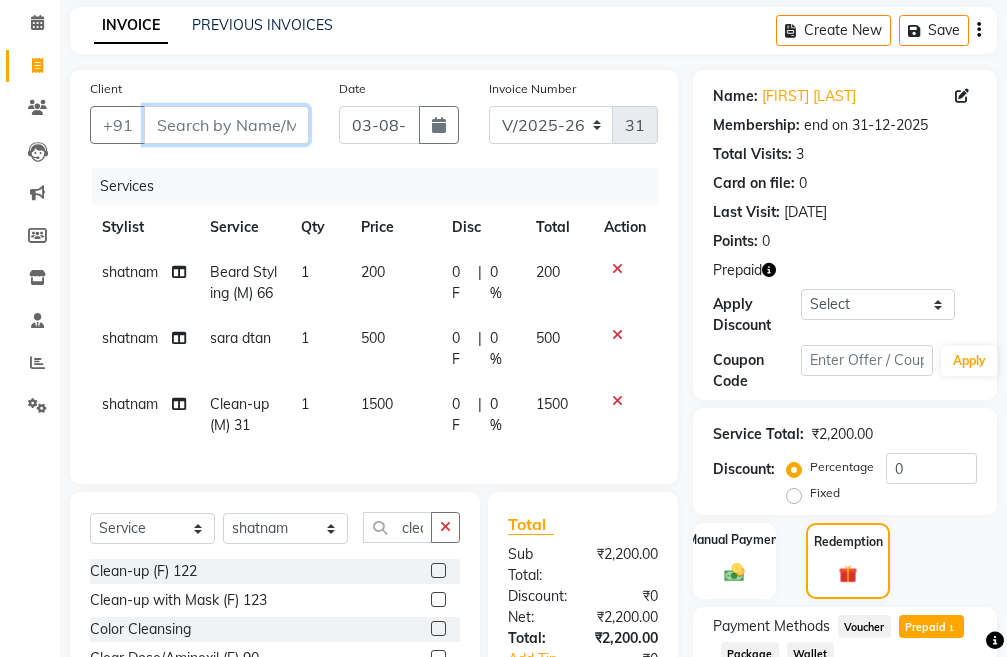 paste on "[PHONE]" 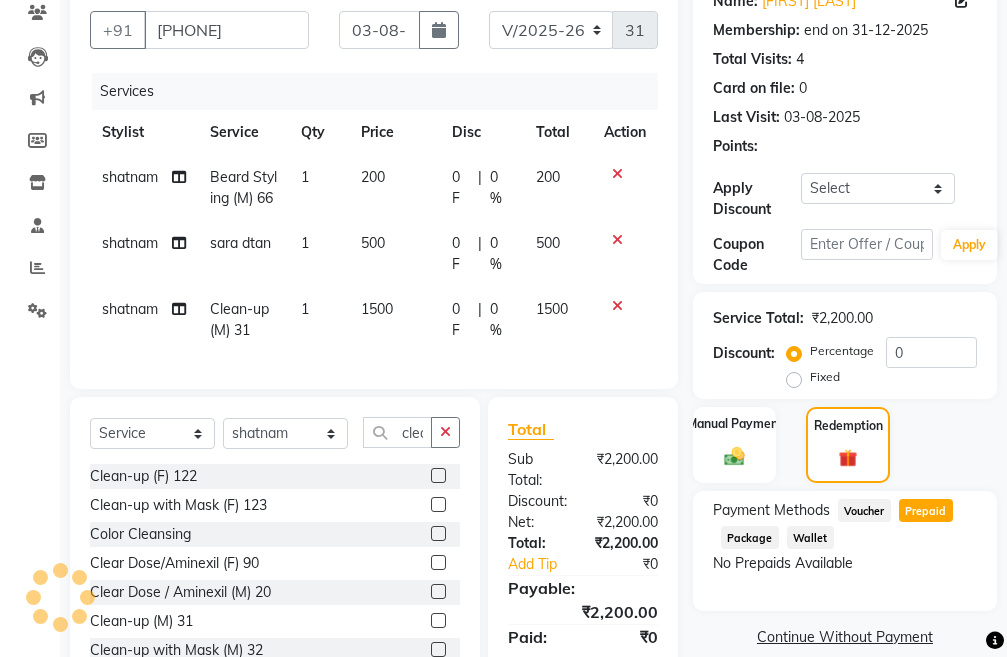 scroll, scrollTop: 307, scrollLeft: 0, axis: vertical 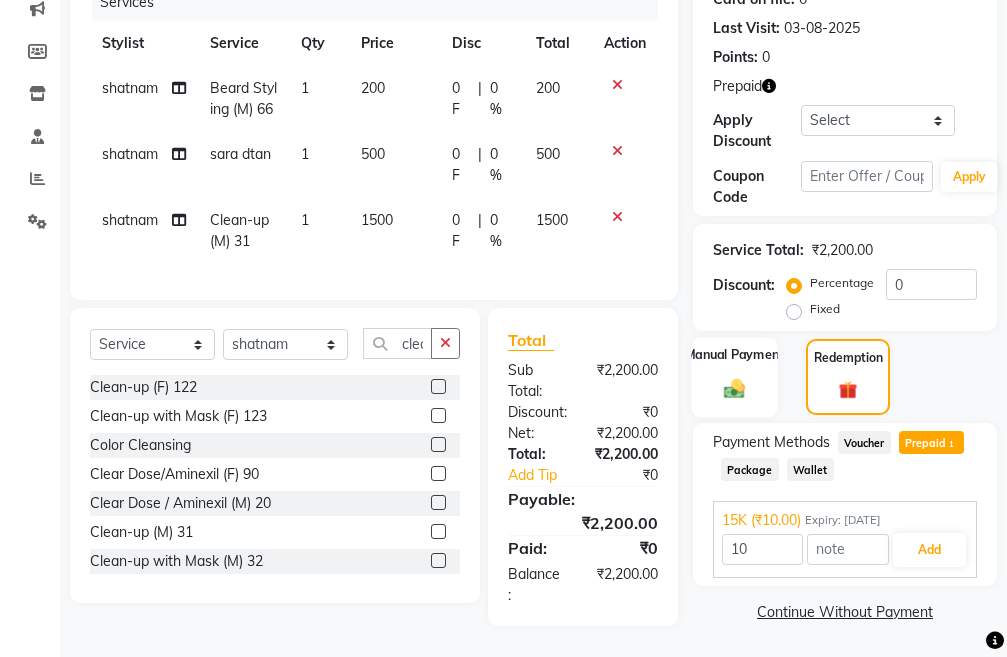 click on "Manual Payment" 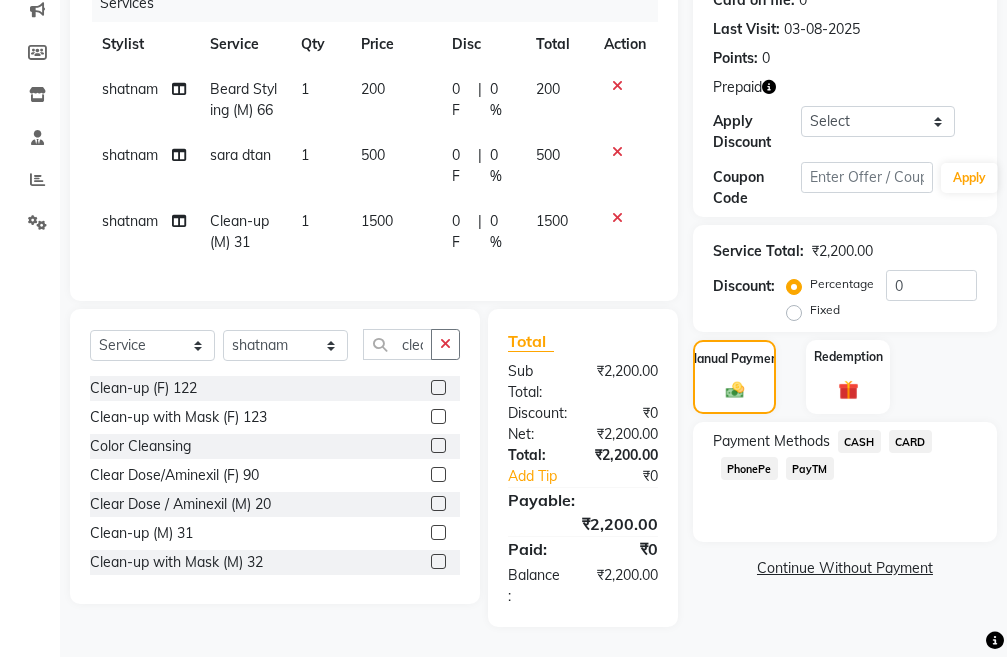 click on "PayTM" 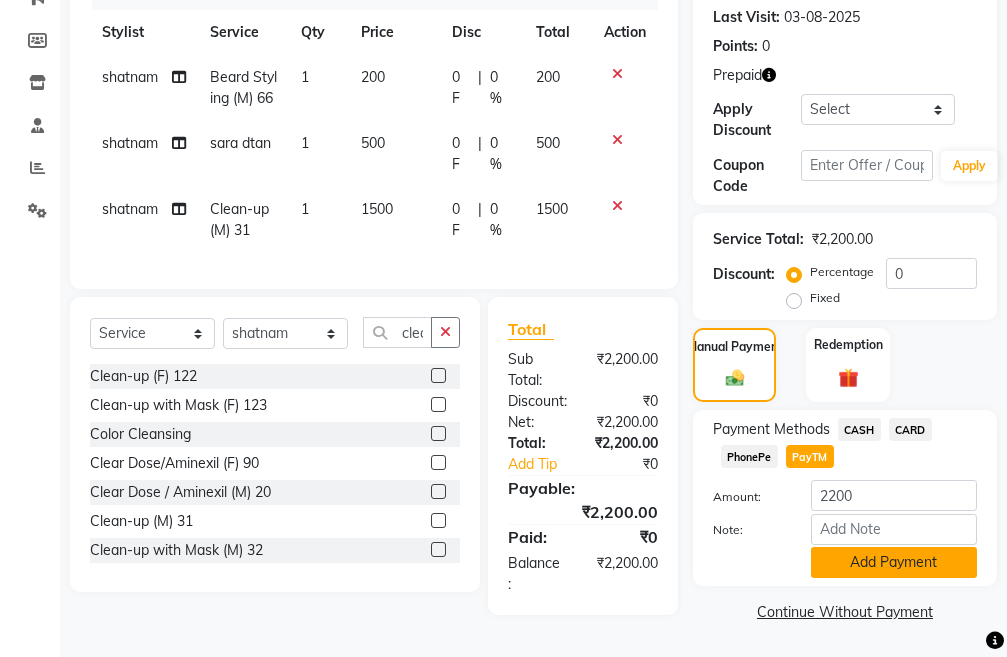 click on "Add Payment" 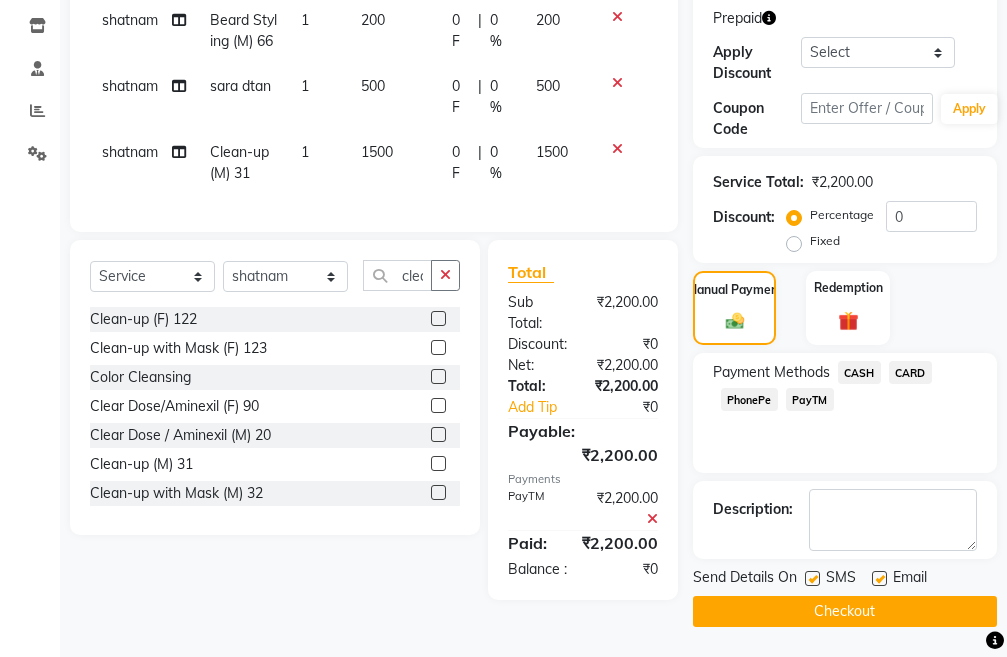 scroll, scrollTop: 370, scrollLeft: 0, axis: vertical 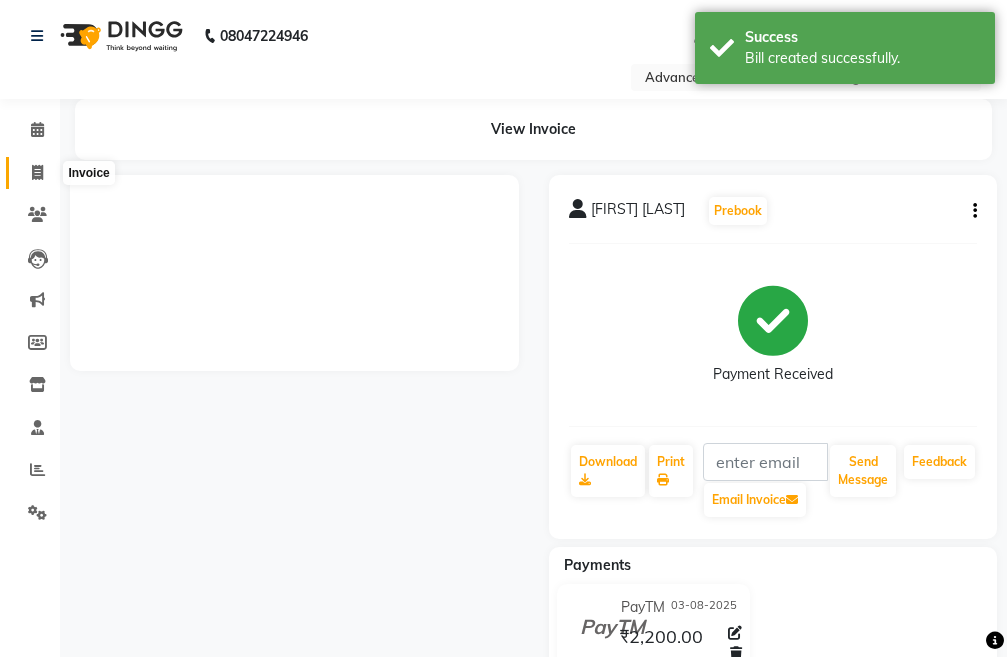 click 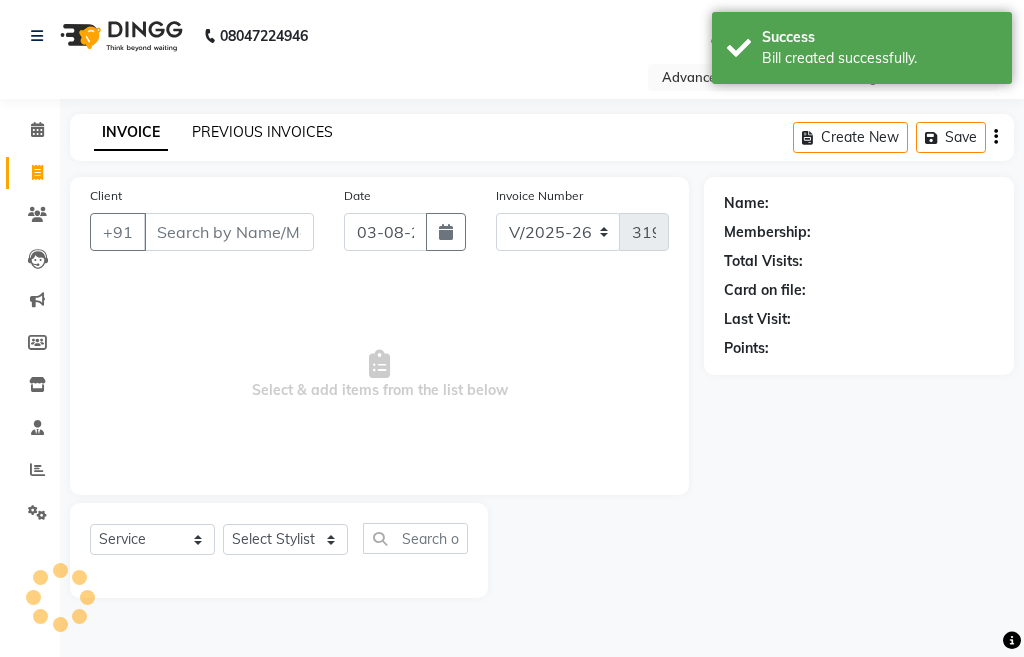 click on "PREVIOUS INVOICES" 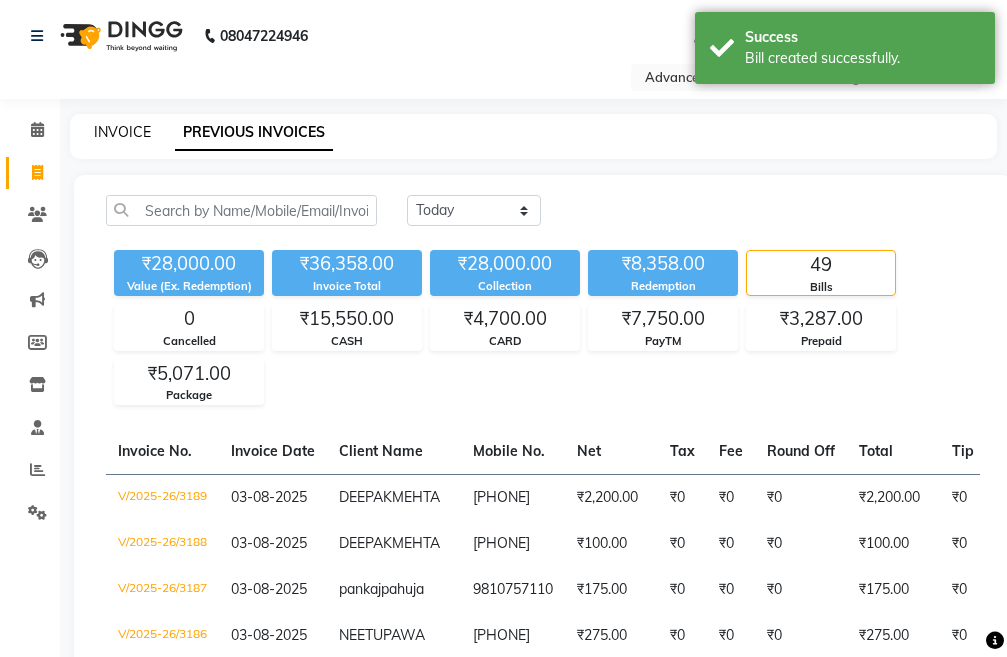 click on "INVOICE" 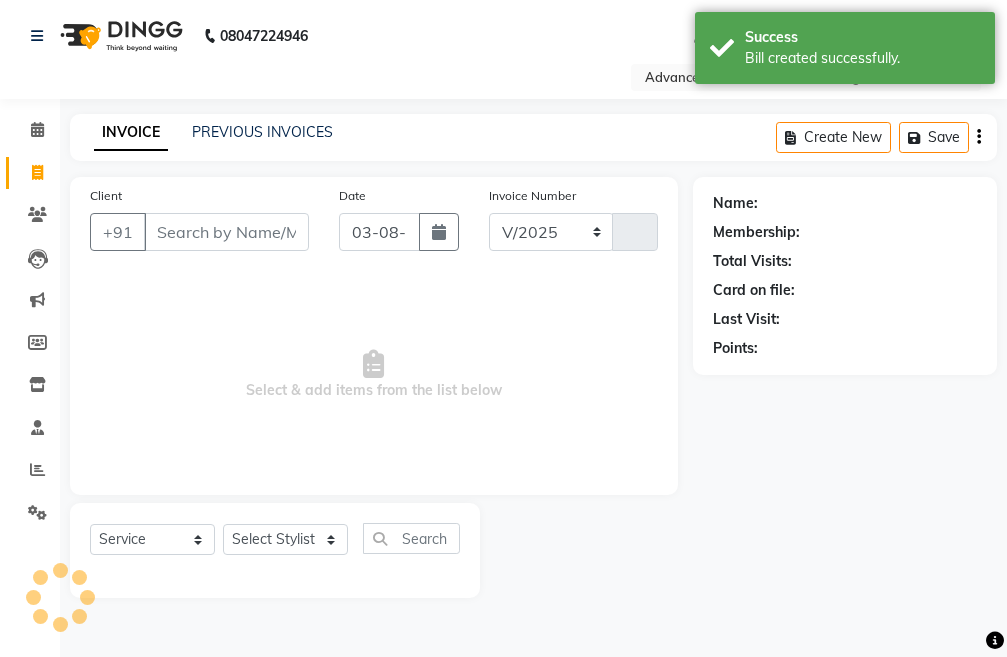 select on "4939" 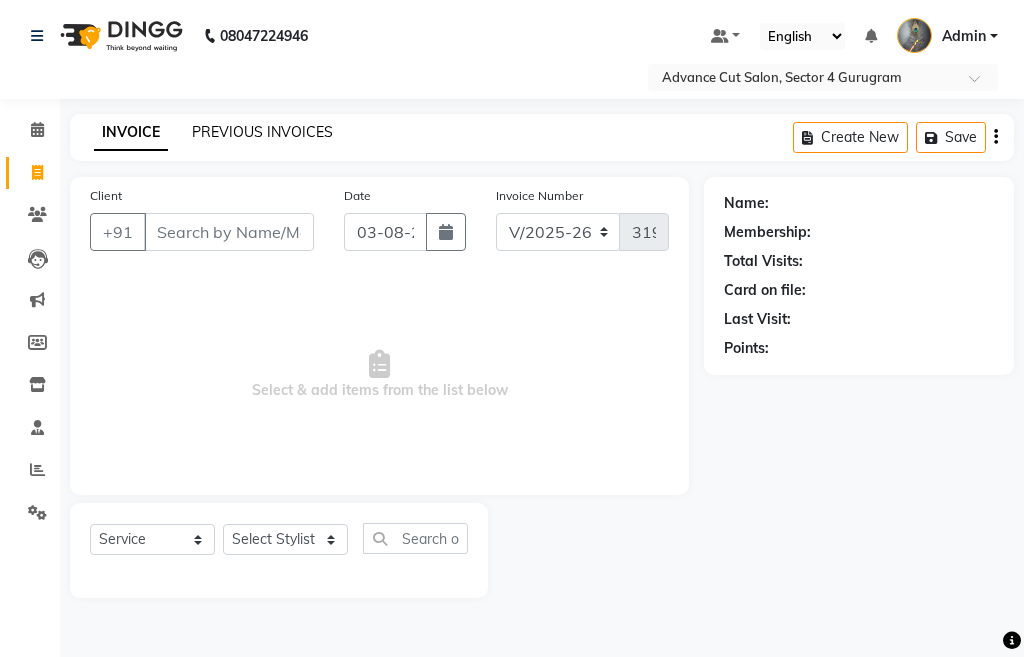 click on "PREVIOUS INVOICES" 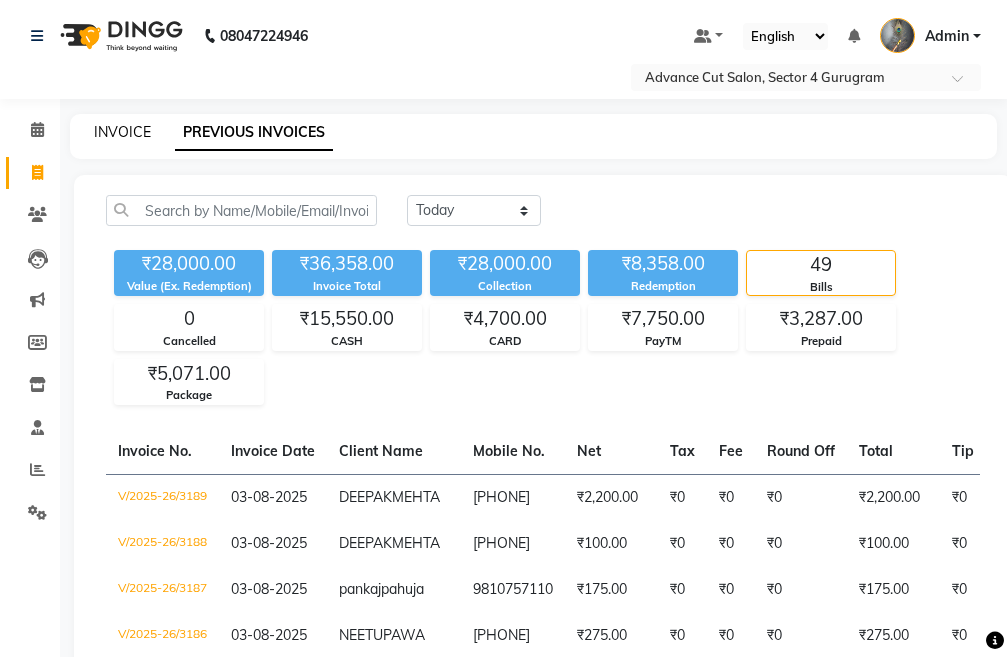 click on "INVOICE" 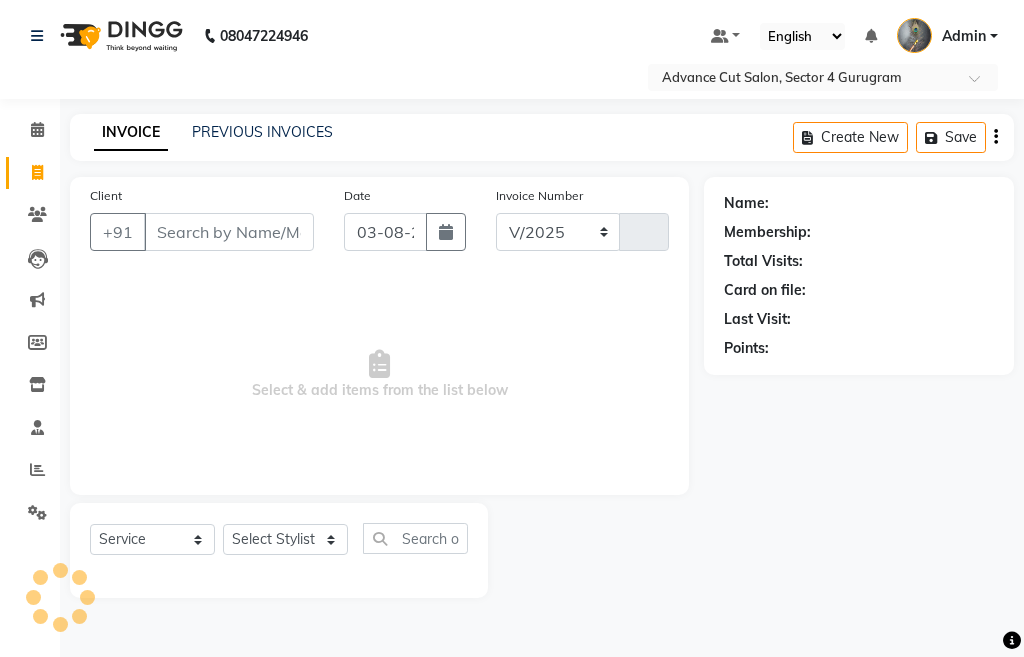 select on "4939" 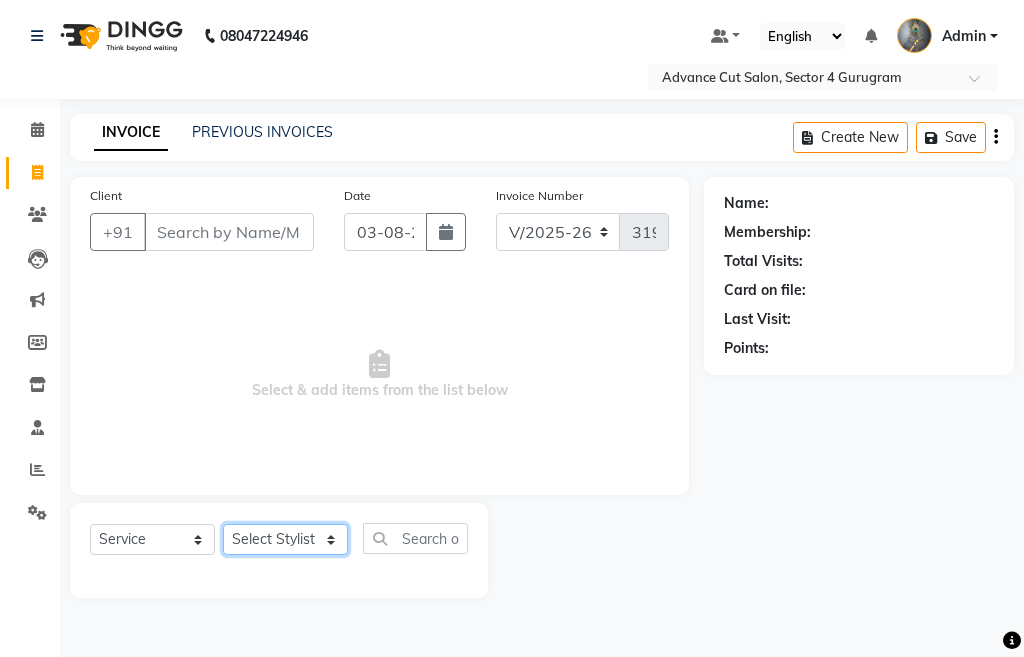 click on "Select Stylist Admin chahit COUNTOR hardeep mamta manisha MONISH navi NOSHAD ALI rahul shatnam shweta singh sunny tip" 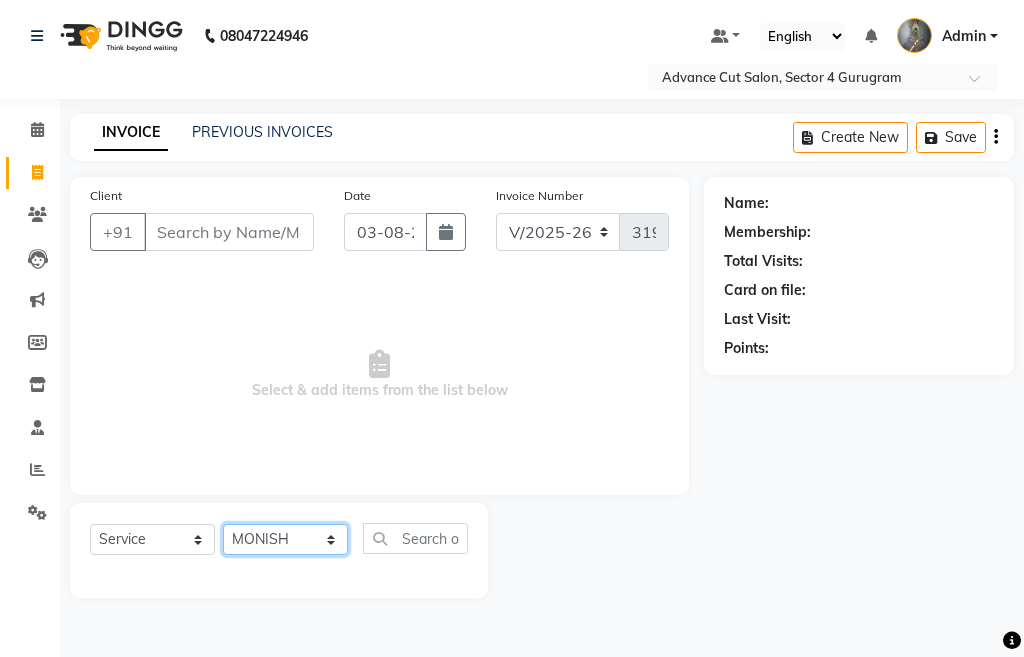 click on "Select Stylist Admin chahit COUNTOR hardeep mamta manisha MONISH navi NOSHAD ALI rahul shatnam shweta singh sunny tip" 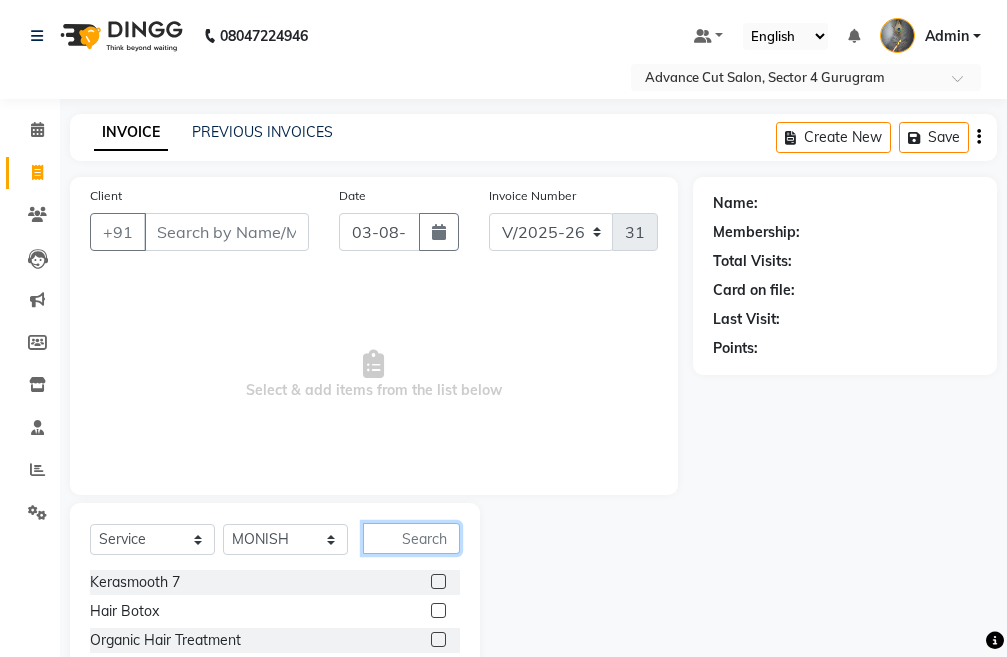 click 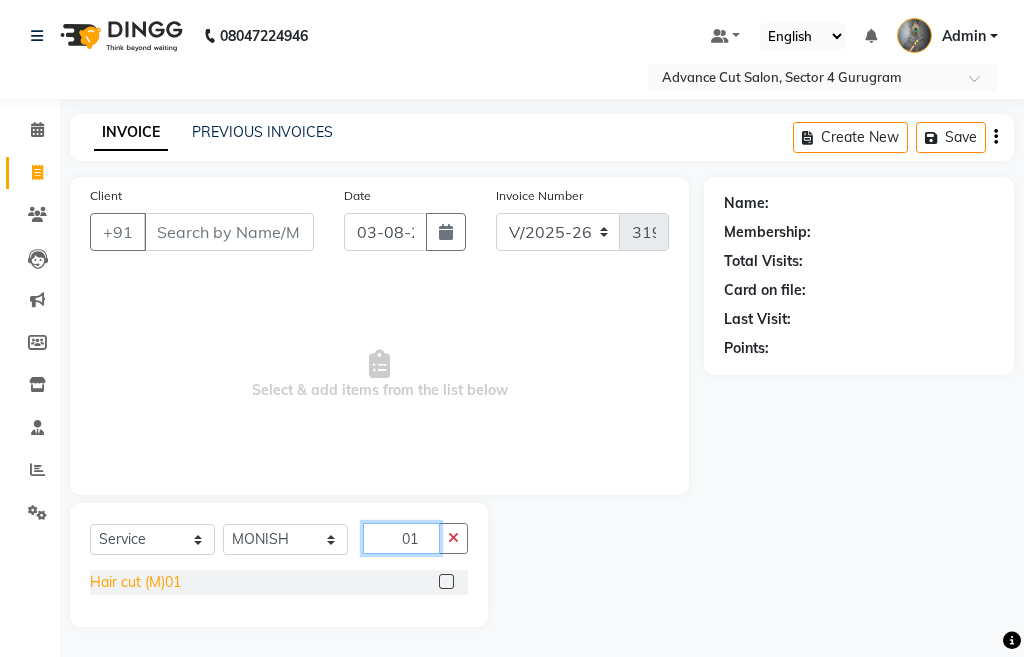 type on "01" 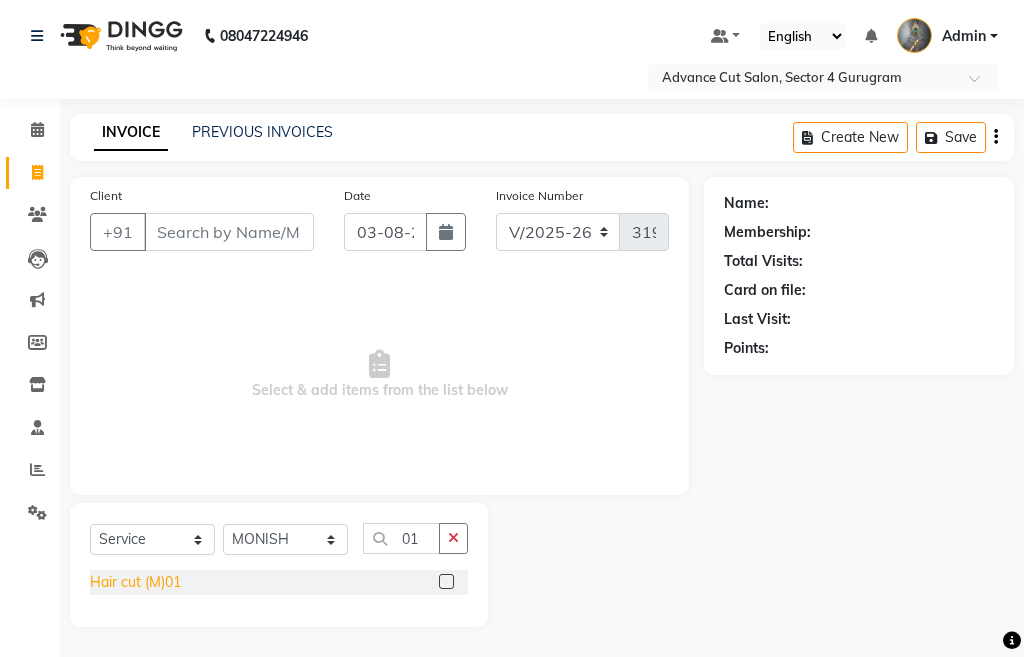 click on "Hair cut (M)01" 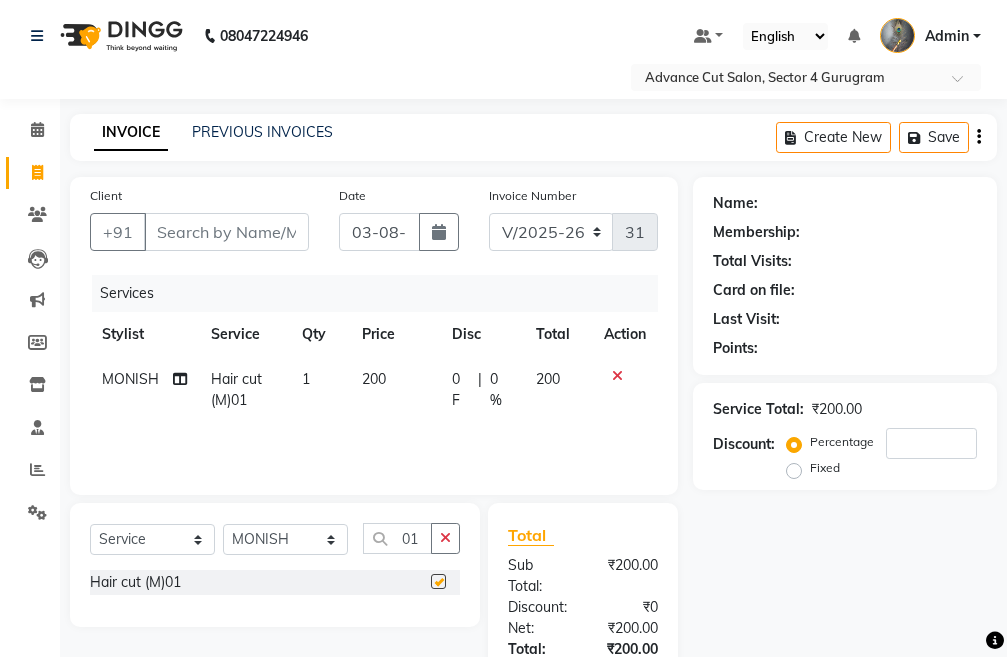 checkbox on "false" 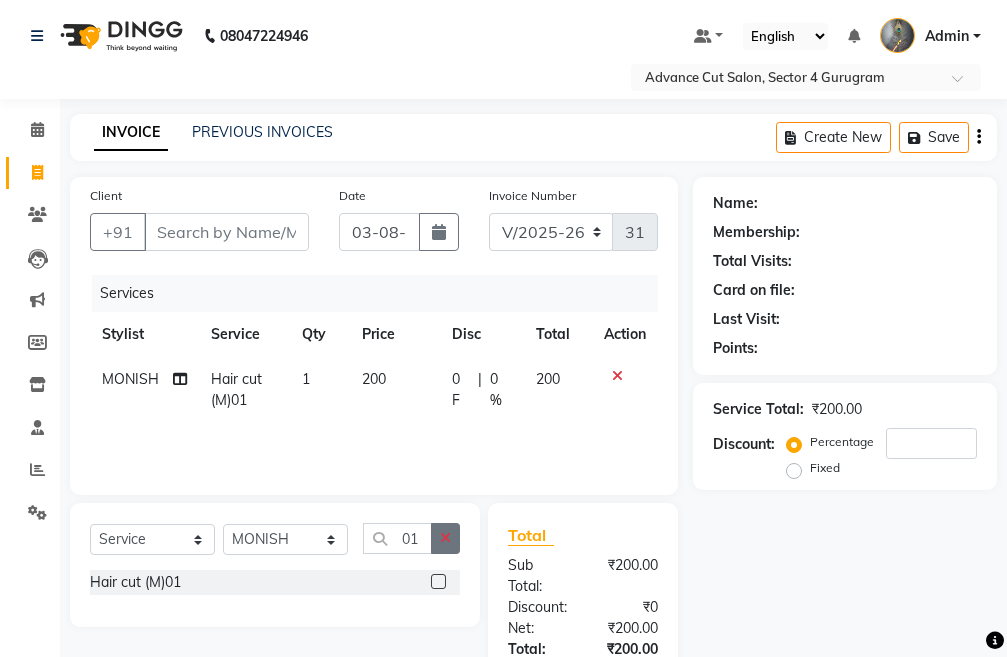 click 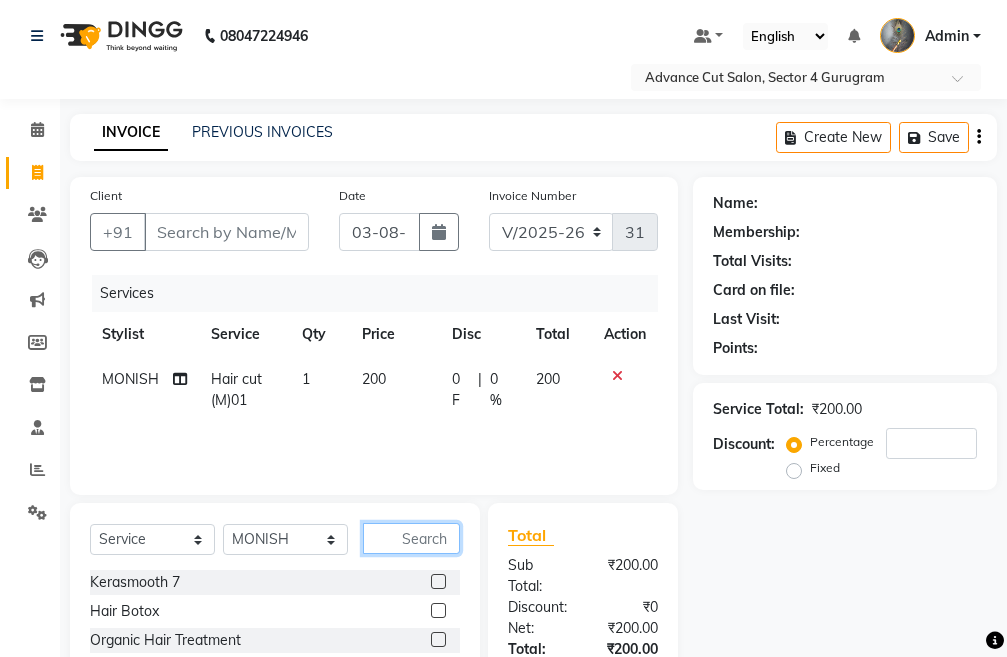 click 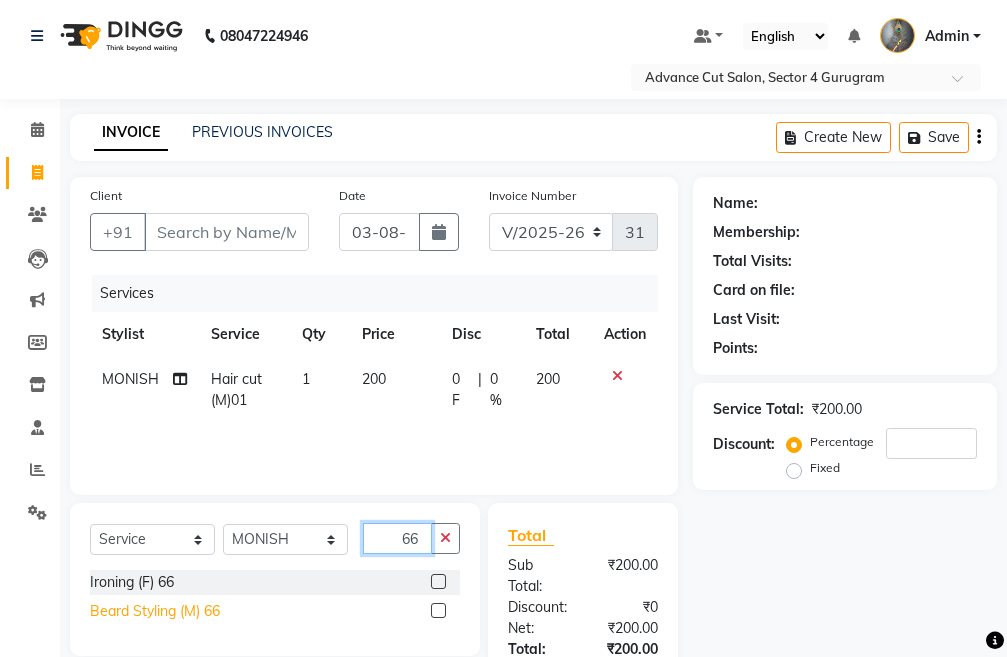 type on "66" 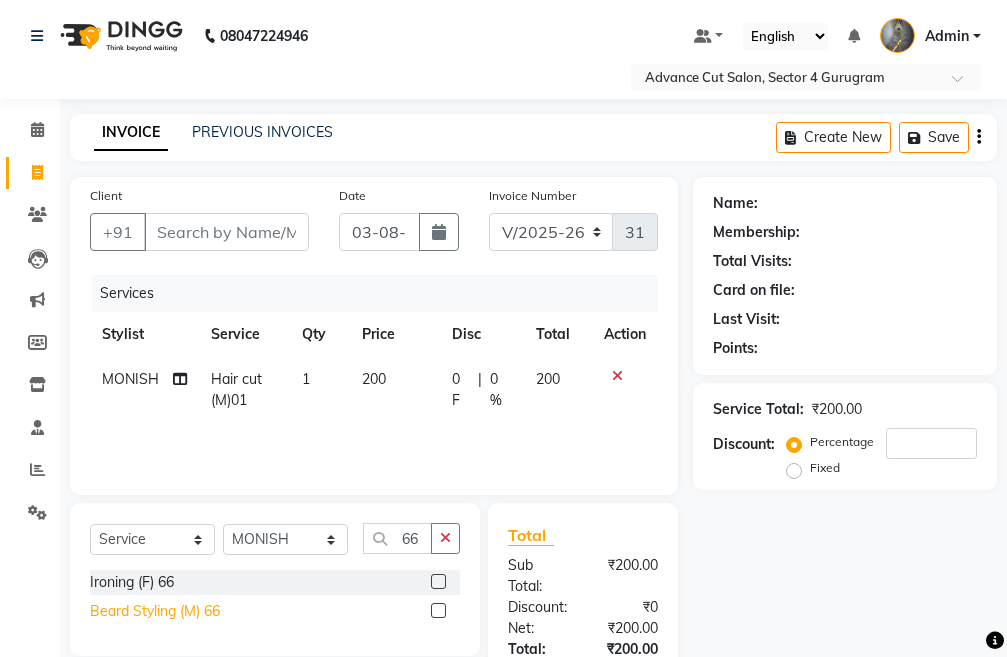 click on "Beard Styling (M) 66" 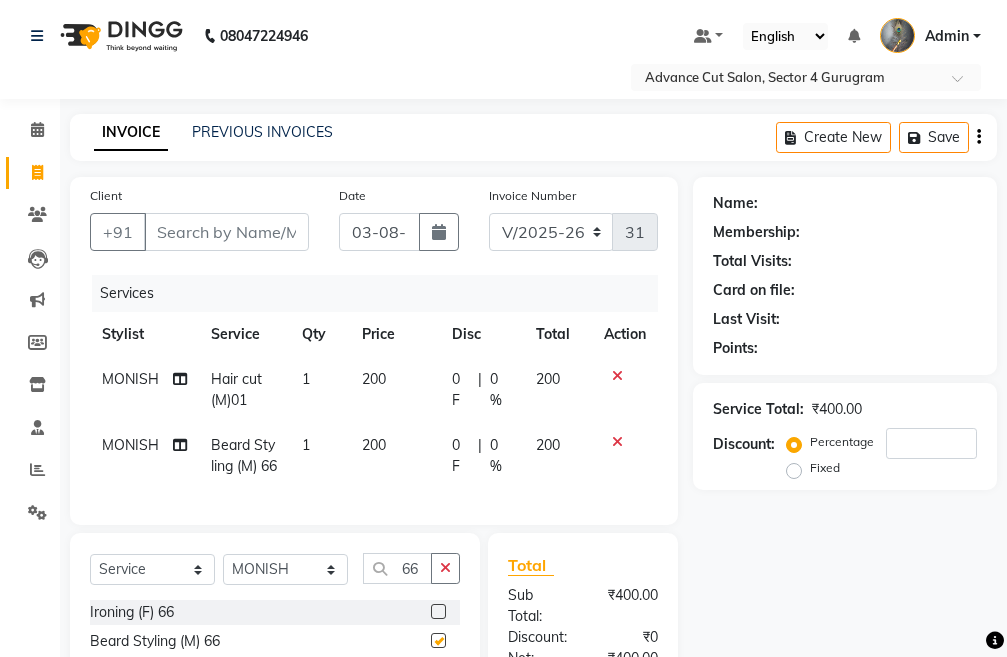 checkbox on "false" 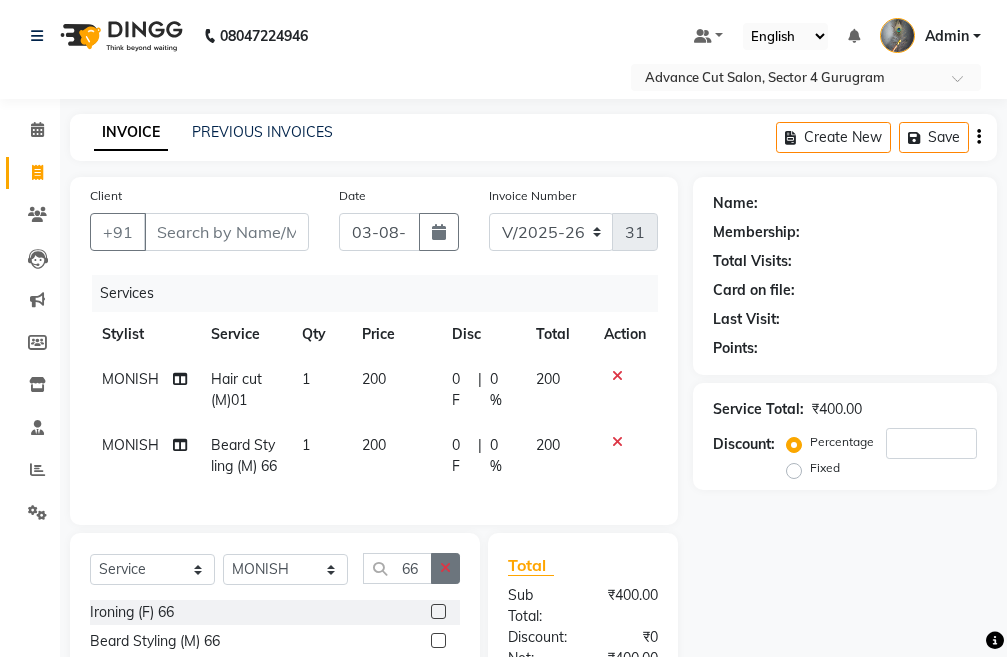 click 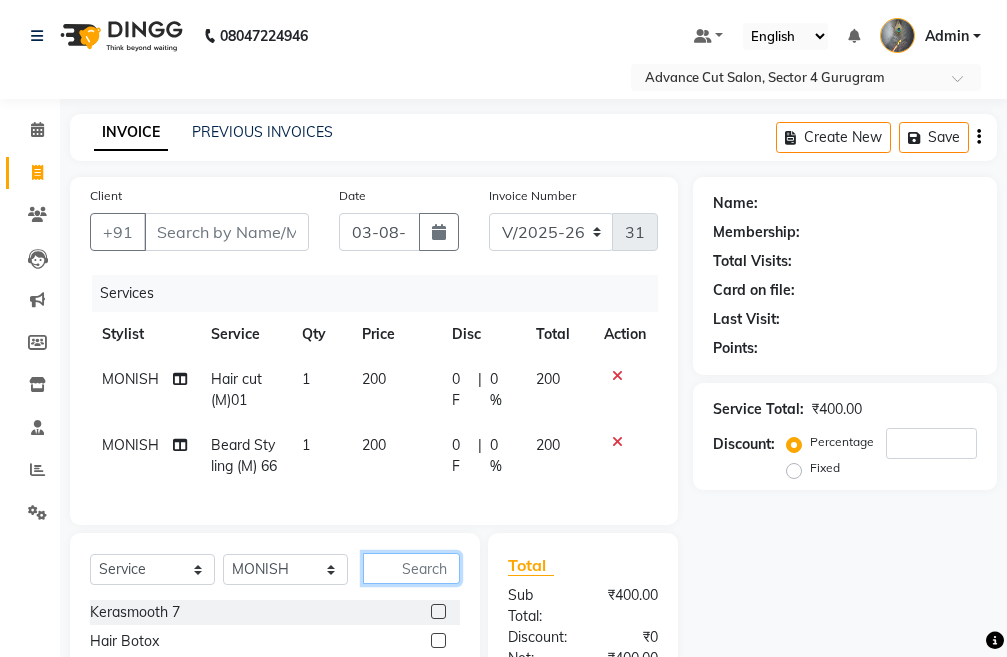 click 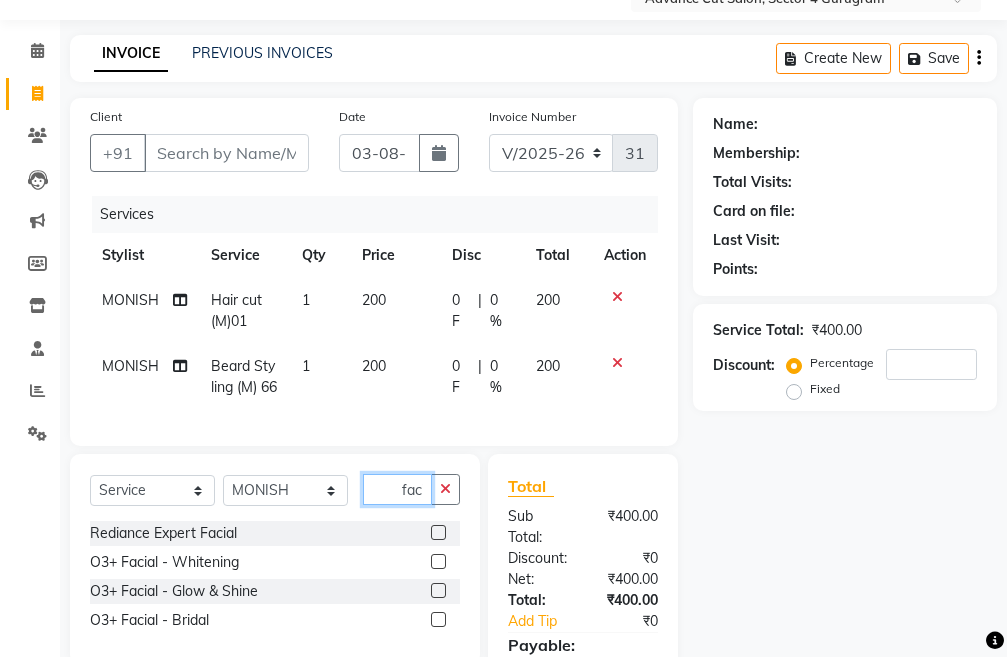 scroll, scrollTop: 100, scrollLeft: 0, axis: vertical 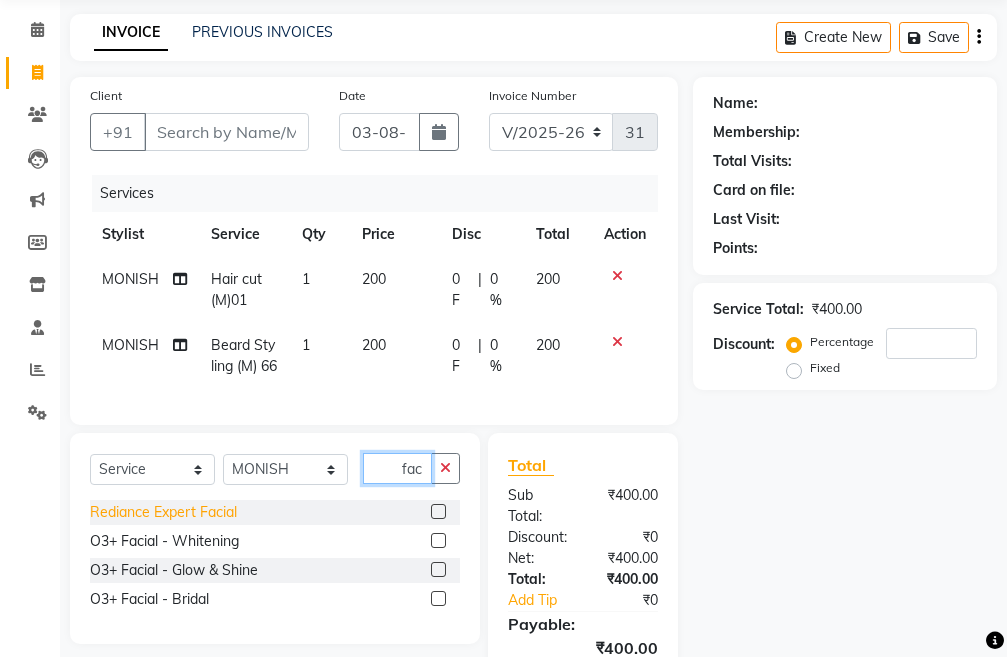 type on "faci" 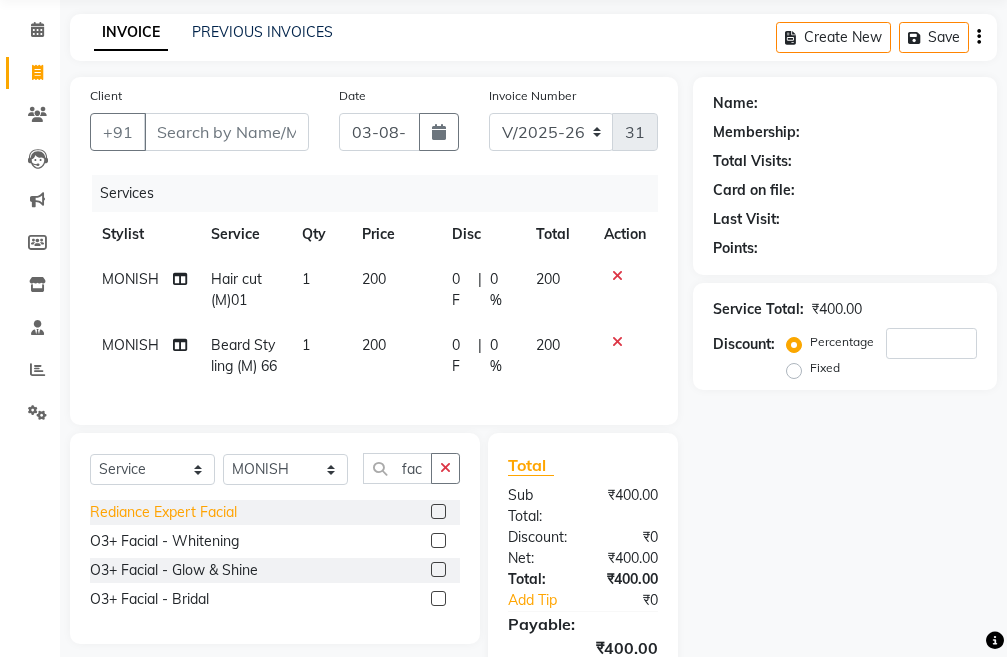 click on "Rediance Expert Facial" 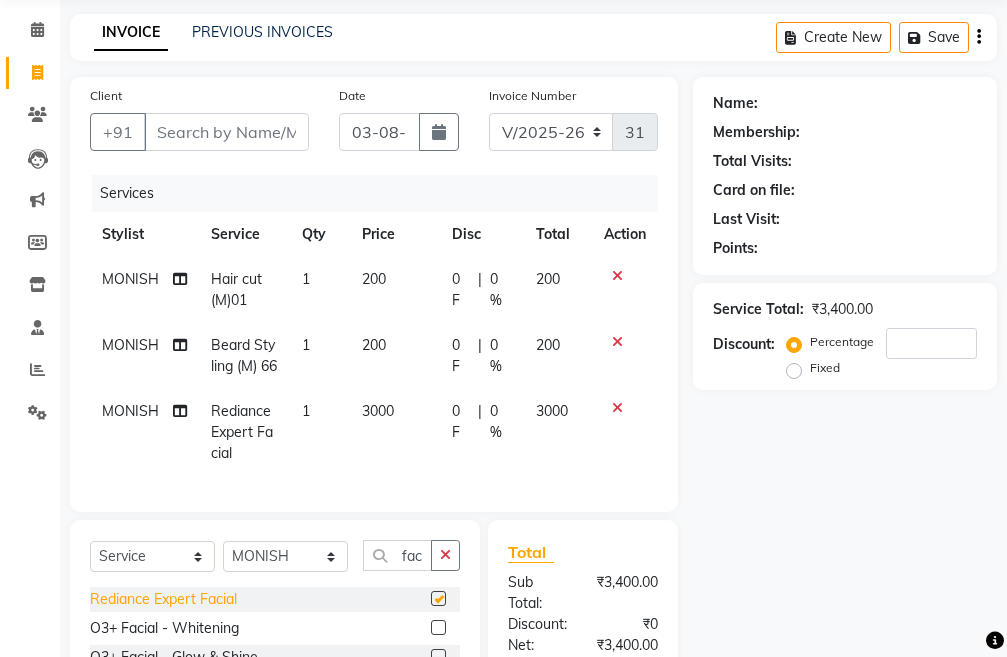 checkbox on "false" 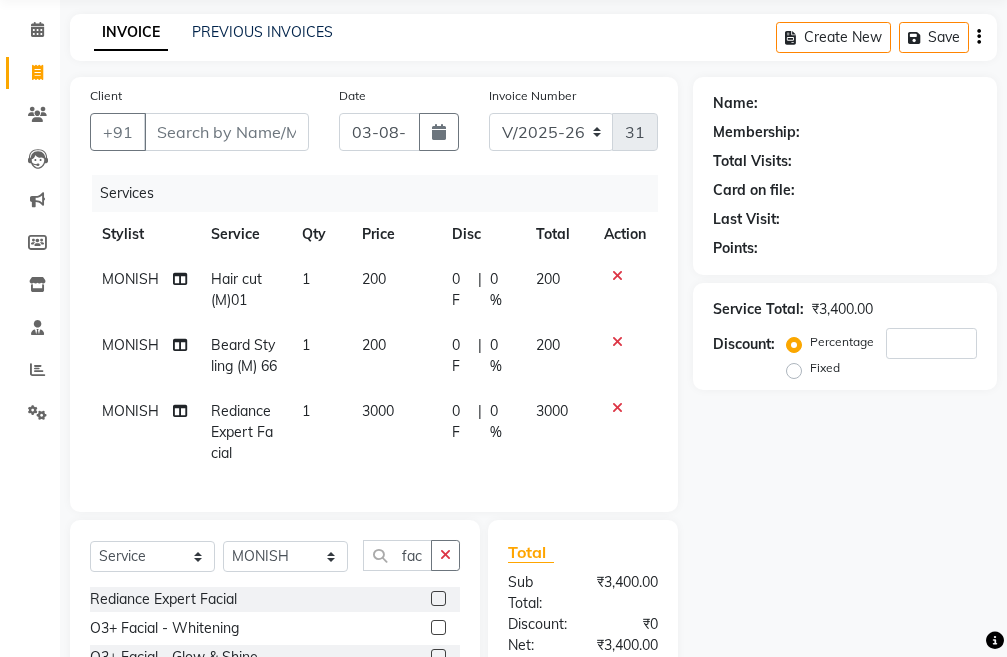 click on "3000" 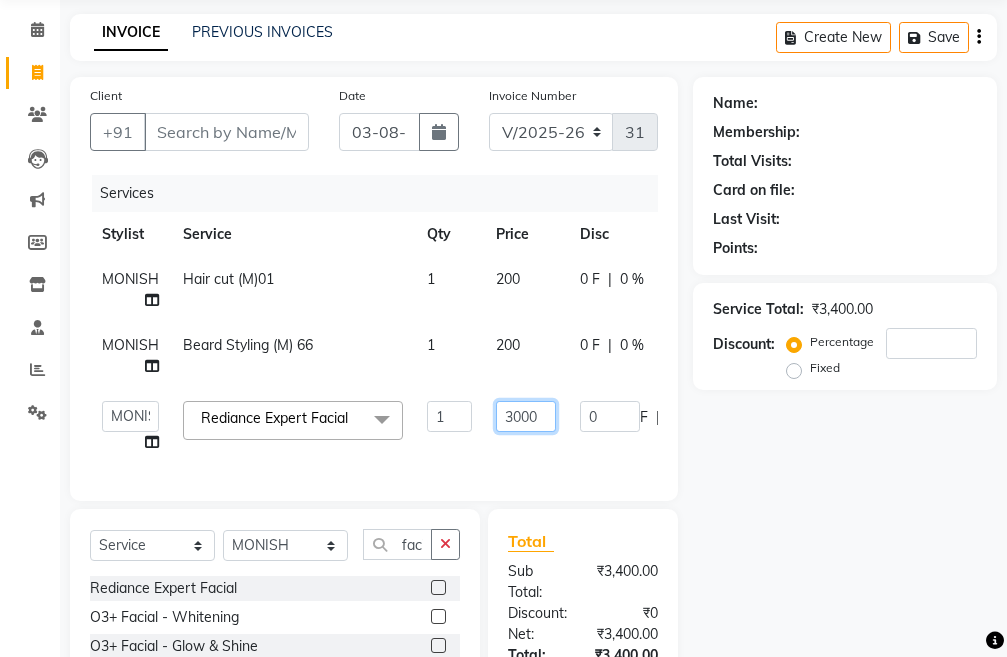 click on "3000" 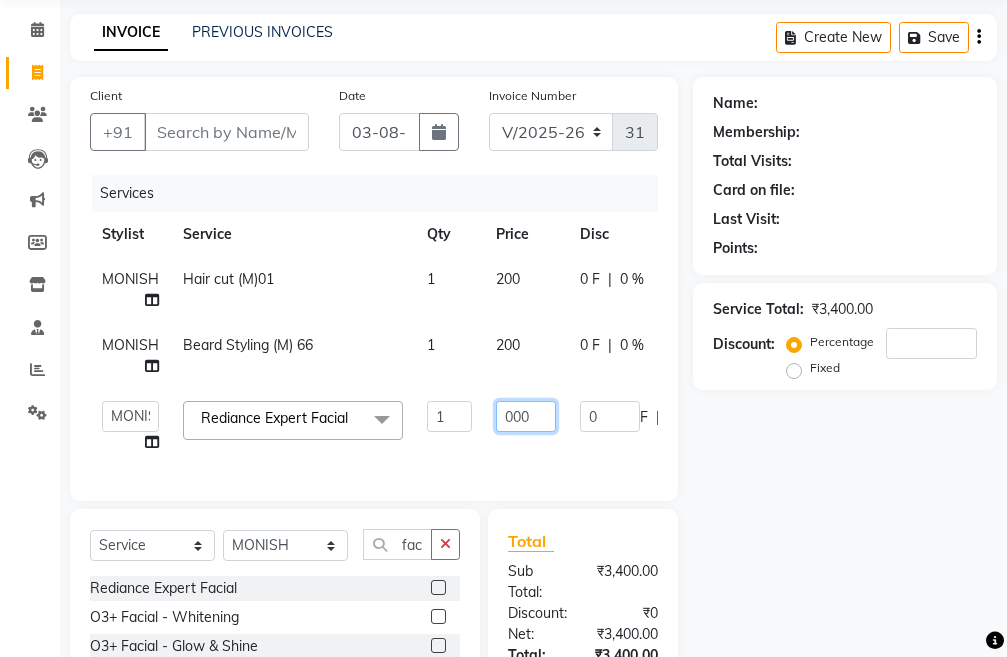 type on "4000" 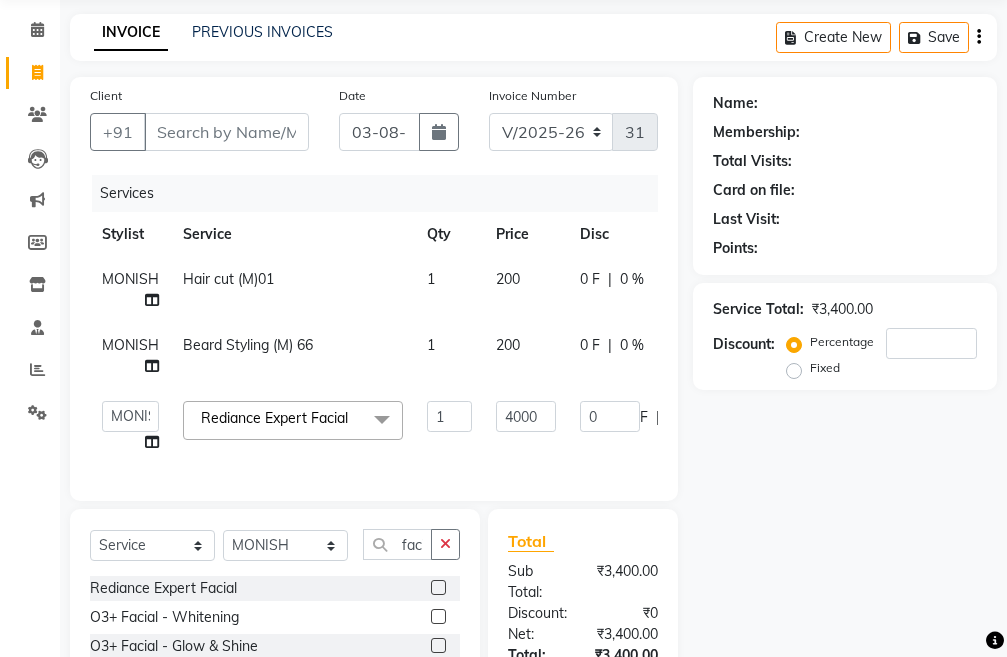 click on "Name: Membership: Total Visits: Card on file: Last Visit:  Points:  Service Total:  ₹3,400.00  Discount:  Percentage   Fixed" 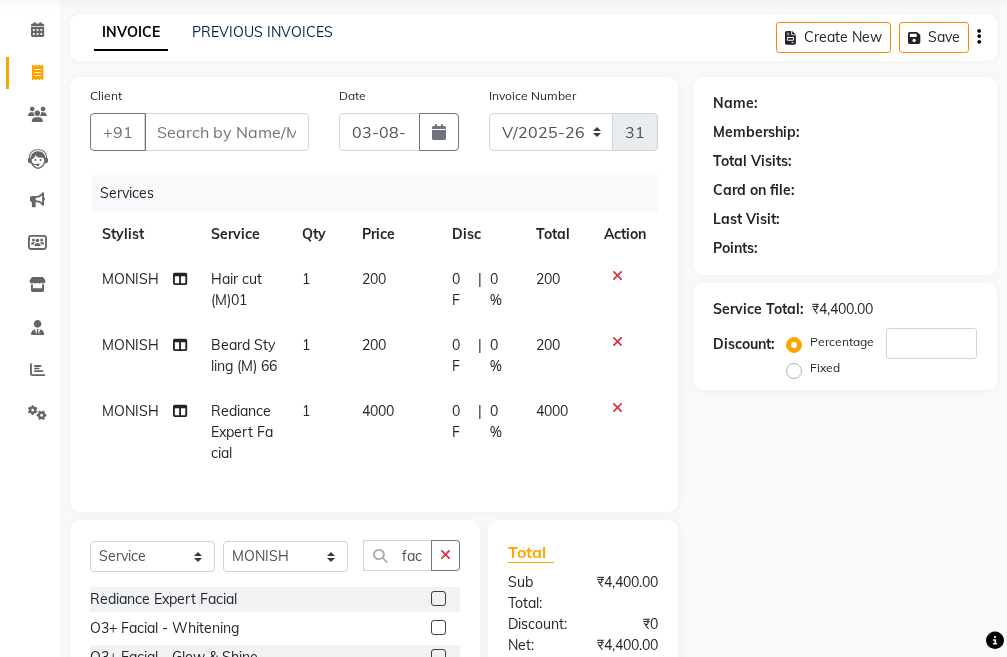 scroll, scrollTop: 200, scrollLeft: 0, axis: vertical 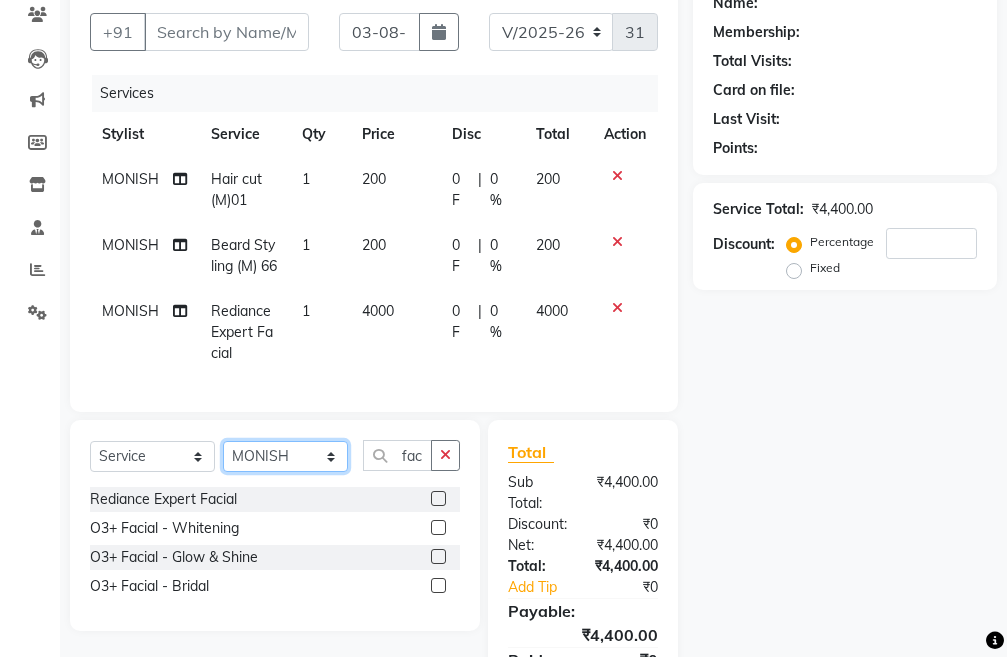 click on "Select Stylist Admin chahit COUNTOR hardeep mamta manisha MONISH navi NOSHAD ALI rahul shatnam shweta singh sunny tip" 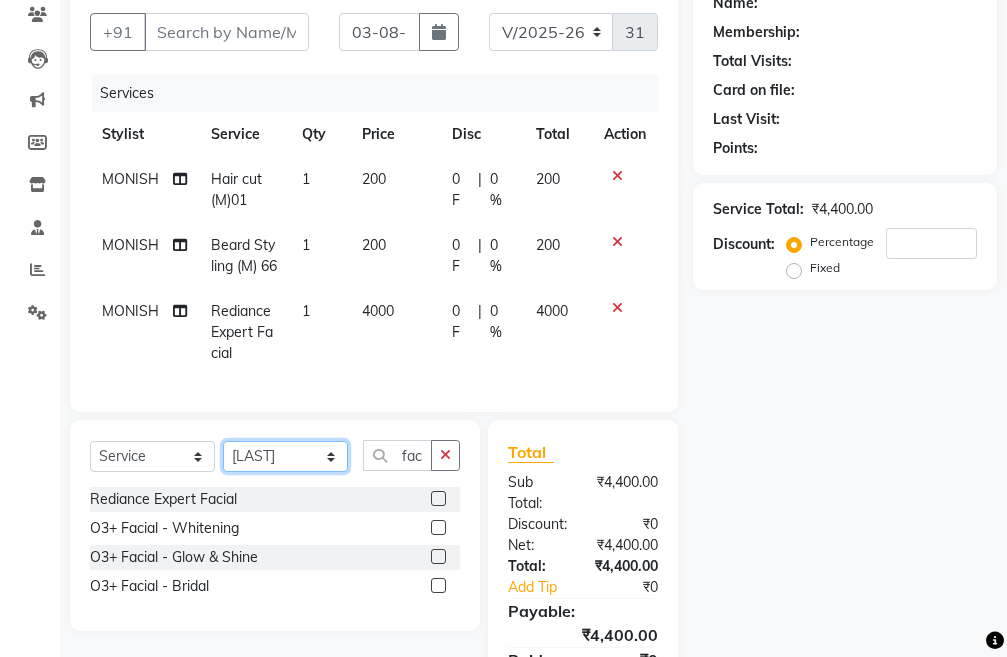 click on "Select Stylist Admin chahit COUNTOR hardeep mamta manisha MONISH navi NOSHAD ALI rahul shatnam shweta singh sunny tip" 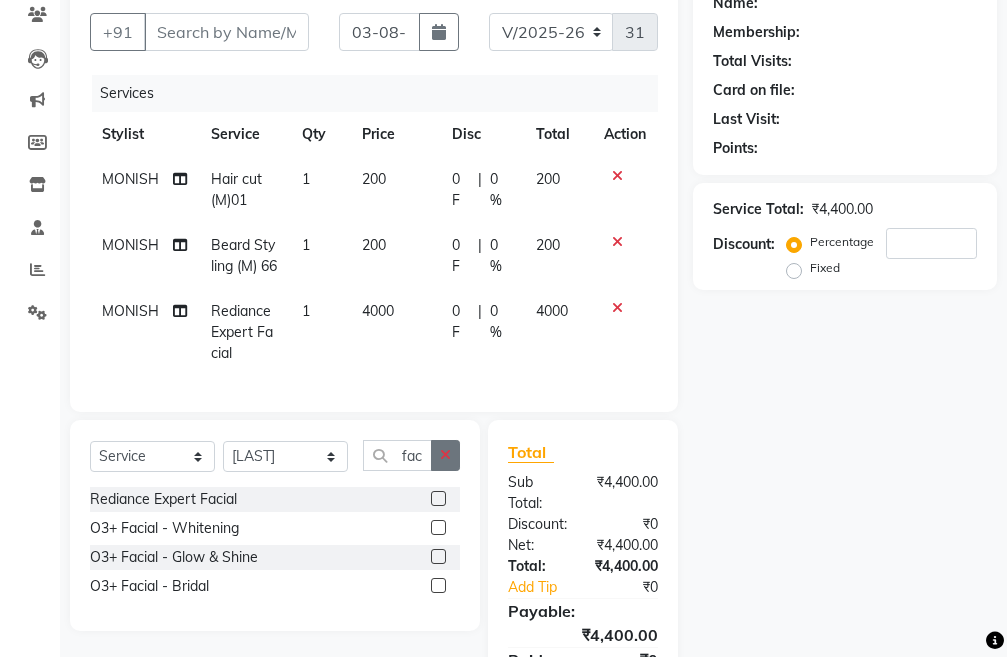 click 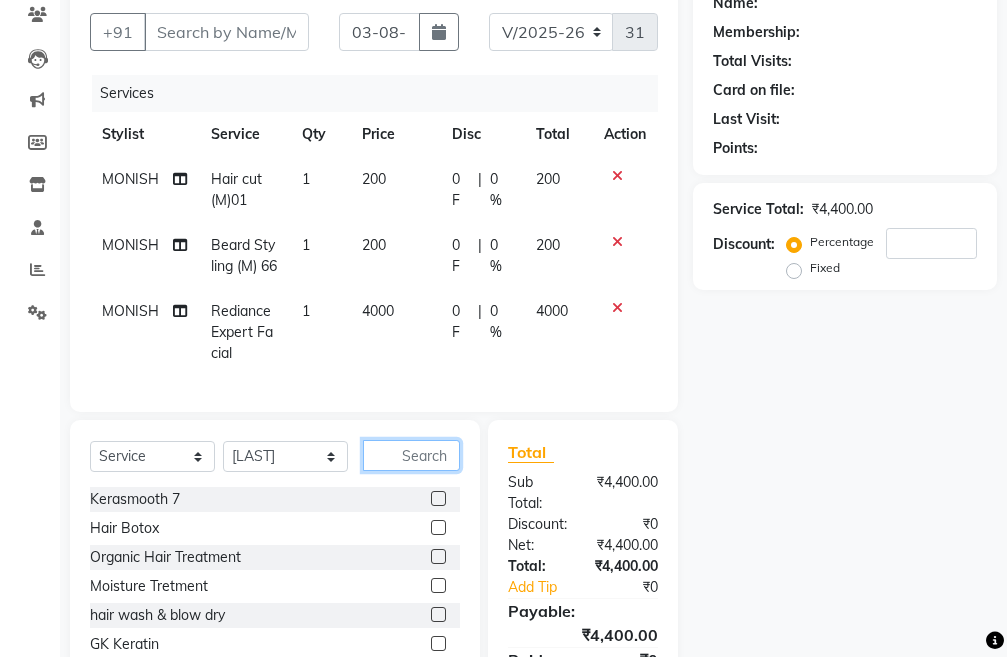 click 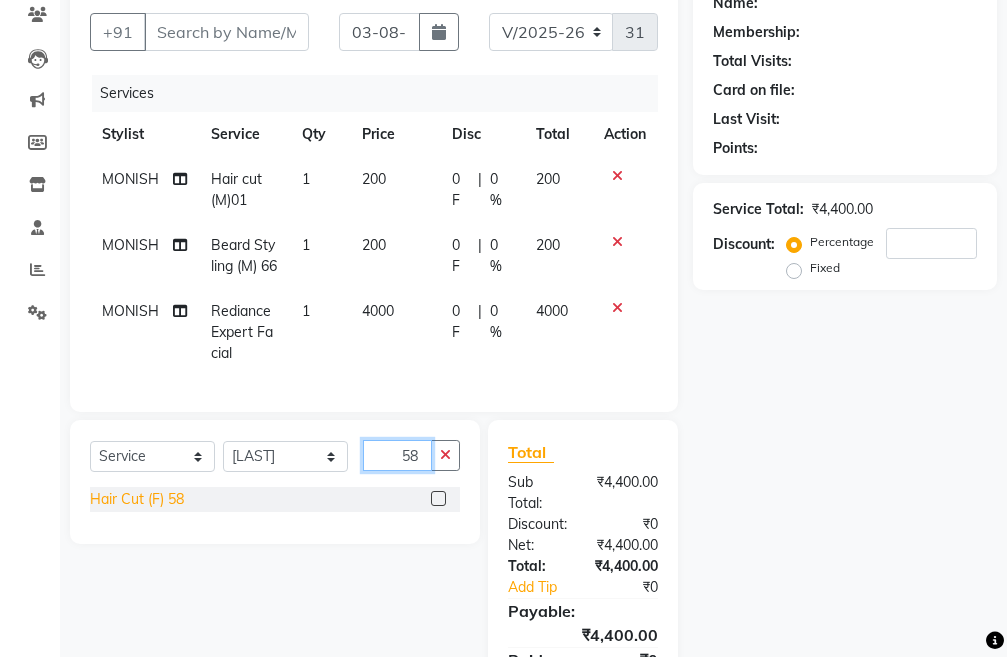 type on "58" 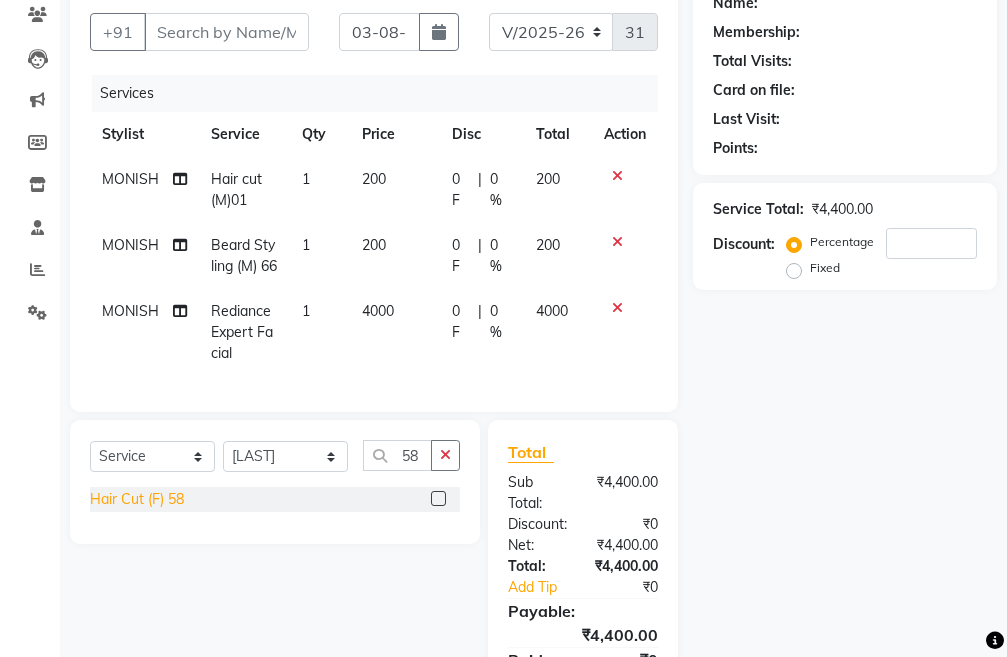 click on "Hair Cut (F) 58" 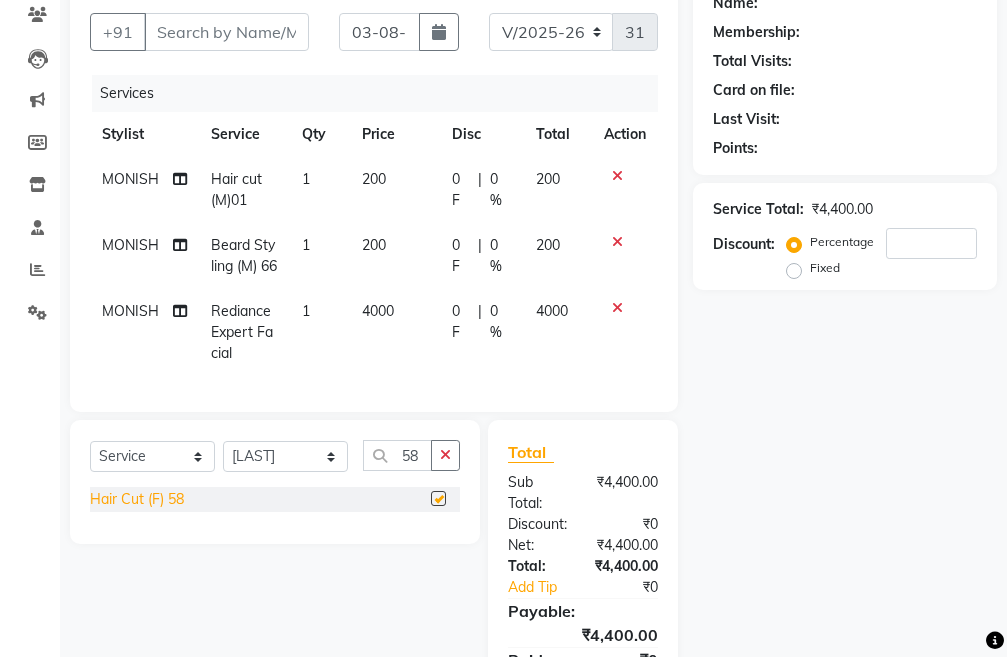 checkbox on "false" 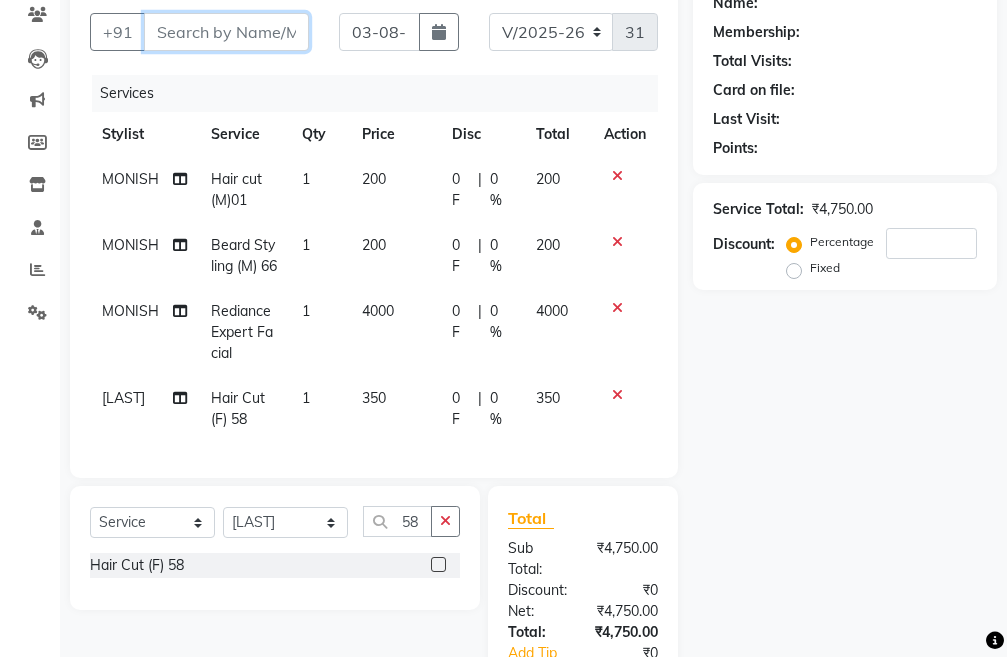 click on "Client" at bounding box center (226, 32) 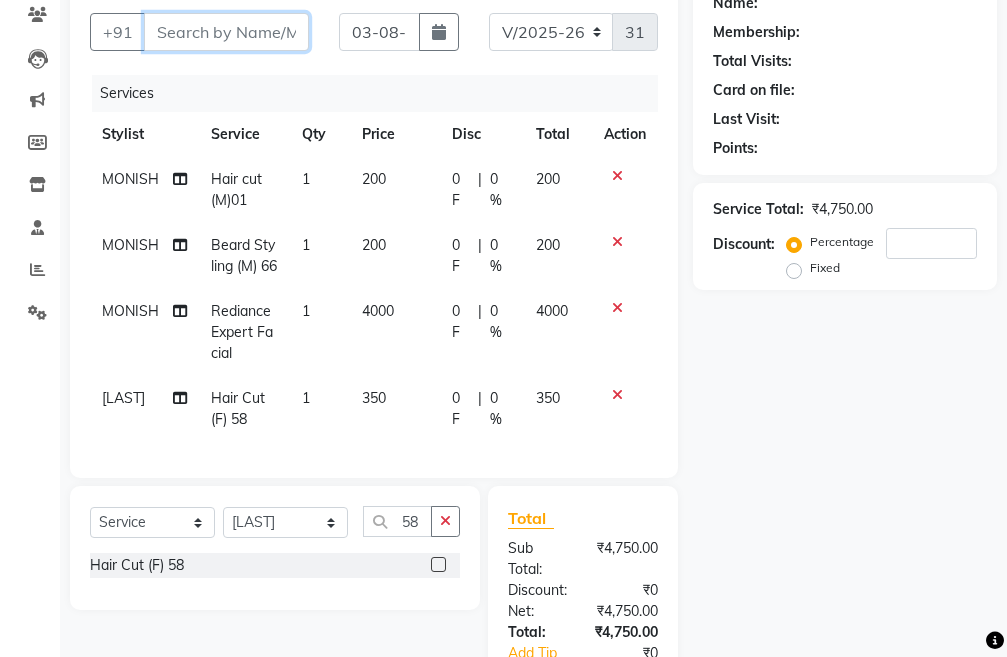type on "7" 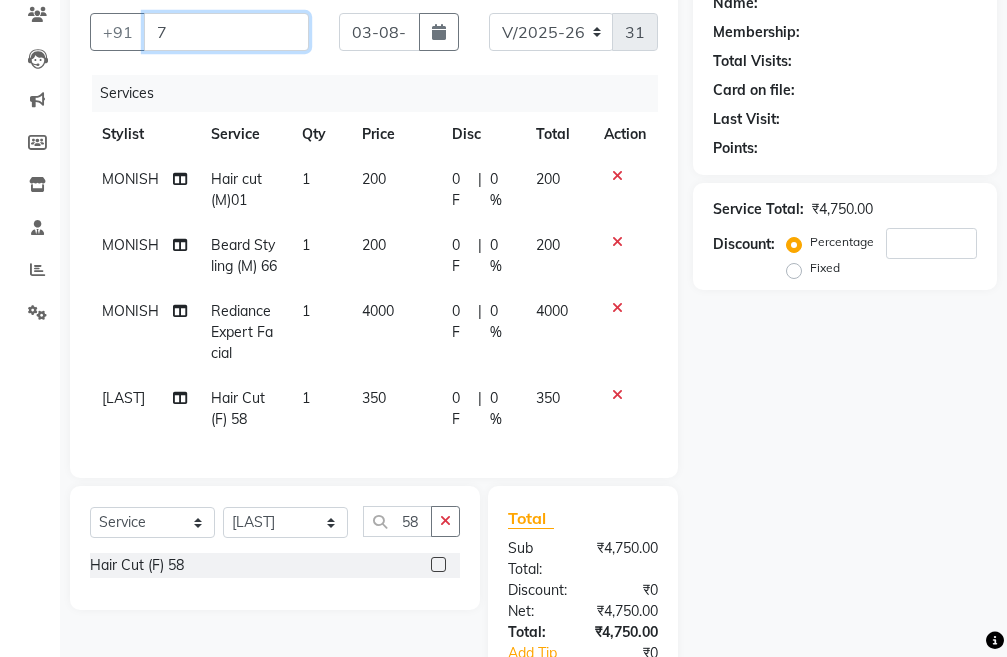 type on "0" 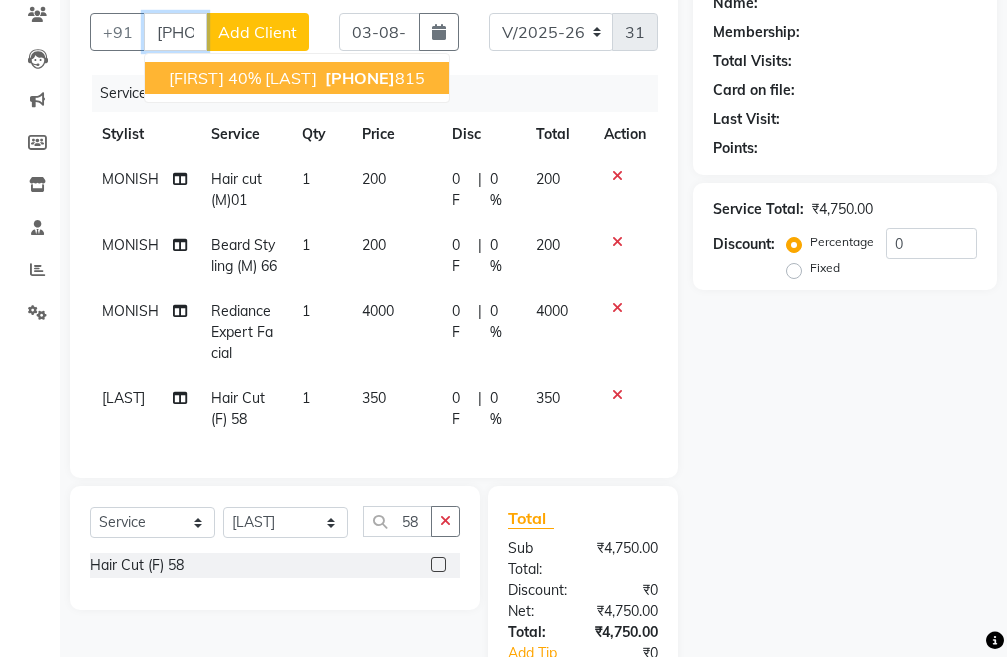 click on "7048925" at bounding box center (360, 78) 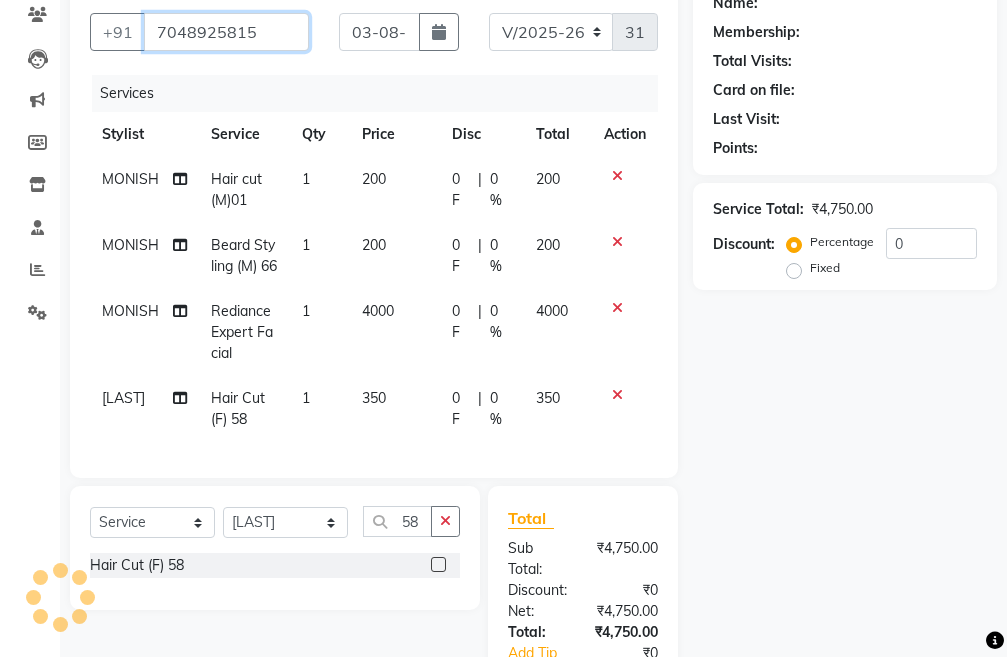 type on "7048925815" 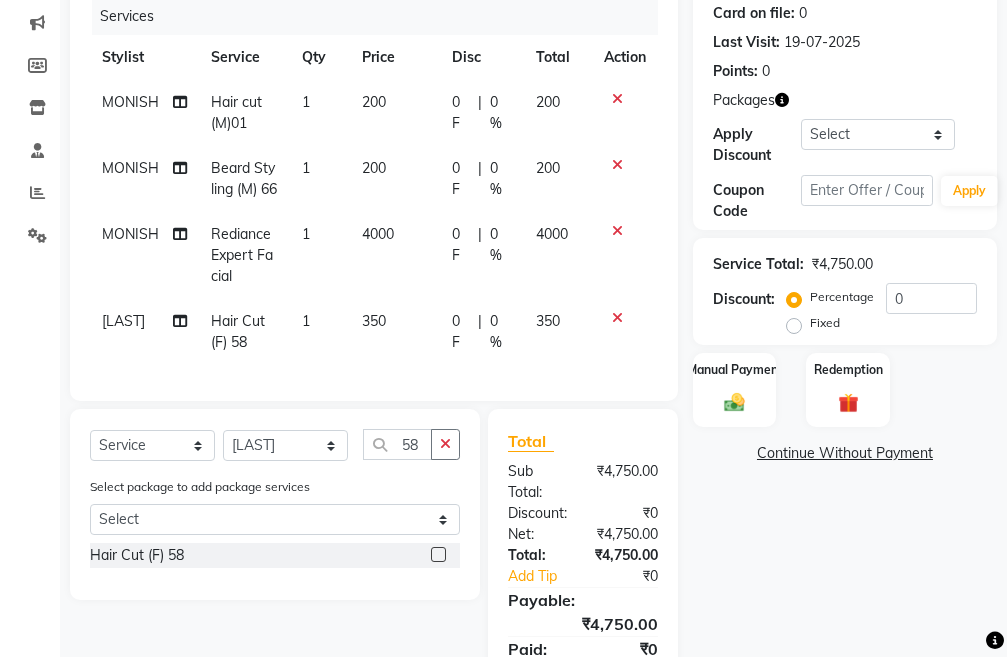 scroll, scrollTop: 300, scrollLeft: 0, axis: vertical 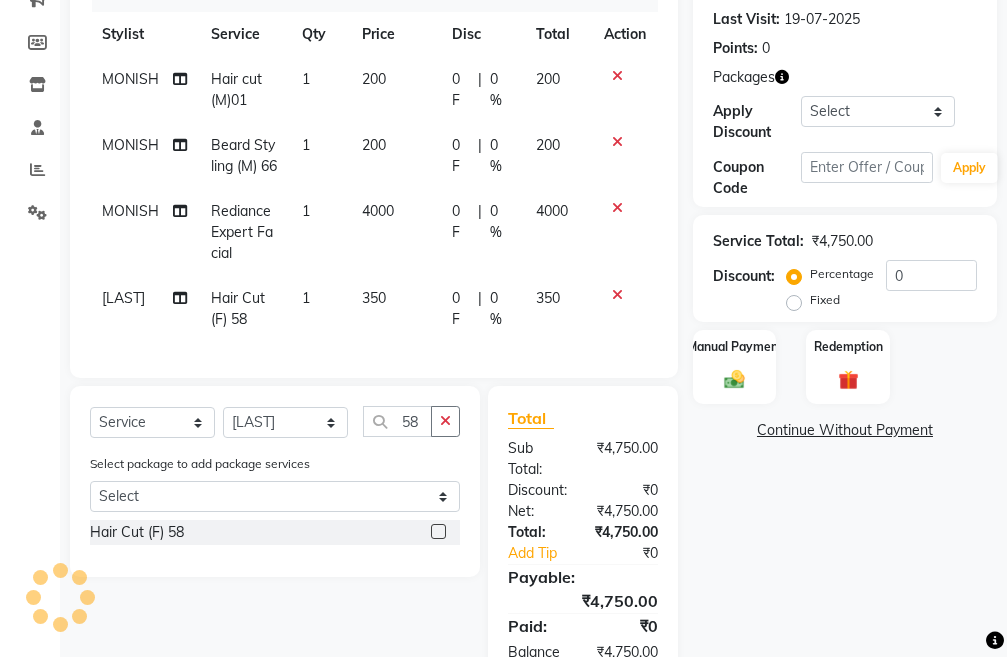 click 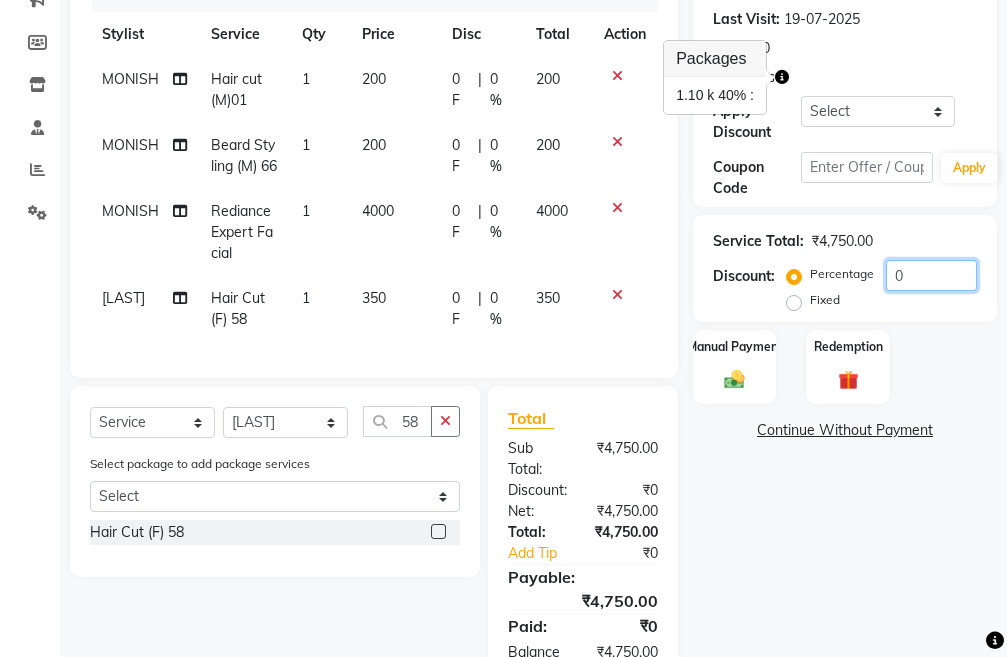 click on "0" 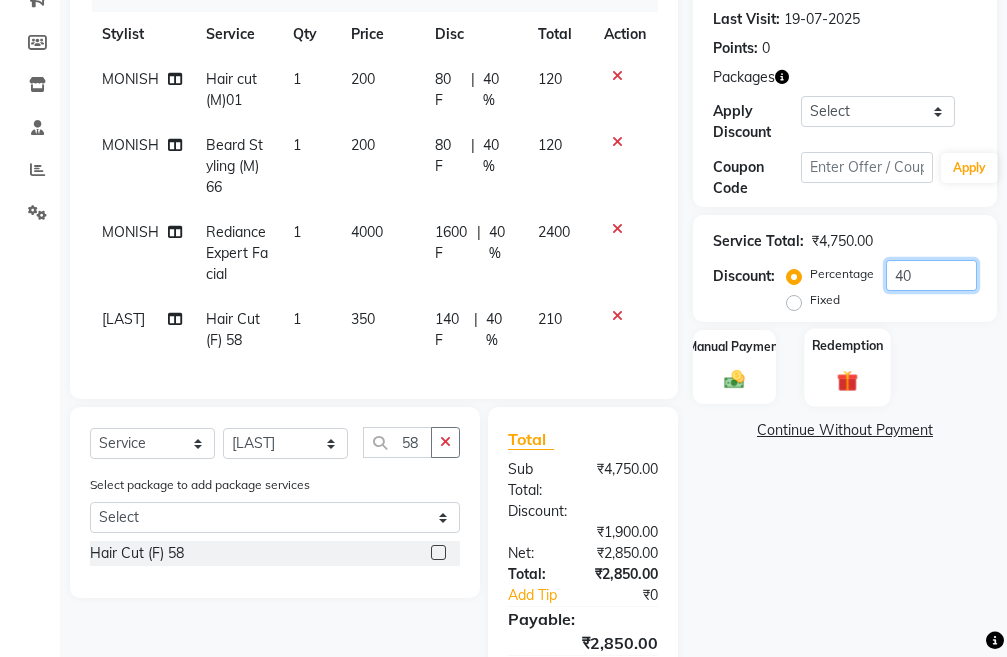 type on "40" 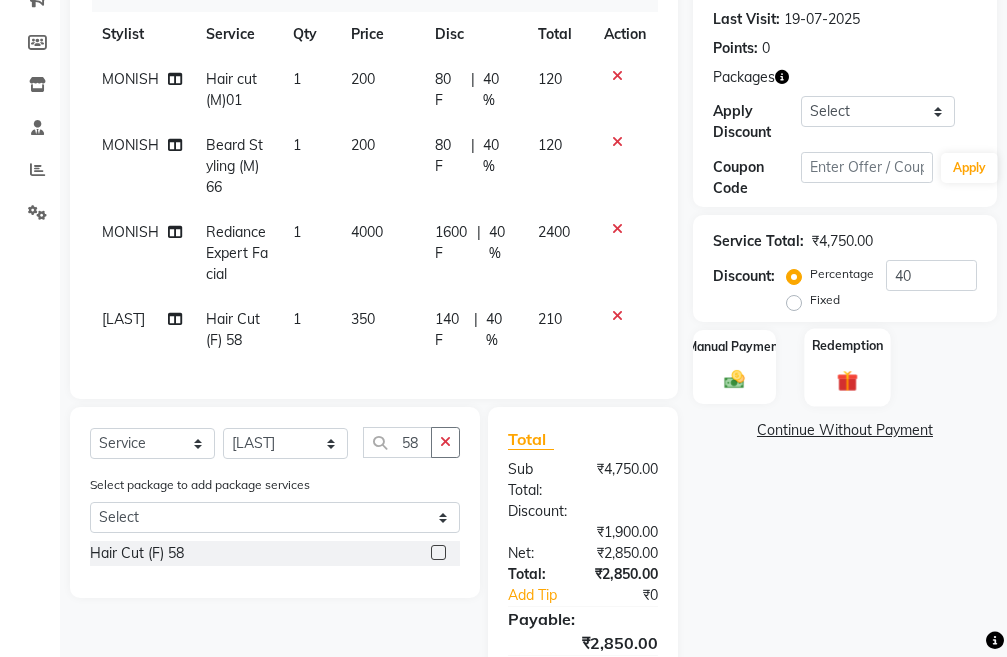 click on "Redemption" 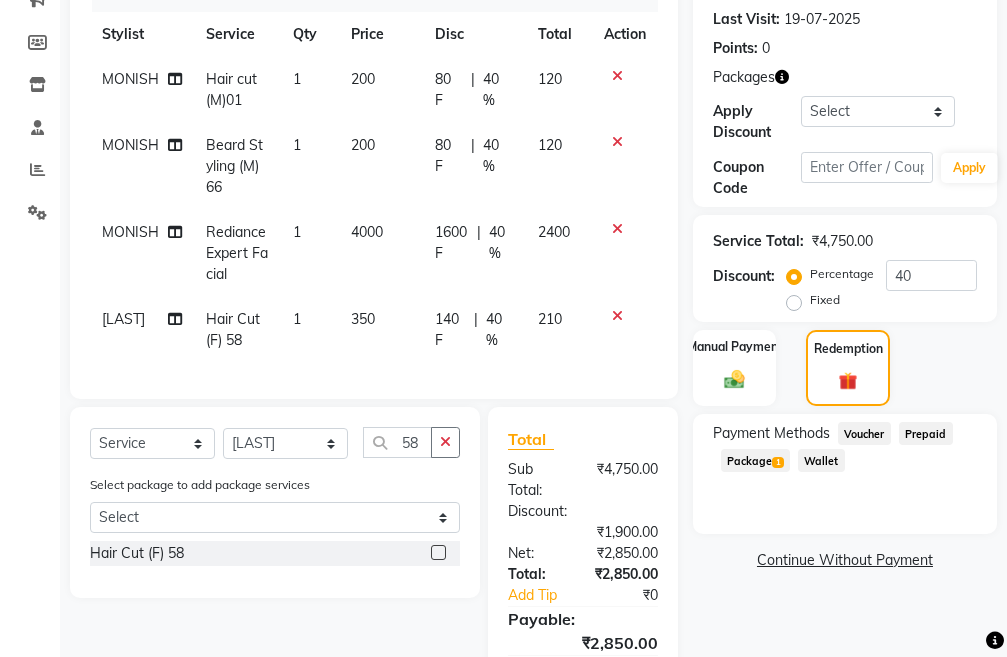 click on "Package  1" 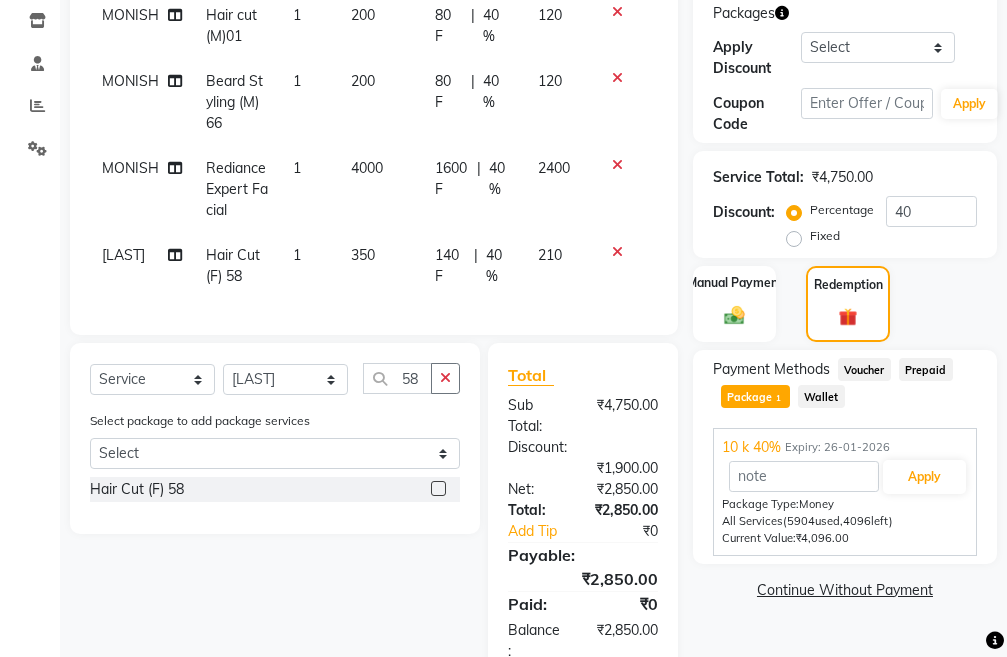 scroll, scrollTop: 400, scrollLeft: 0, axis: vertical 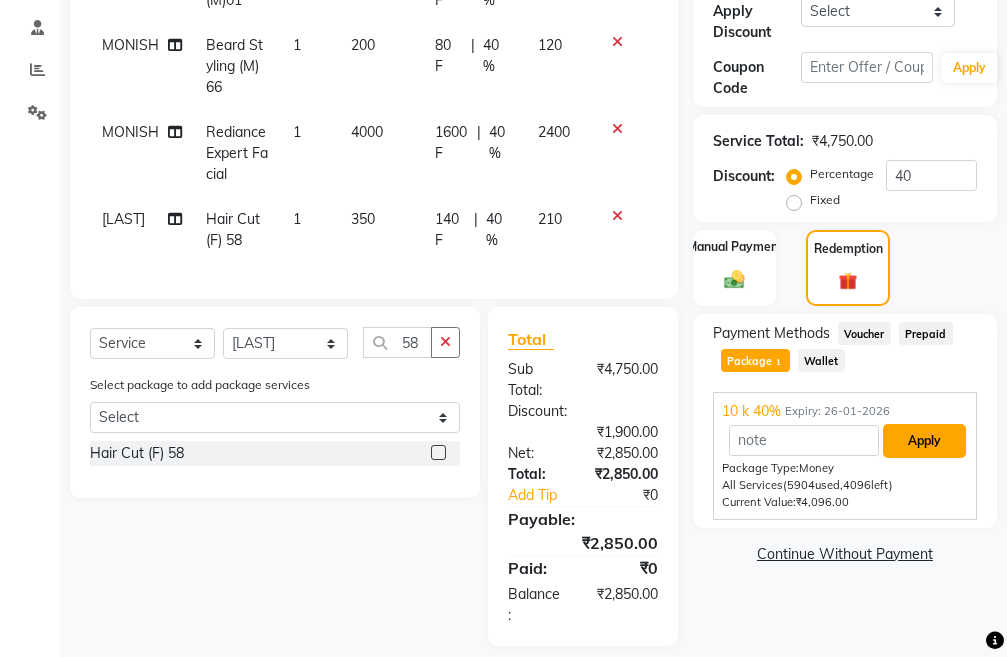 click on "Apply" at bounding box center (924, 441) 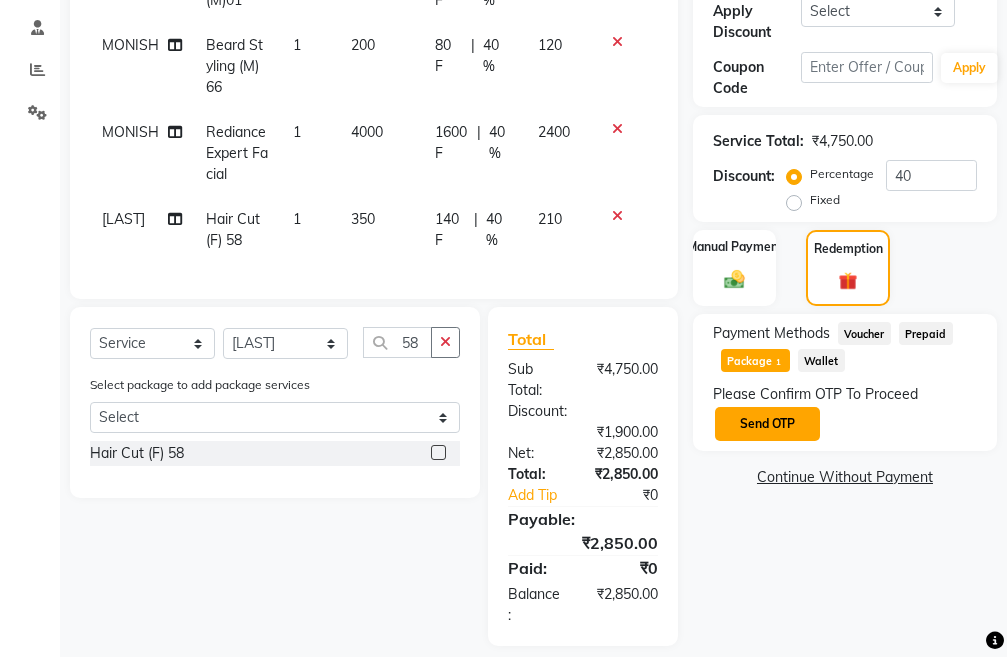 click on "Send OTP" 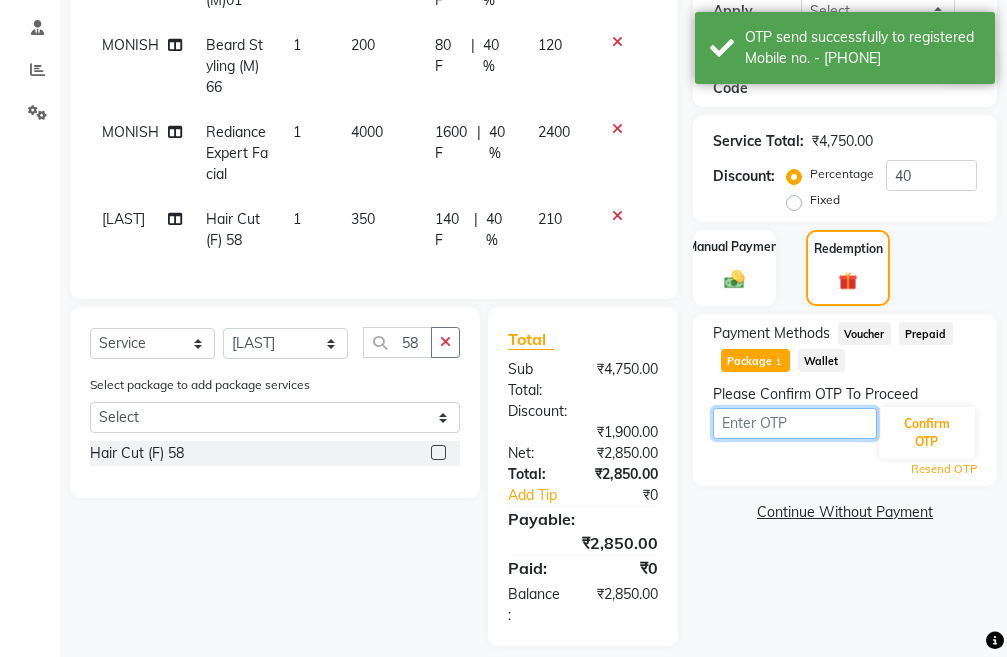 click at bounding box center [795, 423] 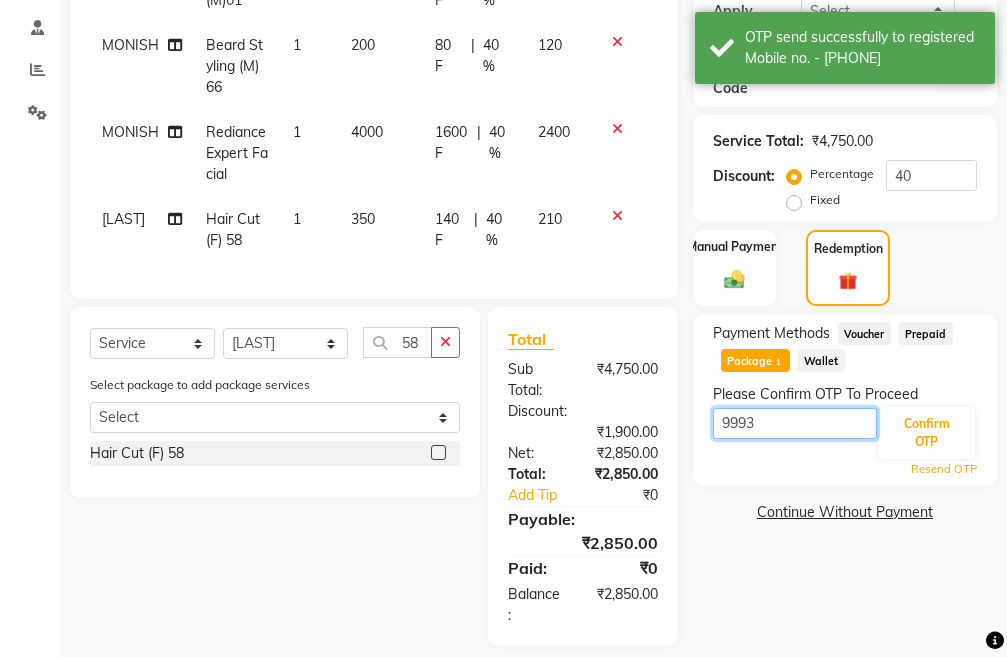 type on "9993" 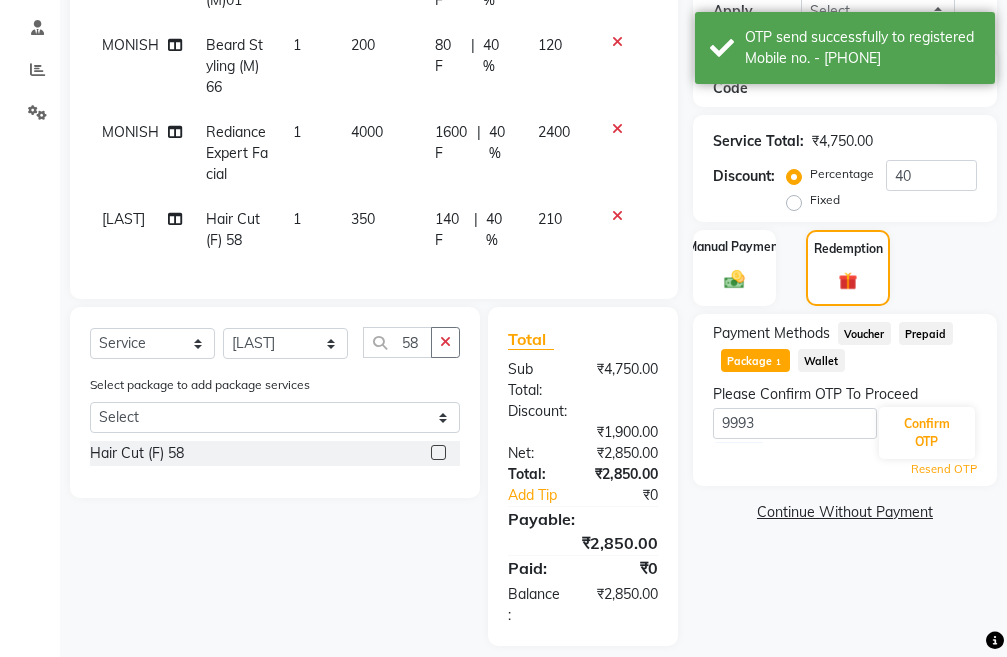 click on "Please Confirm OTP To Proceed" 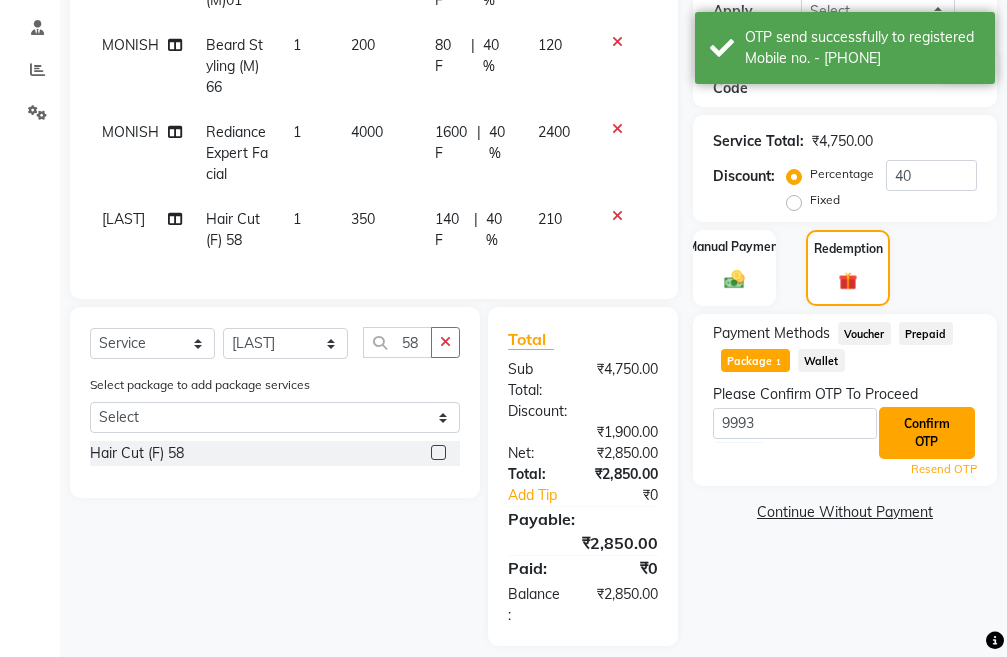 click on "Confirm OTP" 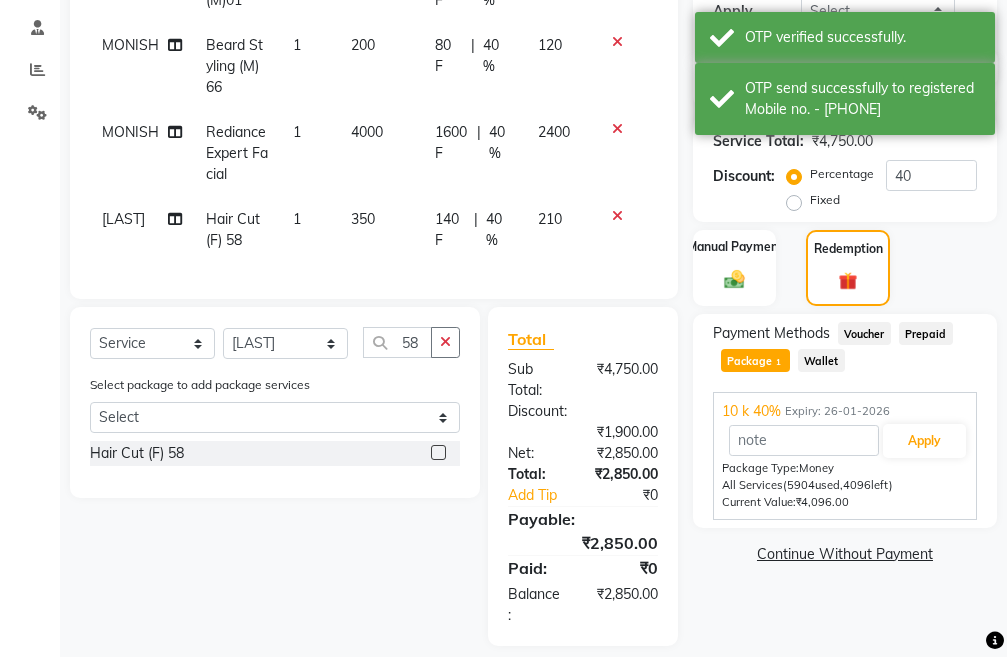 scroll, scrollTop: 436, scrollLeft: 0, axis: vertical 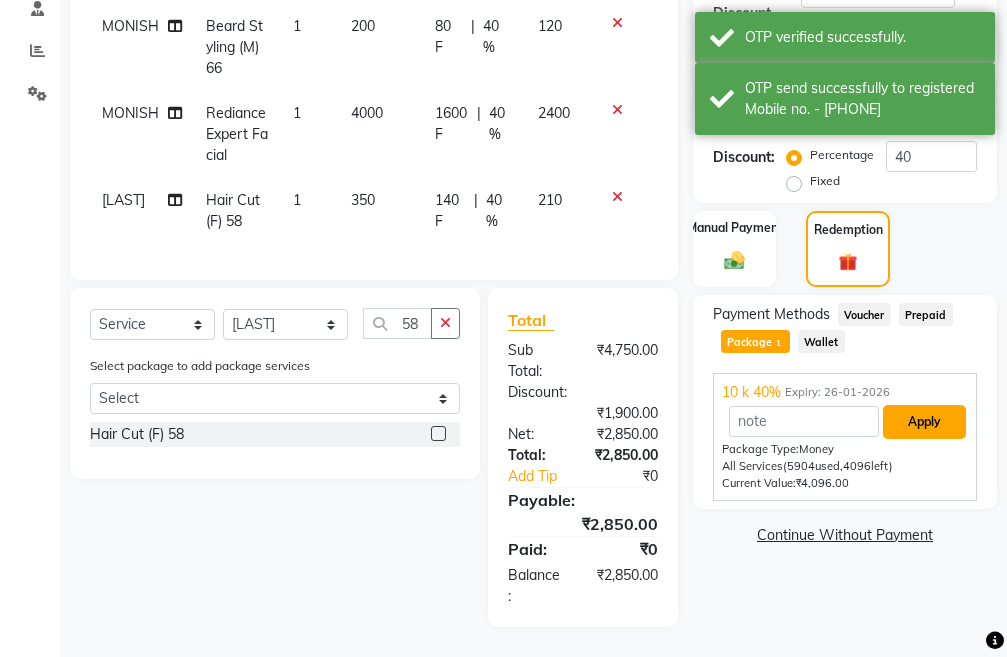 click on "Apply" at bounding box center (924, 422) 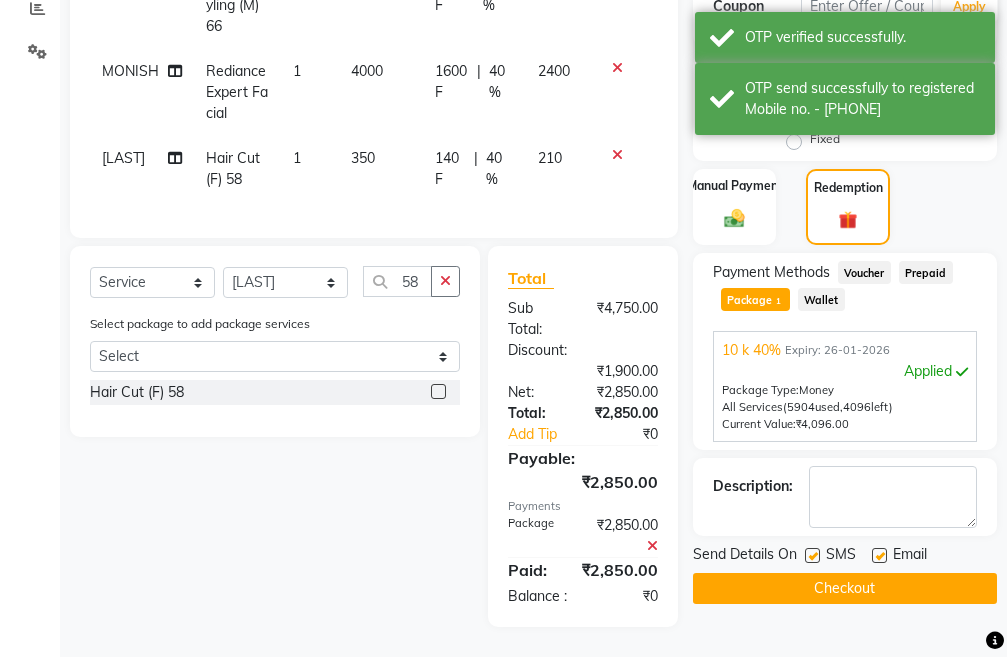 scroll, scrollTop: 499, scrollLeft: 0, axis: vertical 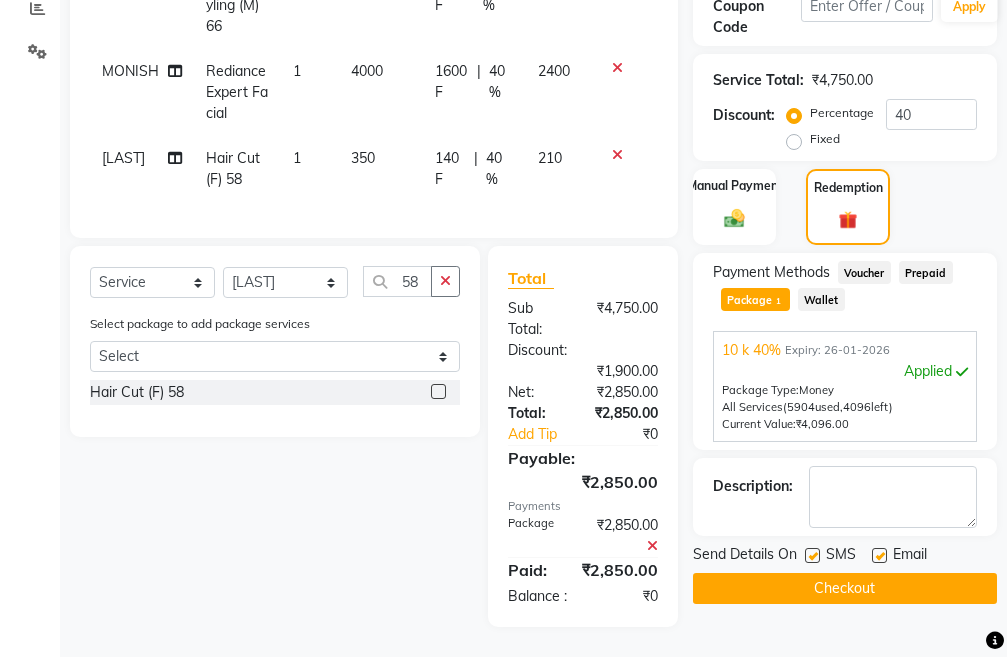 click on "Checkout" 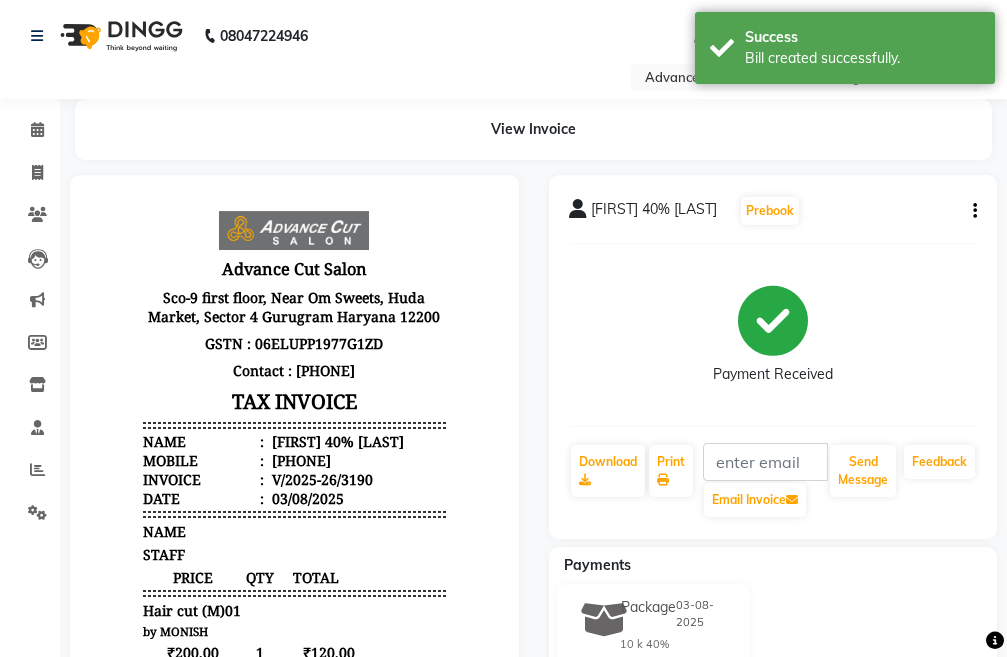 scroll, scrollTop: 0, scrollLeft: 0, axis: both 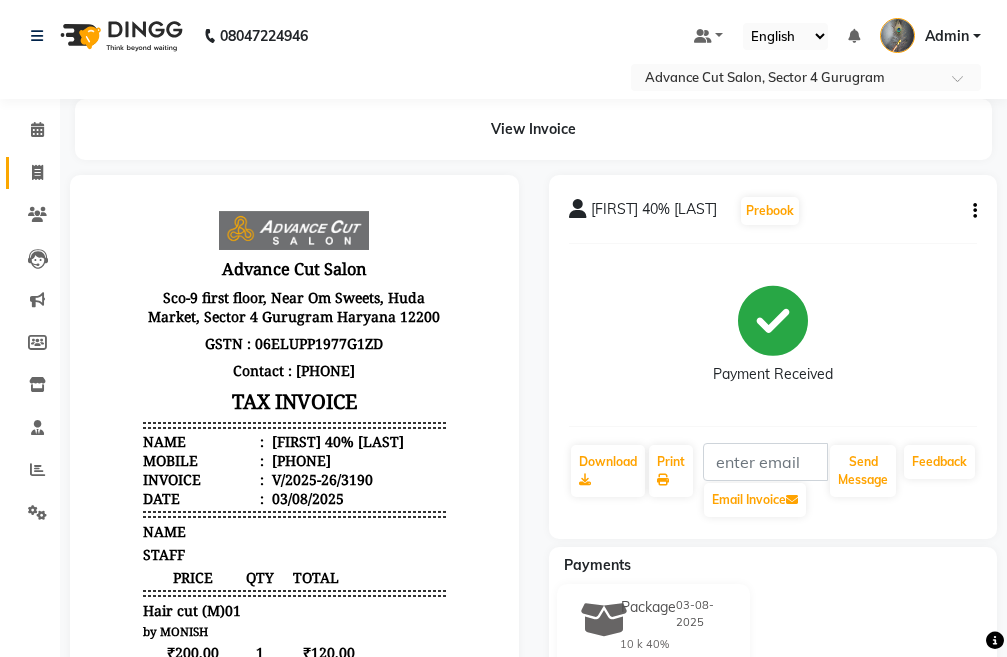 click 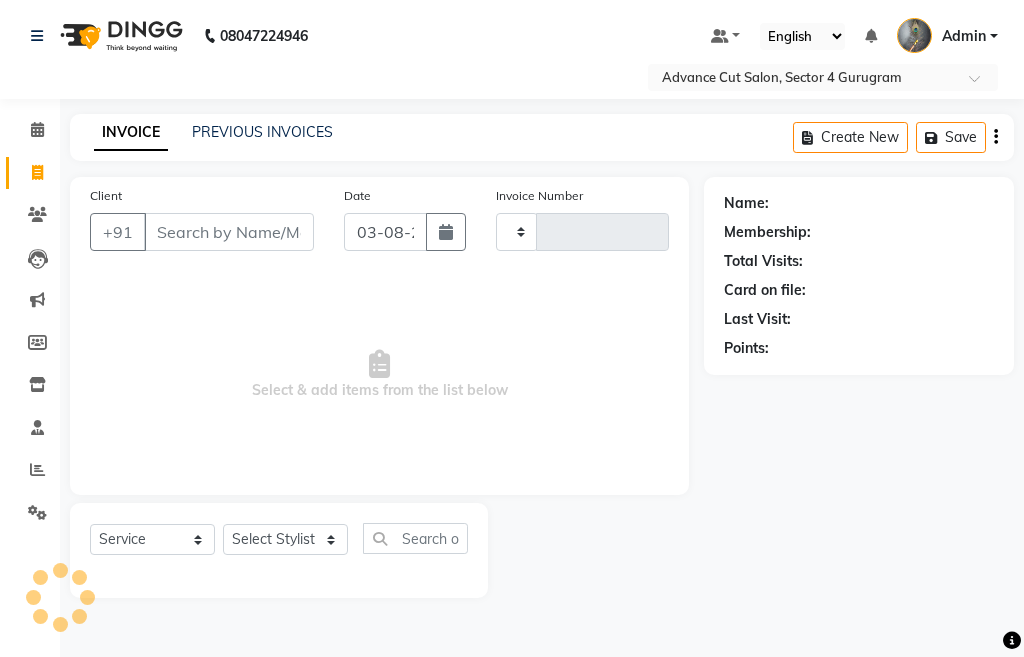 click on "Client" at bounding box center [229, 232] 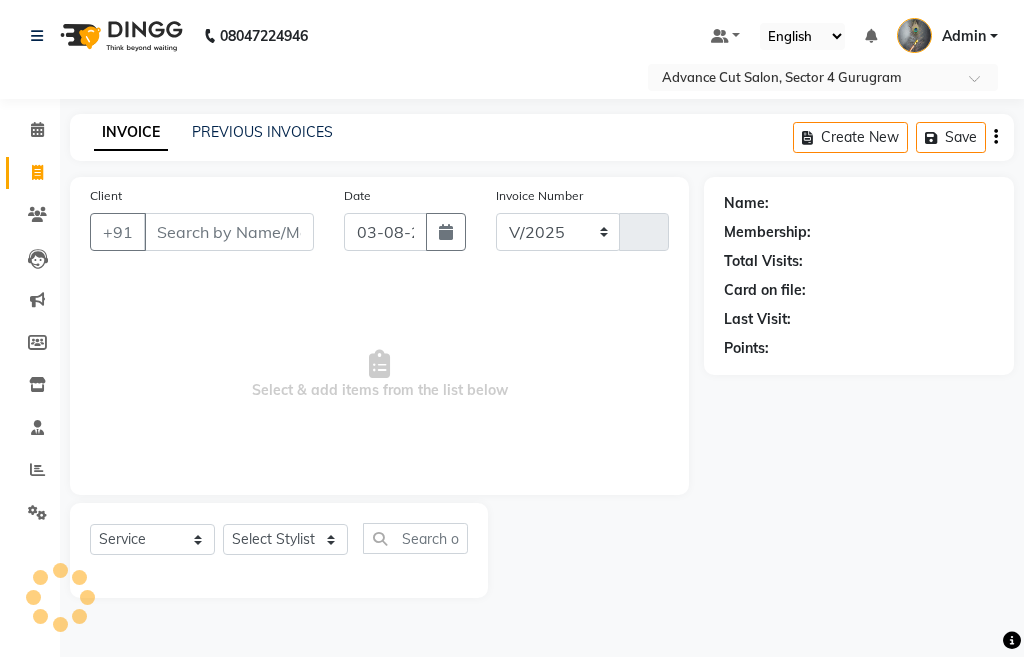 select on "4939" 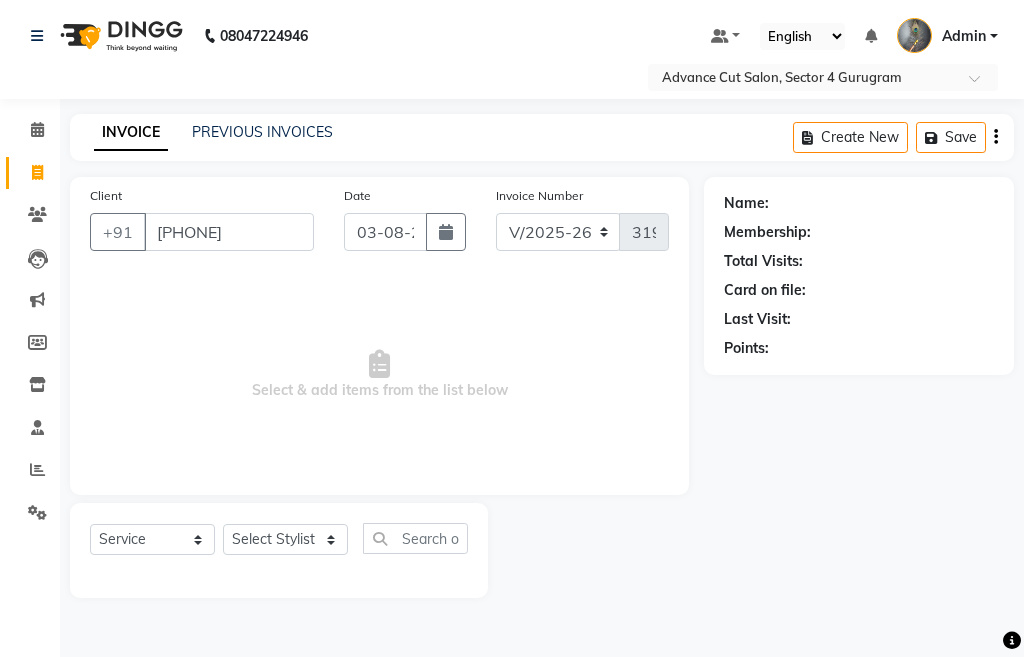 type on "917048925815" 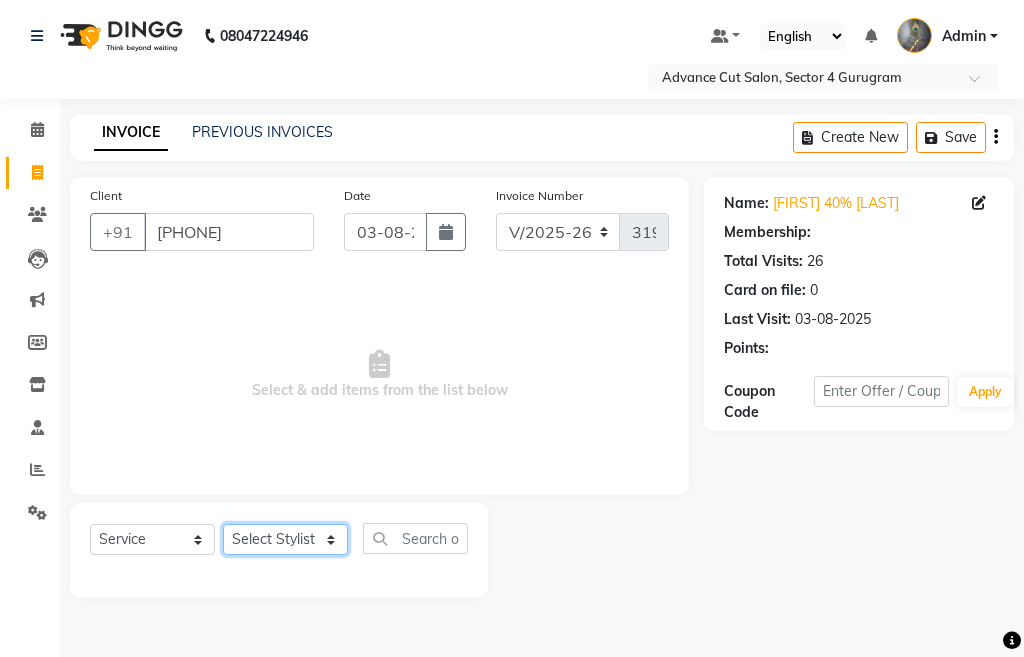click on "Select Stylist" 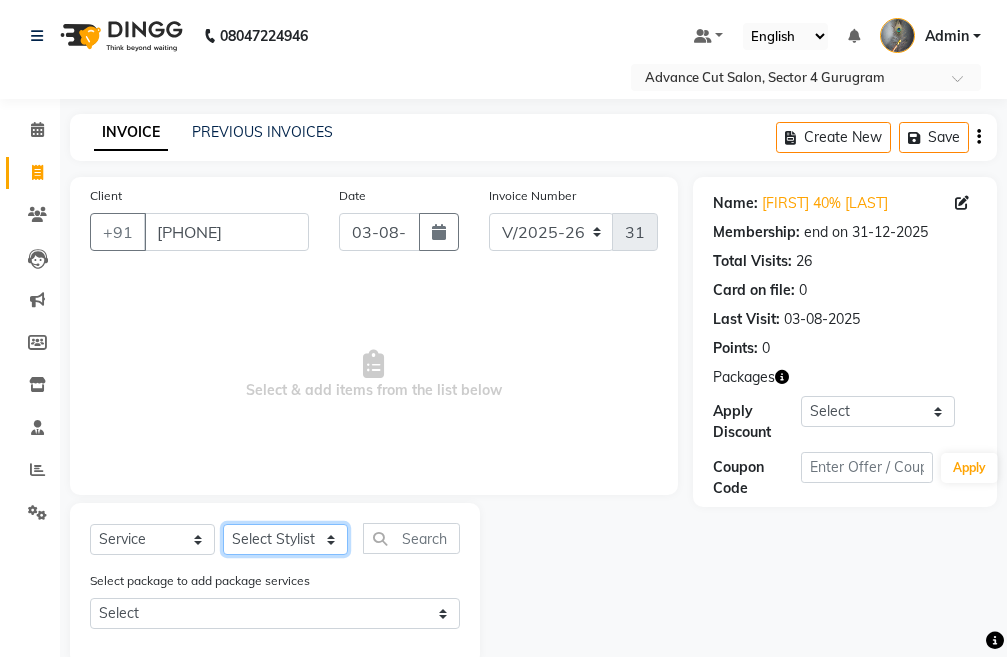 select on "30644" 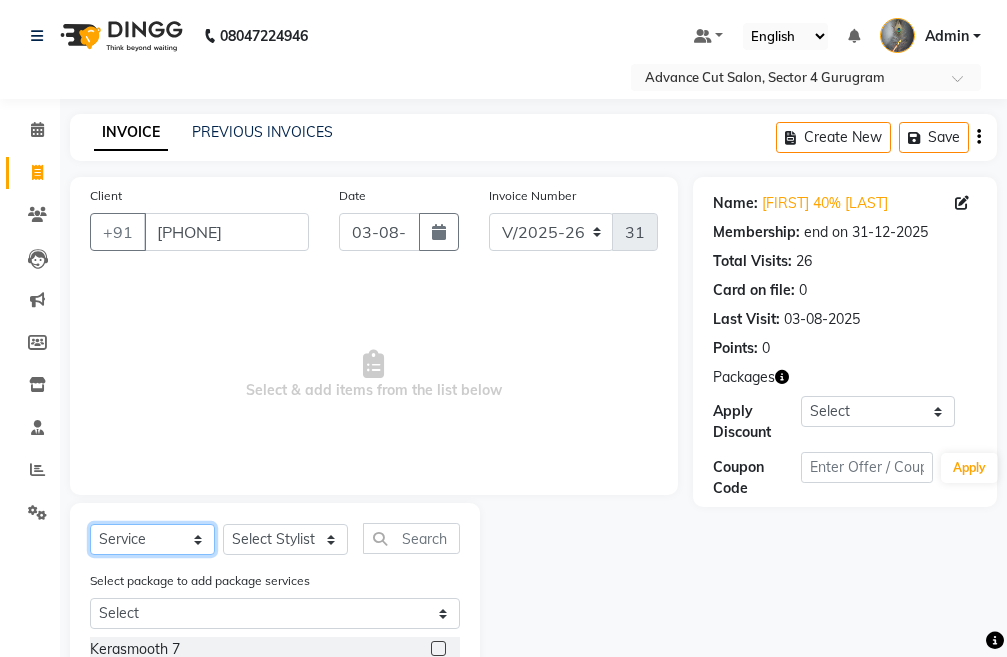 click on "Select  Service  Product  Membership  Package Voucher Prepaid Gift Card" 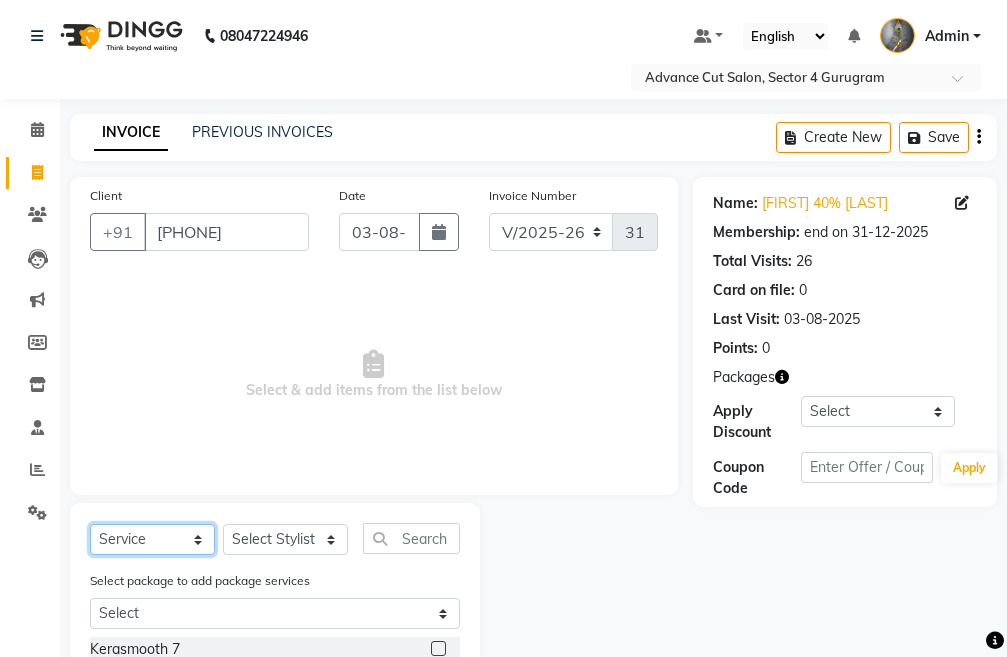select on "product" 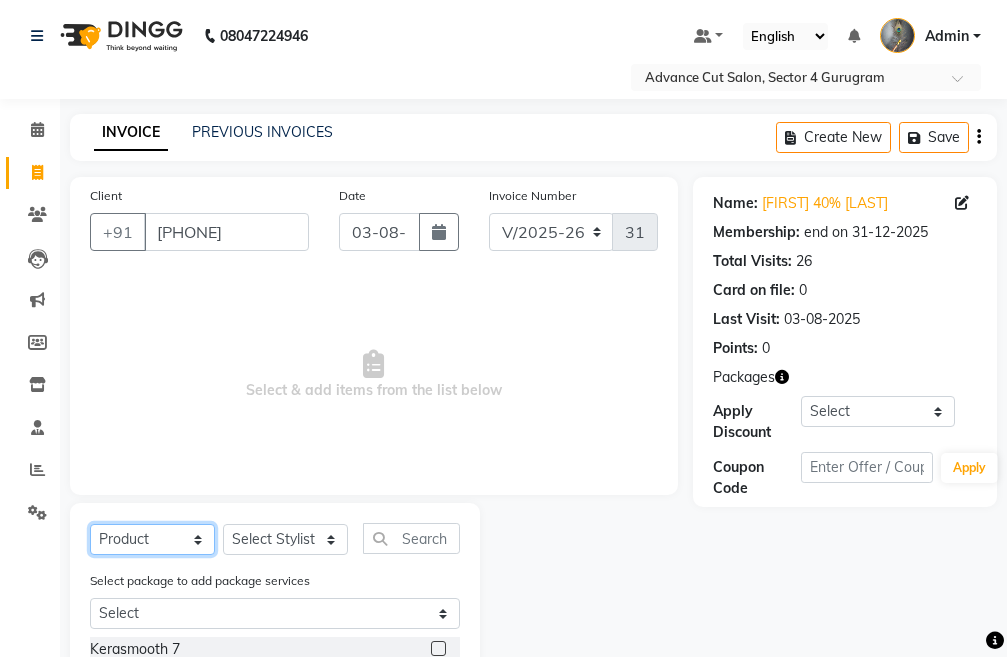 click on "Select  Service  Product  Membership  Package Voucher Prepaid Gift Card" 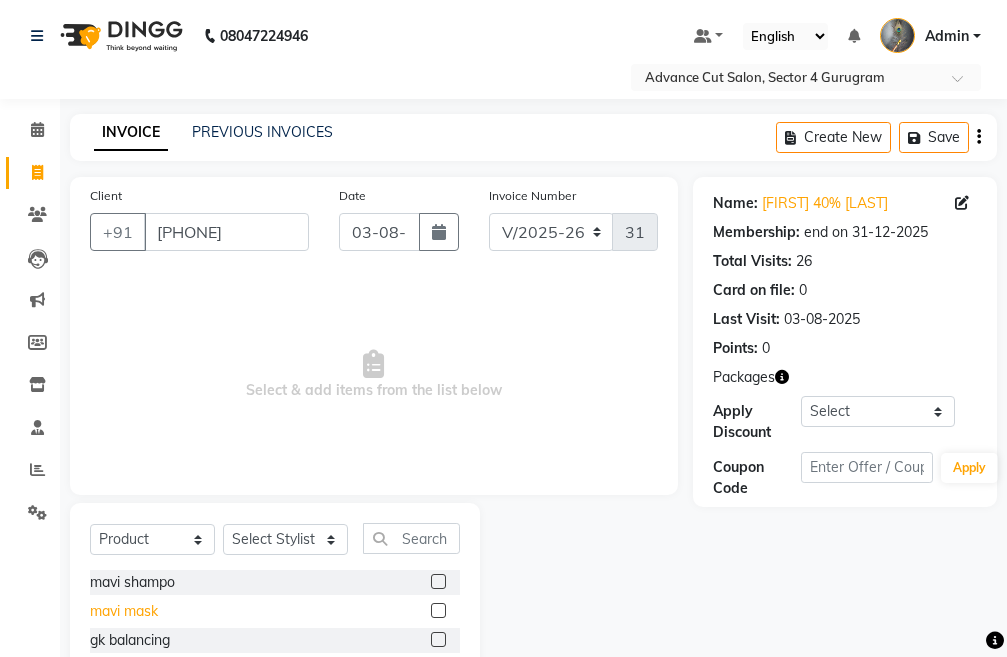 click on "mavi mask" 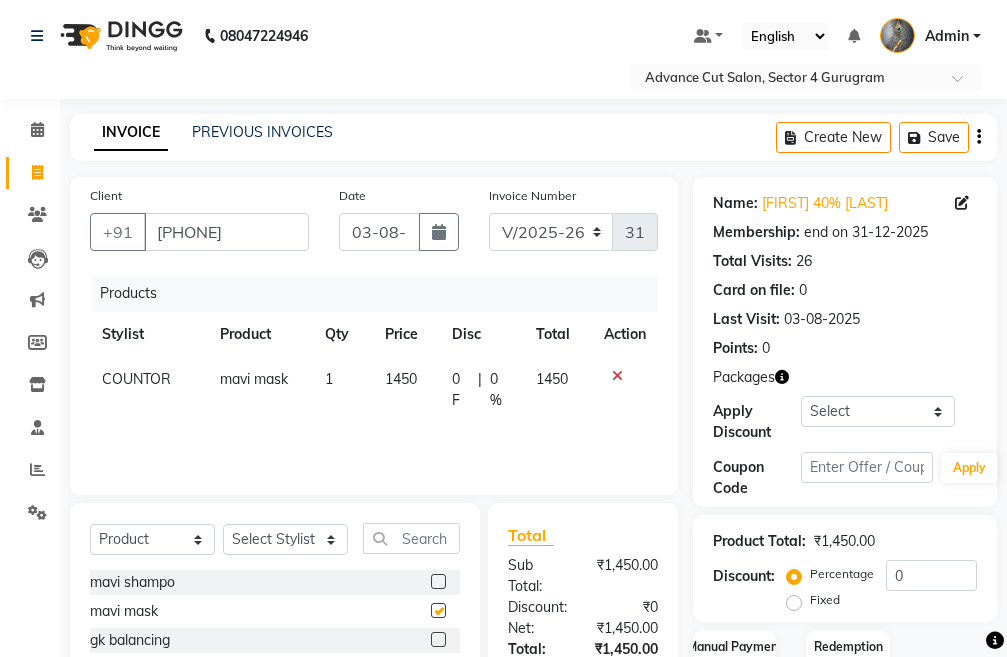 checkbox on "false" 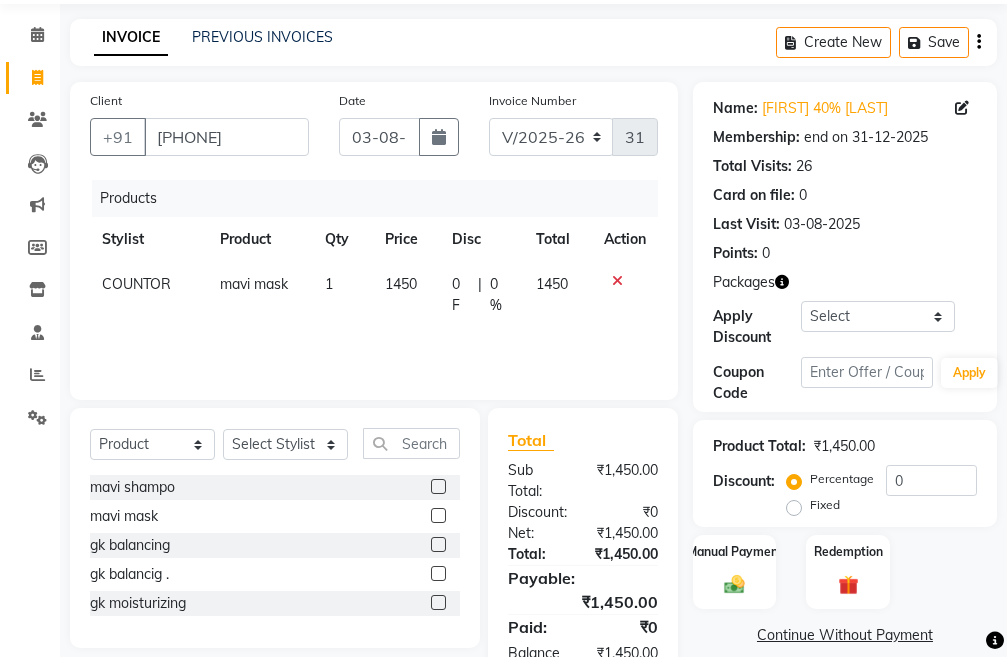 scroll, scrollTop: 173, scrollLeft: 0, axis: vertical 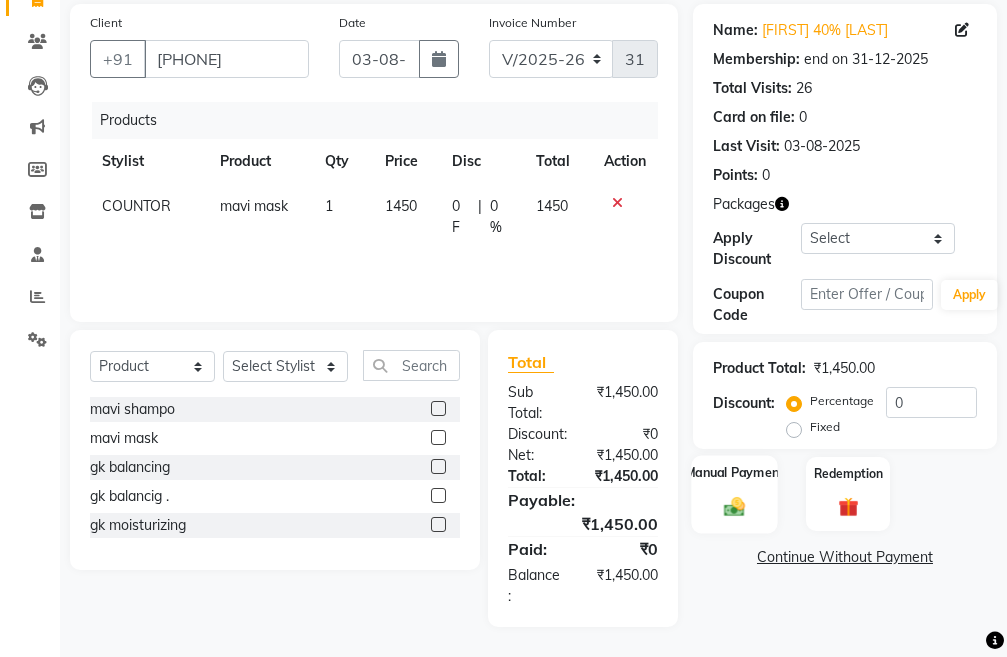 click 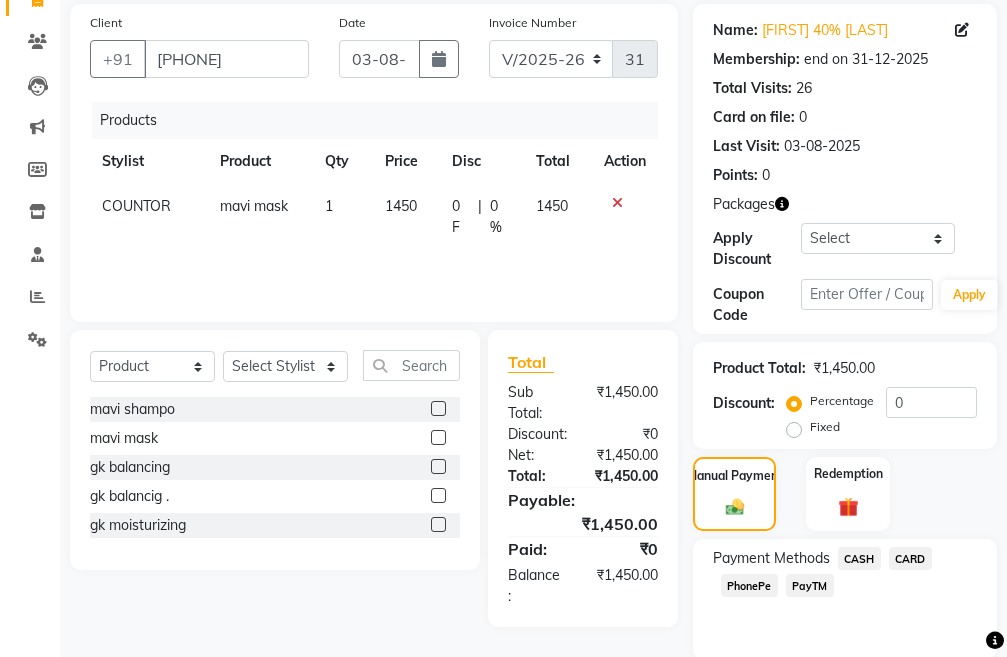 click on "CASH" 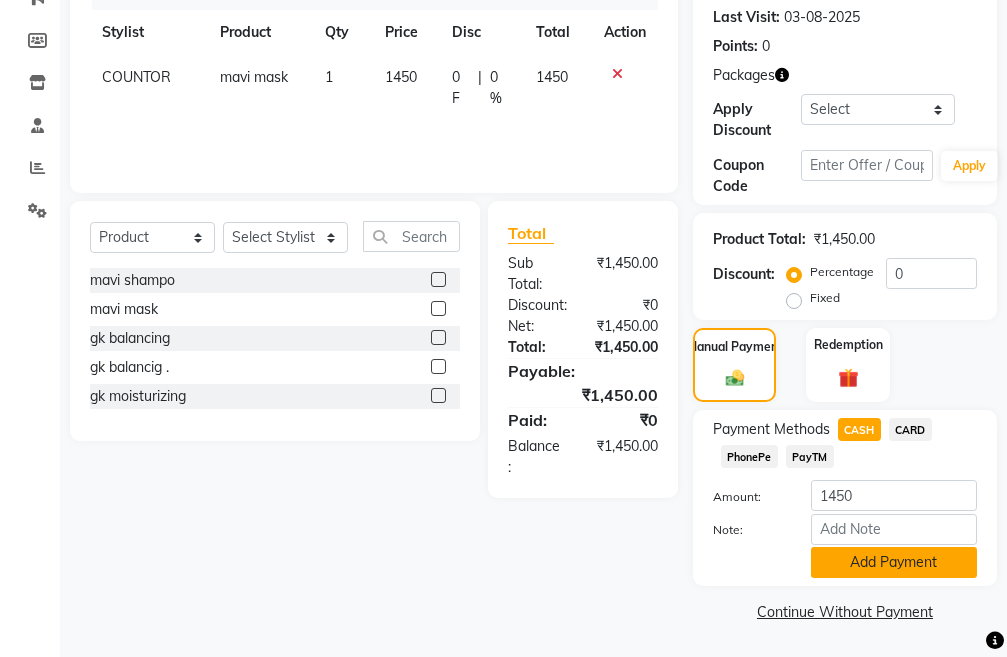 click on "Add Payment" 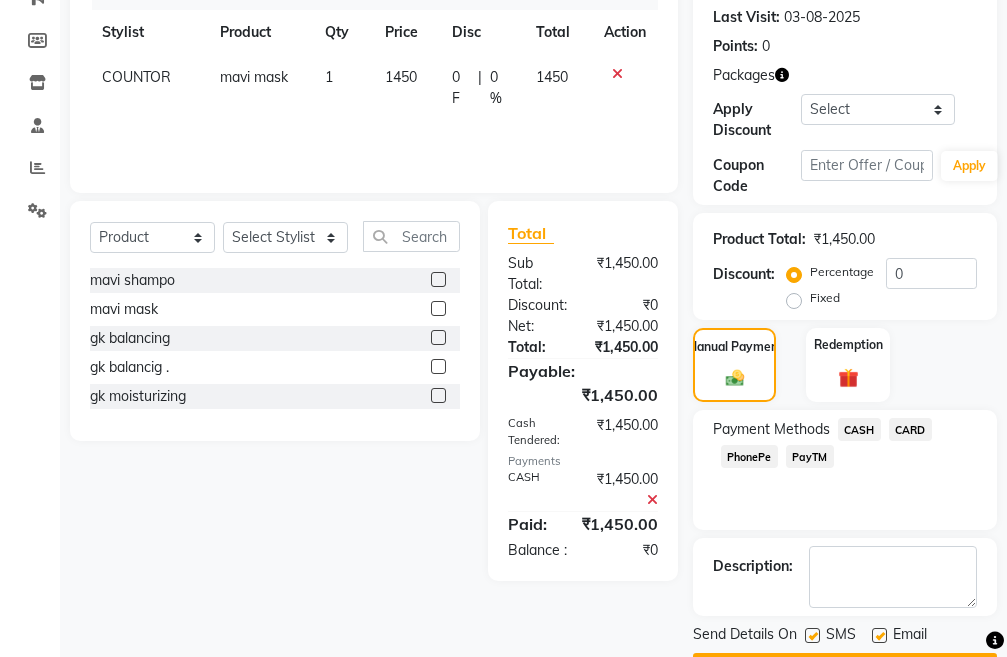 scroll, scrollTop: 359, scrollLeft: 0, axis: vertical 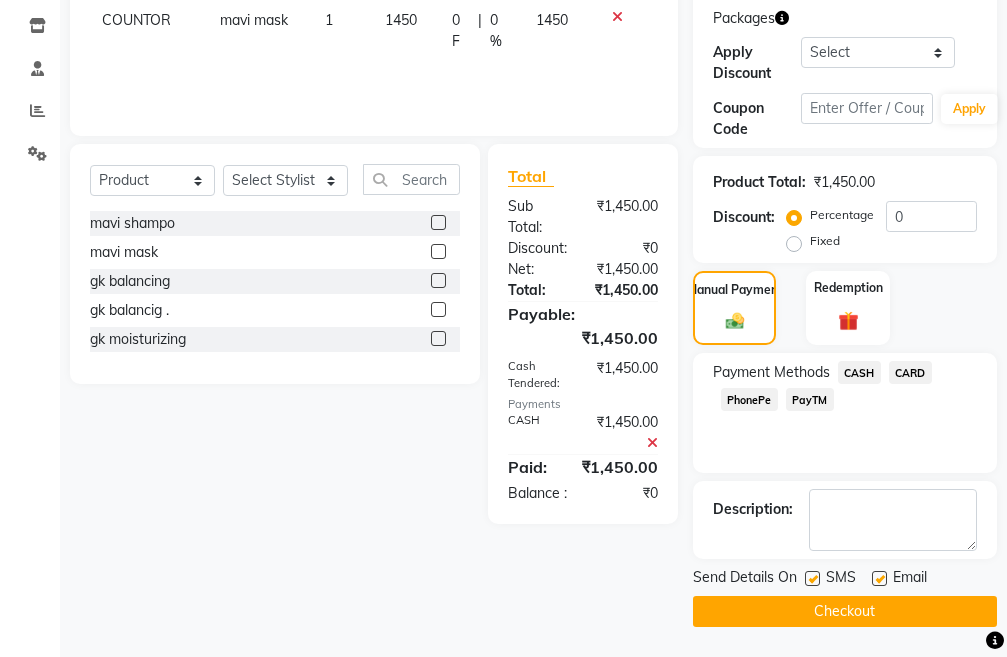 click on "Checkout" 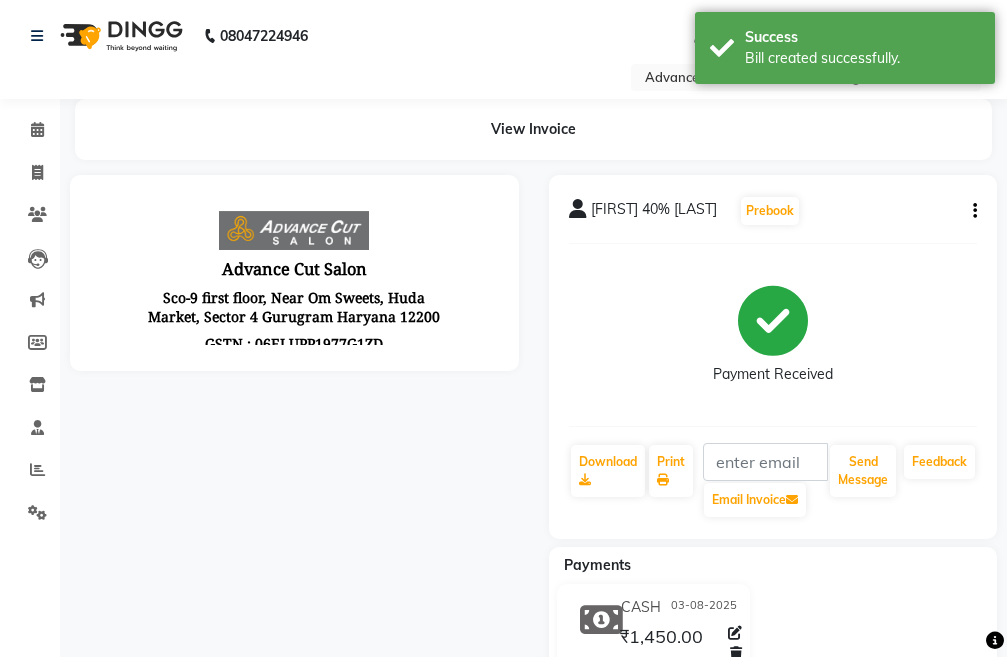 scroll, scrollTop: 0, scrollLeft: 0, axis: both 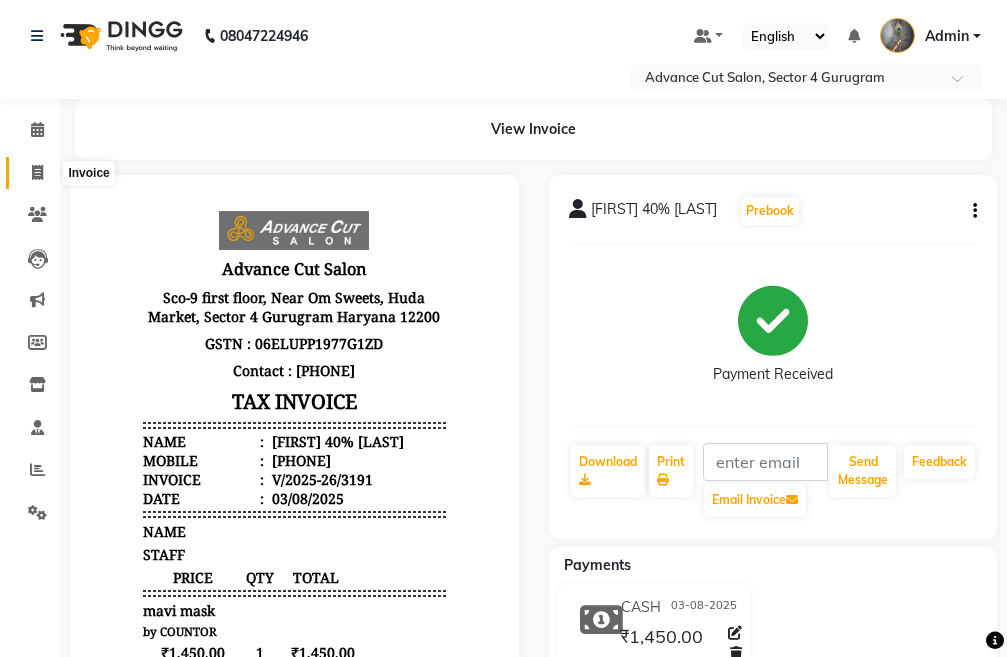 click 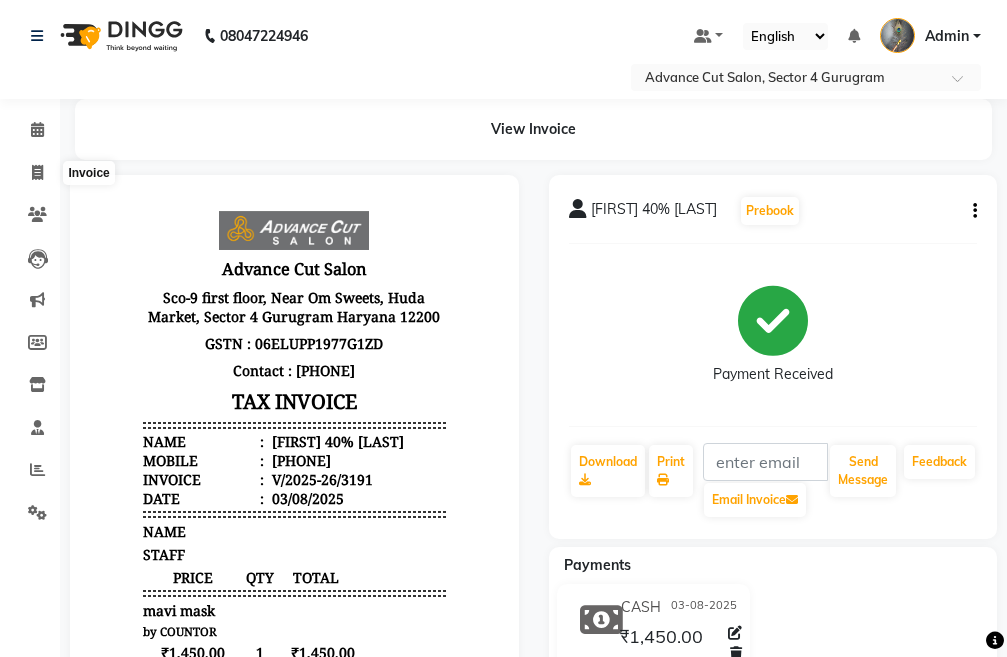select on "service" 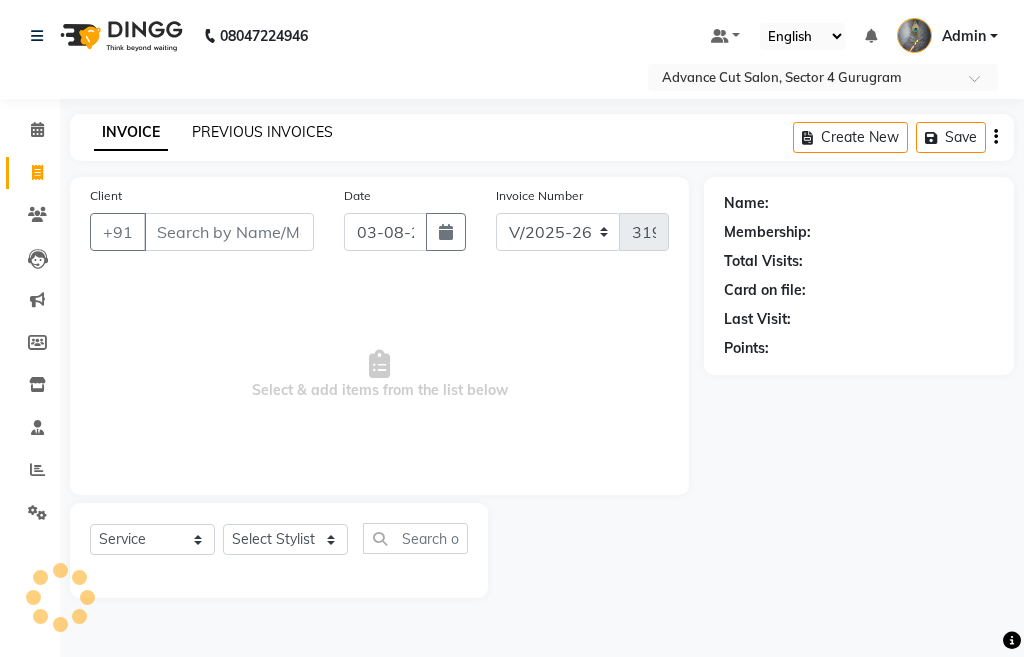 click on "PREVIOUS INVOICES" 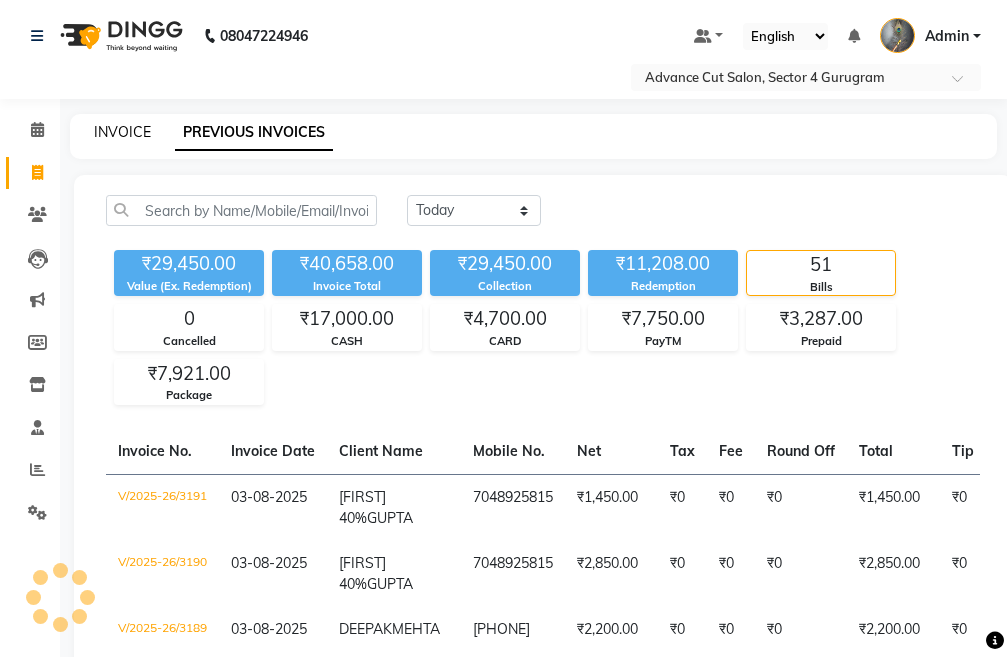 click on "INVOICE" 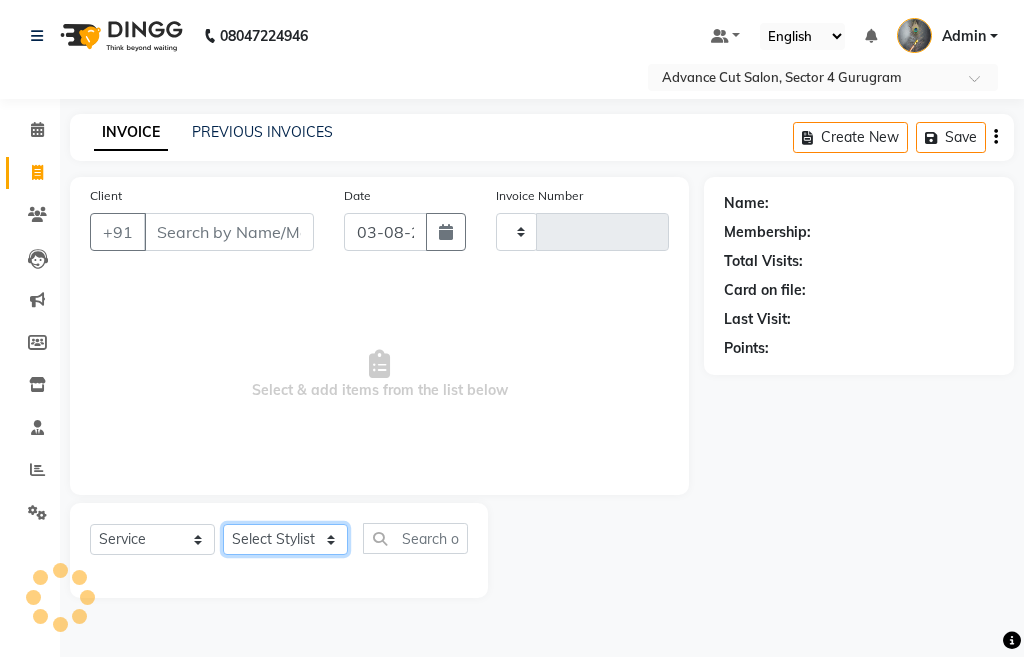 click on "Select Stylist" 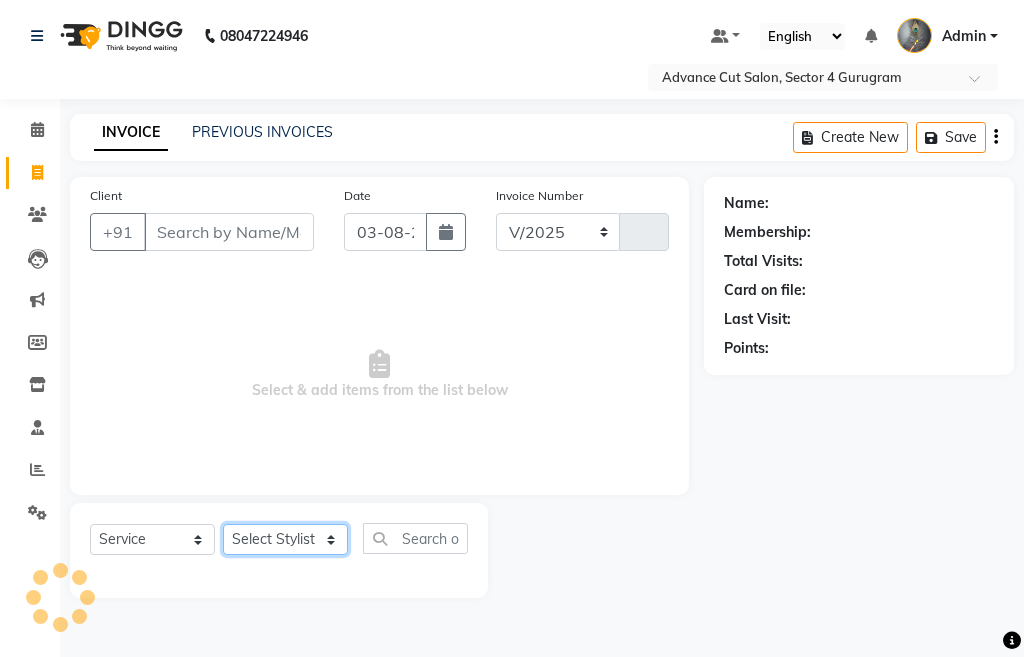 select on "4939" 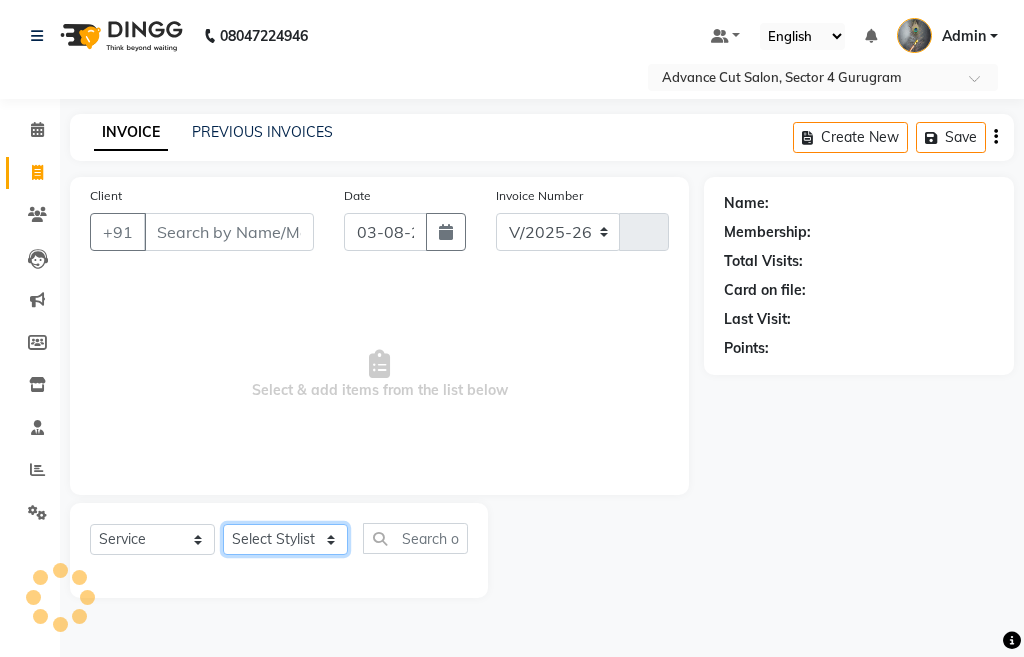 type on "3192" 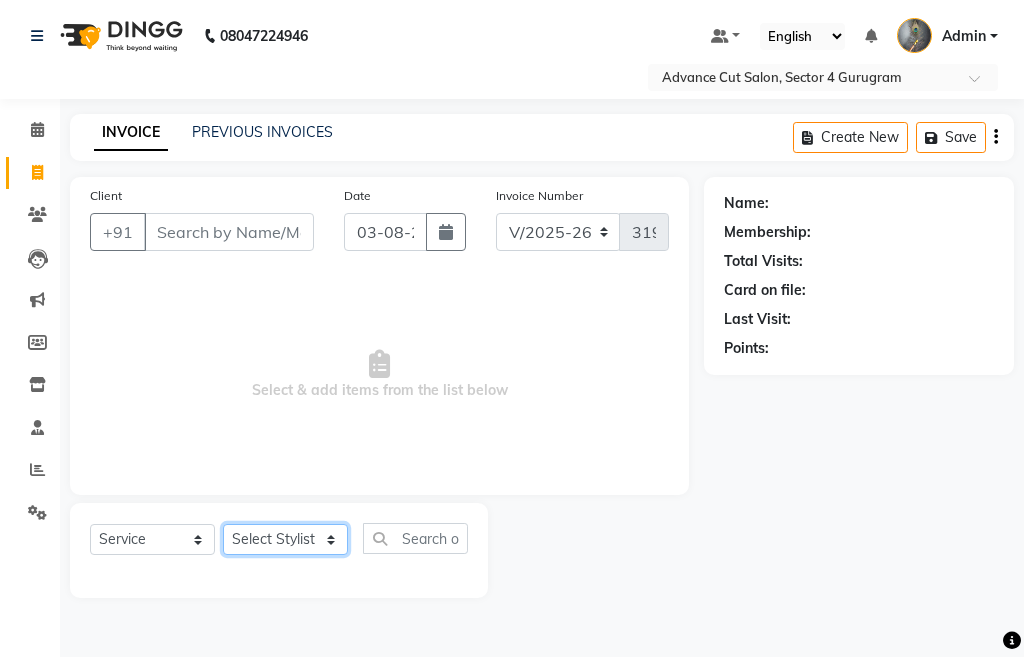 select on "58461" 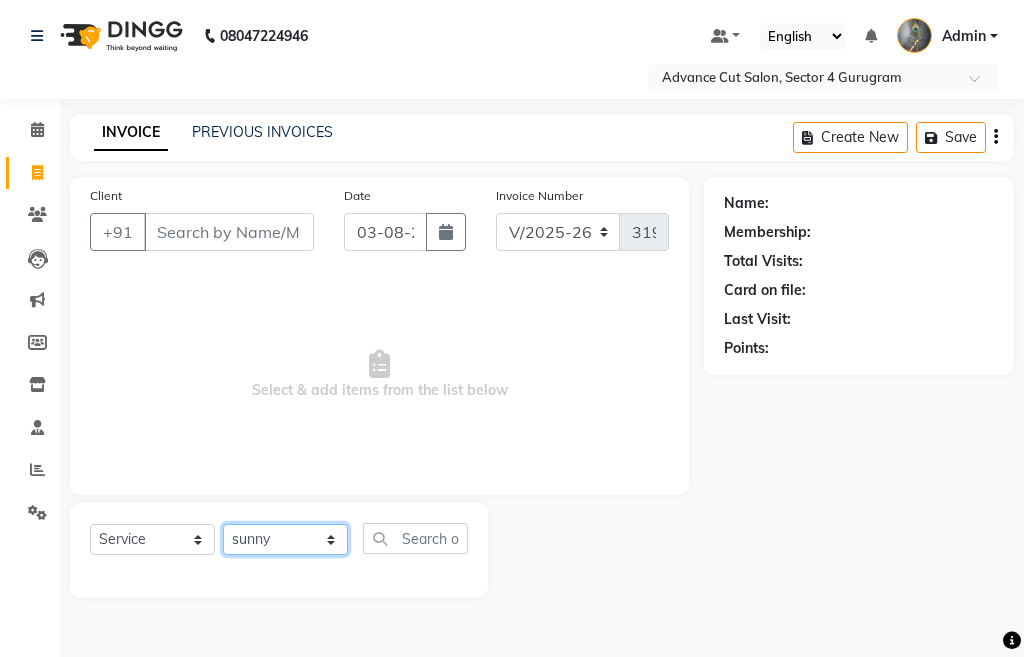 click on "Select Stylist Admin chahit COUNTOR hardeep mamta manisha MONISH navi NOSHAD ALI rahul shatnam shweta singh sunny tip" 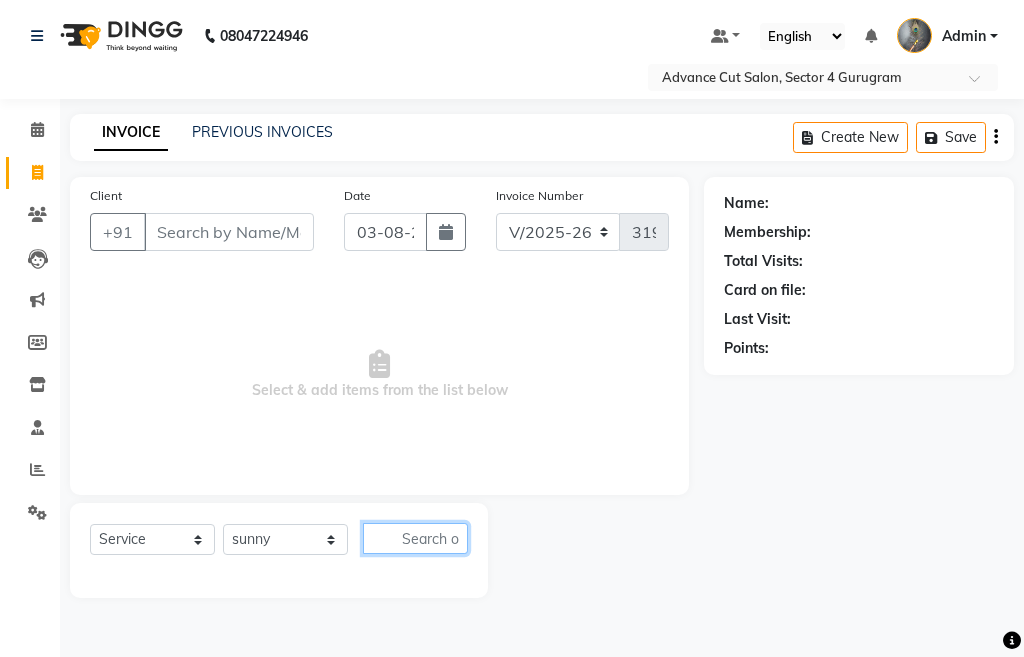 click 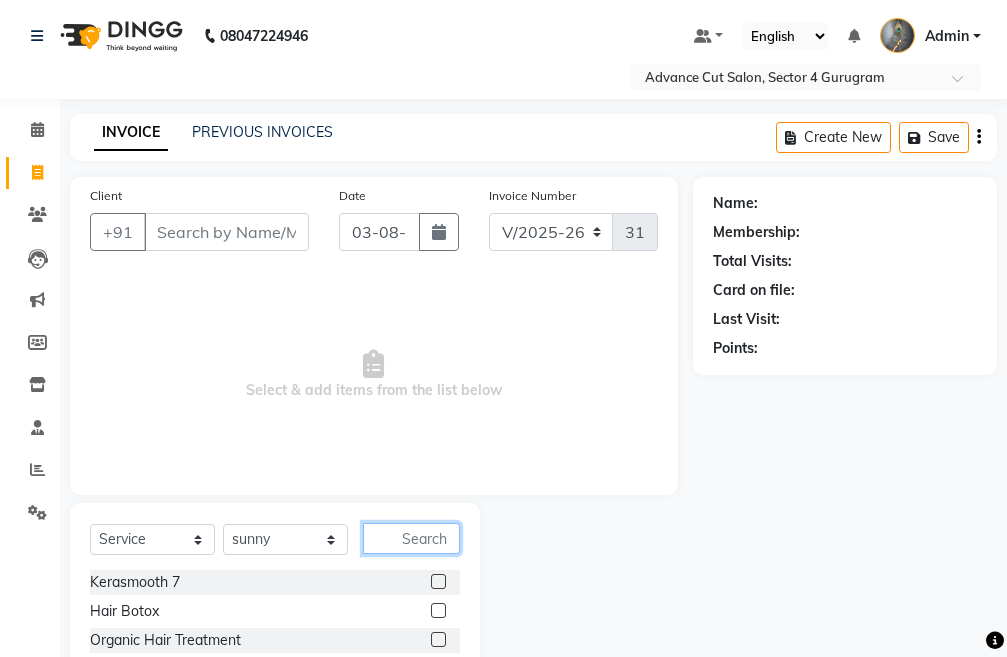 click 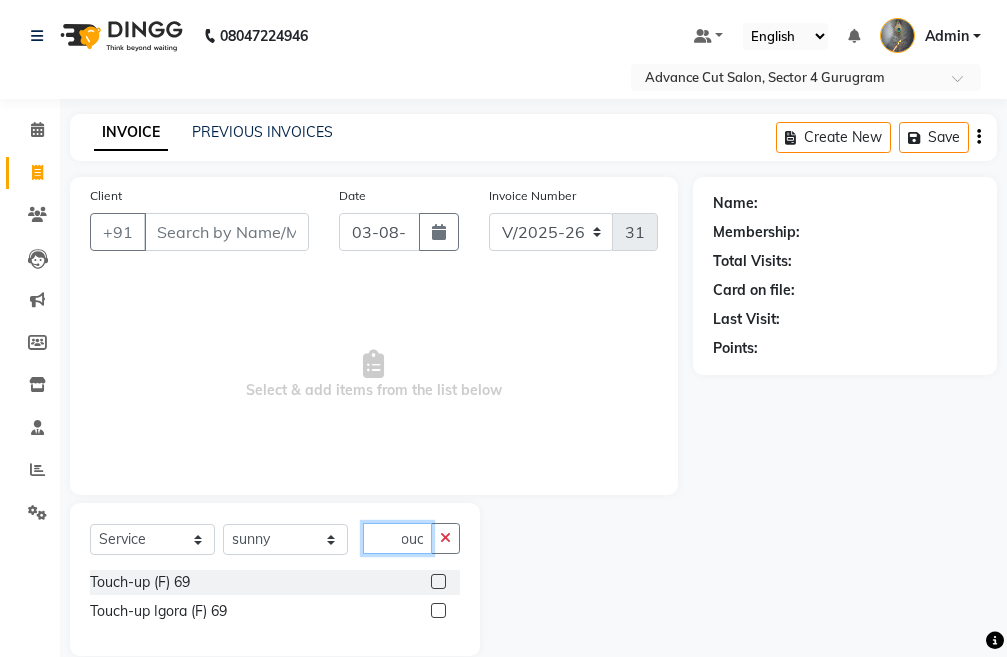 scroll, scrollTop: 0, scrollLeft: 14, axis: horizontal 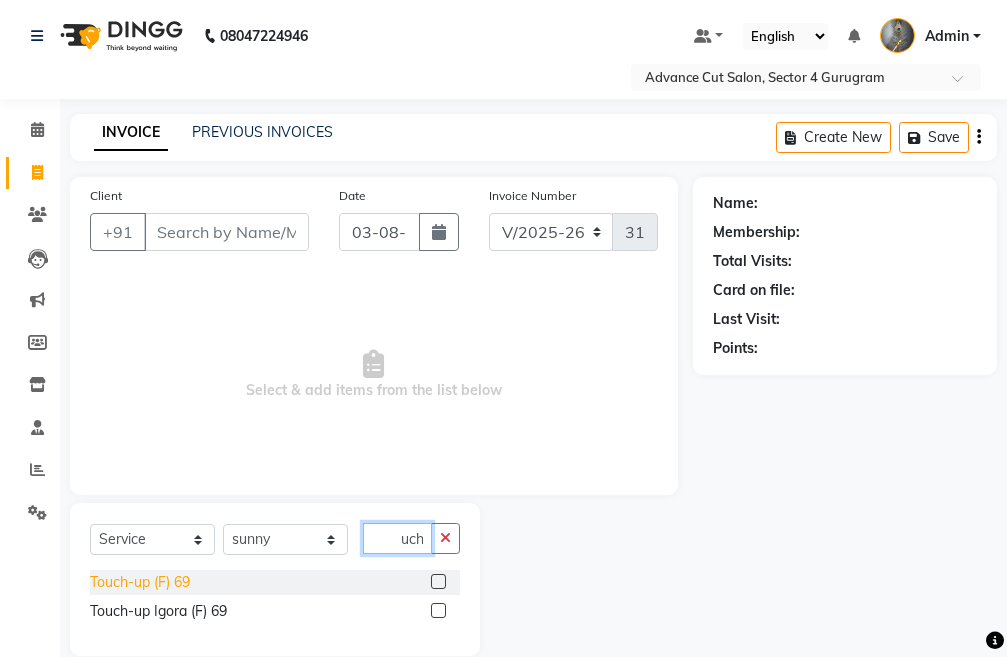 type on "touch" 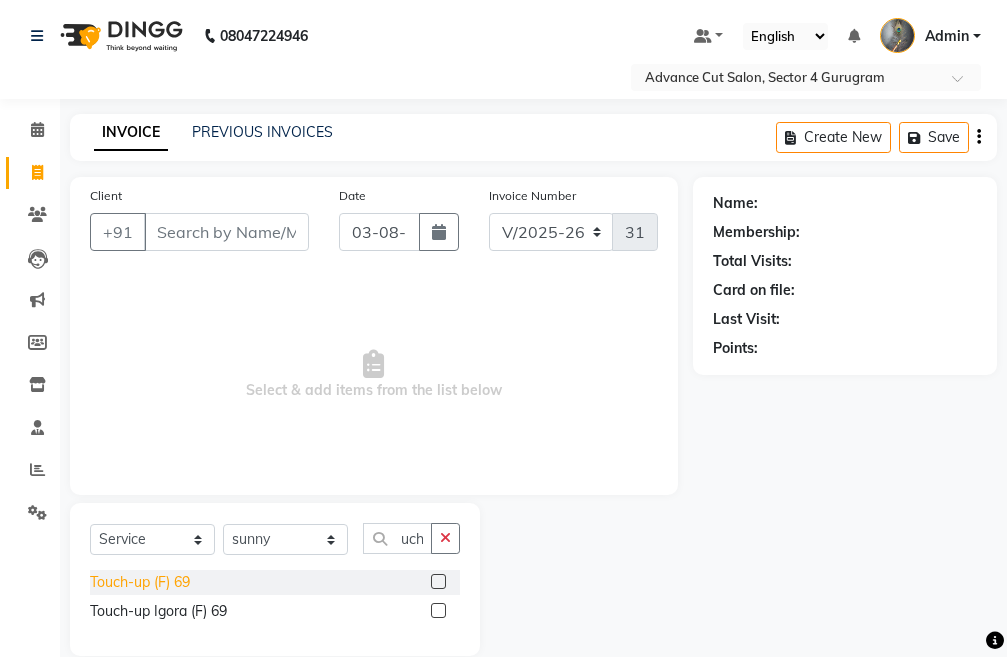 click on "Touch-up (F) 69" 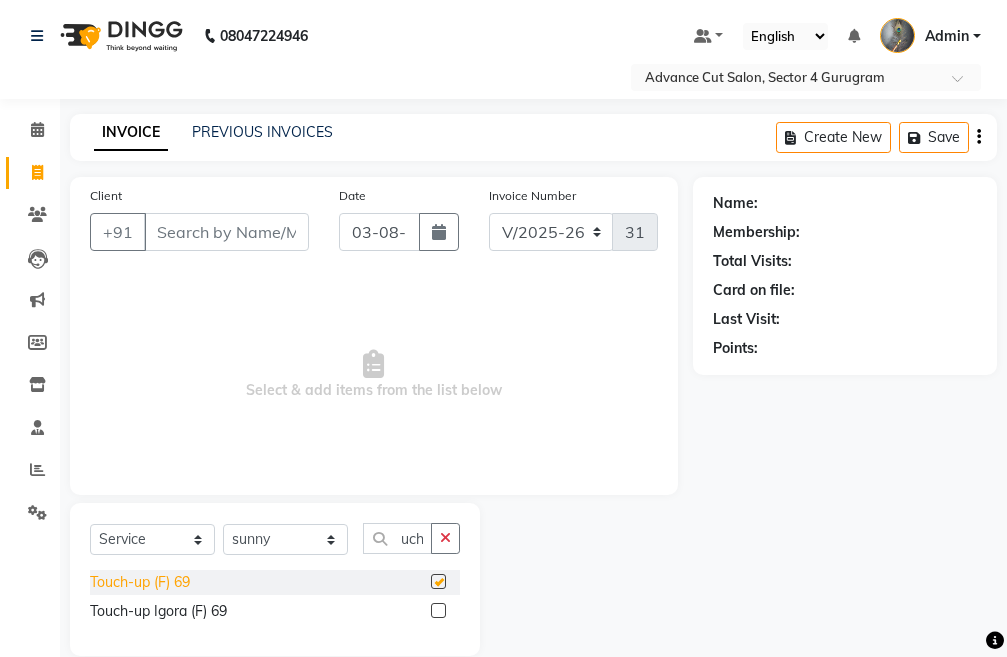 scroll, scrollTop: 0, scrollLeft: 0, axis: both 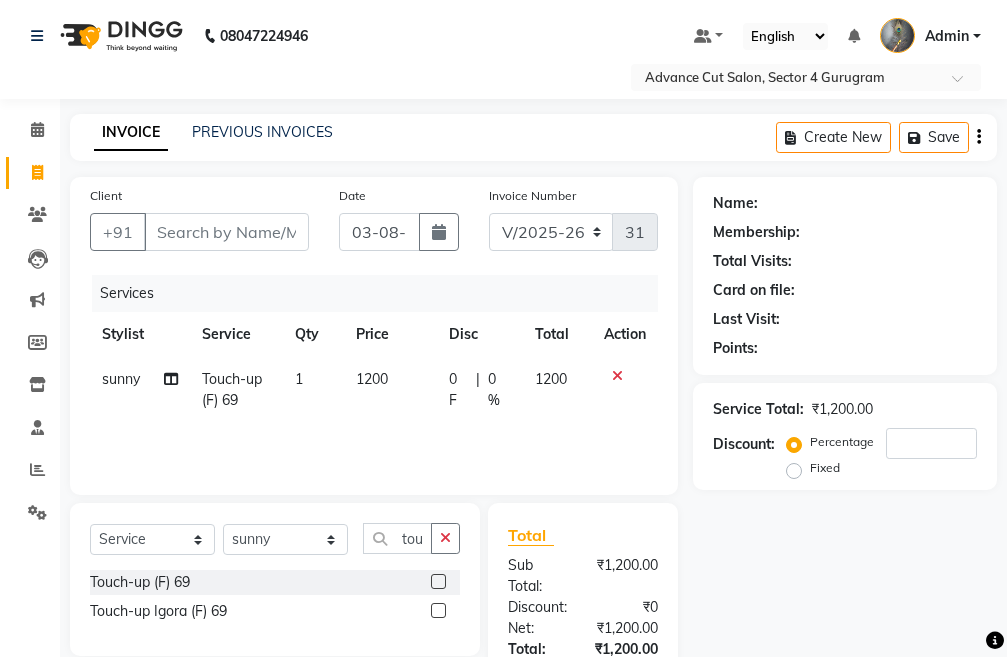 checkbox on "false" 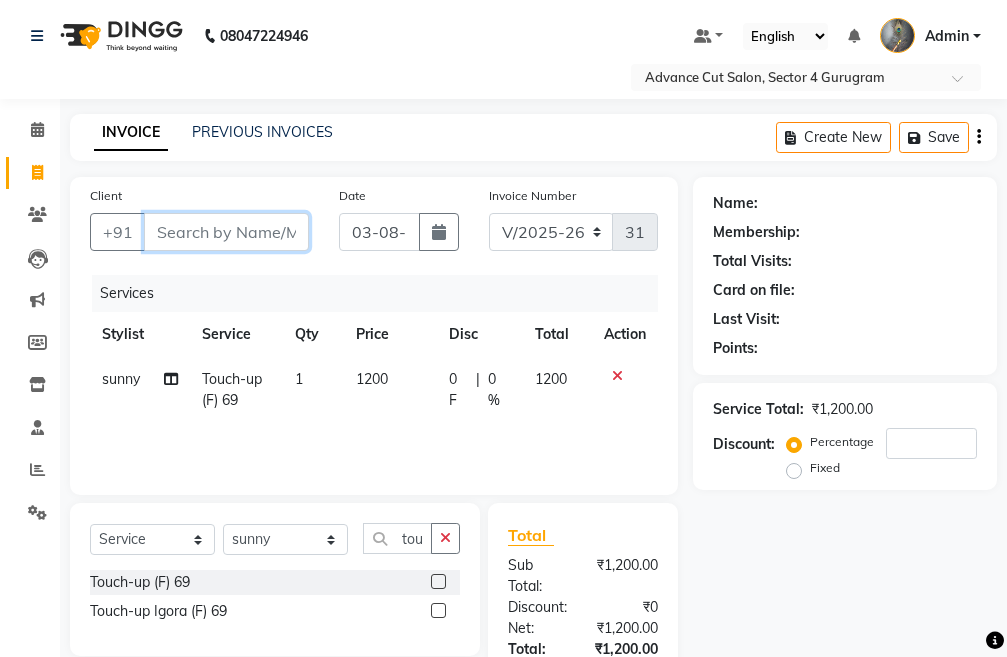 click on "Client" at bounding box center (226, 232) 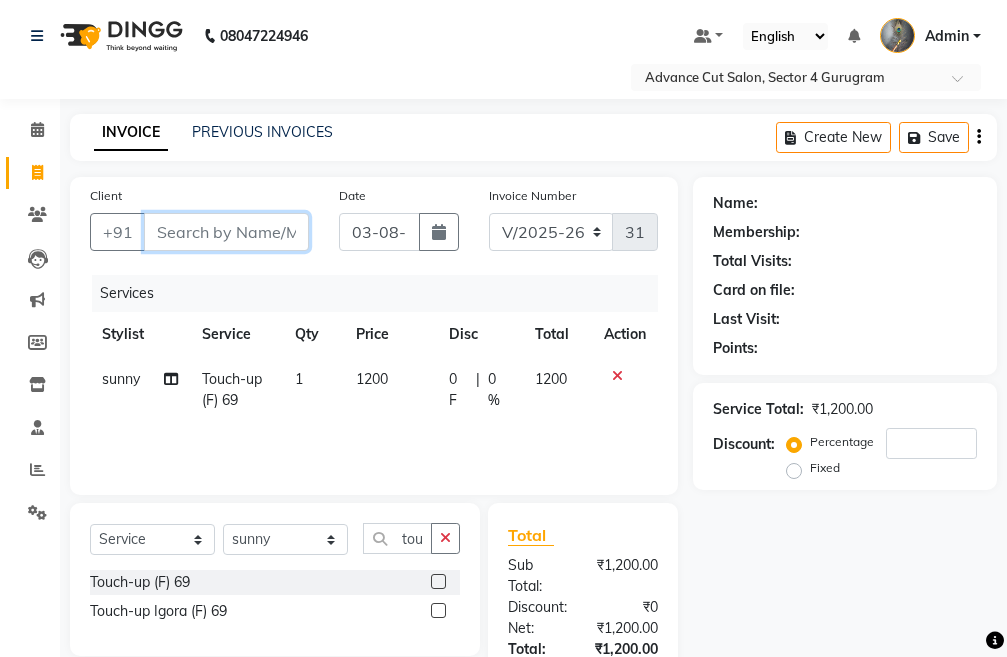 click on "Client" at bounding box center (226, 232) 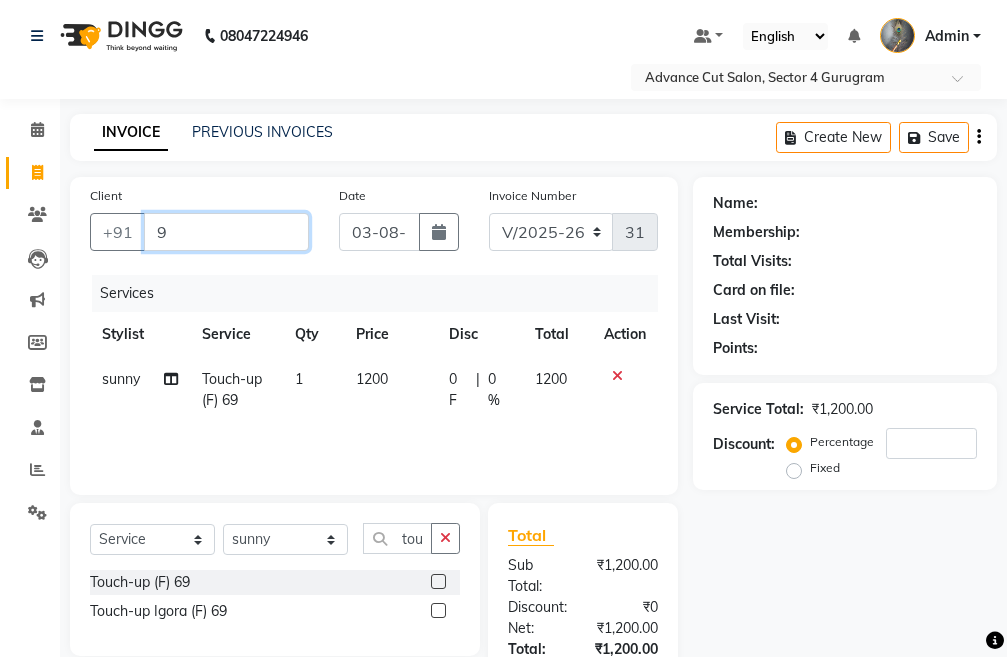 type on "0" 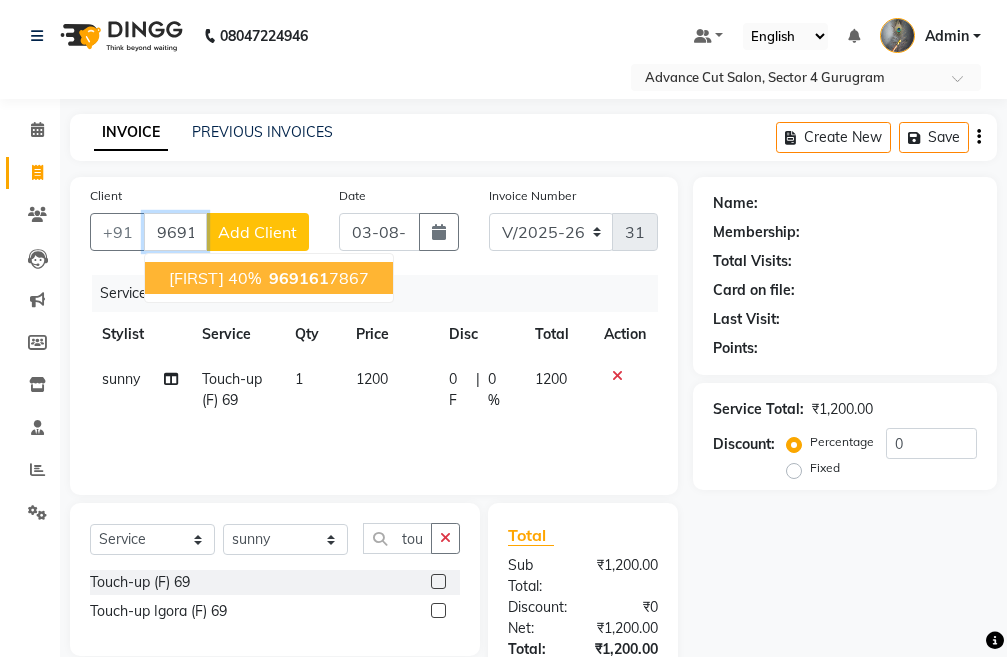 click on "969161 7867" at bounding box center (317, 278) 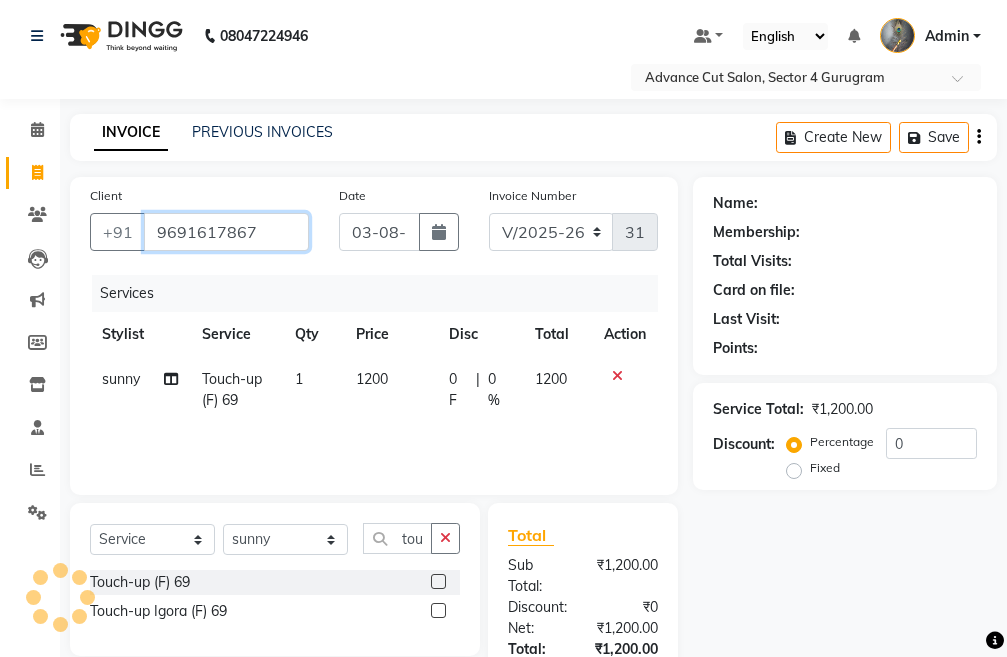 type on "9691617867" 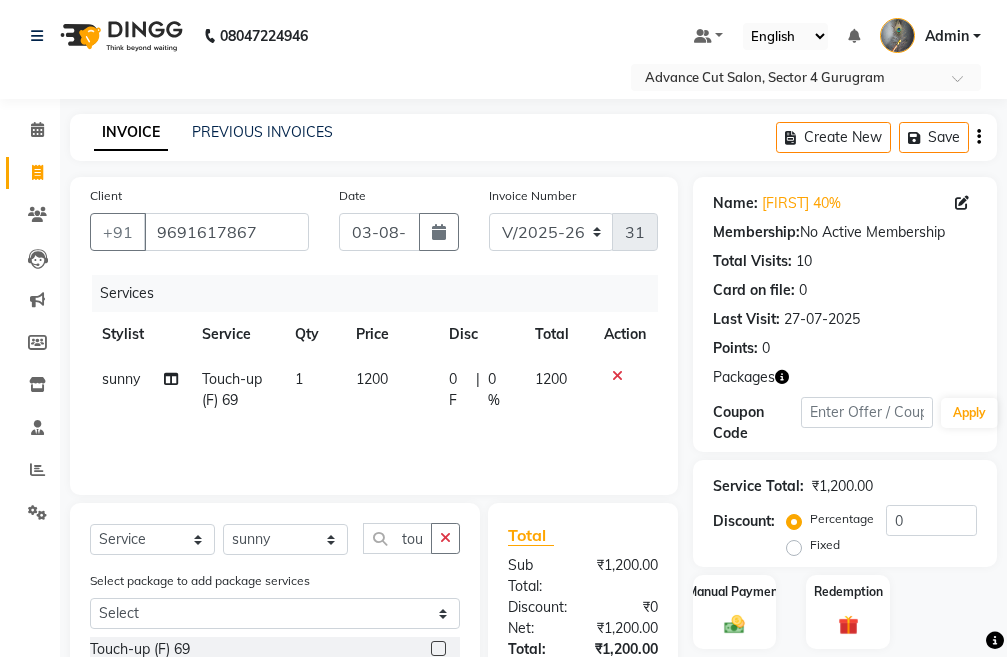 click 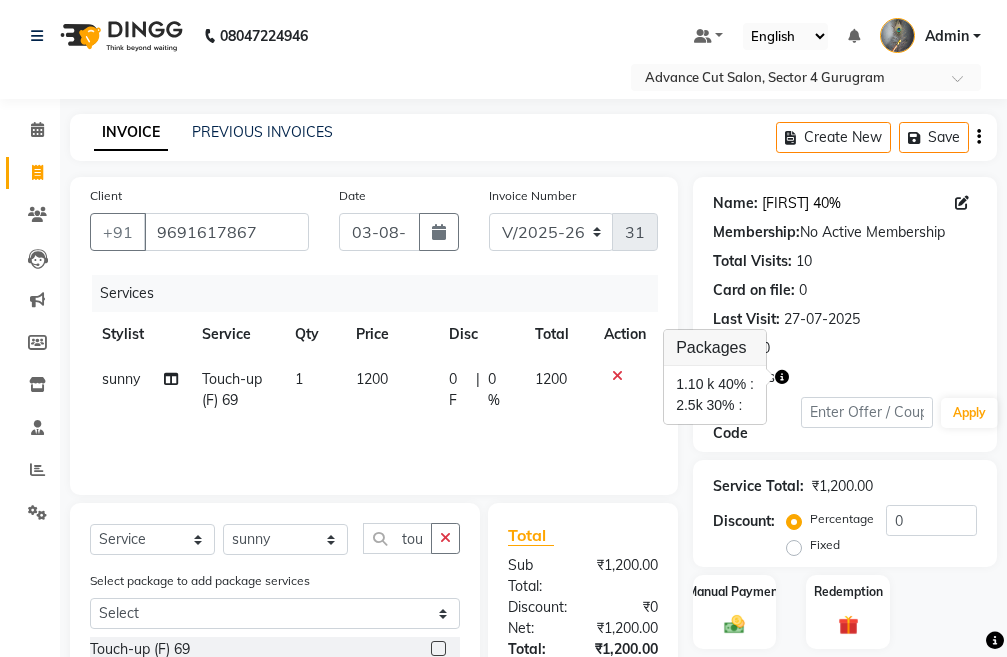 click on "Disha 40%" 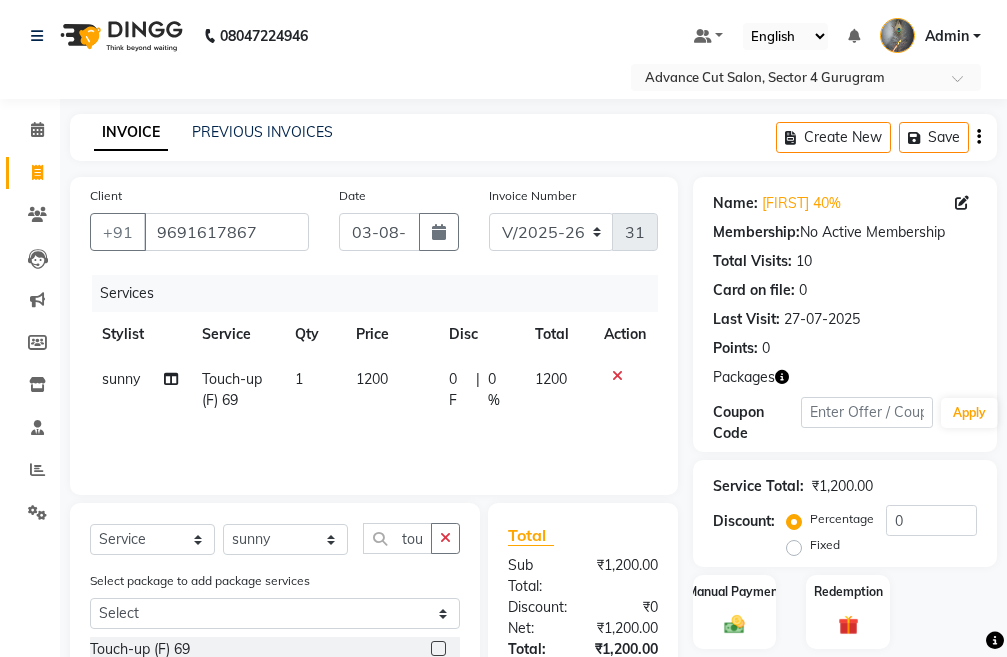 click on "1200" 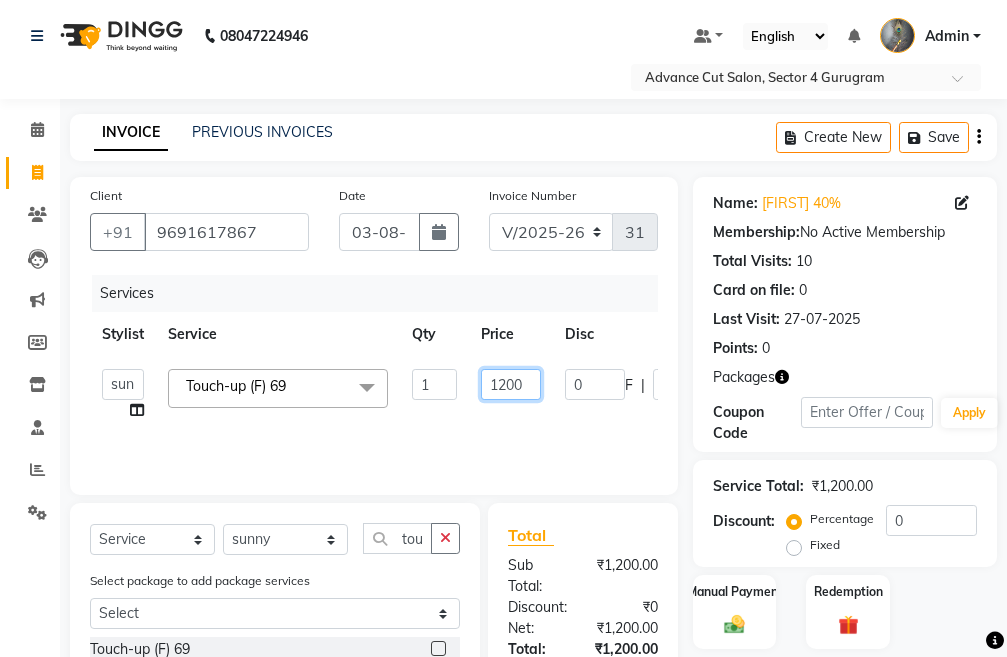 drag, startPoint x: 480, startPoint y: 398, endPoint x: 461, endPoint y: 410, distance: 22.472204 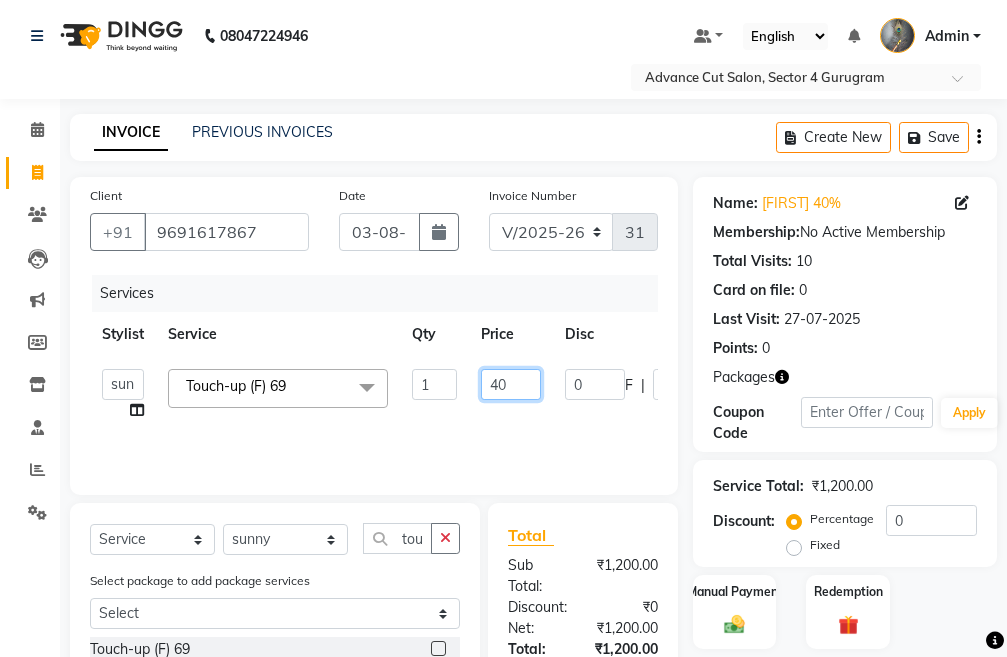 type on "400" 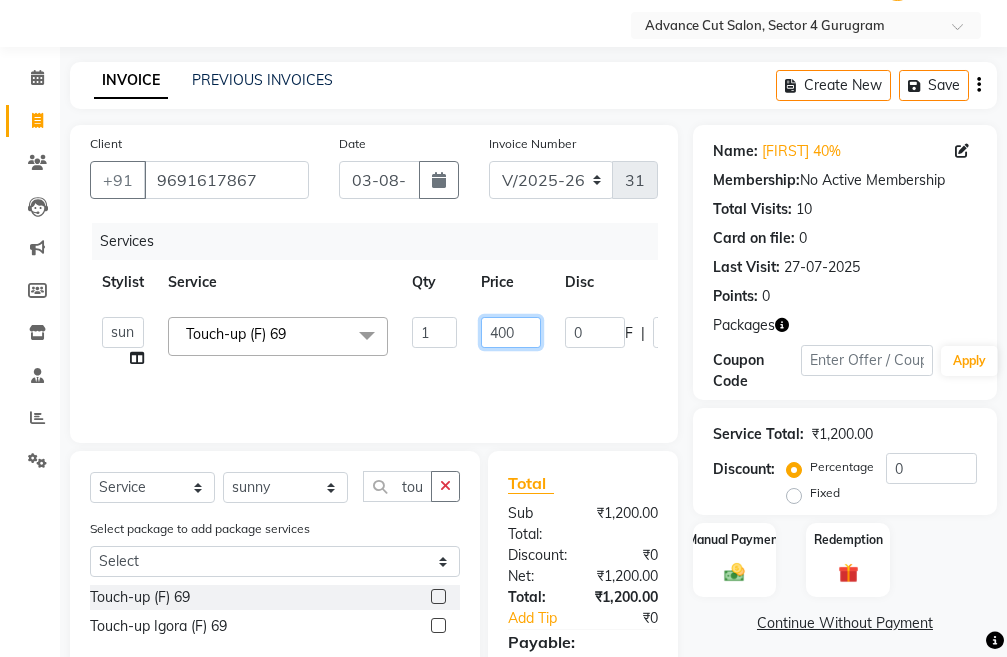 scroll, scrollTop: 100, scrollLeft: 0, axis: vertical 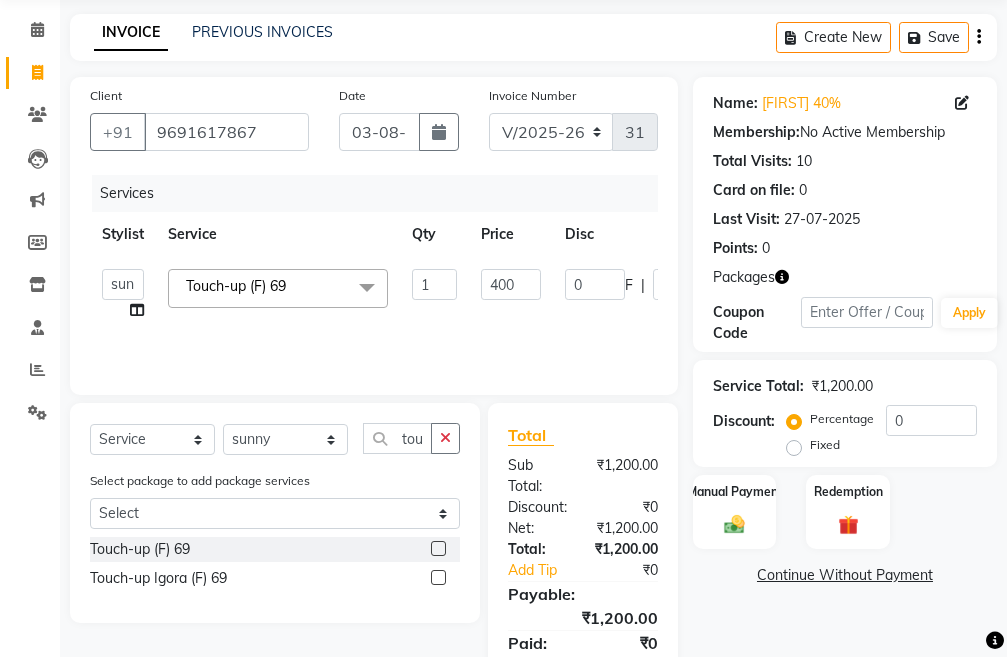 click on "Continue Without Payment" 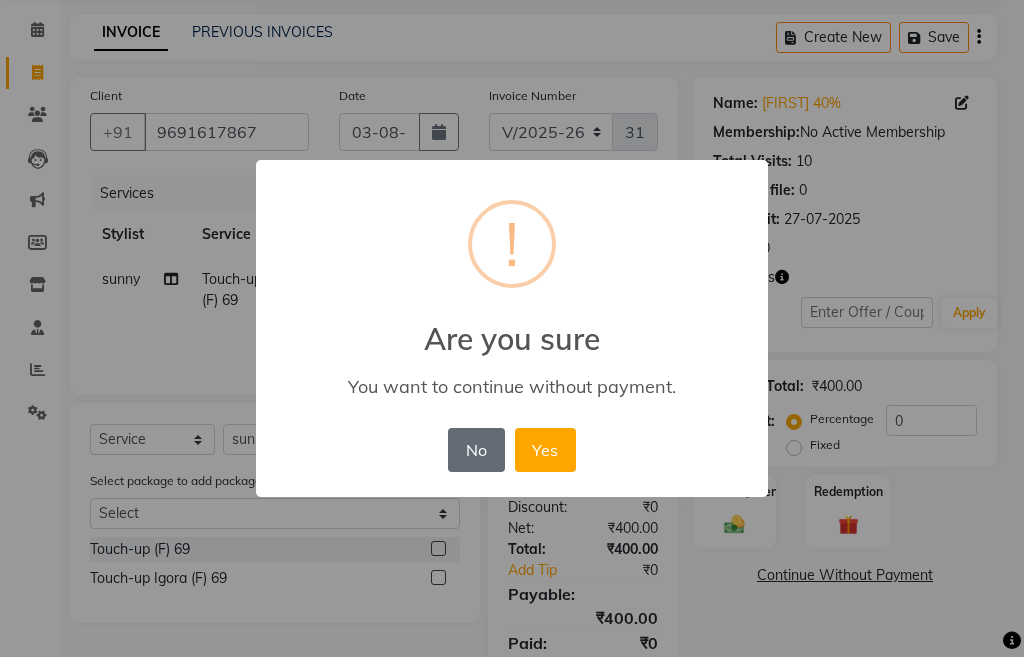 click on "No" at bounding box center [476, 450] 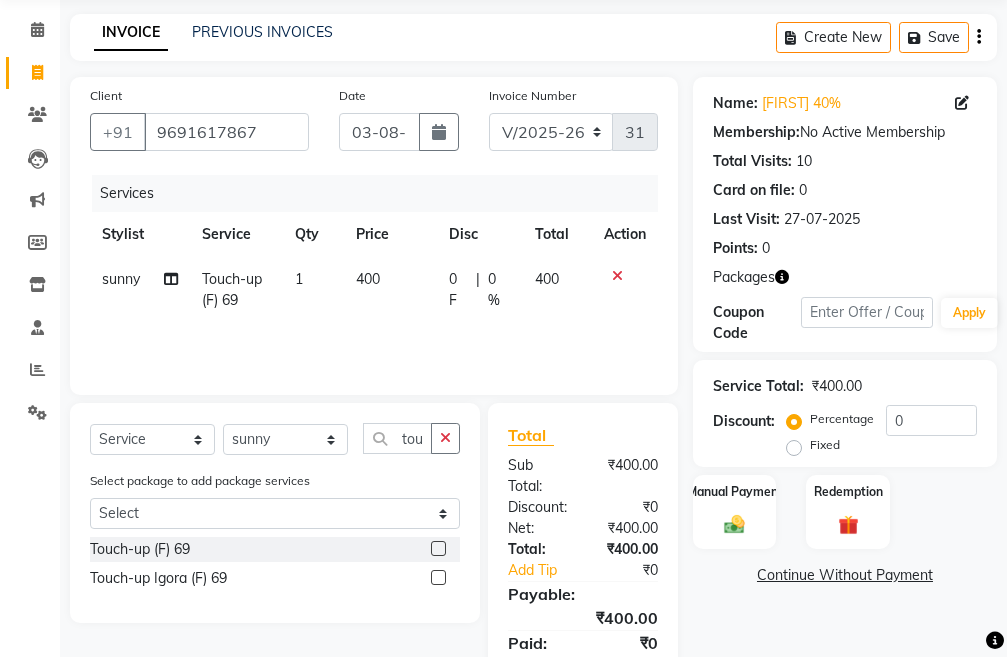 click 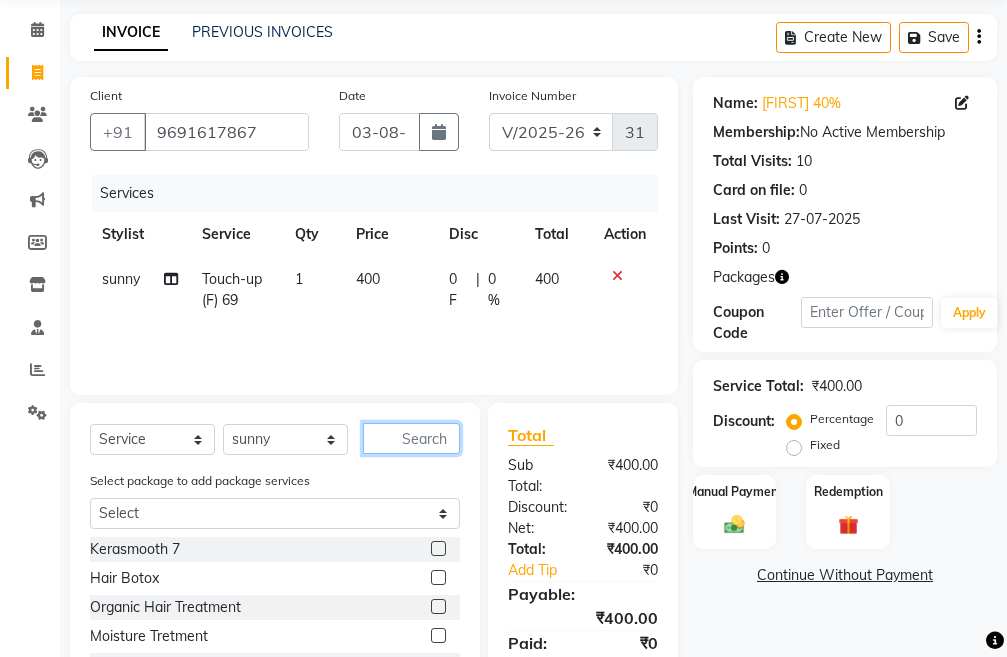 click 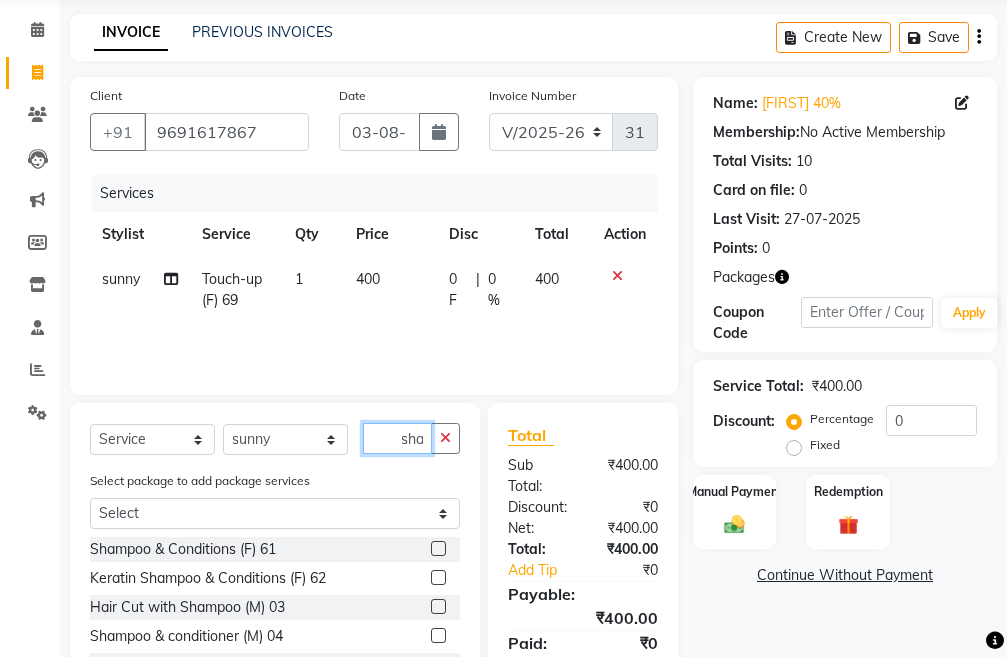 scroll, scrollTop: 0, scrollLeft: 13, axis: horizontal 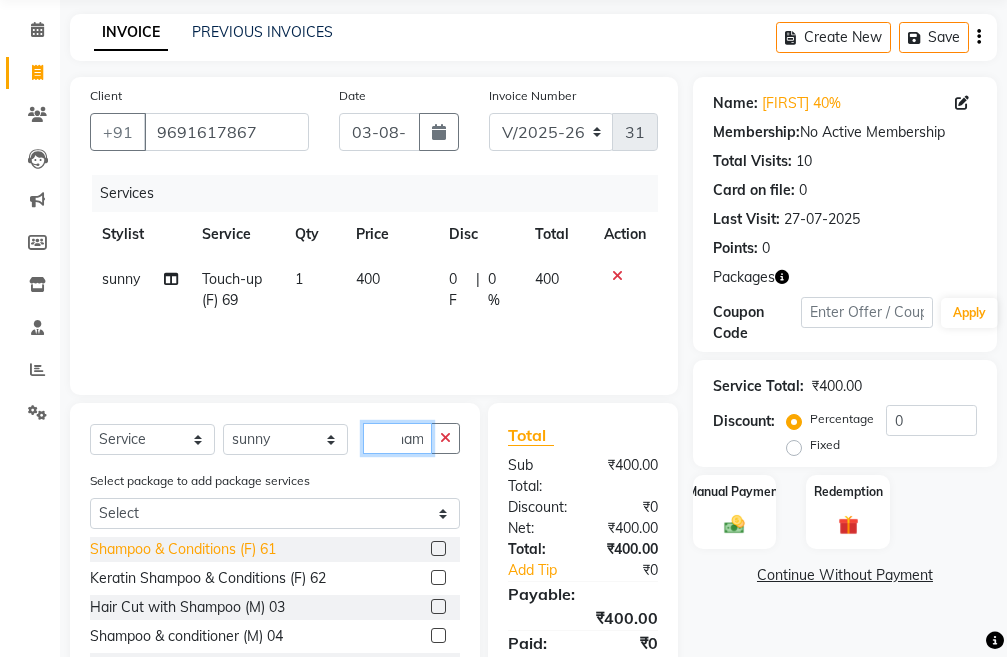 type on "sham" 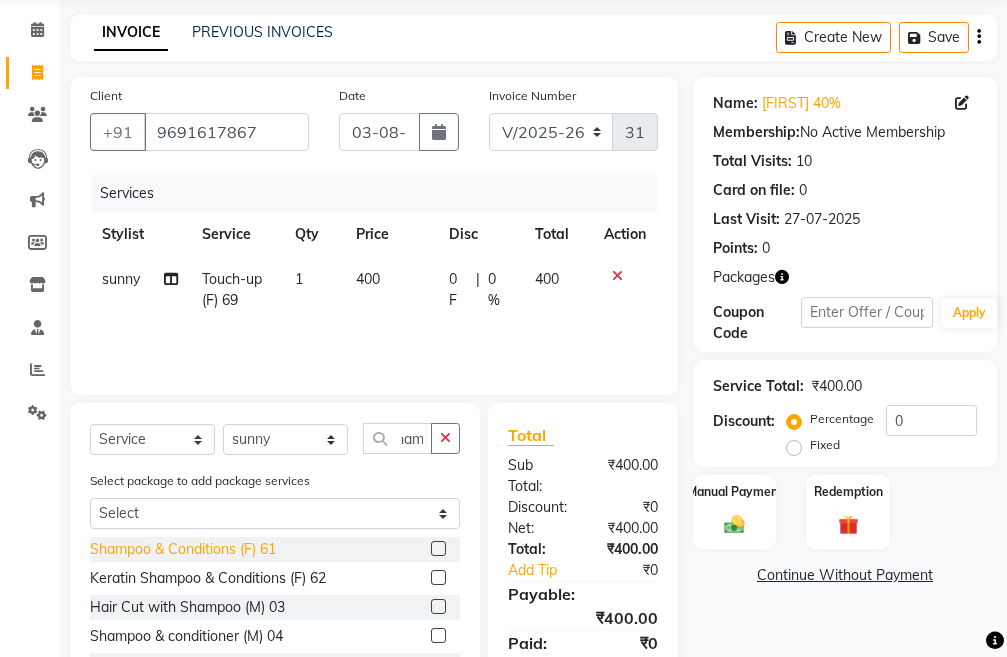 click on "Shampoo & Conditions (F) 61" 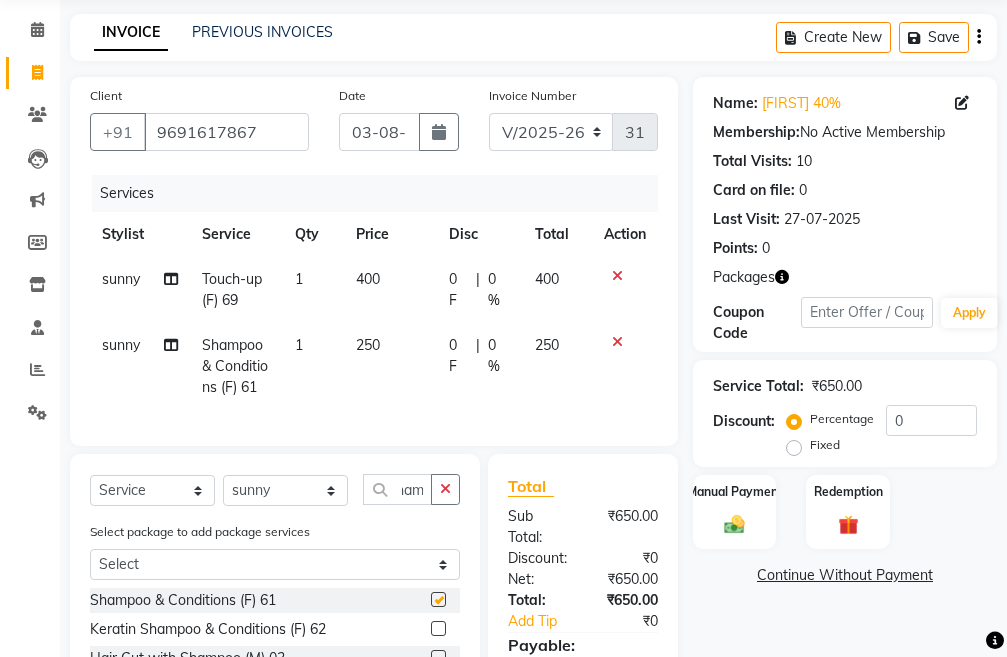 scroll, scrollTop: 0, scrollLeft: 0, axis: both 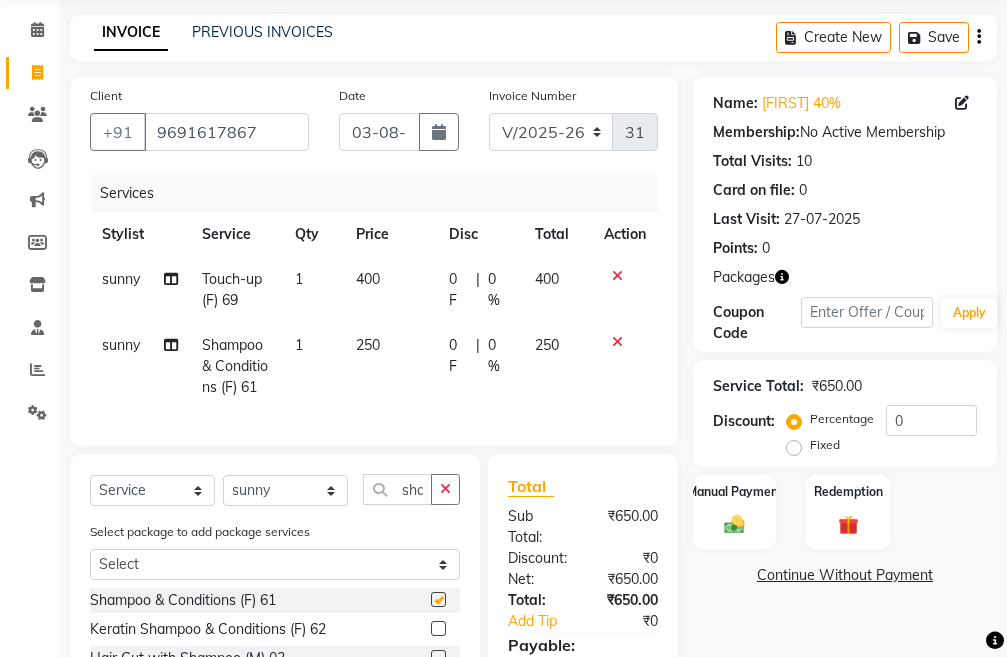 checkbox on "false" 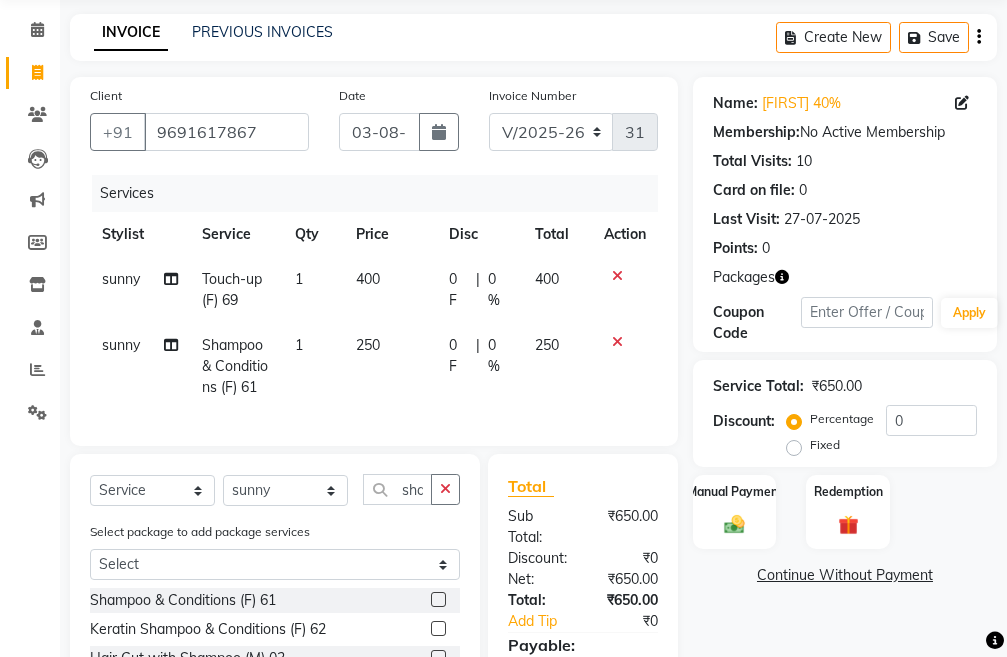 drag, startPoint x: 440, startPoint y: 501, endPoint x: 405, endPoint y: 505, distance: 35.22783 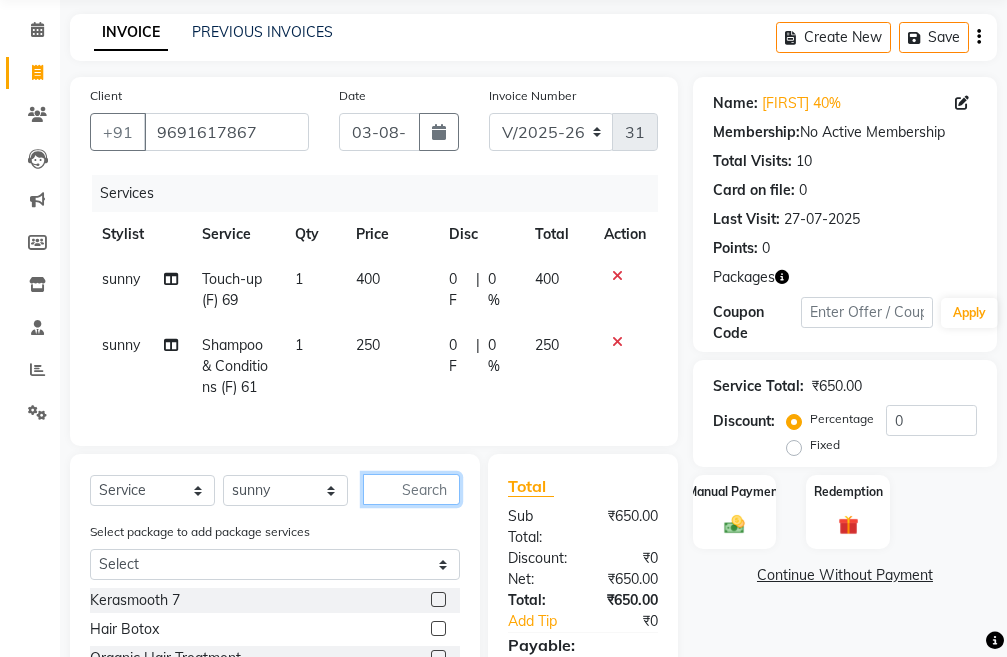 click 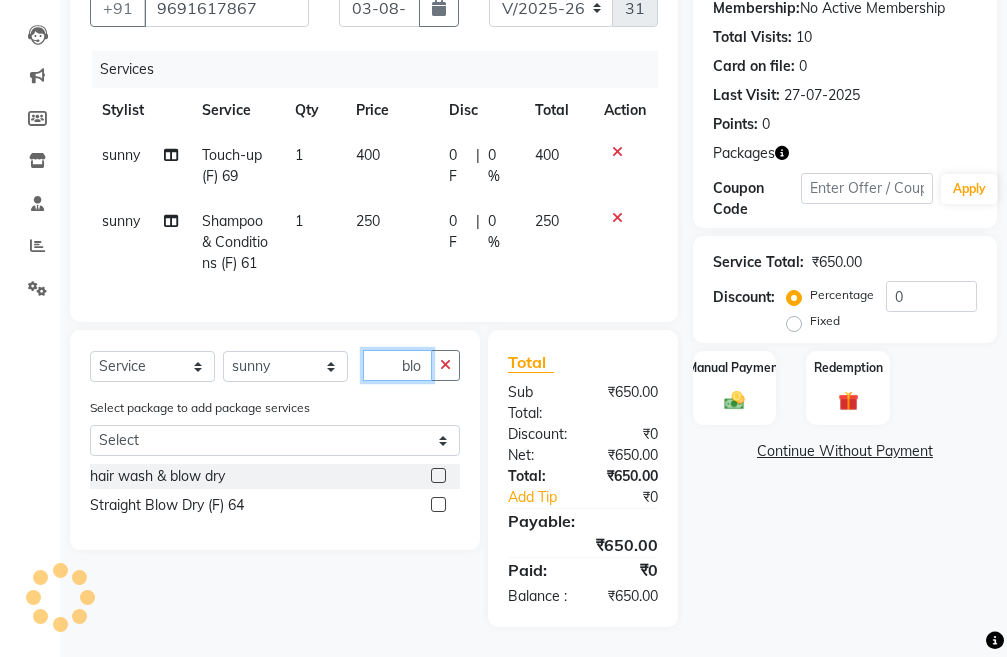 scroll, scrollTop: 262, scrollLeft: 0, axis: vertical 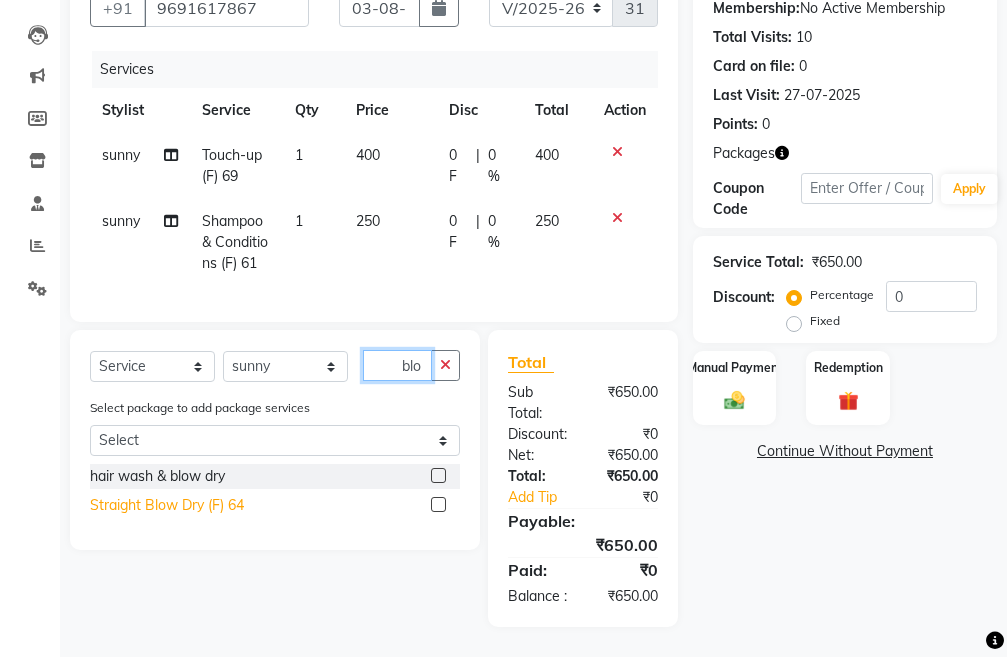 type on "blo" 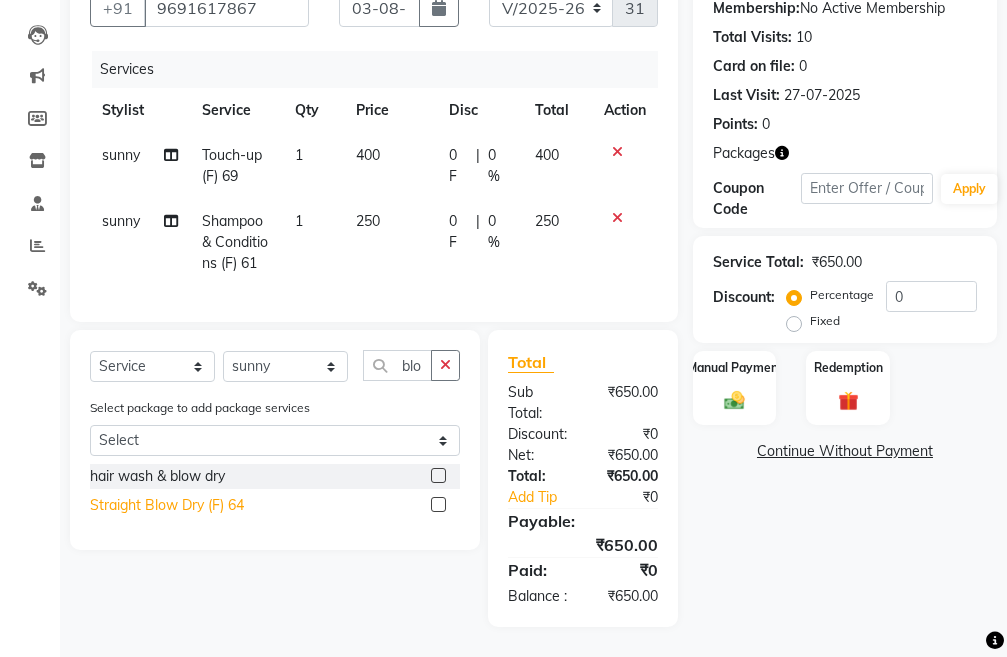 click on "Straight Blow Dry (F) 64" 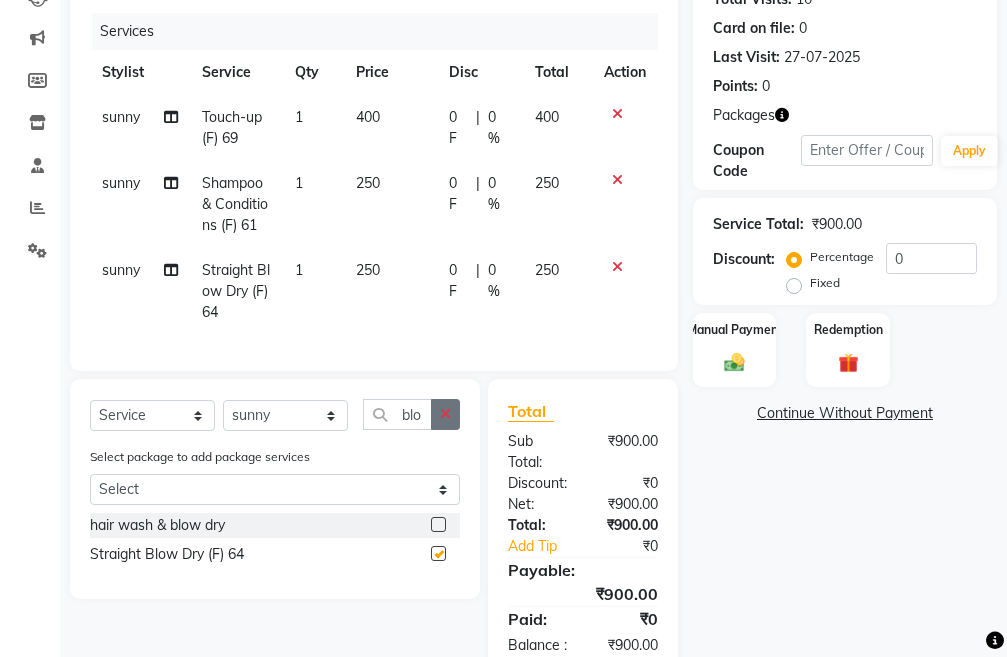 checkbox on "false" 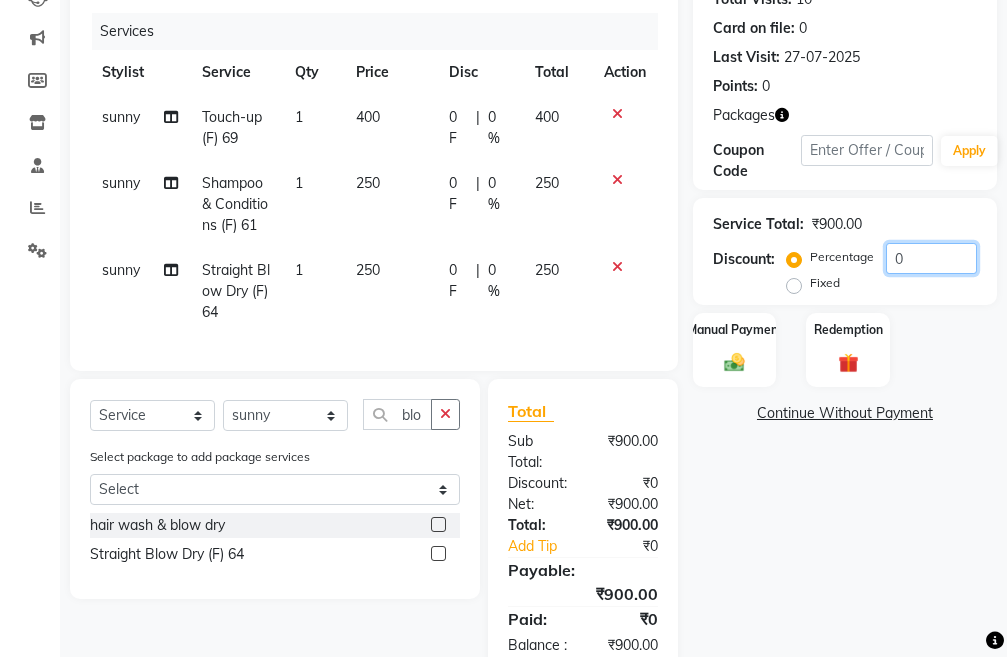 click on "0" 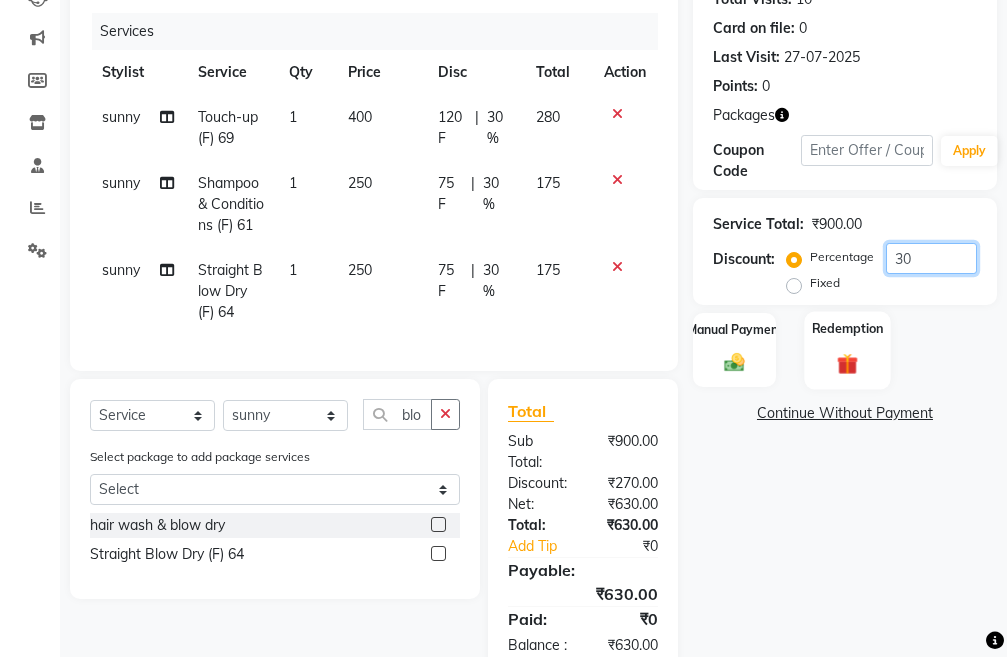 type on "30" 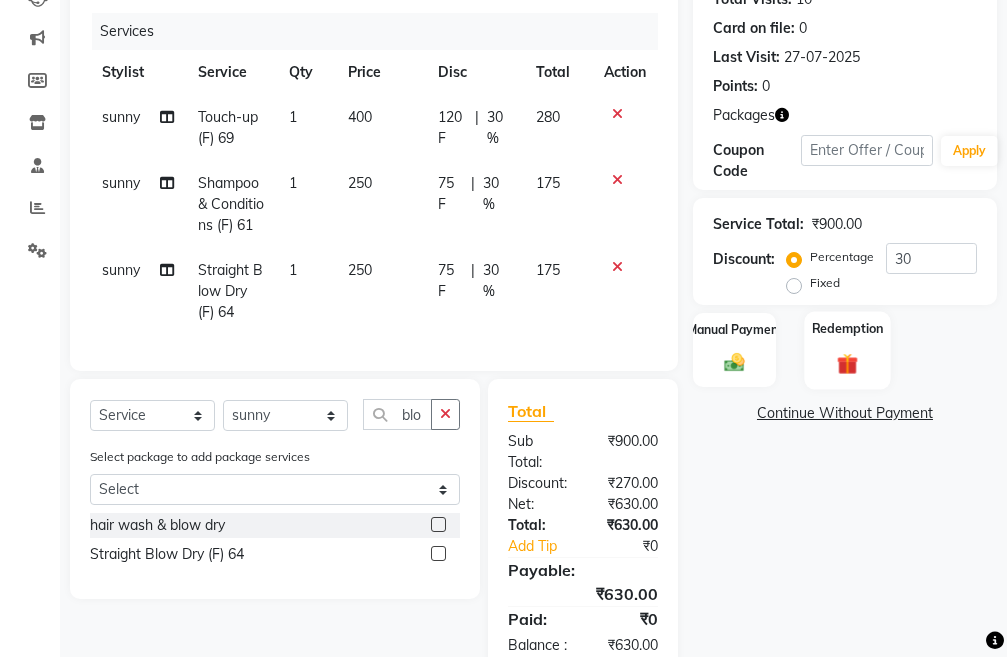 click on "Redemption" 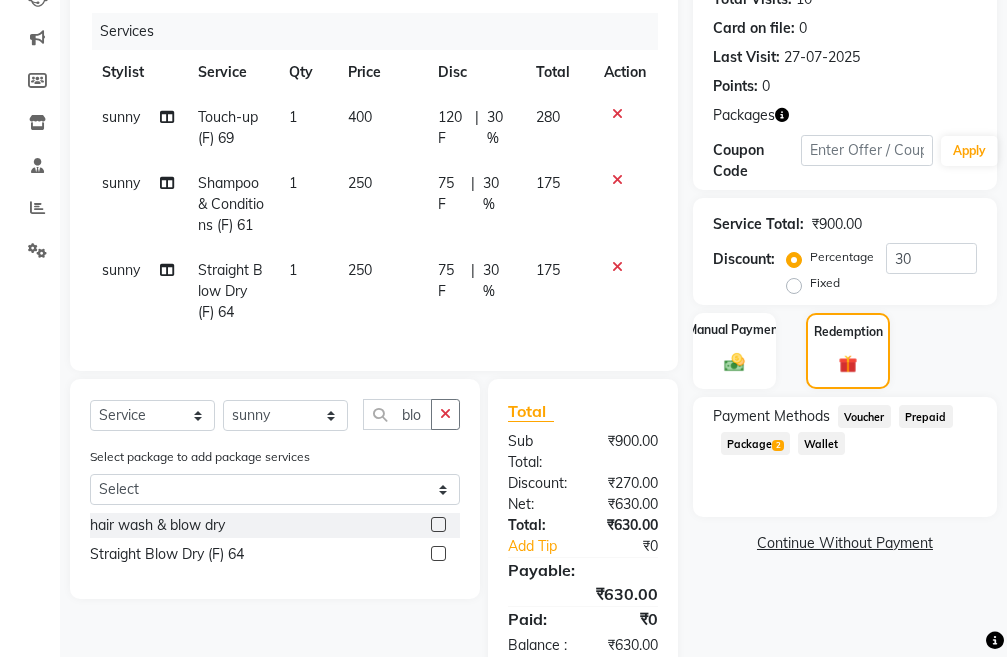 click on "Package  2" 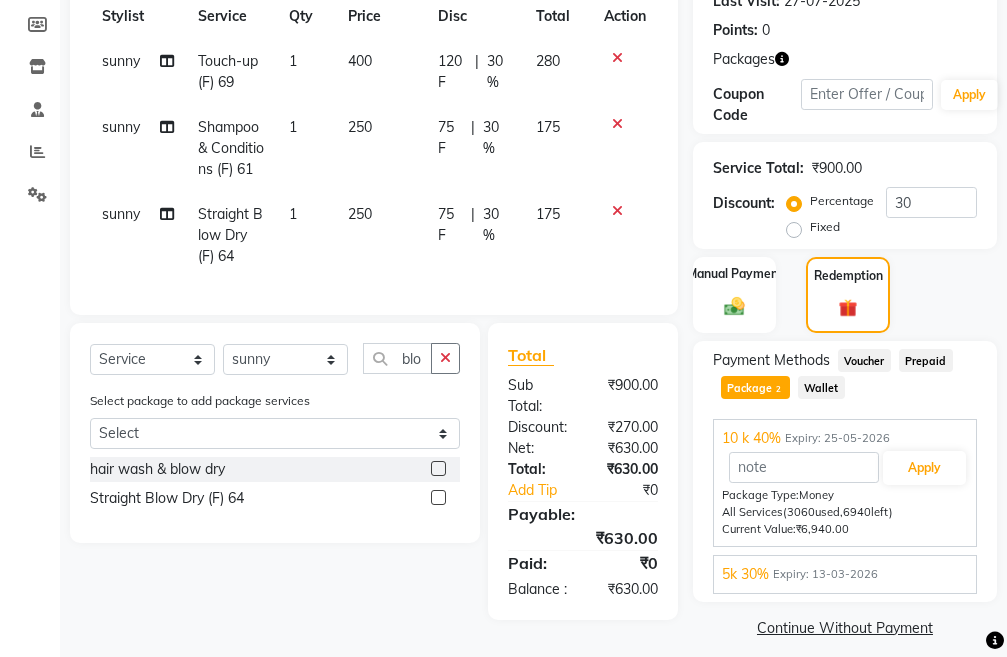 scroll, scrollTop: 349, scrollLeft: 0, axis: vertical 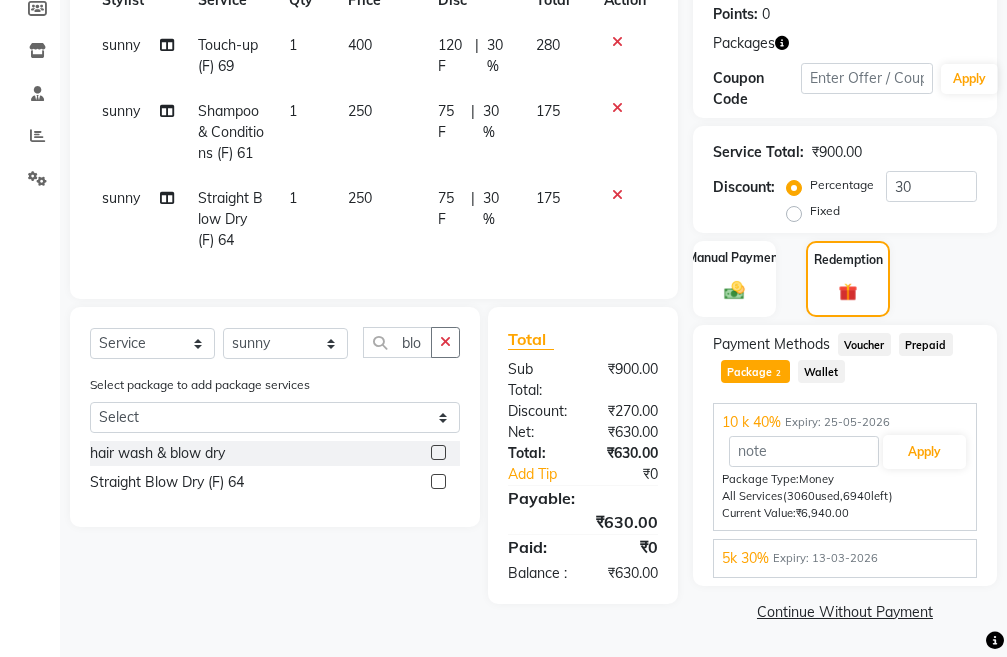click on "Expiry: 13-03-2026" at bounding box center [825, 558] 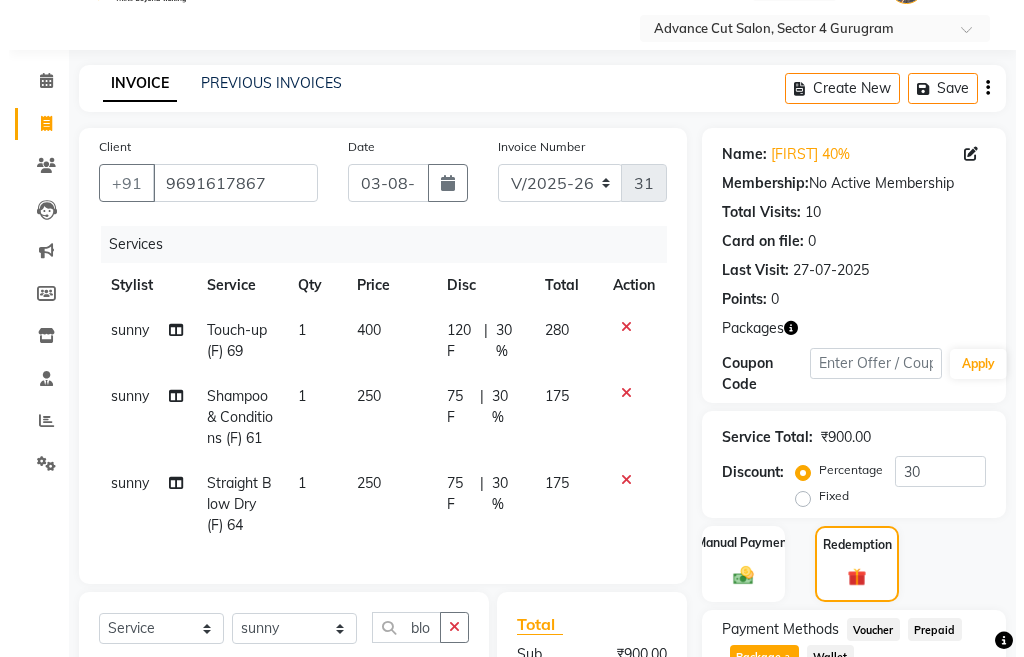 scroll, scrollTop: 0, scrollLeft: 0, axis: both 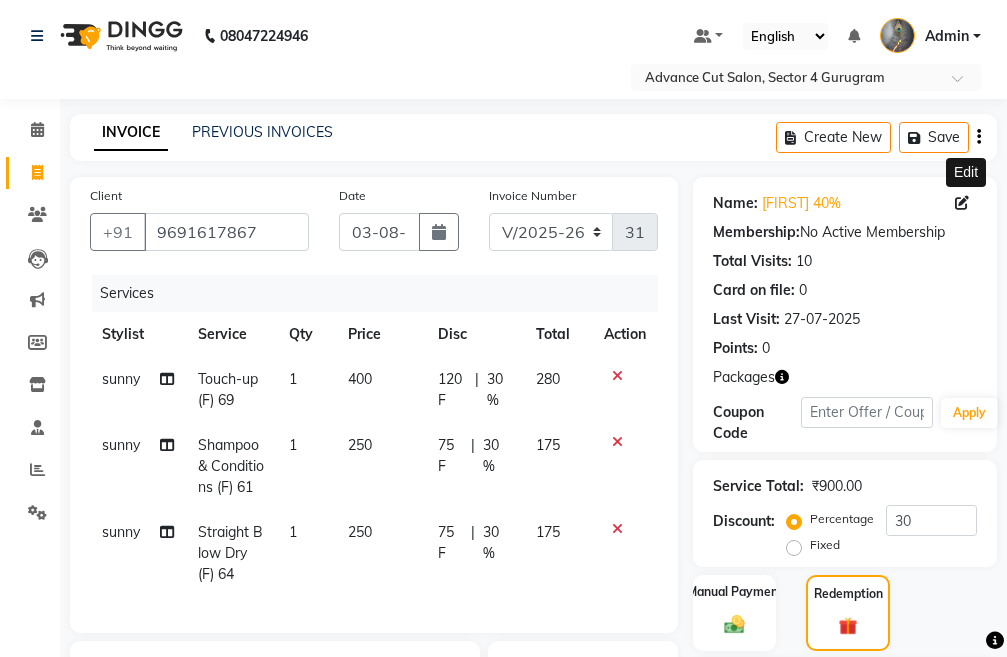 click 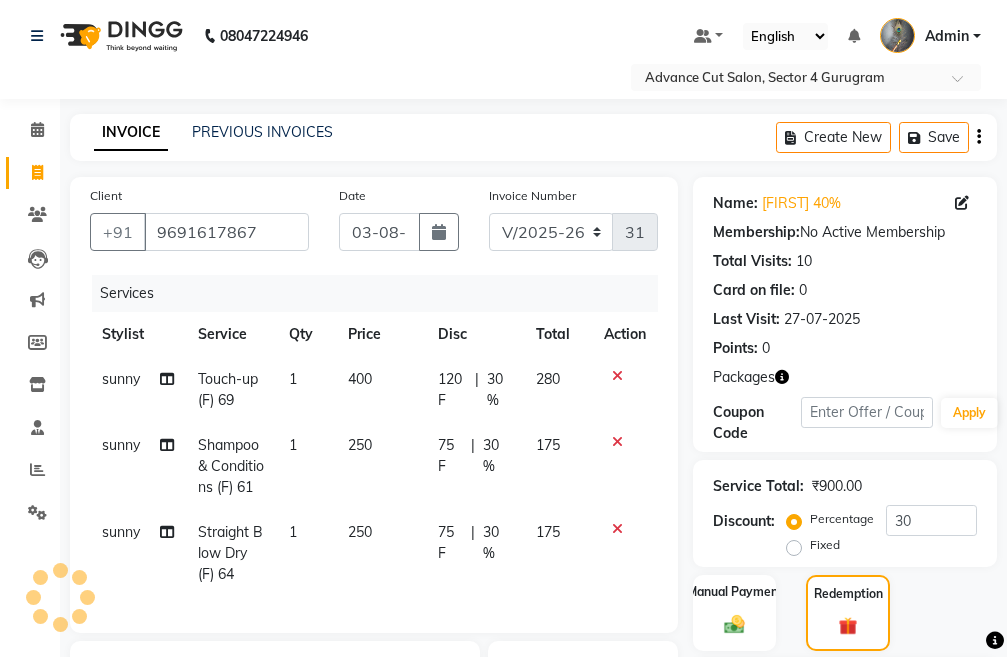 select on "female" 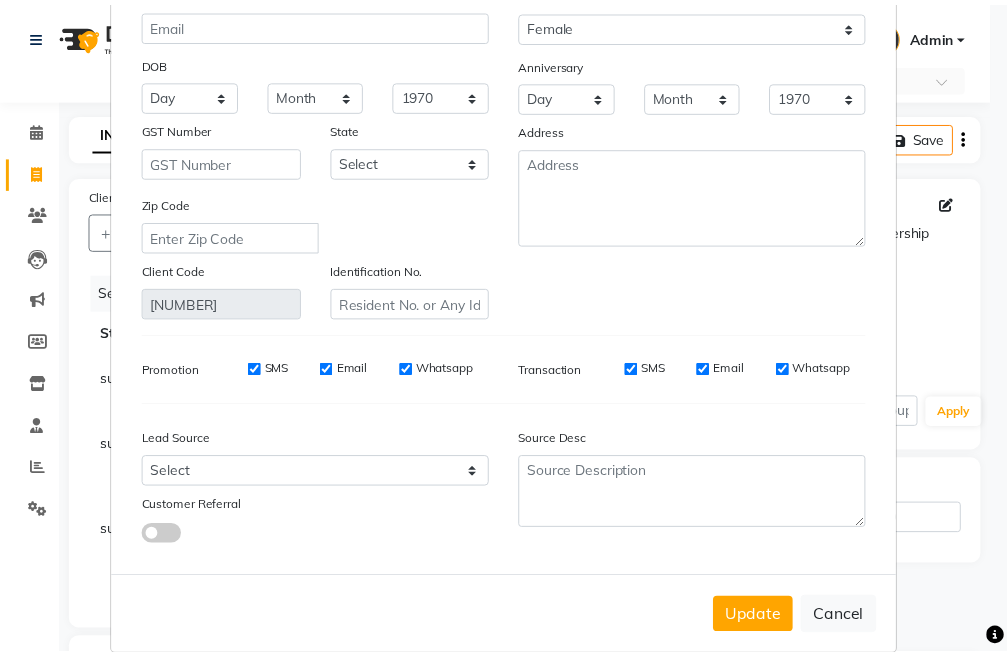 scroll, scrollTop: 230, scrollLeft: 0, axis: vertical 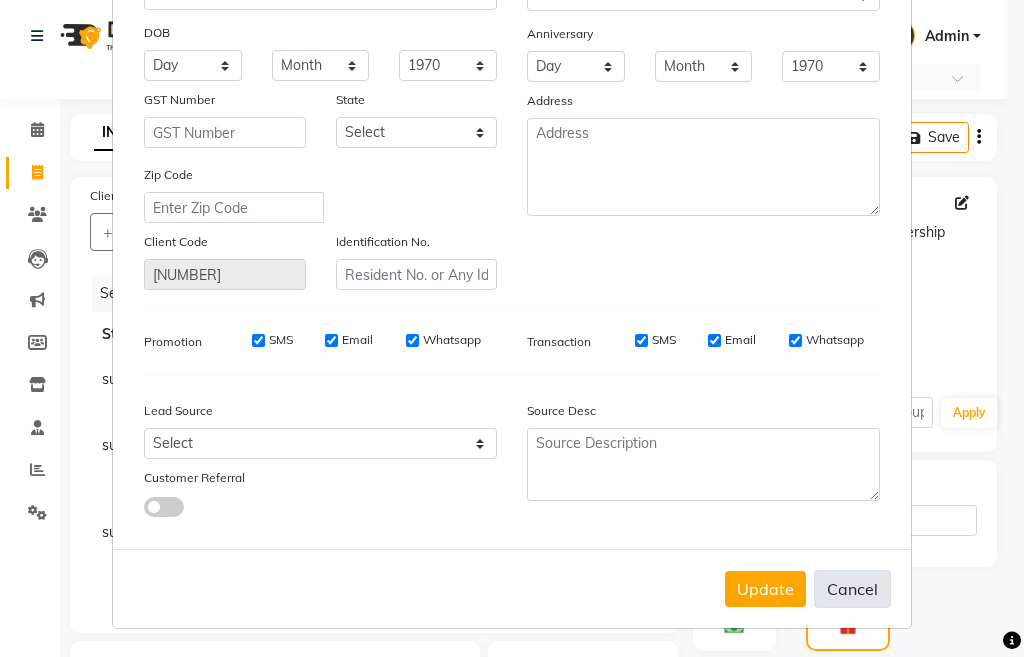 click on "Cancel" at bounding box center [852, 589] 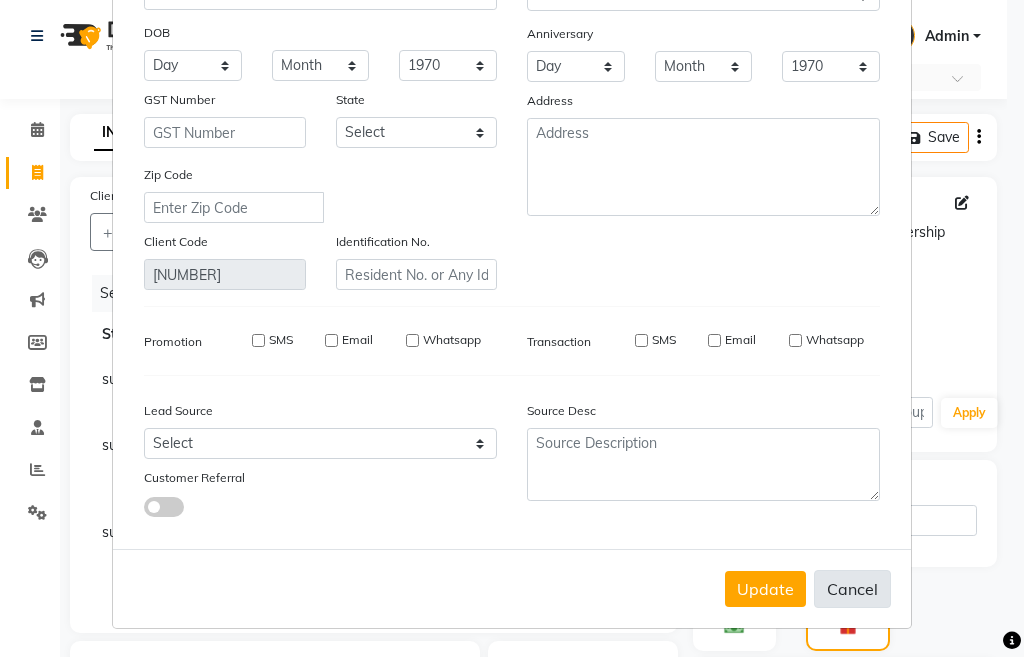 type 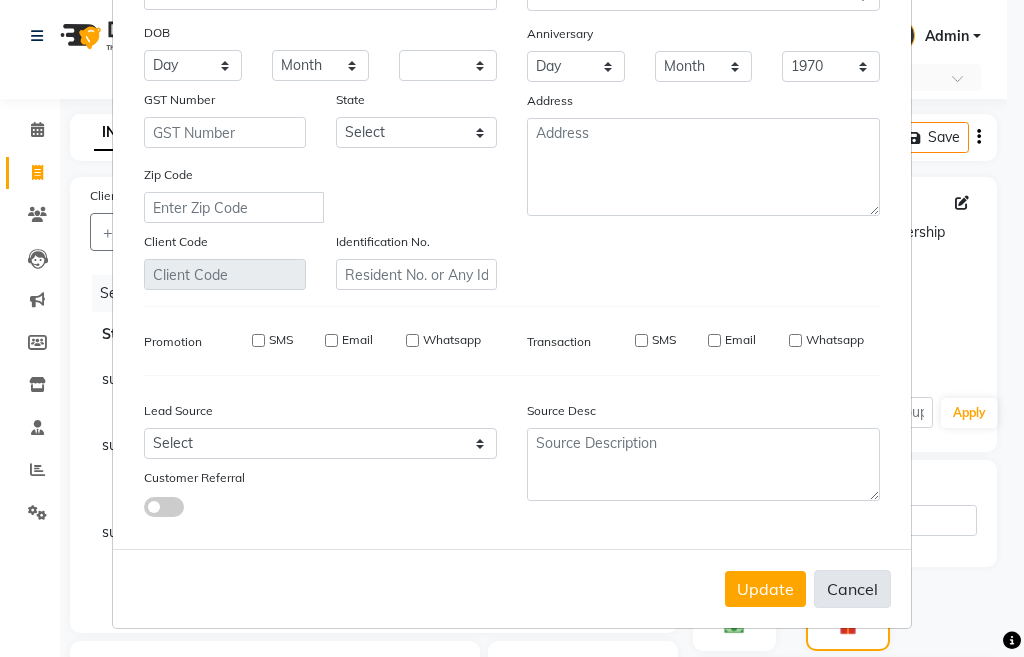 select 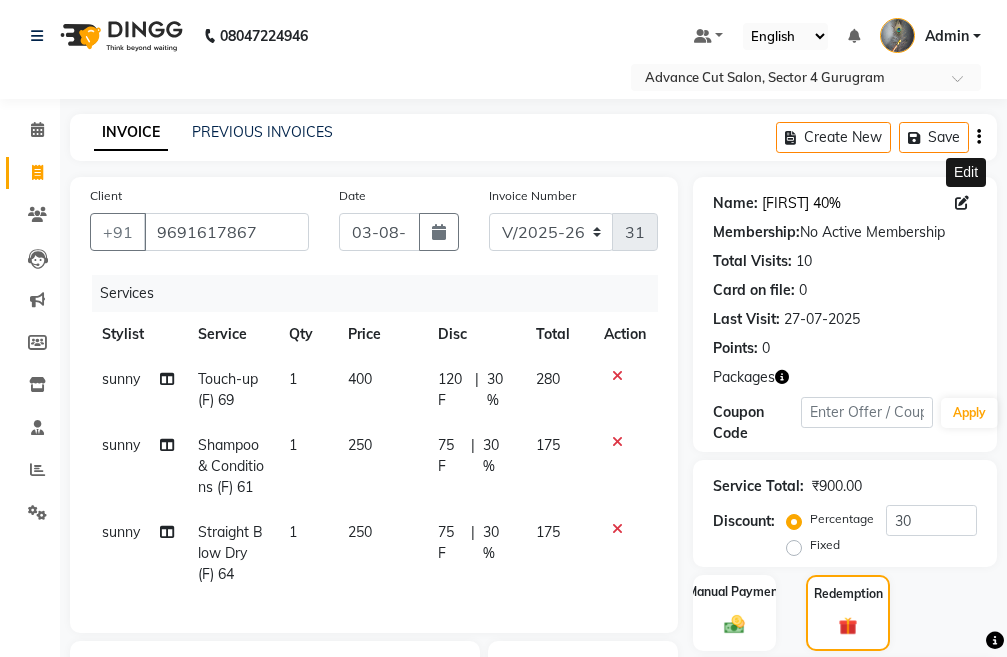 click on "Disha 40%" 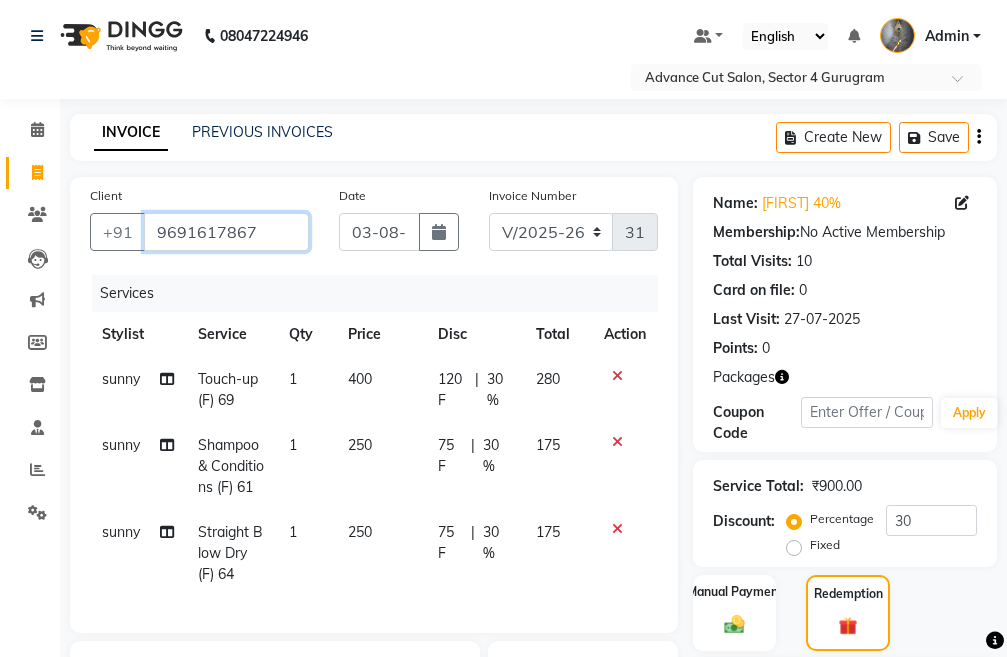 click on "9691617867" at bounding box center [226, 232] 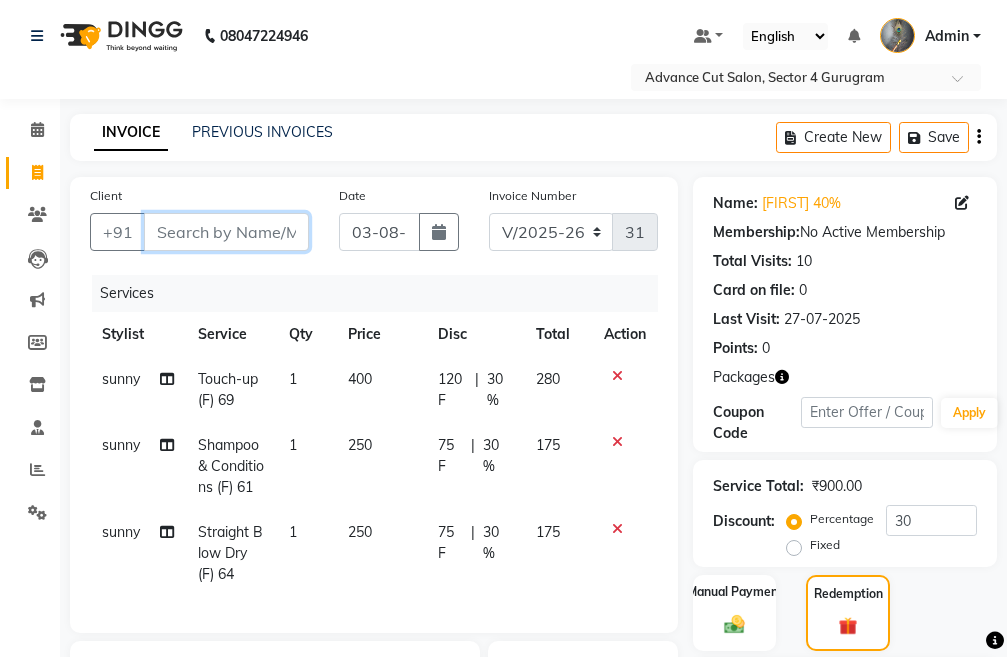 paste on "9691617867" 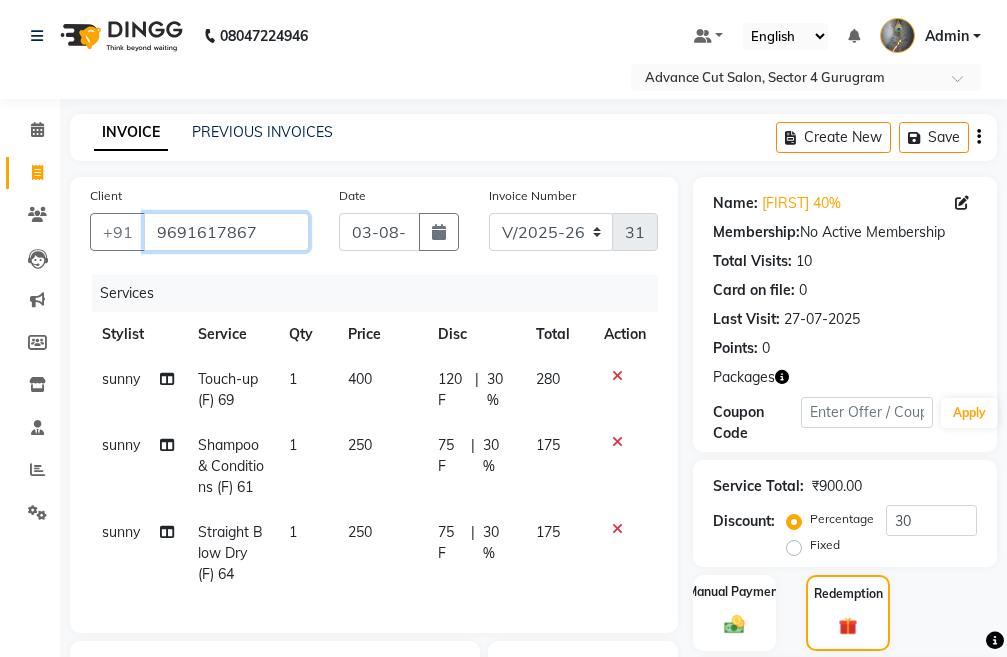 click on "9691617867" at bounding box center (226, 232) 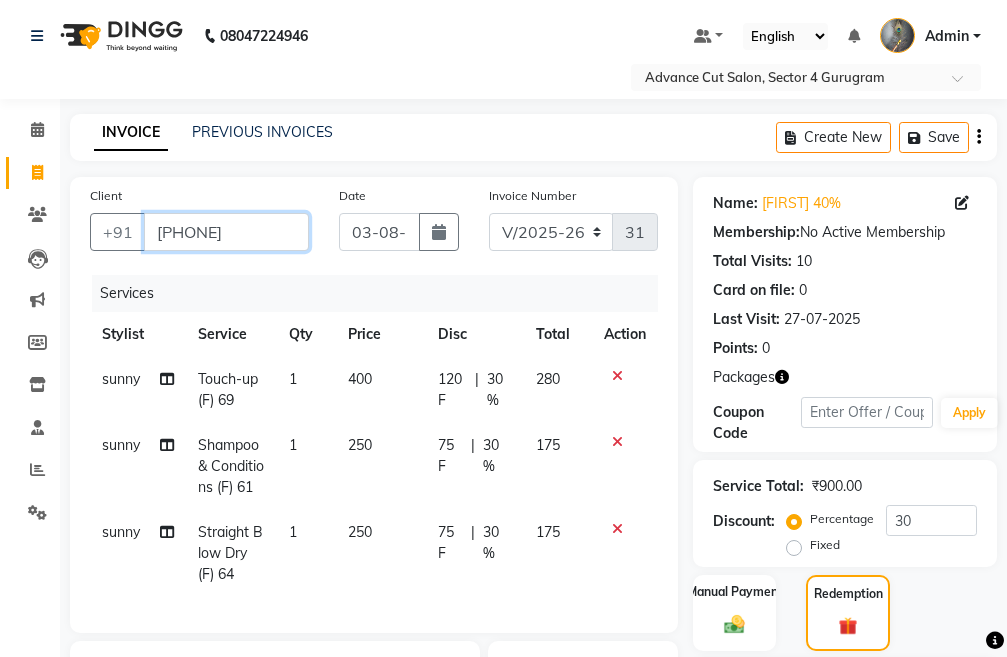 click on "96916179691617867867" at bounding box center [226, 232] 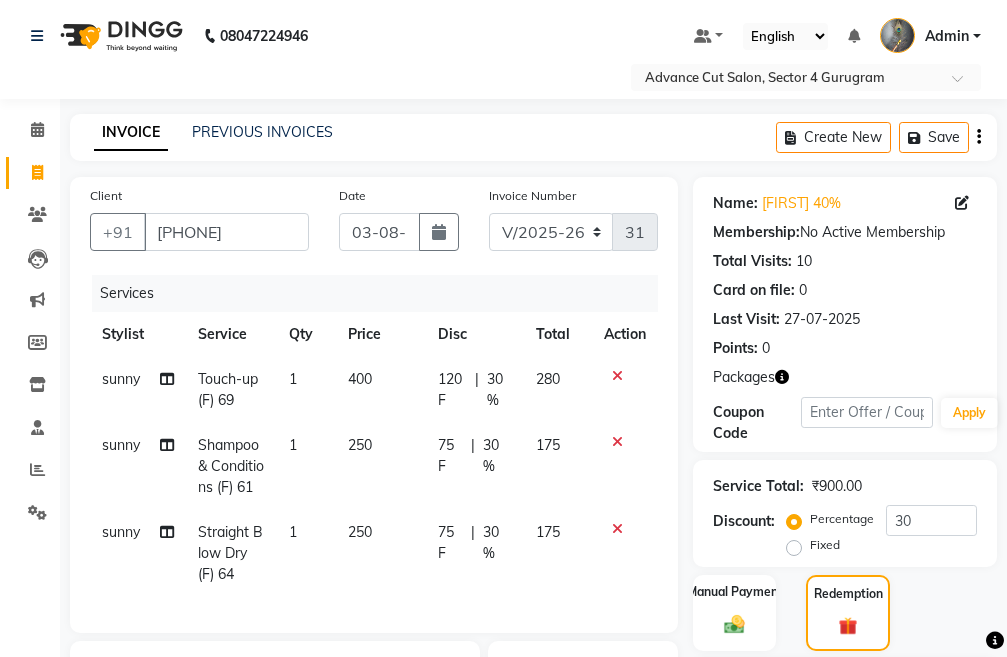 click on "08047224946 Select Location × Advance Cut Salon, Sector 4 Gurugram Default Panel My Panel English ENGLISH Español العربية मराठी हिंदी ગુજરાતી தமிழ் 中文 Notifications nothing to show Admin Manage Profile Change Password Sign out  Version:3.15.11  ☀ Advance Cut Salon, Sector 4 Gurugram  Calendar  Invoice  Clients  Leads   Marketing  Members  Inventory  Staff  Reports  Settings Completed InProgress Upcoming Dropped Tentative Check-In Confirm Bookings Generate Report Segments Page Builder INVOICE PREVIOUS INVOICES Create New   Save  Client +91 96916179691617867867 Date 03-08-2025 Invoice Number V/2025 V/2025-26 3192 Services Stylist Service Qty Price Disc Total Action sunny Touch-up (F) 69 1 400 120 F | 30 % 280 sunny Shampoo & Conditions (F) 61 1 250 75 F | 30 % 175 sunny Straight Blow Dry (F) 64 1 250 75 F | 30 % 175 Select  Service  Product  Membership  Package Voucher Prepaid Gift Card  Select Stylist Admin chahit COUNTOR hardeep mamta manisha  :" at bounding box center (503, 495) 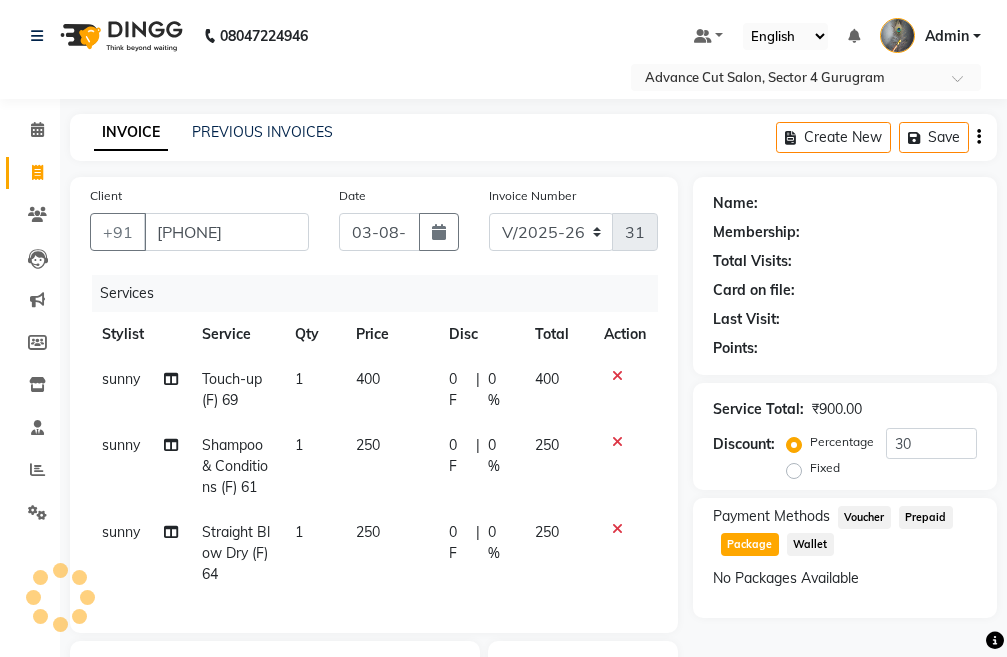type on "0" 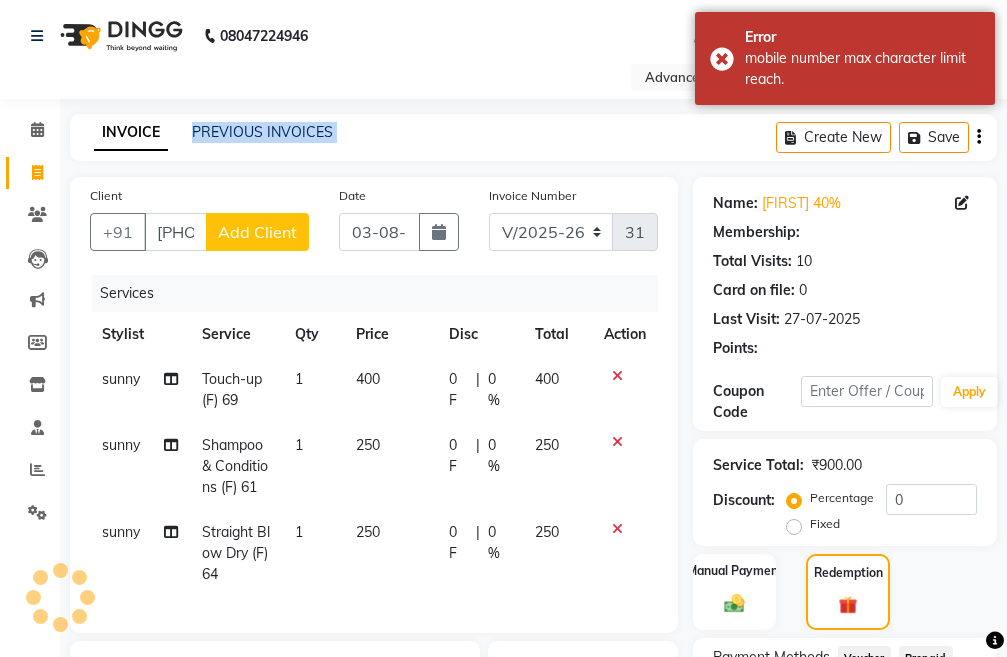 scroll, scrollTop: 0, scrollLeft: 0, axis: both 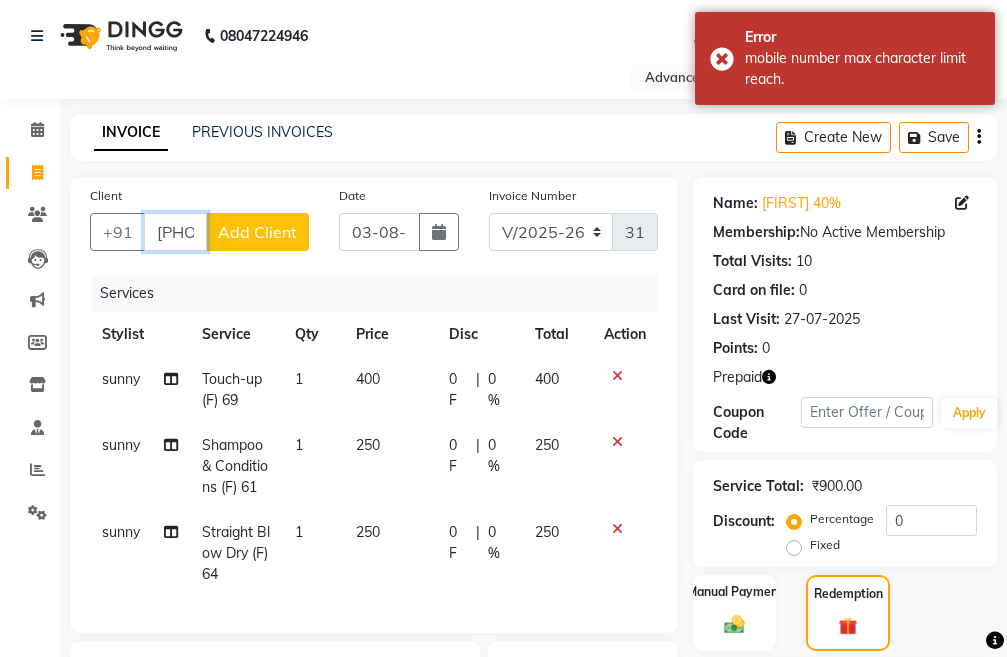 click on "6916179691617867867" at bounding box center [175, 232] 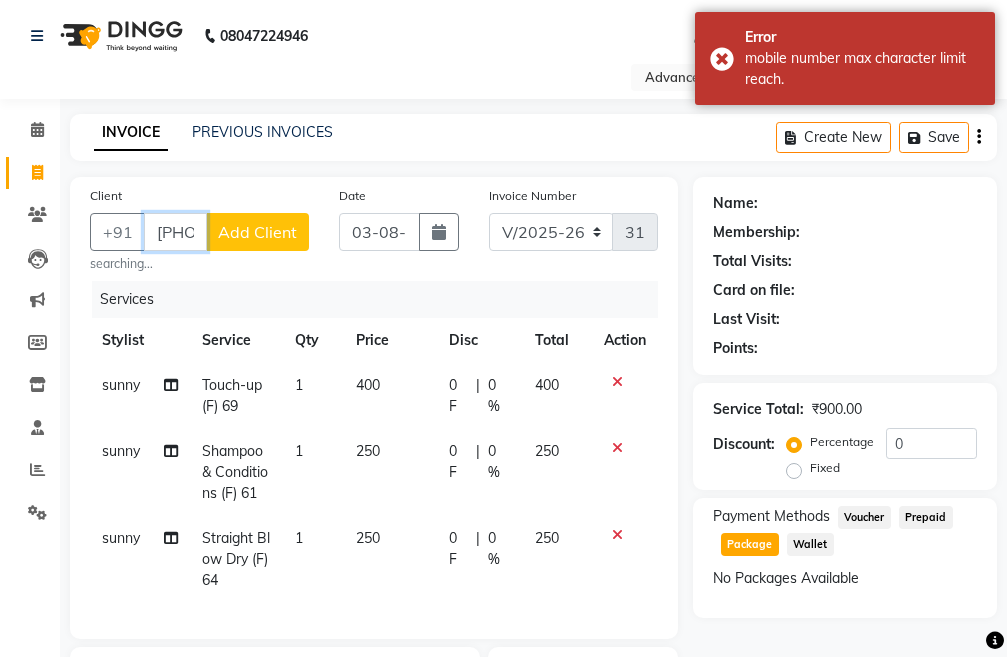 drag, startPoint x: 153, startPoint y: 224, endPoint x: 181, endPoint y: 233, distance: 29.410883 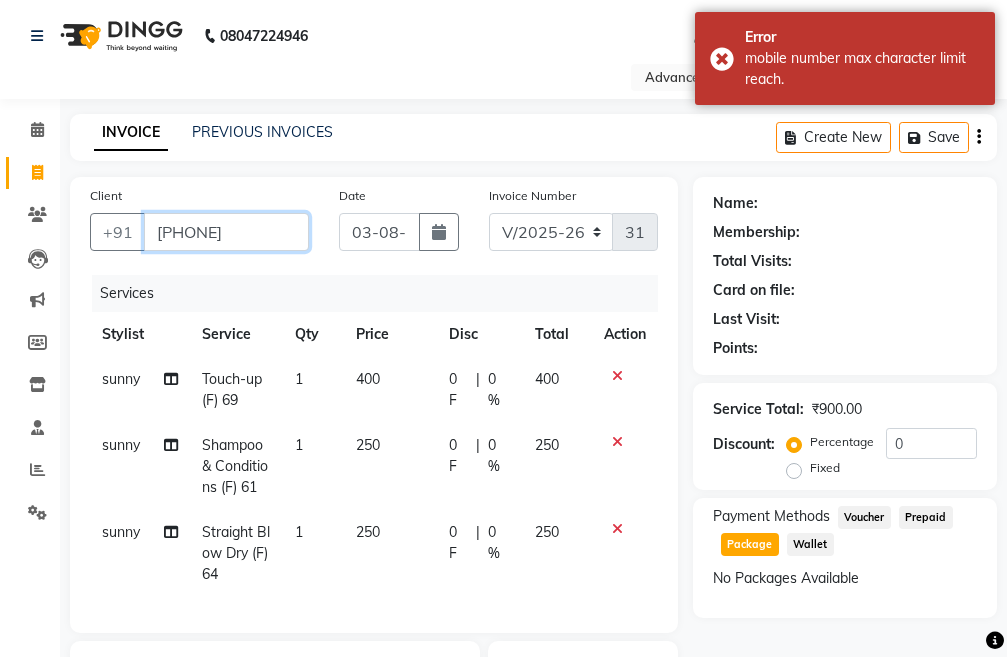 type on "91617867867" 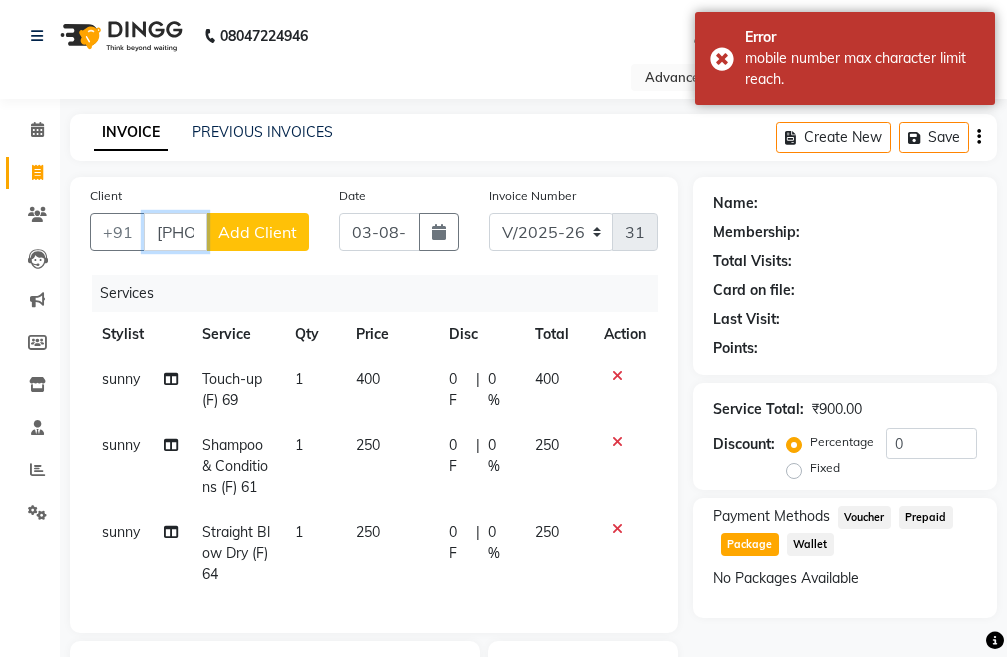 scroll, scrollTop: 0, scrollLeft: 73, axis: horizontal 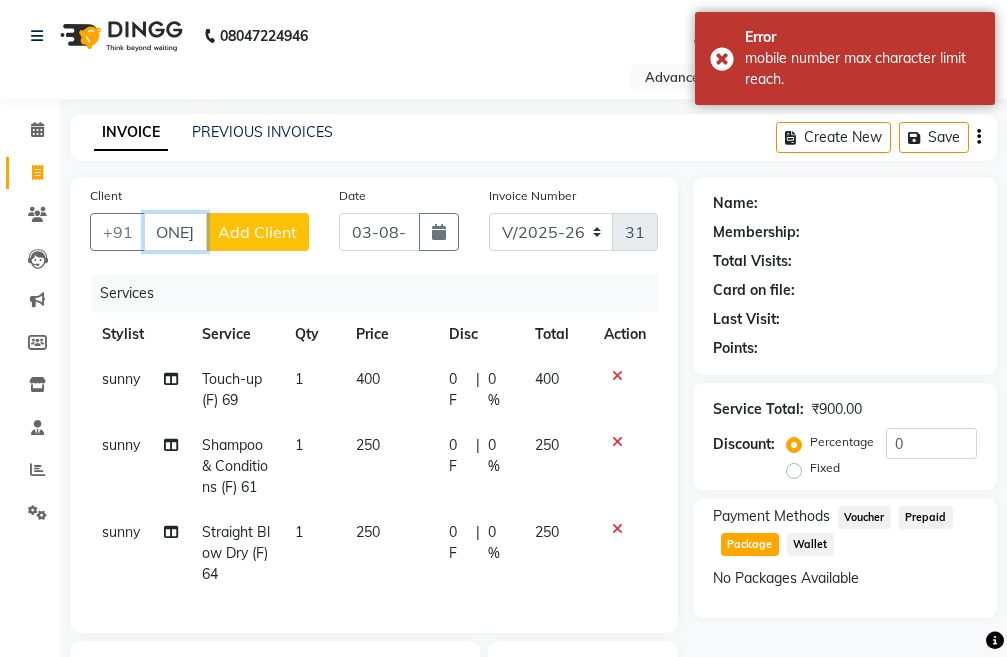 drag, startPoint x: 160, startPoint y: 227, endPoint x: 215, endPoint y: 234, distance: 55.443665 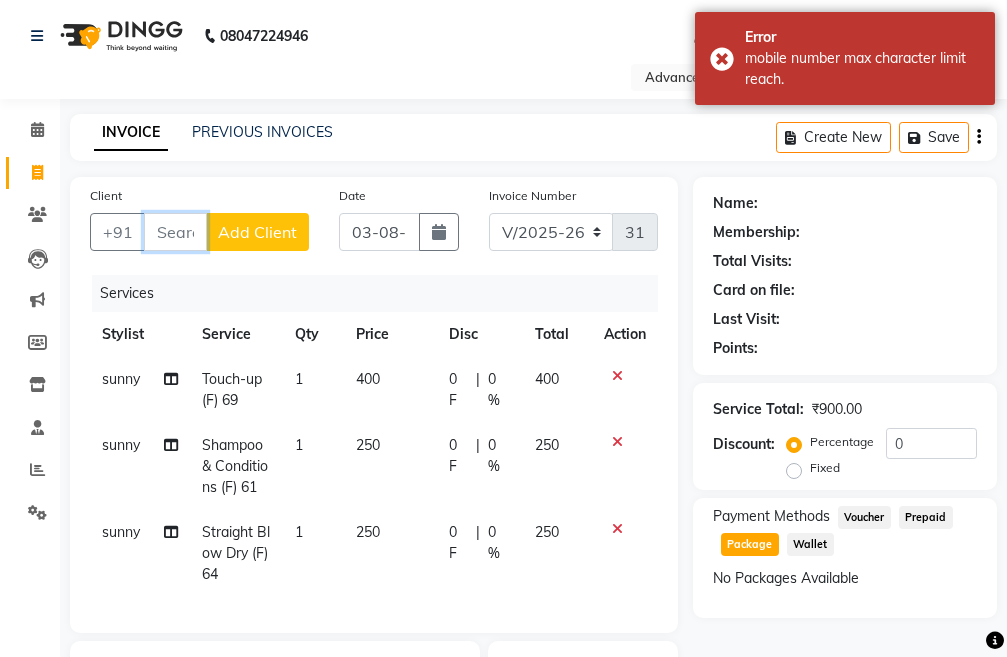 scroll, scrollTop: 0, scrollLeft: 0, axis: both 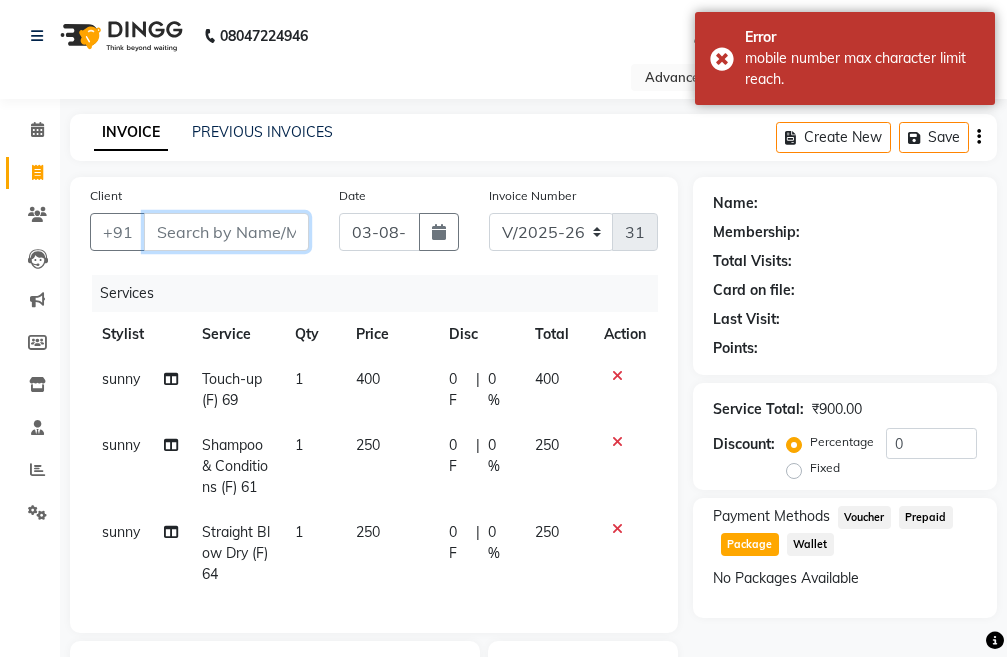 drag, startPoint x: 171, startPoint y: 230, endPoint x: 206, endPoint y: 231, distance: 35.014282 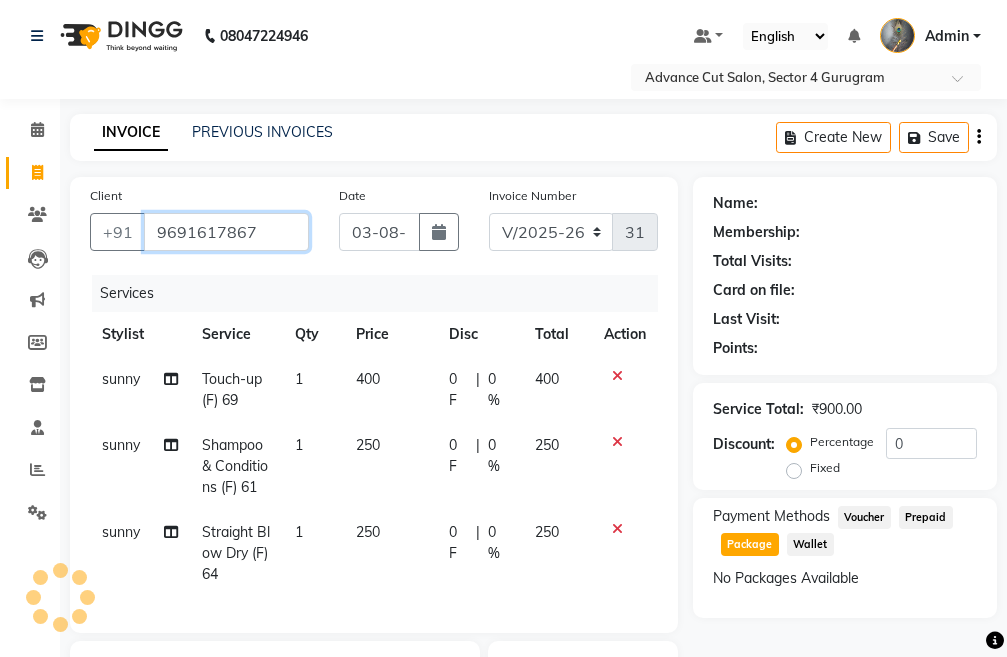 type on "9691617867" 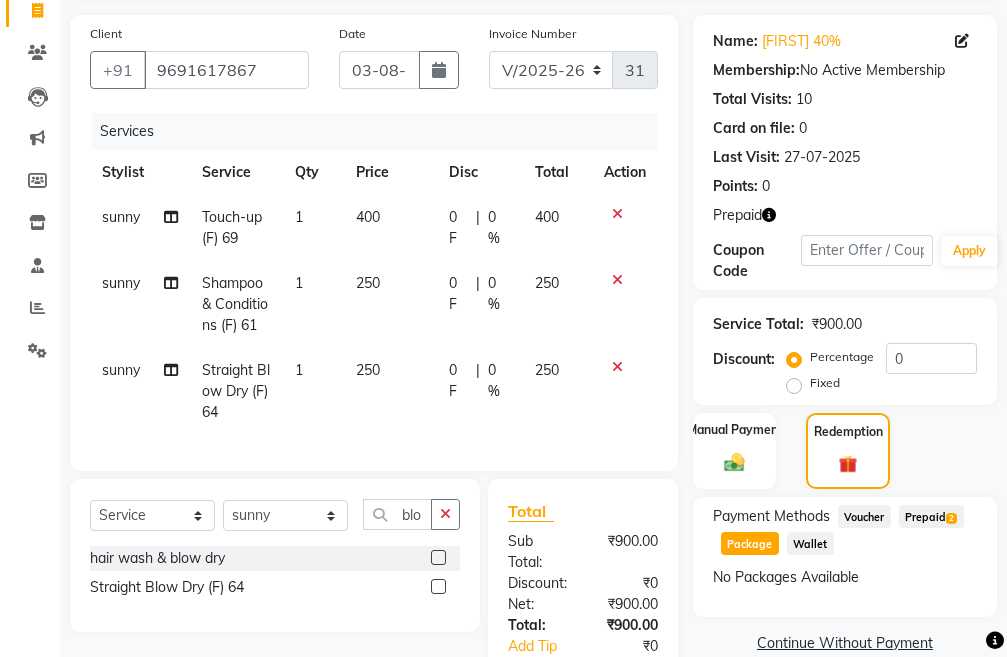 scroll, scrollTop: 300, scrollLeft: 0, axis: vertical 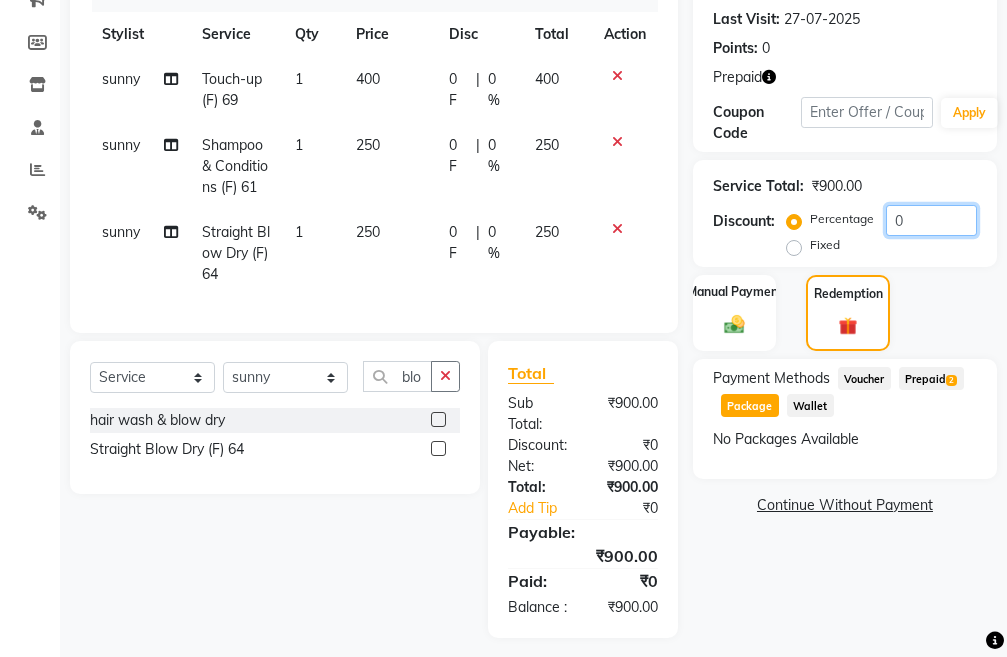 click on "0" 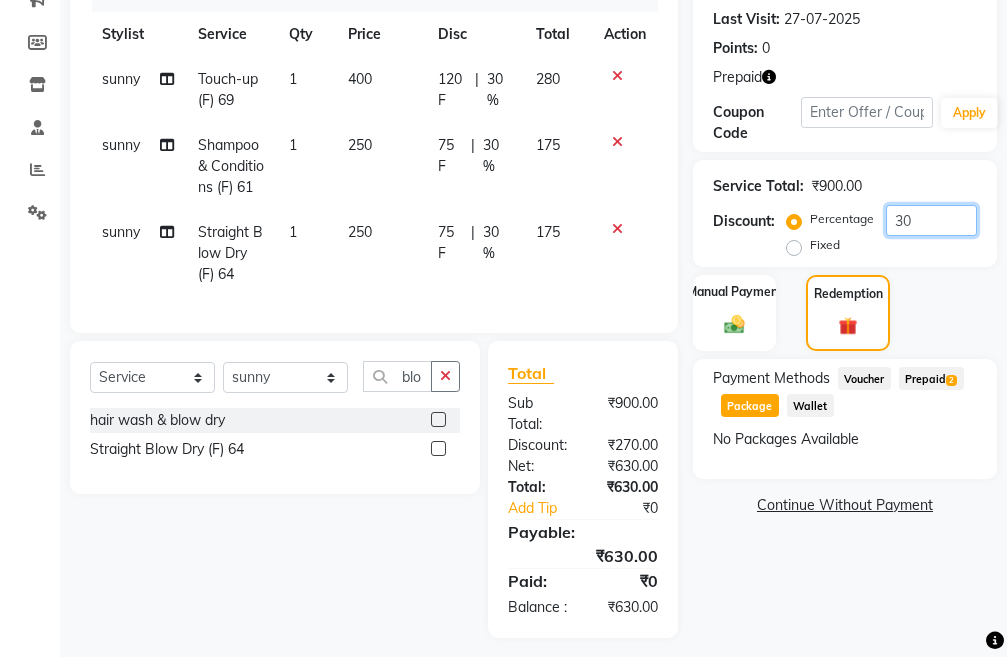 type on "30" 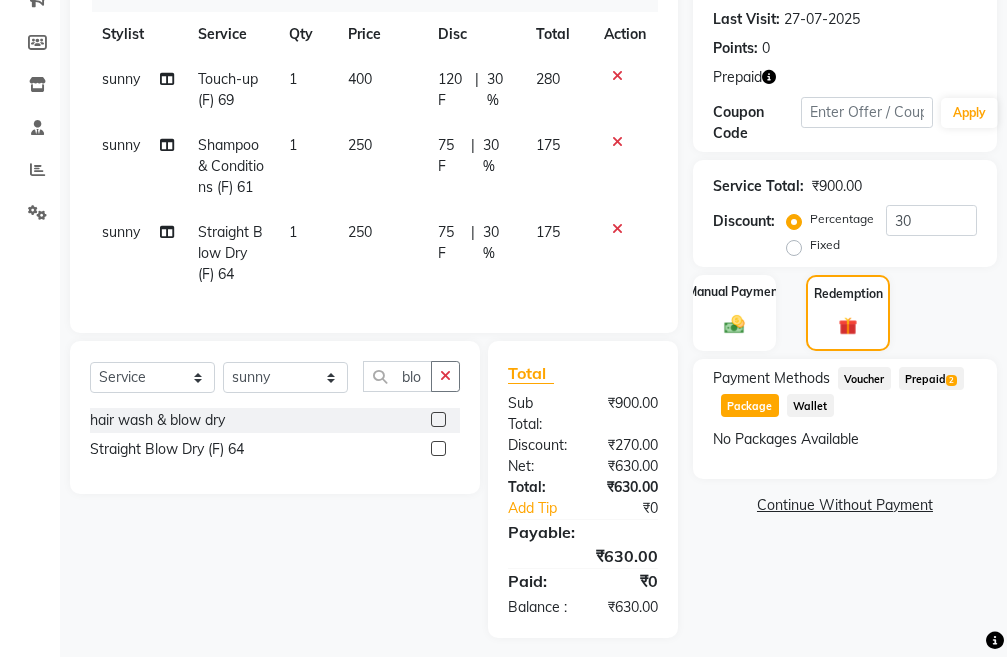 click on "Prepaid  2" 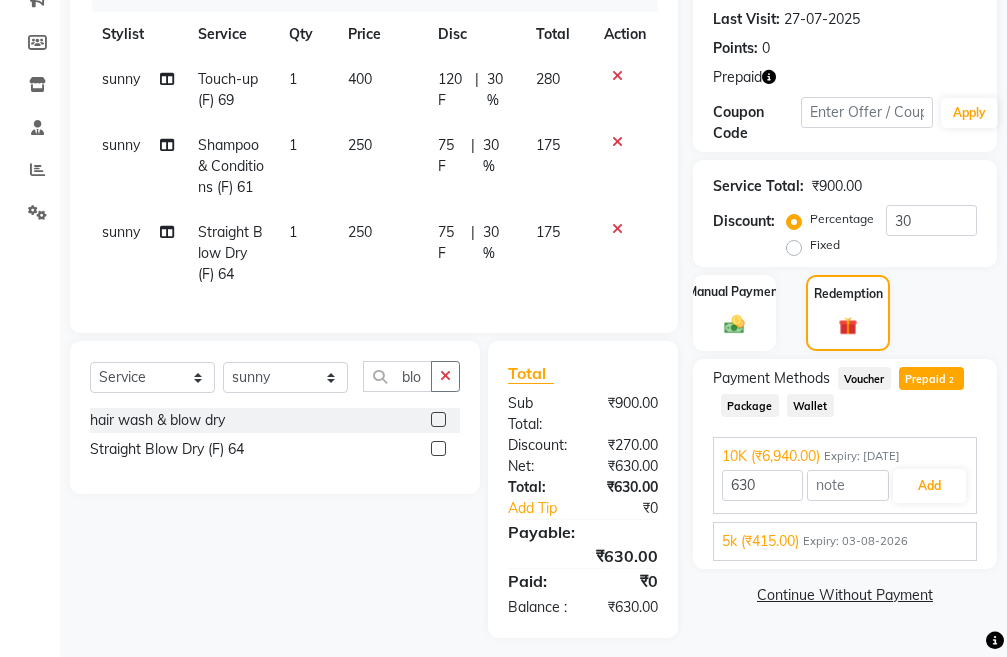 click on "5k (₹415.00) Expiry: 03-08-2026 415 Add" at bounding box center (845, 541) 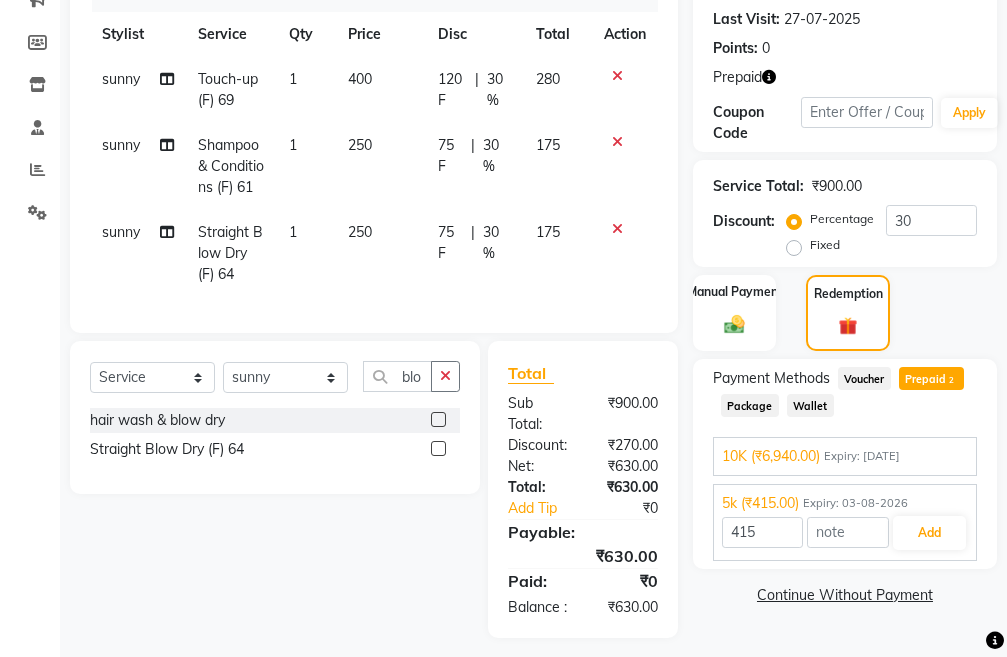 click on "415 Add" at bounding box center [845, 533] 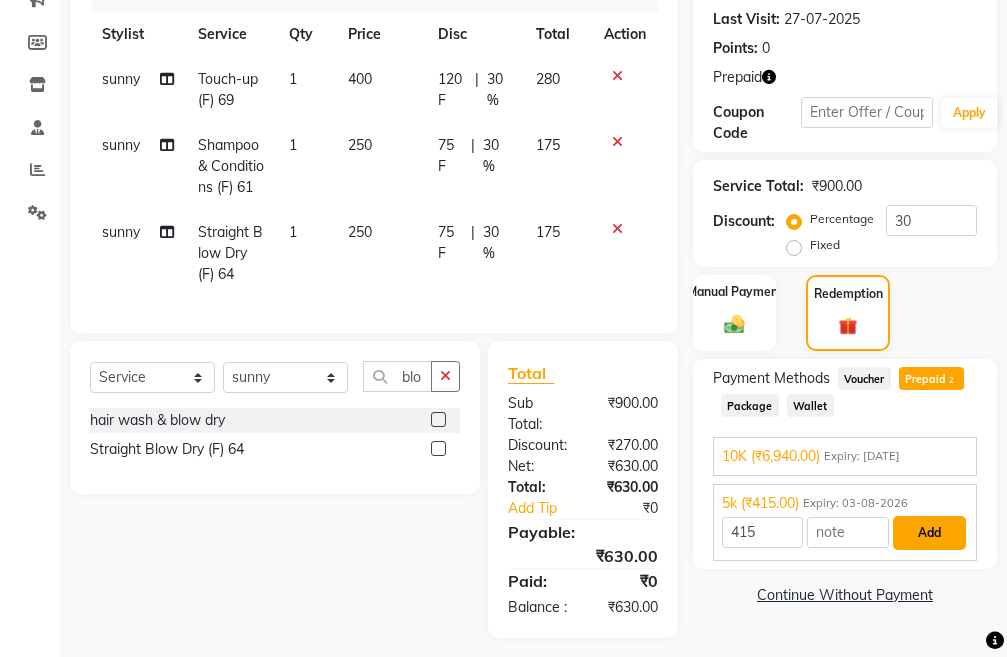 click on "Add" at bounding box center [929, 533] 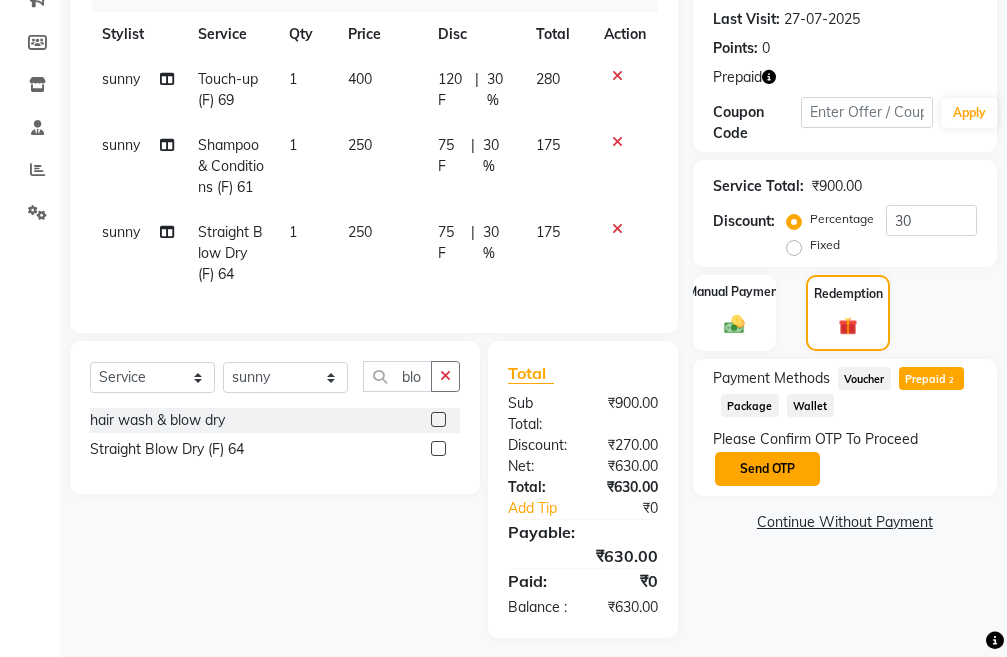 click on "Send OTP" 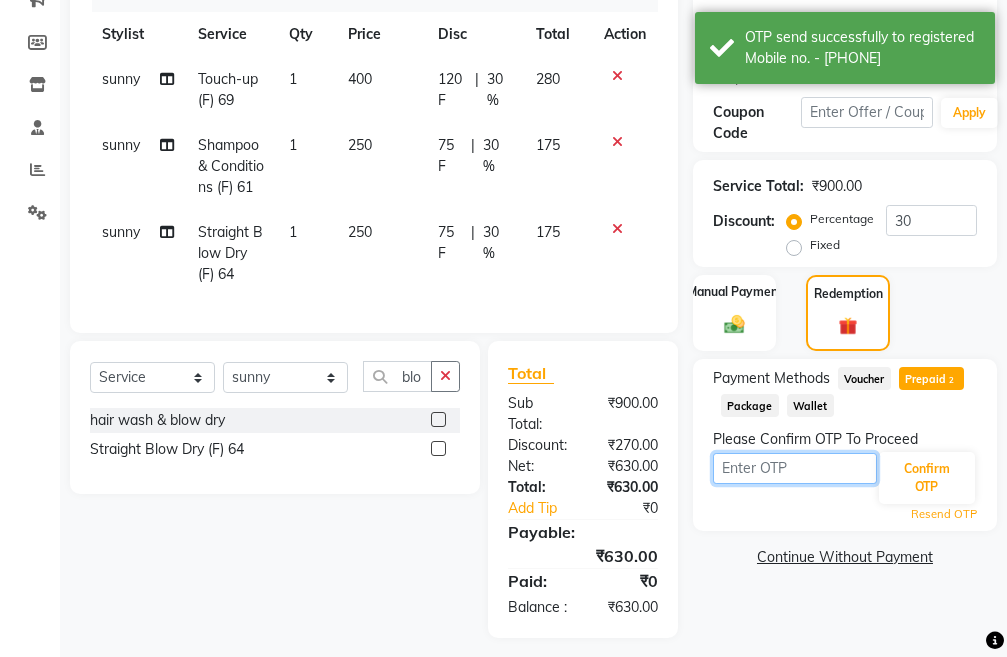 click at bounding box center (795, 468) 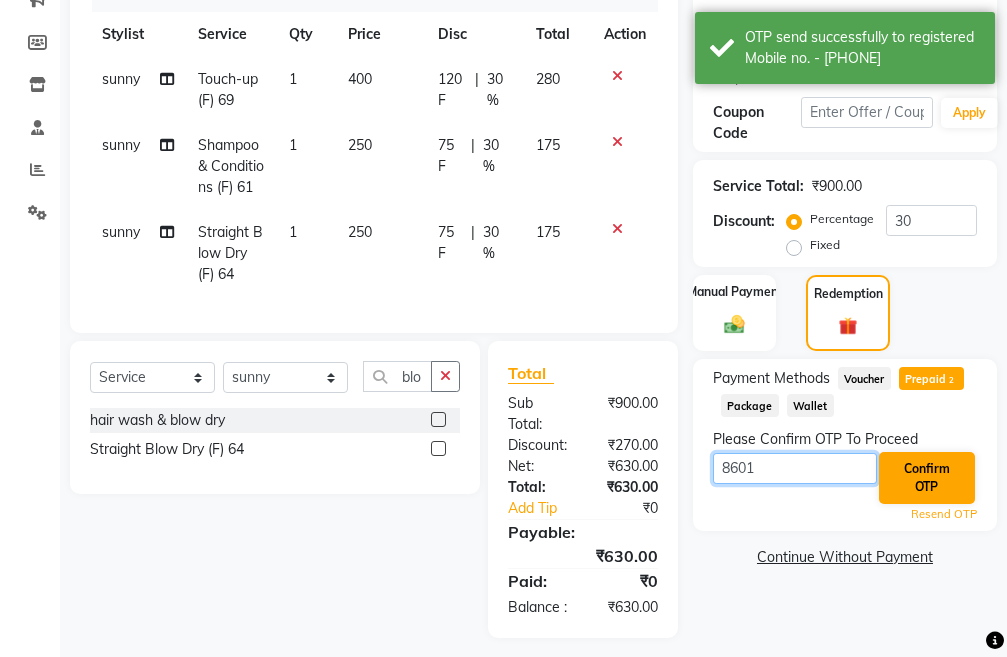 type on "8601" 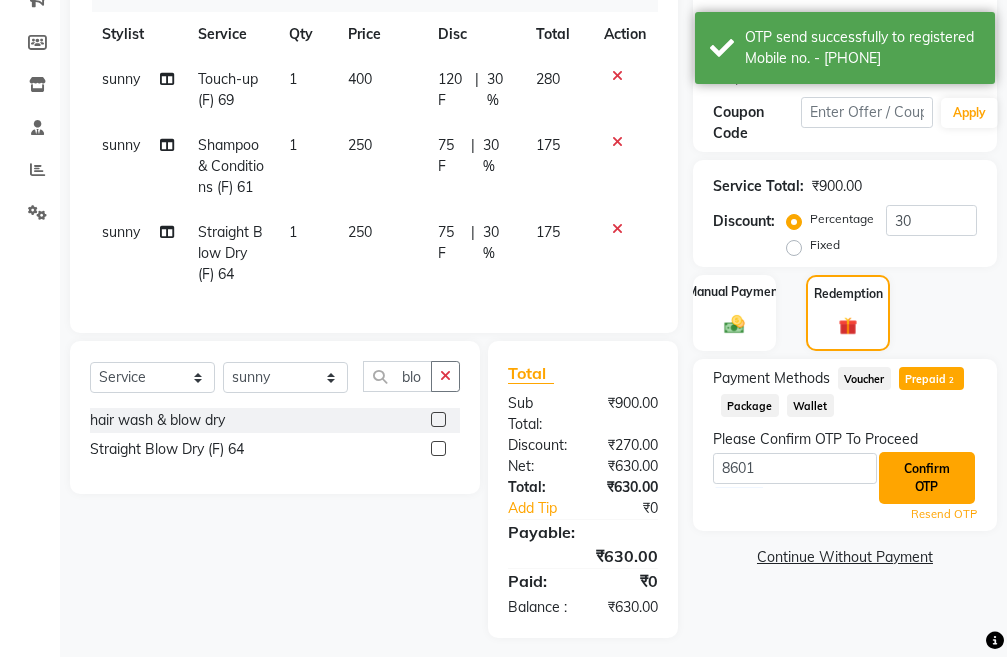 click on "Confirm OTP" 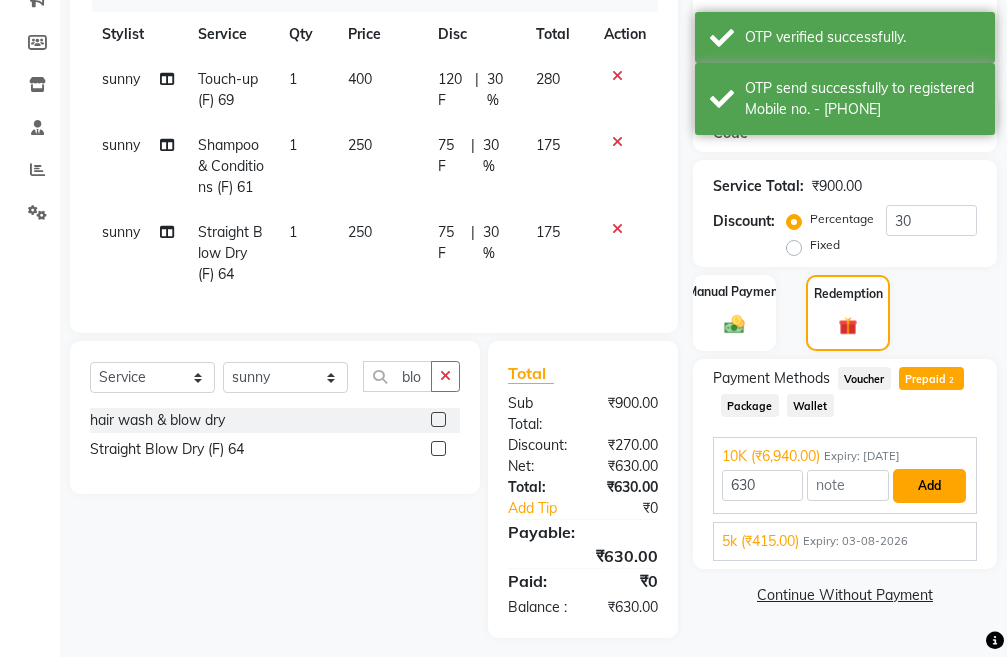click on "Add" at bounding box center [929, 486] 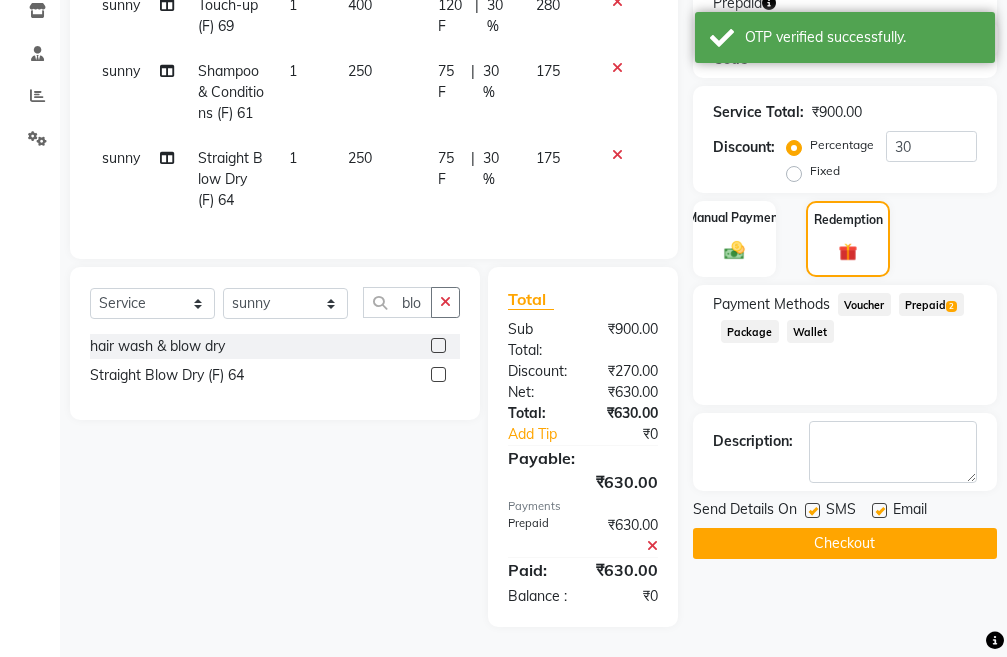 scroll, scrollTop: 412, scrollLeft: 0, axis: vertical 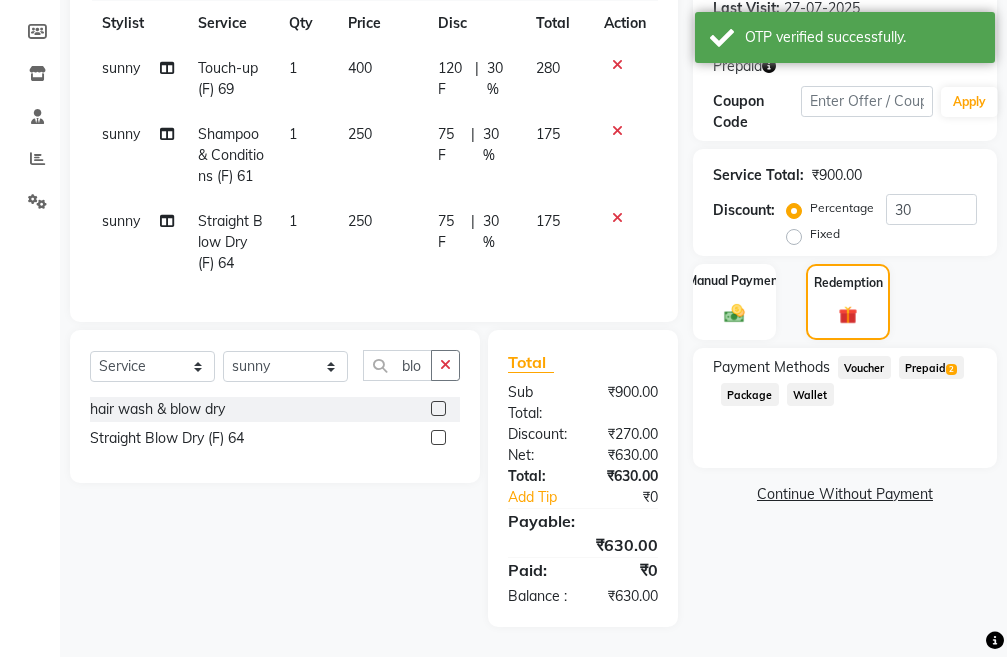 click on "Prepaid  2" 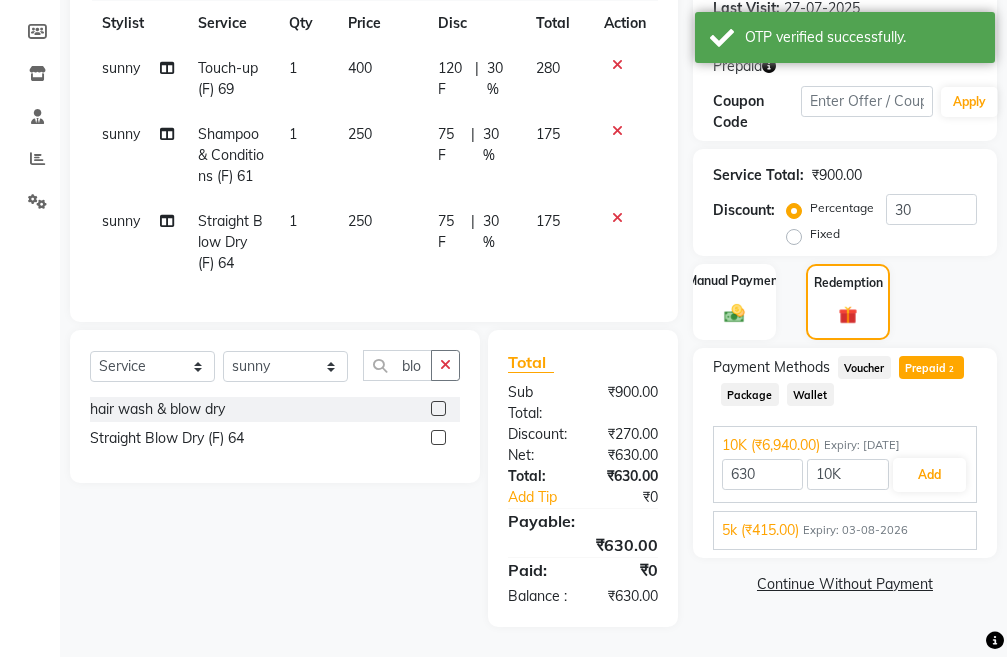 click on "Expiry: 03-08-2026" at bounding box center (855, 530) 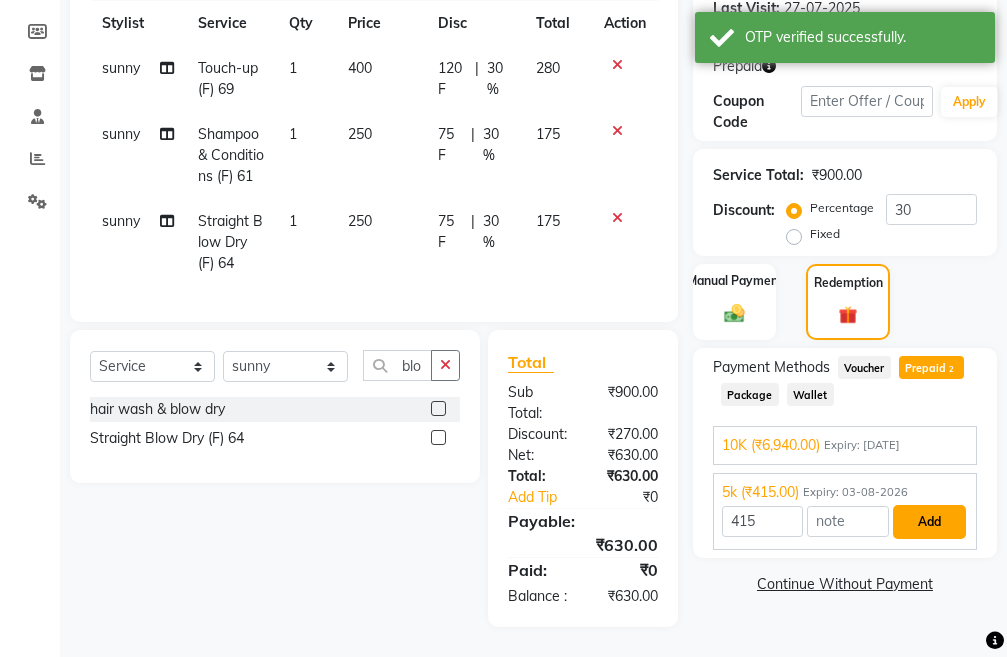 click on "Add" at bounding box center [929, 522] 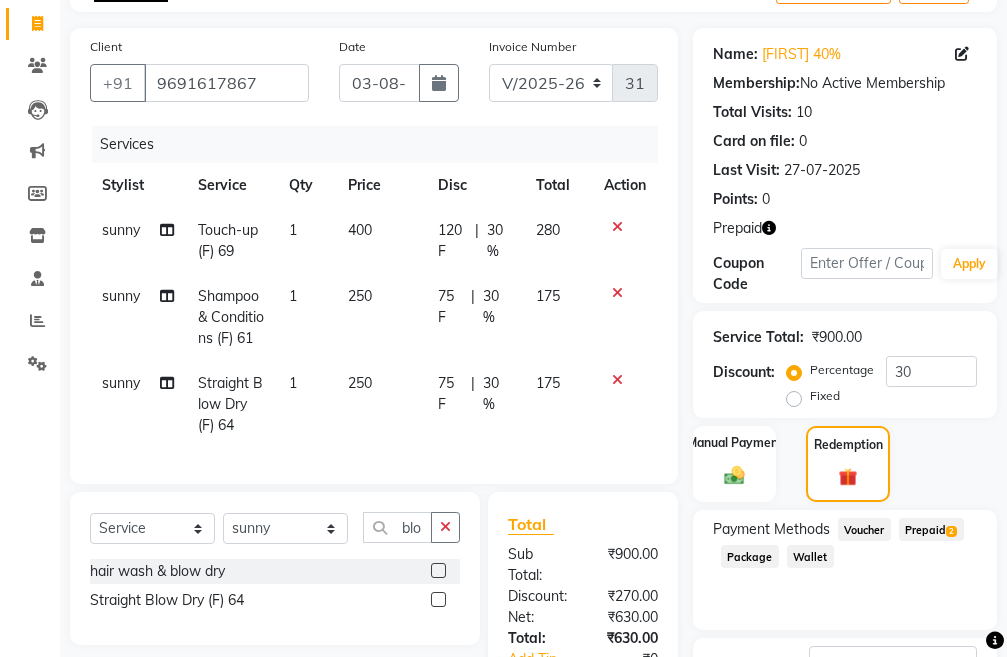 scroll, scrollTop: 249, scrollLeft: 0, axis: vertical 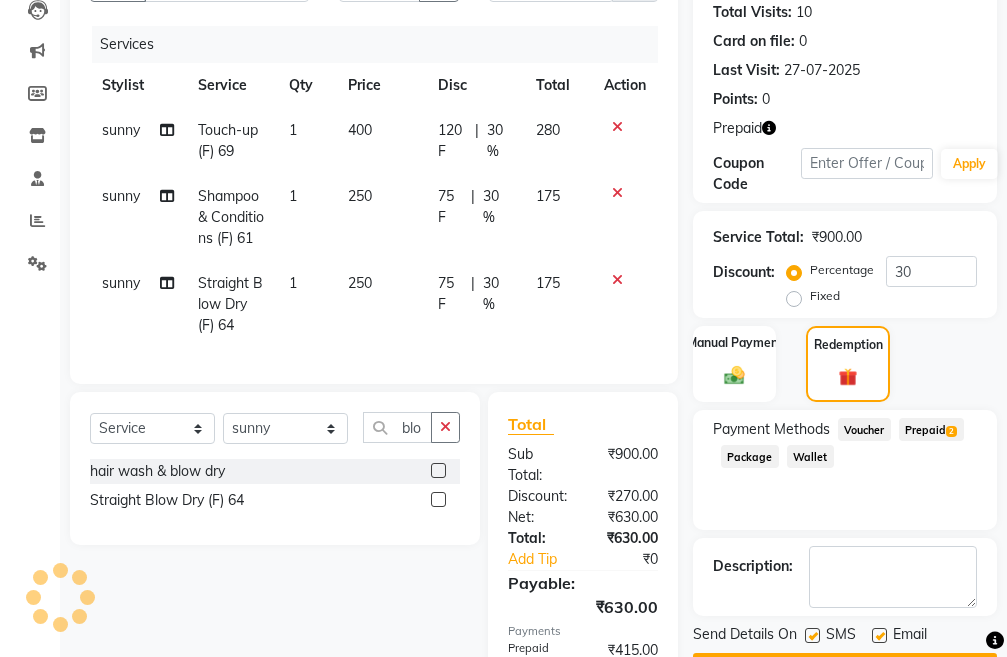 click 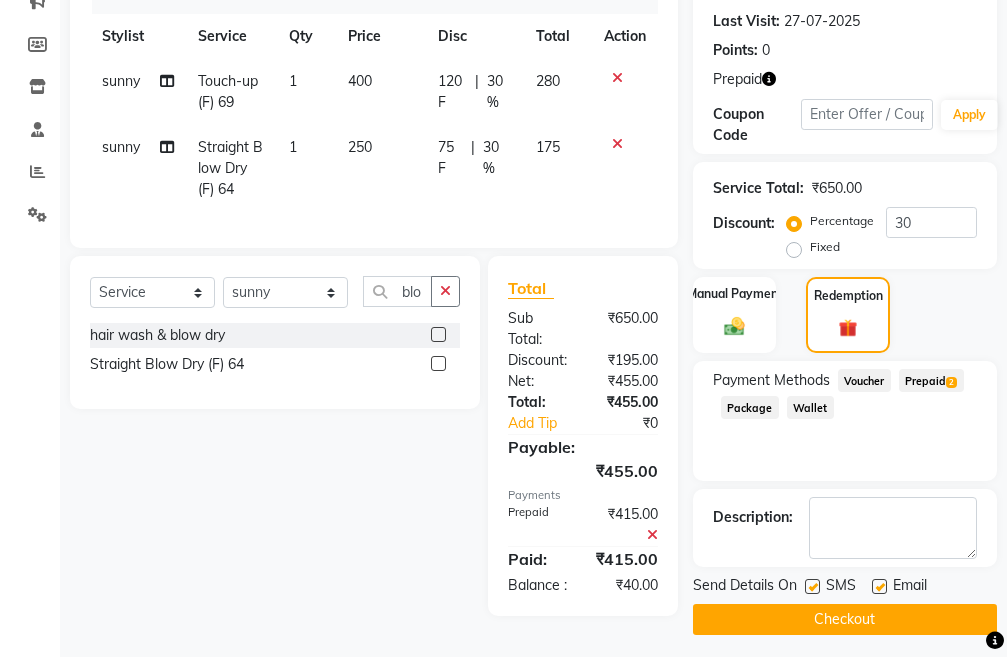 scroll, scrollTop: 325, scrollLeft: 0, axis: vertical 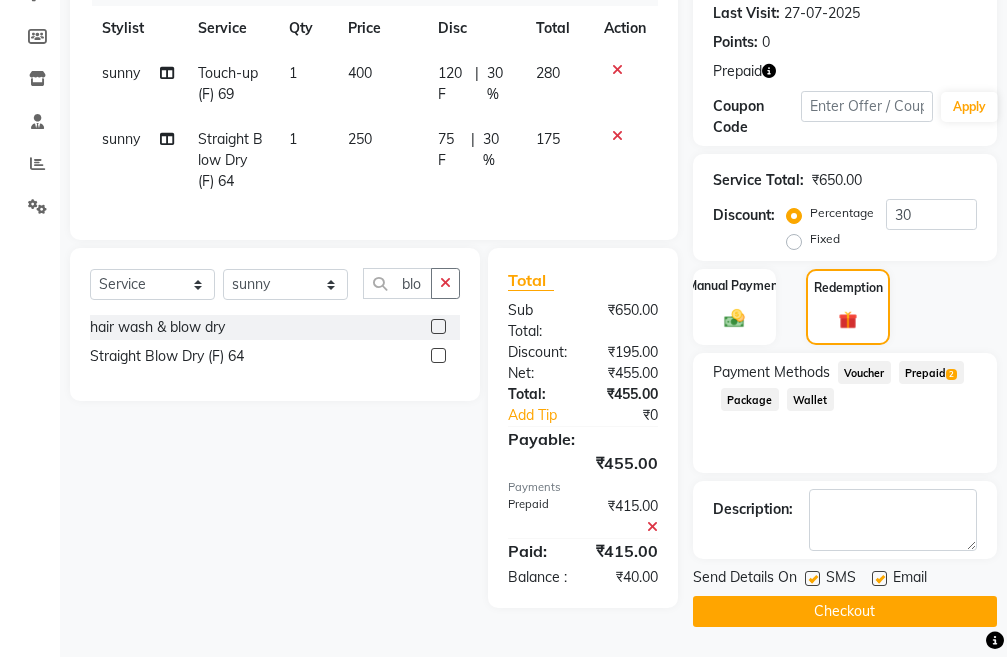 click 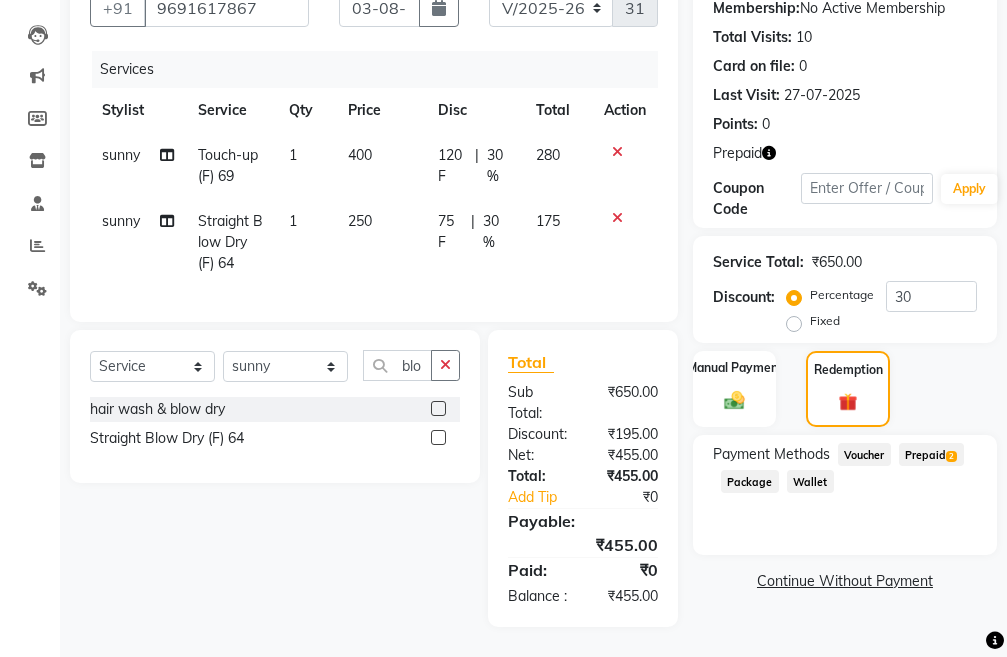 scroll, scrollTop: 262, scrollLeft: 0, axis: vertical 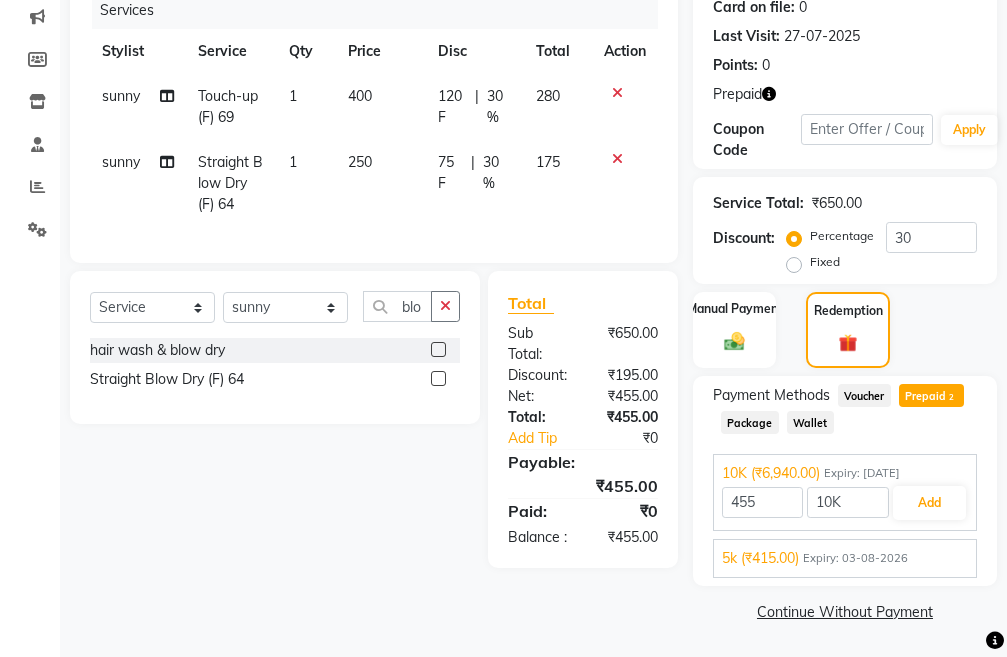 click on "5k (₹415.00)" at bounding box center [760, 558] 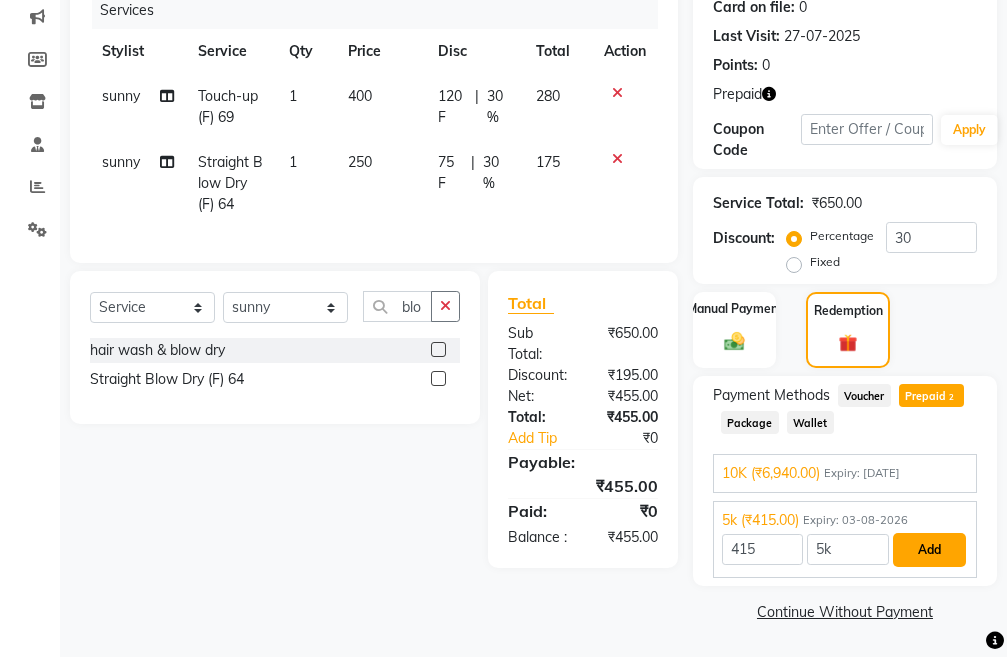click on "Add" at bounding box center [929, 550] 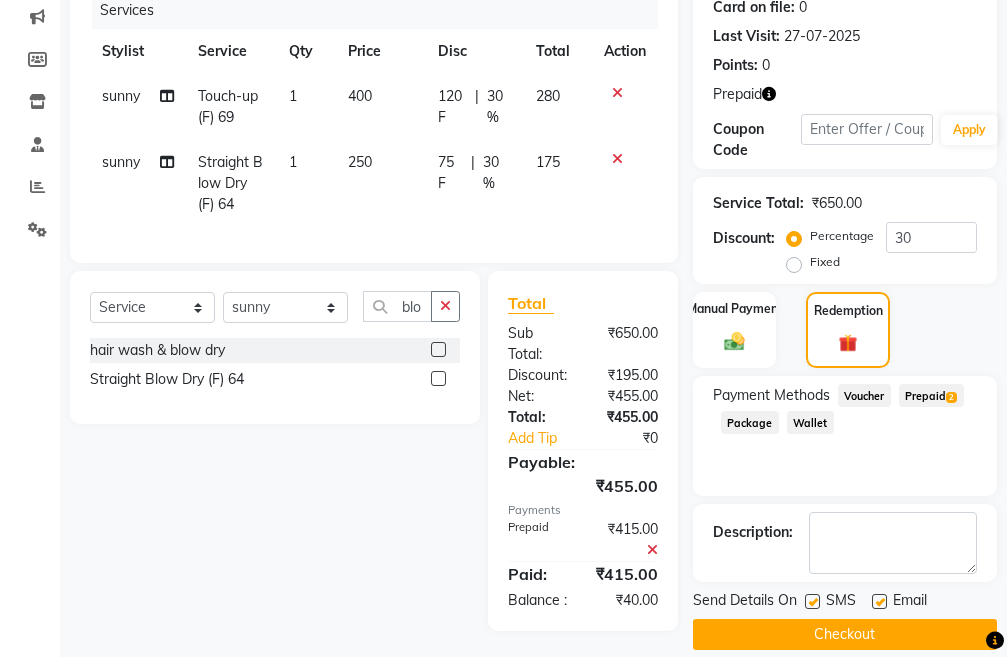 scroll, scrollTop: 325, scrollLeft: 0, axis: vertical 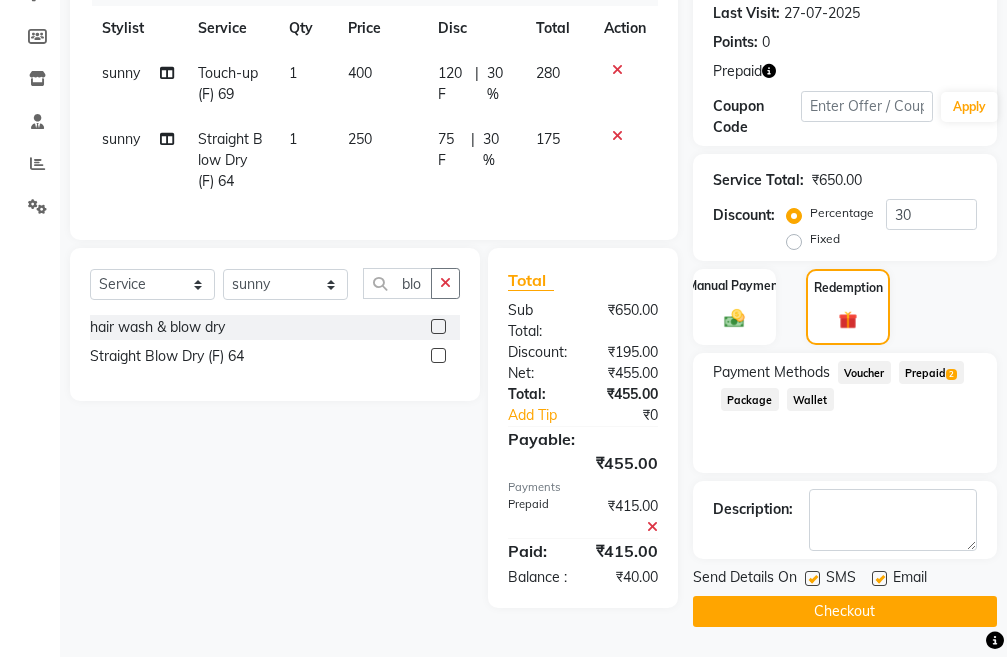 click on "Prepaid  2" 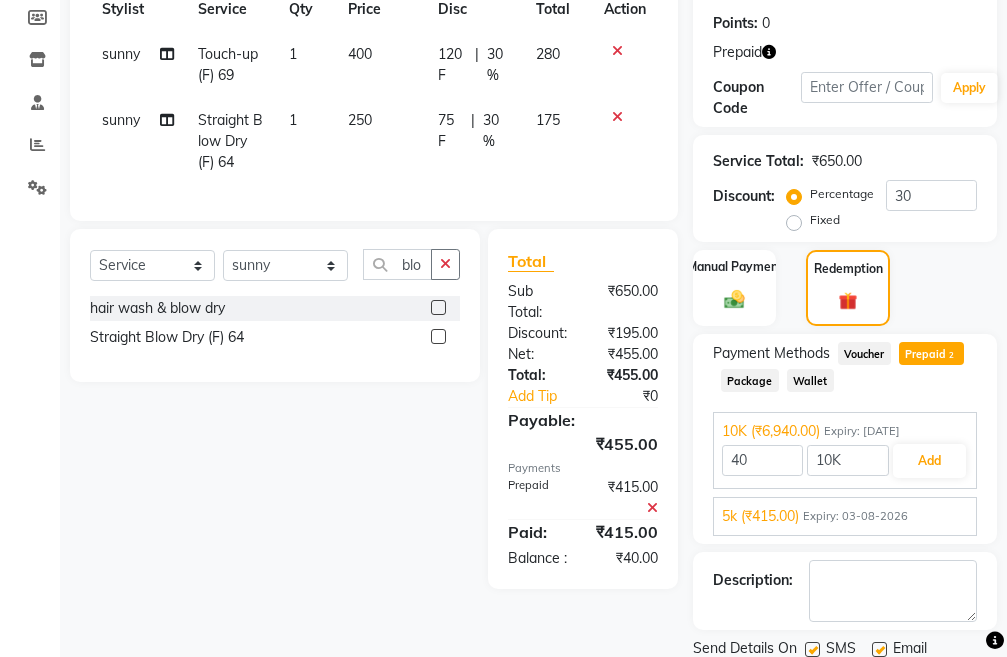 click on "5k (₹415.00)" at bounding box center (760, 516) 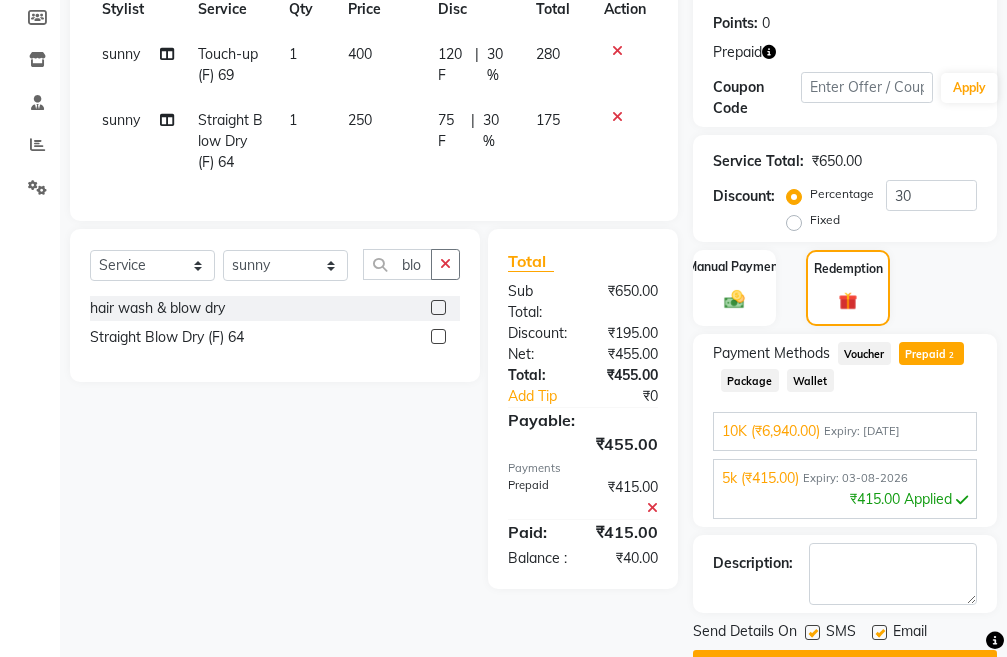 click on "Expiry: 02-08-2029" at bounding box center (862, 431) 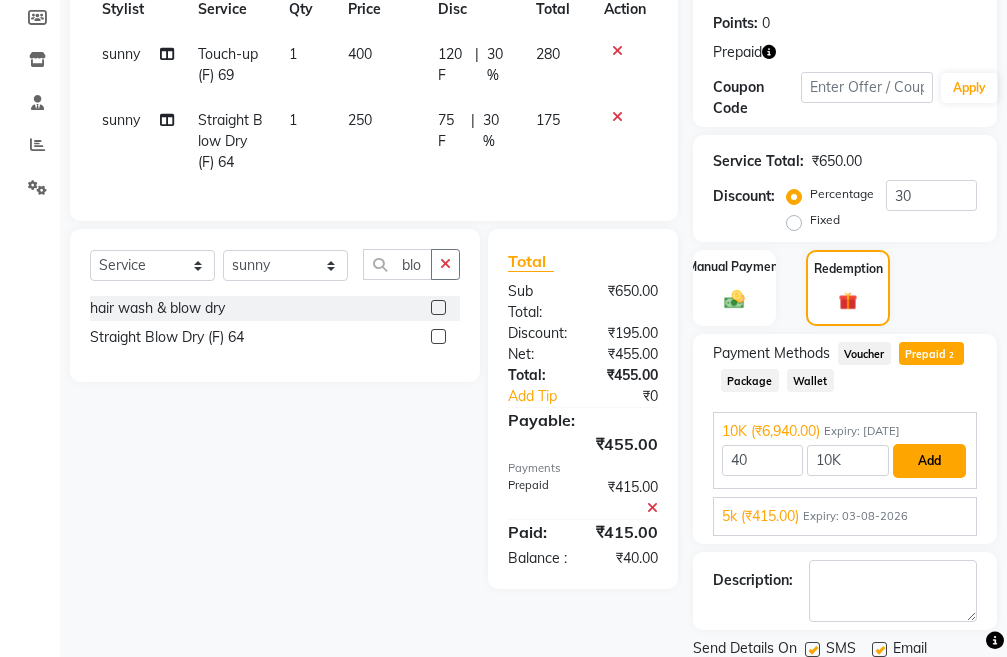 click on "Add" at bounding box center [929, 461] 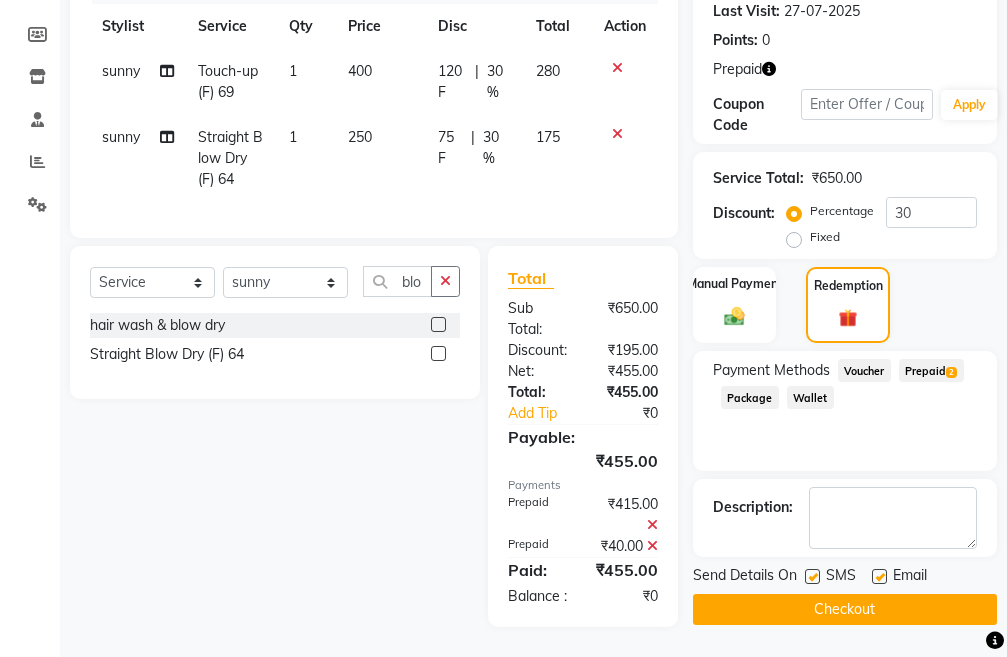 scroll, scrollTop: 367, scrollLeft: 0, axis: vertical 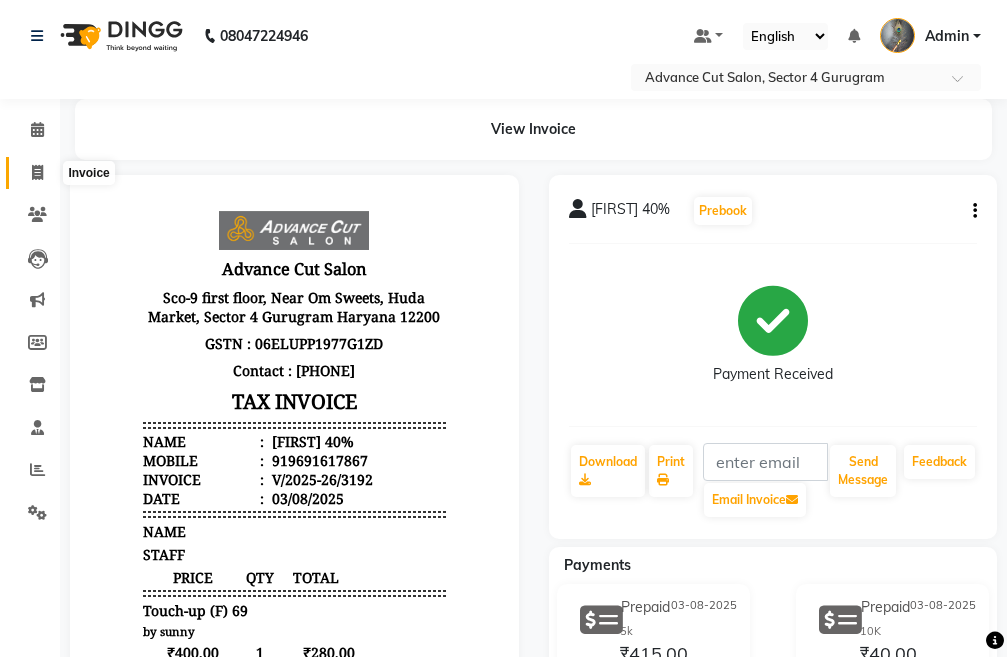click 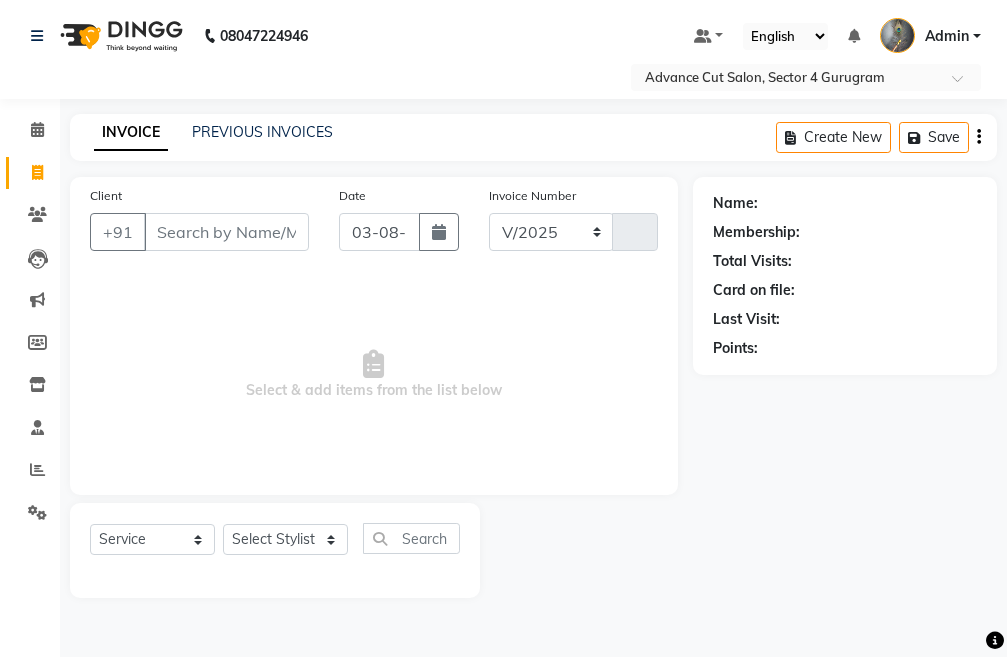 select on "4939" 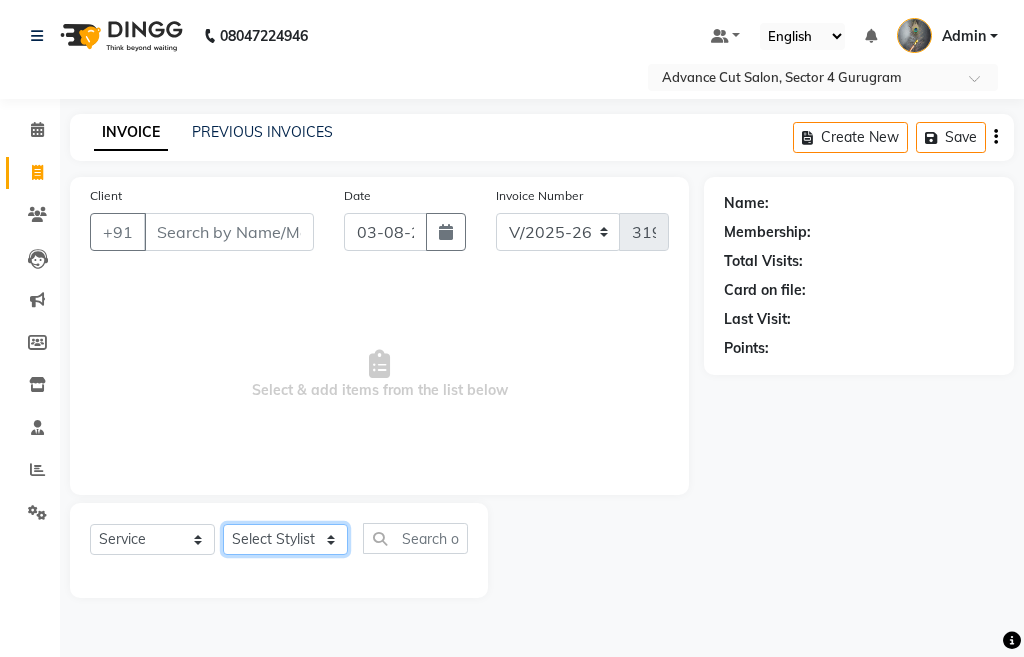 click on "Select Stylist" 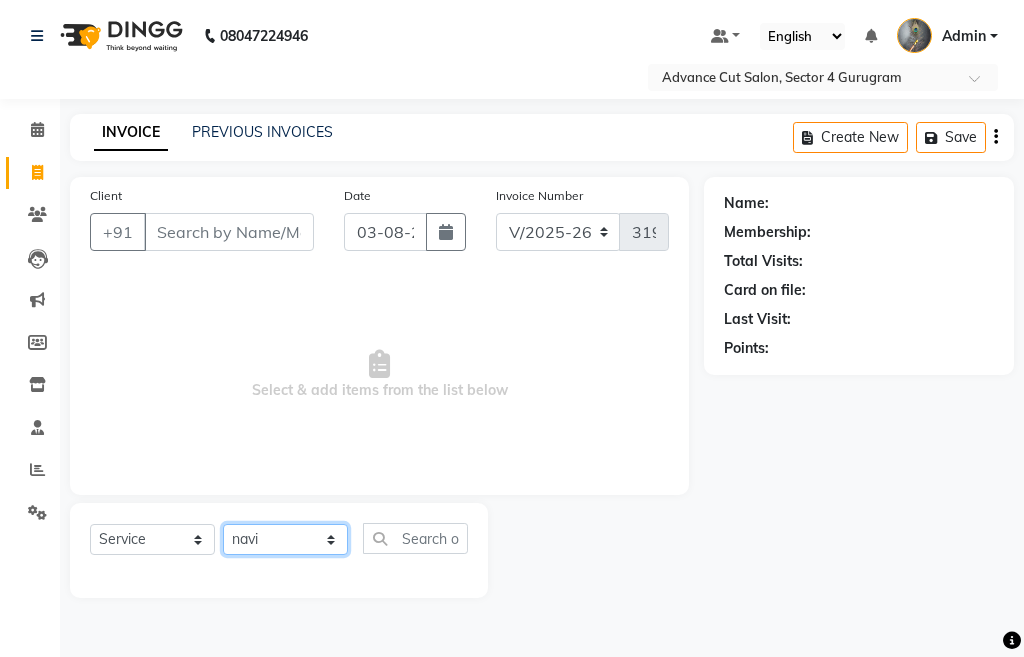 click on "Select Stylist Admin chahit COUNTOR hardeep mamta manisha MONISH navi NOSHAD ALI rahul shatnam shweta singh sunny tip" 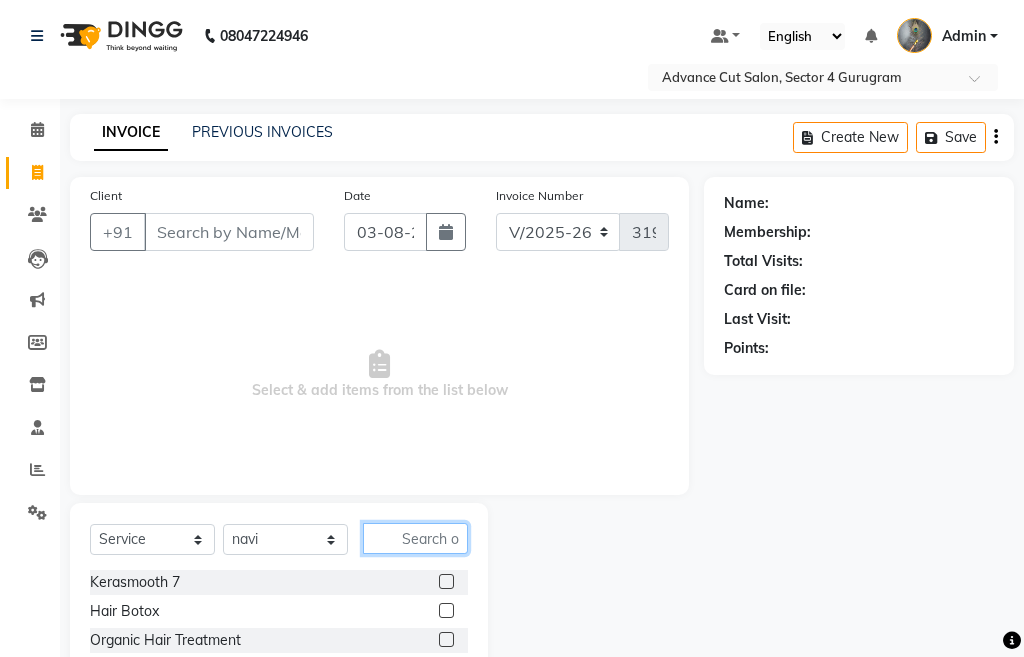 click 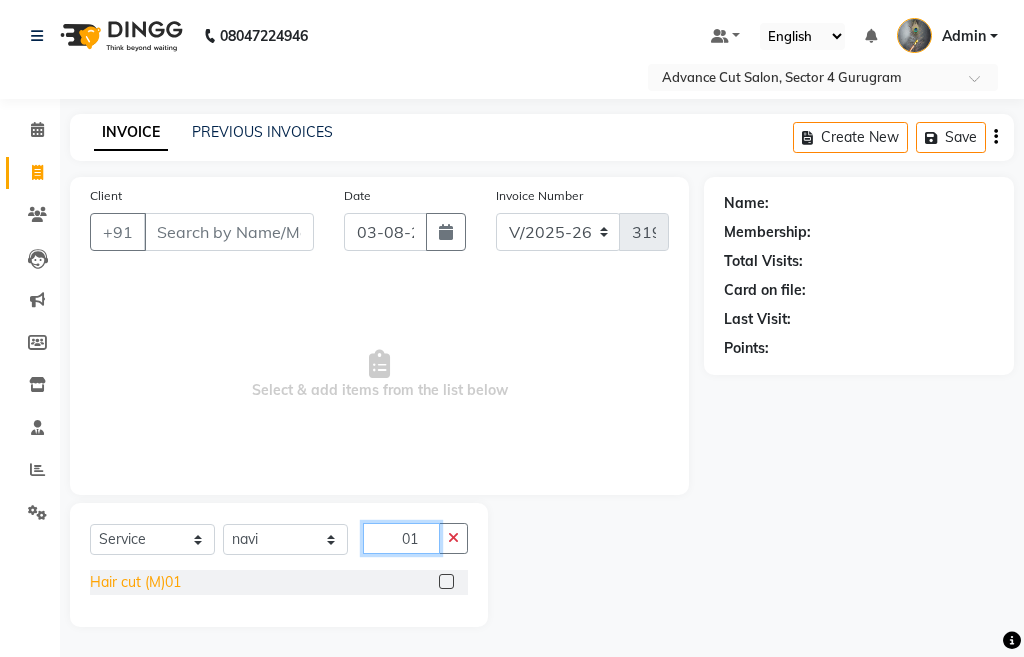 type on "01" 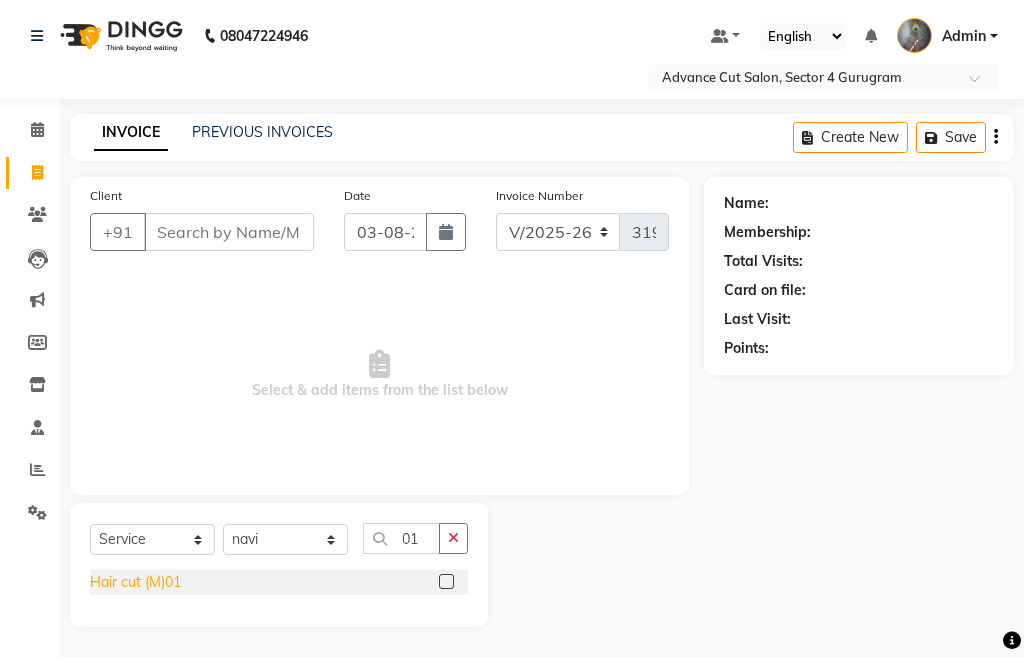 click on "Hair cut (M)01" 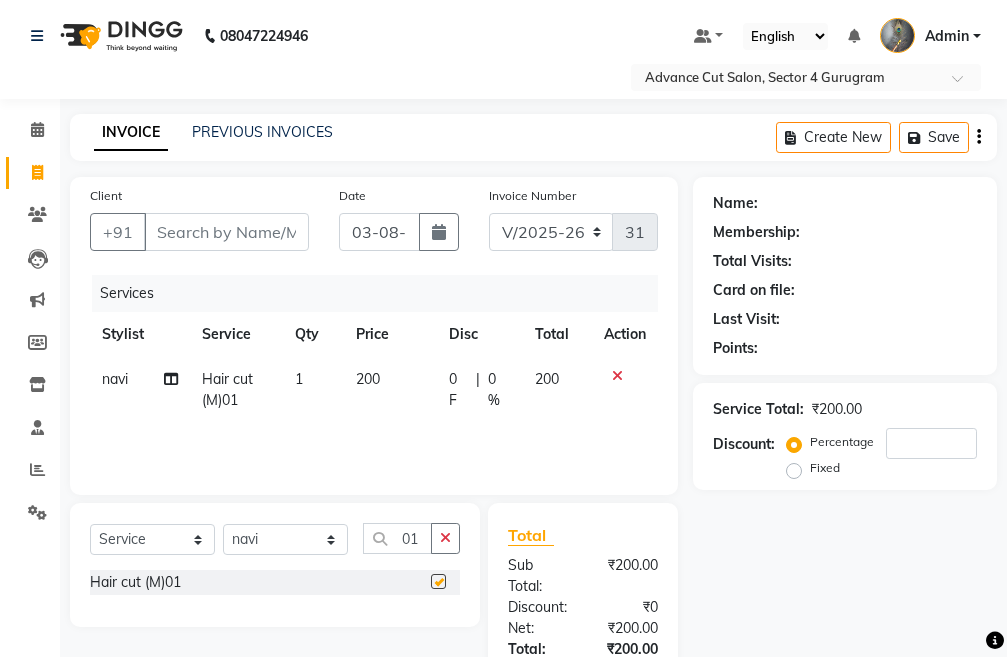 checkbox on "false" 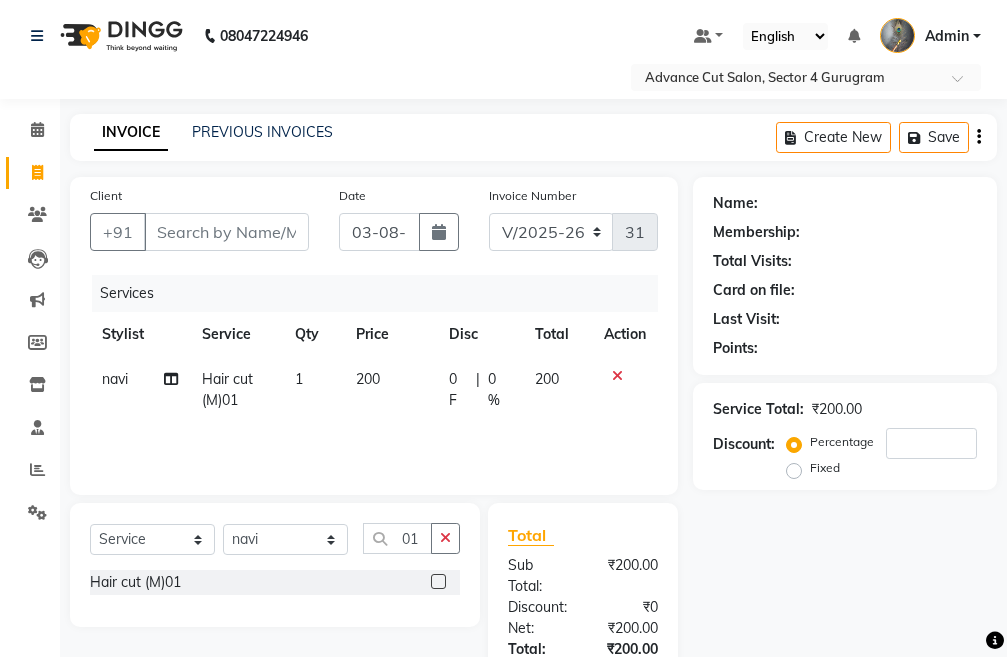 click 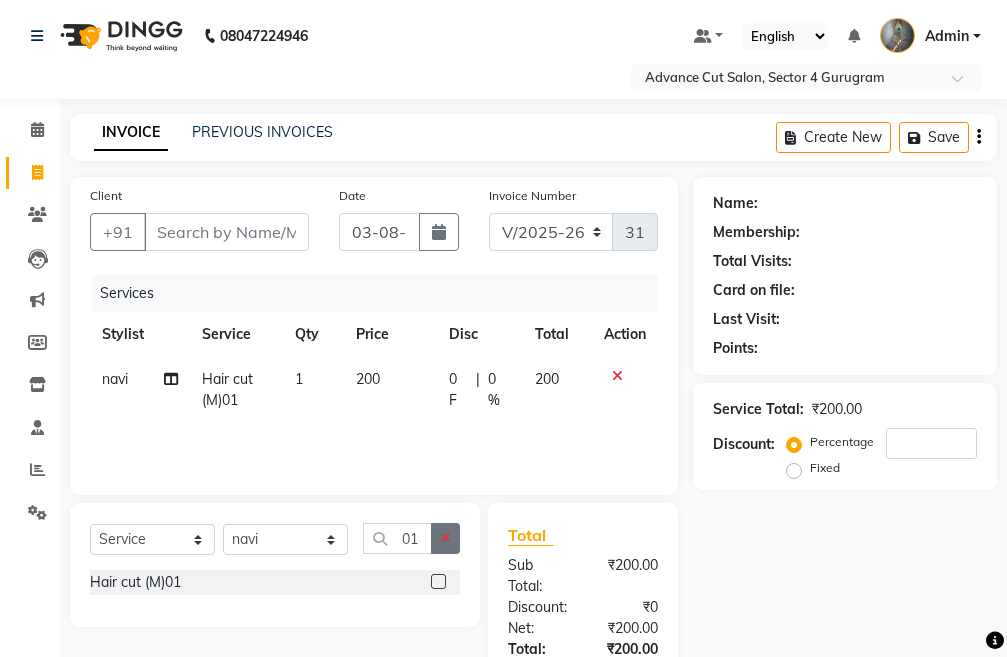 click 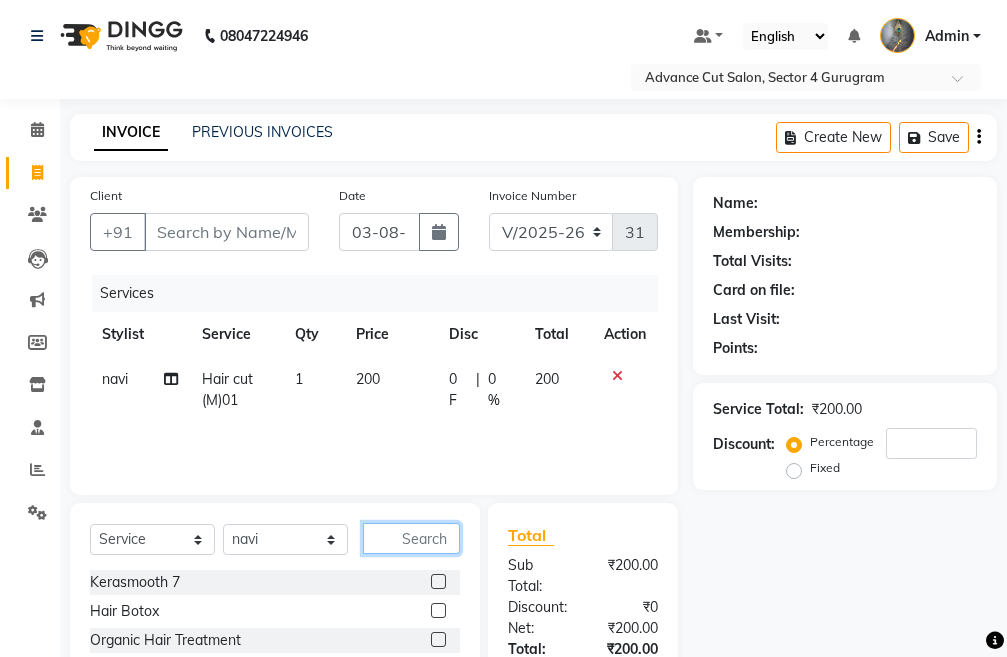 click 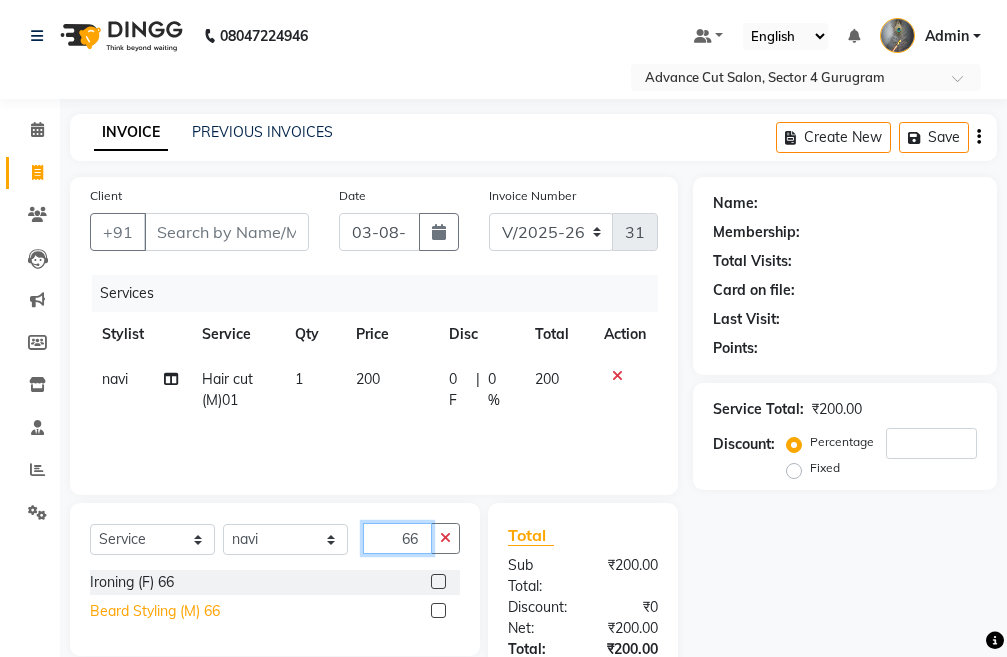 type on "66" 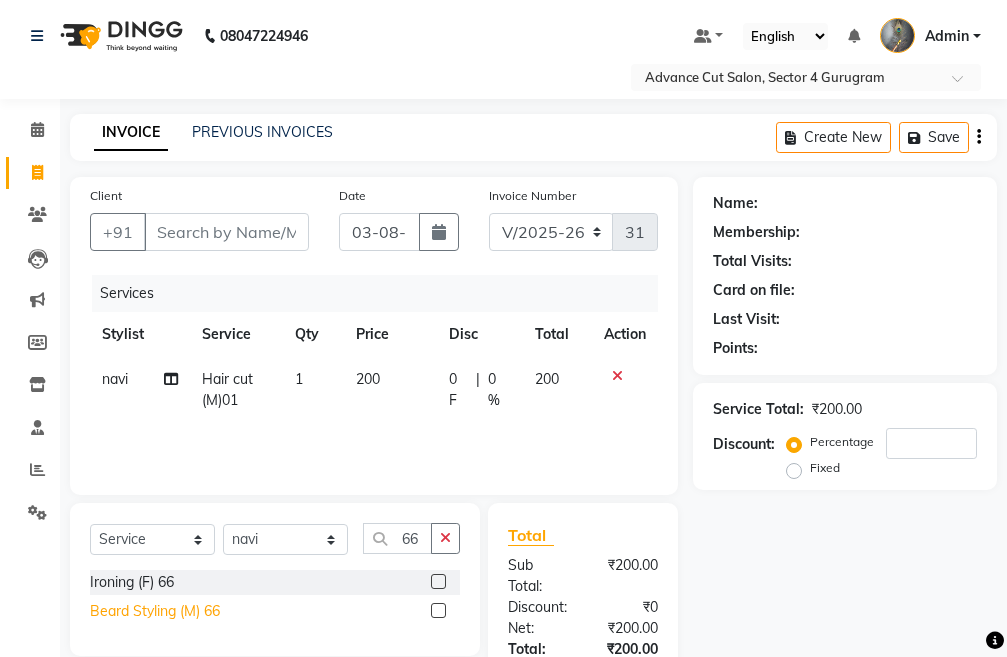 click on "Beard Styling (M) 66" 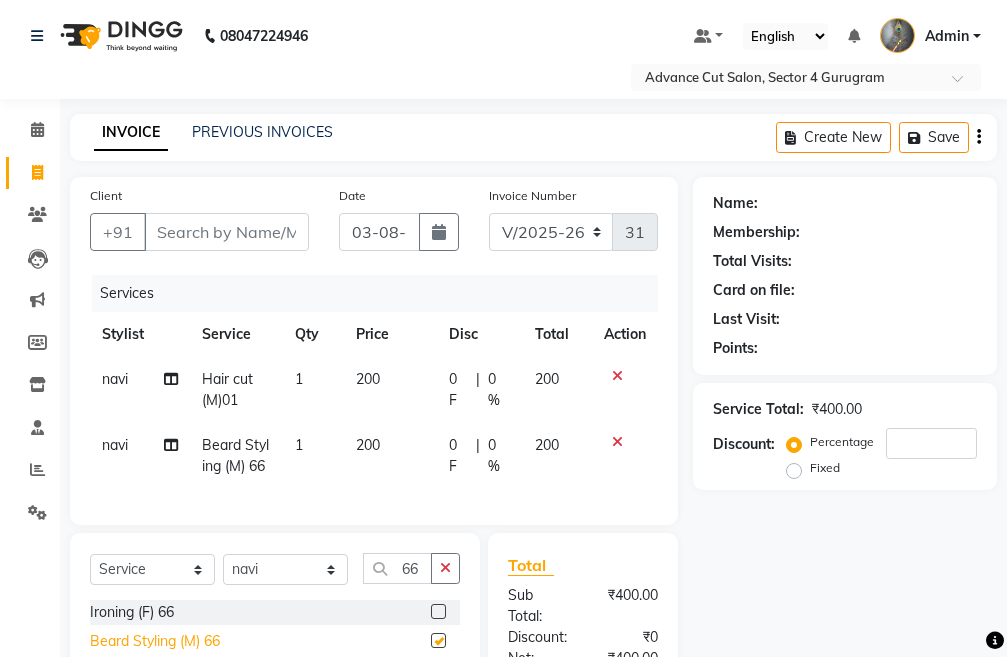 checkbox on "false" 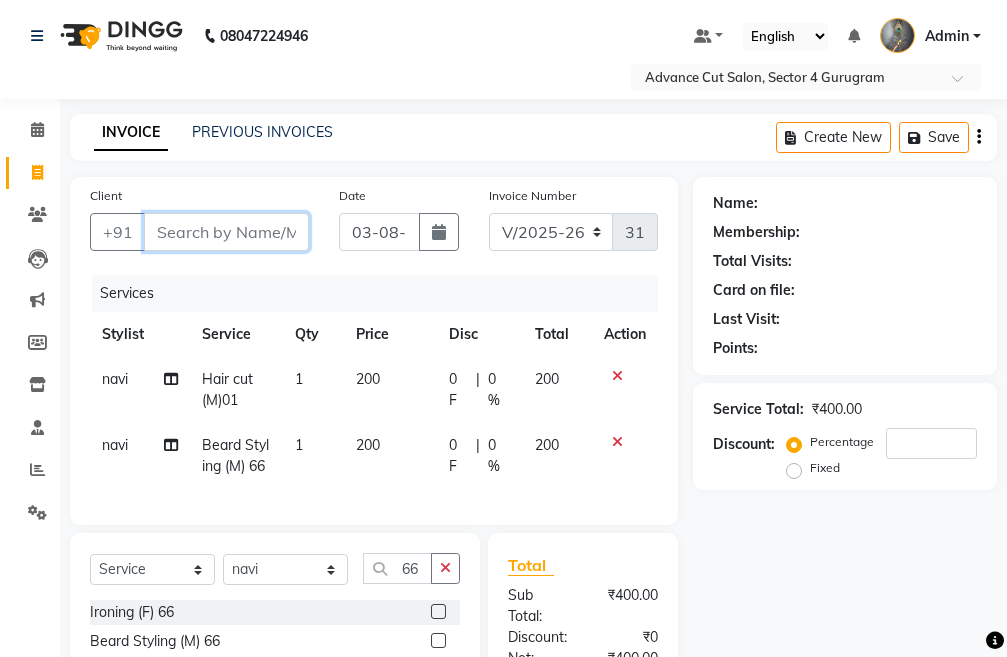 click on "Client" at bounding box center (226, 232) 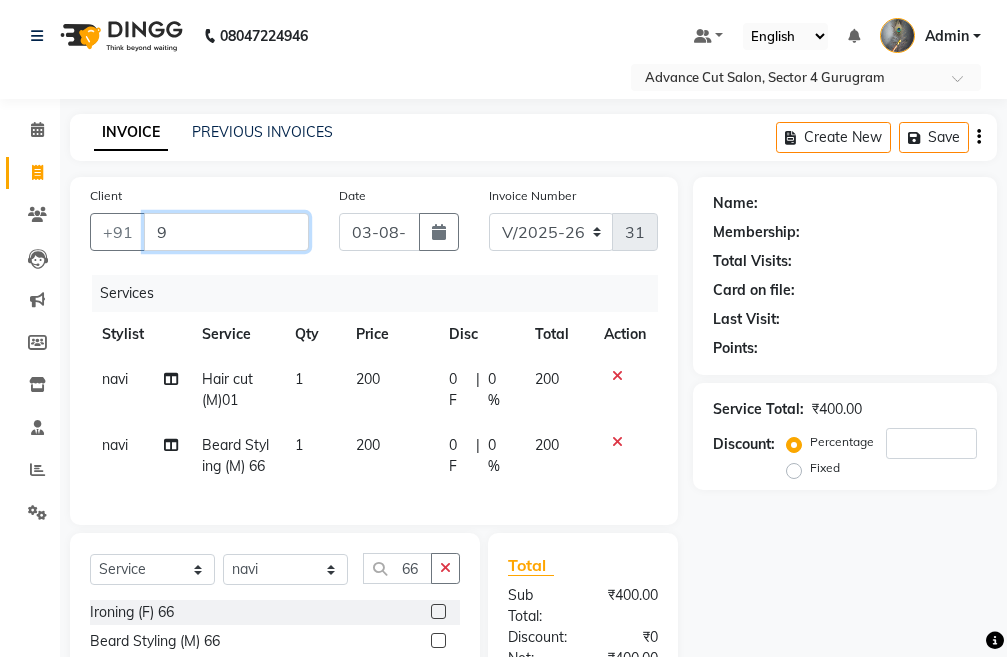 type on "0" 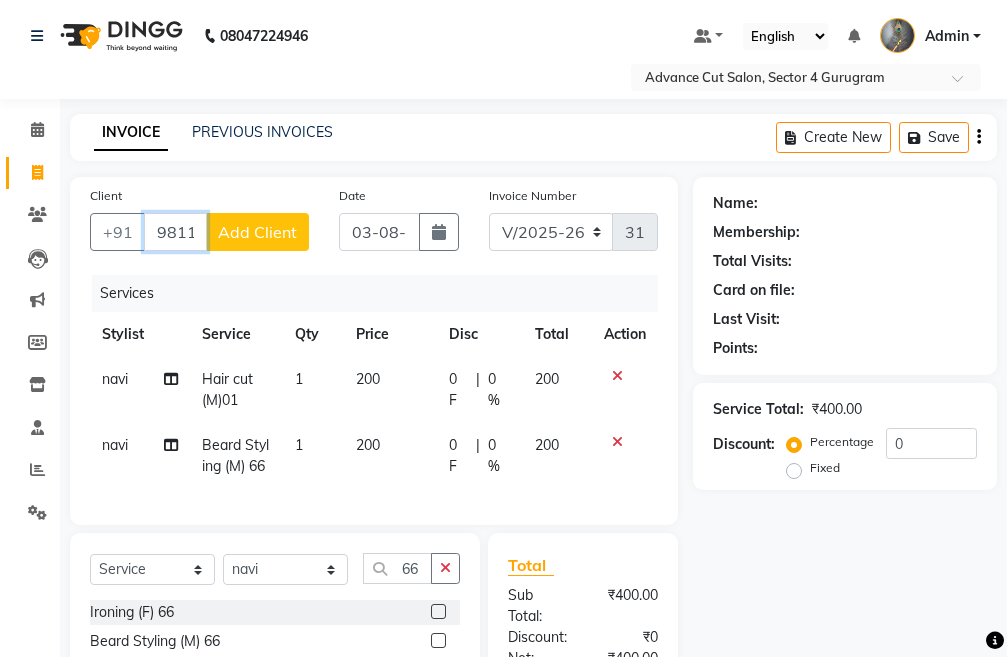 type on "98119221" 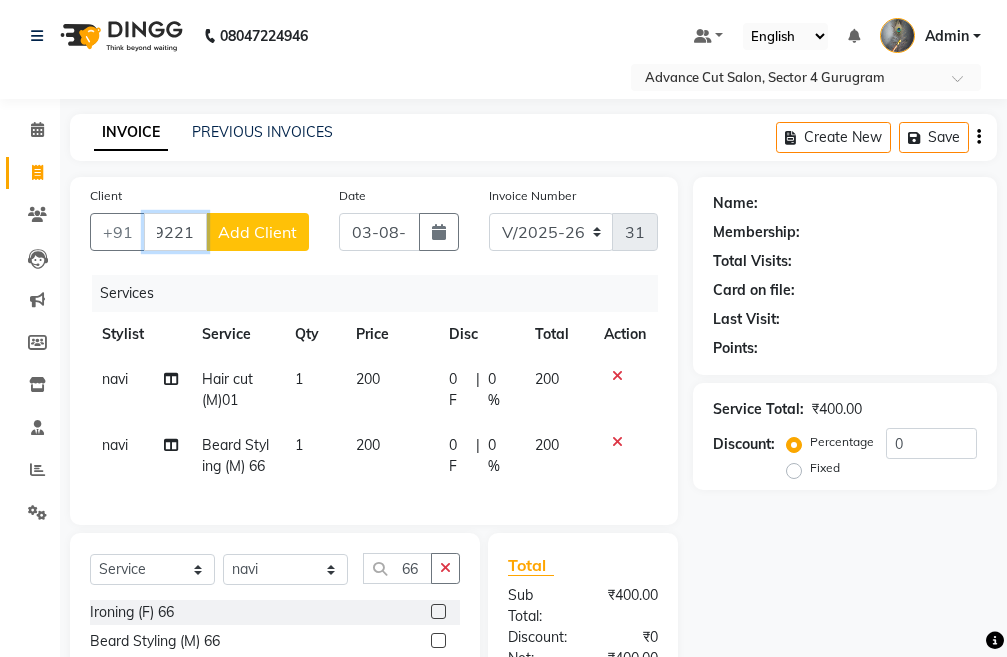 drag, startPoint x: 154, startPoint y: 232, endPoint x: 216, endPoint y: 230, distance: 62.03225 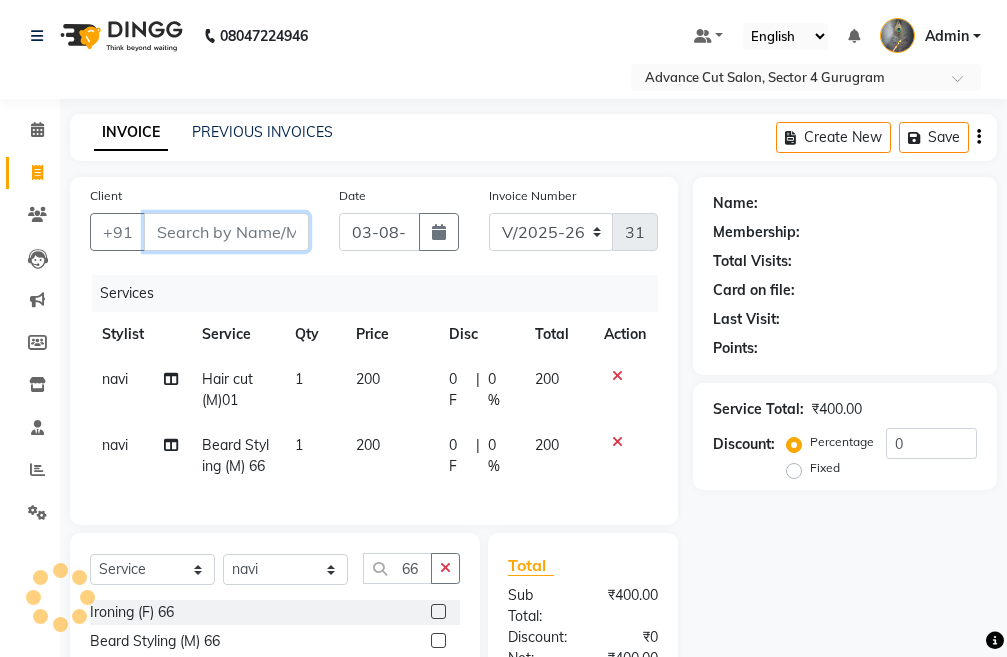 scroll, scrollTop: 0, scrollLeft: 0, axis: both 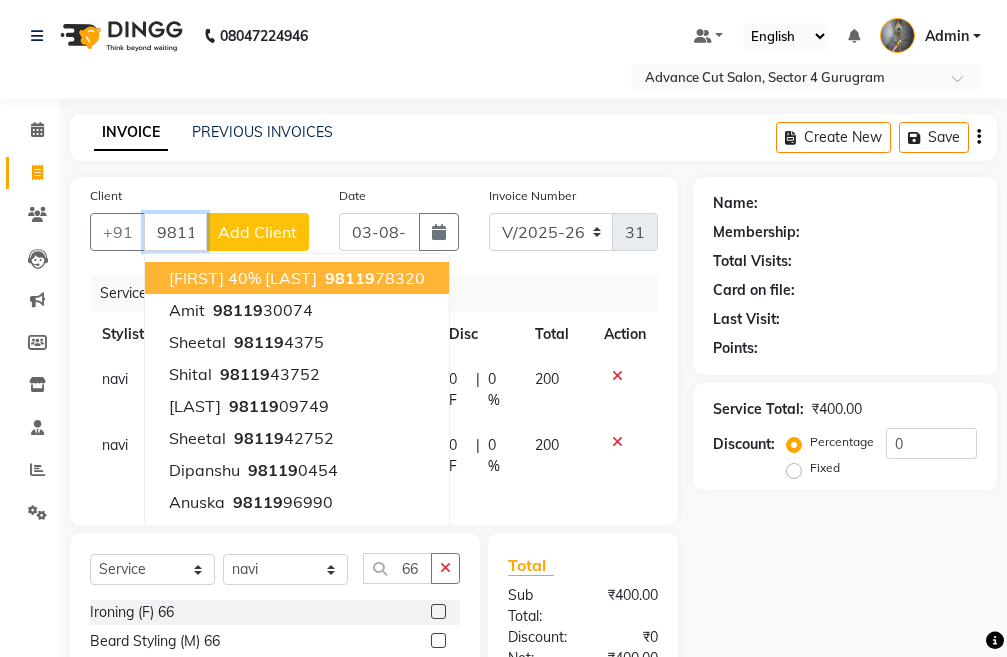 type on "9811922" 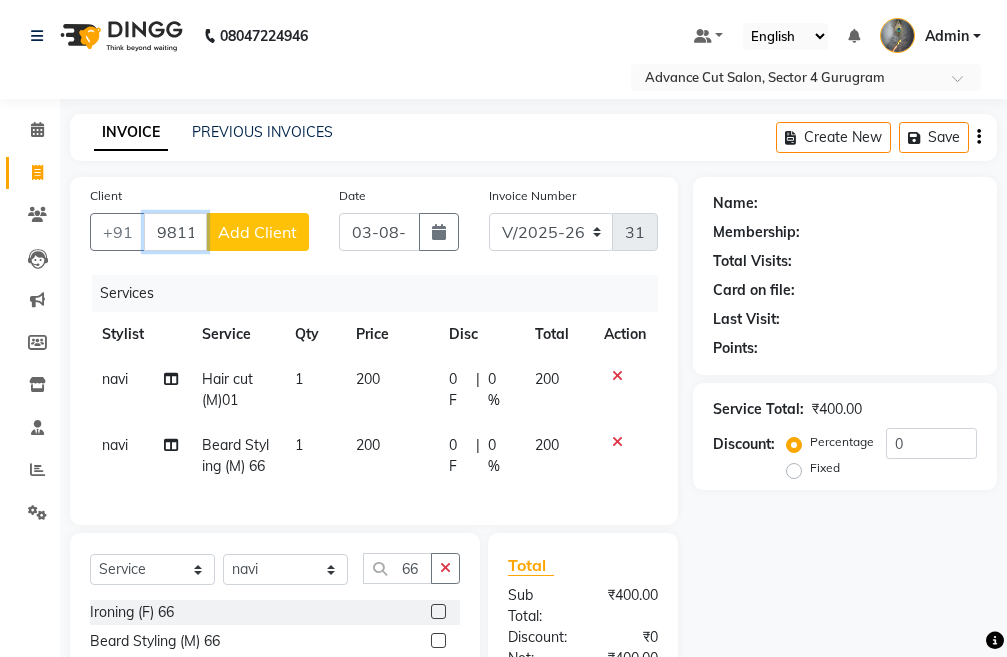 scroll, scrollTop: 0, scrollLeft: 33, axis: horizontal 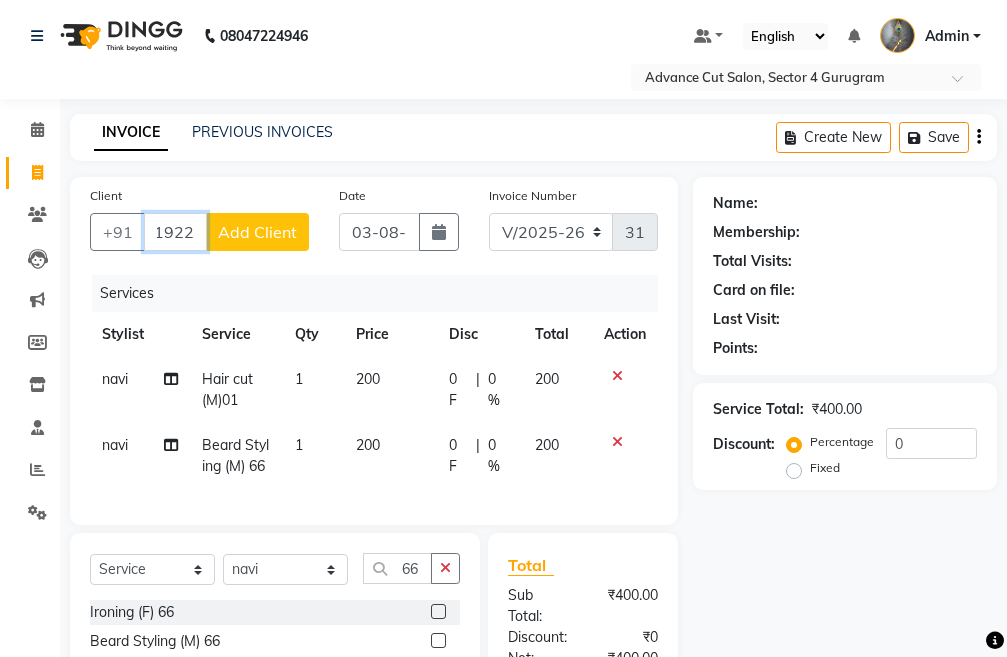 drag, startPoint x: 148, startPoint y: 239, endPoint x: 214, endPoint y: 233, distance: 66.27216 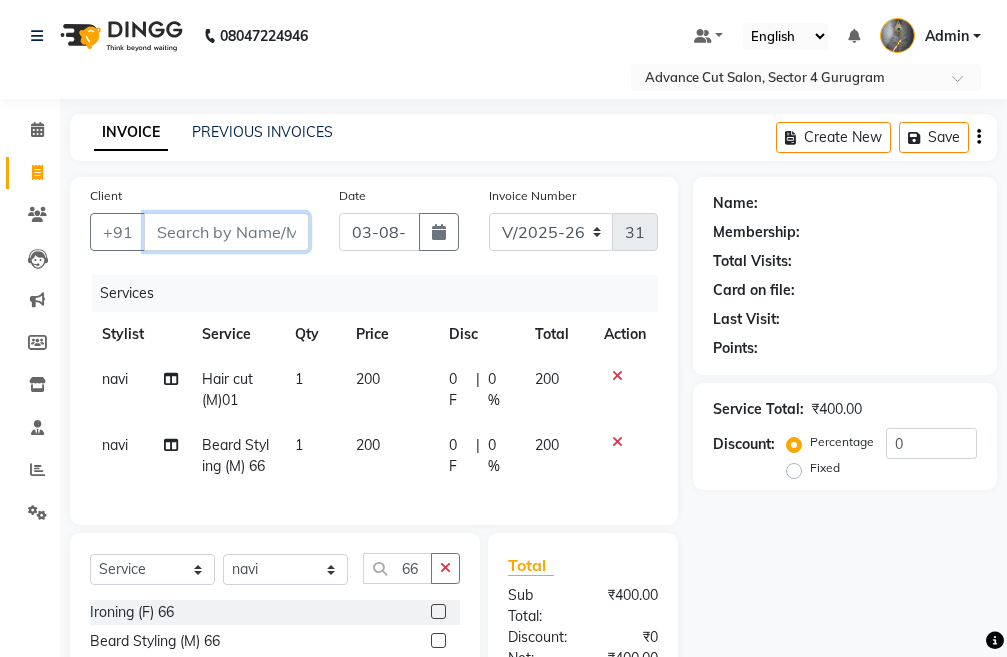 scroll, scrollTop: 0, scrollLeft: 0, axis: both 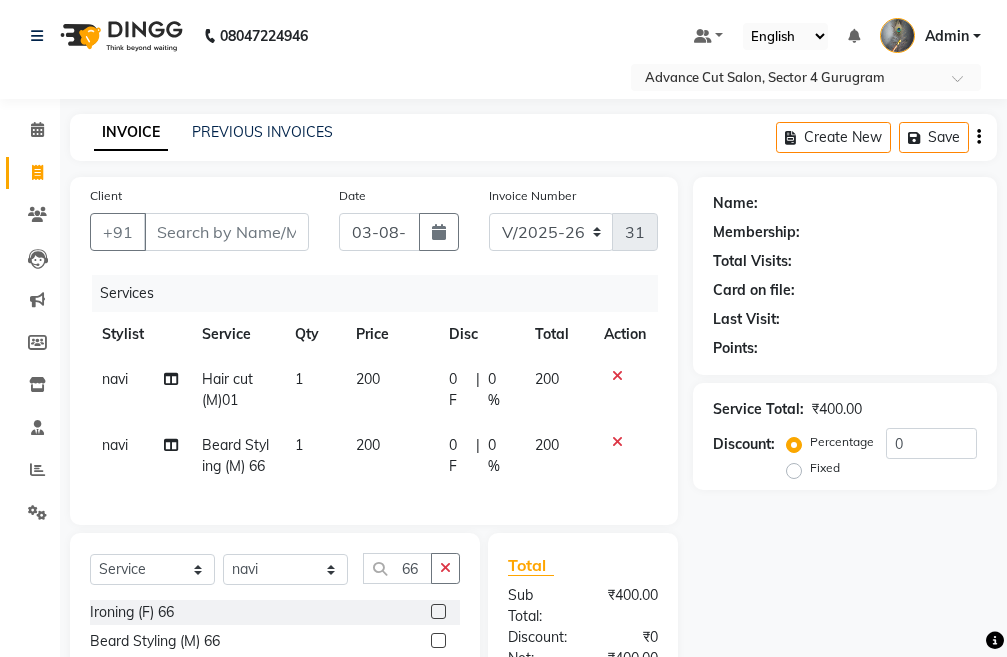 click on "200" 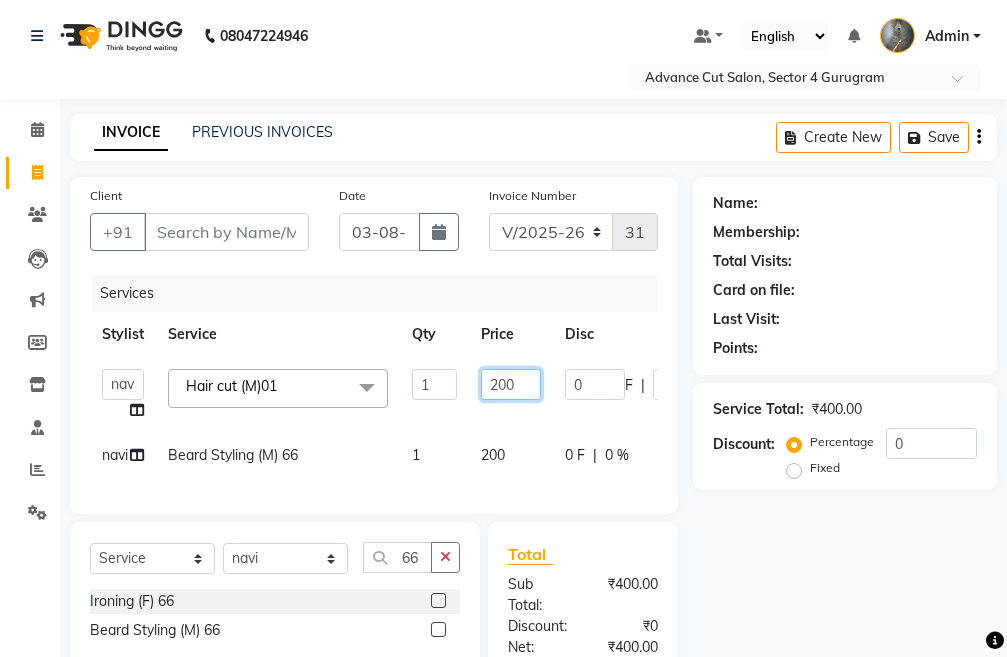 click on "200" 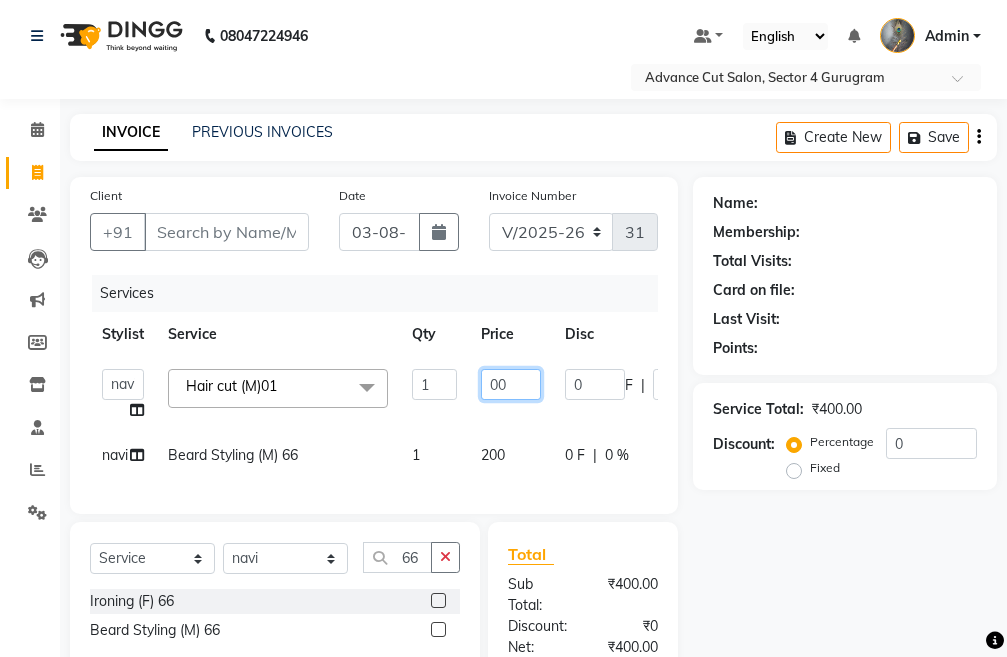 type on "300" 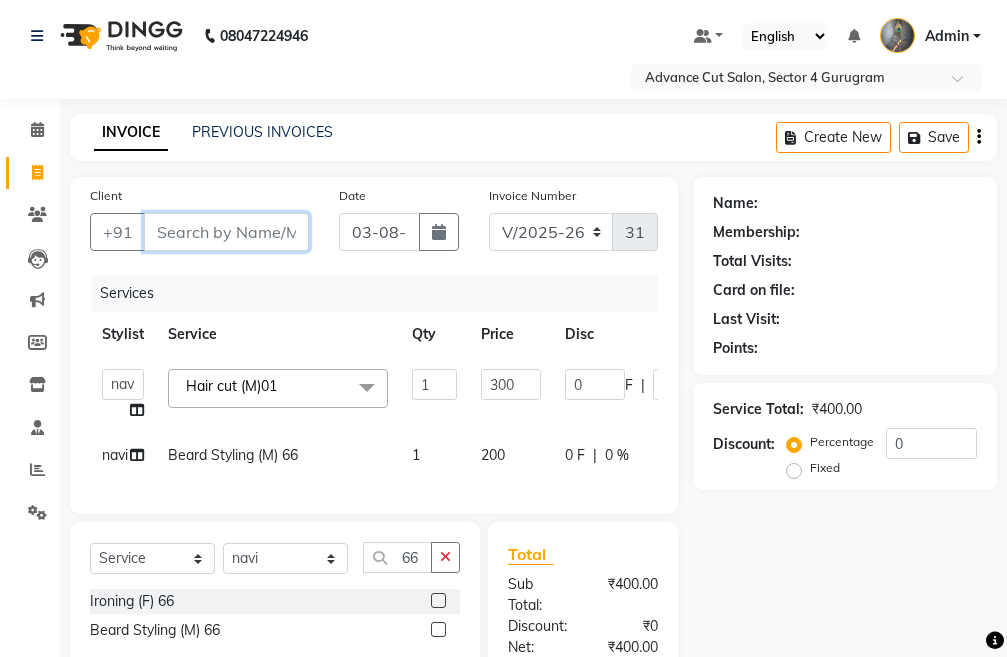 click on "Client" at bounding box center [226, 232] 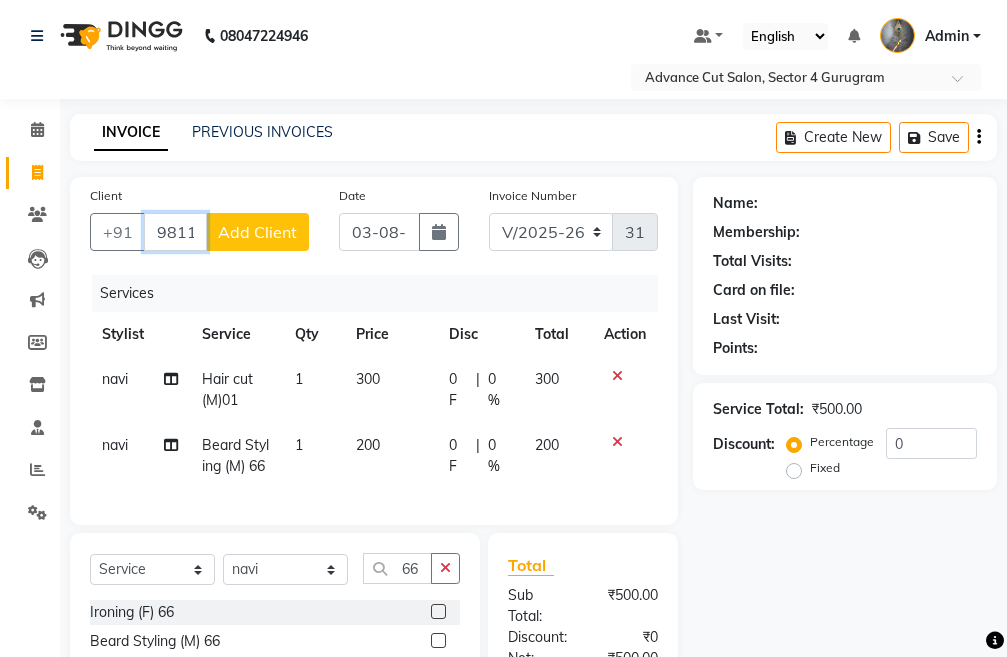 type on "9811922" 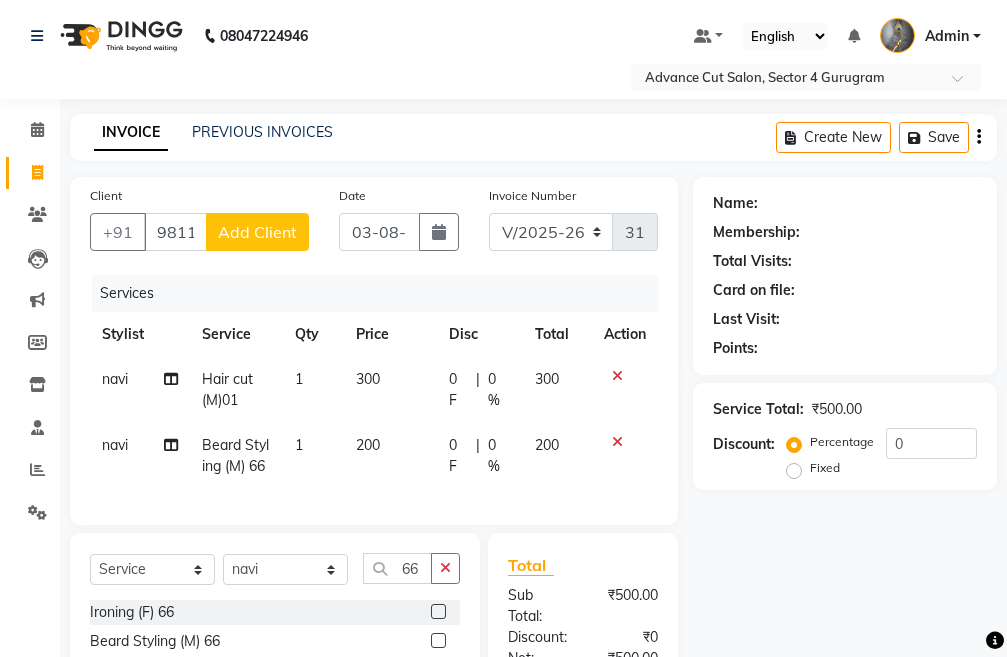 click 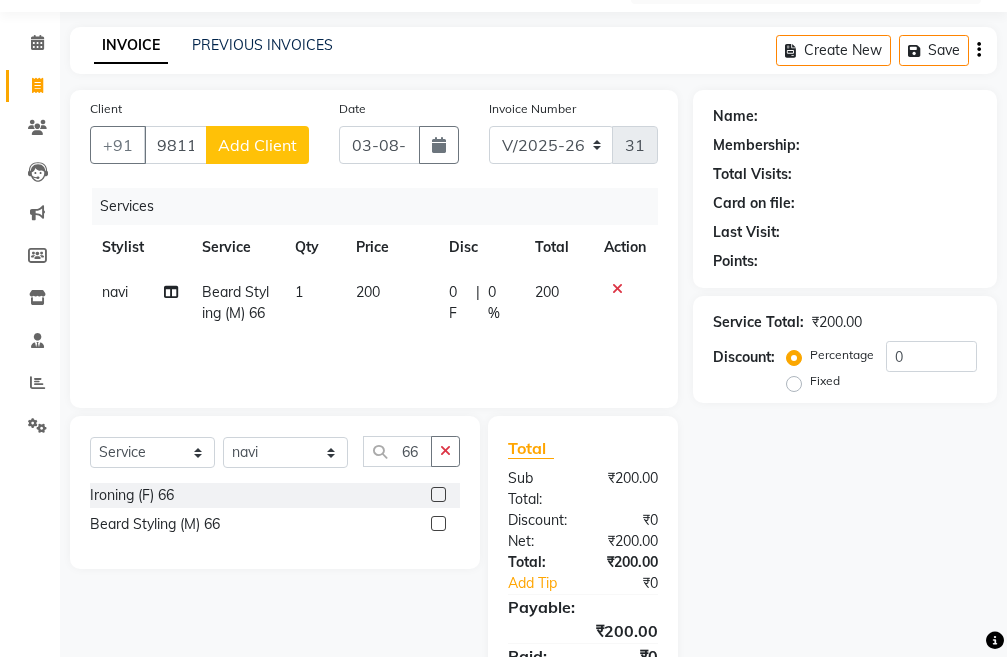 scroll, scrollTop: 194, scrollLeft: 0, axis: vertical 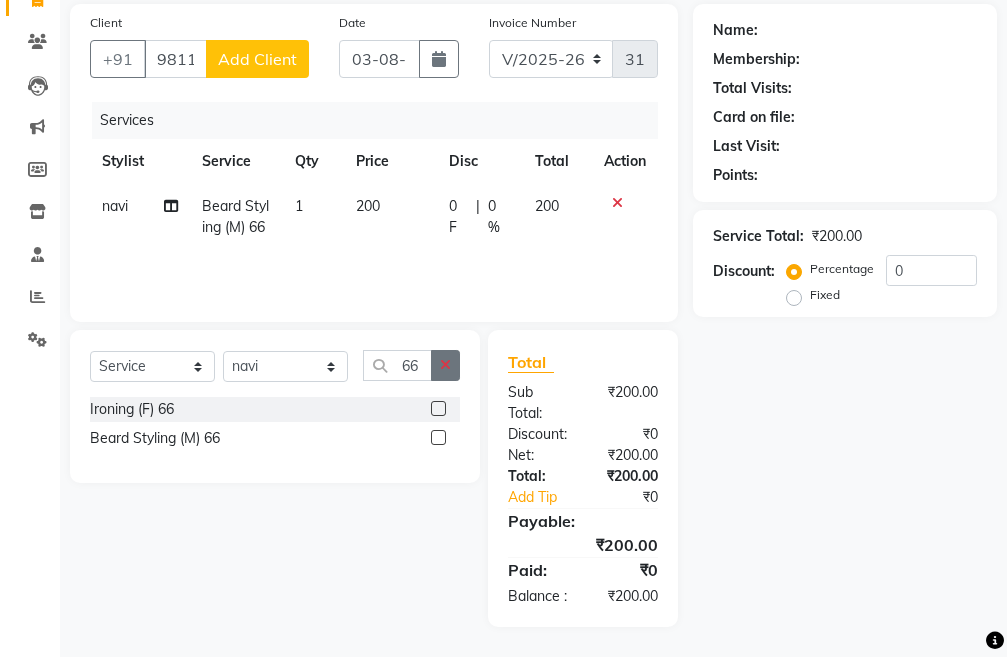 click 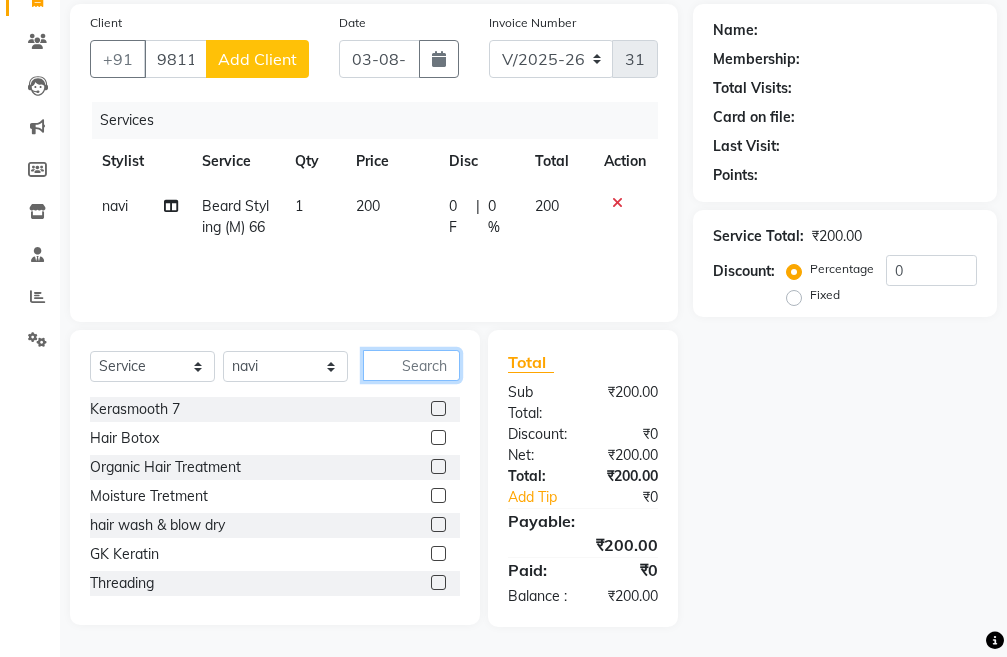 click 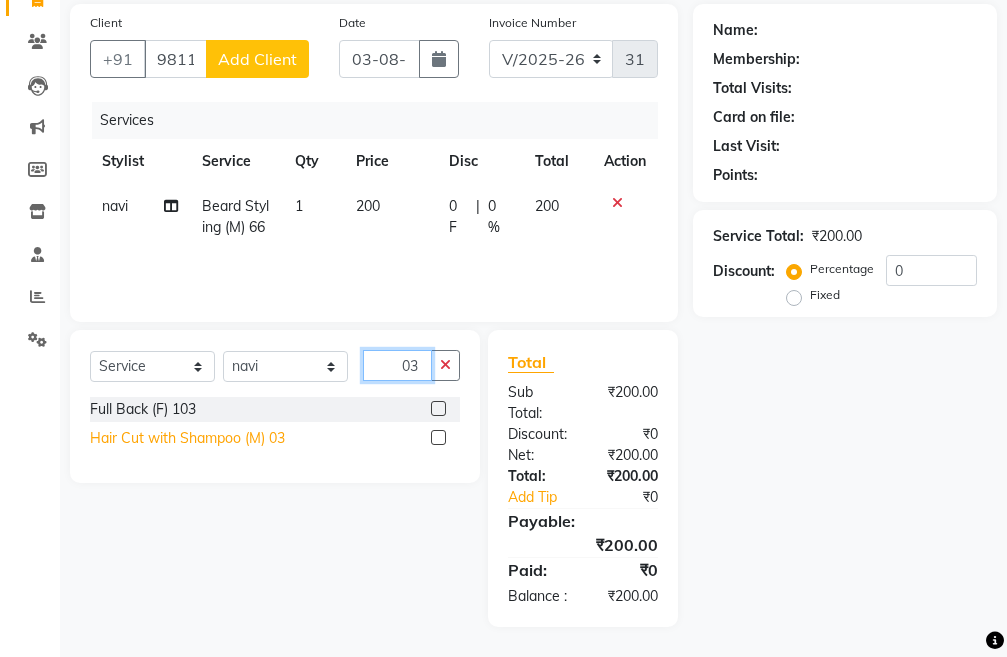 type on "03" 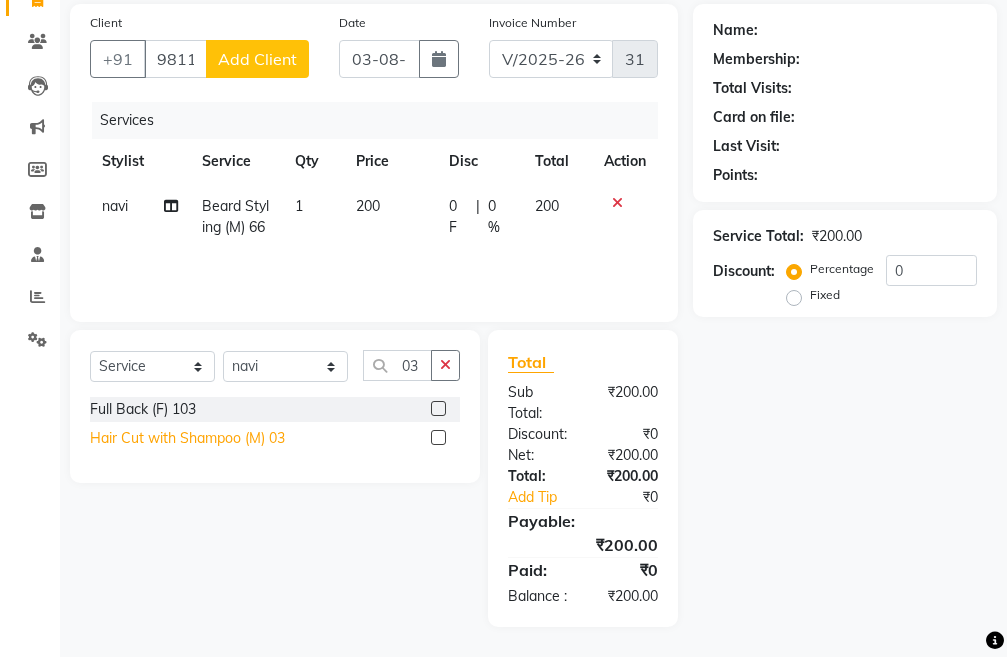 click on "Hair Cut with Shampoo (M) 03" 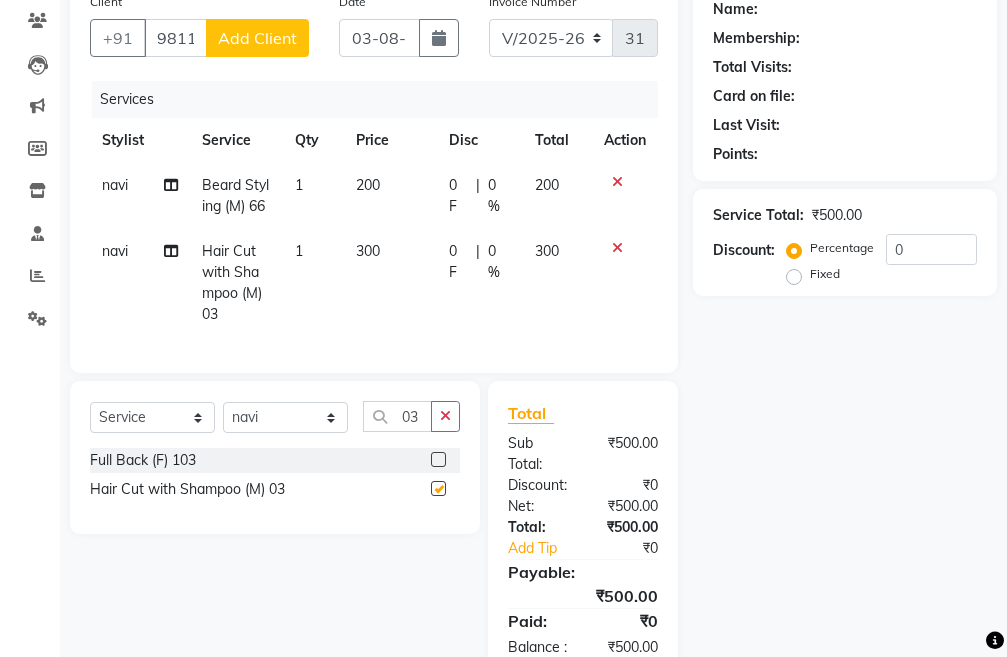 checkbox on "false" 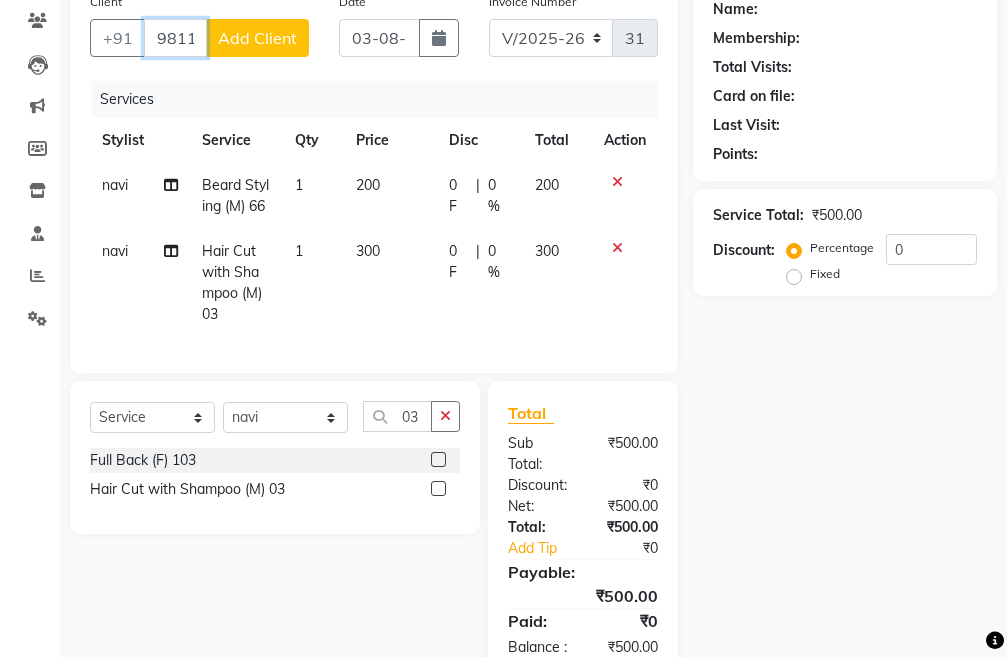 scroll, scrollTop: 0, scrollLeft: 33, axis: horizontal 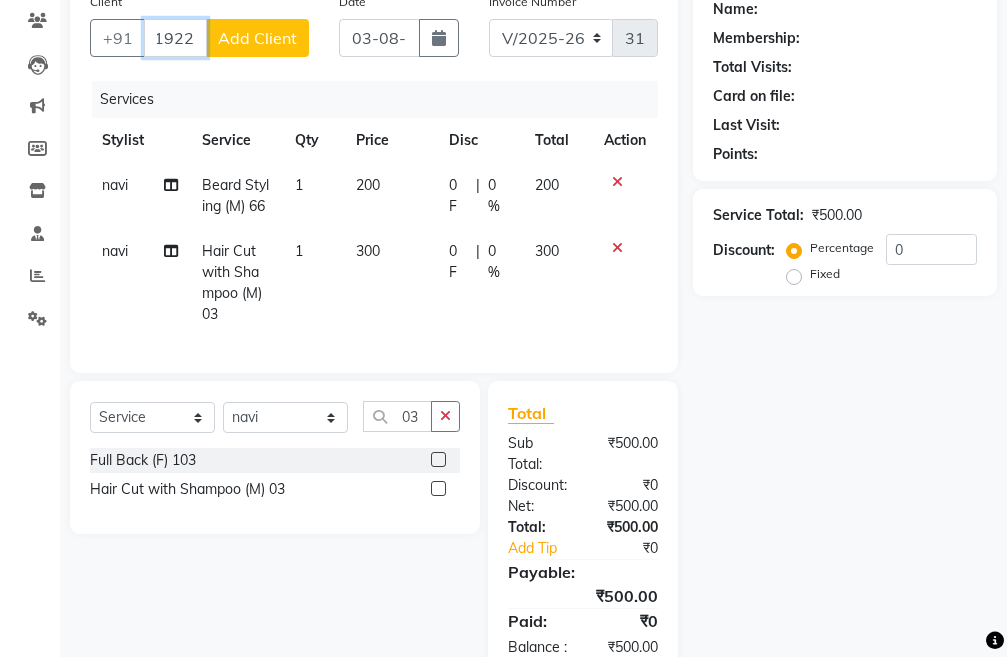drag, startPoint x: 159, startPoint y: 42, endPoint x: 196, endPoint y: 37, distance: 37.336308 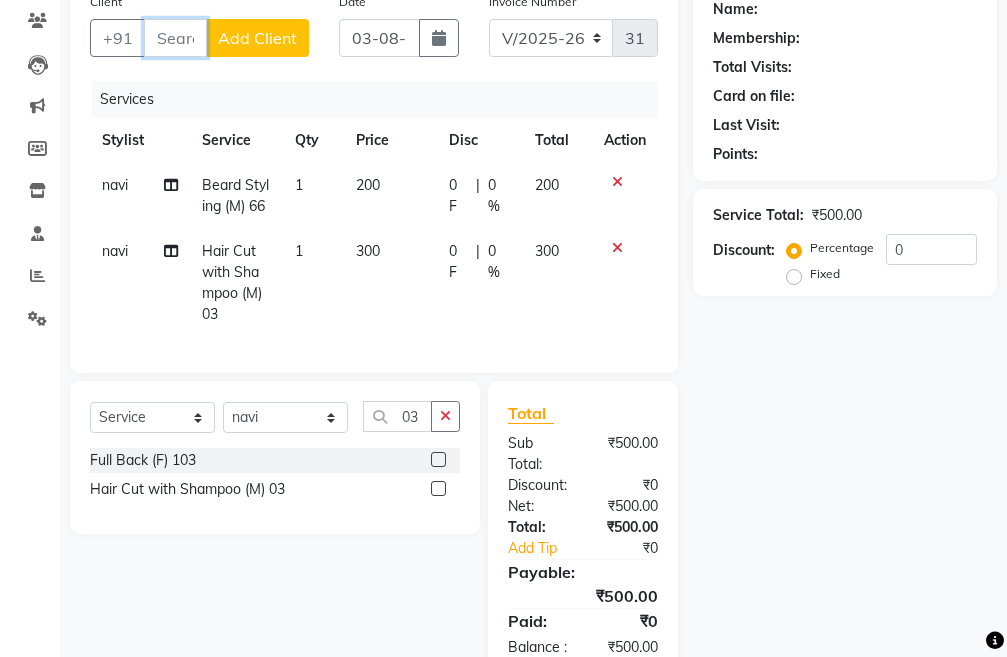 scroll, scrollTop: 0, scrollLeft: 0, axis: both 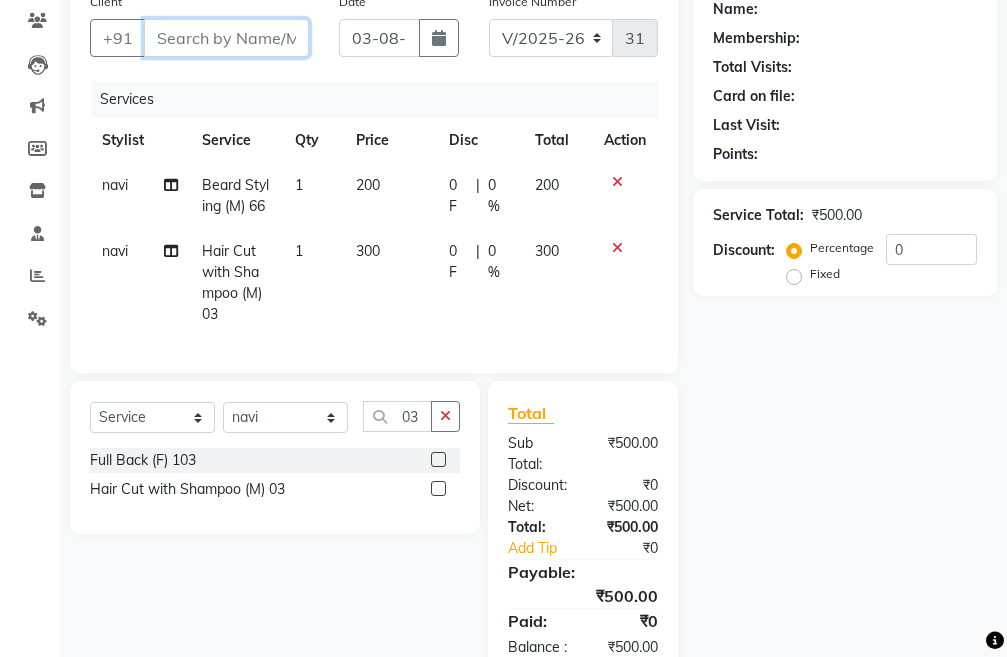 type on "]" 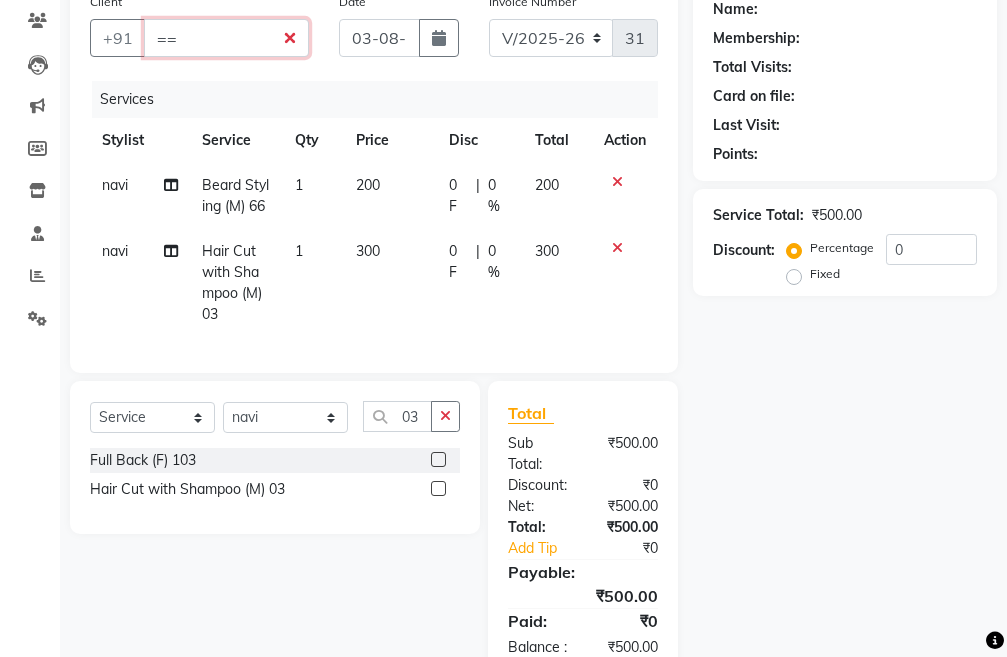 click on "==" at bounding box center [226, 38] 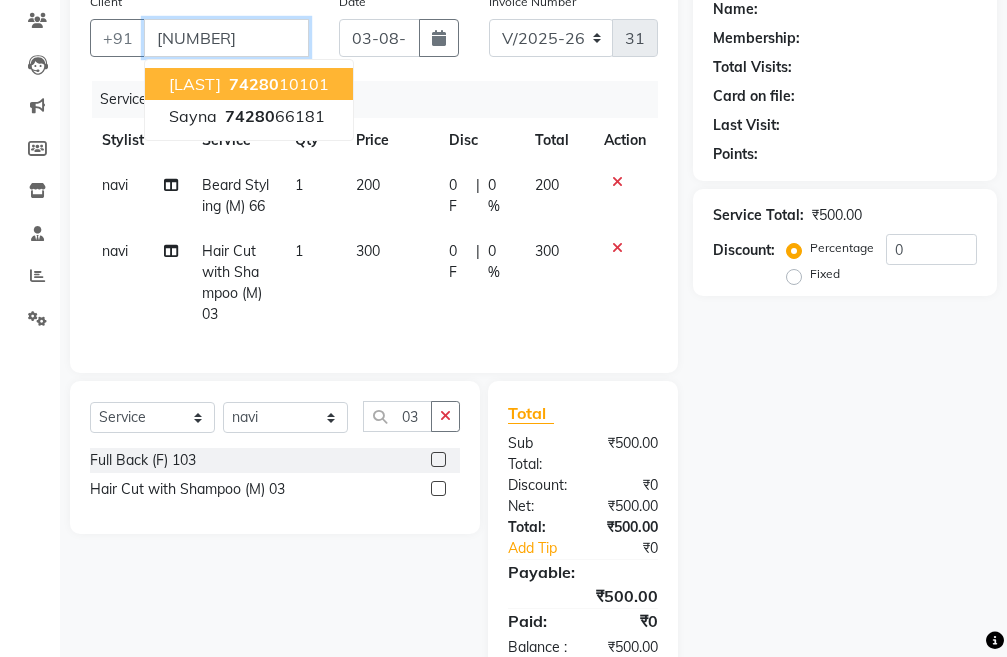 type on "7428053" 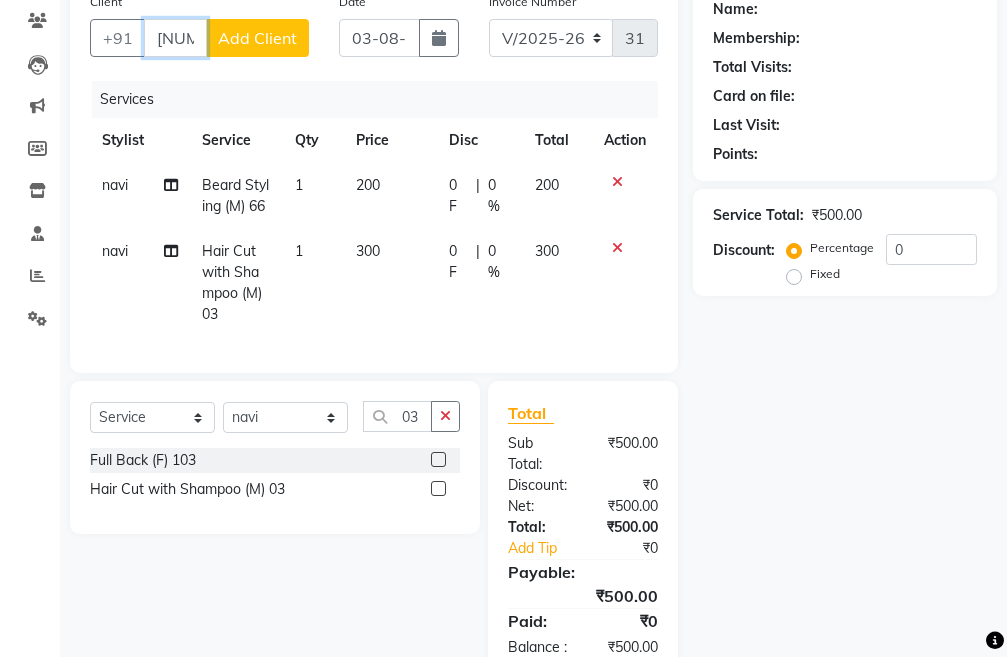 scroll, scrollTop: 0, scrollLeft: 33, axis: horizontal 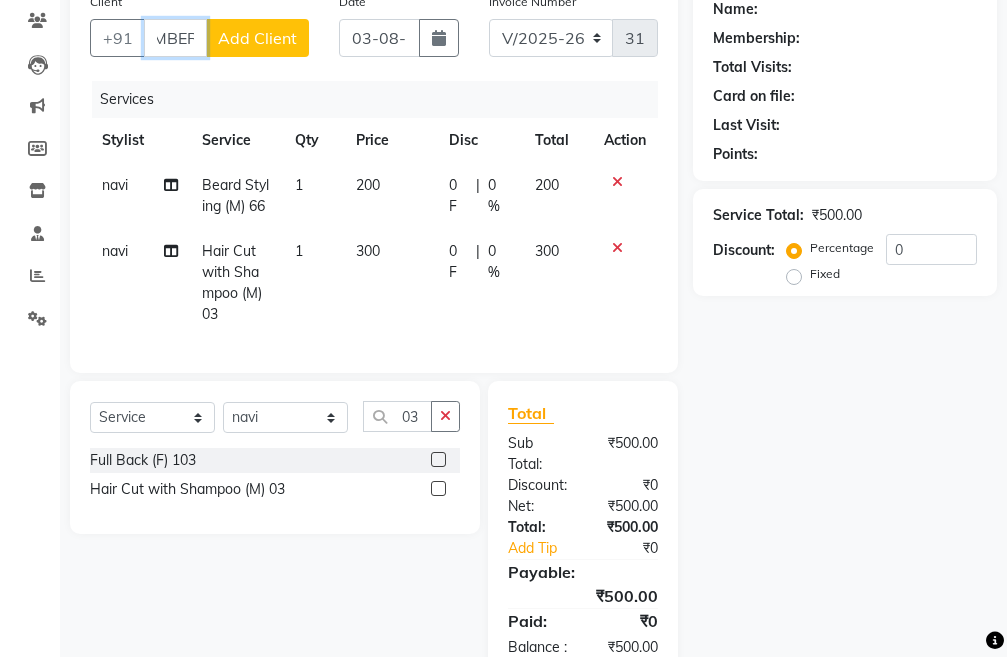drag, startPoint x: 157, startPoint y: 26, endPoint x: 209, endPoint y: 36, distance: 52.95281 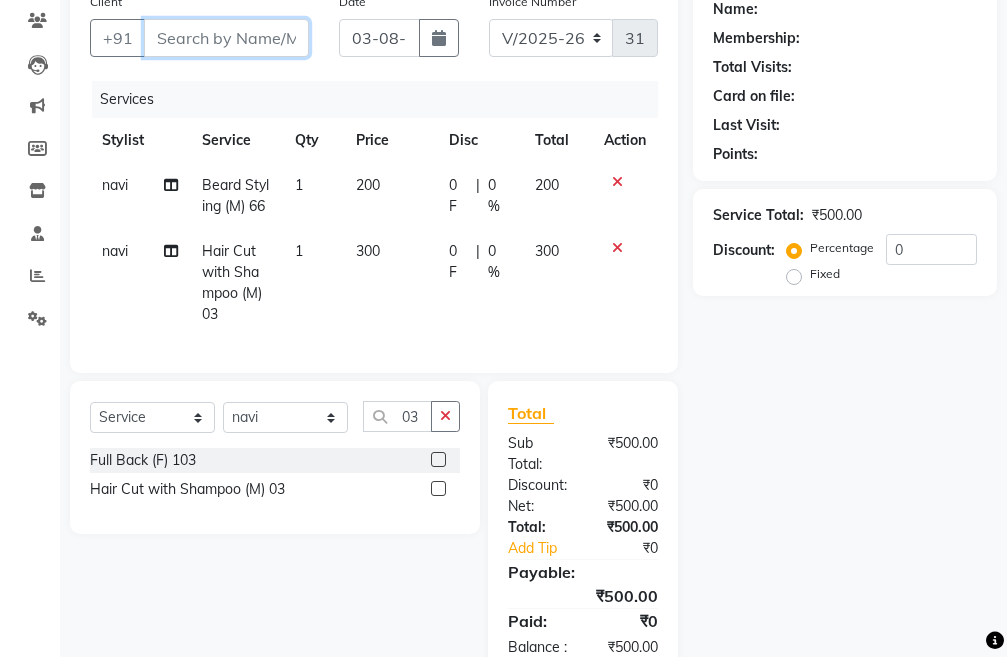 scroll, scrollTop: 0, scrollLeft: 0, axis: both 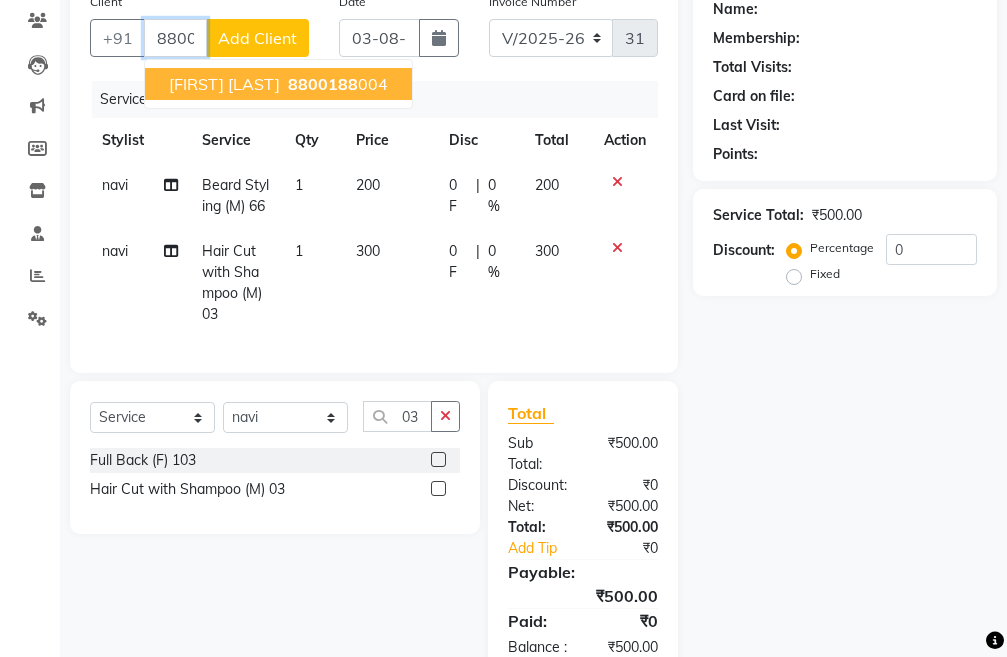 click on "NEETU Nayyar   8800188 004" at bounding box center [278, 84] 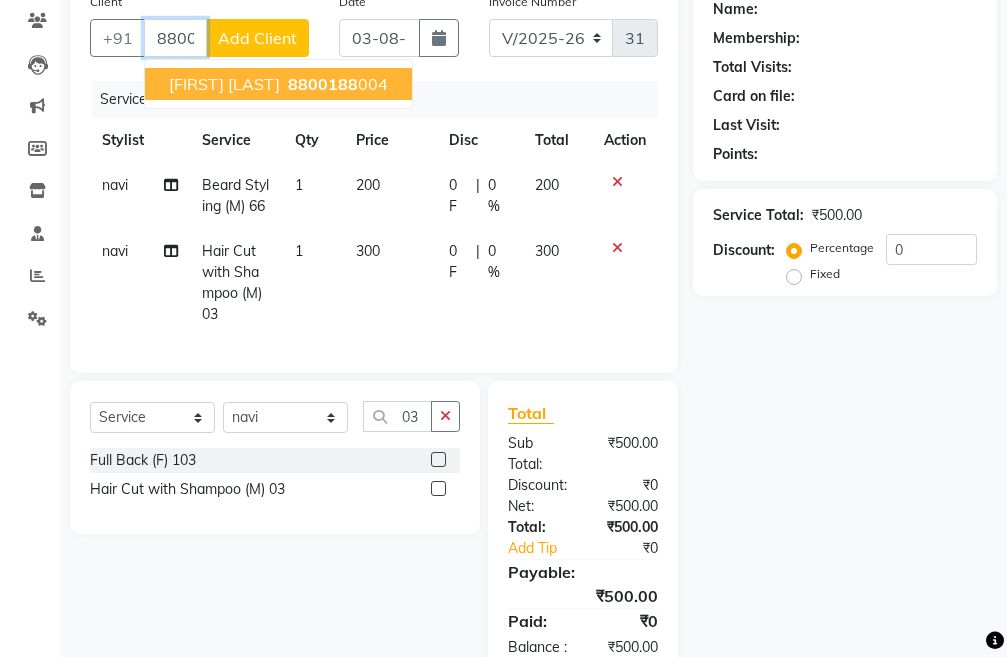 type on "8800188004" 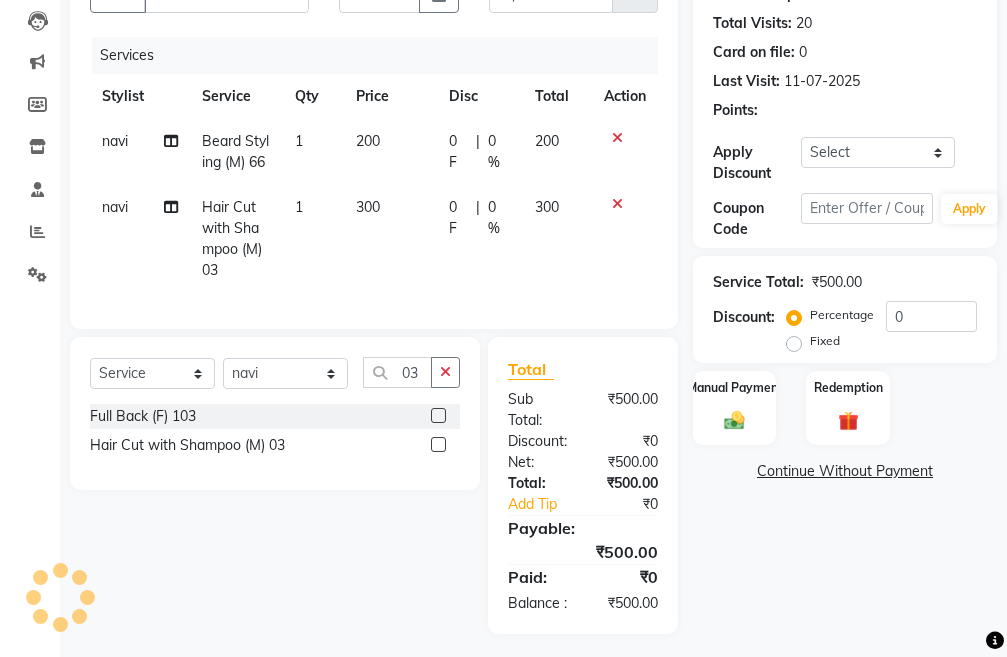 scroll, scrollTop: 283, scrollLeft: 0, axis: vertical 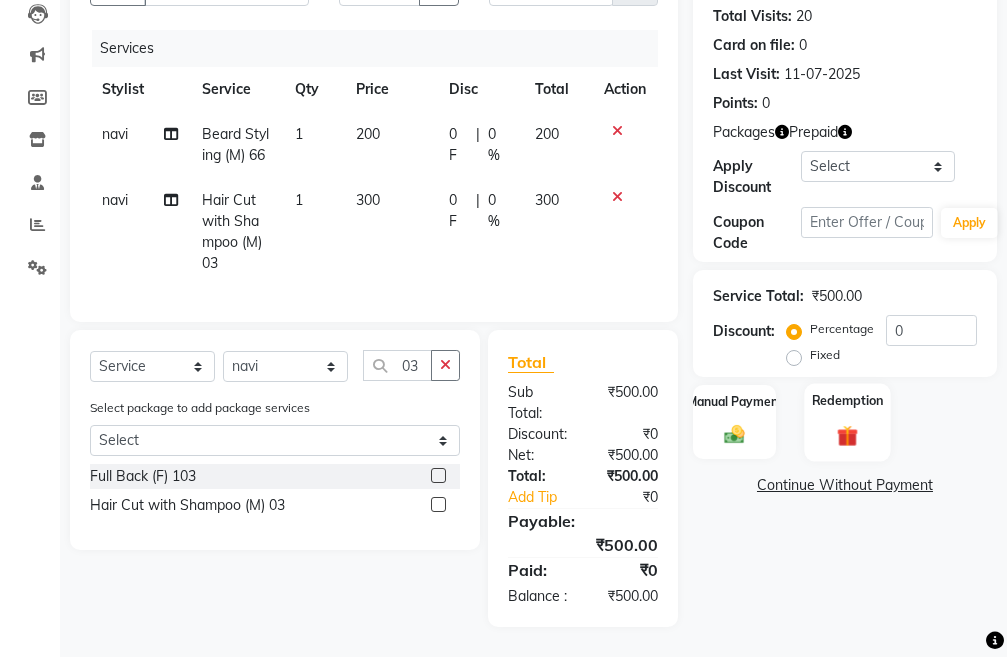 click 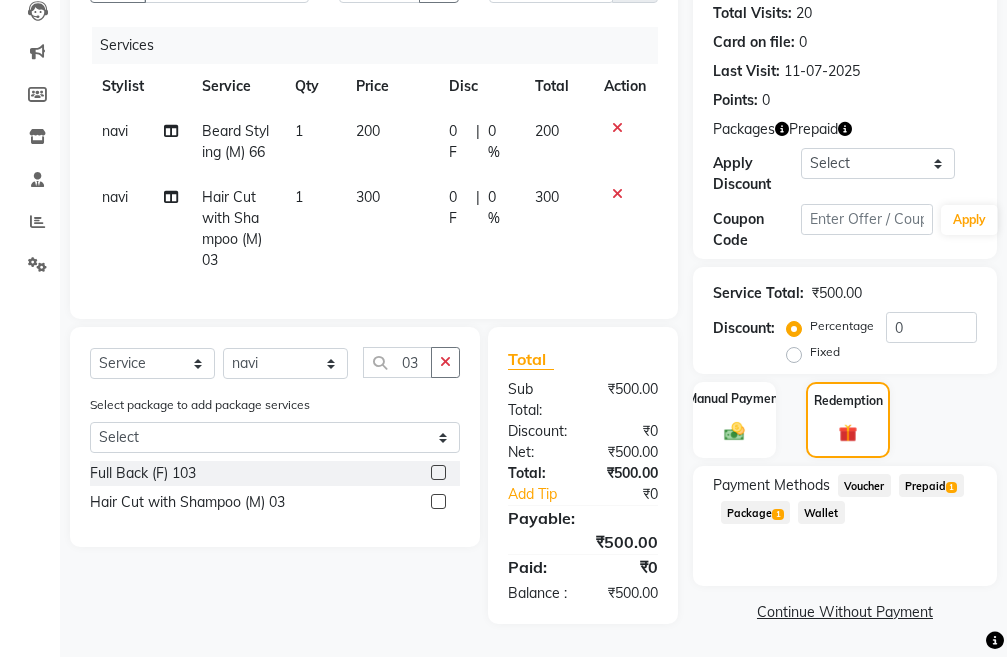 click on "Package  1" 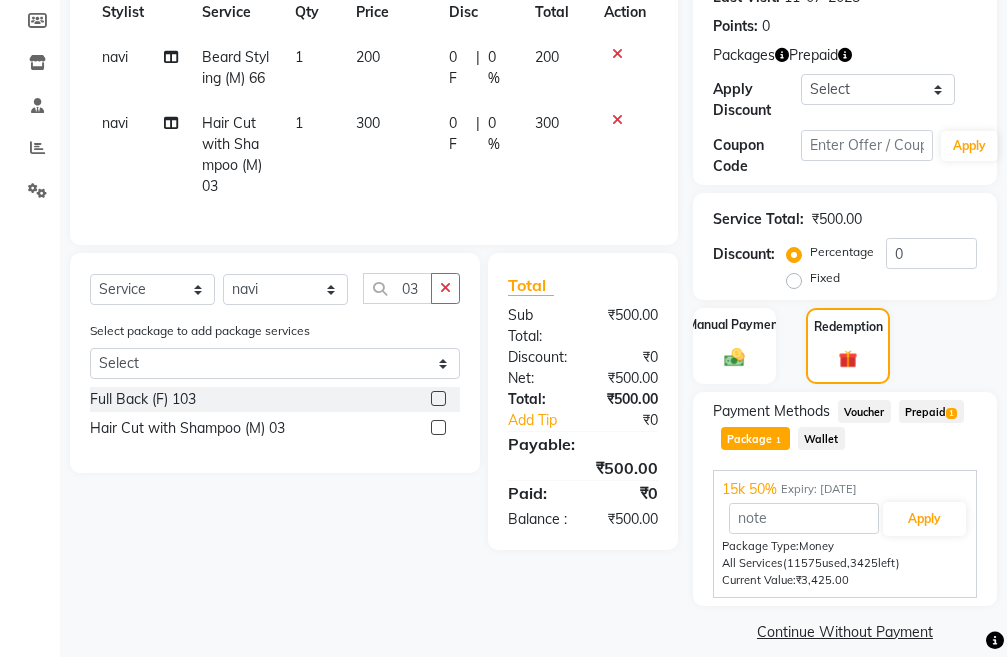 scroll, scrollTop: 342, scrollLeft: 0, axis: vertical 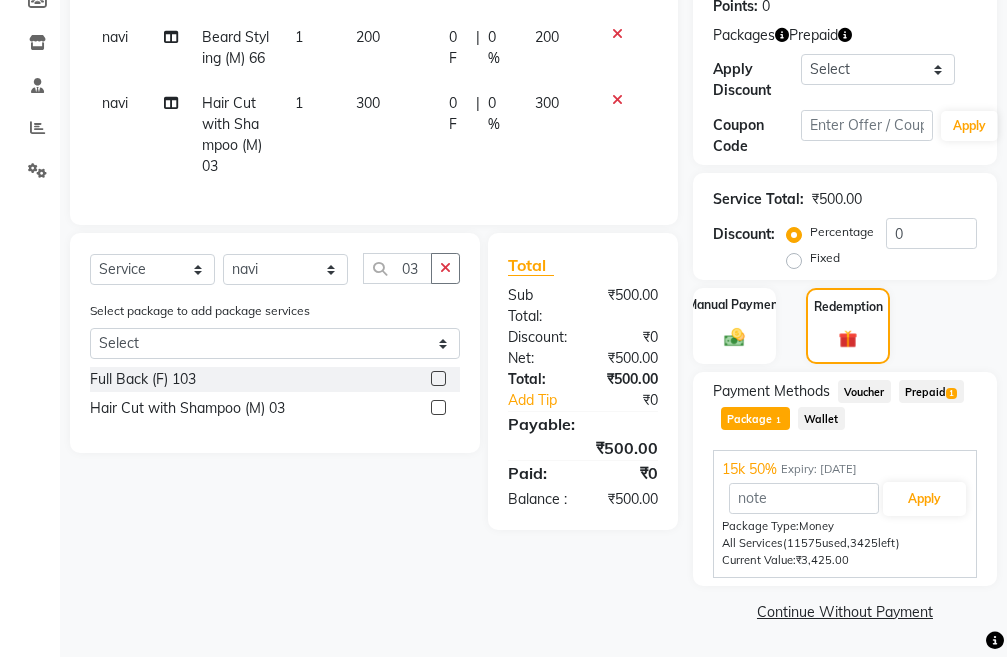 click on "Prepaid  1" 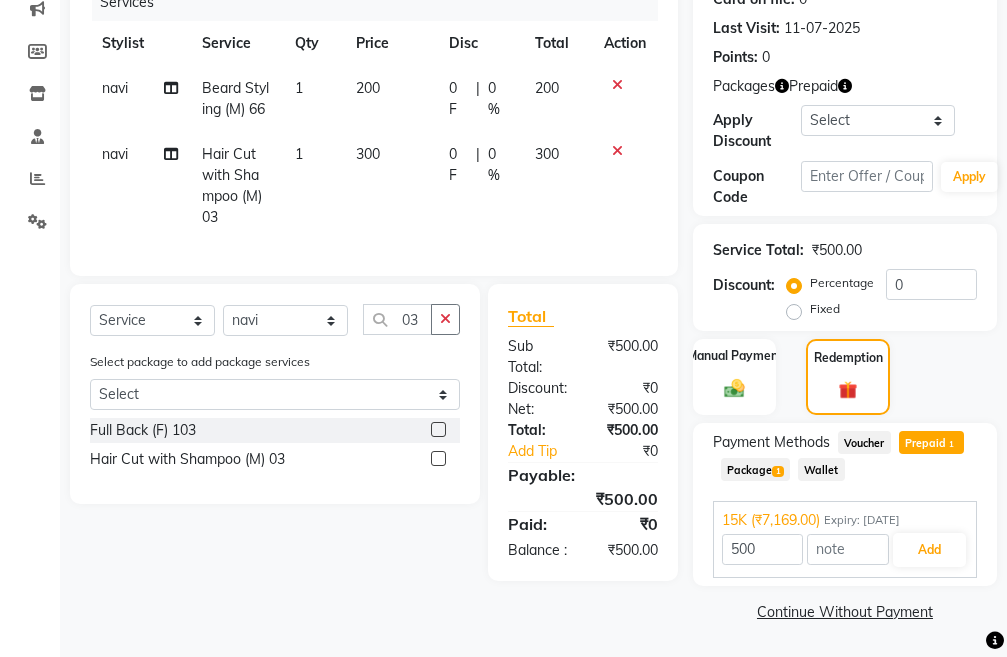 click on "Package  1" 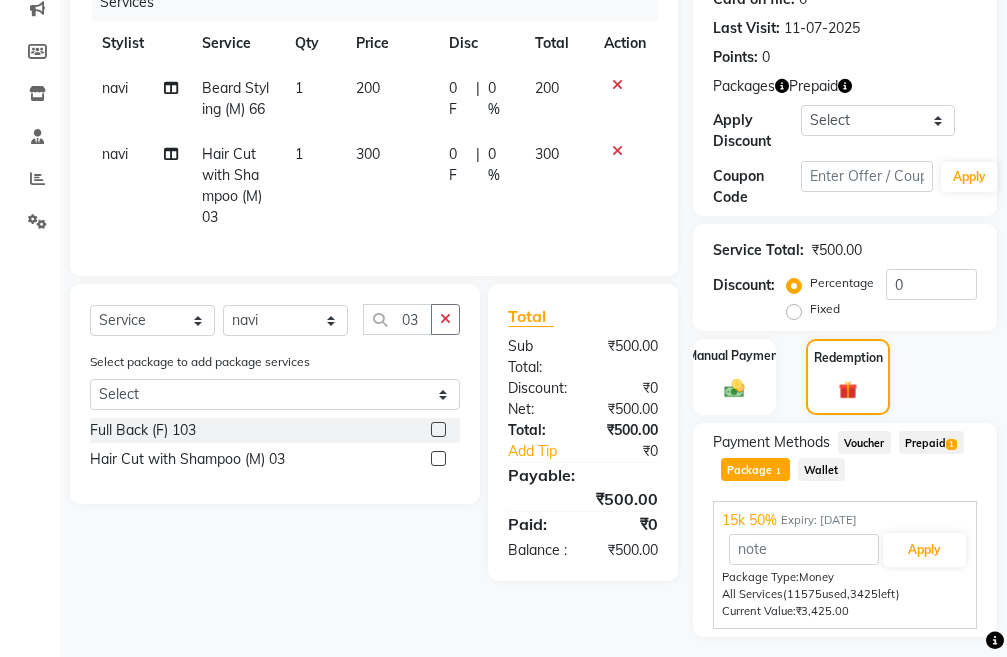 scroll, scrollTop: 342, scrollLeft: 0, axis: vertical 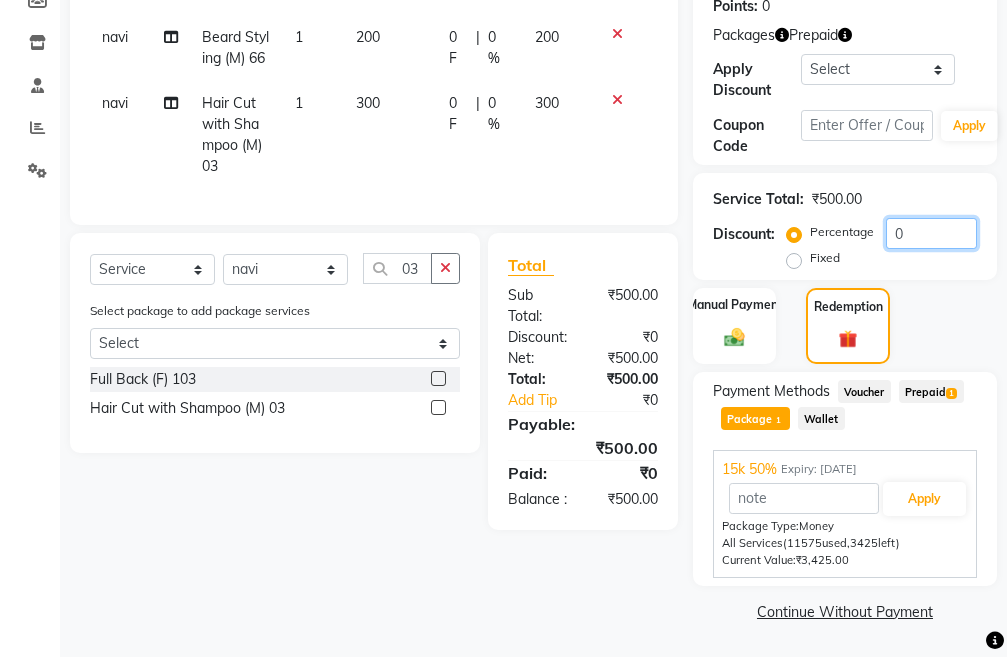click on "0" 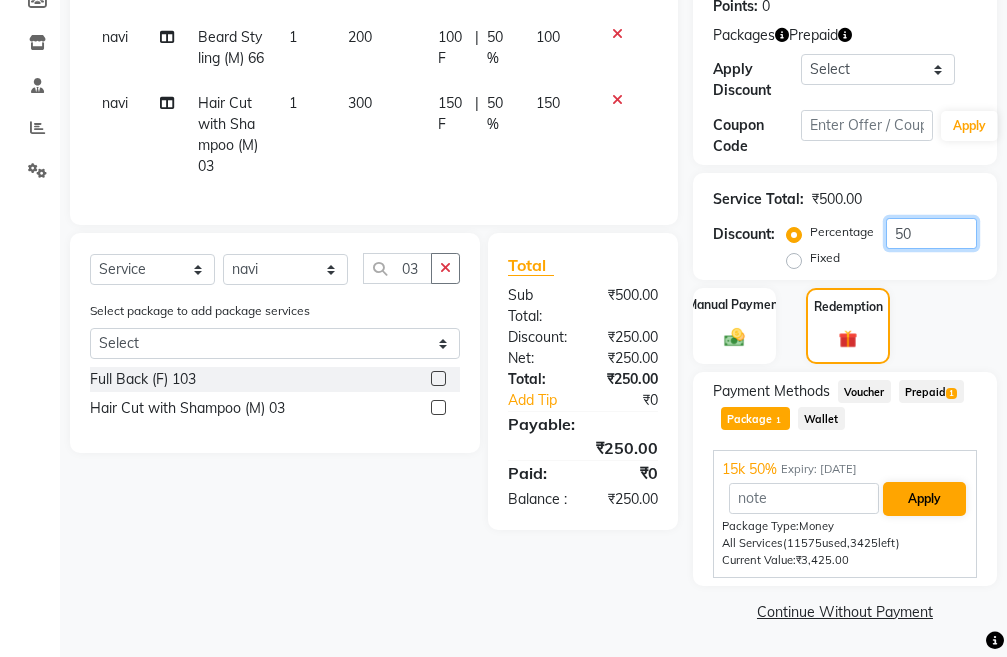 type on "50" 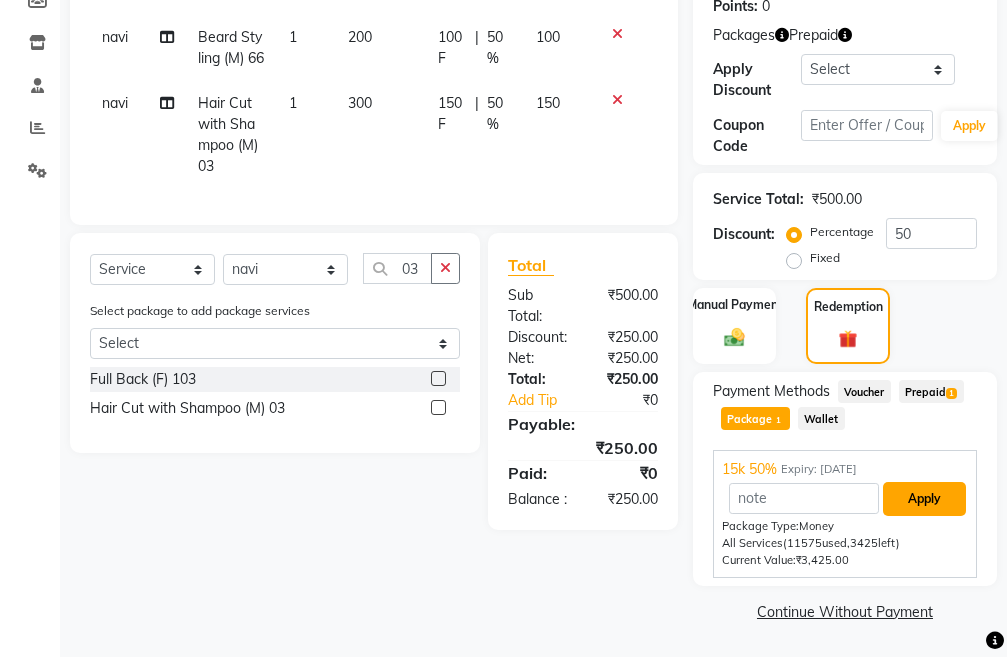 click on "Apply" at bounding box center [924, 499] 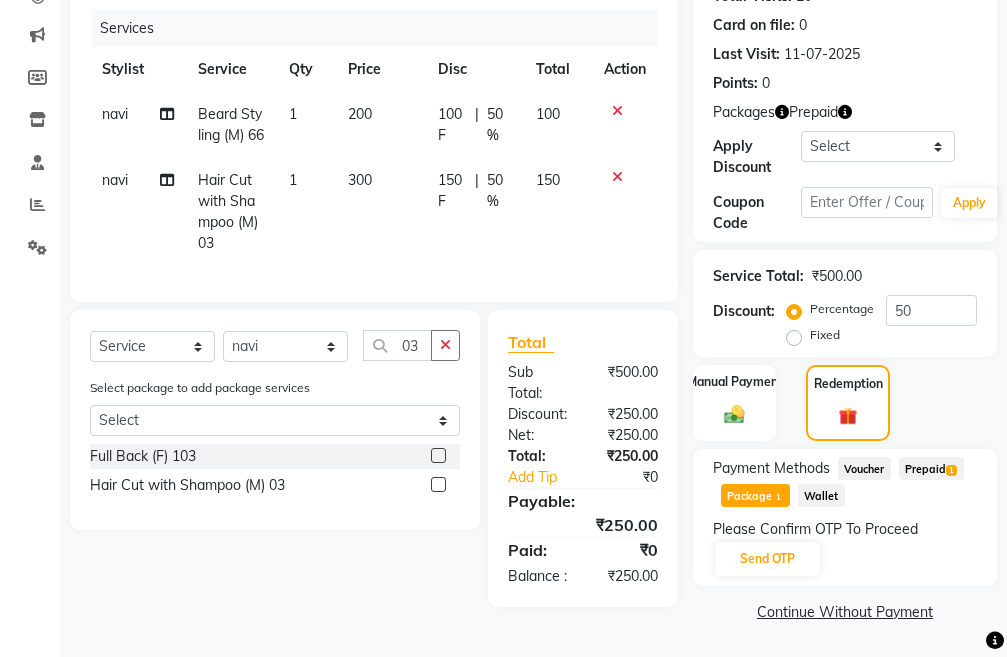 scroll, scrollTop: 283, scrollLeft: 0, axis: vertical 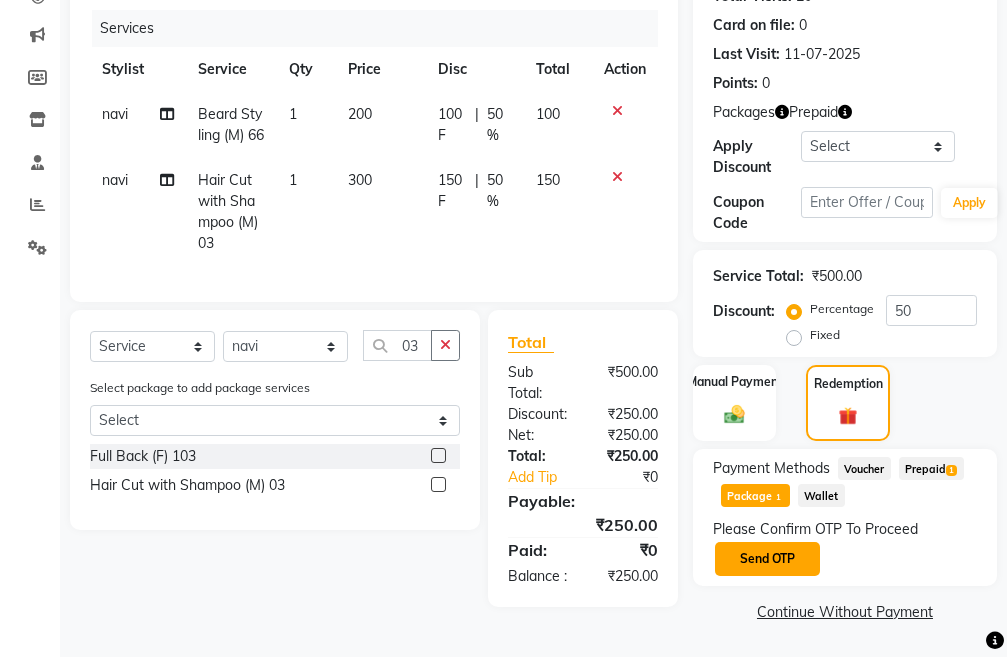 click on "Send OTP" 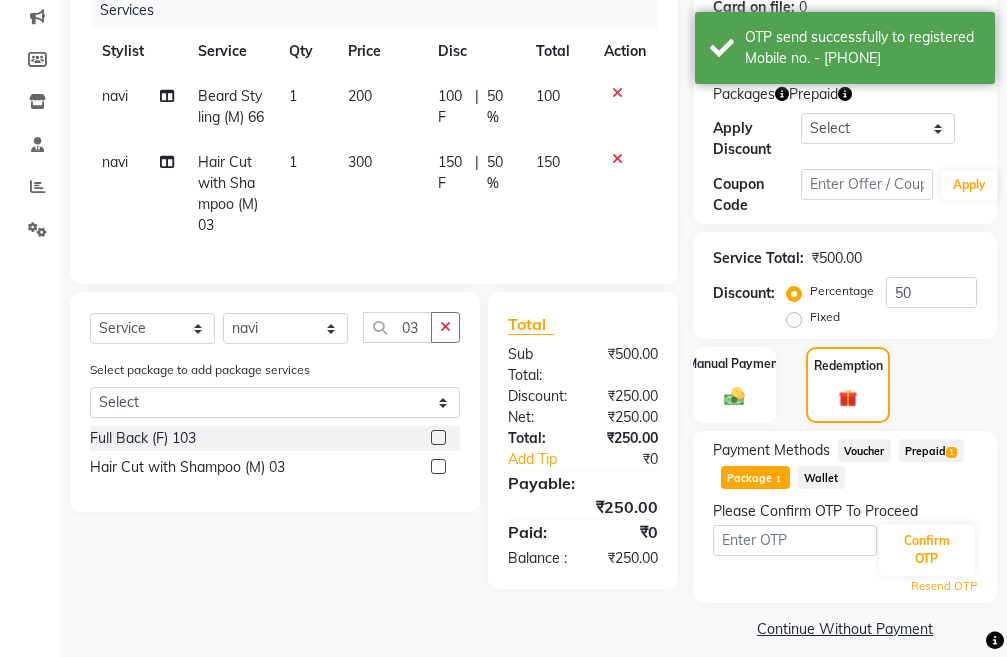 click at bounding box center (795, 540) 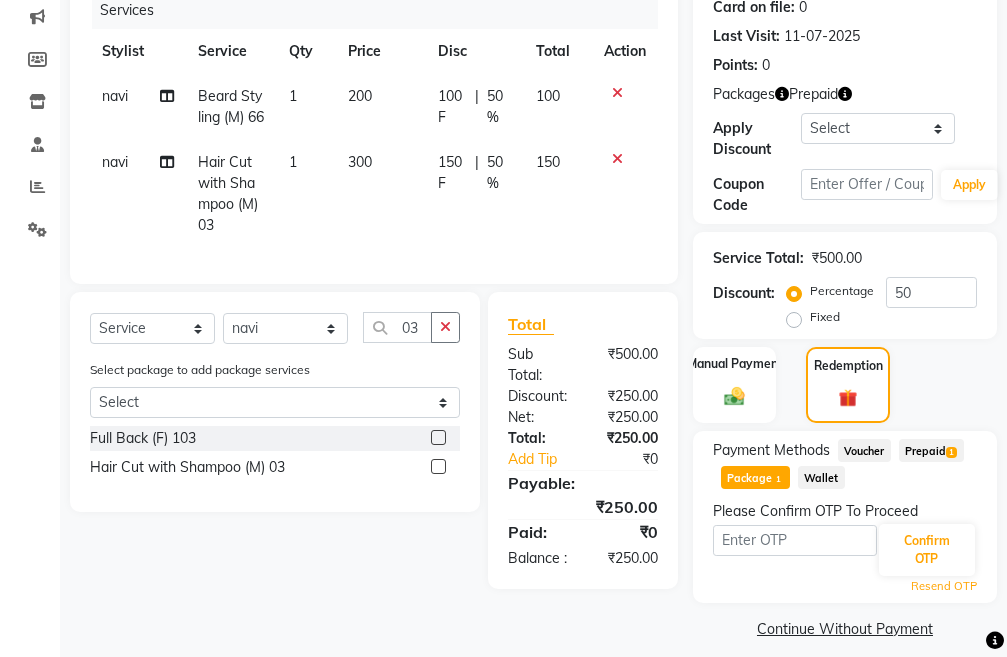 click at bounding box center [795, 540] 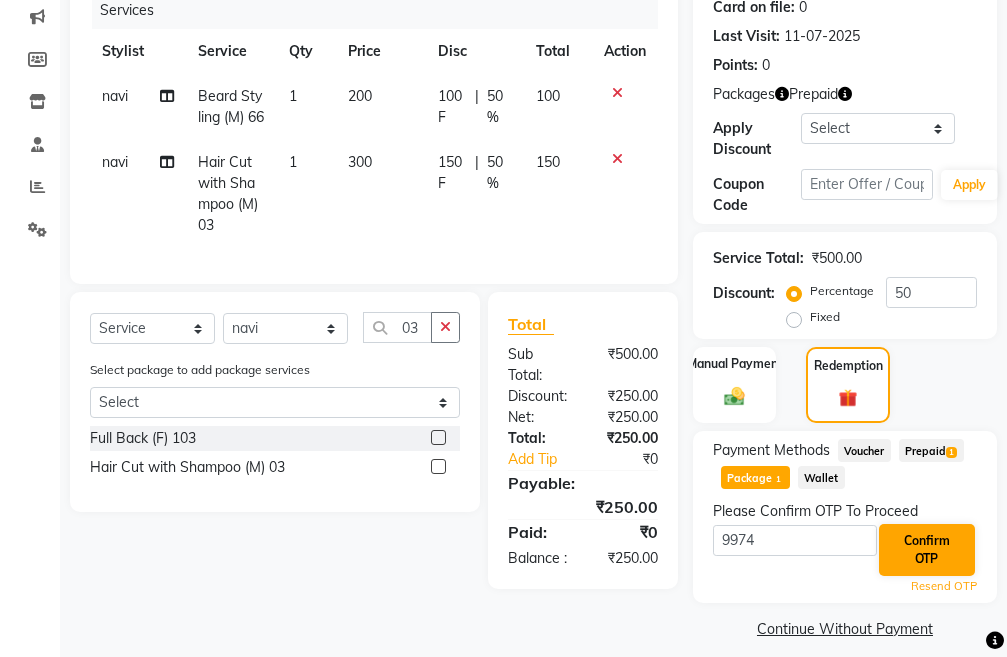 type on "9974" 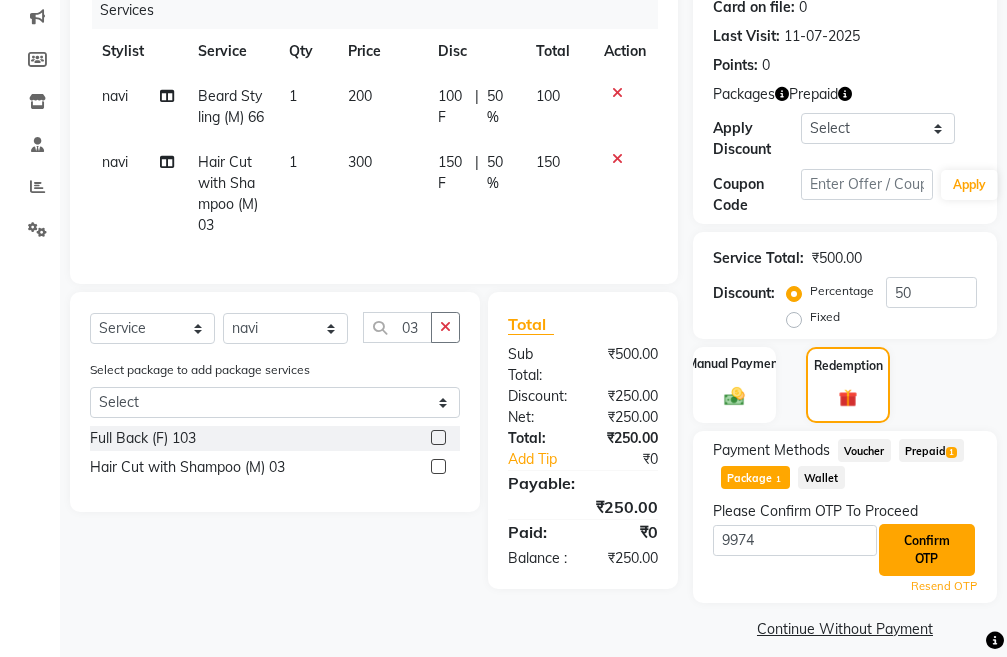 click on "Confirm OTP" 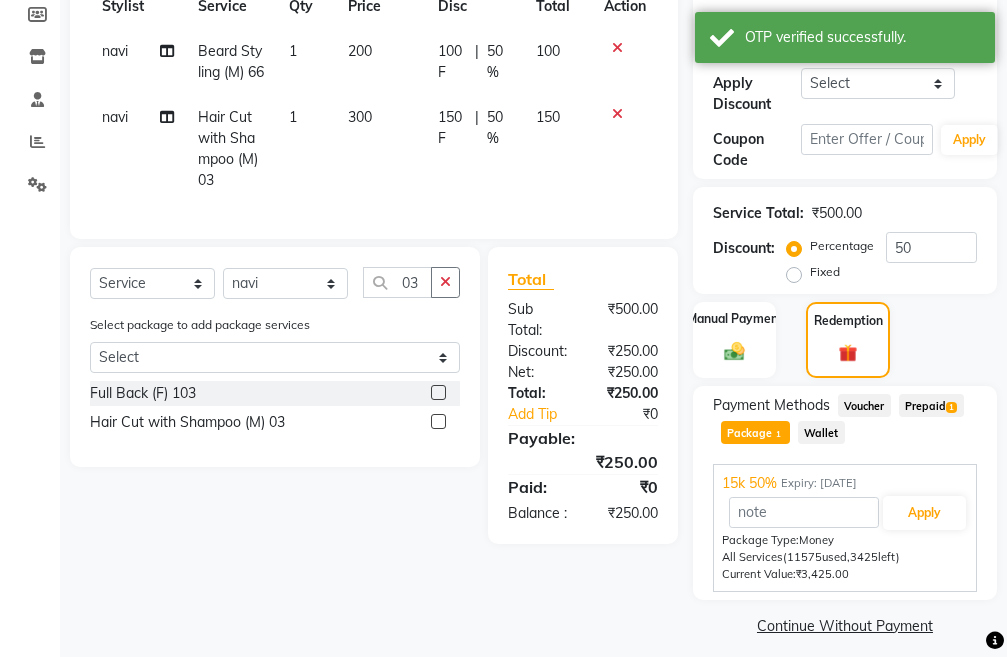 scroll, scrollTop: 342, scrollLeft: 0, axis: vertical 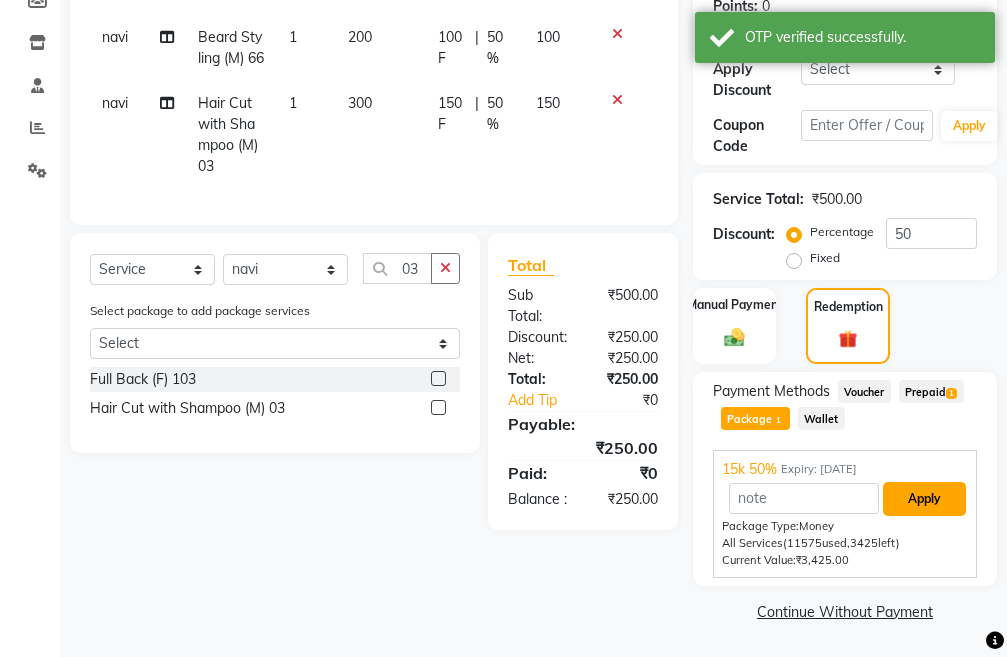 click on "Apply" at bounding box center [924, 499] 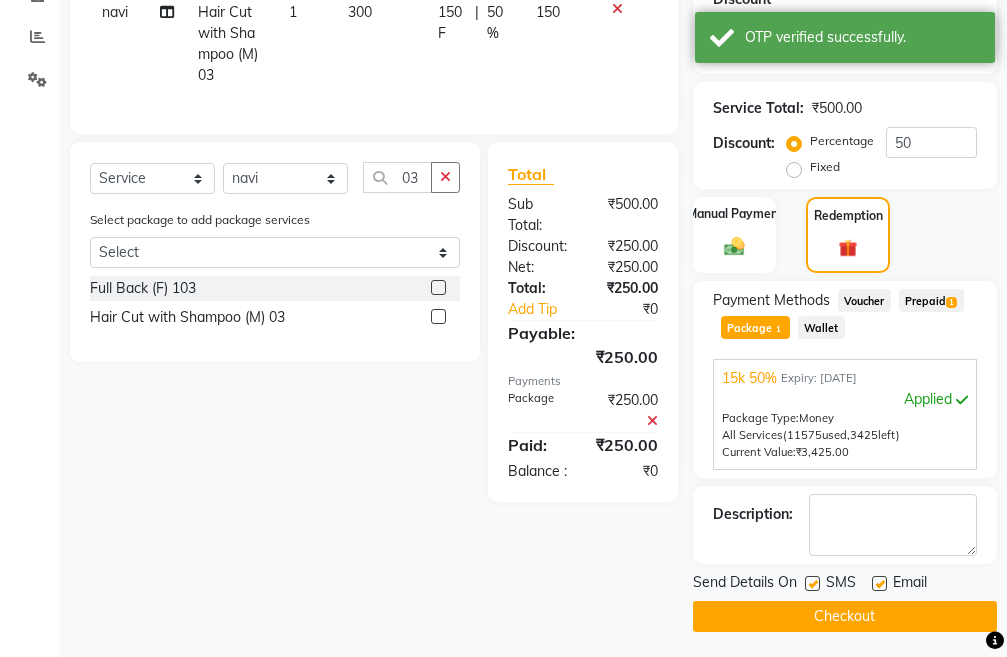 scroll, scrollTop: 438, scrollLeft: 0, axis: vertical 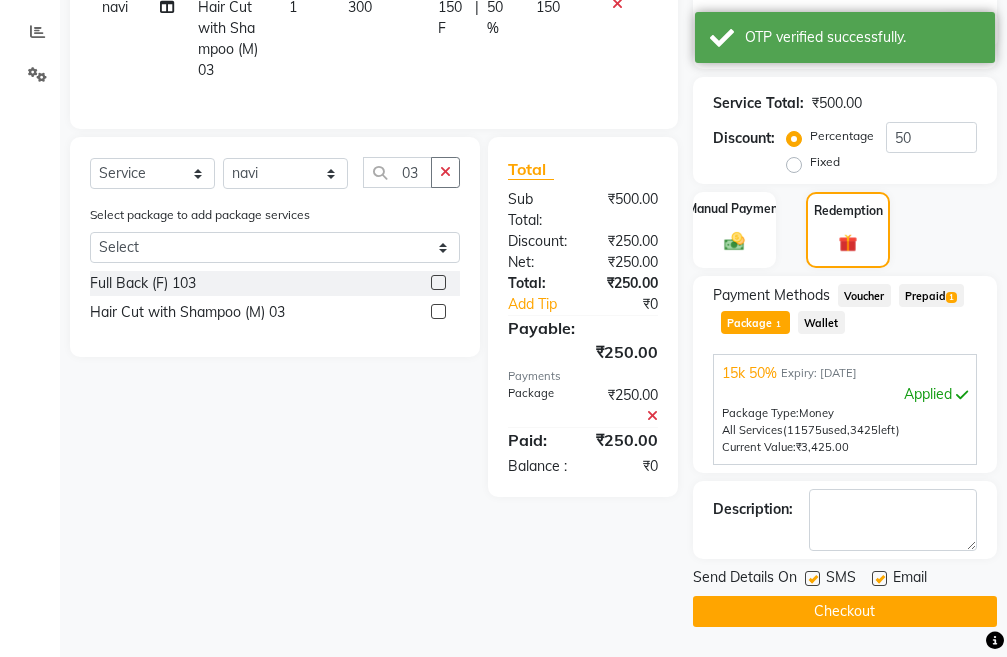 click on "Send Details On SMS Email  Checkout" 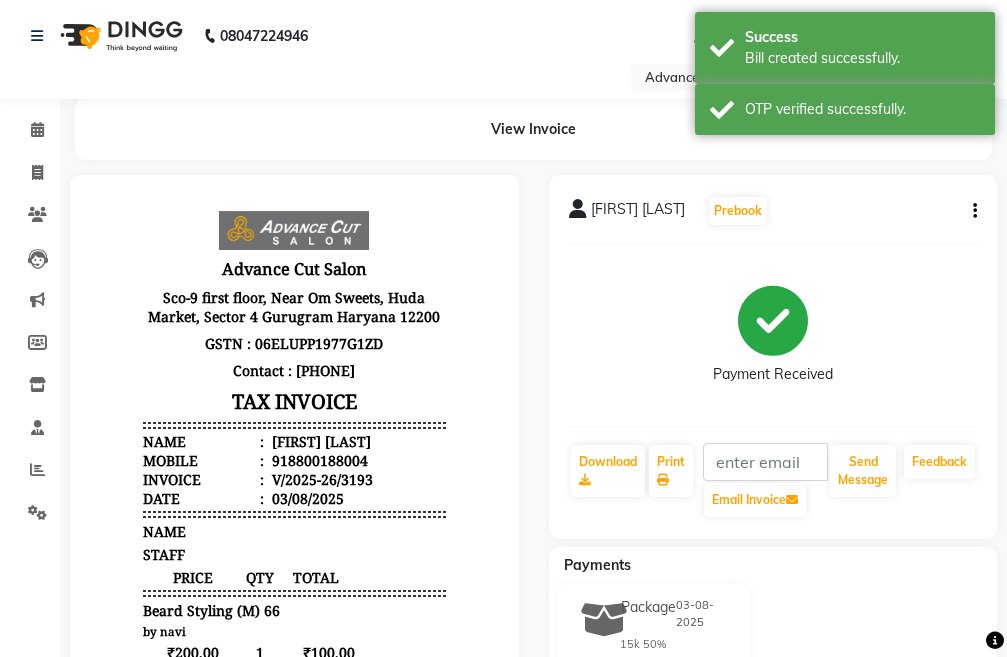 scroll, scrollTop: 0, scrollLeft: 0, axis: both 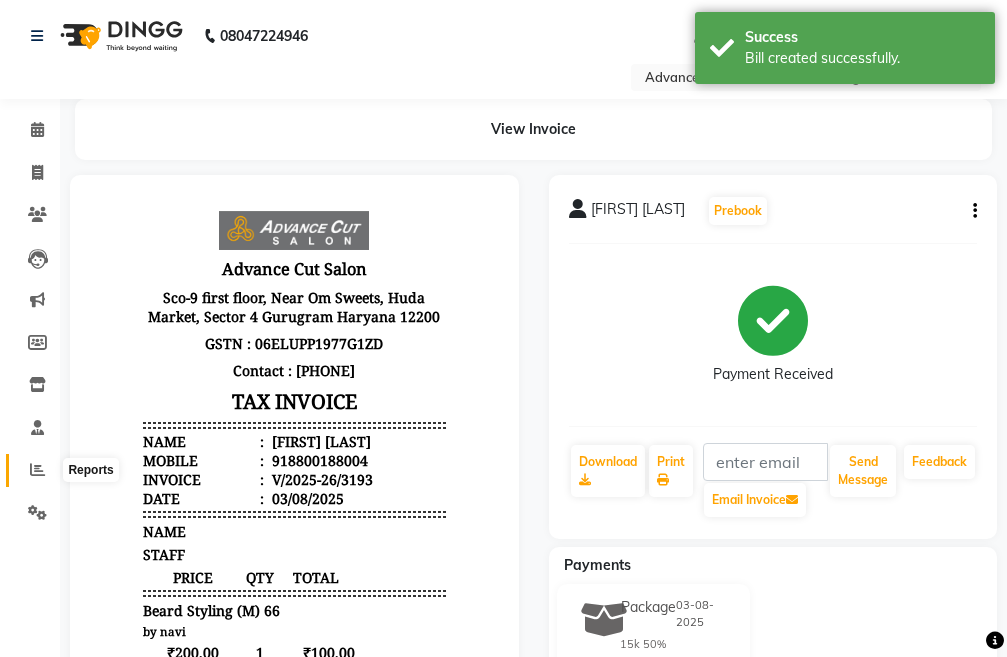 click 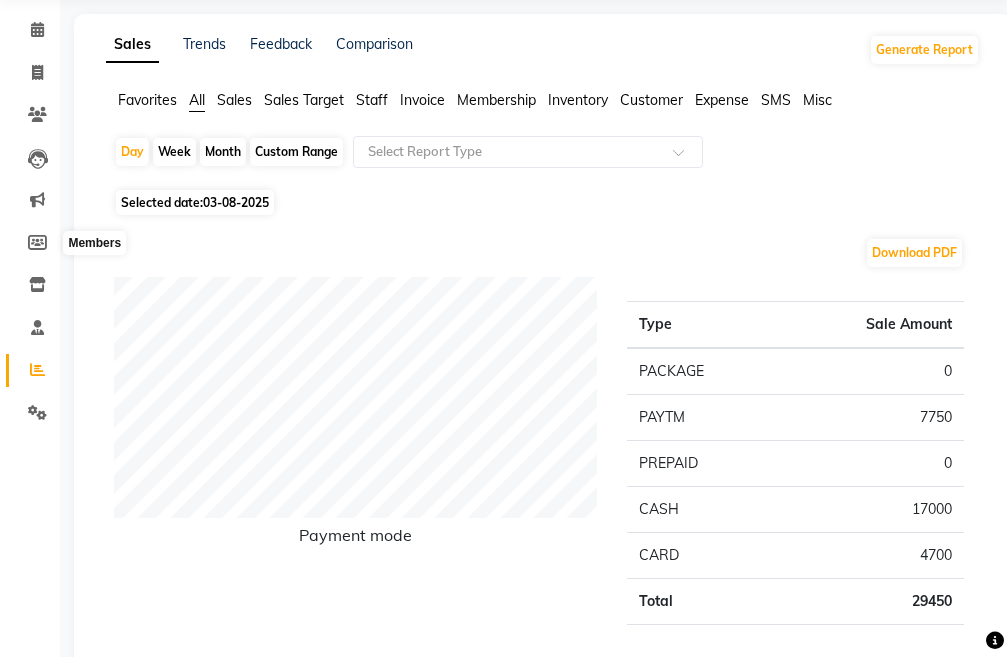 scroll, scrollTop: 0, scrollLeft: 0, axis: both 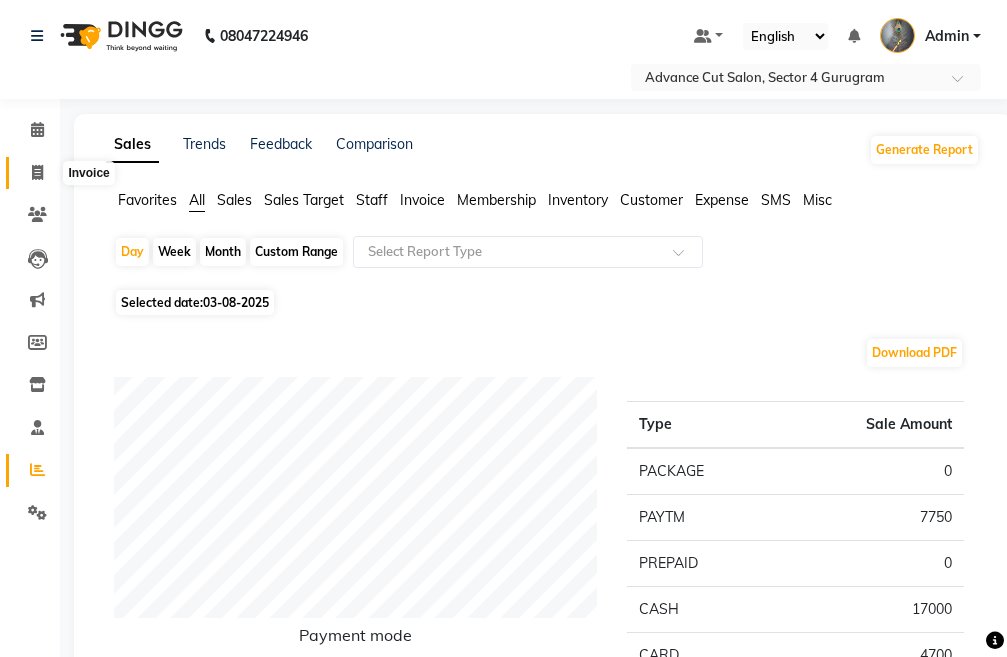 click 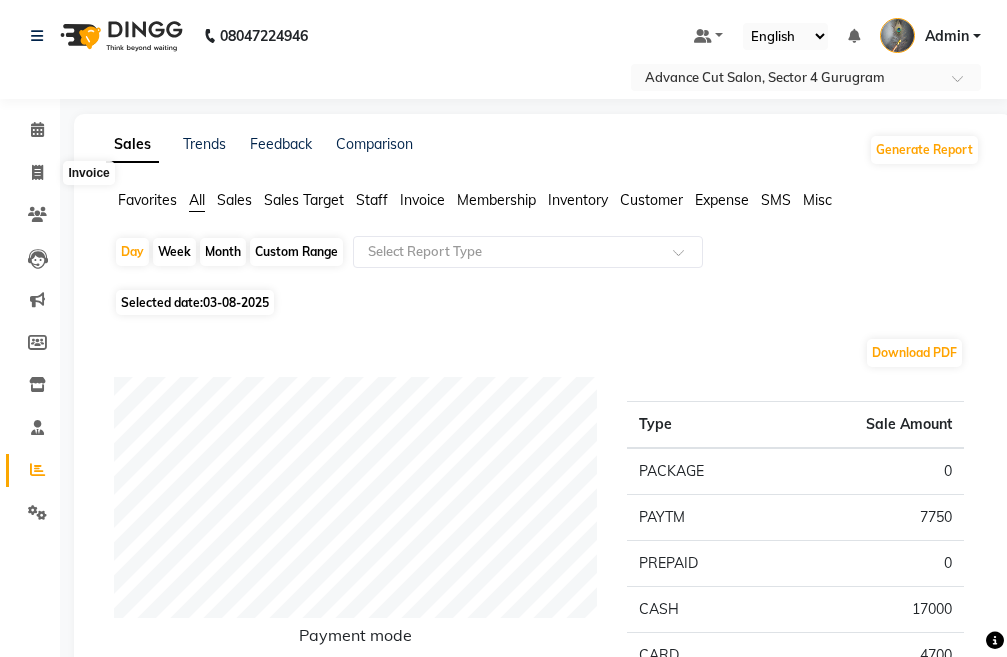 select on "service" 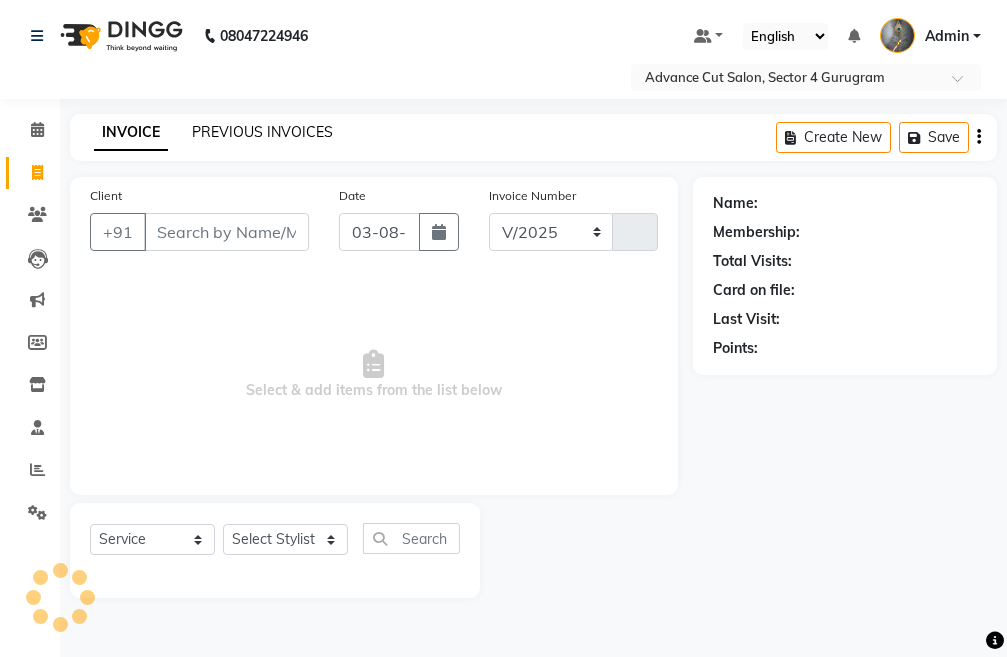 select on "4939" 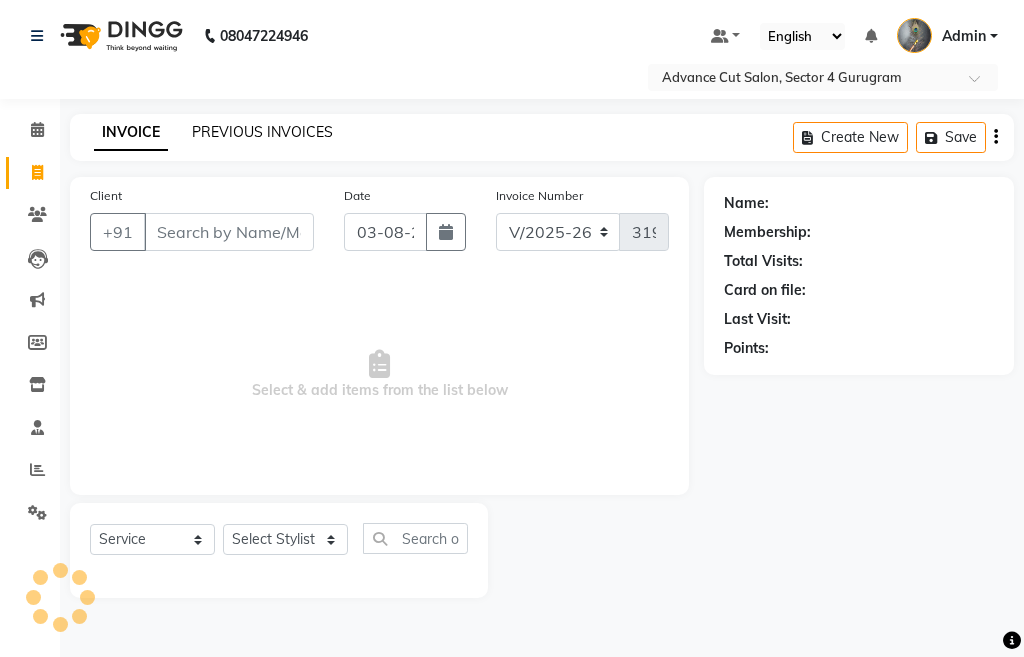 click on "PREVIOUS INVOICES" 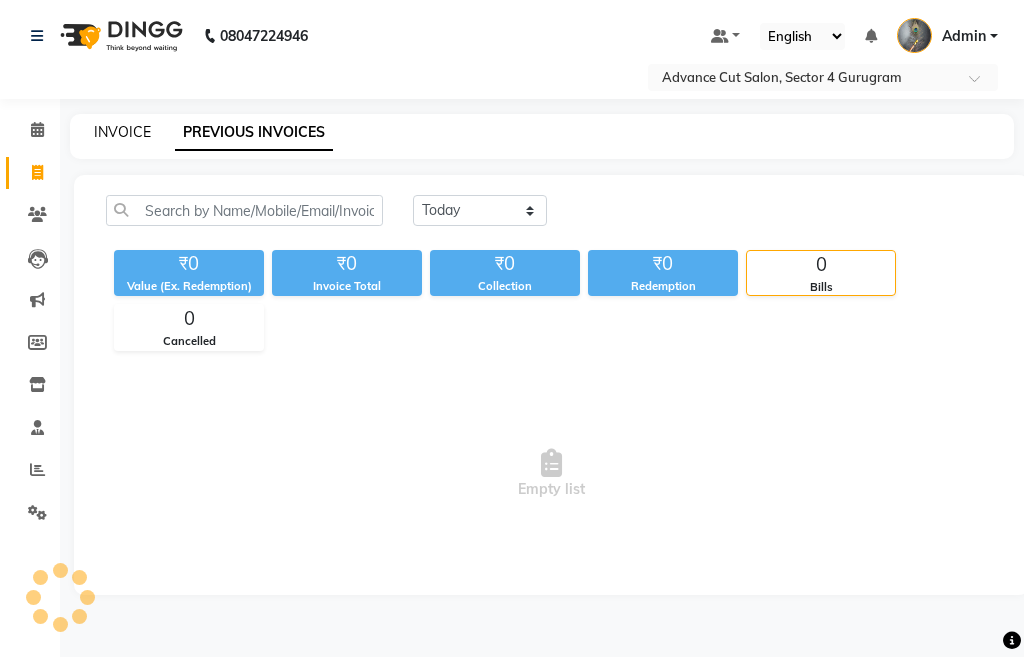 click on "INVOICE" 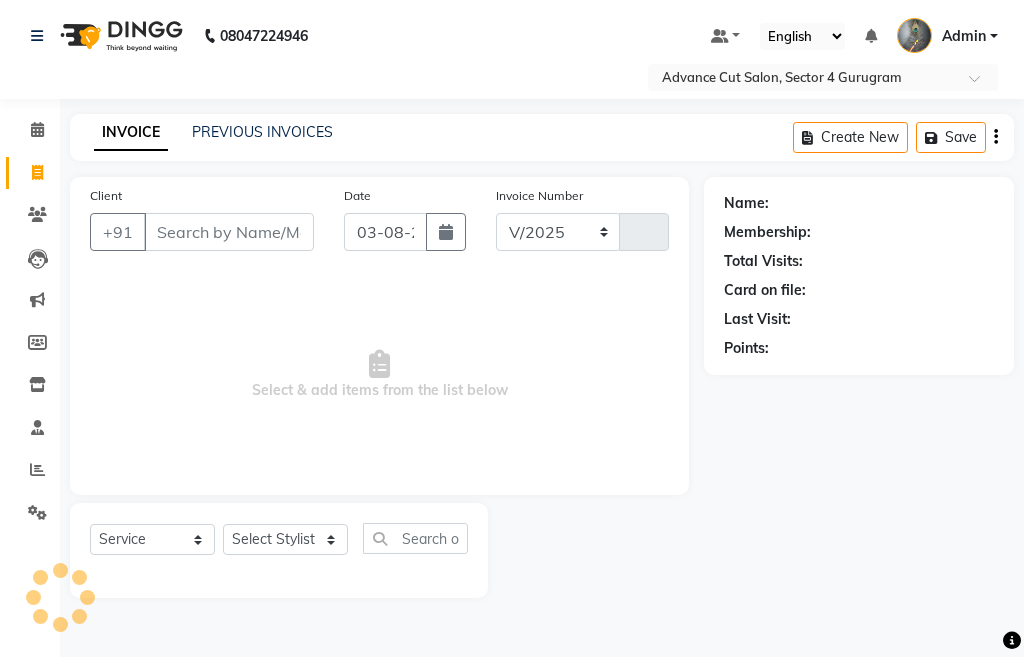 select on "4939" 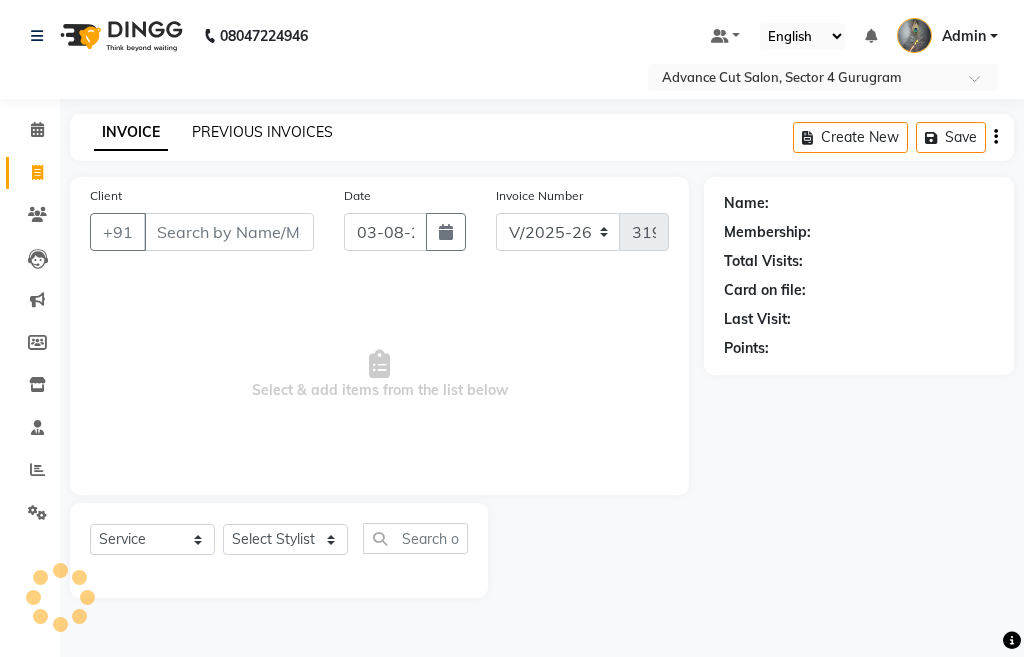 click on "PREVIOUS INVOICES" 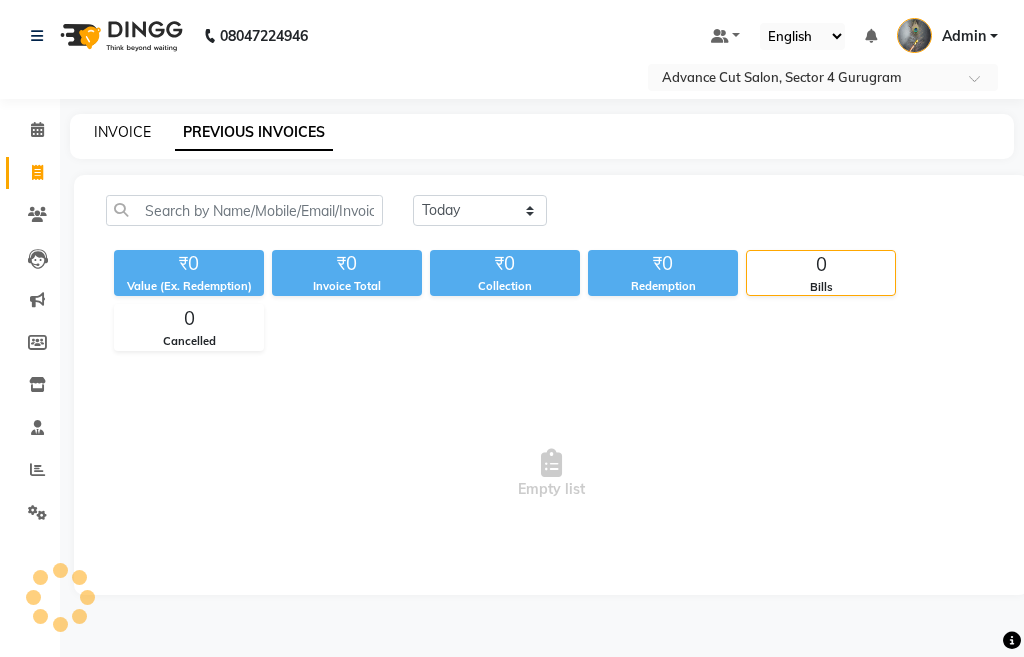 click on "INVOICE" 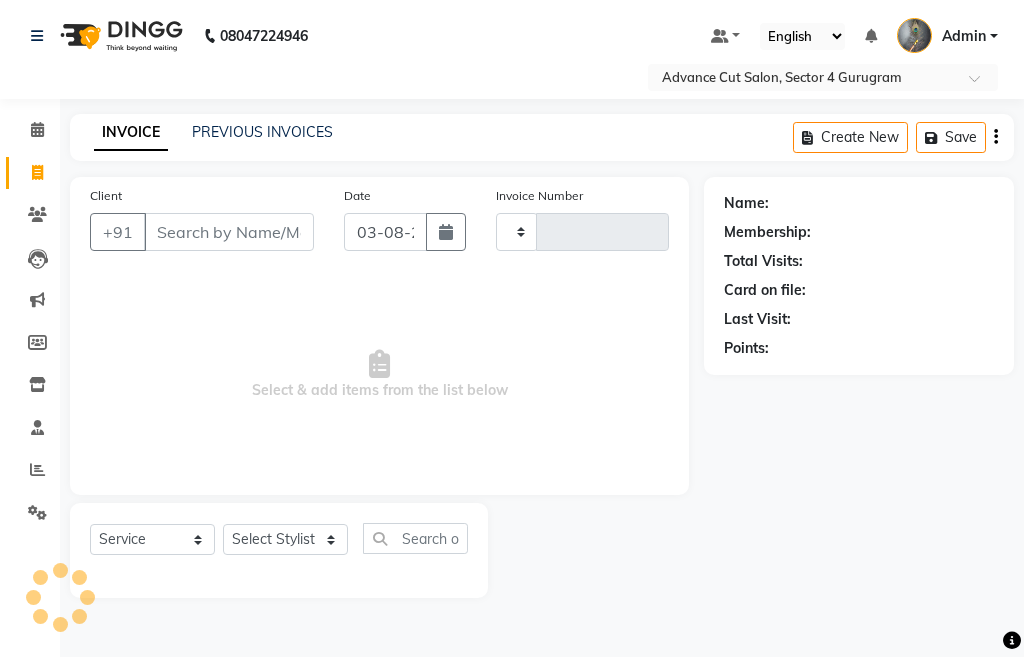 type on "3194" 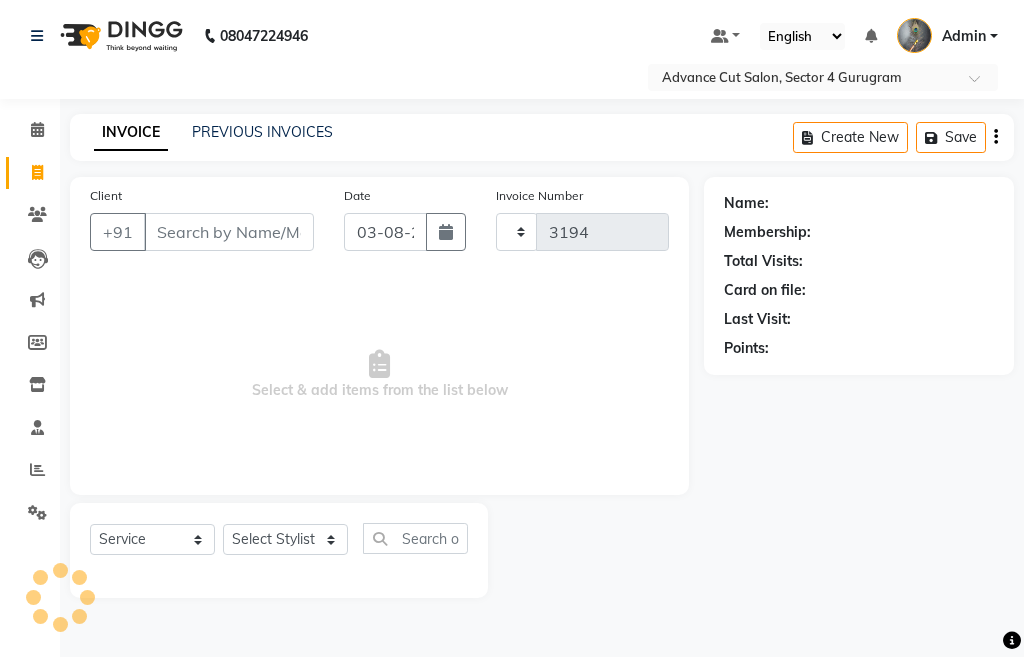 select on "4939" 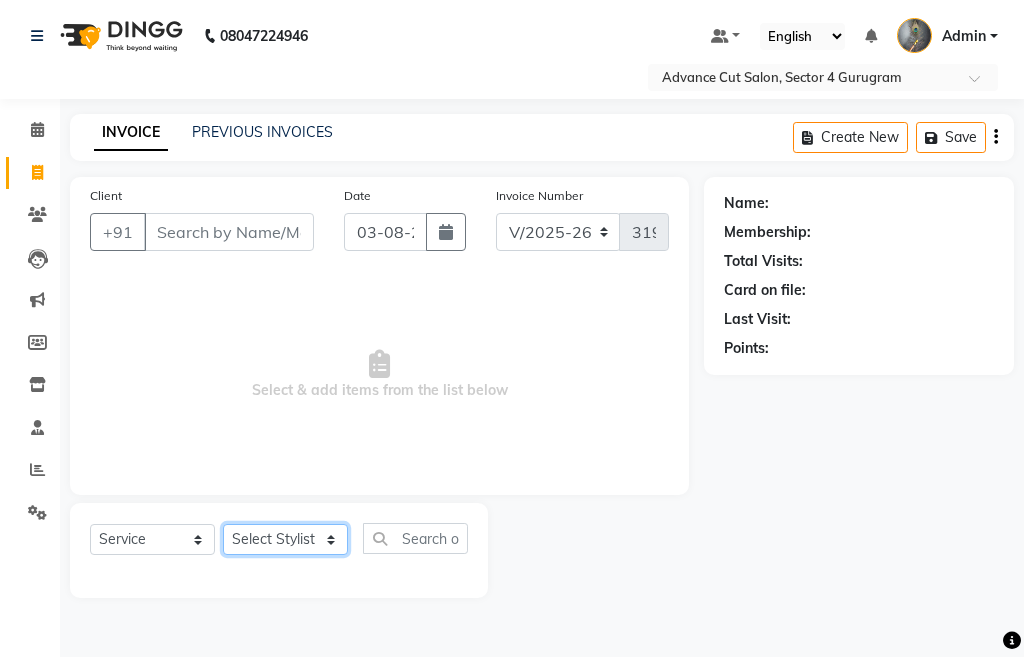 click on "Select Stylist Admin chahit COUNTOR hardeep mamta manisha MONISH navi NOSHAD ALI rahul shatnam shweta singh sunny tip" 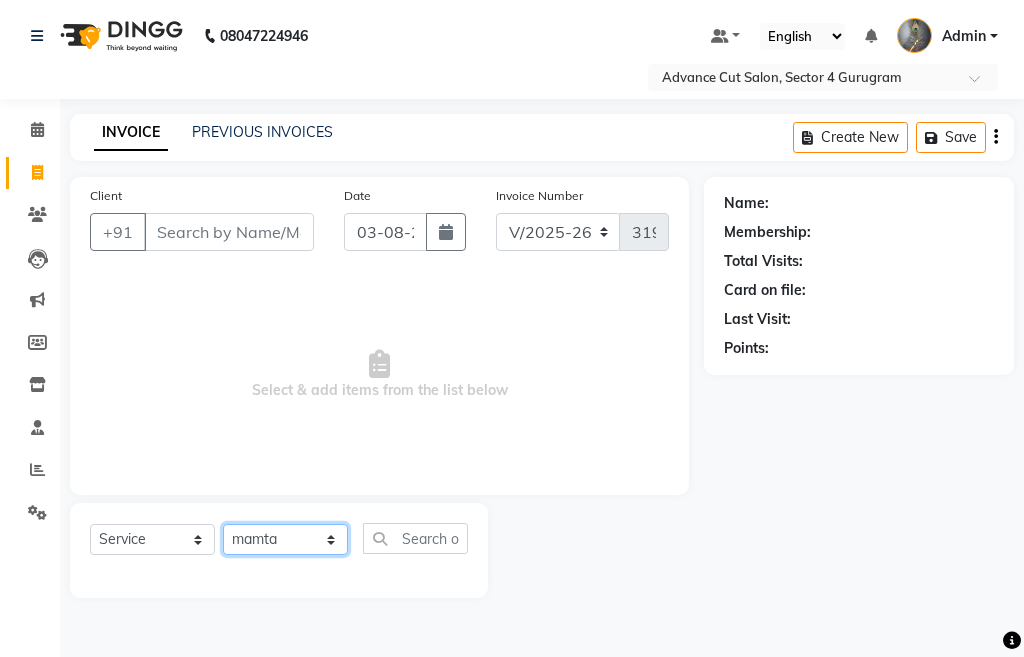 click on "Select Stylist Admin chahit COUNTOR hardeep mamta manisha MONISH navi NOSHAD ALI rahul shatnam shweta singh sunny tip" 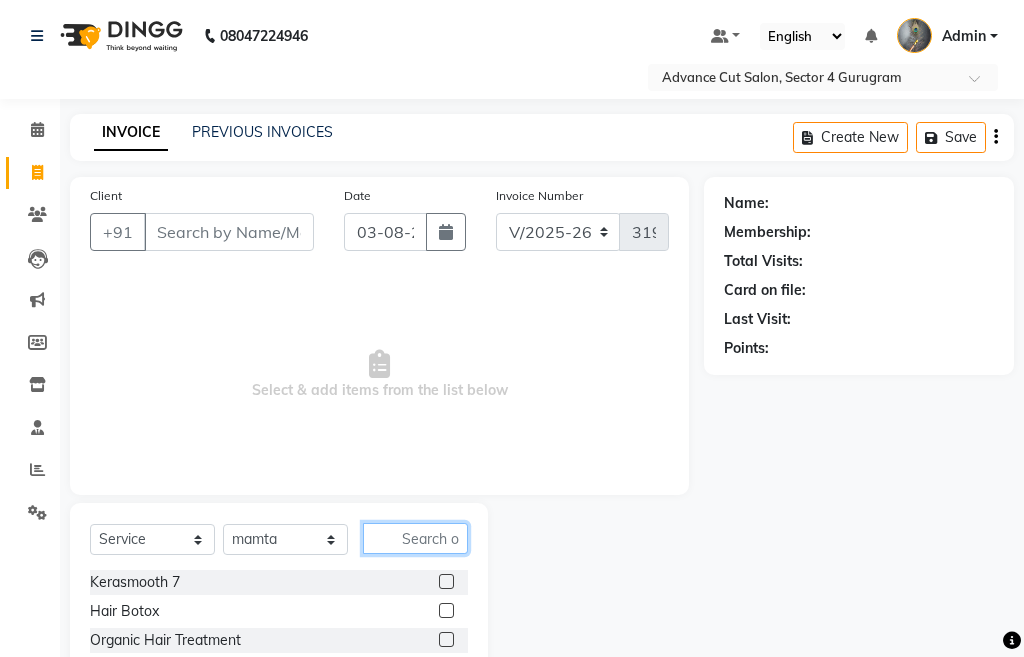 click 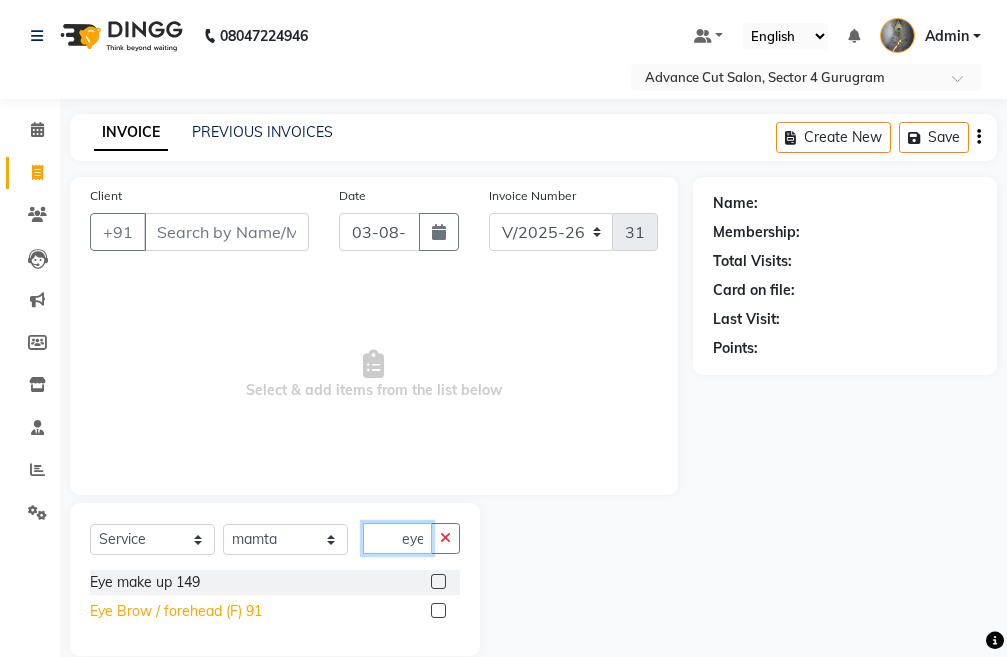 type on "eye" 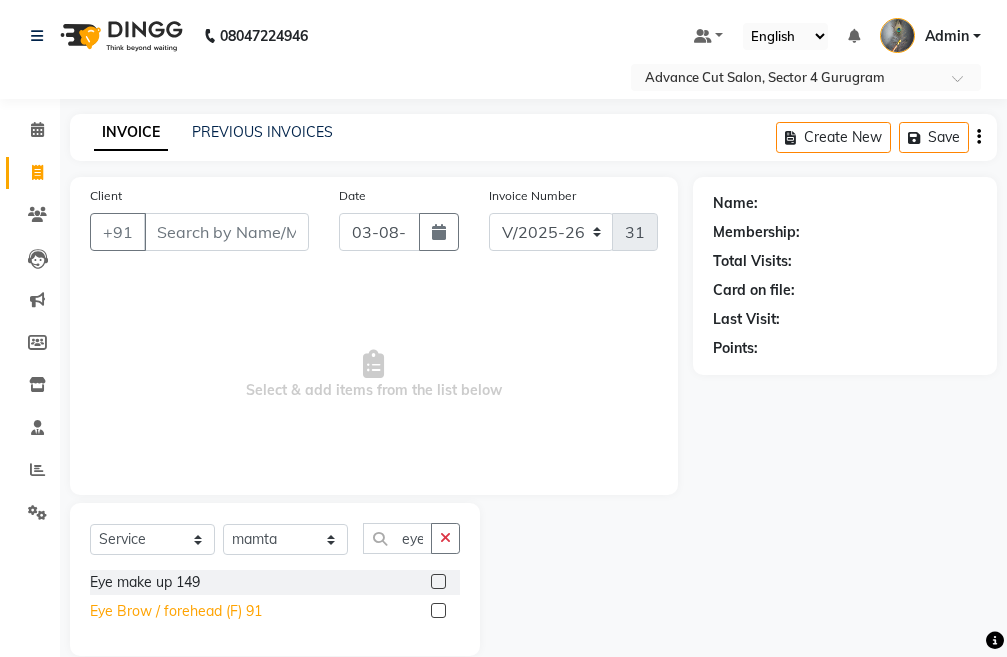 click on "Eye Brow / forehead (F) 91" 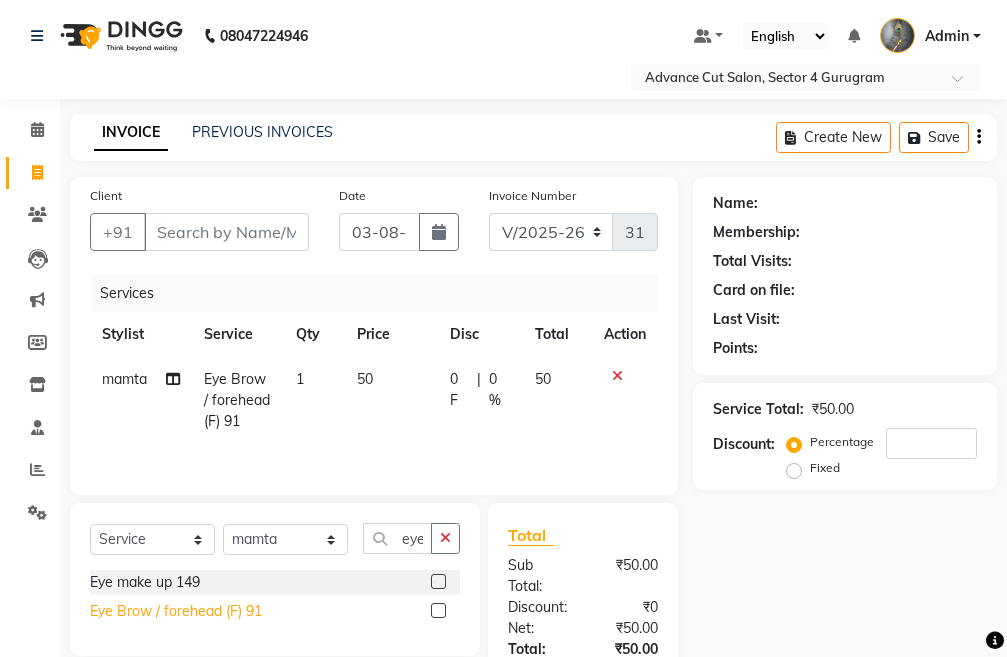 click on "Eye Brow / forehead (F) 91" 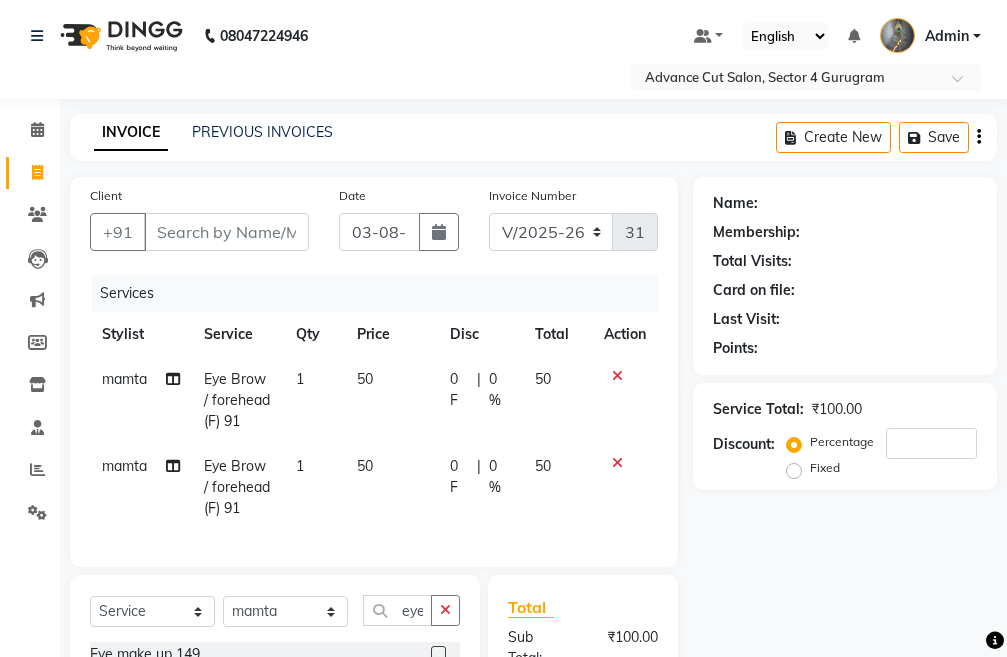 checkbox on "false" 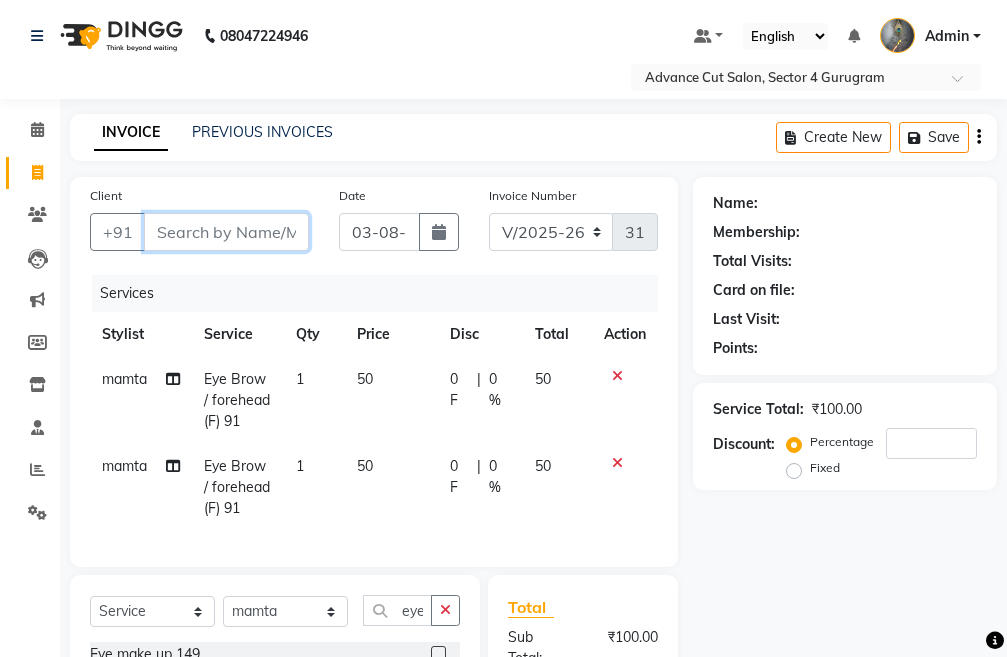 click on "Client" at bounding box center (226, 232) 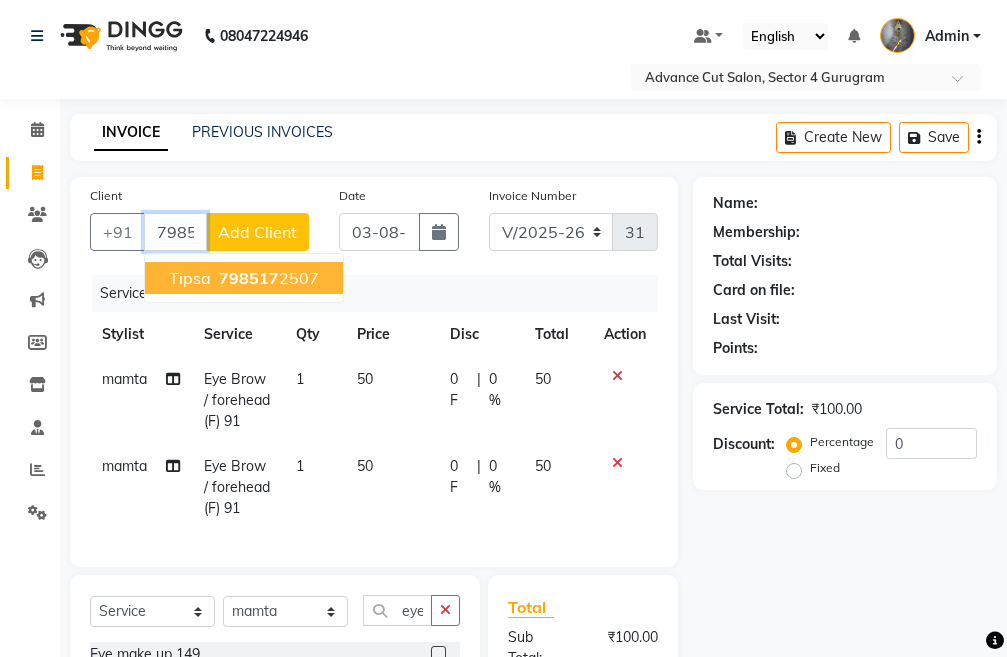 click on "tipsa" at bounding box center [190, 278] 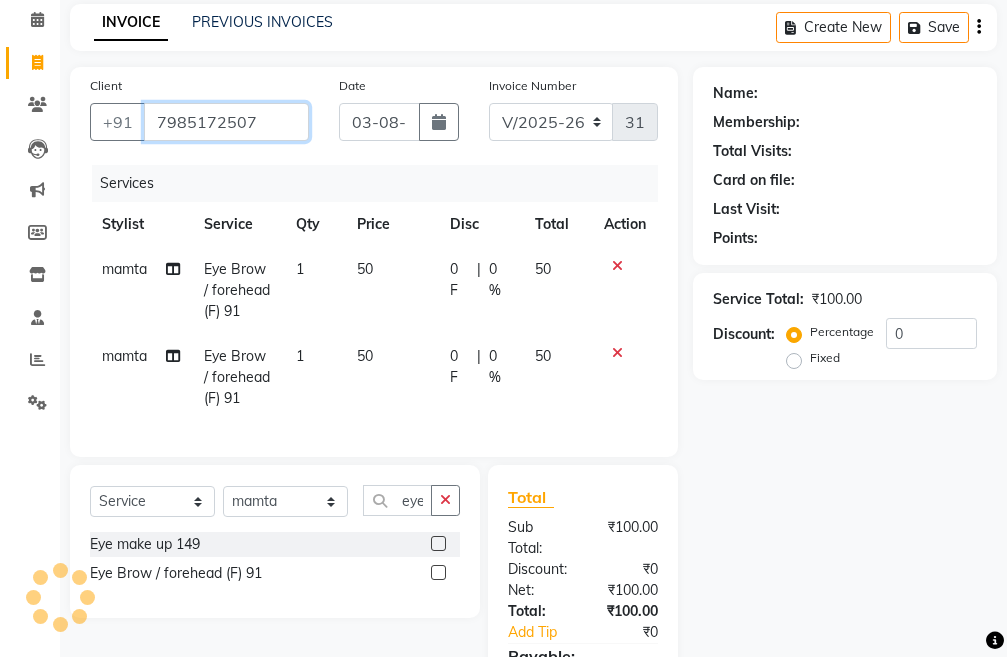 scroll, scrollTop: 200, scrollLeft: 0, axis: vertical 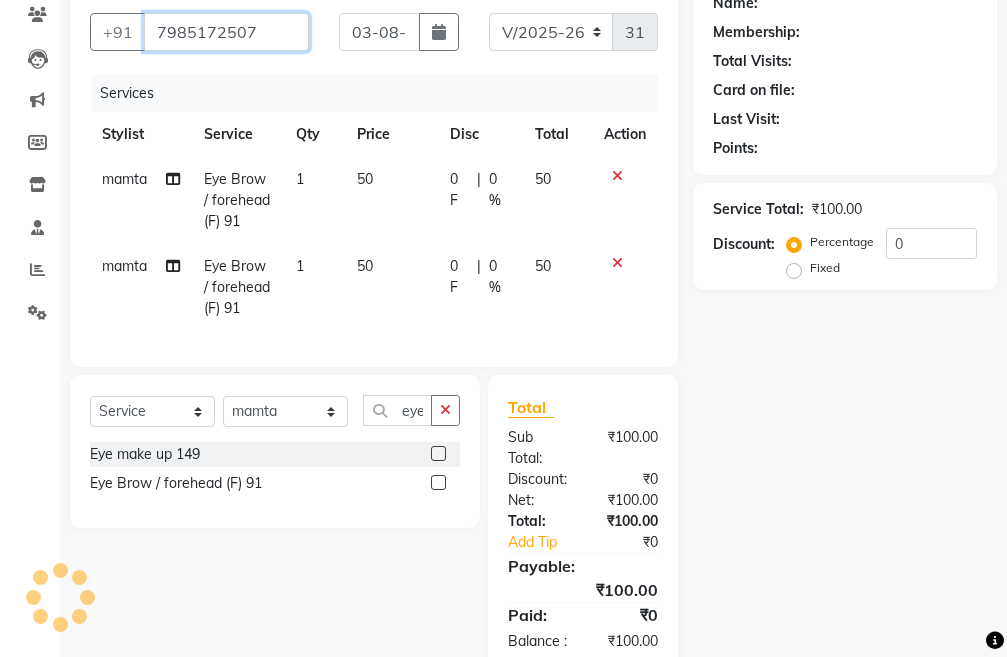 type on "7985172507" 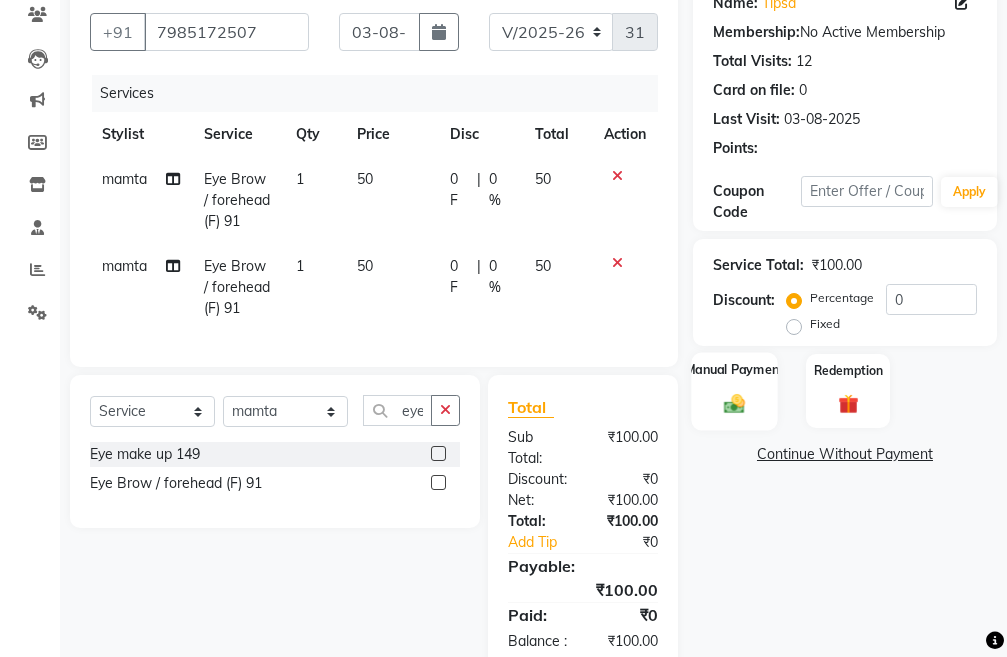 click on "Manual Payment" 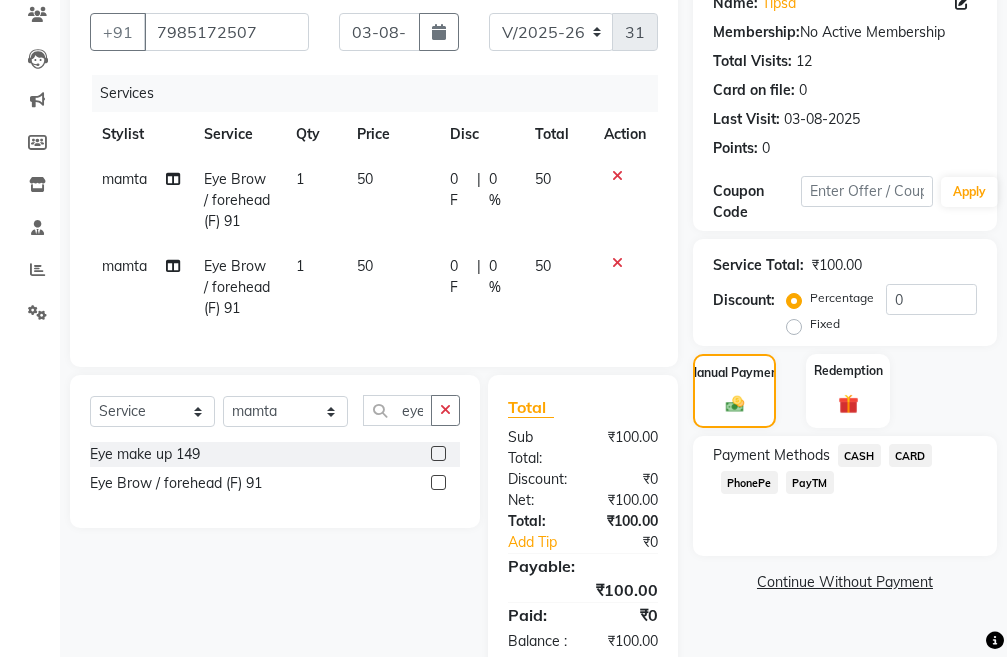 click on "PayTM" 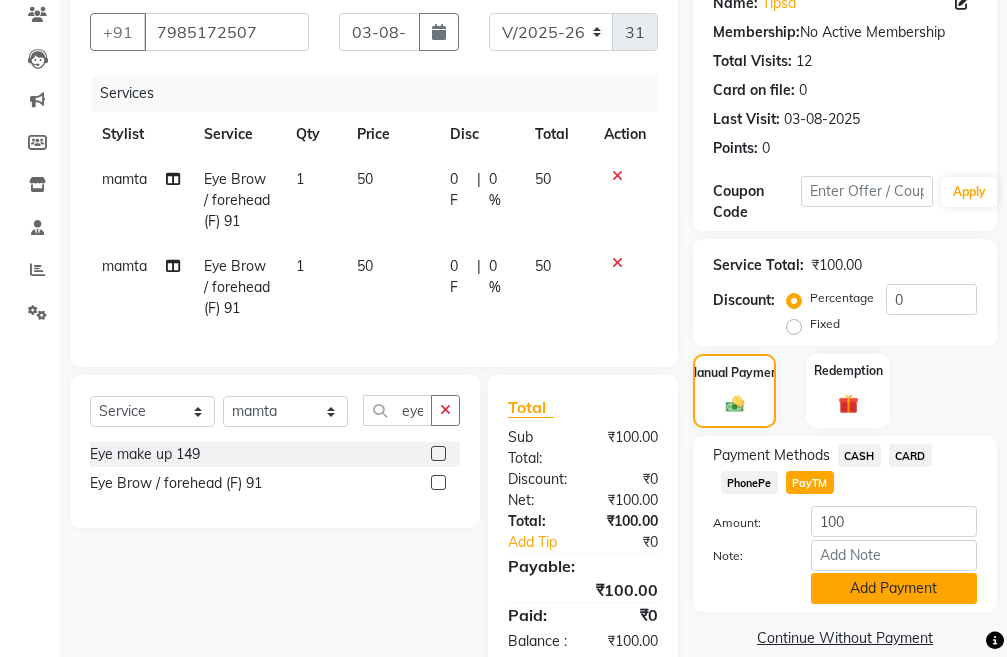 click on "Add Payment" 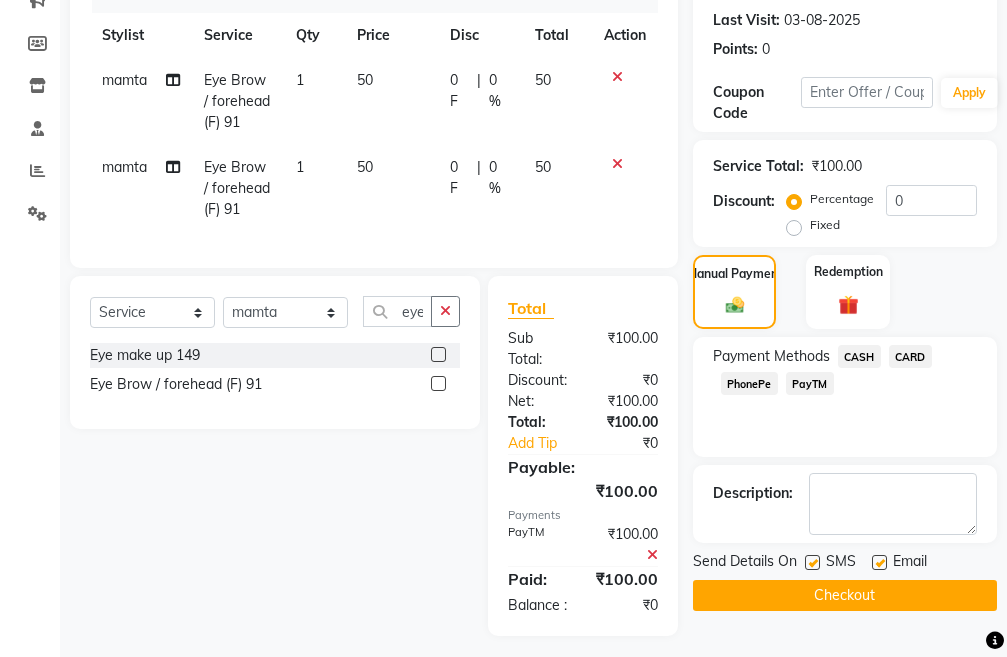 scroll, scrollTop: 346, scrollLeft: 0, axis: vertical 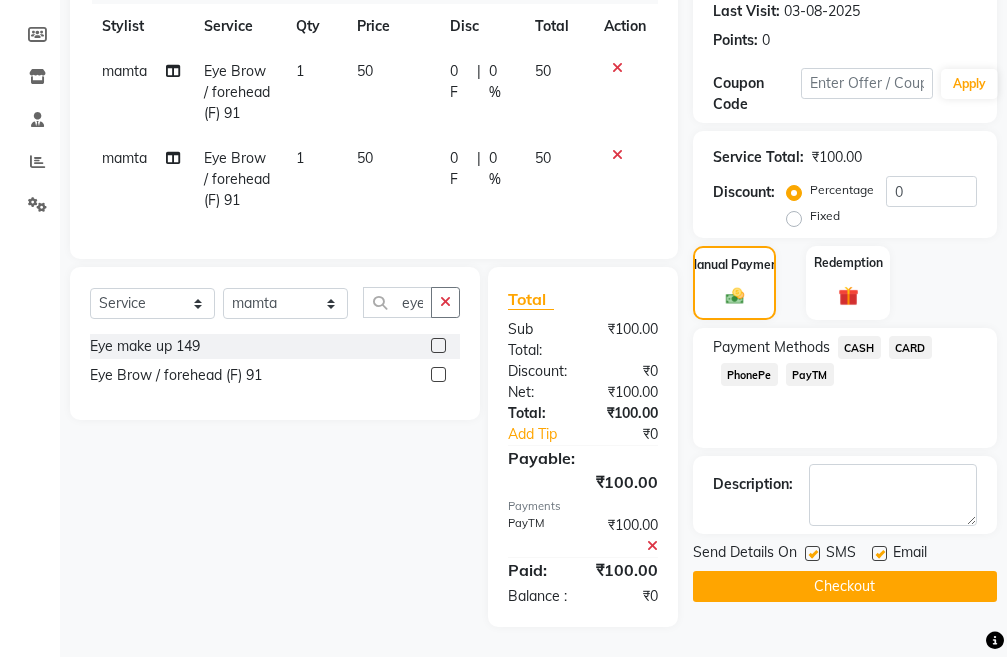 click on "Send Details On SMS Email" 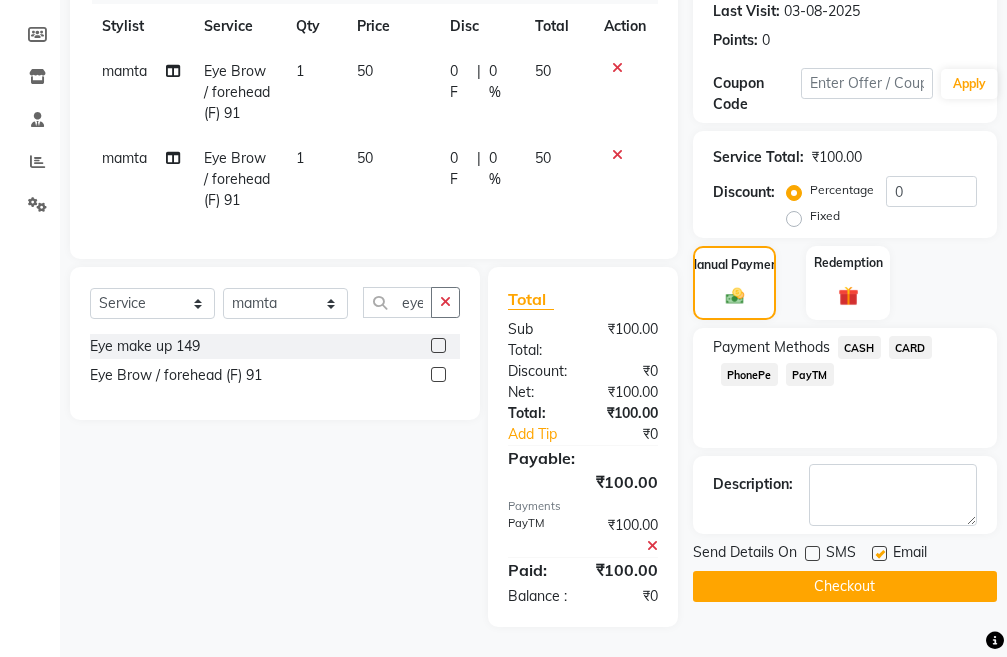 click on "Checkout" 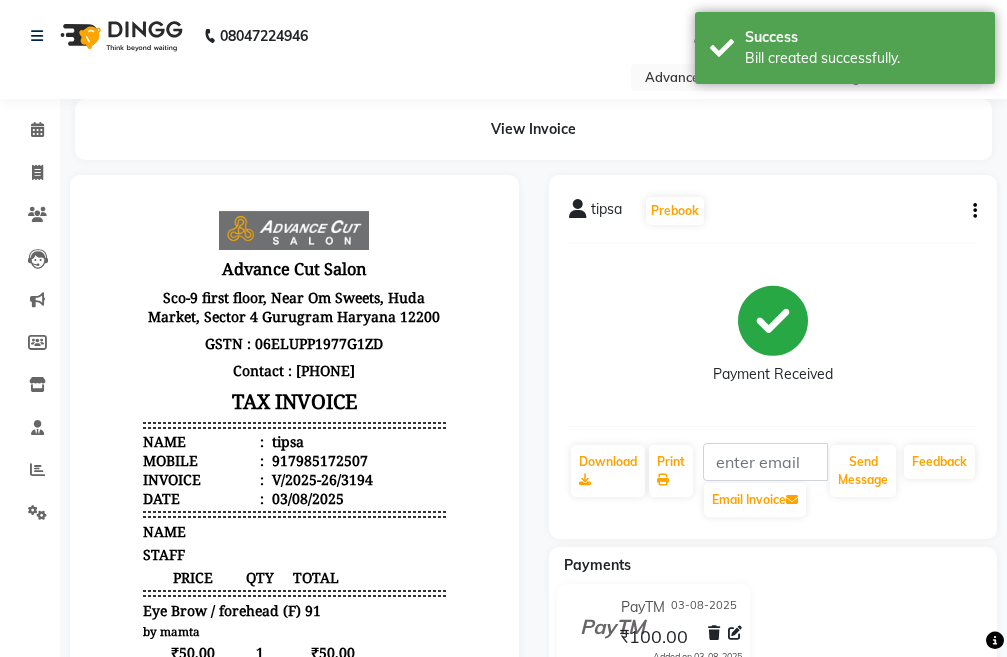 scroll, scrollTop: 0, scrollLeft: 0, axis: both 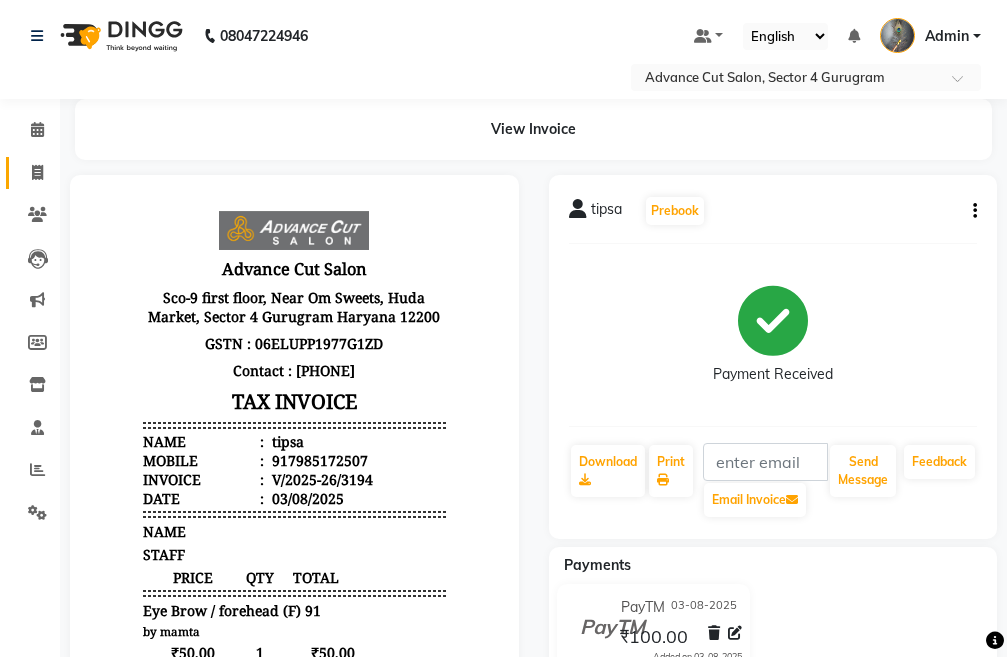 click 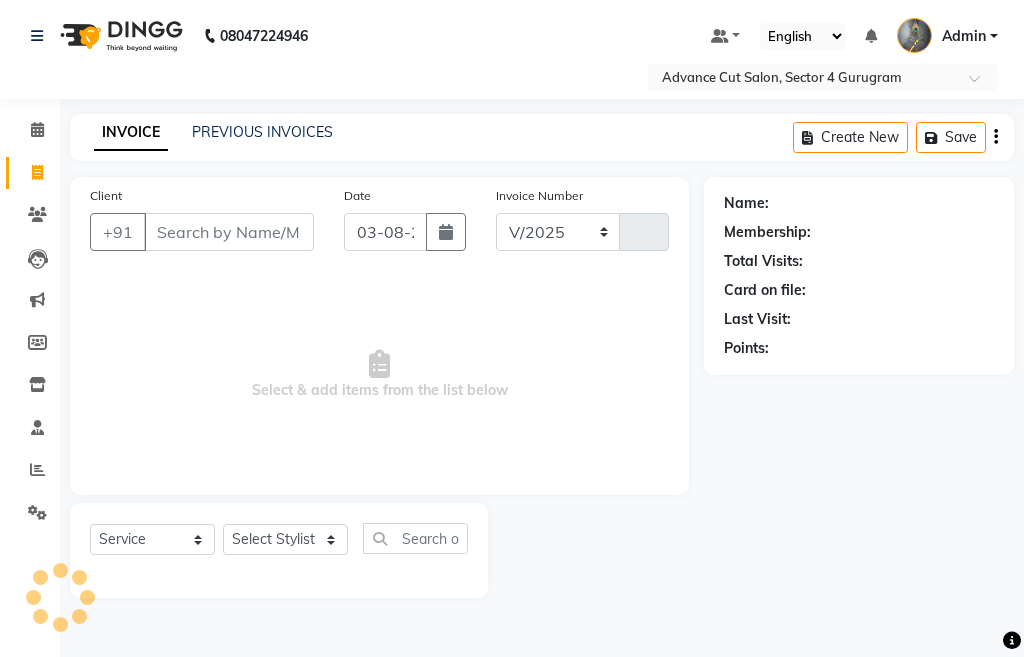 select on "4939" 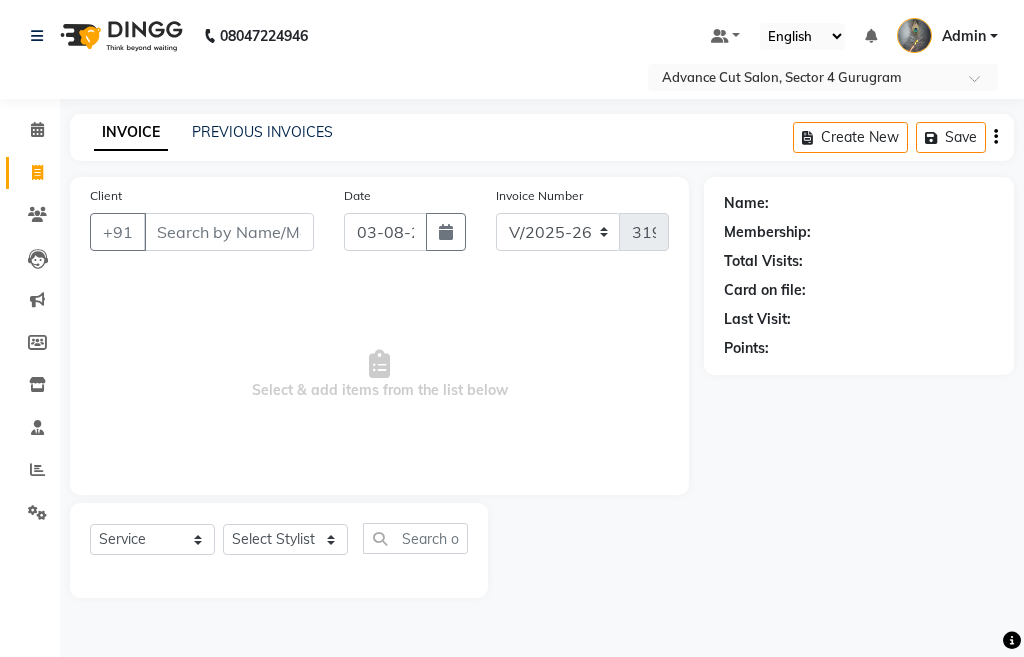 click on "Client" at bounding box center [229, 232] 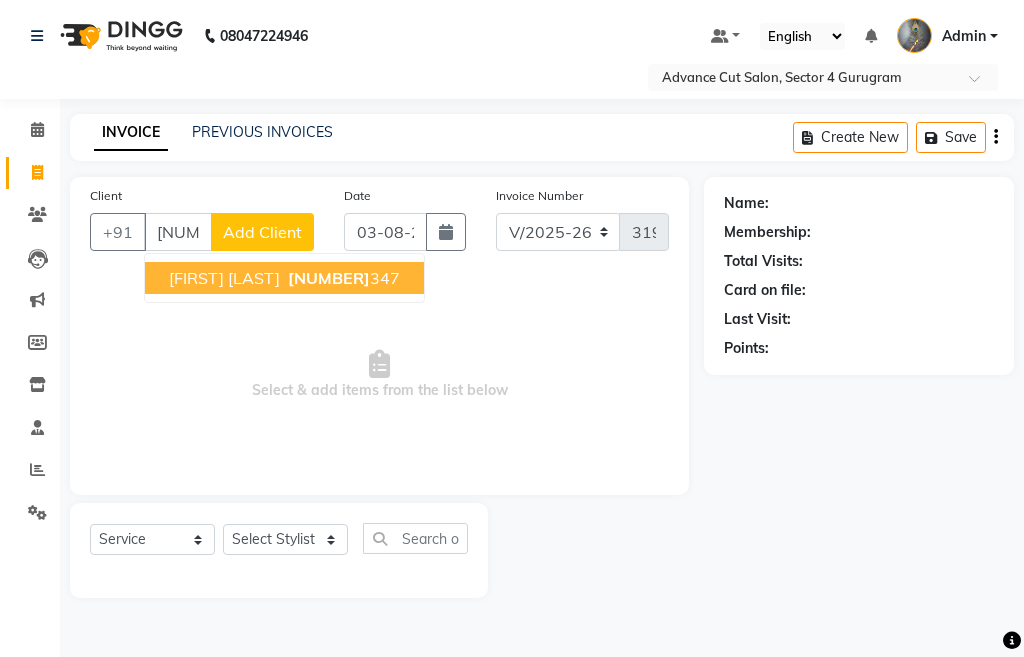 click on "ANUJ JAIN" at bounding box center (224, 278) 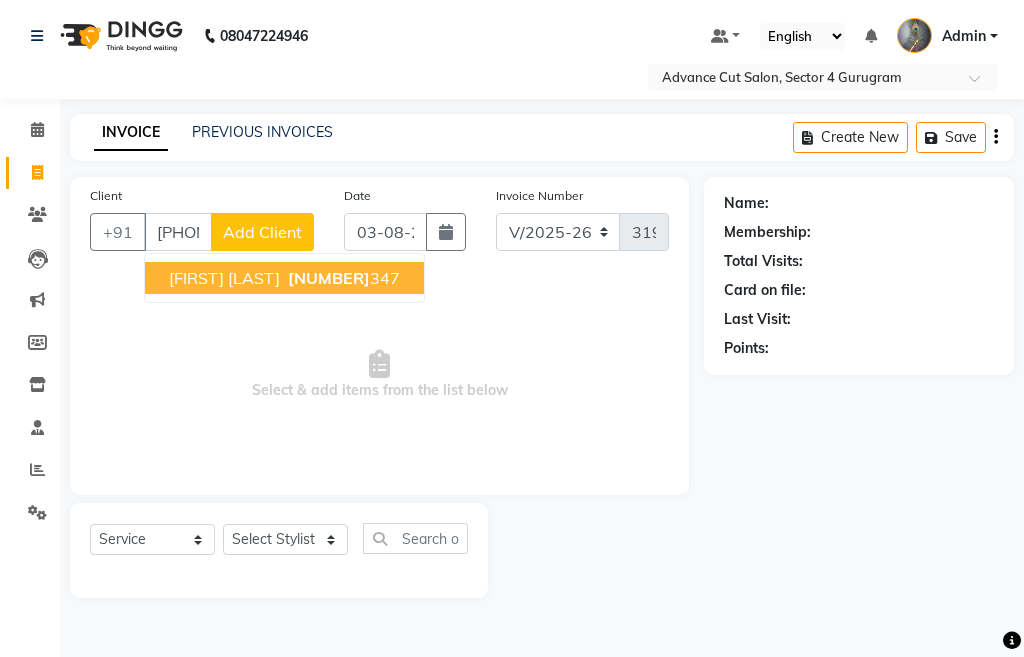 type on "9873714347" 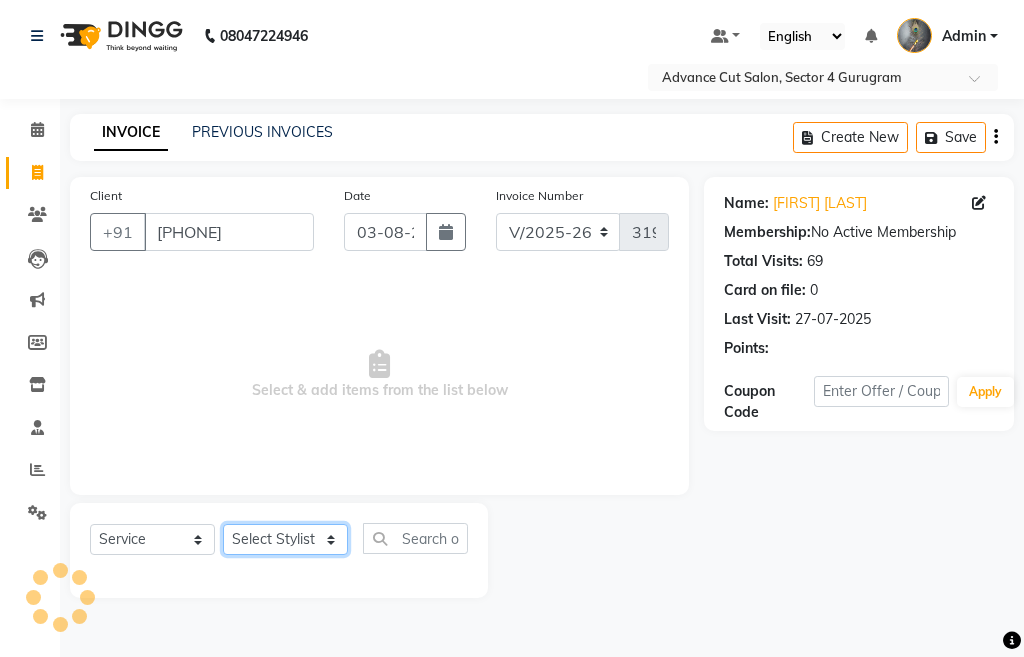 click on "Select Stylist Admin chahit COUNTOR hardeep mamta manisha MONISH navi NOSHAD ALI rahul shatnam shweta singh sunny tip" 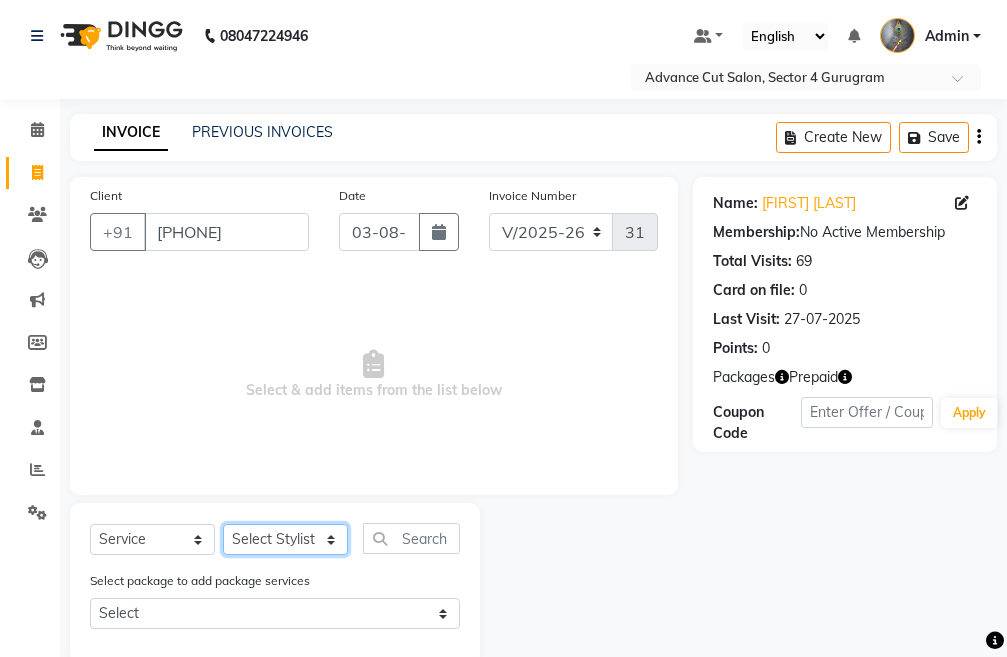 select on "30651" 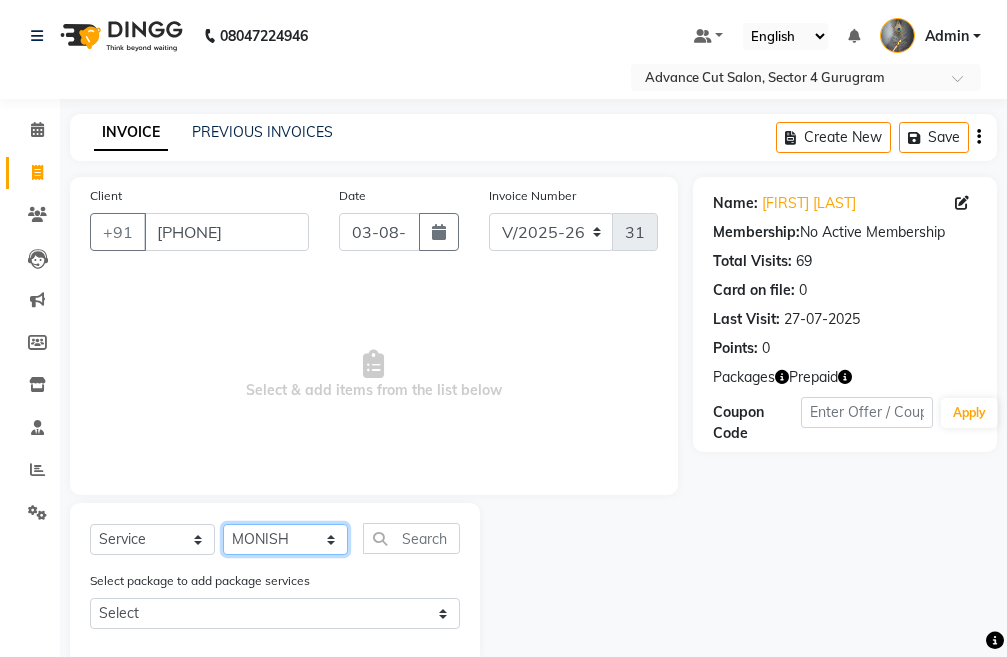 click on "Select Stylist Admin chahit COUNTOR hardeep mamta manisha MONISH navi NOSHAD ALI rahul shatnam shweta singh sunny tip" 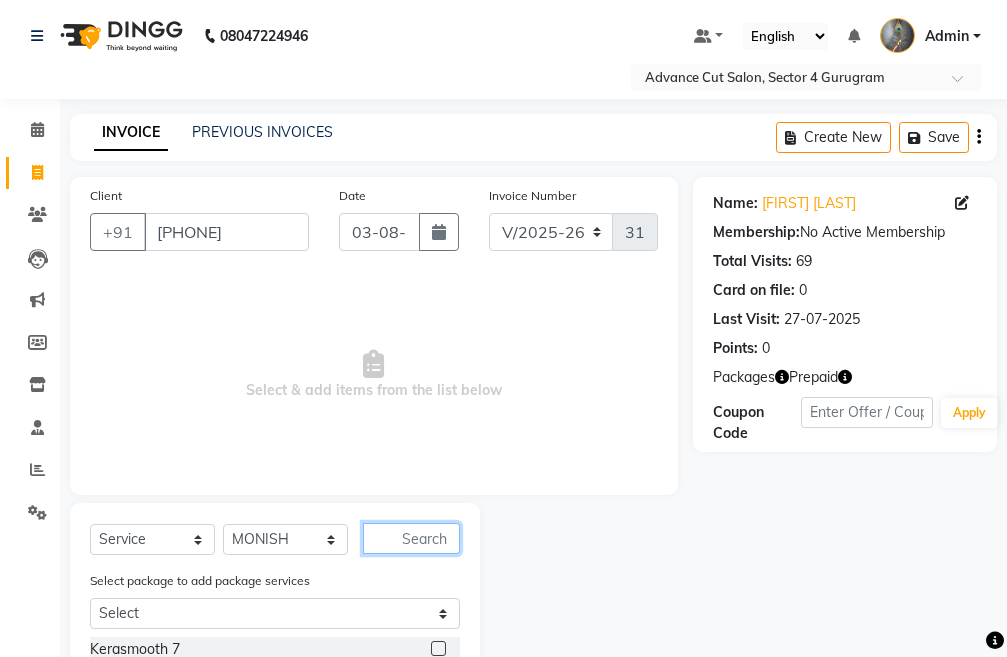 click 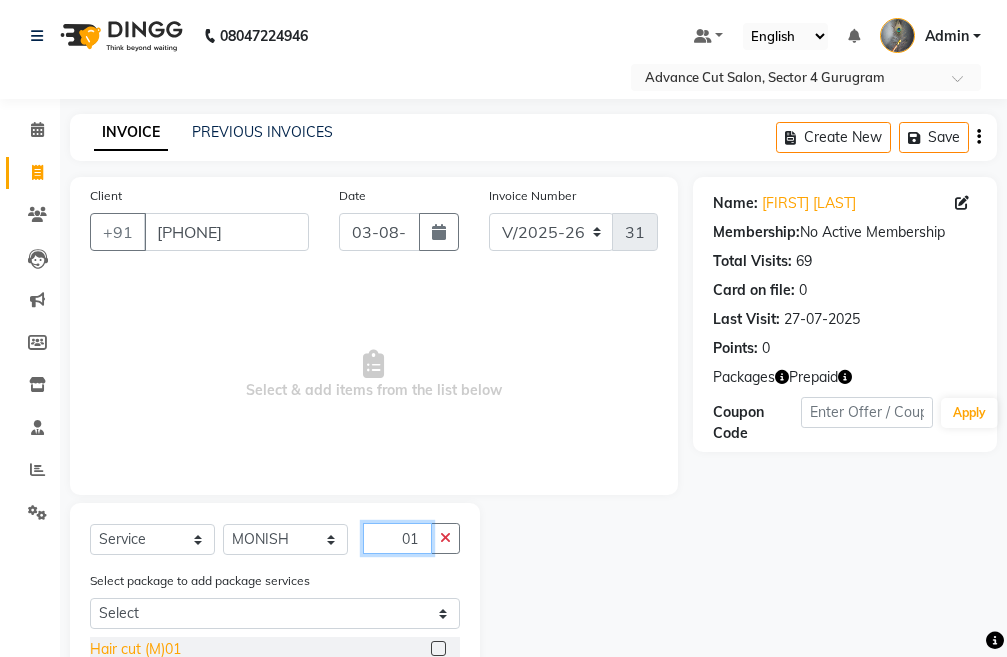 type on "01" 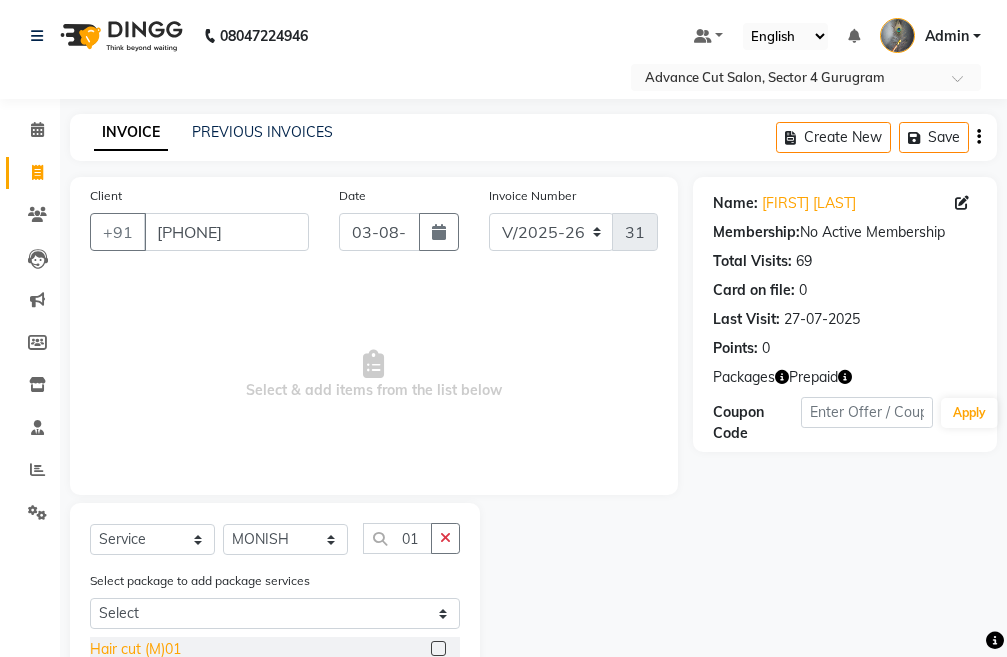 click on "Hair cut (M)01" 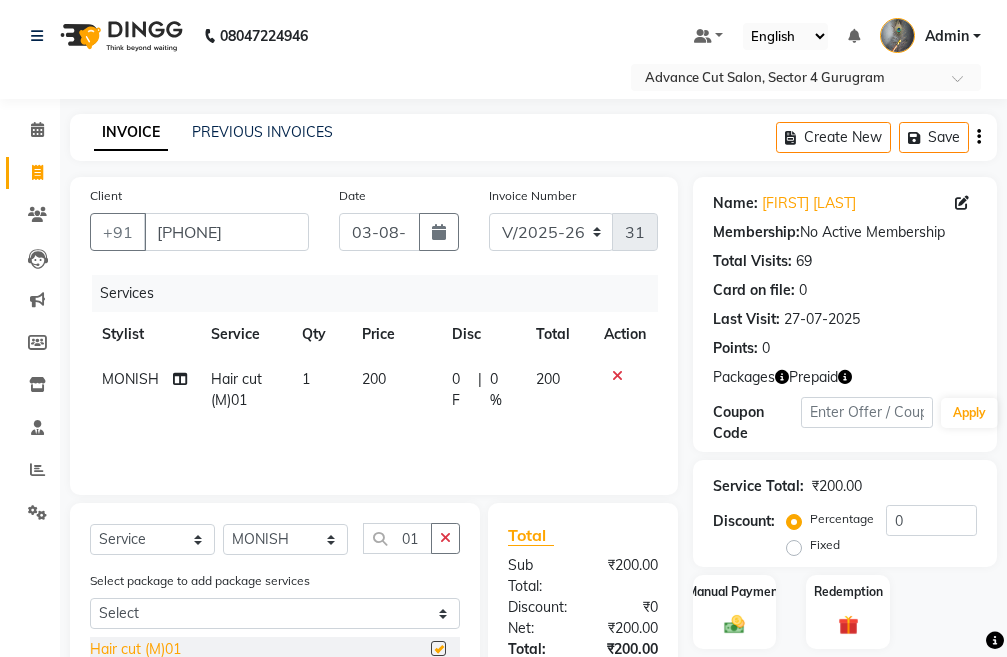 checkbox on "false" 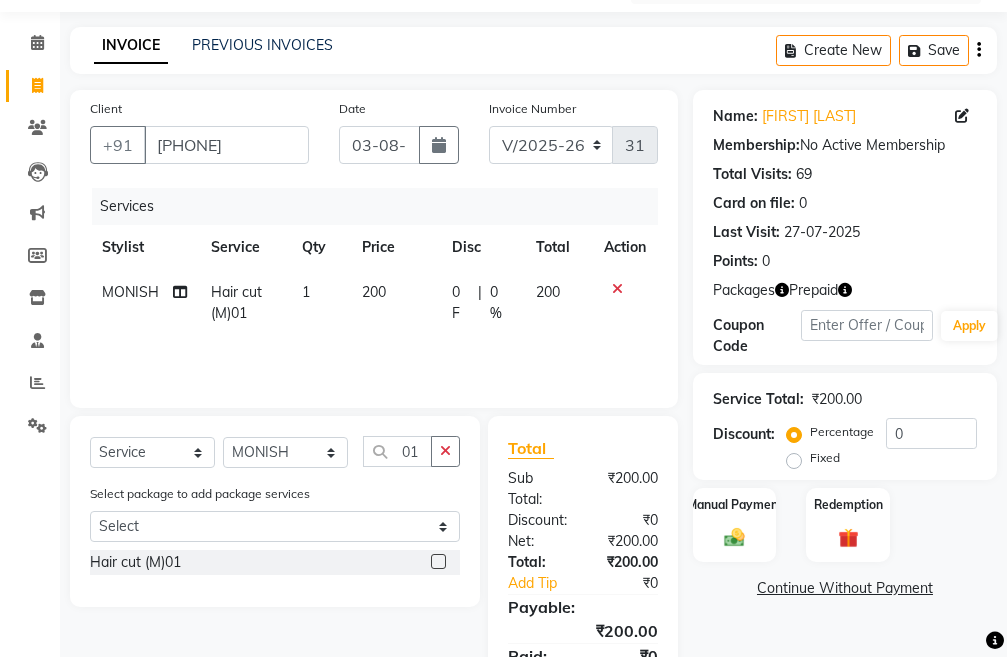 scroll, scrollTop: 100, scrollLeft: 0, axis: vertical 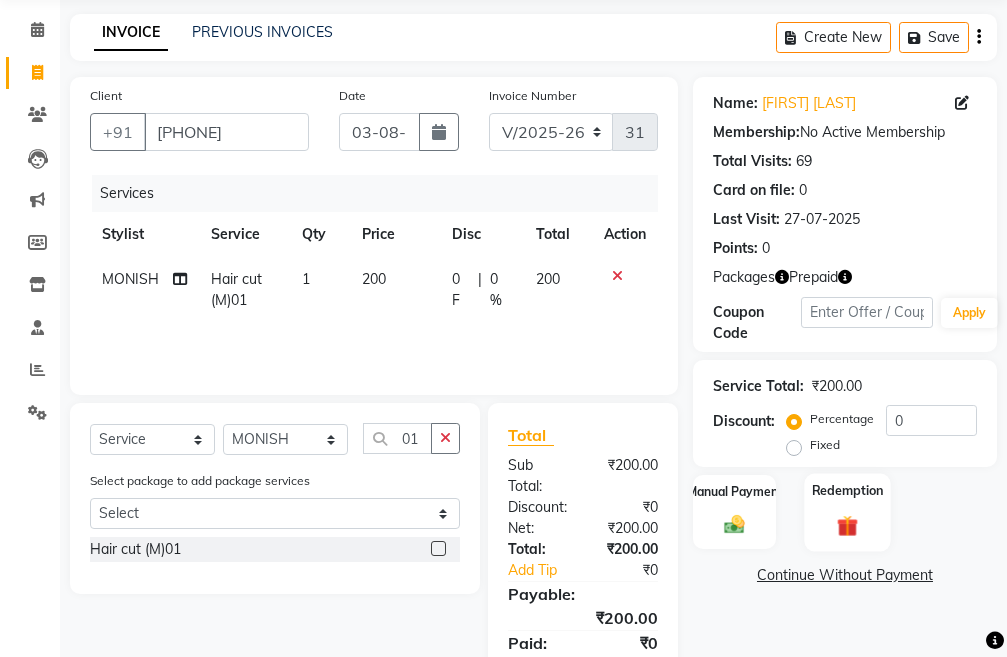click 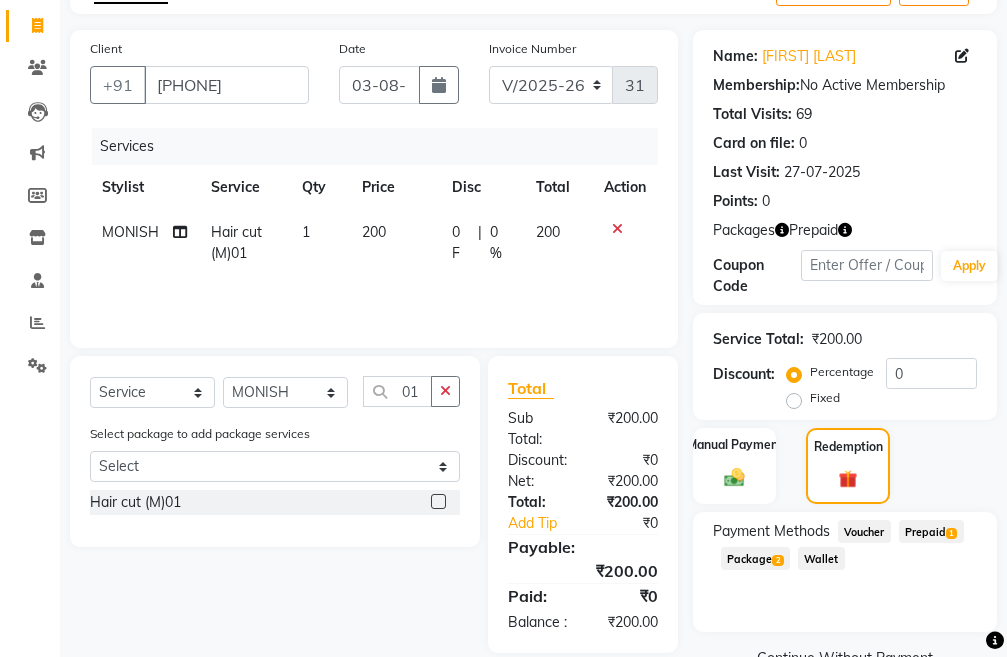 scroll, scrollTop: 194, scrollLeft: 0, axis: vertical 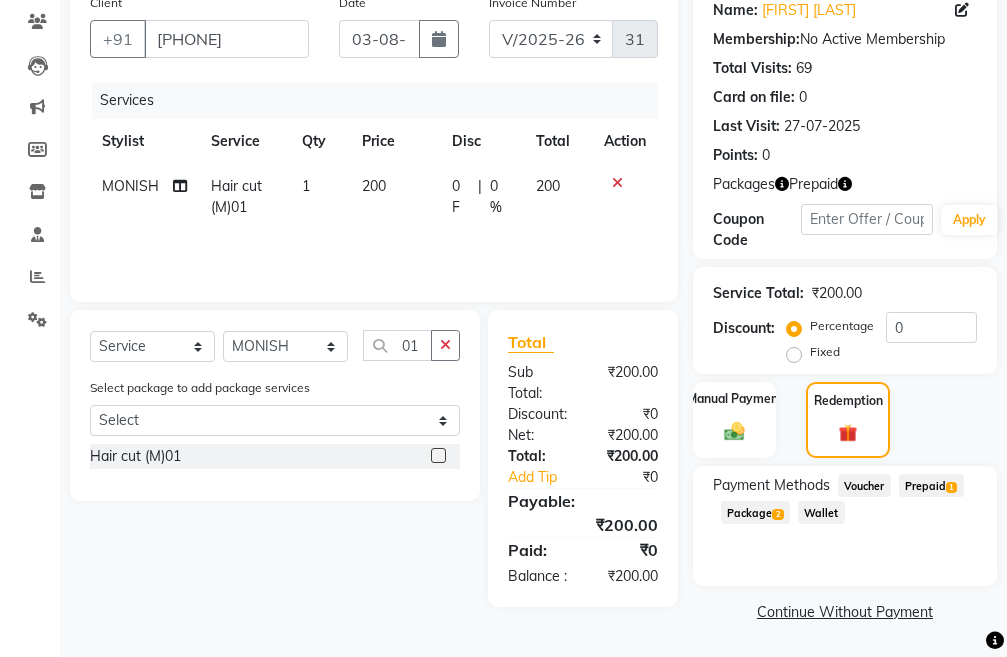 click on "Prepaid  1" 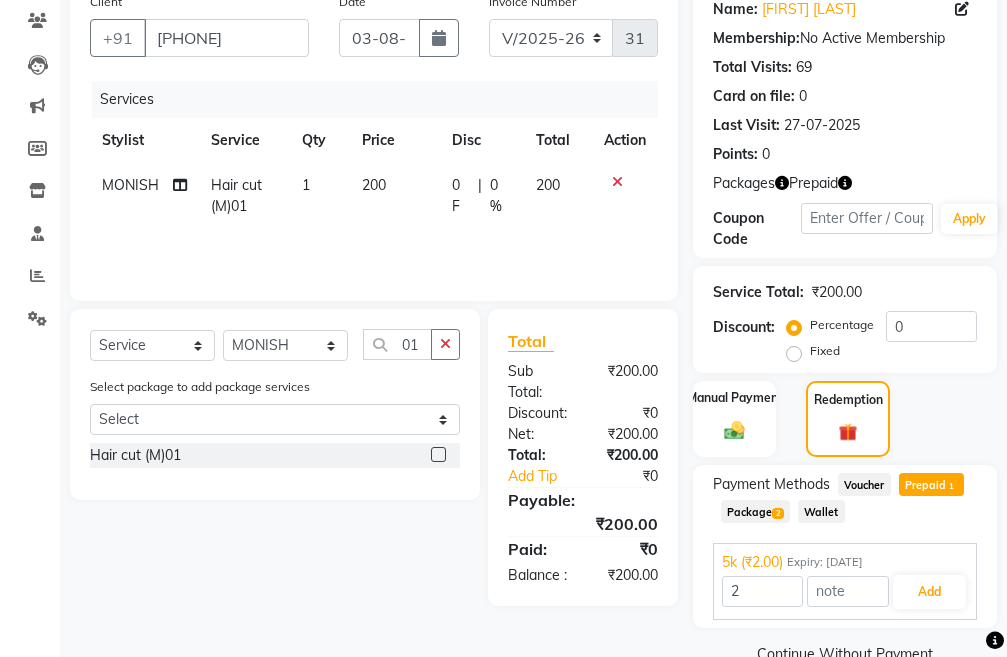 scroll, scrollTop: 236, scrollLeft: 0, axis: vertical 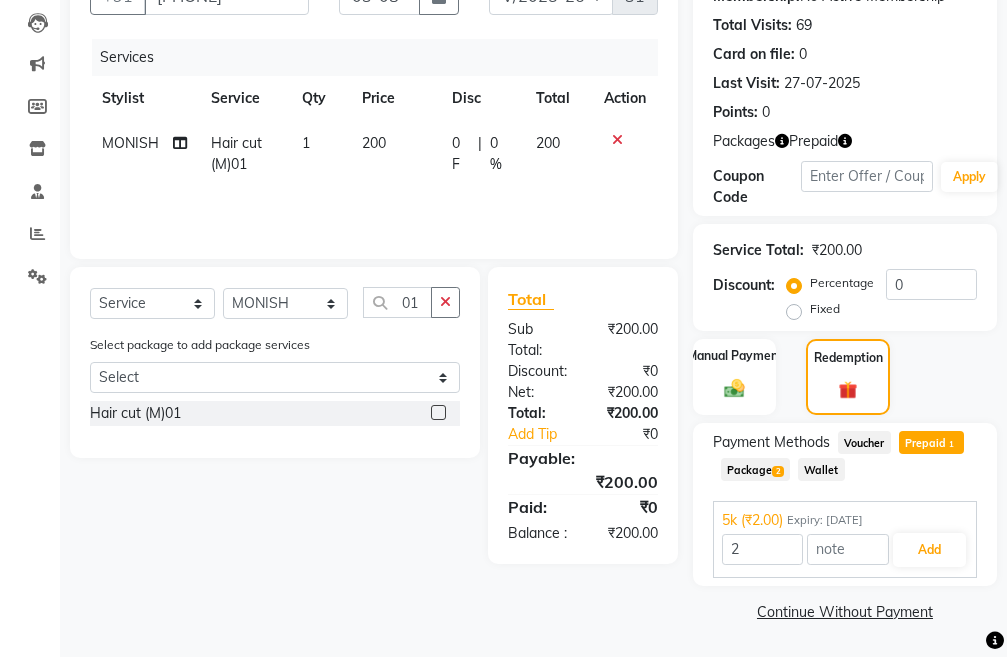click on "Package  2" 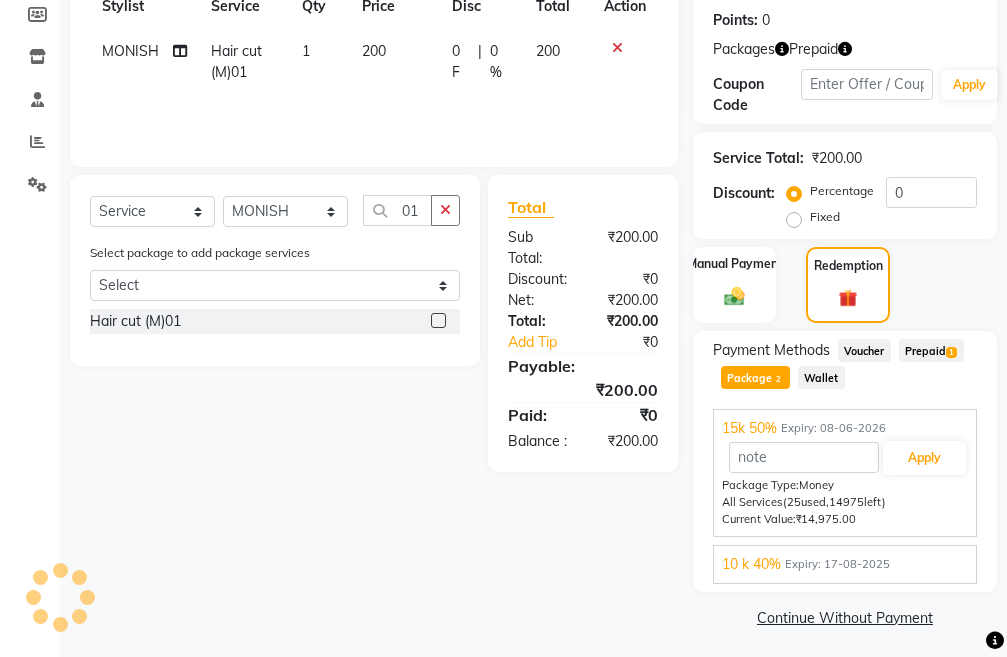 scroll, scrollTop: 334, scrollLeft: 0, axis: vertical 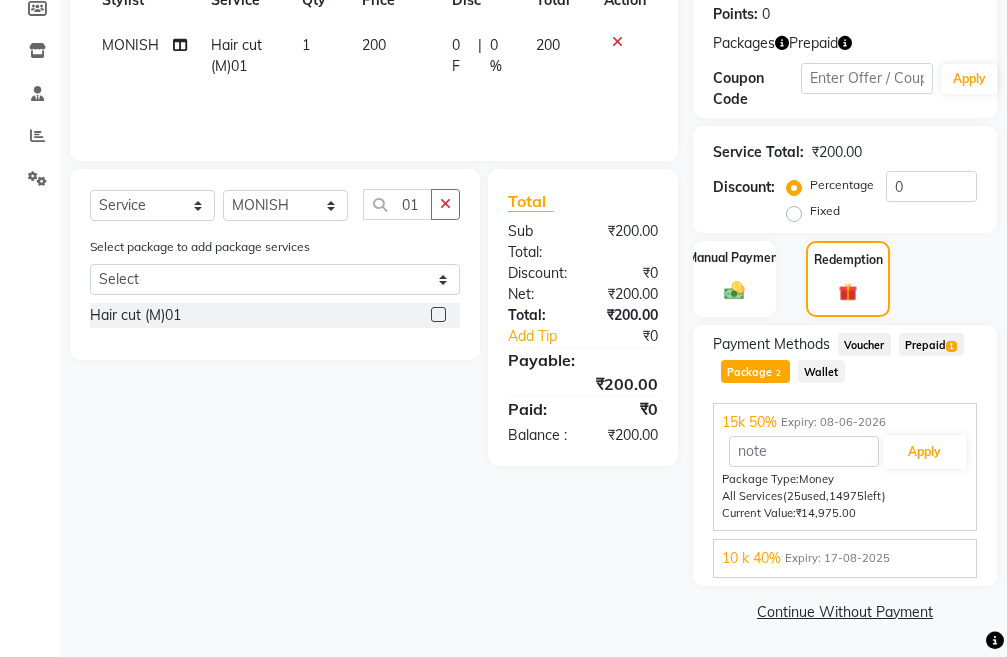 click on "Expiry: 17-08-2025" at bounding box center [837, 558] 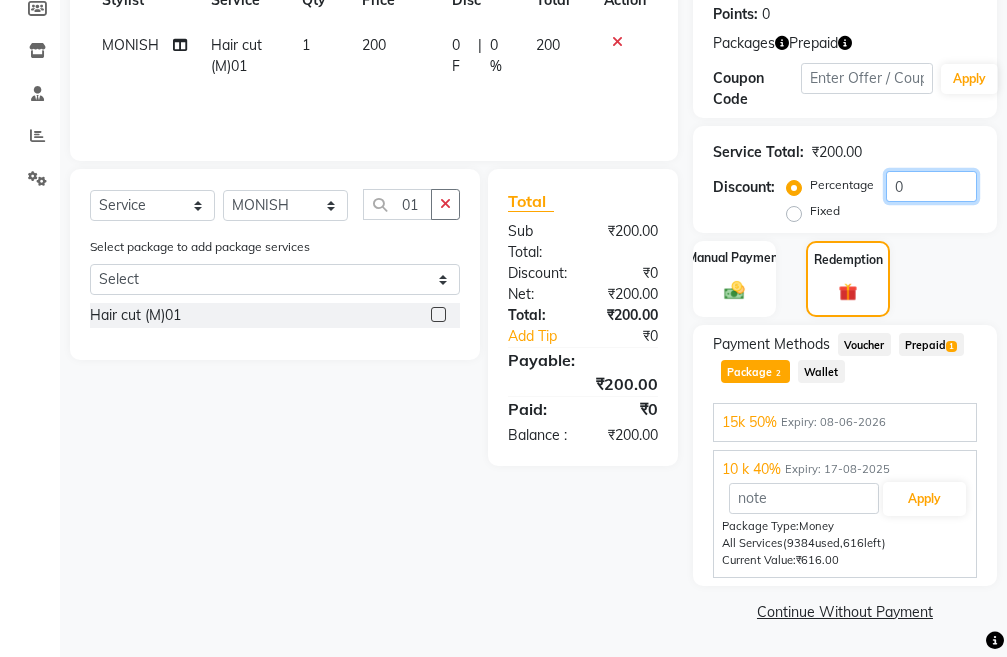 click on "0" 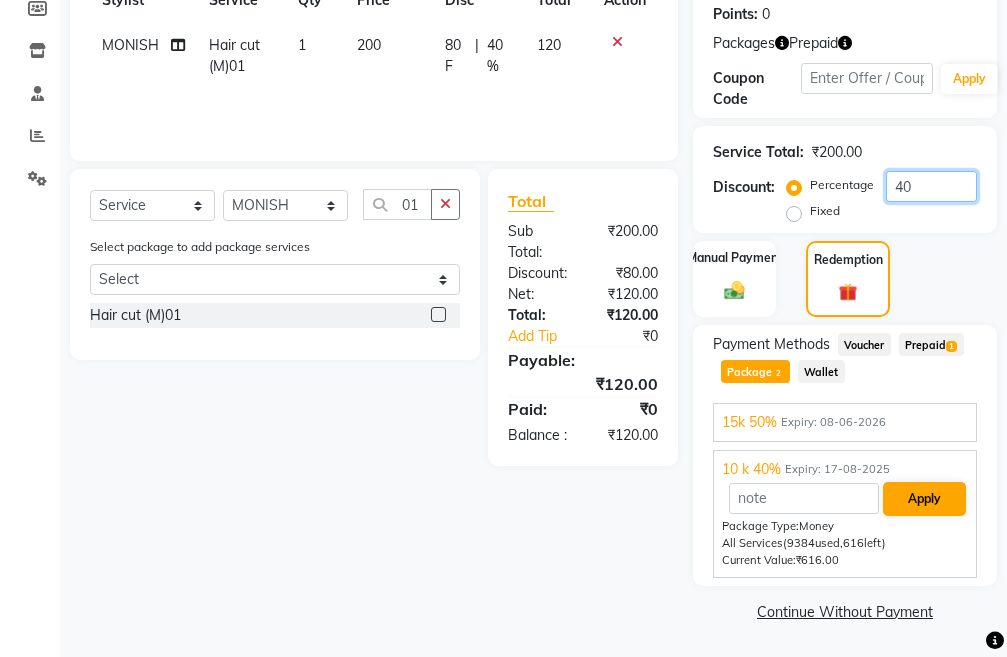 type on "40" 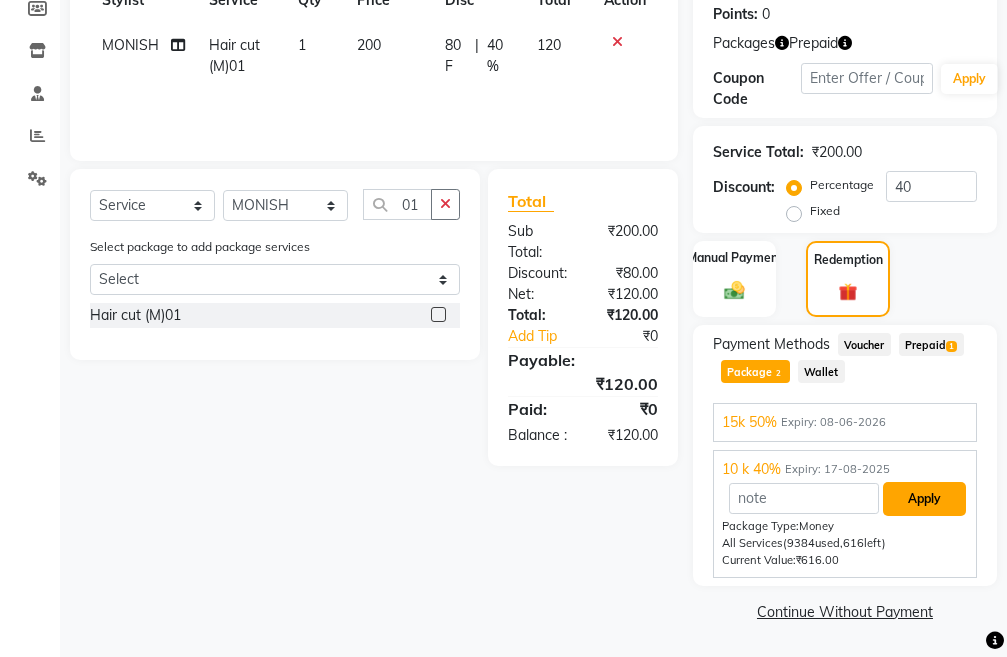 click on "Apply" at bounding box center (924, 499) 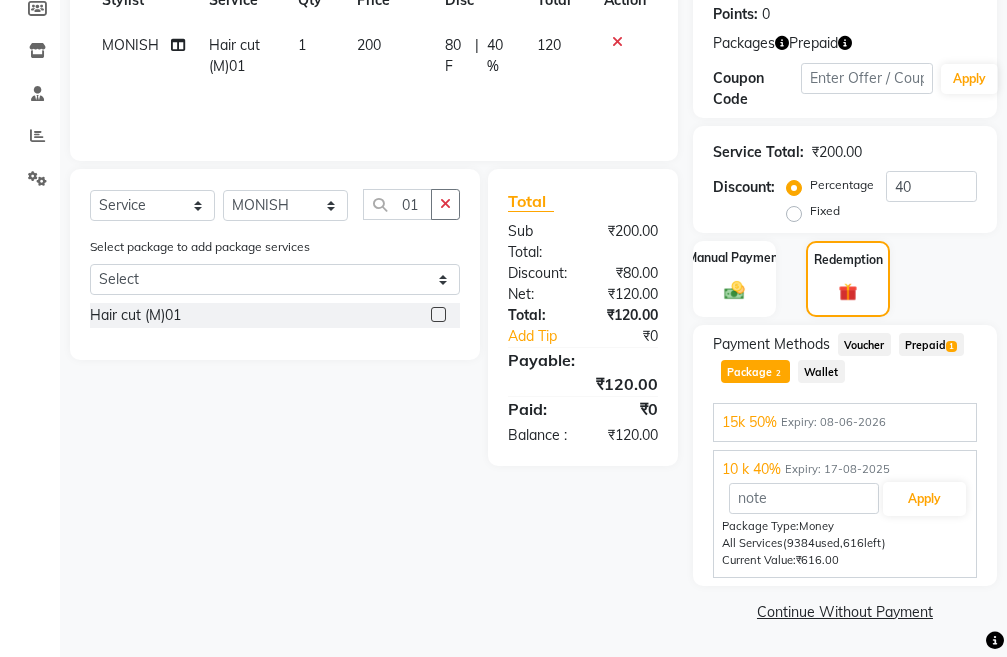 scroll, scrollTop: 210, scrollLeft: 0, axis: vertical 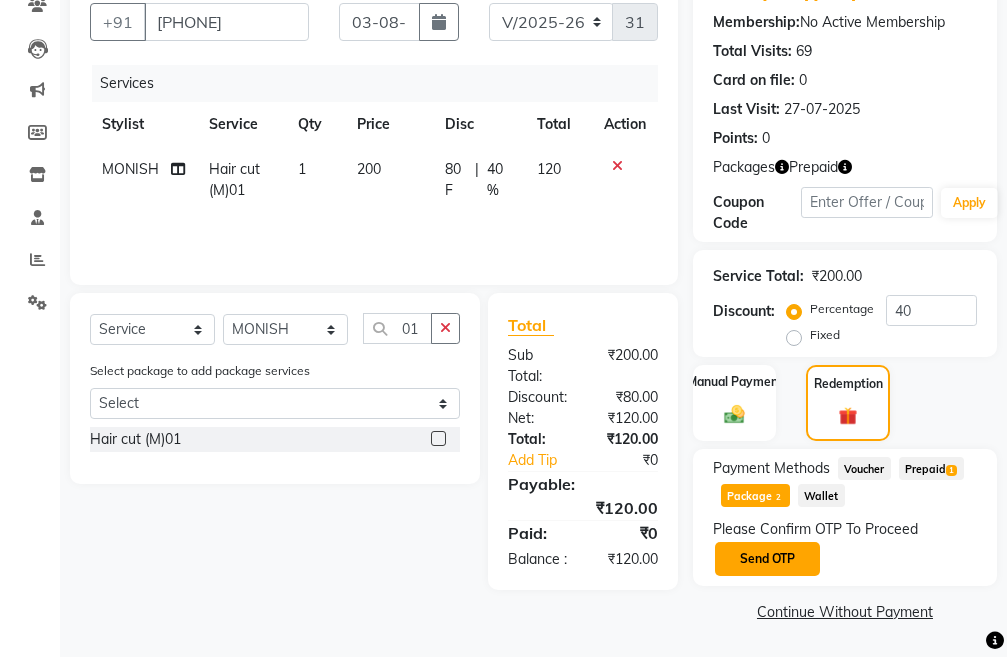 click on "Send OTP" 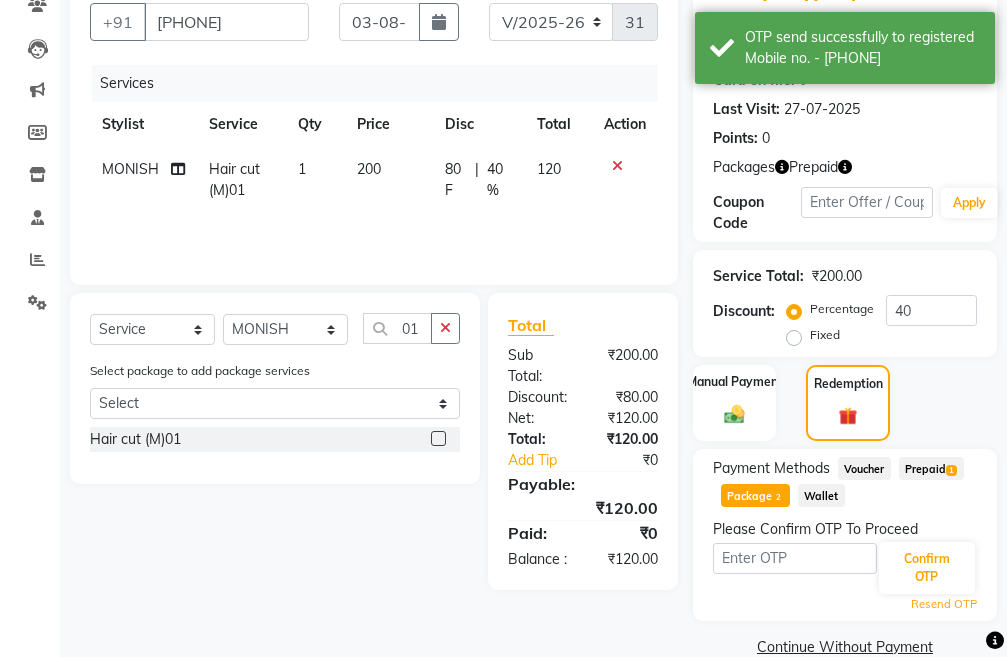click at bounding box center [795, 558] 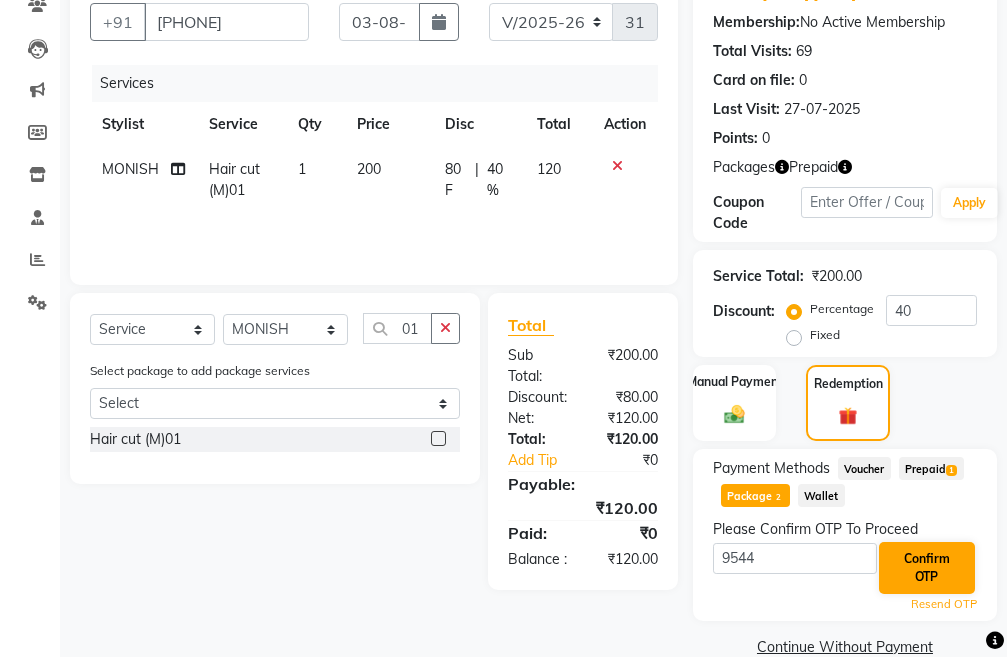 type on "9544" 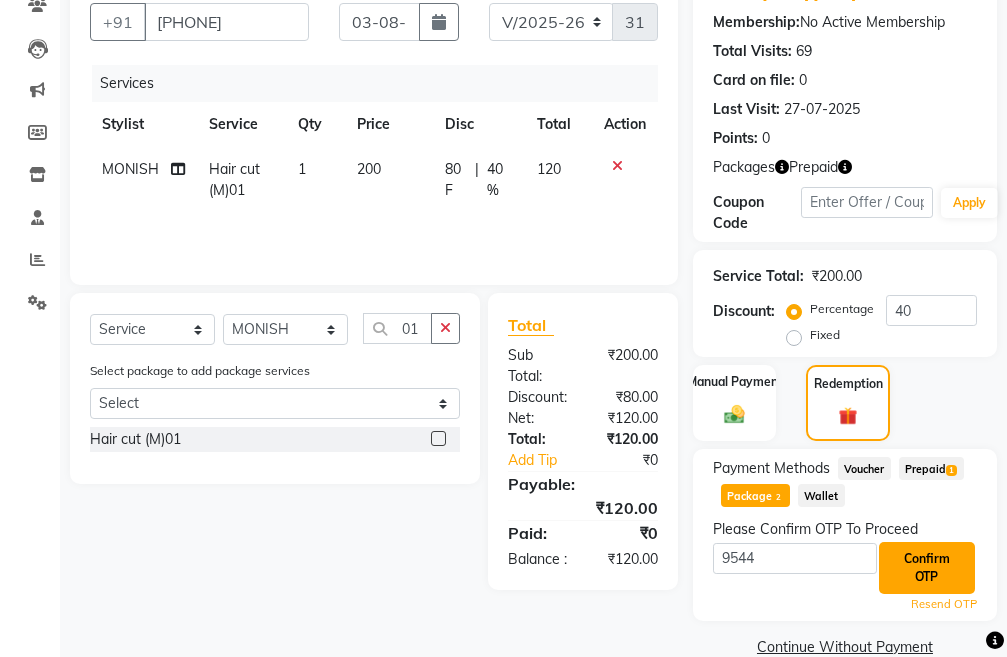 click on "Confirm OTP" 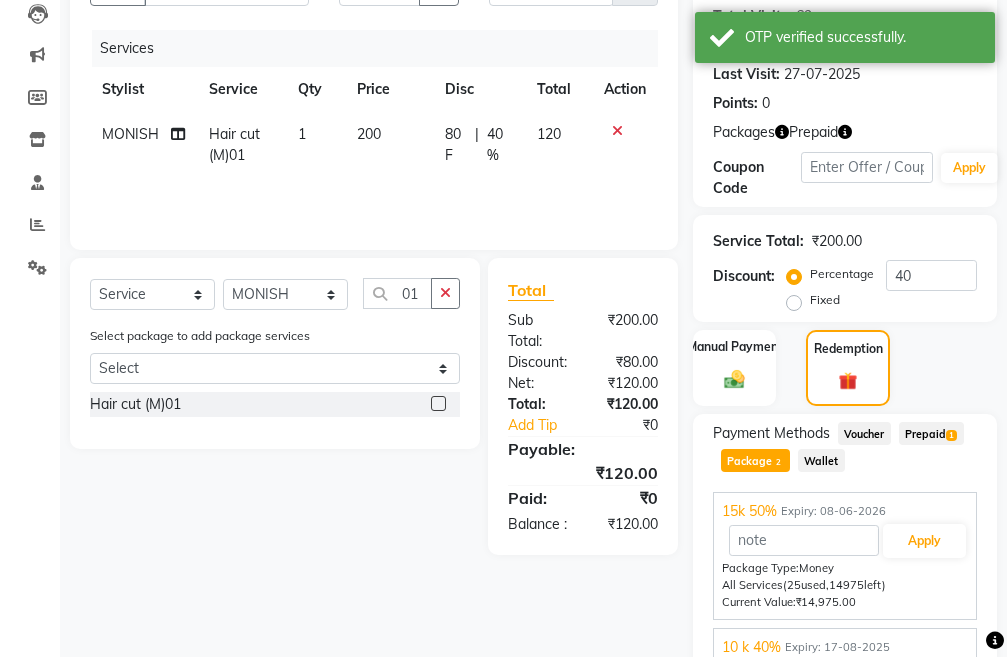 scroll, scrollTop: 334, scrollLeft: 0, axis: vertical 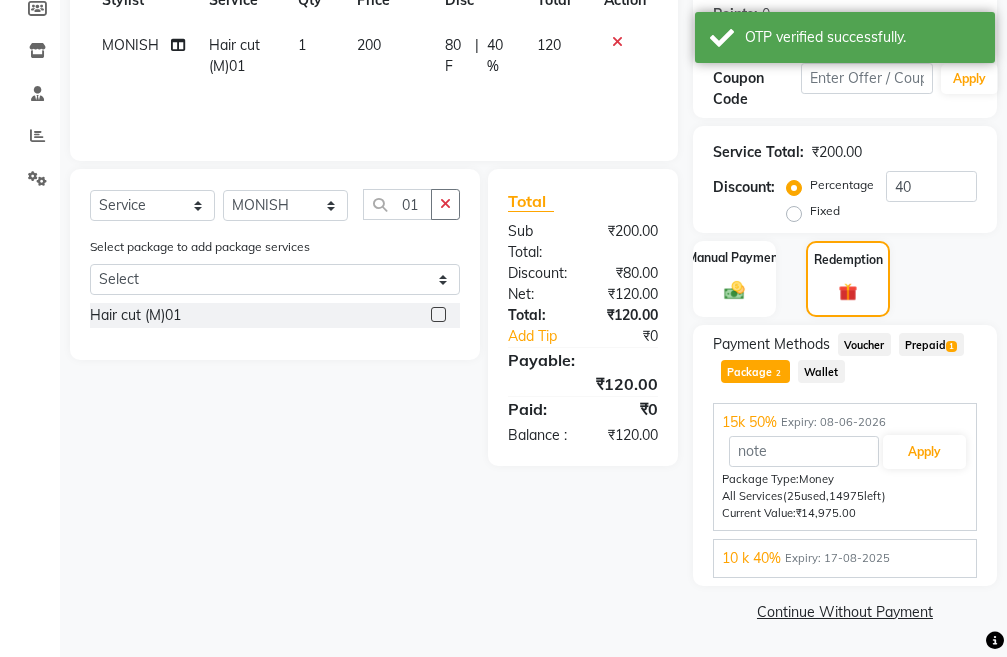 click on "15k 50% Expiry: 08-06-2026 Apply Package Type:  Money All Services  (25  used,  14975   left)  Current Value:  ₹14,975.00" at bounding box center [845, 466] 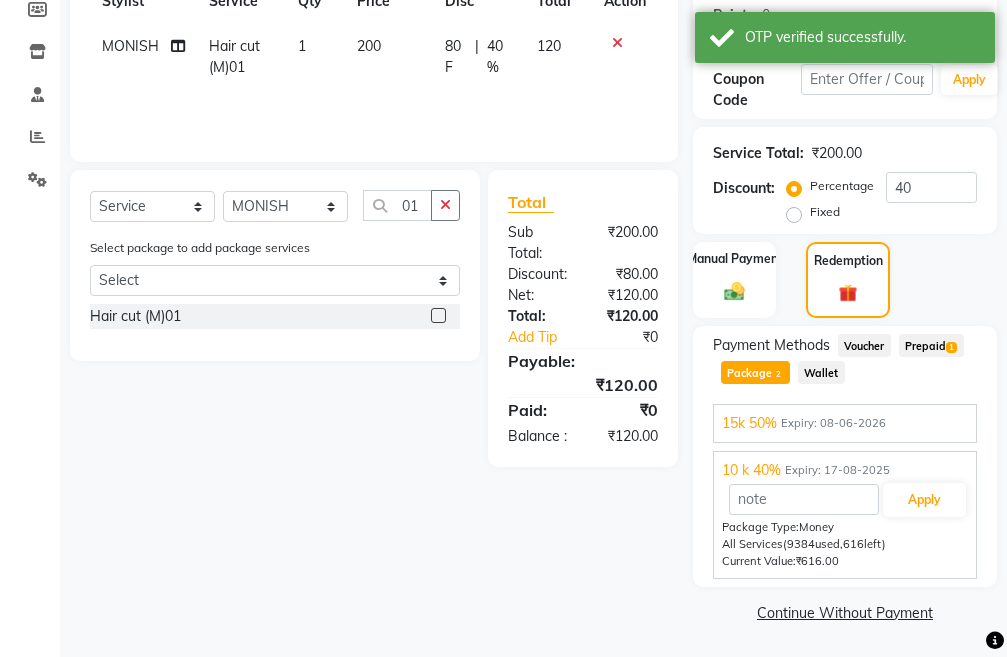 scroll, scrollTop: 334, scrollLeft: 0, axis: vertical 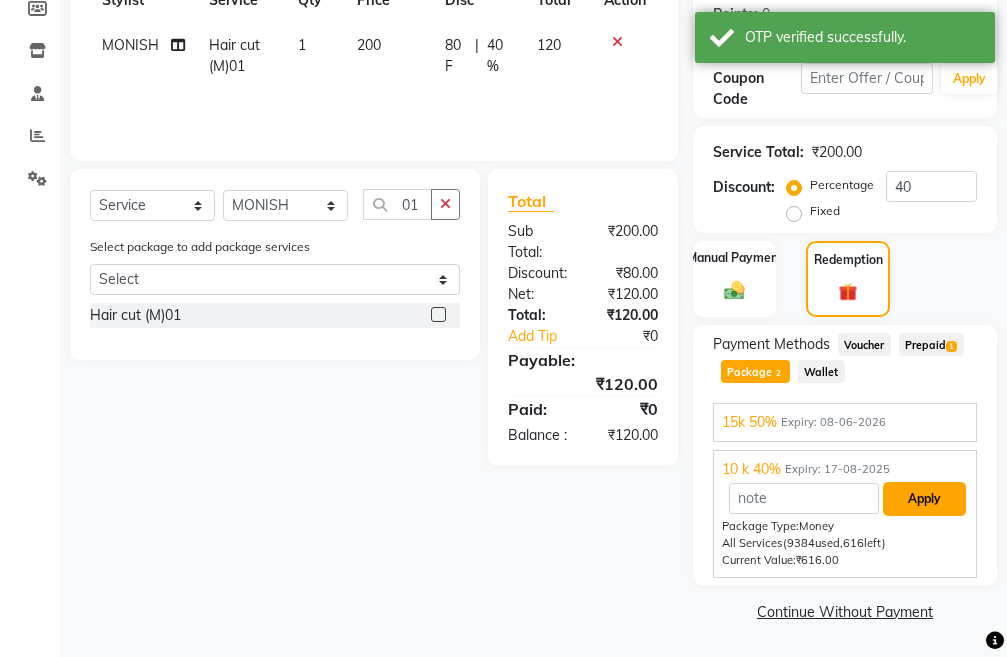 click on "Apply" at bounding box center [924, 499] 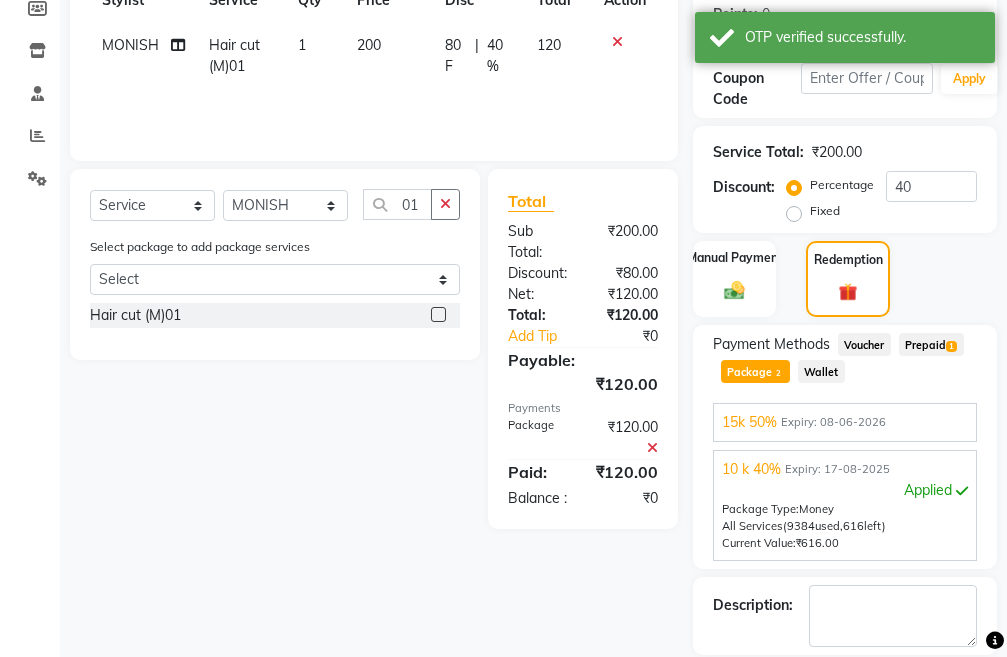 scroll, scrollTop: 430, scrollLeft: 0, axis: vertical 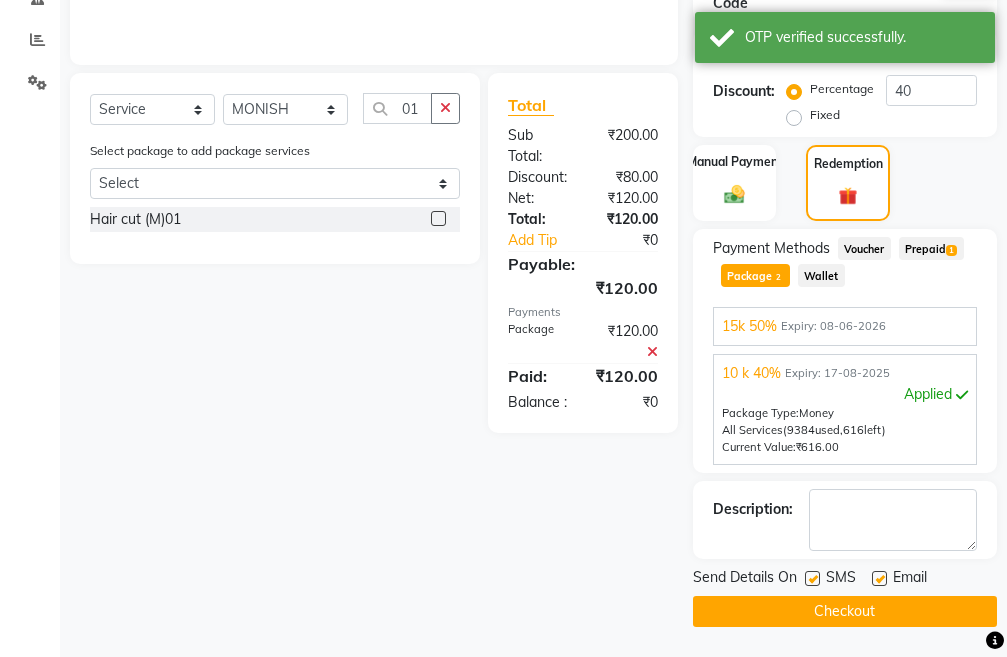 click on "Checkout" 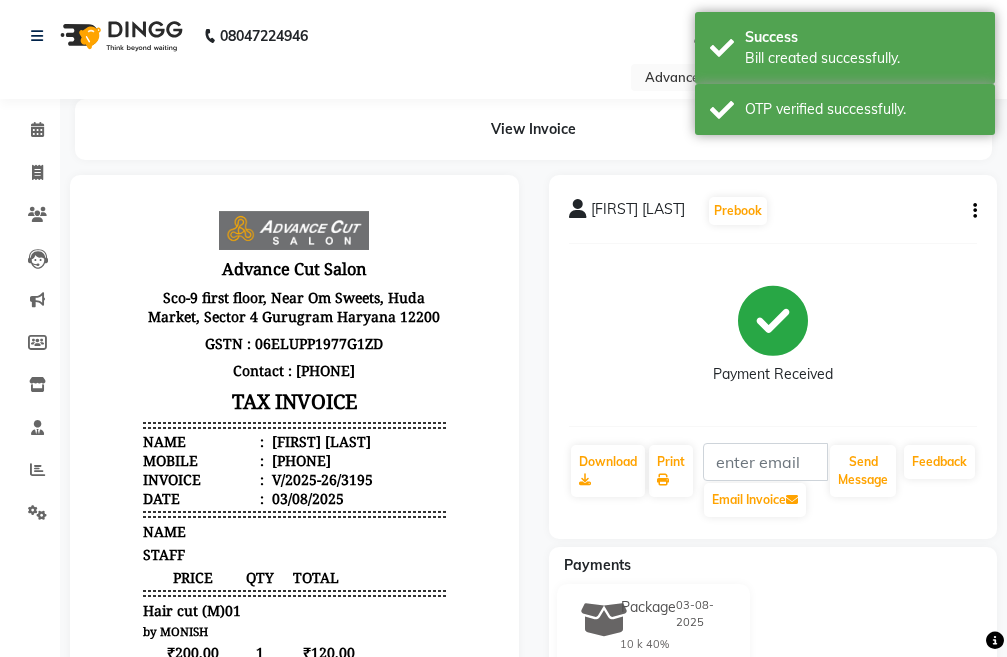 scroll, scrollTop: 0, scrollLeft: 0, axis: both 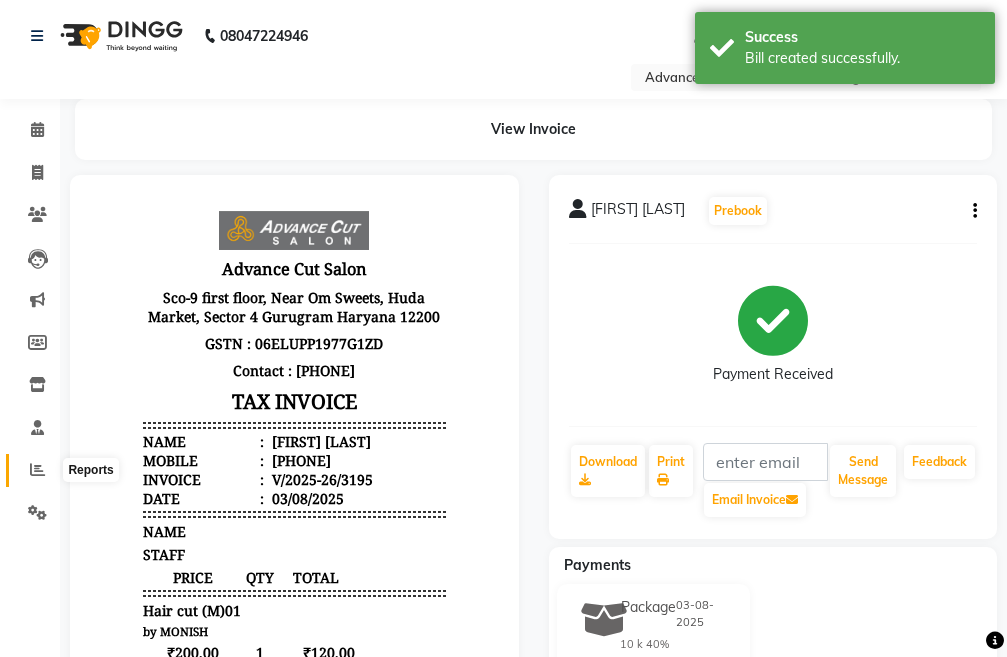 click 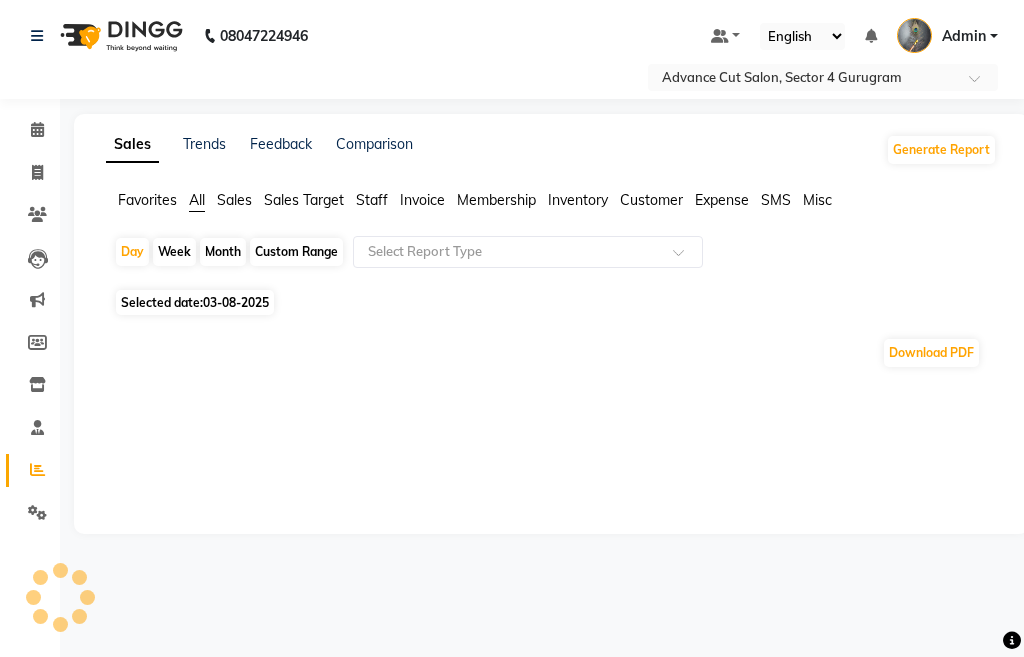 click on "03-08-2025" 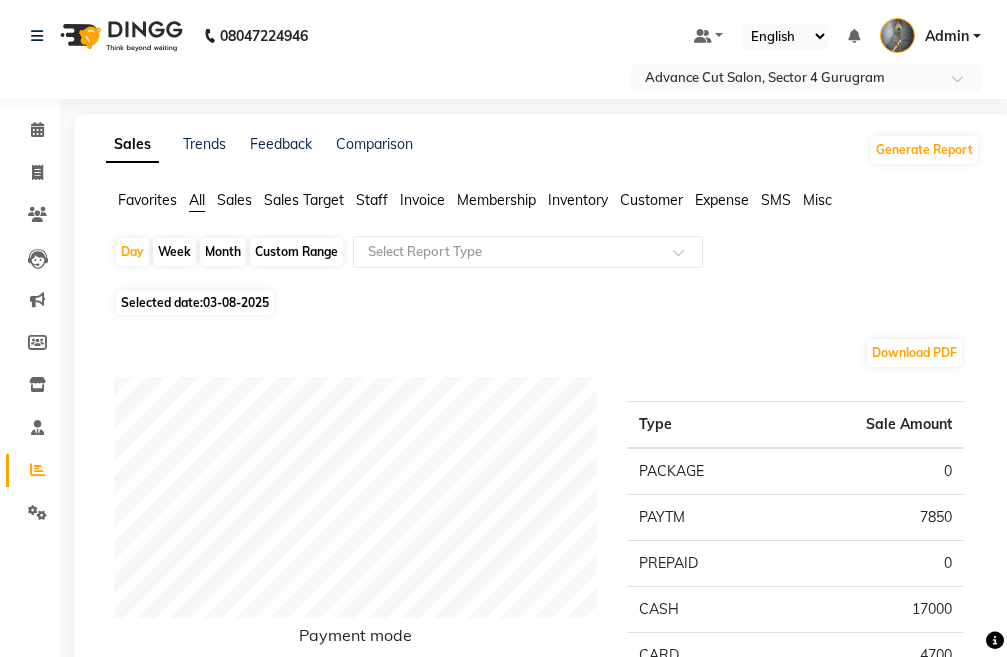 click on "03-08-2025" 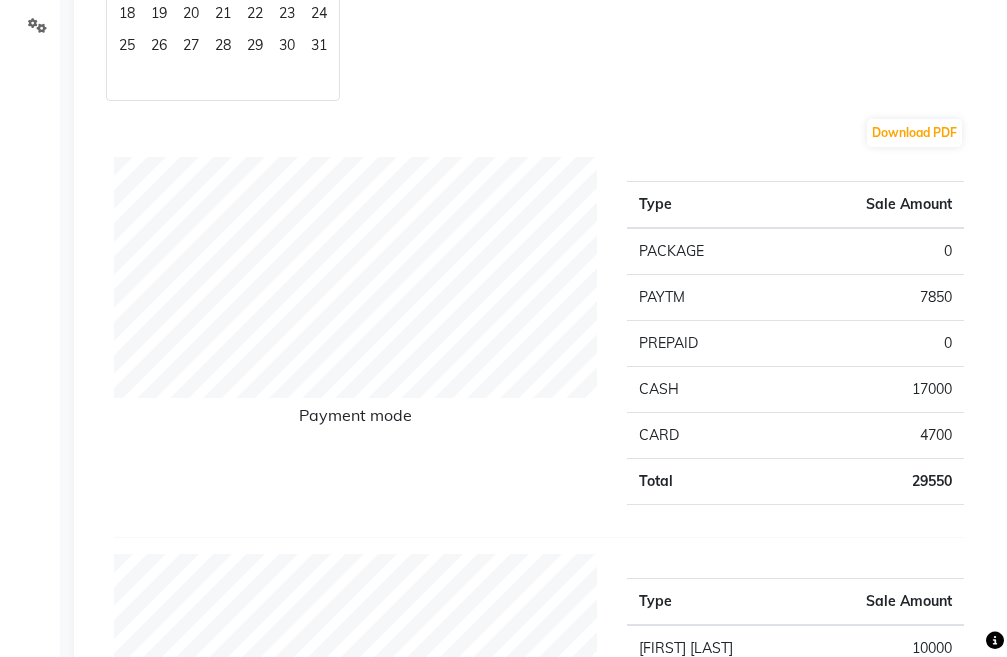 scroll, scrollTop: 0, scrollLeft: 0, axis: both 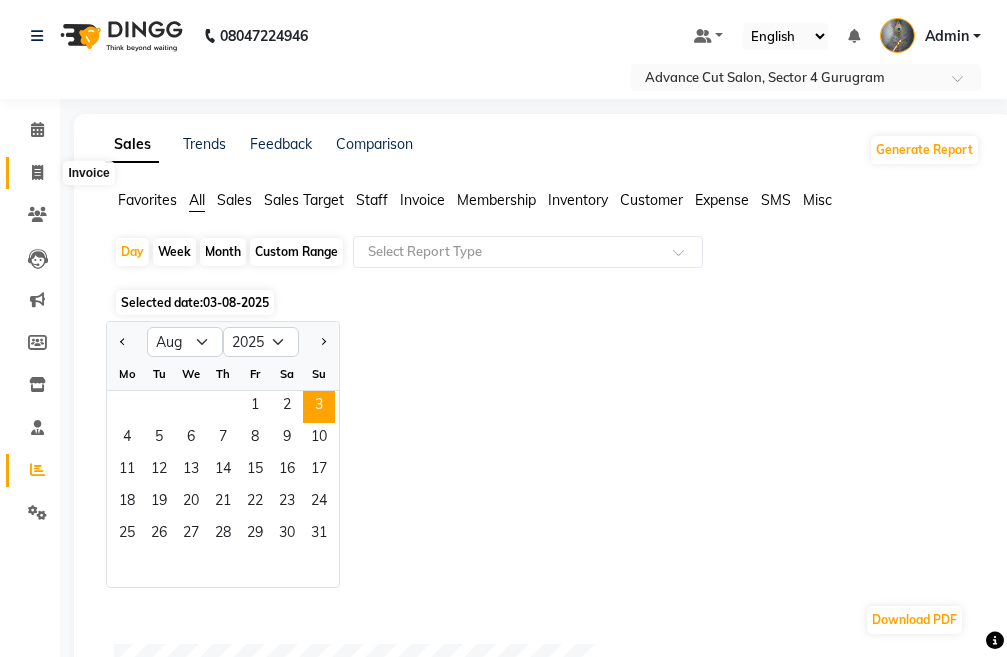 click 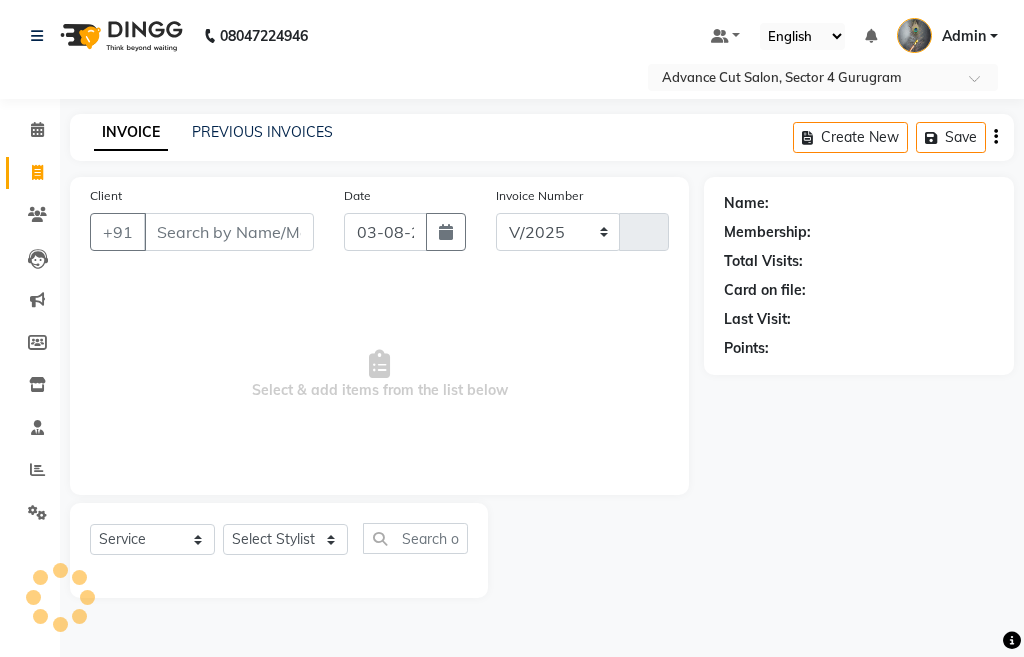 select on "4939" 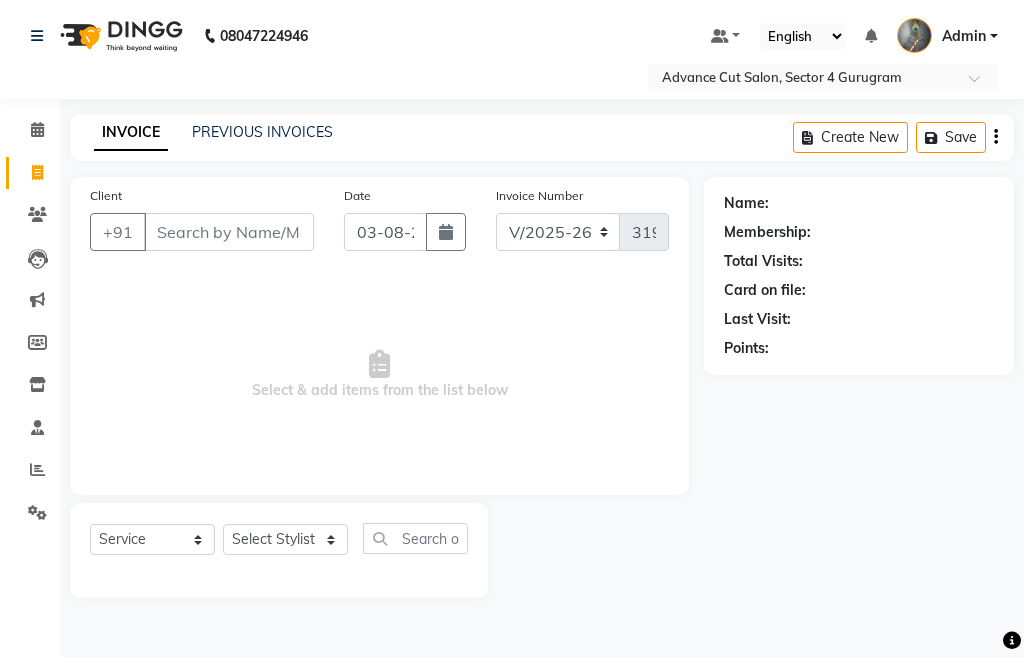 click on "Client" at bounding box center (229, 232) 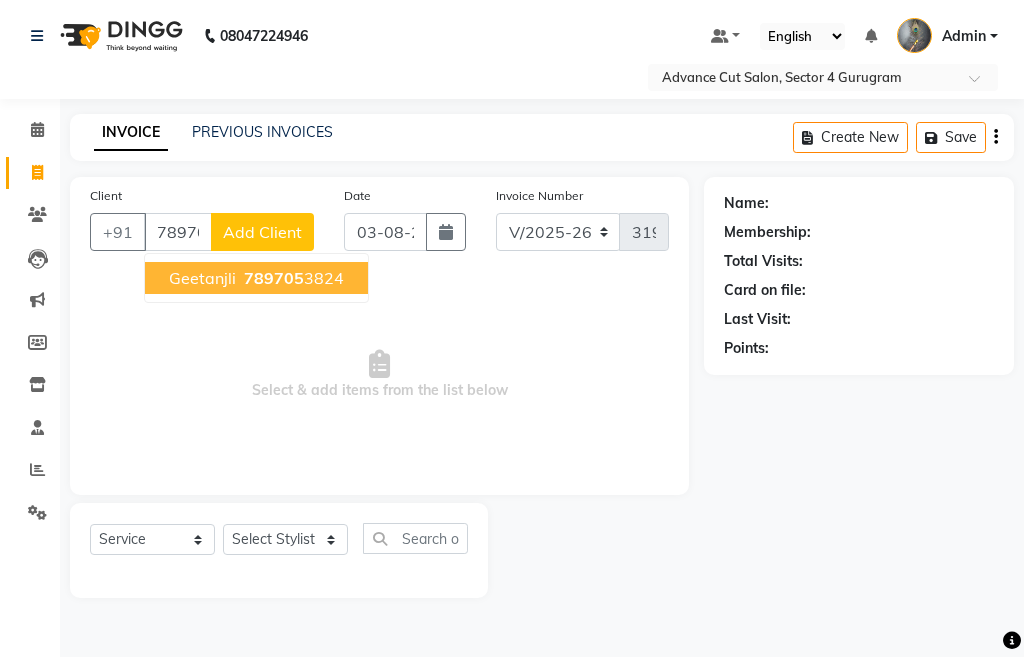 click on "geetanjli   789705 3824" at bounding box center (256, 278) 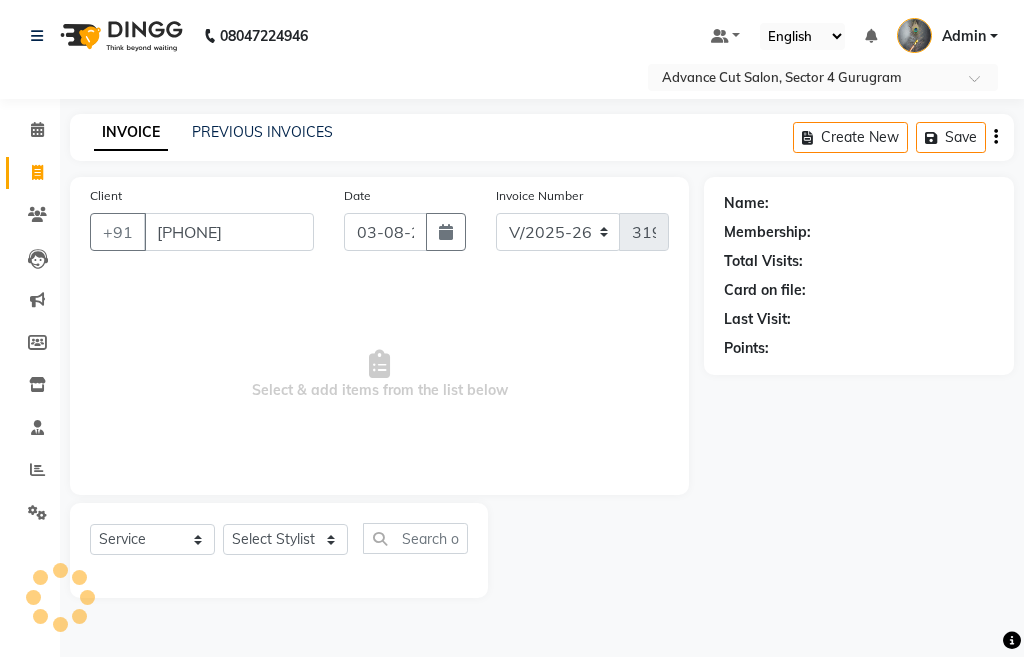 type on "7897053824" 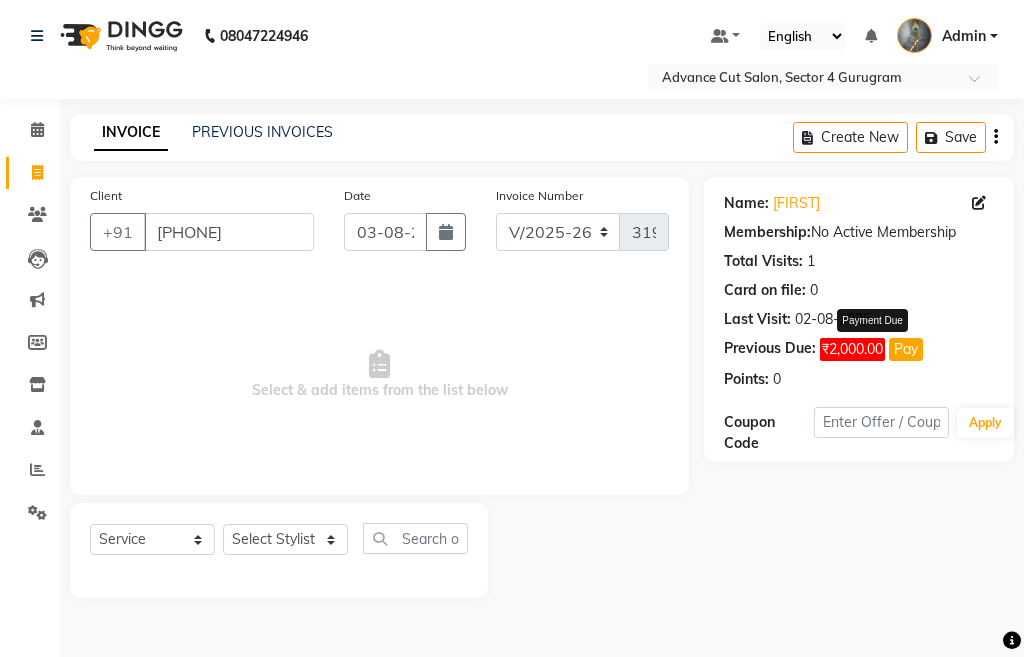click on "Pay" 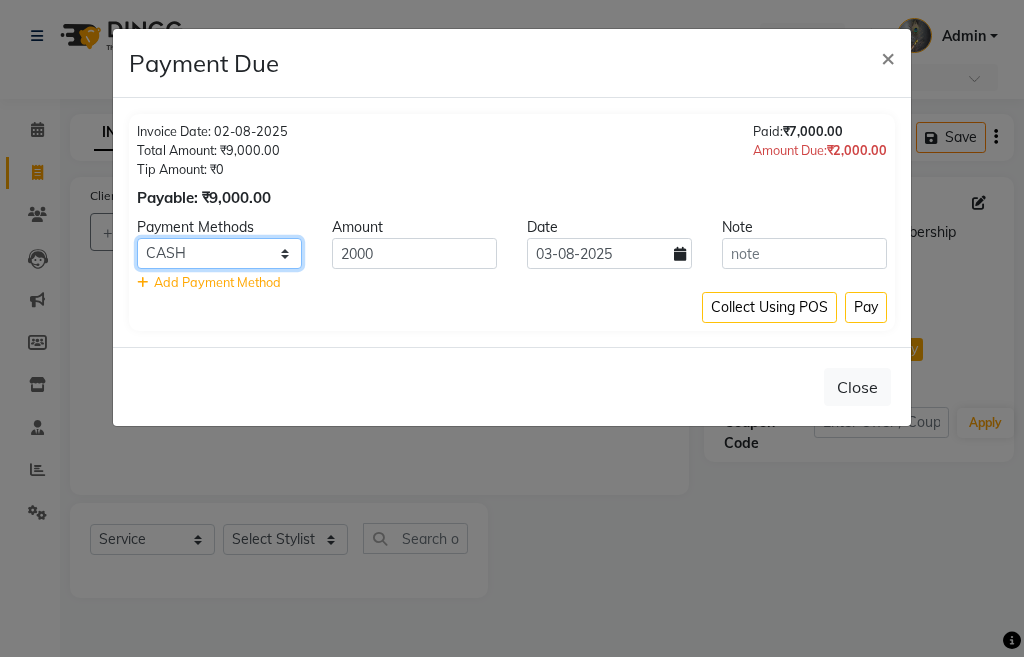 click on "CASH CARD PhonePe PayTM" 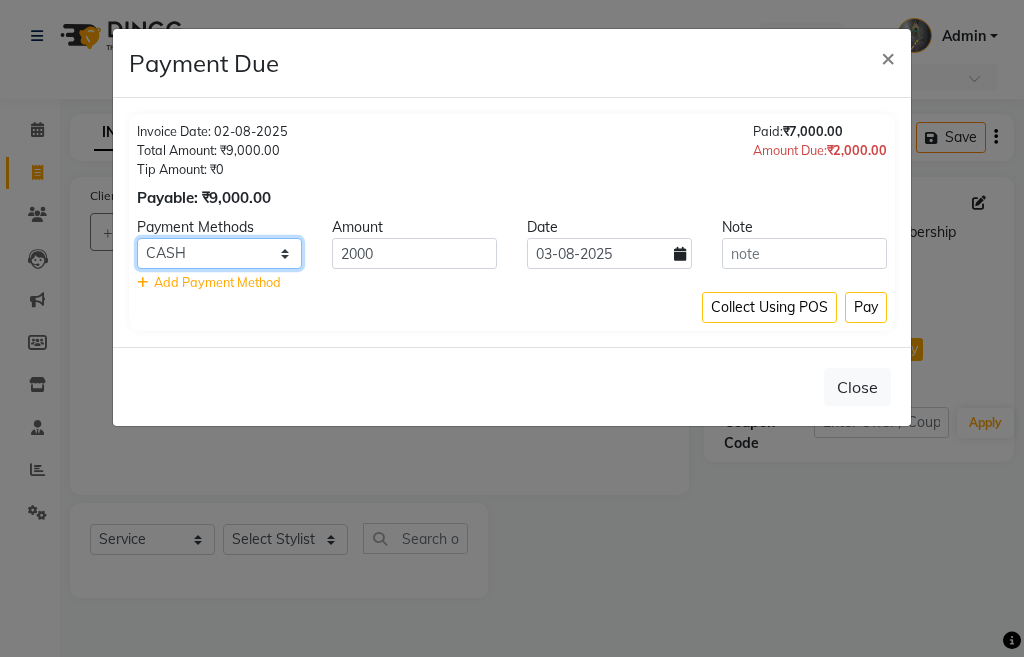 select on "6" 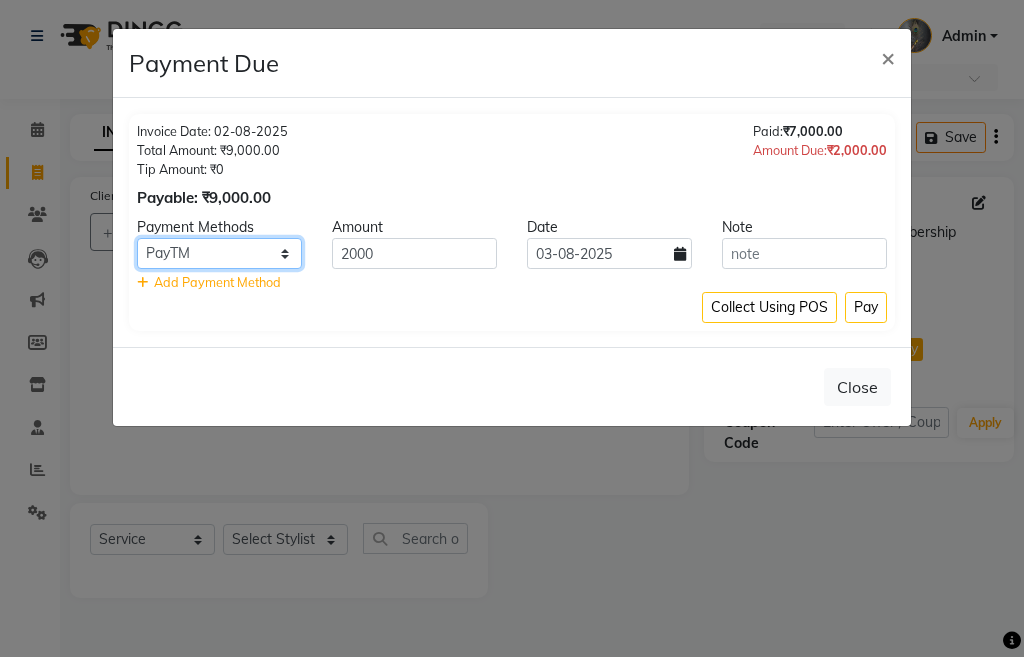 click on "CASH CARD PhonePe PayTM" 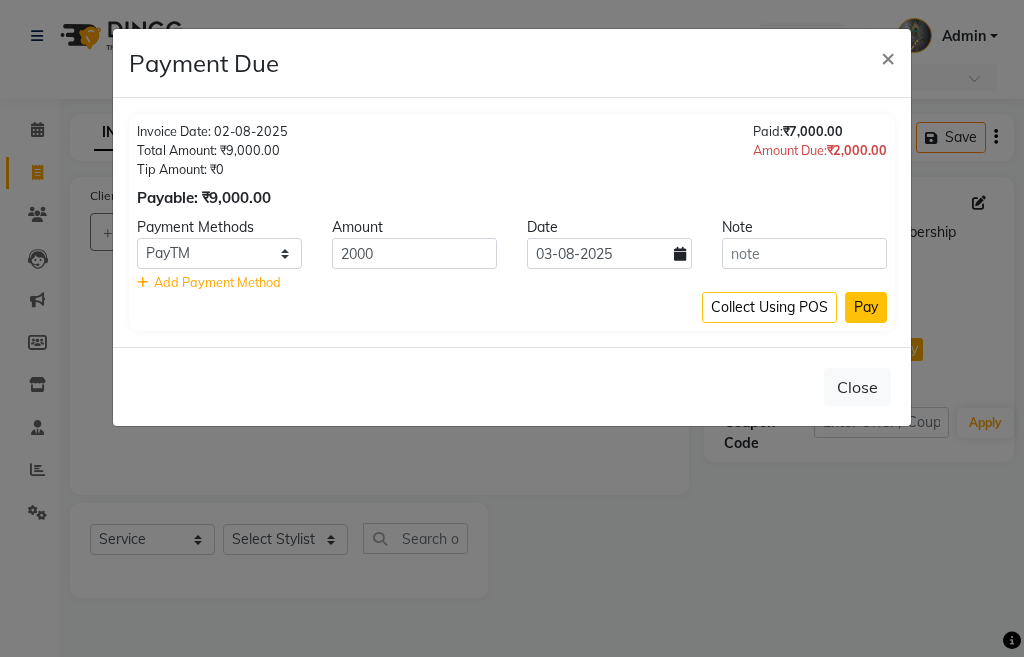 click on "Pay" 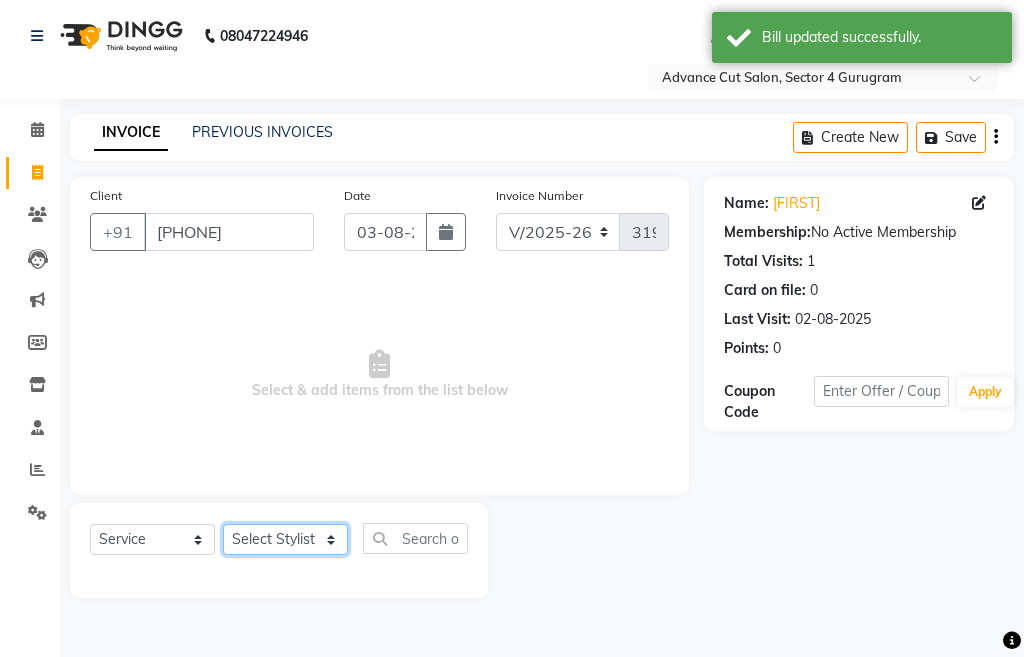 click on "Select Stylist Admin chahit COUNTOR hardeep mamta manisha MONISH navi NOSHAD ALI rahul shatnam shweta singh sunny tip" 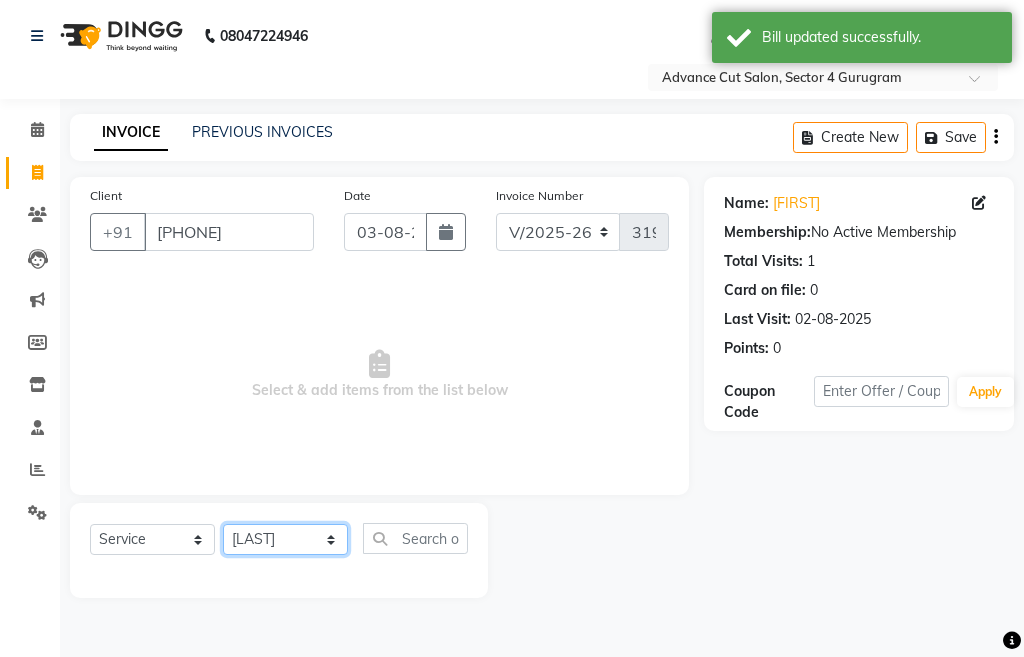 click on "Select Stylist Admin chahit COUNTOR hardeep mamta manisha MONISH navi NOSHAD ALI rahul shatnam shweta singh sunny tip" 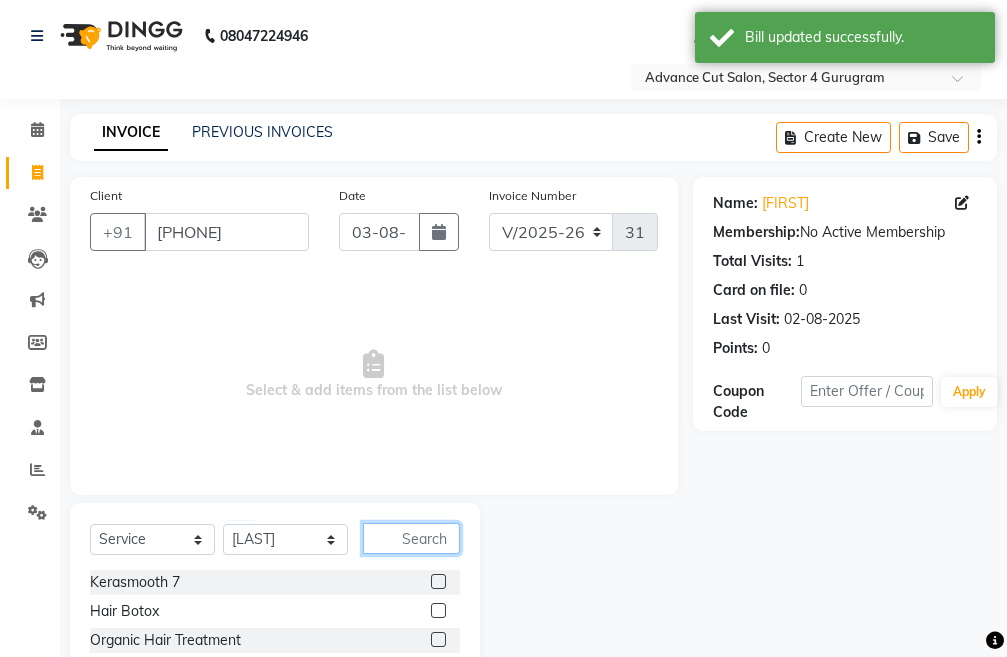 click 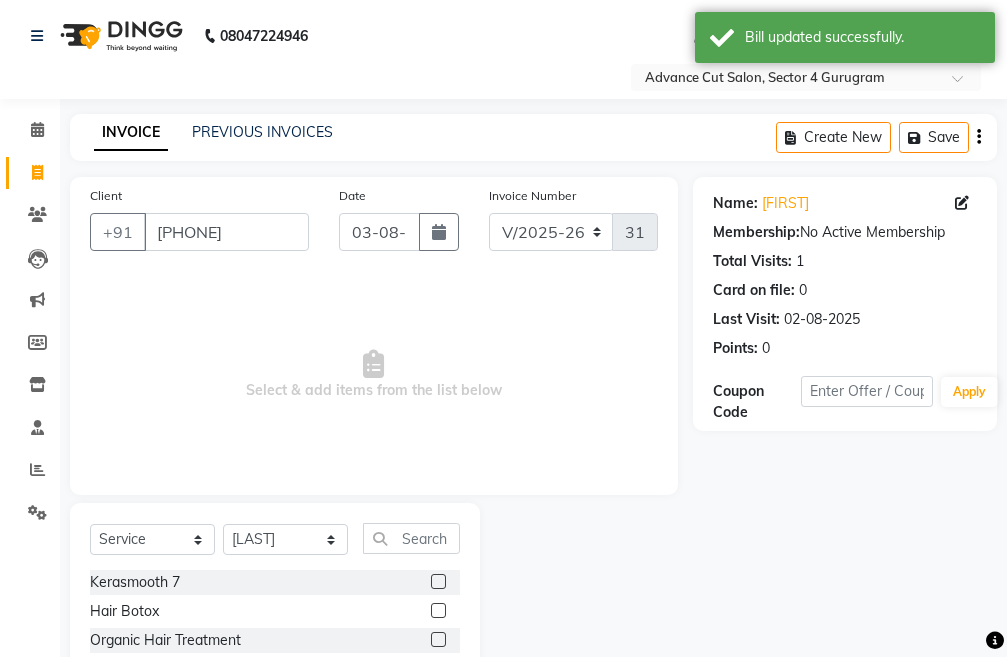 click on "INVOICE PREVIOUS INVOICES Create New   Save" 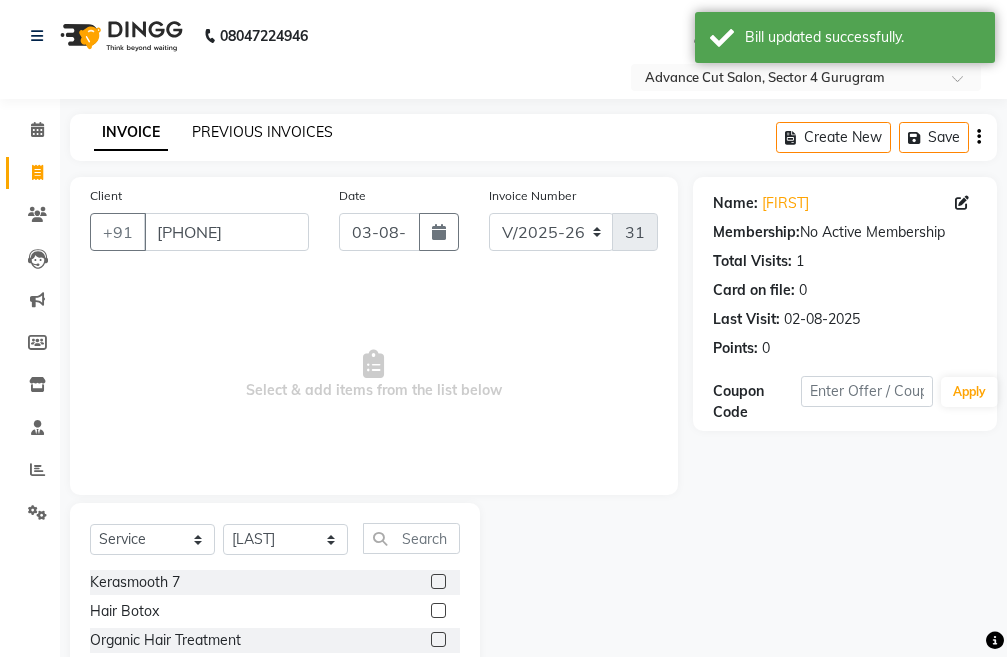 click on "PREVIOUS INVOICES" 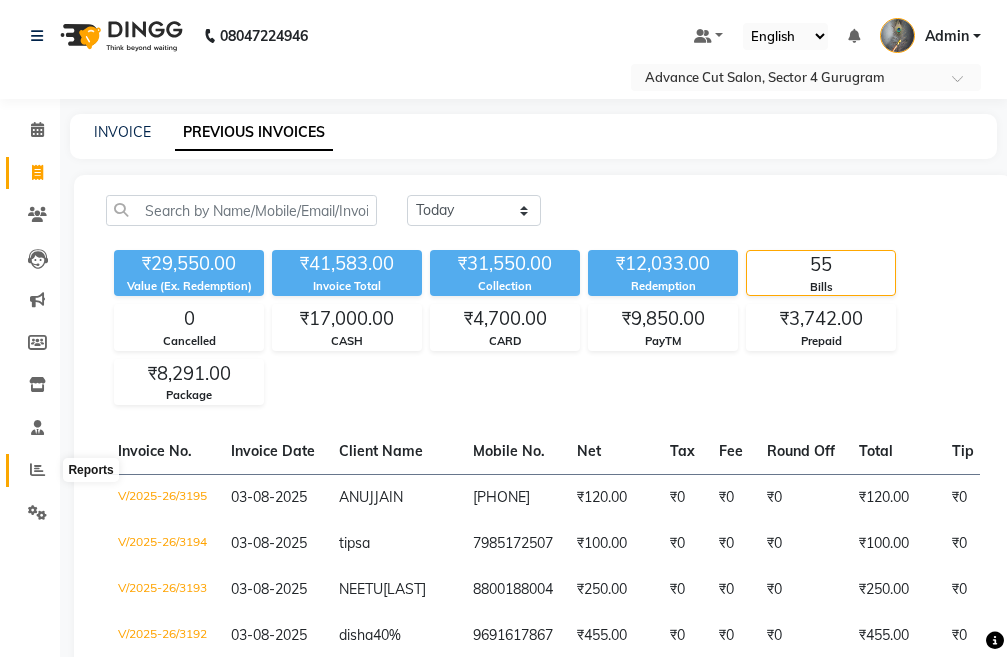 click 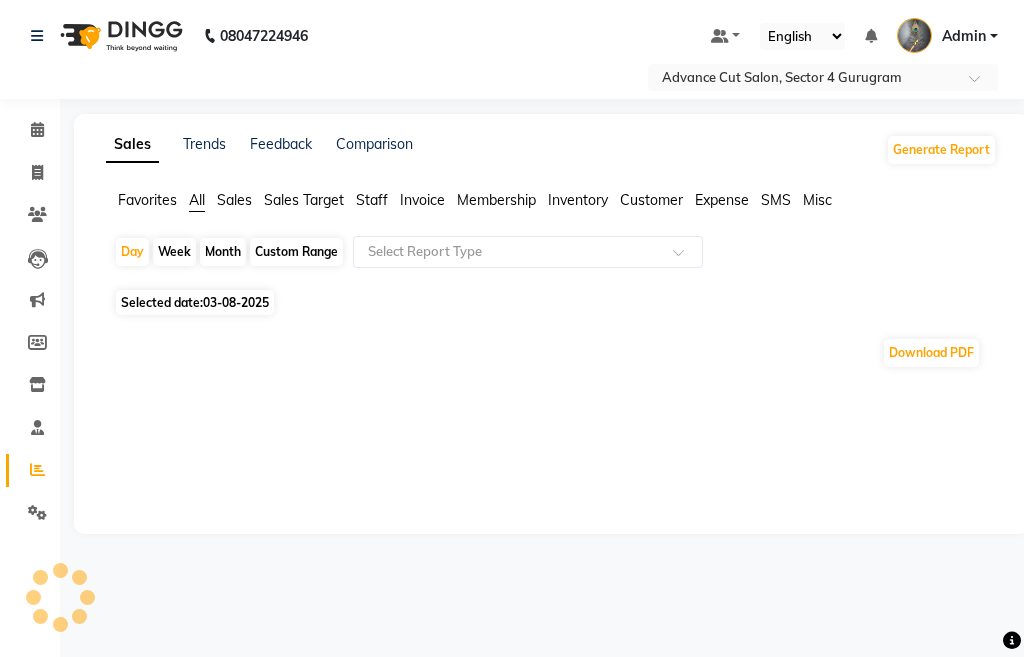 click on "Staff" 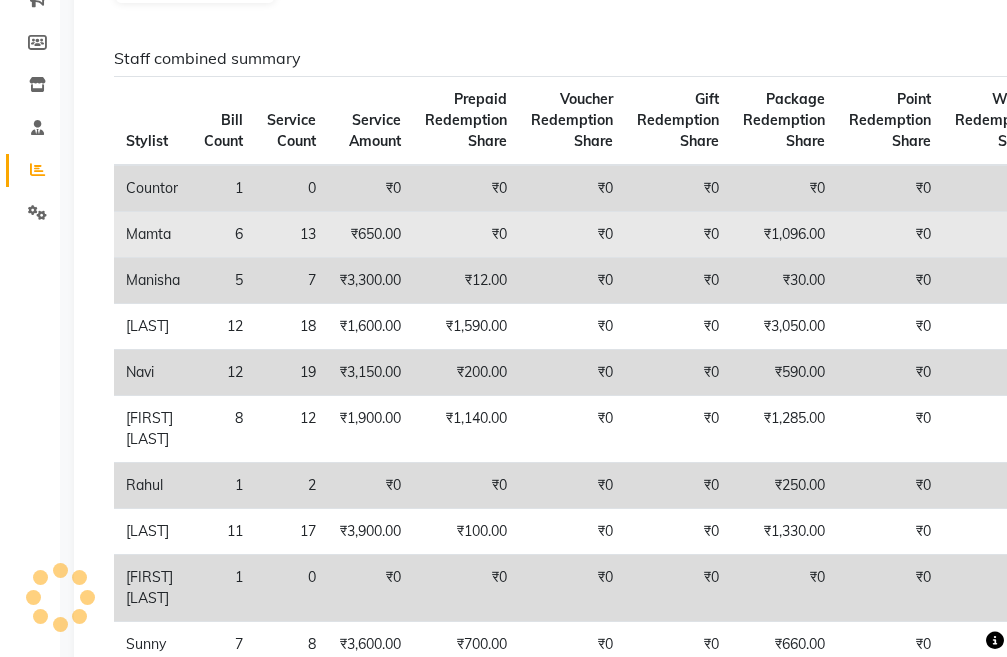 scroll, scrollTop: 400, scrollLeft: 0, axis: vertical 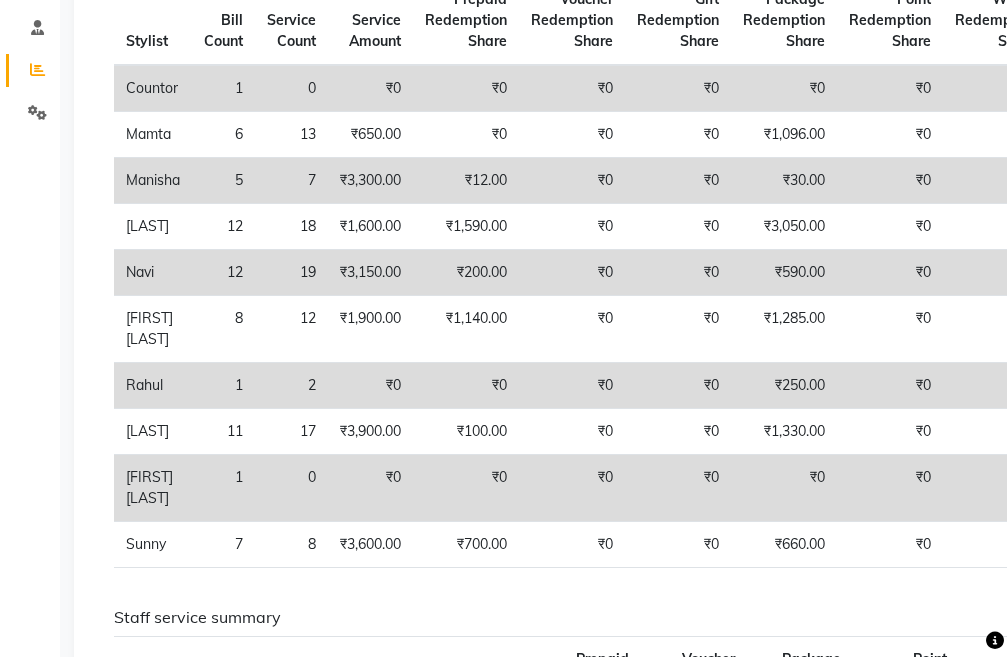 click on "Staff combined summary Stylist Bill Count Service Count Service Amount Prepaid Redemption Share Voucher Redemption Share Gift Redemption Share Package Redemption Share Point Redemption Share Wallet Redemption Share Net Service Amount Product Net Membership Net Prepaid Net Voucher Net Gift Net Package Net  Countor 1 0 ₹0 ₹0 ₹0 ₹0 ₹0 ₹0 ₹0 ₹0 ₹1,450.00 ₹0 ₹0 ₹0 ₹0 ₹0  Mamta 6 13 ₹650.00 ₹0 ₹0 ₹0 ₹1,096.00 ₹0 ₹0 ₹1,746.00 ₹0 ₹0 ₹0 ₹0 ₹0 ₹0  Manisha 5 7 ₹3,300.00 ₹12.00 ₹0 ₹0 ₹30.00 ₹0 ₹0 ₹3,342.00 ₹0 ₹0 ₹0 ₹0 ₹0 ₹0  Monish 12 18 ₹1,600.00 ₹1,590.00 ₹0 ₹0 ₹3,050.00 ₹0 ₹0 ₹6,240.00 ₹0 ₹0 ₹0 ₹0 ₹0 ₹0  Navi 12 19 ₹3,150.00 ₹200.00 ₹0 ₹0 ₹590.00 ₹0 ₹0 ₹3,940.00 ₹0 ₹0 ₹0 ₹0 ₹0 ₹0  Noshad Ali 8 12 ₹1,900.00 ₹1,140.00 ₹0 ₹0 ₹1,285.00 ₹0 ₹0 ₹4,325.00 ₹0 ₹0 ₹0 ₹0 ₹0 ₹0  Rahul 1 2 ₹0 ₹0 ₹0 ₹0 ₹250.00 ₹0 ₹0 ₹250.00 ₹0 ₹0 ₹0 ₹0 ₹0 11" 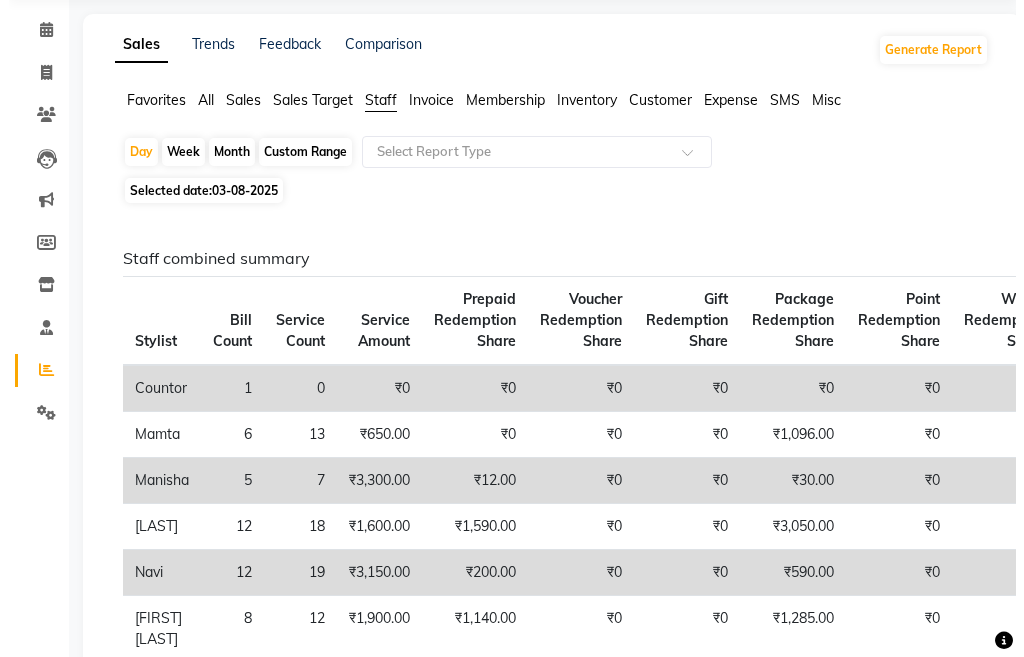 scroll, scrollTop: 0, scrollLeft: 0, axis: both 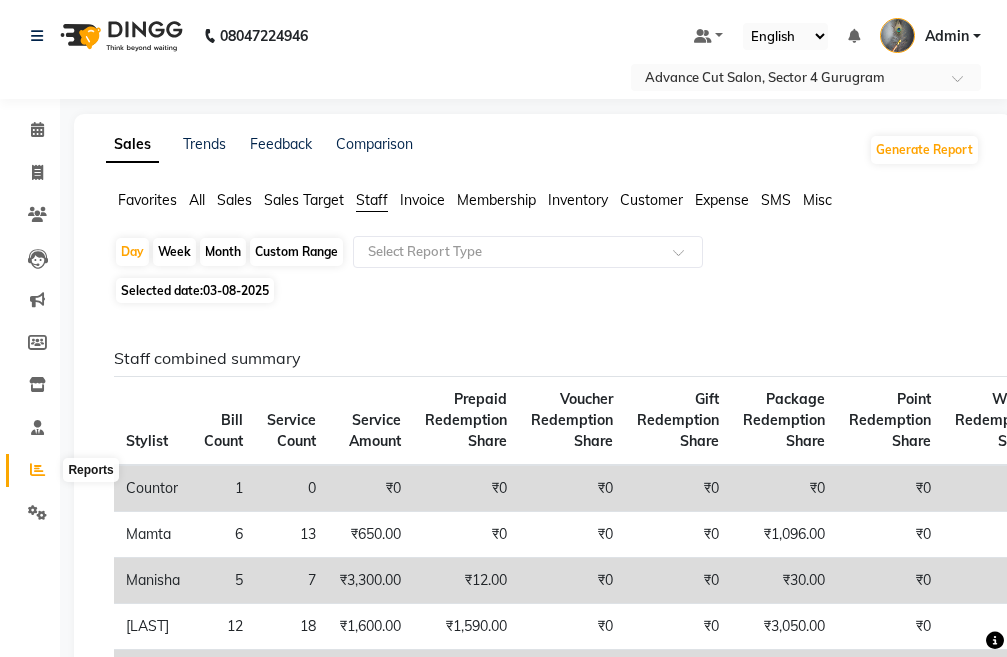 click 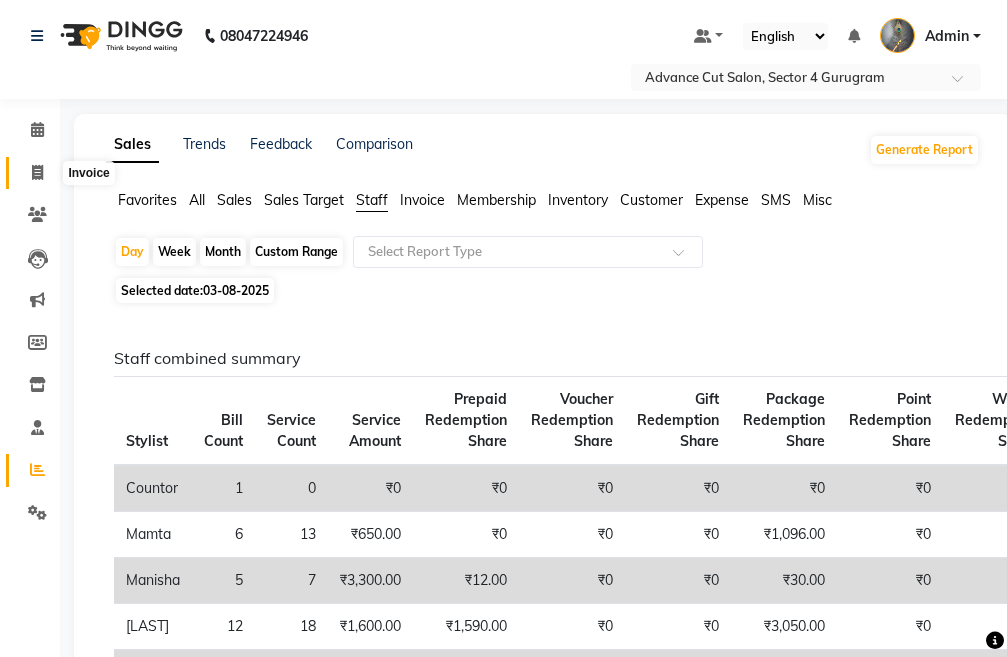 click 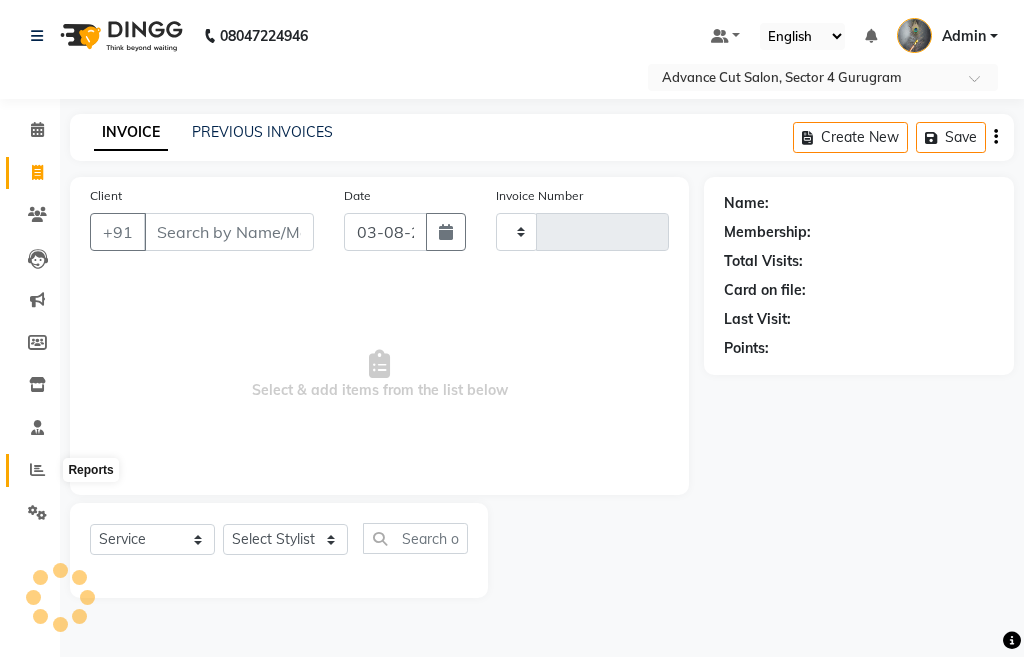 click 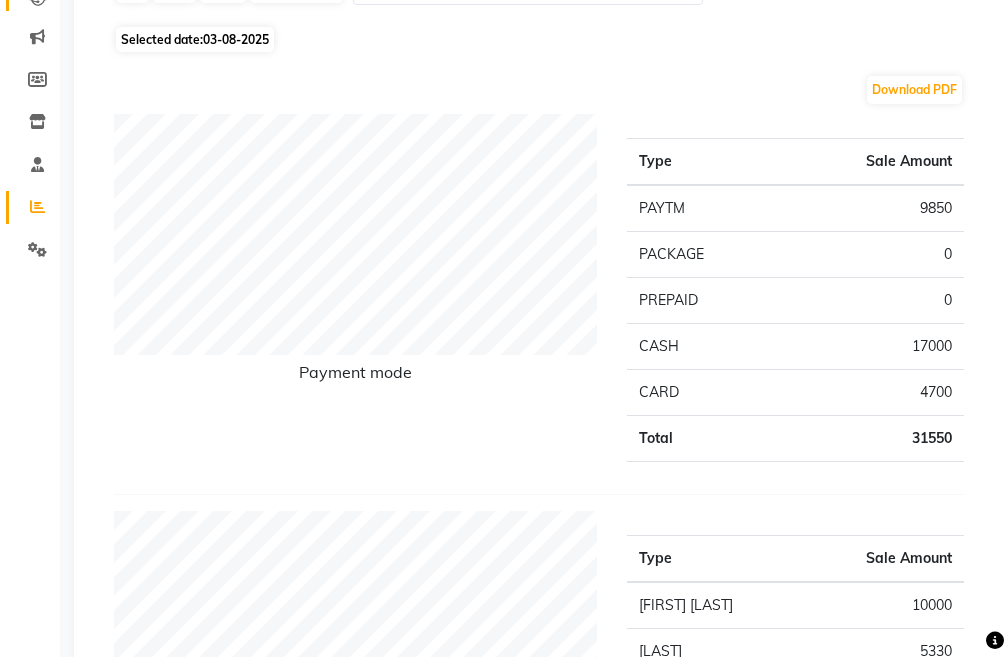 scroll, scrollTop: 0, scrollLeft: 0, axis: both 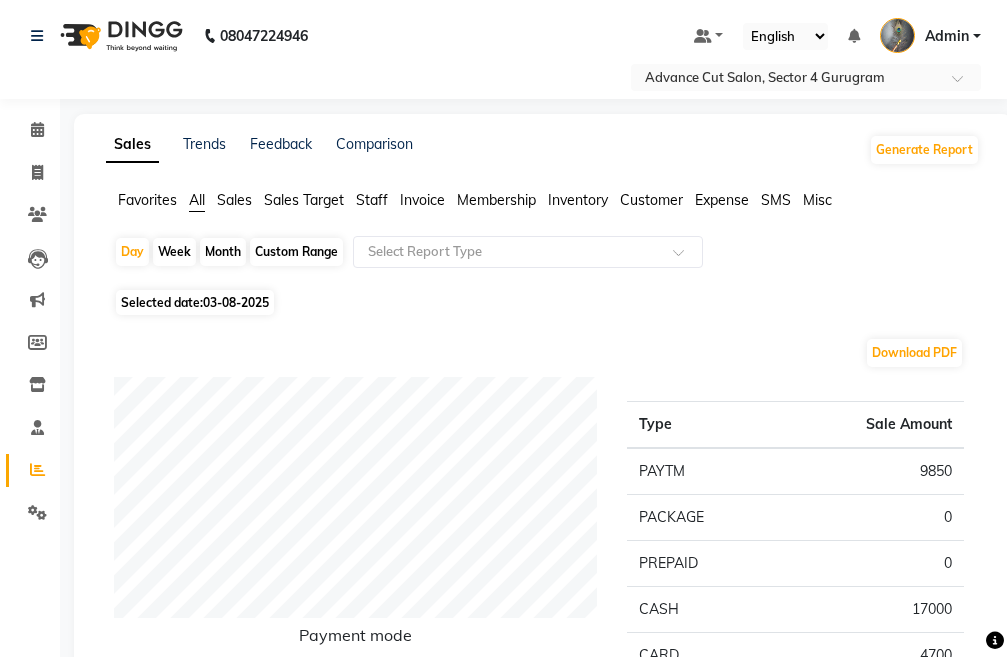 click on "Staff" 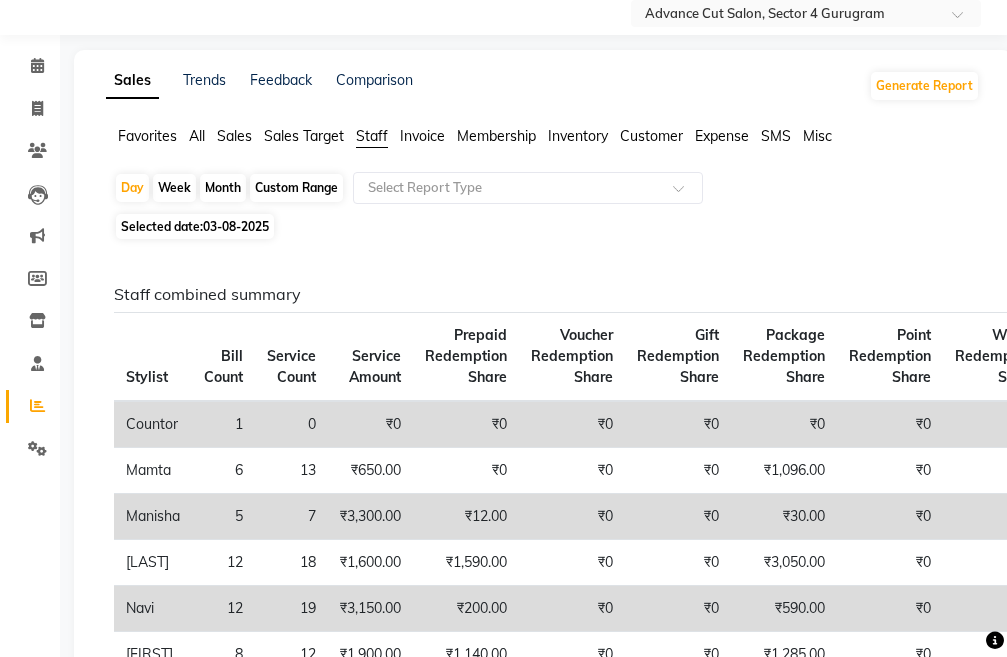 scroll, scrollTop: 0, scrollLeft: 0, axis: both 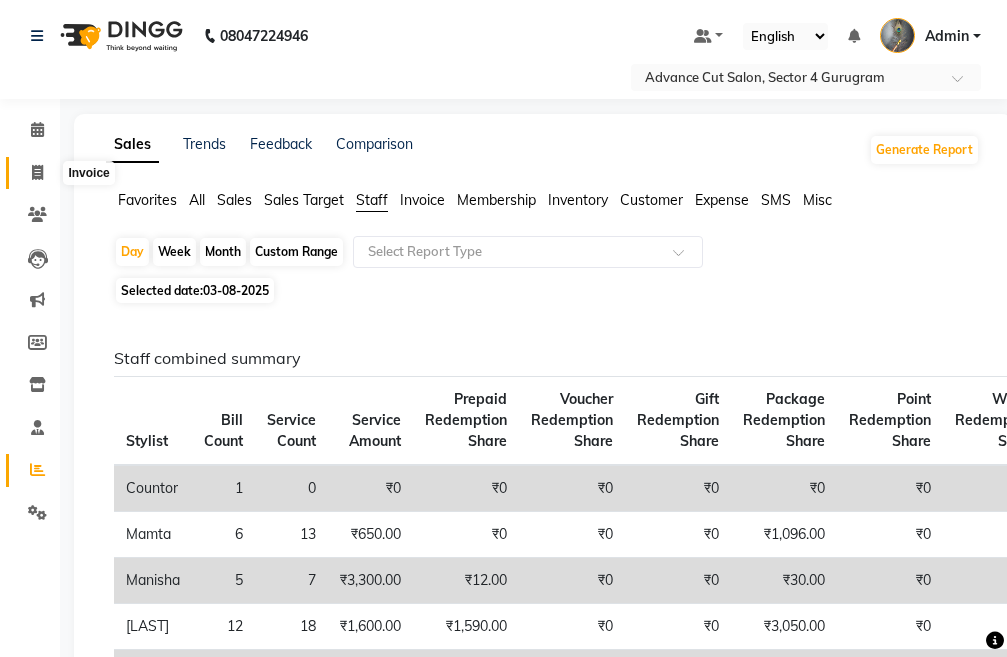 click 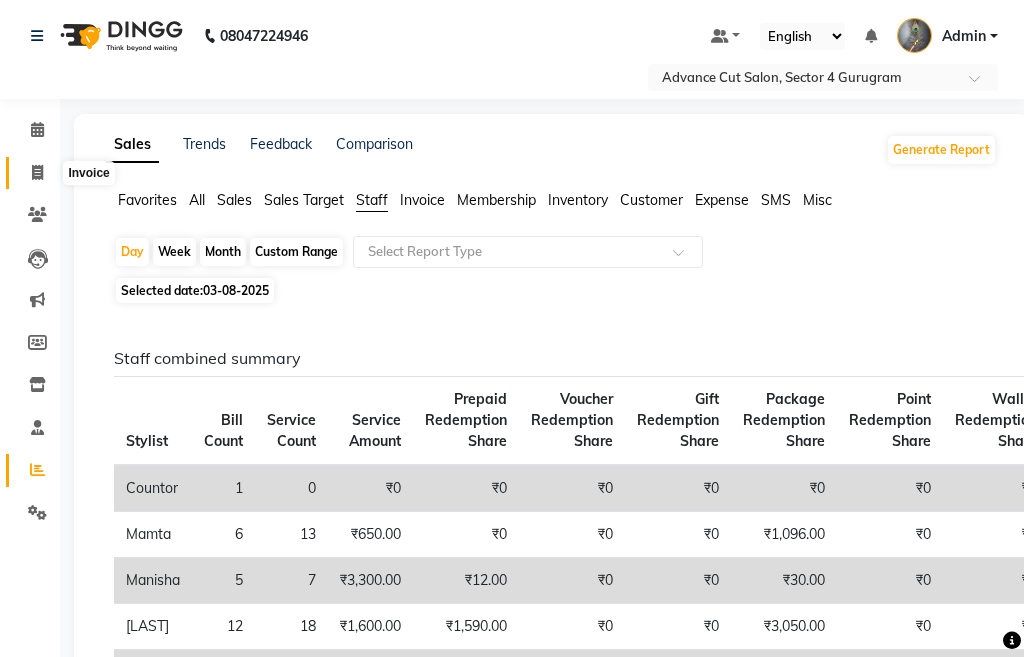 select on "service" 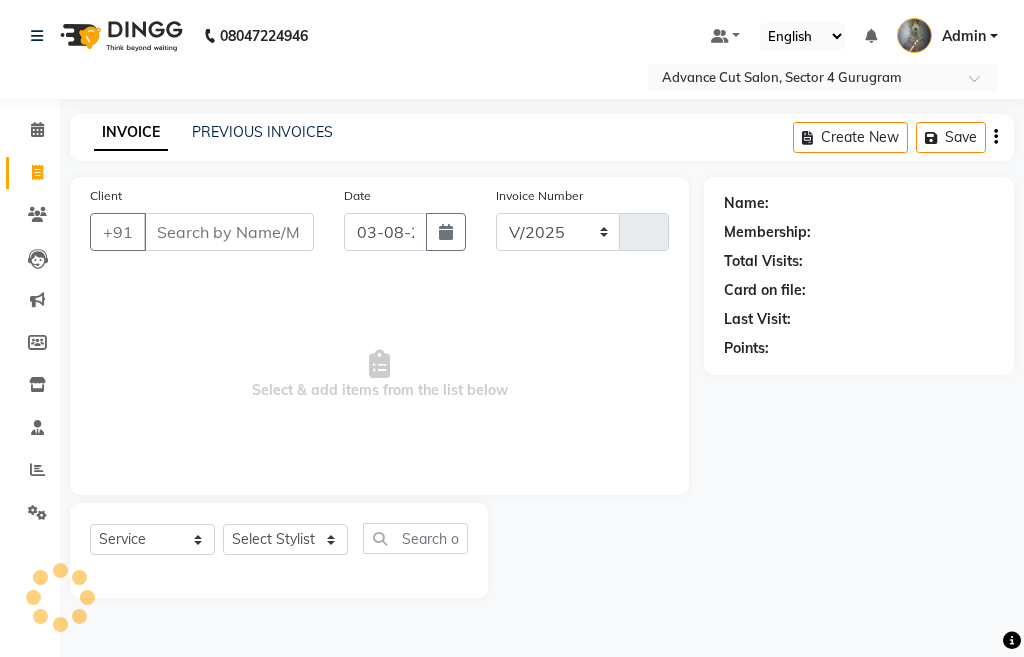 select on "4939" 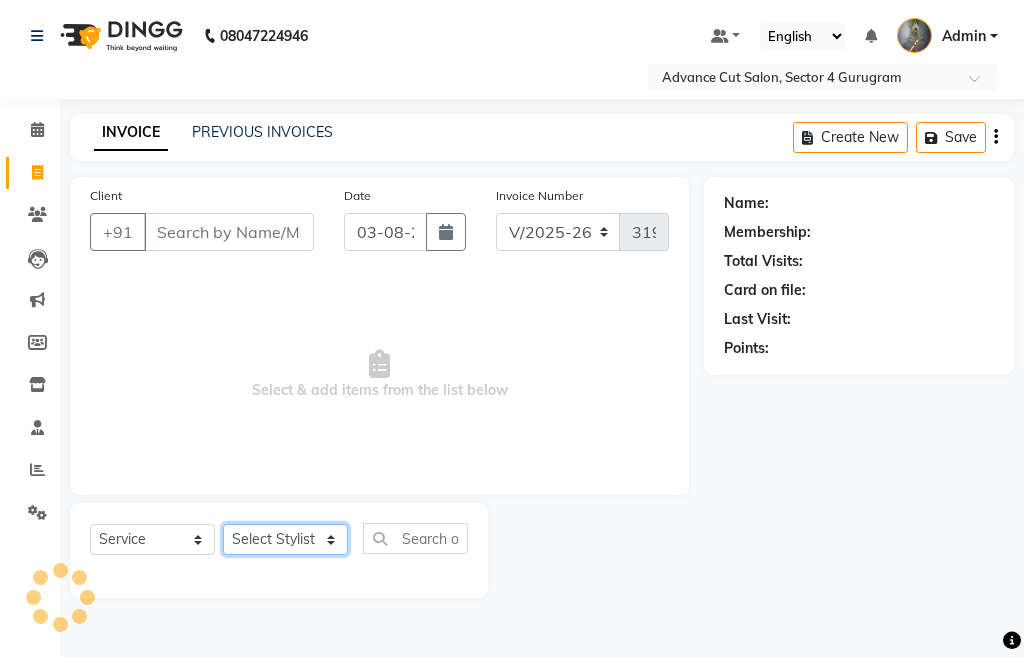 click on "Select Stylist" 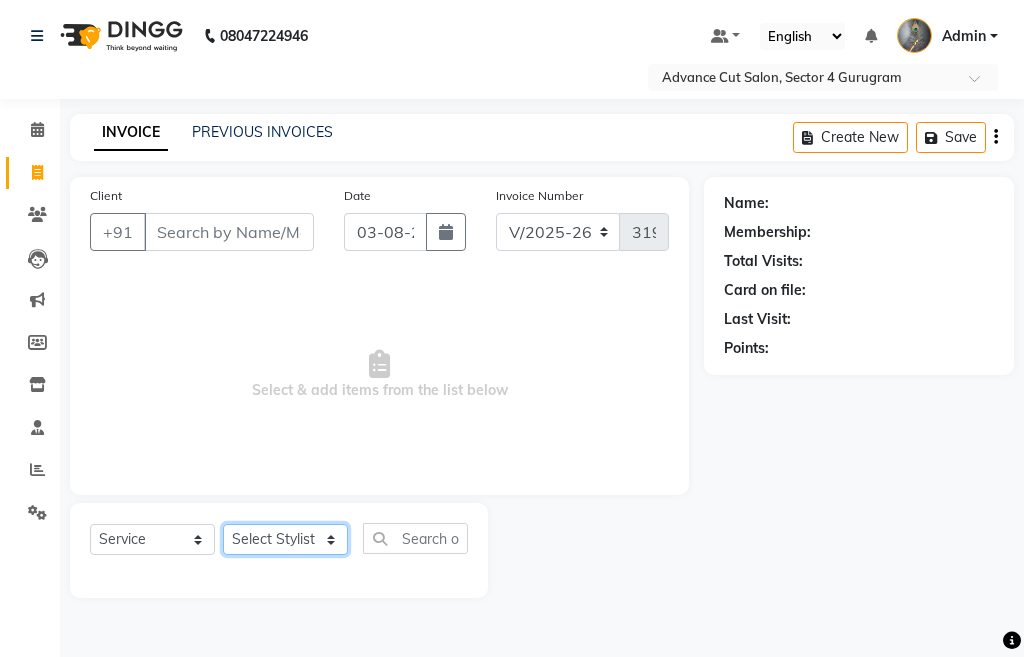 select on "78660" 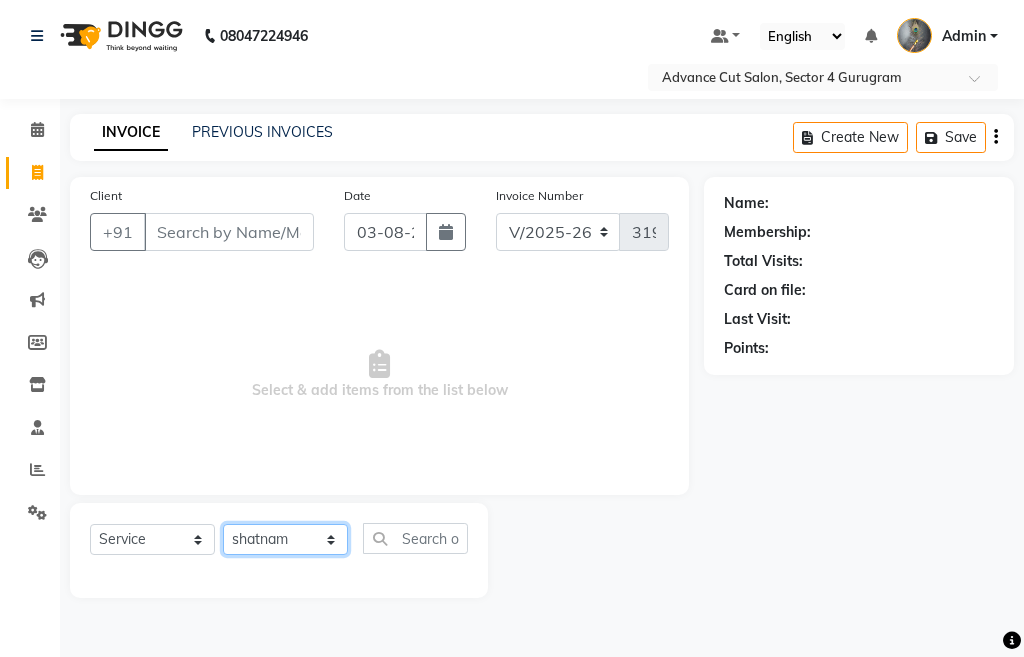 click on "Select Stylist Admin chahit COUNTOR hardeep mamta manisha MONISH navi NOSHAD ALI rahul shatnam shweta singh sunny tip" 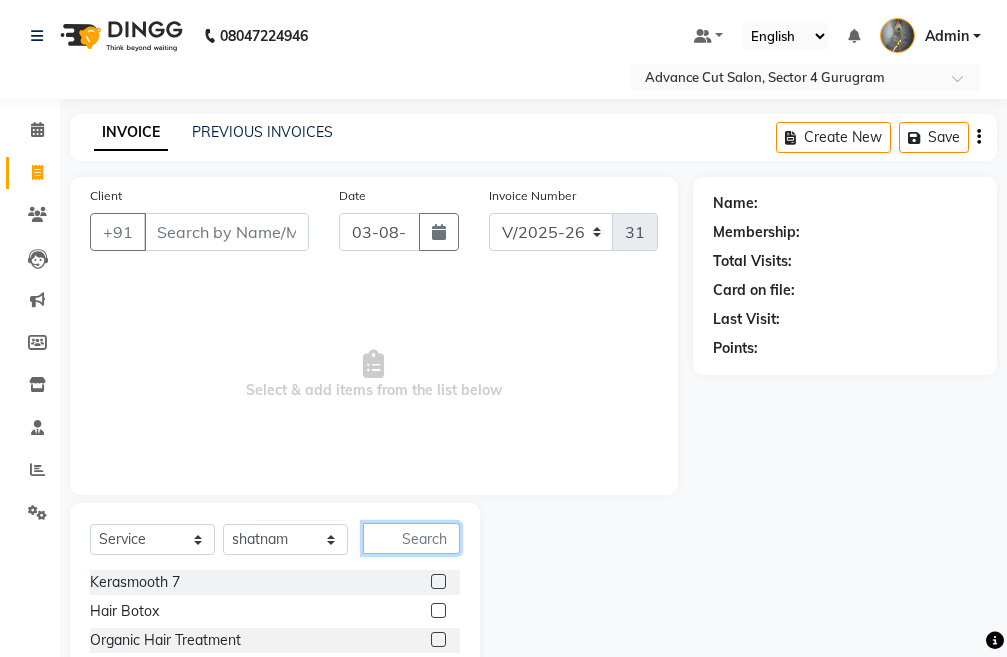 click 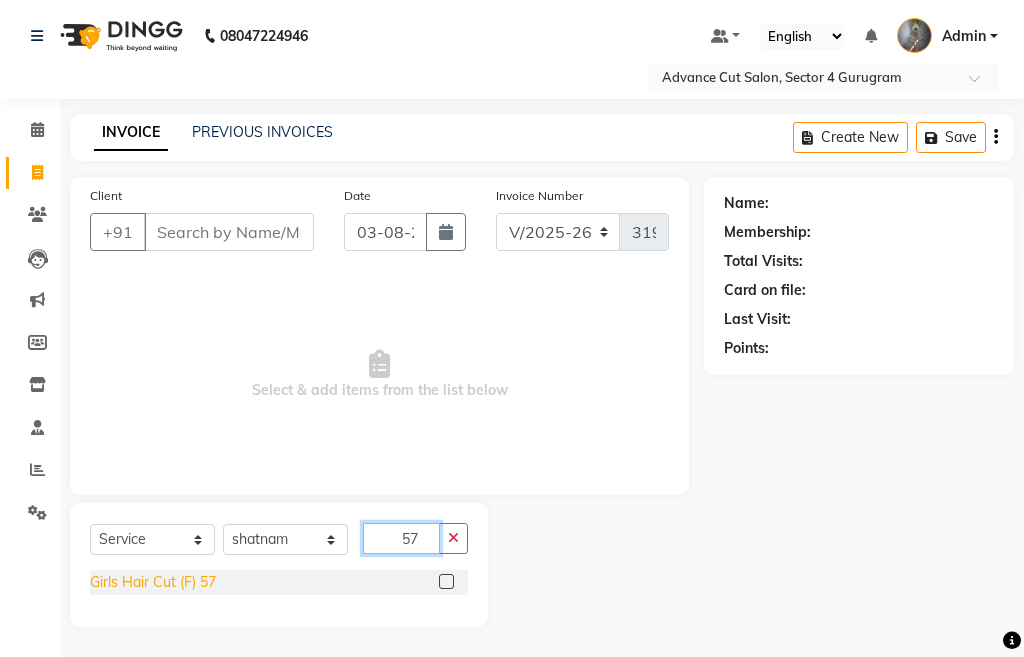 type on "57" 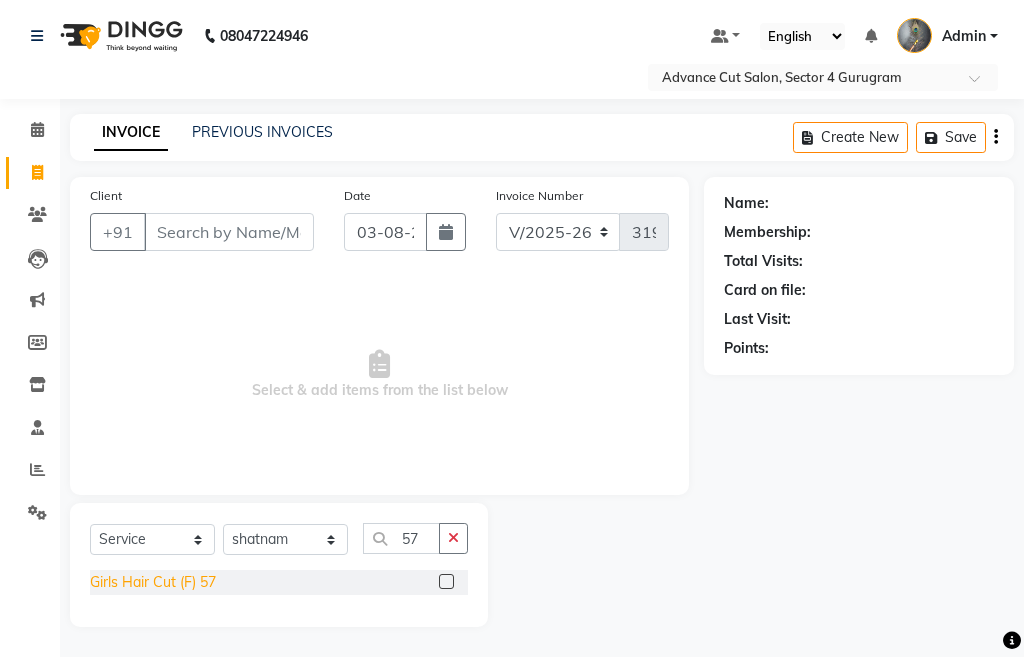 click on "Girls Hair Cut (F) 57" 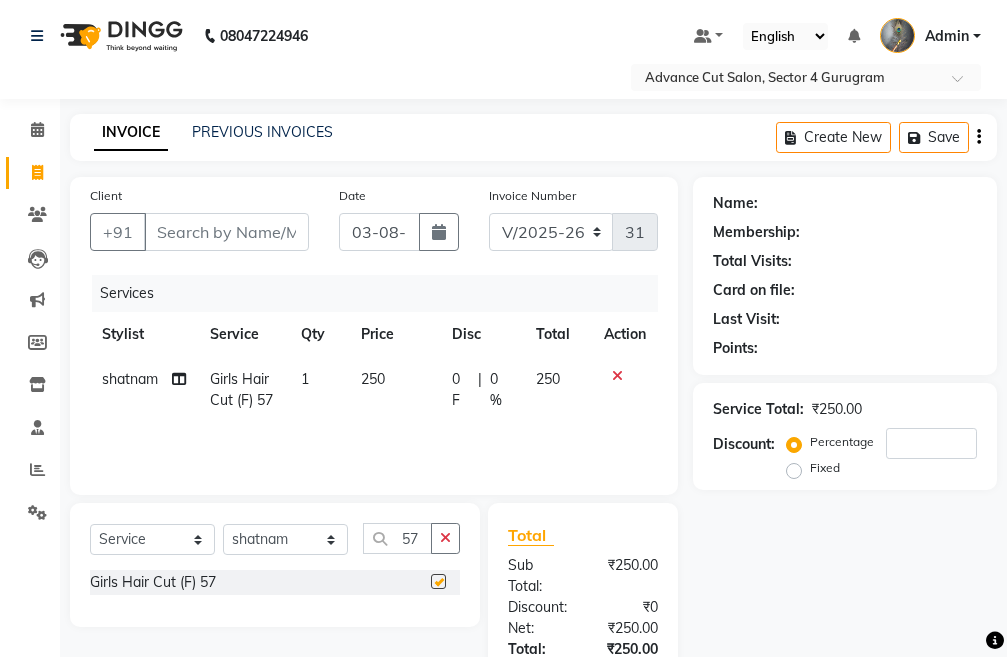 checkbox on "false" 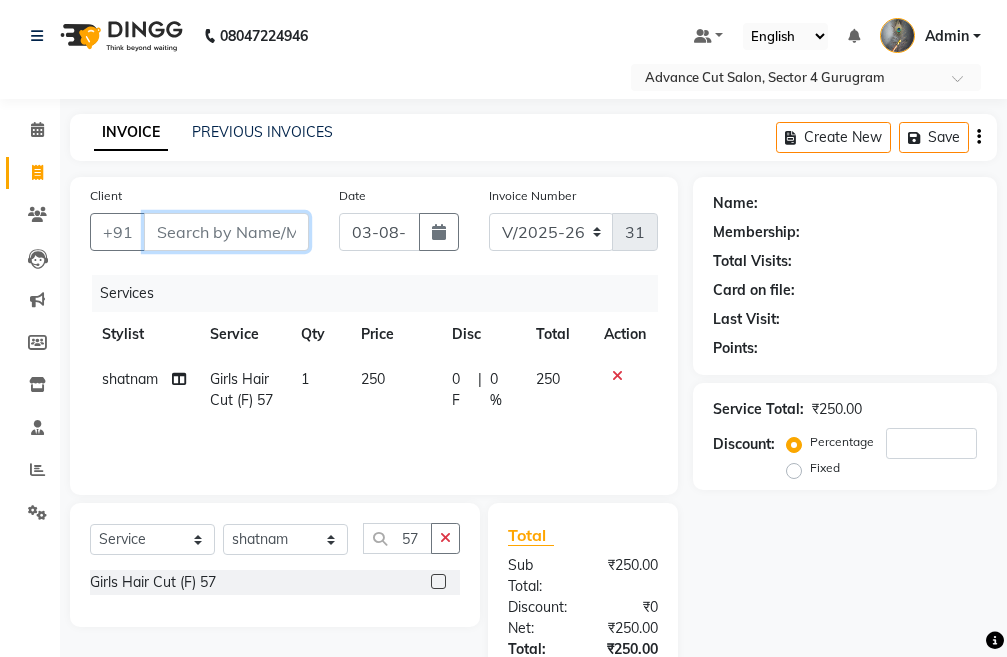 click on "Client" at bounding box center [226, 232] 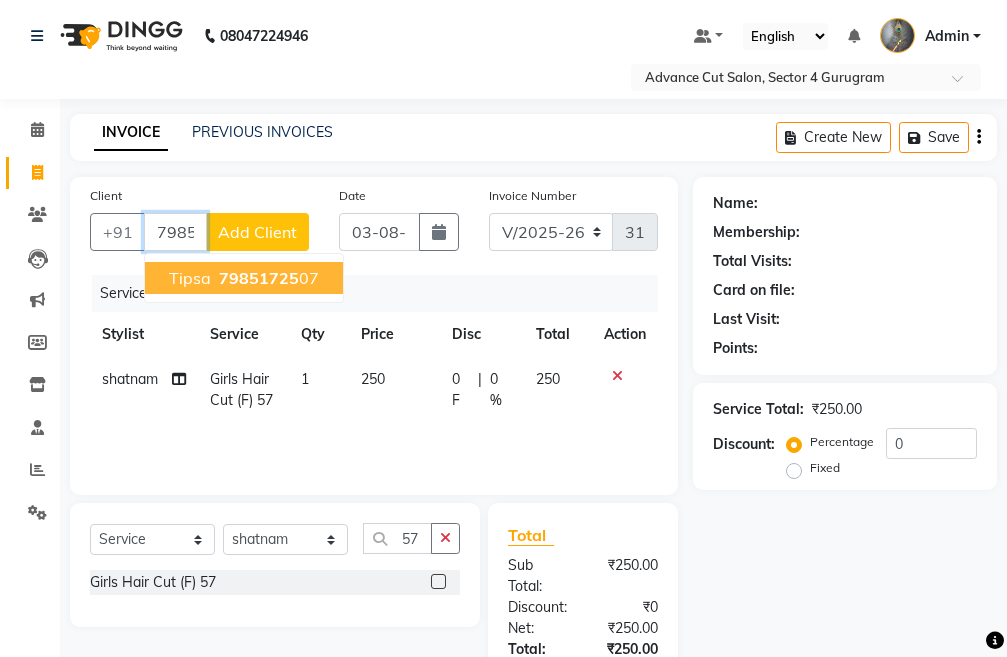 click on "79851725" at bounding box center [259, 278] 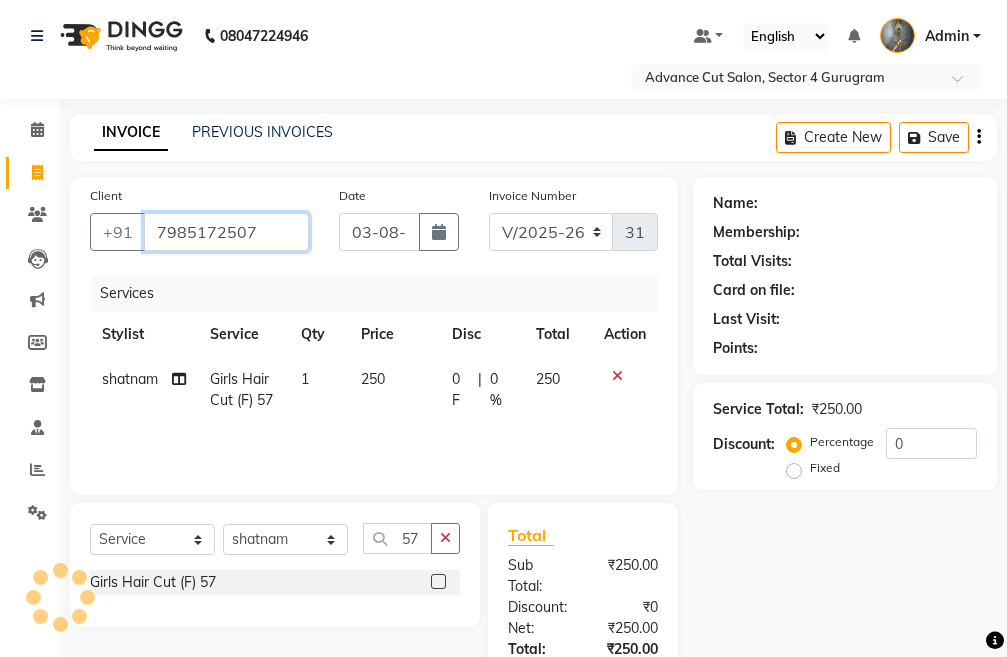type on "7985172507" 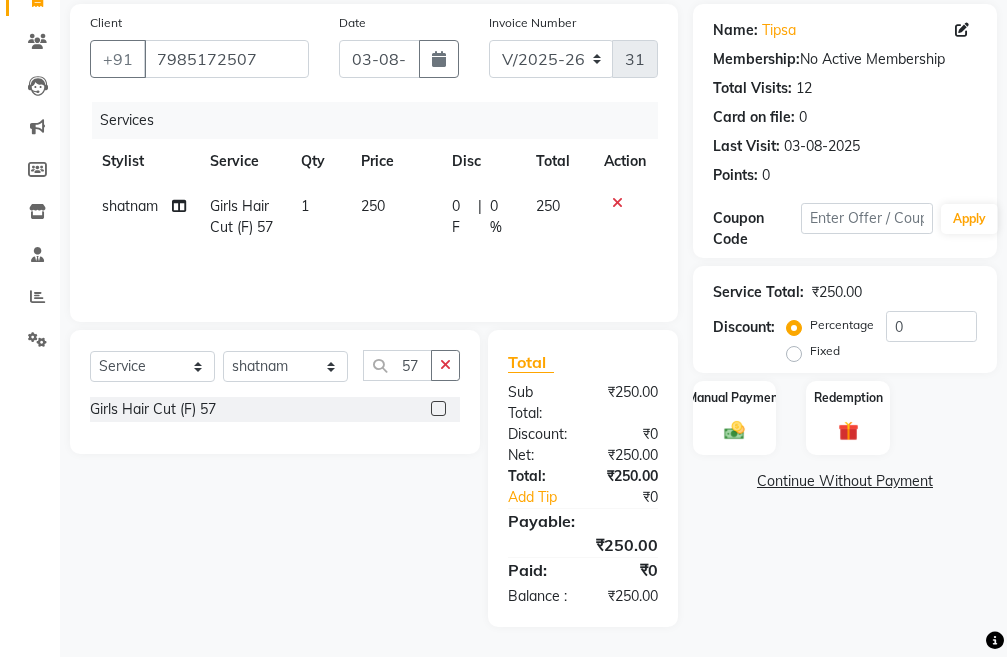 scroll, scrollTop: 194, scrollLeft: 0, axis: vertical 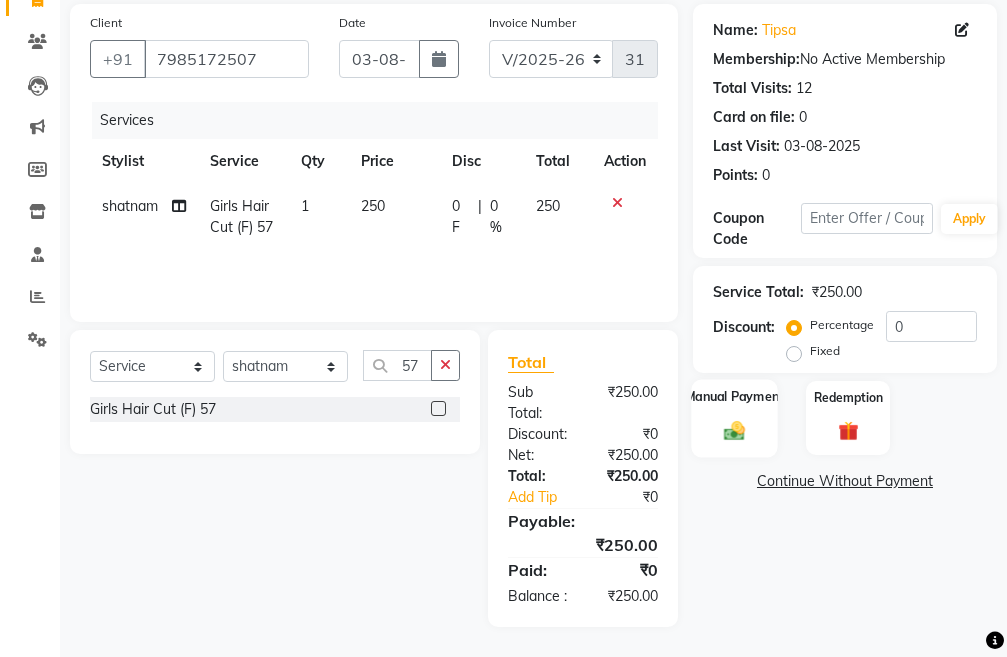 click 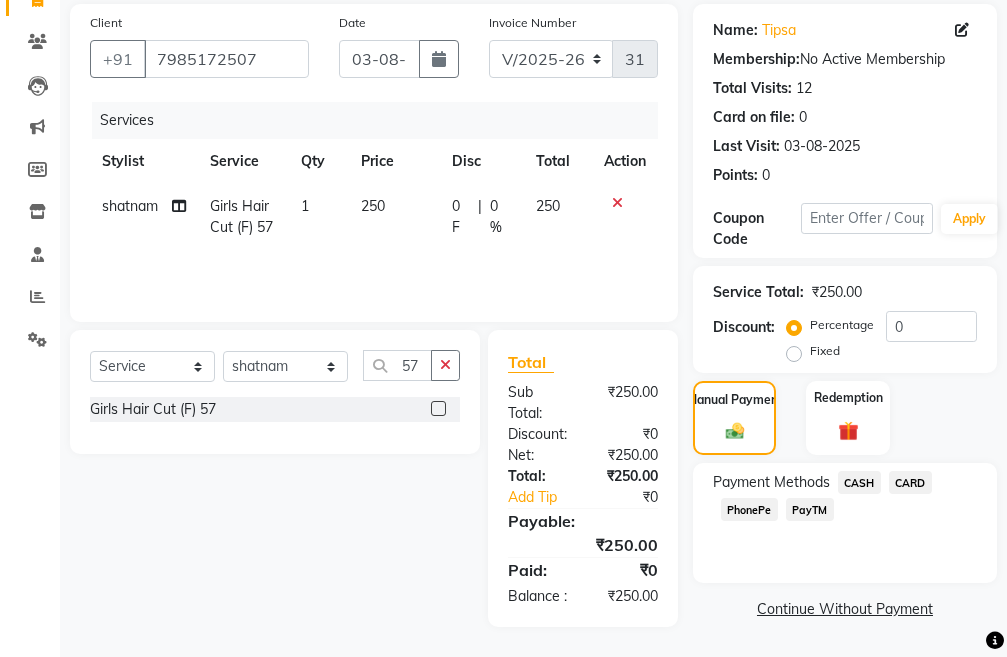 click on "CASH" 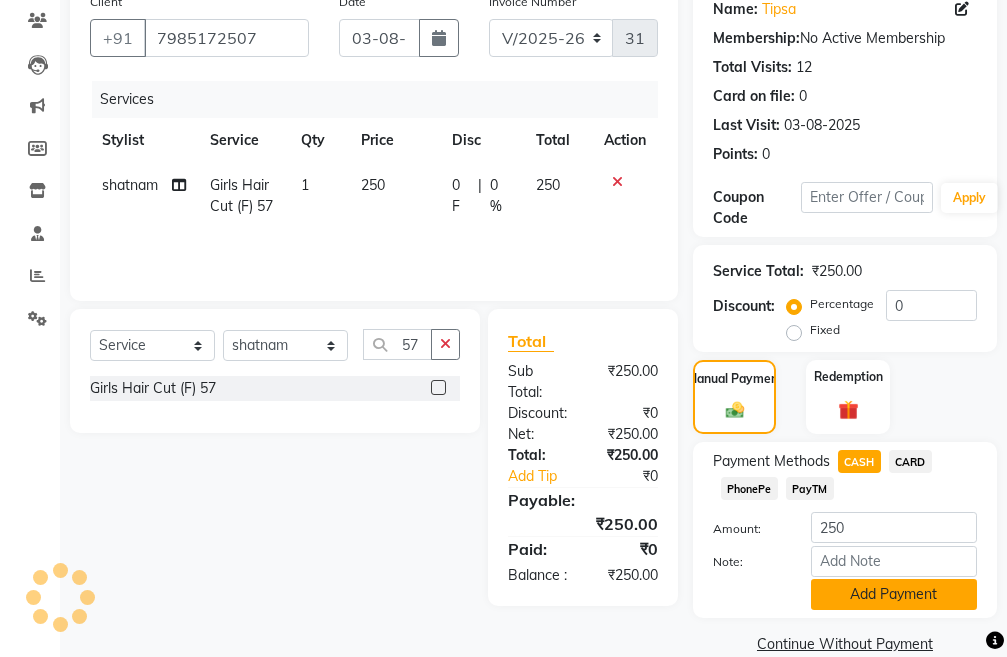 click on "Add Payment" 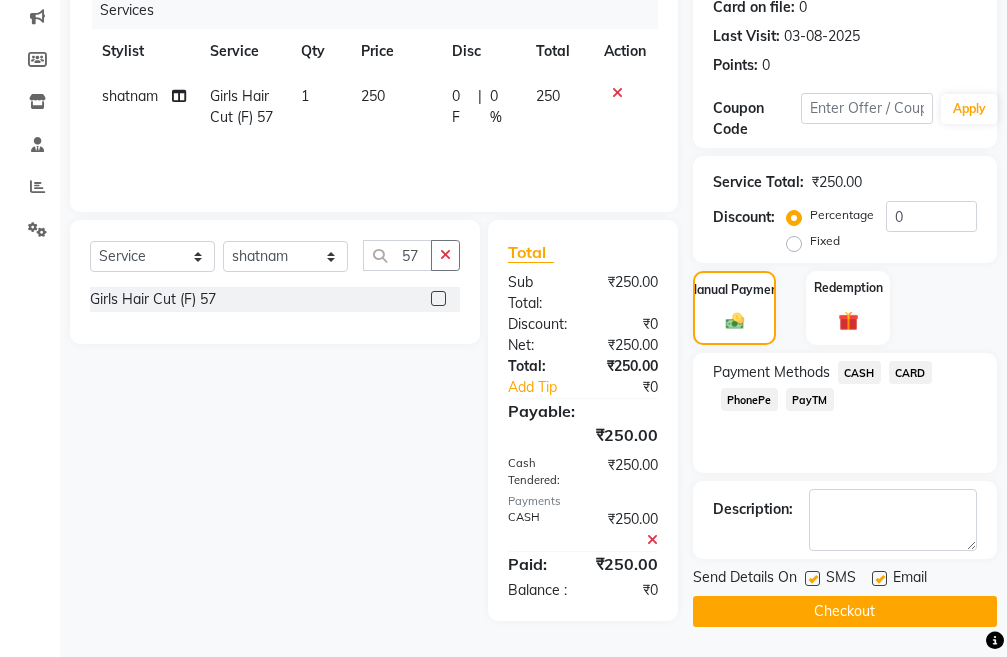 scroll, scrollTop: 298, scrollLeft: 0, axis: vertical 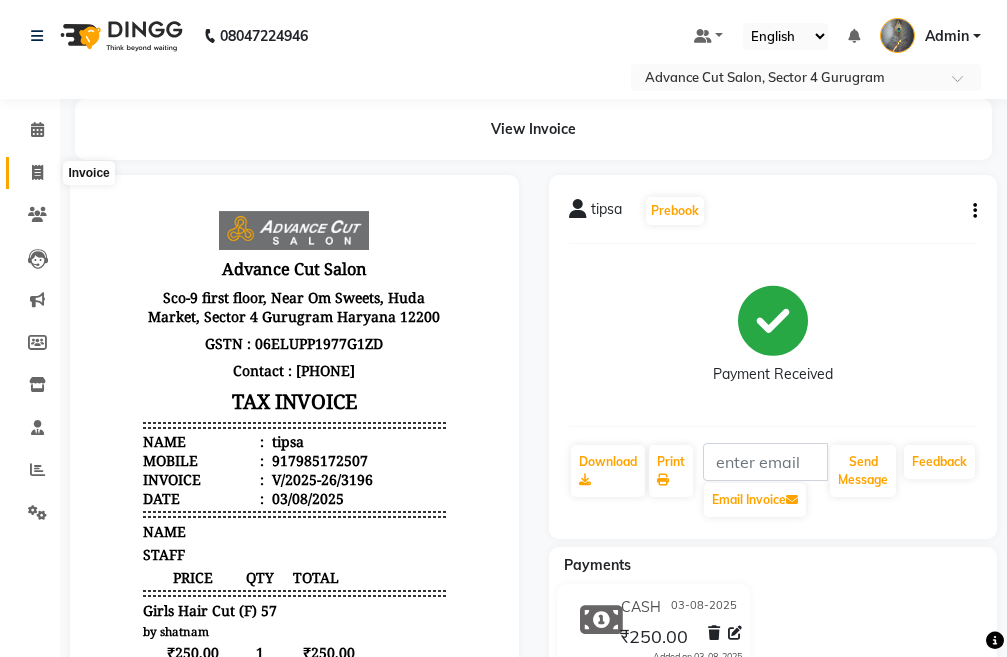 drag, startPoint x: 32, startPoint y: 169, endPoint x: 208, endPoint y: 64, distance: 204.94145 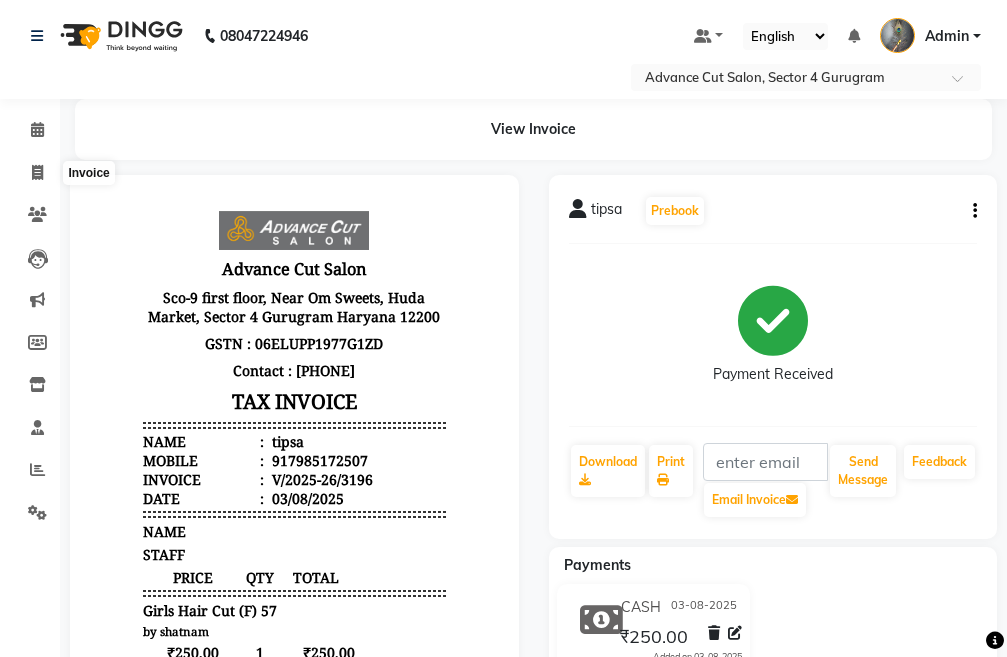 select on "service" 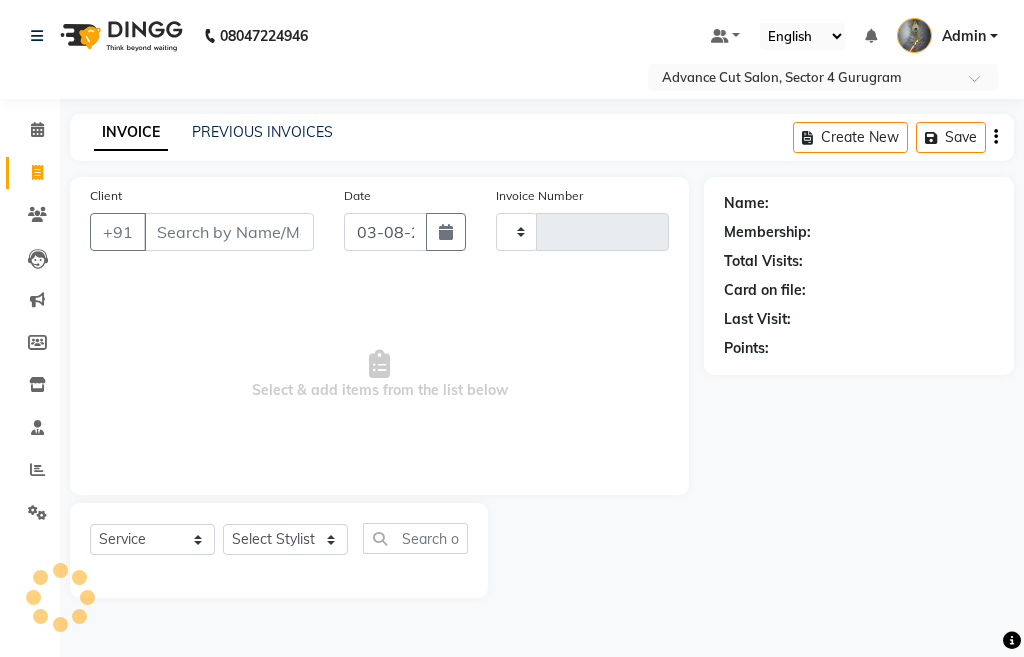 type on "3197" 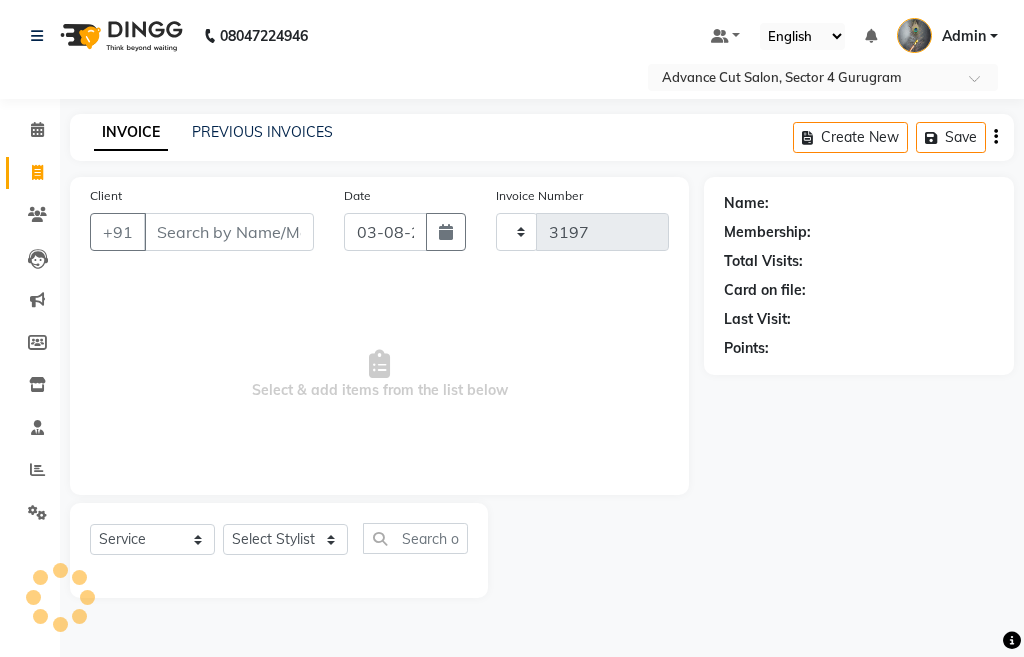 select on "4939" 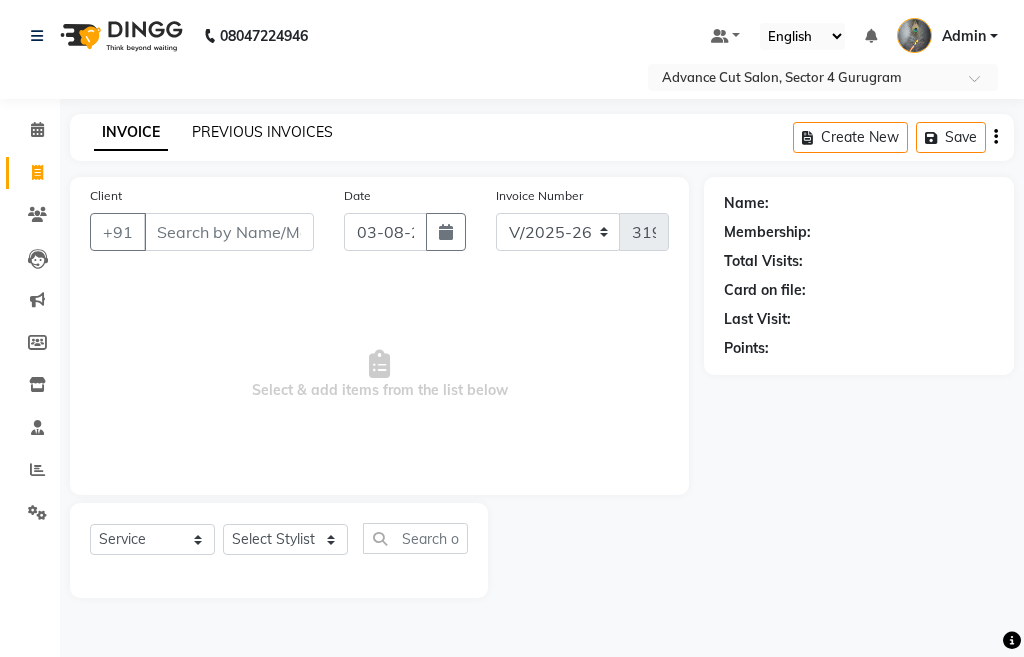 click on "PREVIOUS INVOICES" 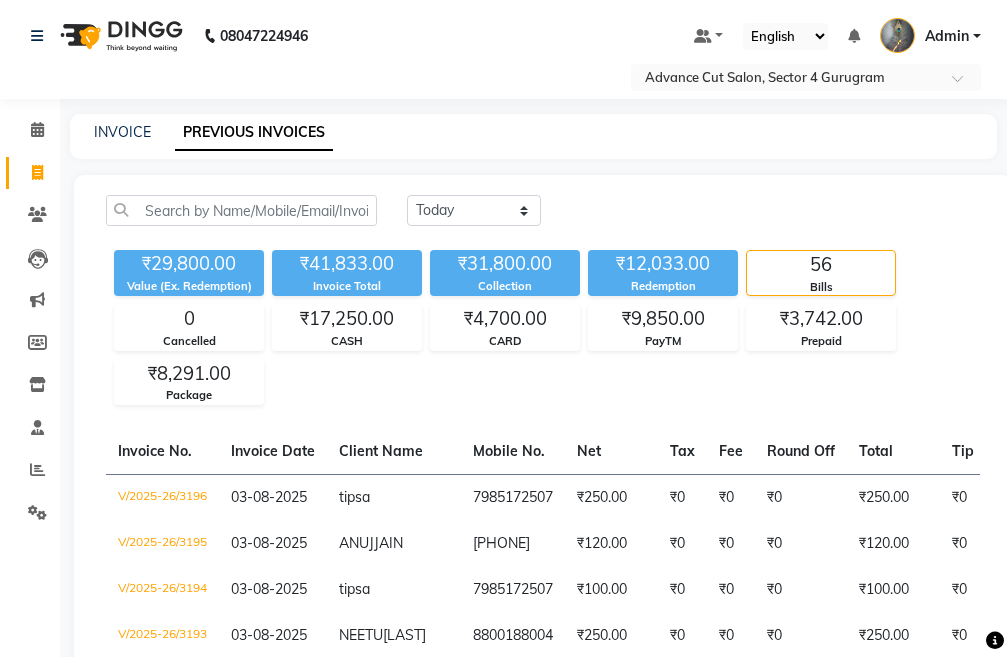 click on "INVOICE PREVIOUS INVOICES" 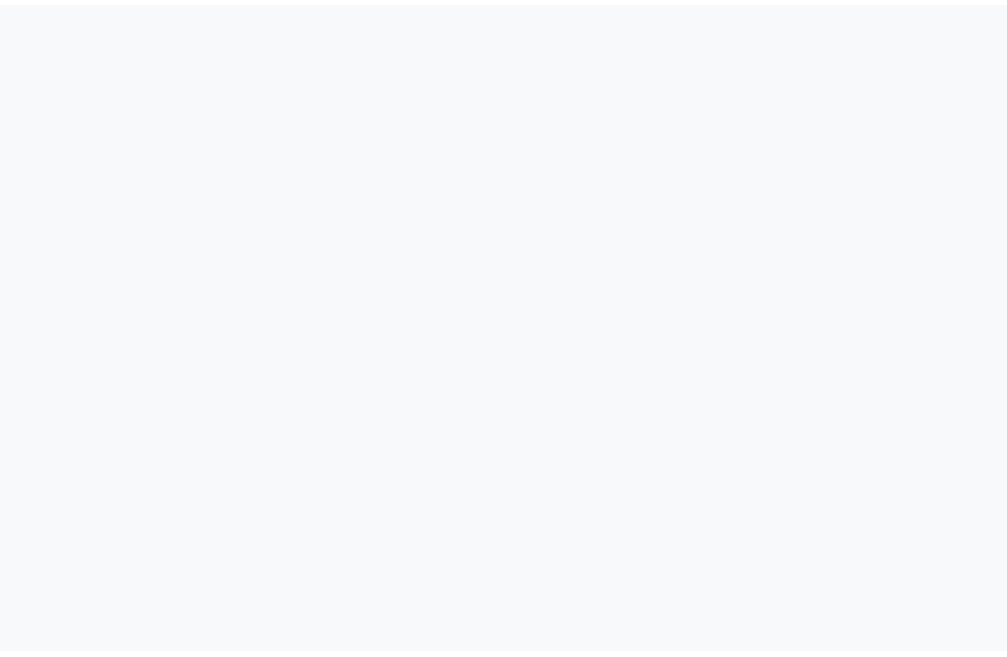 scroll, scrollTop: 0, scrollLeft: 0, axis: both 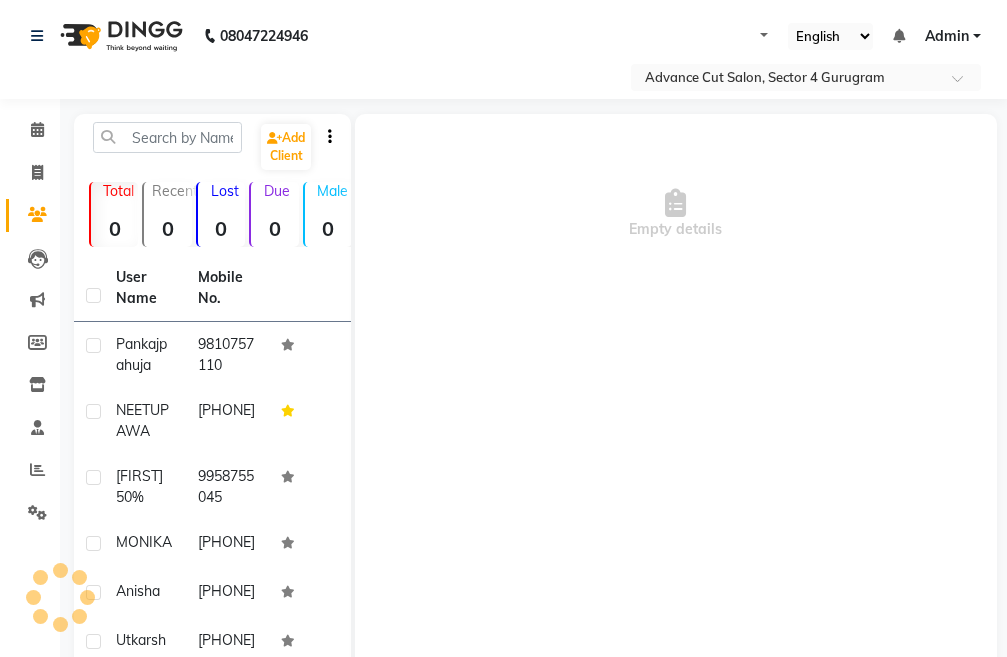 select on "en" 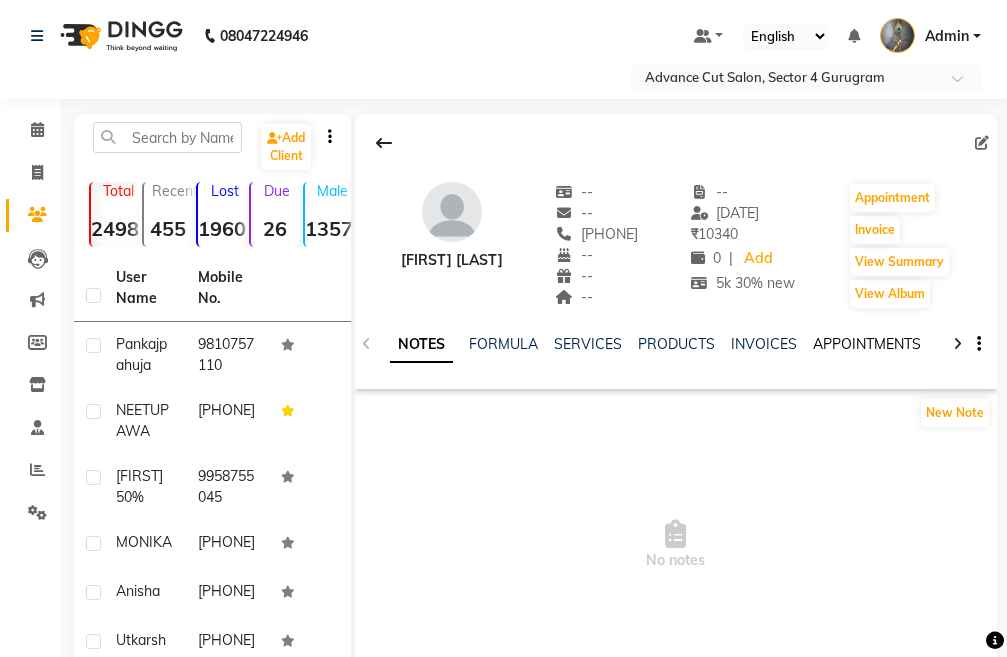 click on "APPOINTMENTS" 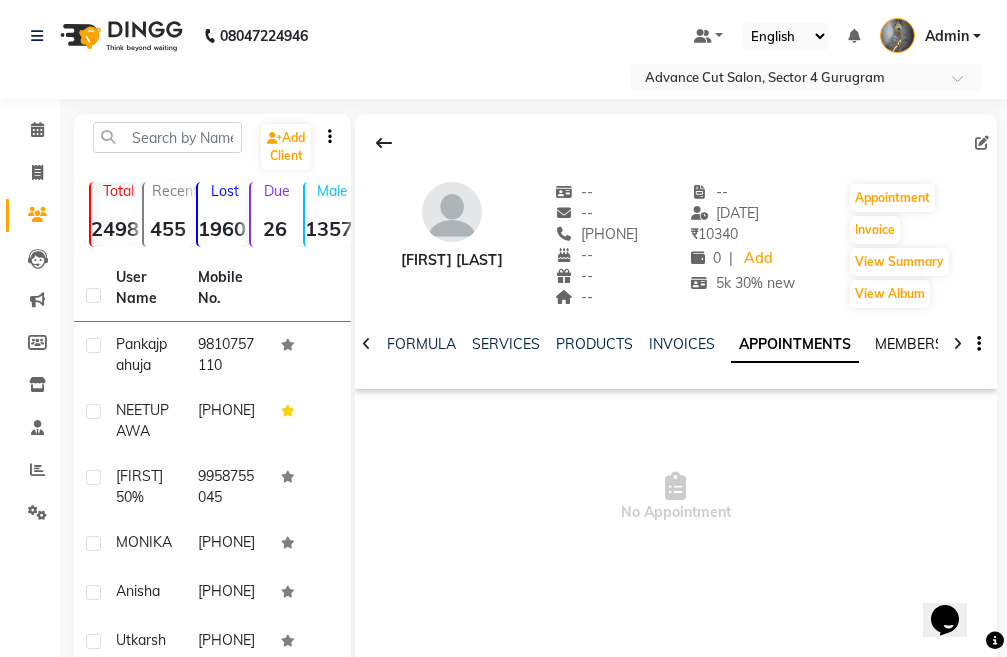 scroll, scrollTop: 0, scrollLeft: 0, axis: both 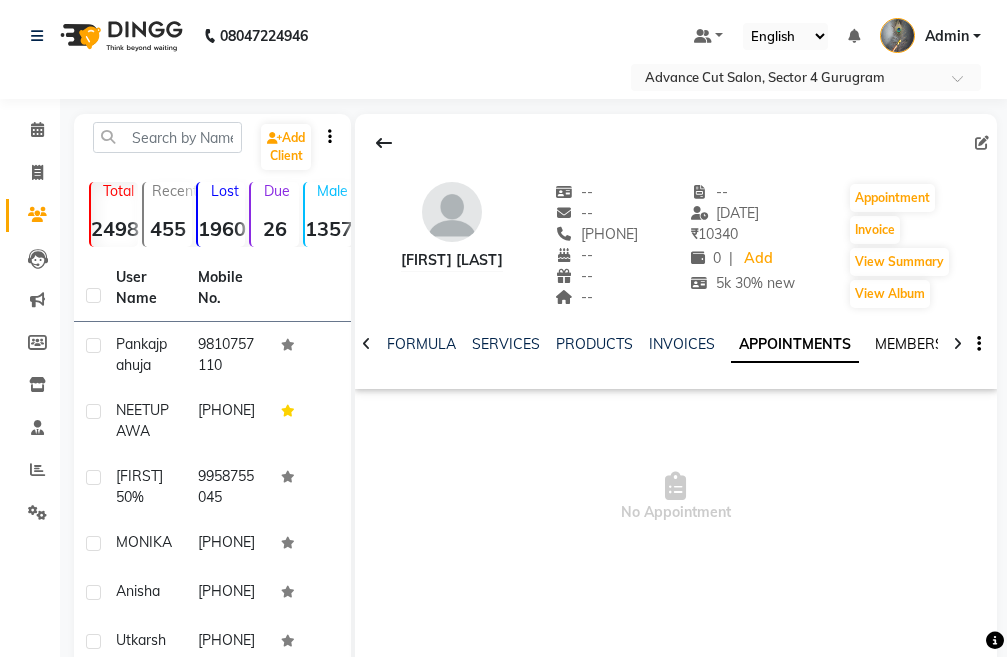 click on "MEMBERSHIP" 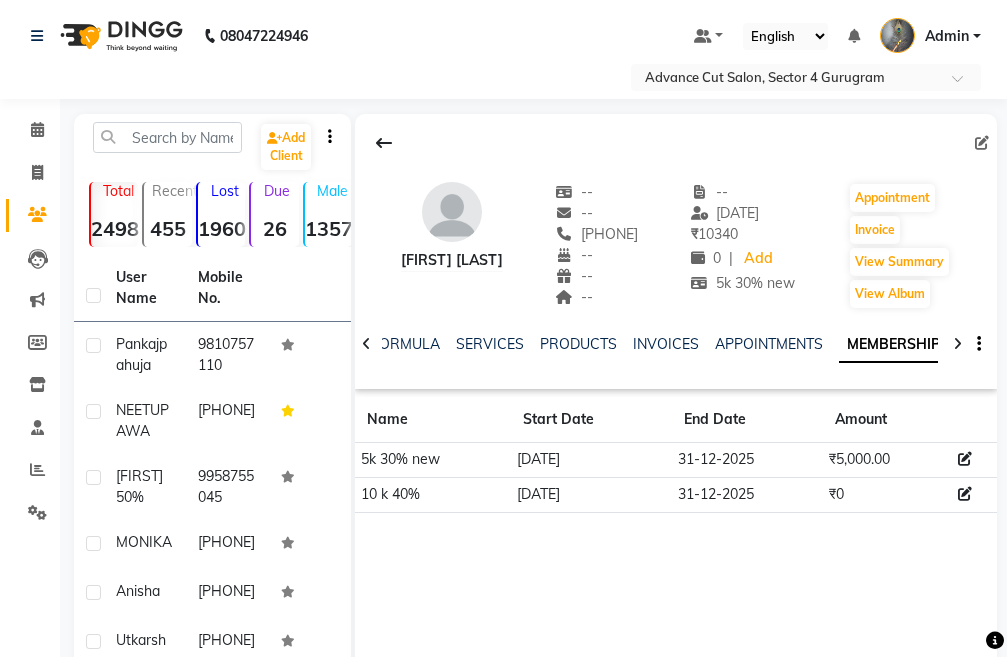 click 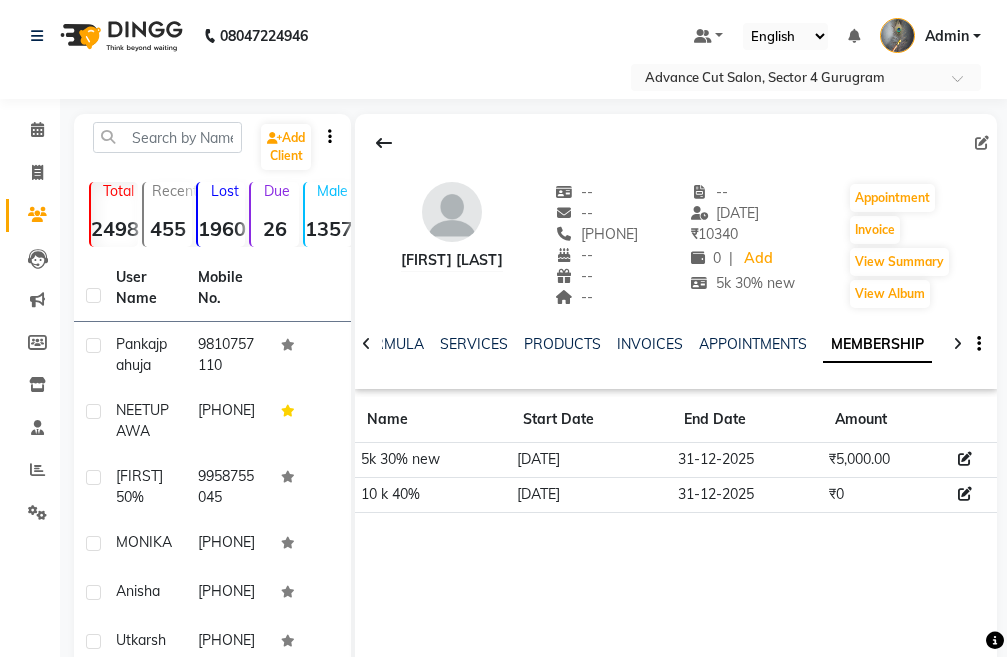 click 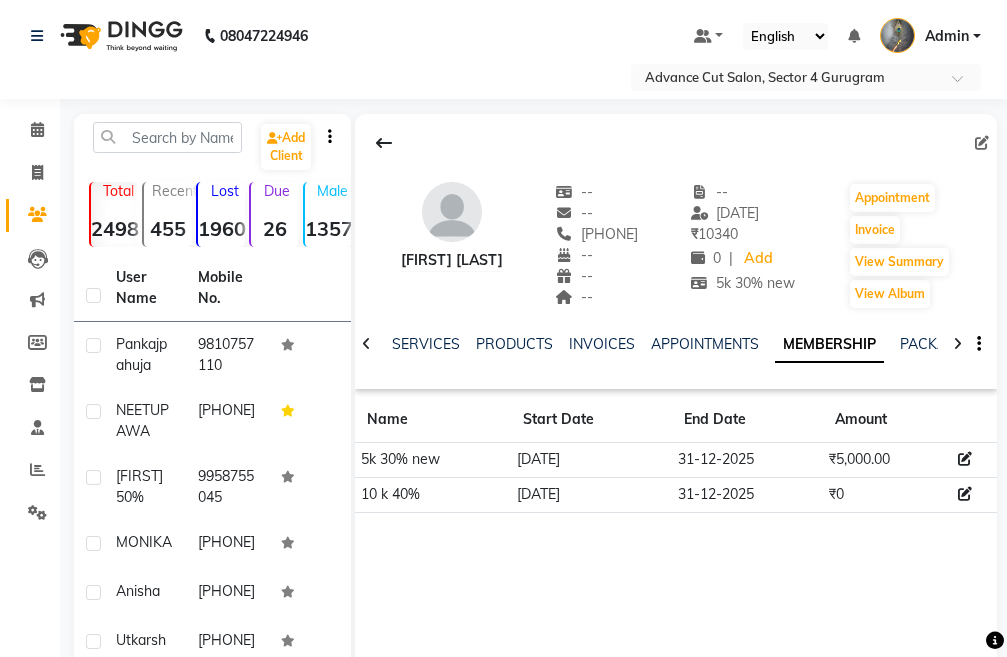click 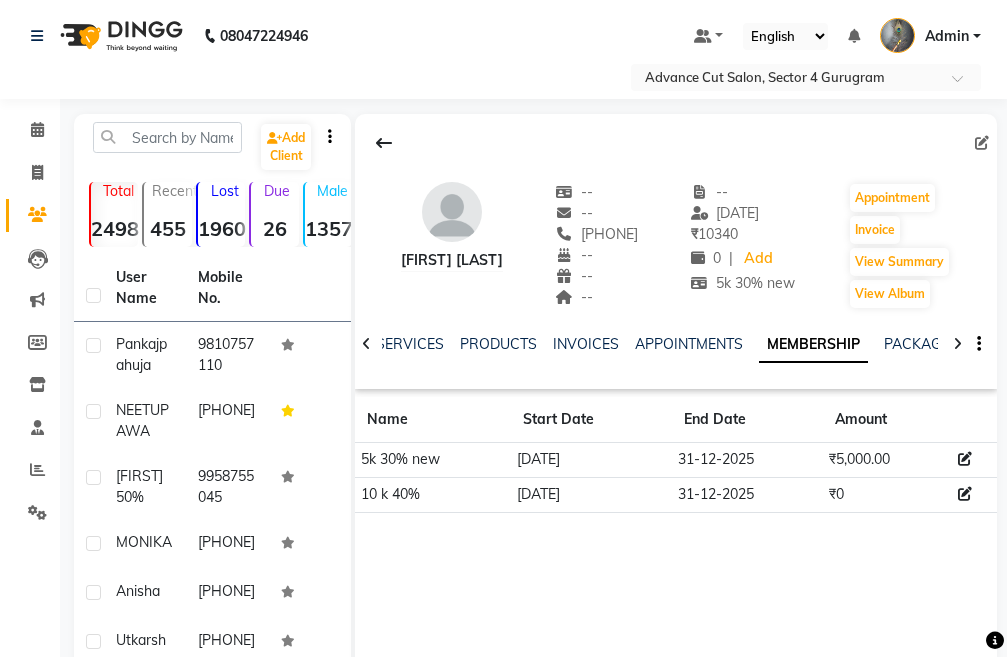 click 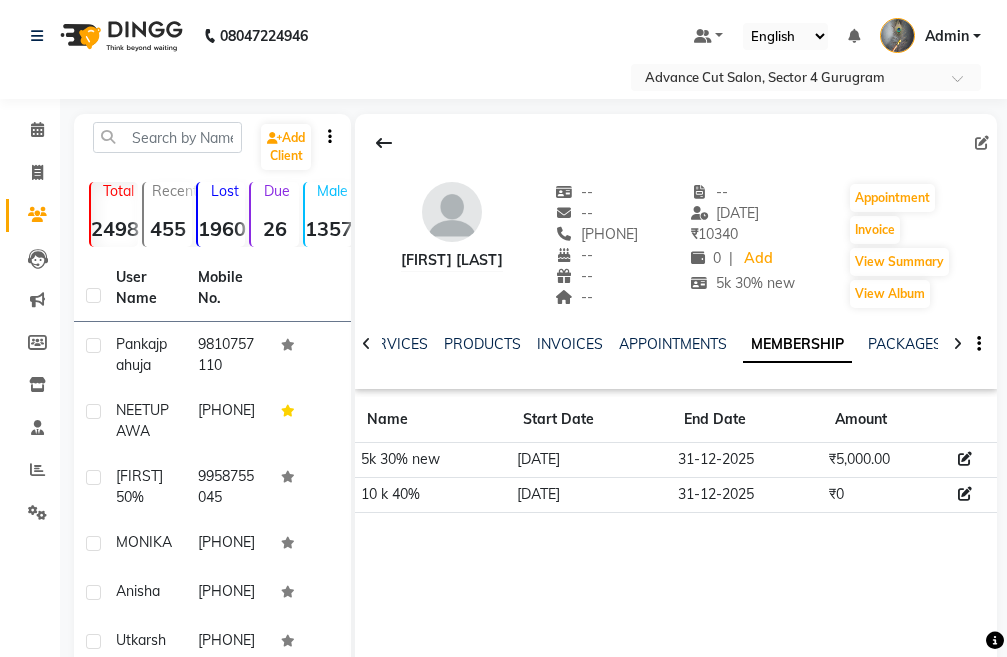 click 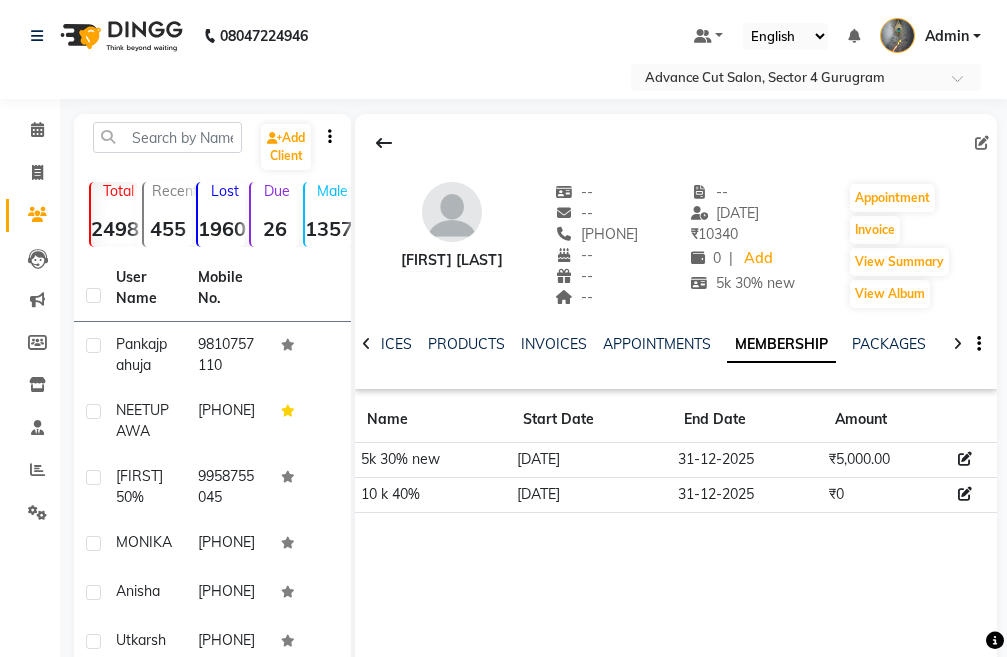 click 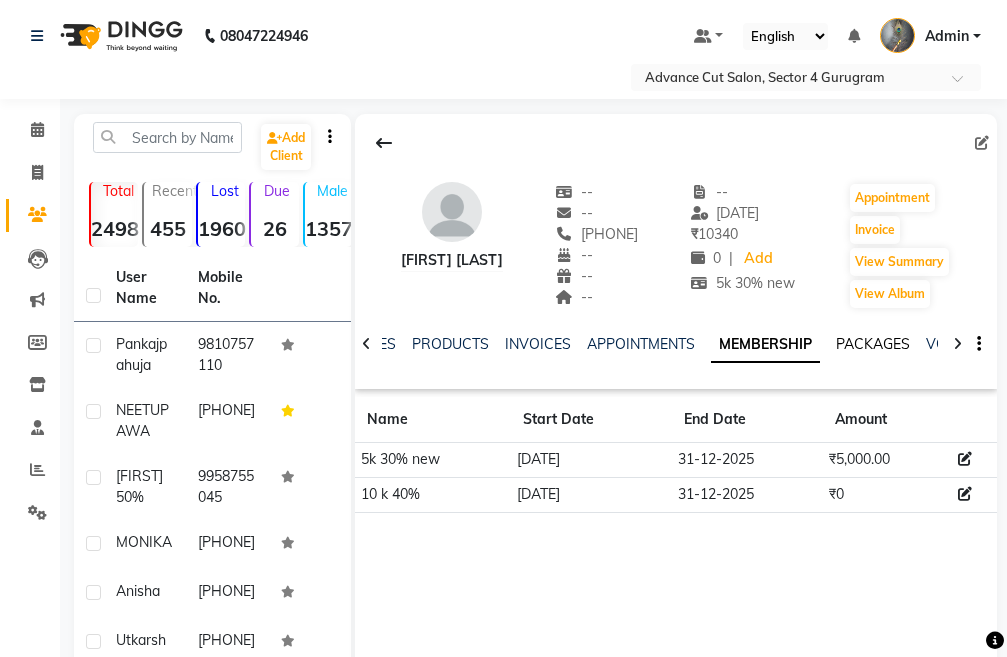 click on "PACKAGES" 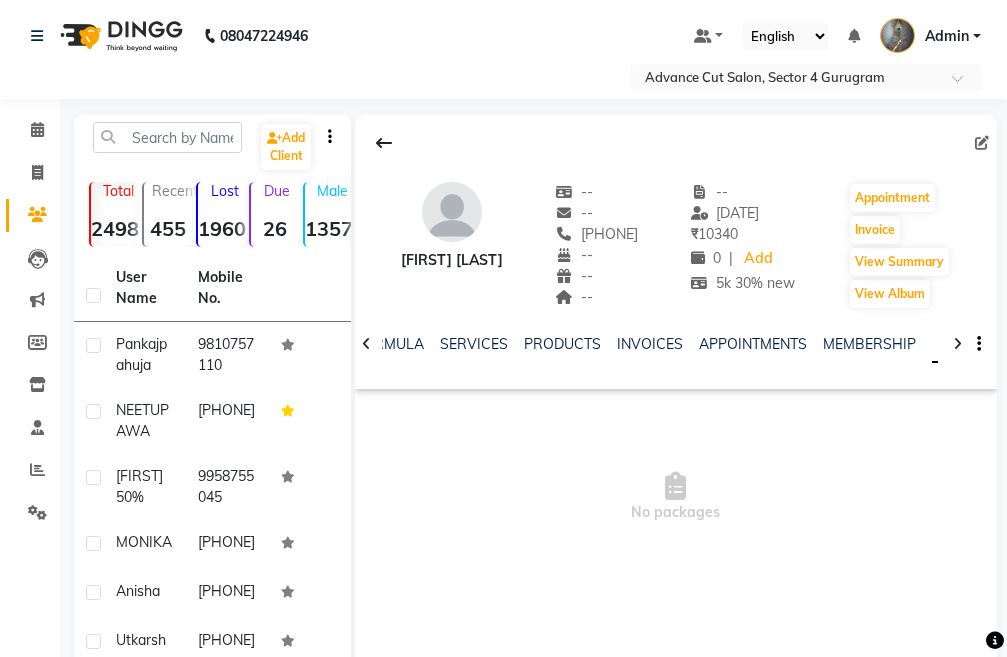 click 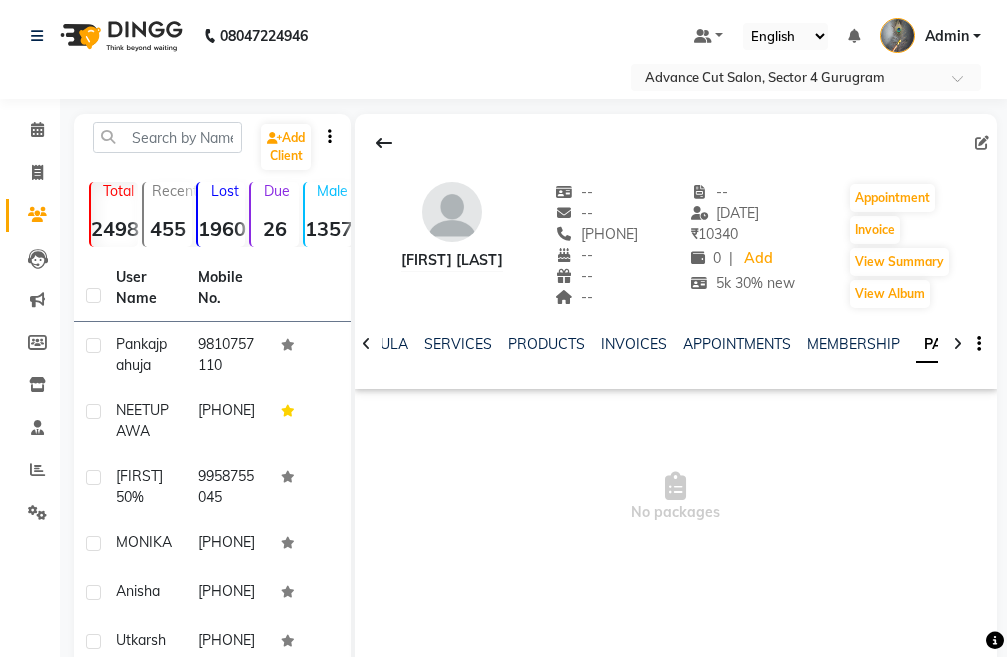 click 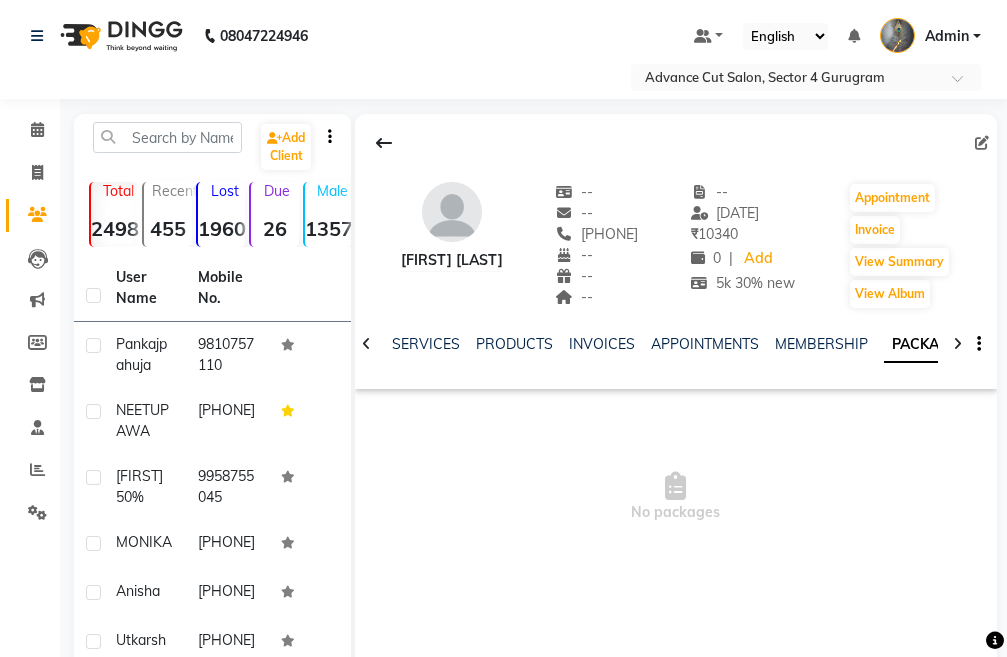 click 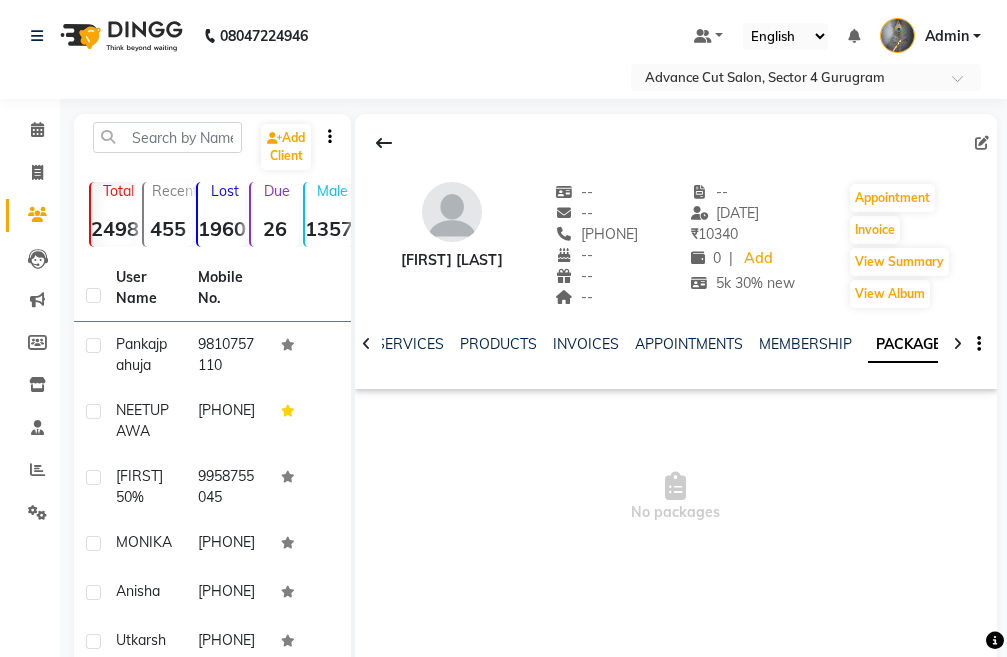click 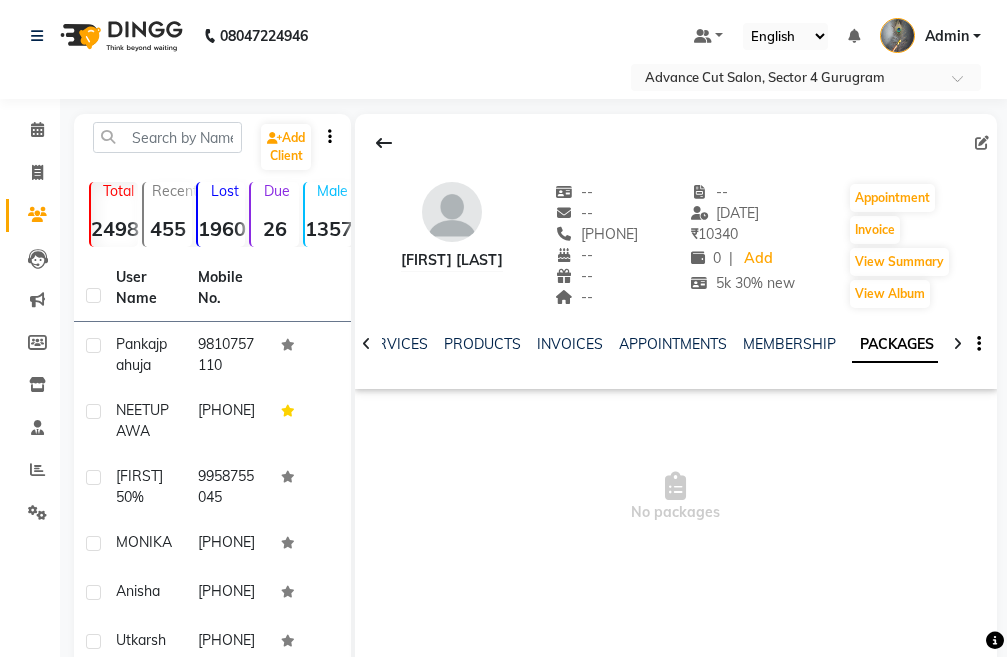 click 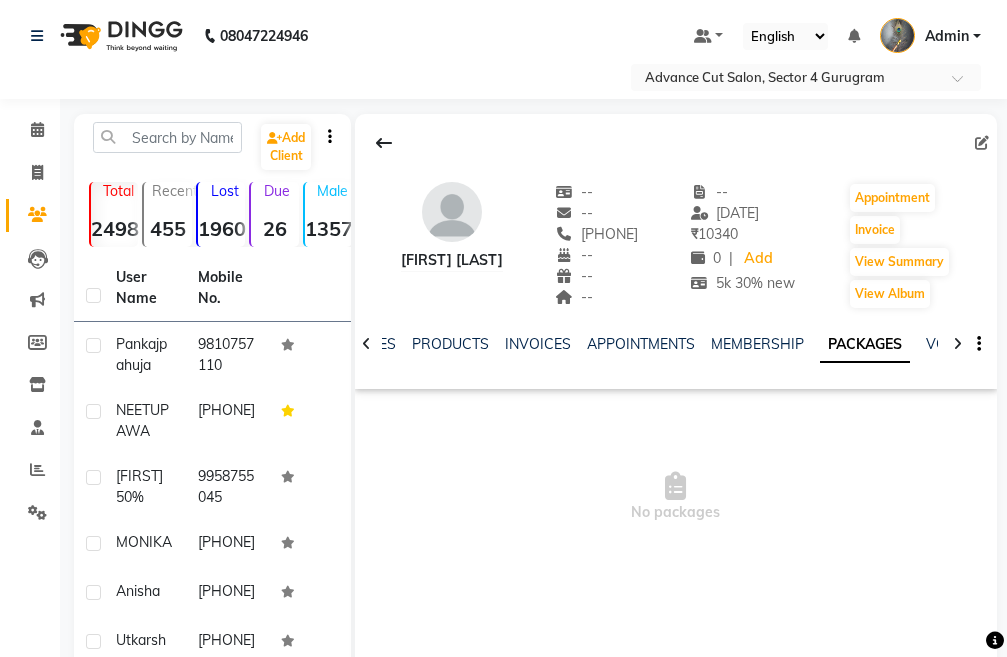 click 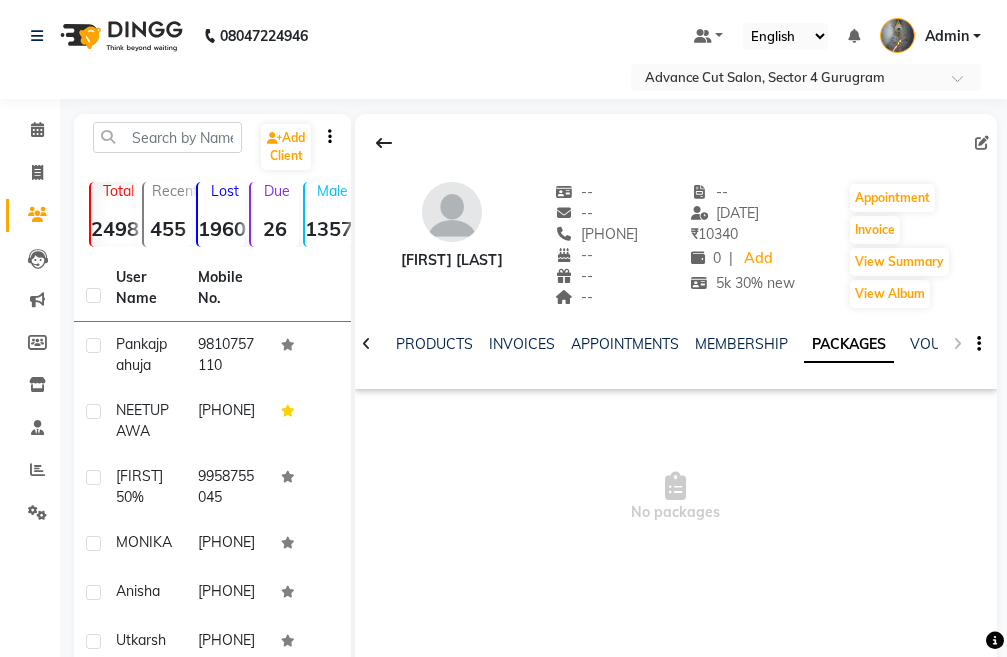 click on "NOTES FORMULA SERVICES PRODUCTS INVOICES APPOINTMENTS MEMBERSHIP PACKAGES VOUCHERS GIFTCARDS POINTS FORMS FAMILY CARDS WALLET" 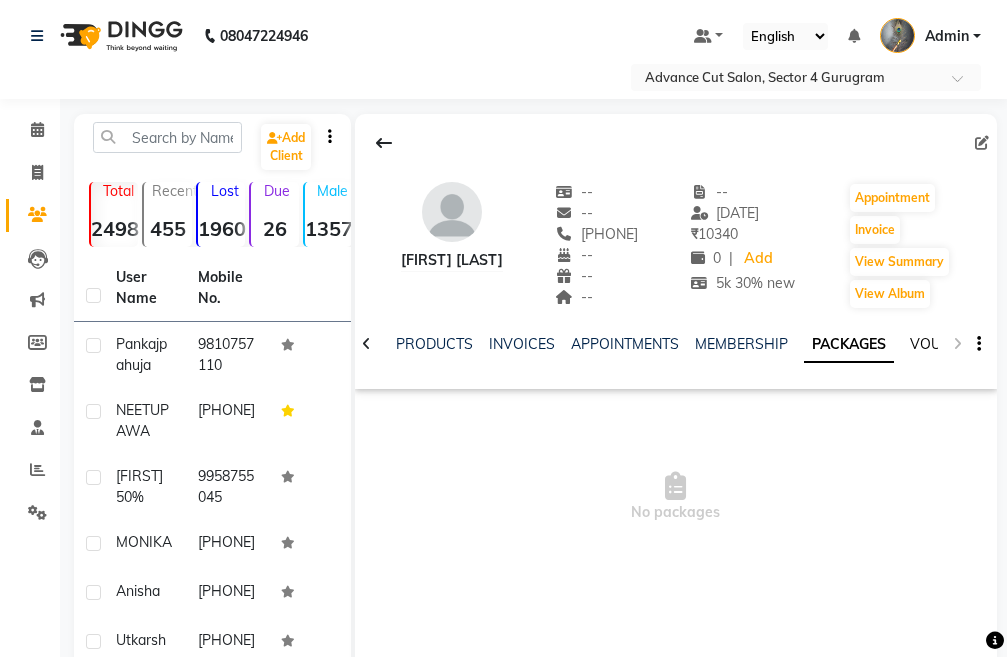 click on "VOUCHERS" 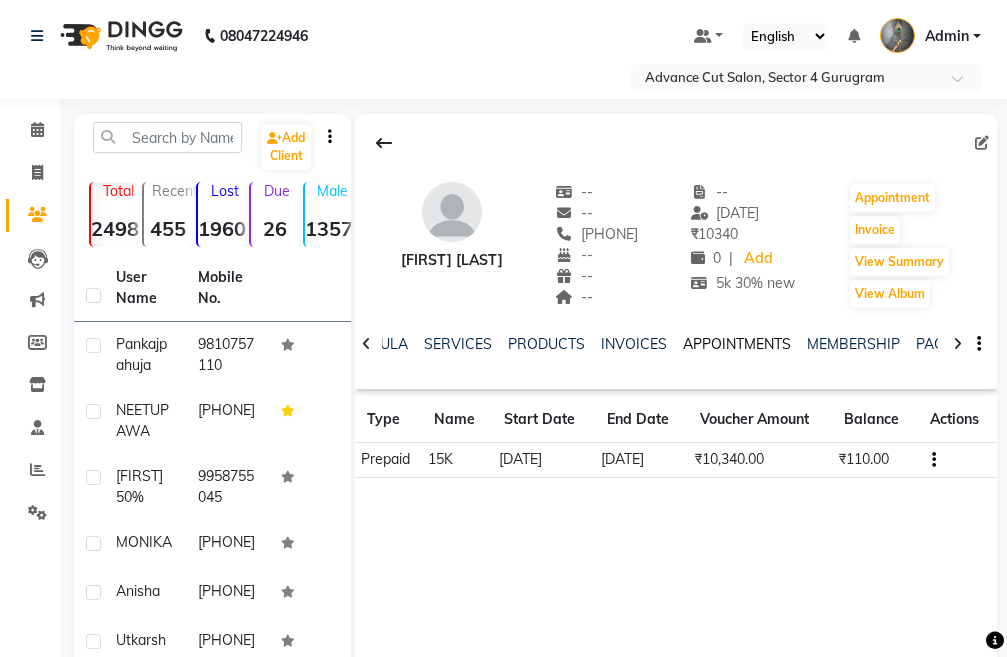 click on "APPOINTMENTS" 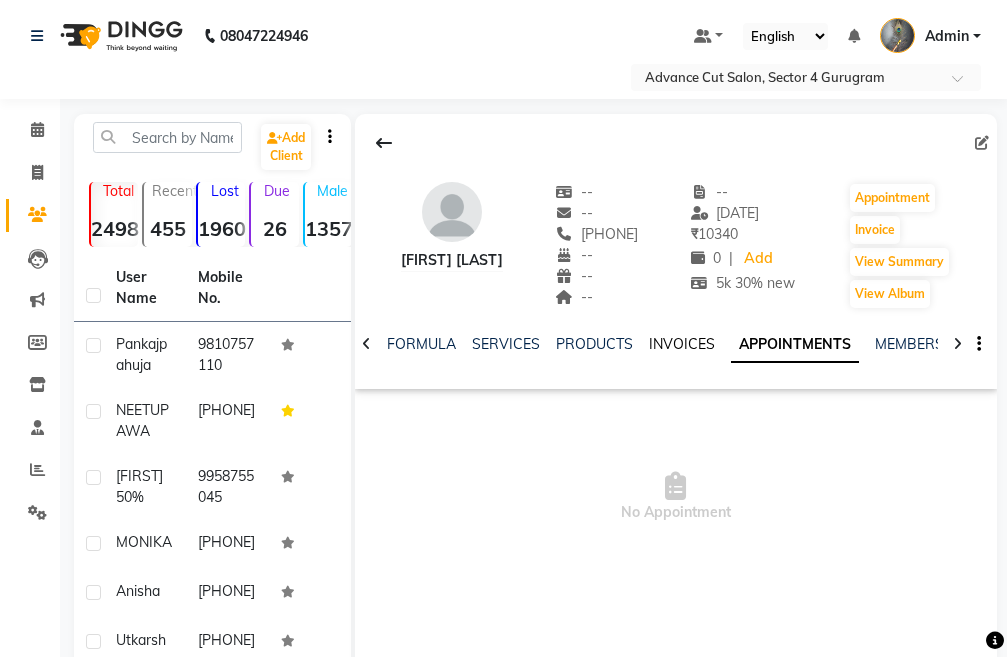 click on "INVOICES" 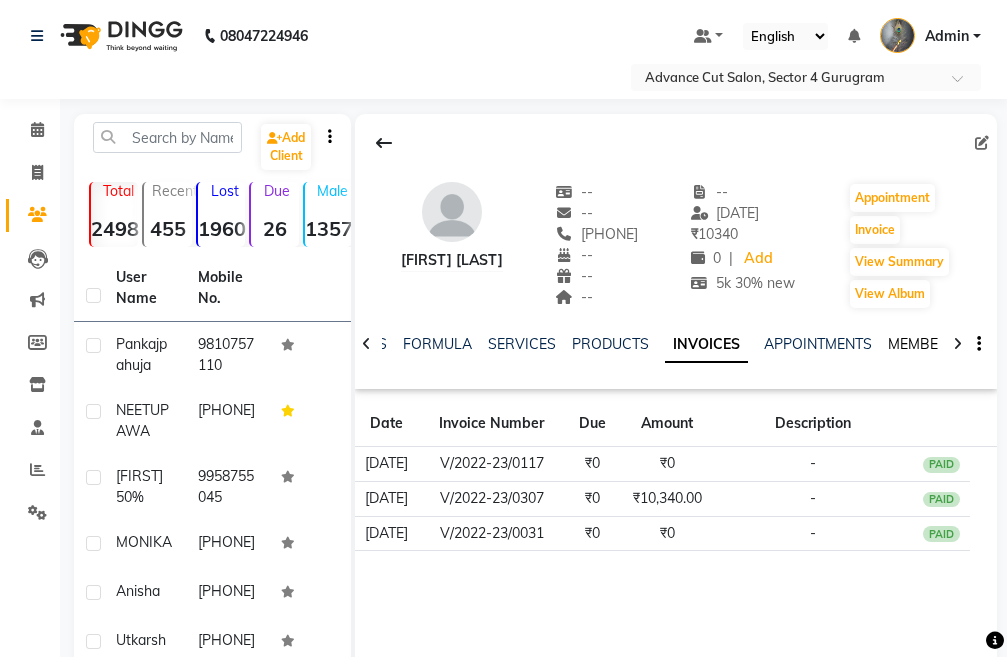 click on "MEMBERSHIP" 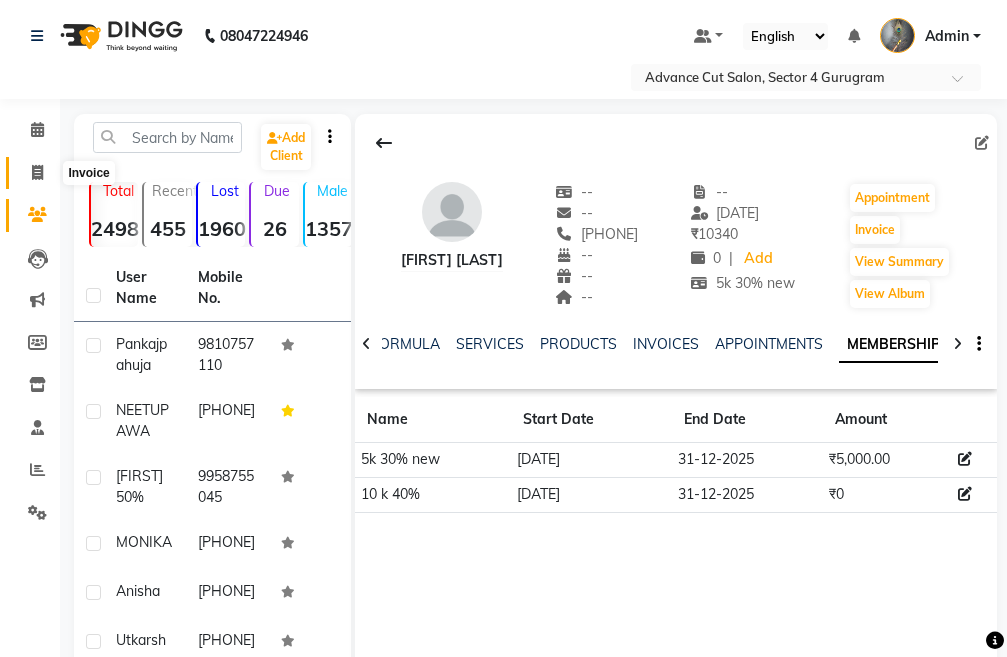 click 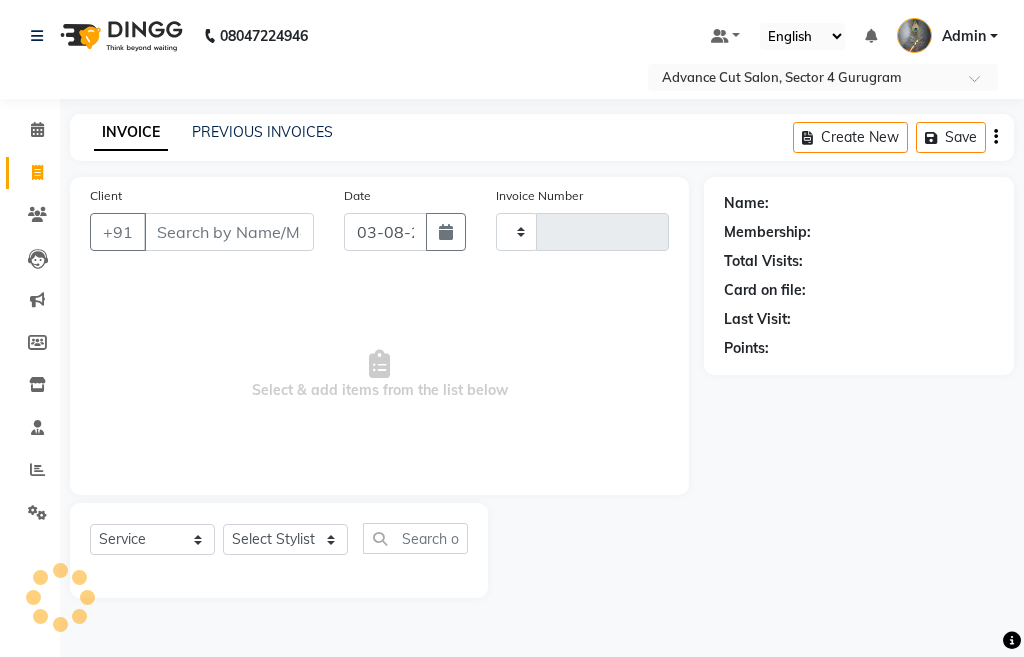 click on "Client" at bounding box center (229, 232) 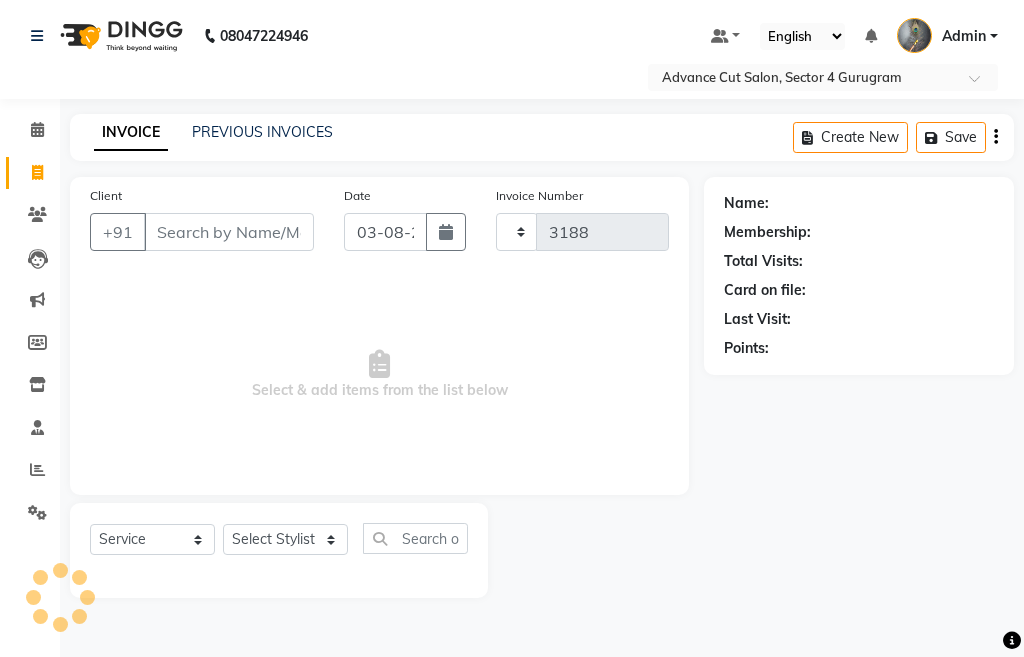 select on "4939" 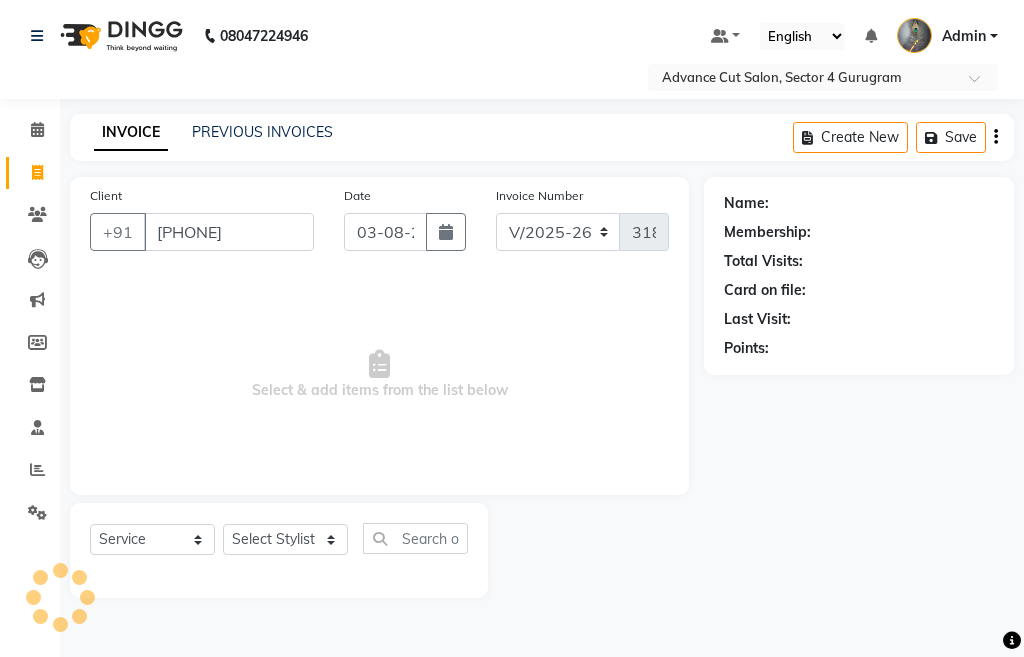 type on "[PHONE]" 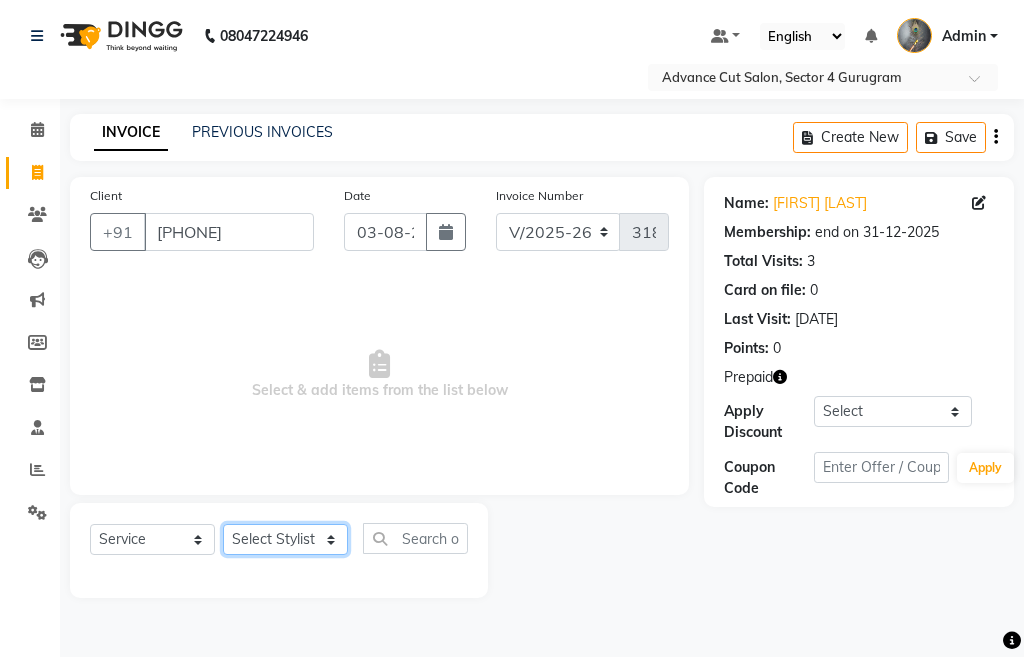 click on "Select Stylist Admin chahit COUNTOR hardeep mamta manisha MONISH navi NOSHAD ALI rahul shatnam shweta singh sunny tip" 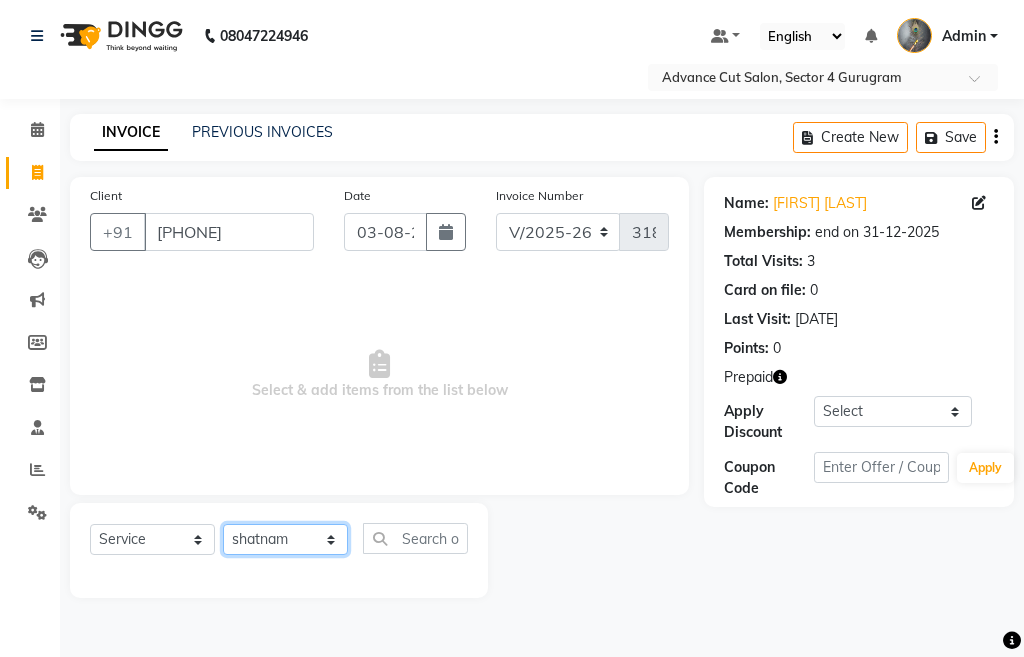 click on "Select Stylist Admin chahit COUNTOR hardeep mamta manisha MONISH navi NOSHAD ALI rahul shatnam shweta singh sunny tip" 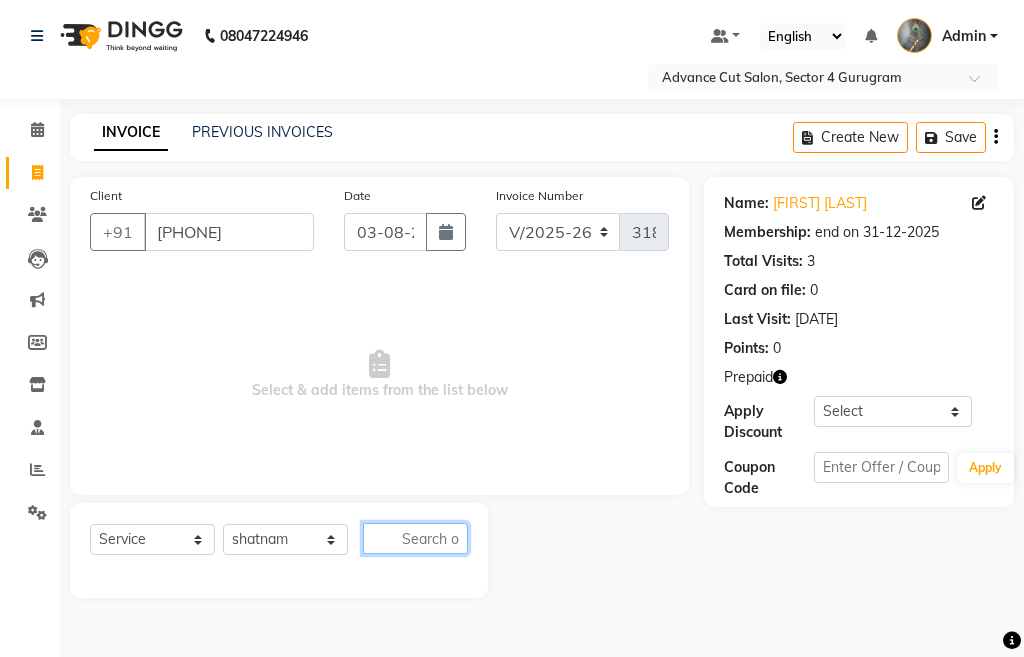 click 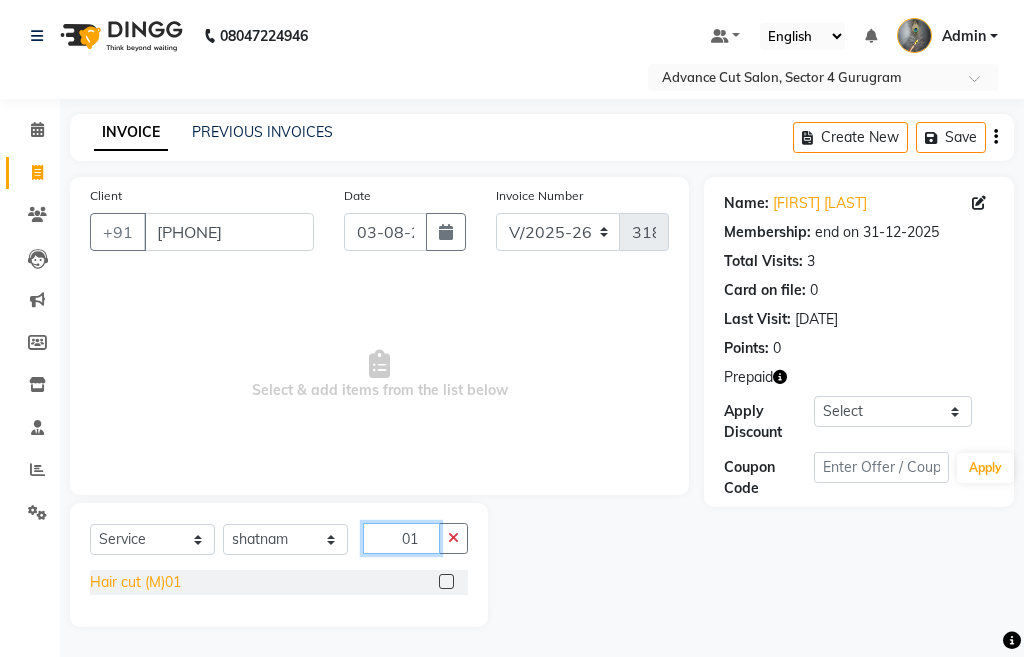 type on "01" 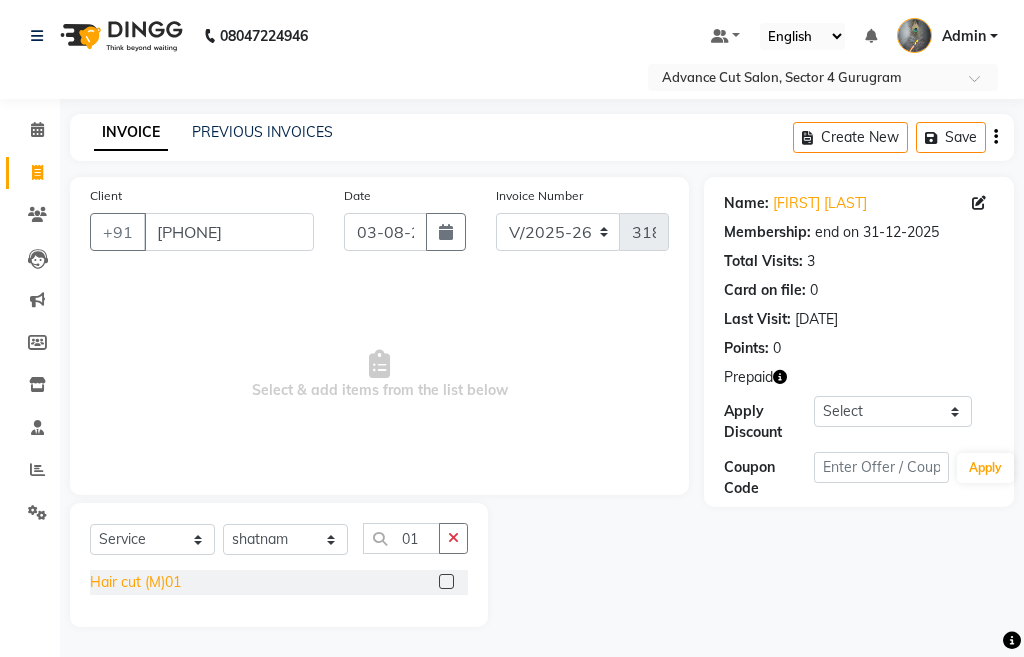 click on "Hair cut (M)01" 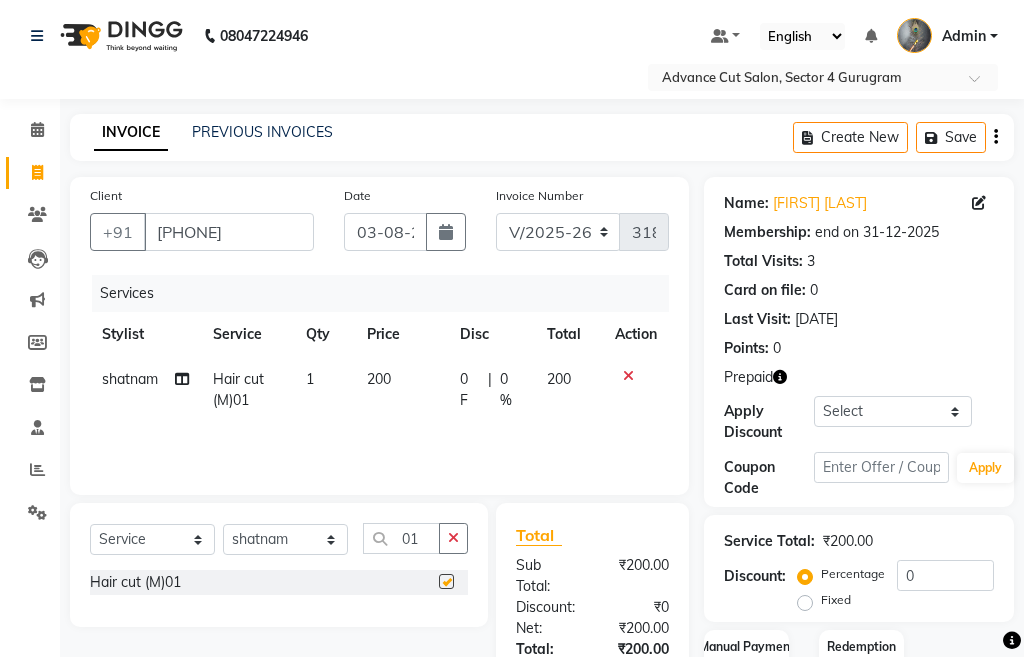checkbox on "false" 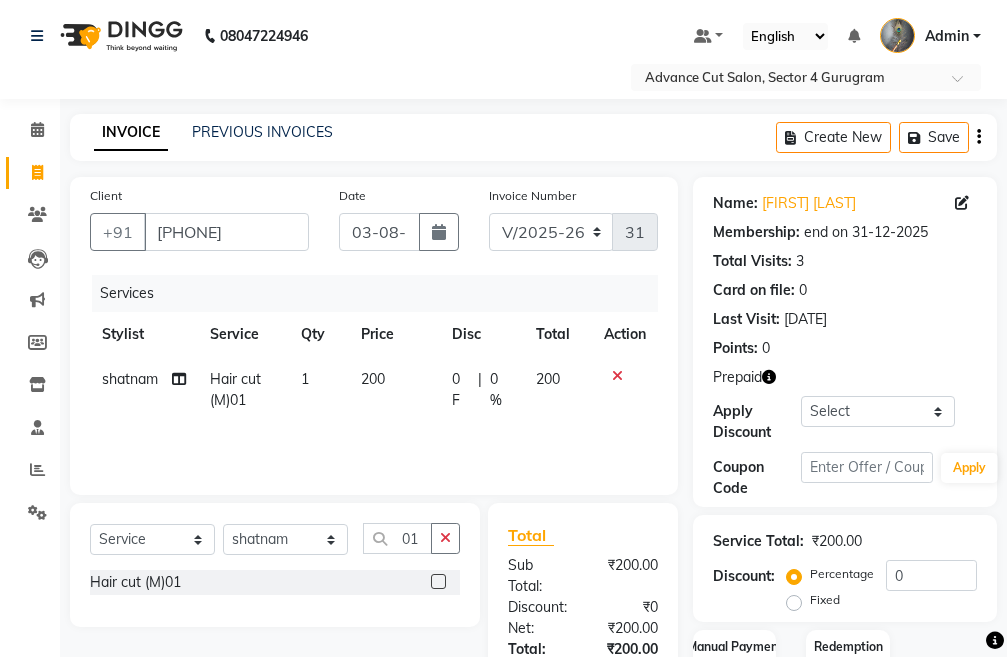 scroll, scrollTop: 100, scrollLeft: 0, axis: vertical 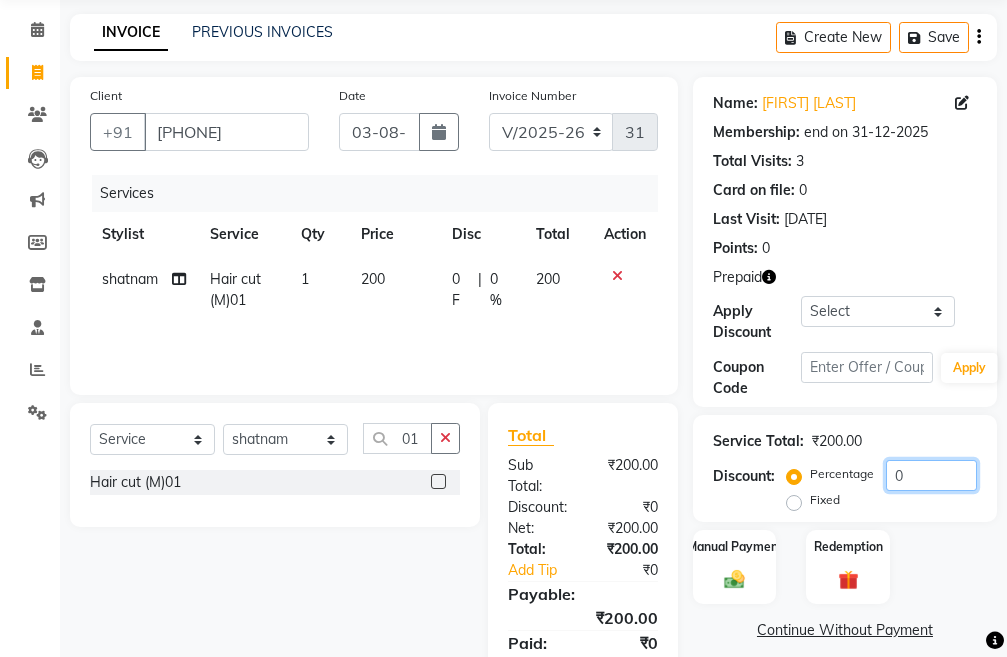 click on "0" 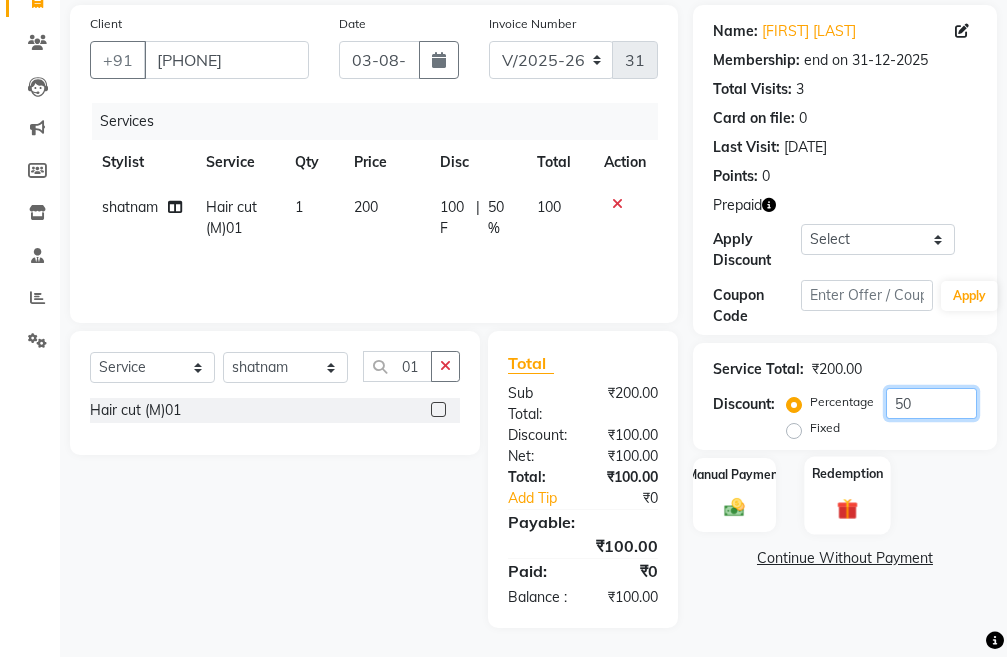 scroll, scrollTop: 194, scrollLeft: 0, axis: vertical 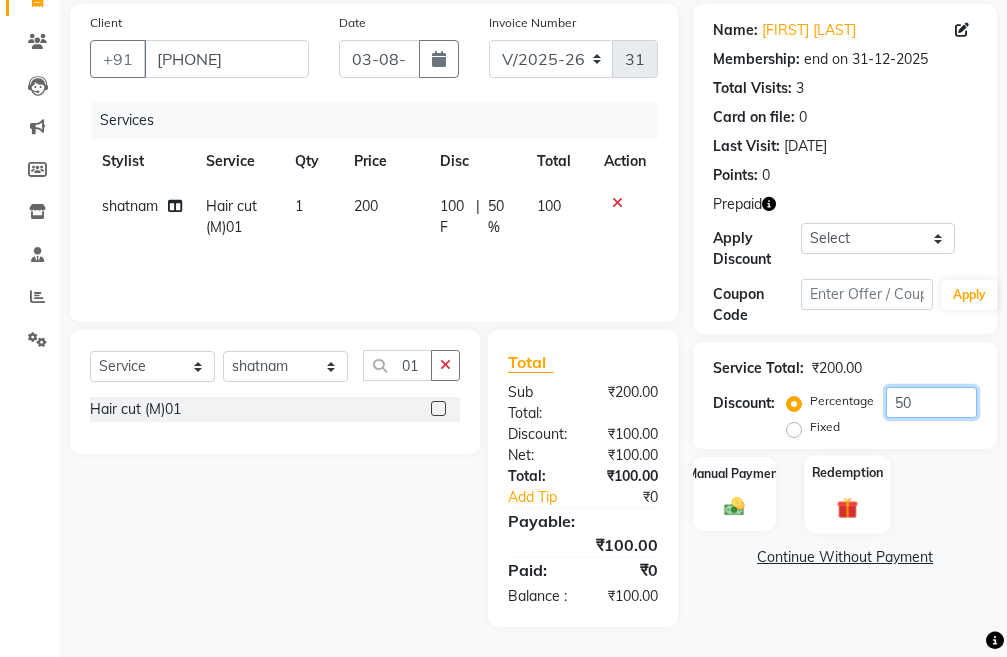 type on "50" 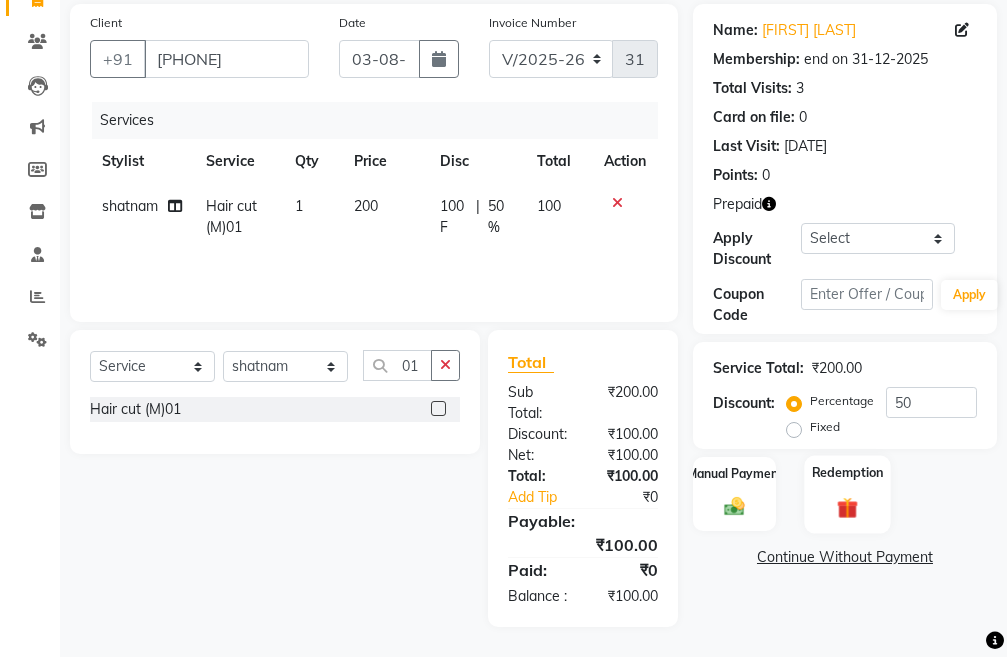 click 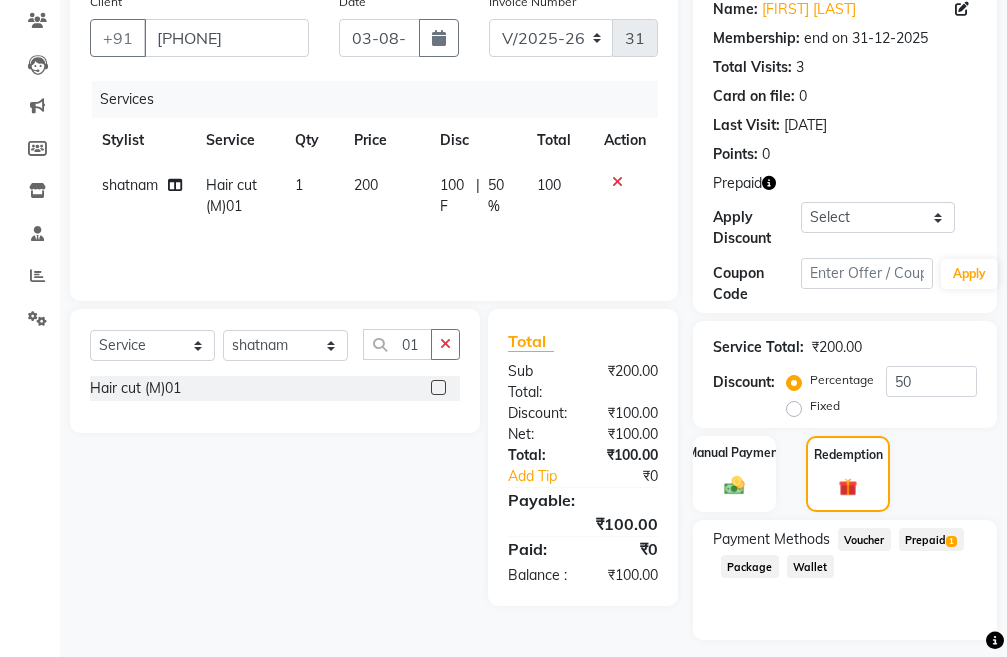 click on "Prepaid  1" 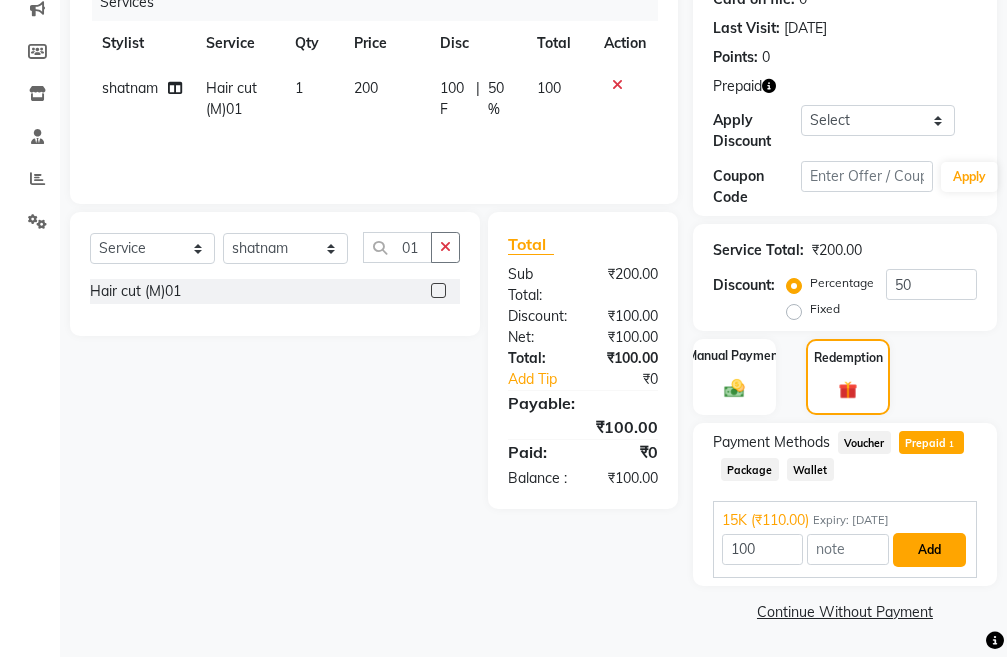 click on "Add" at bounding box center (929, 550) 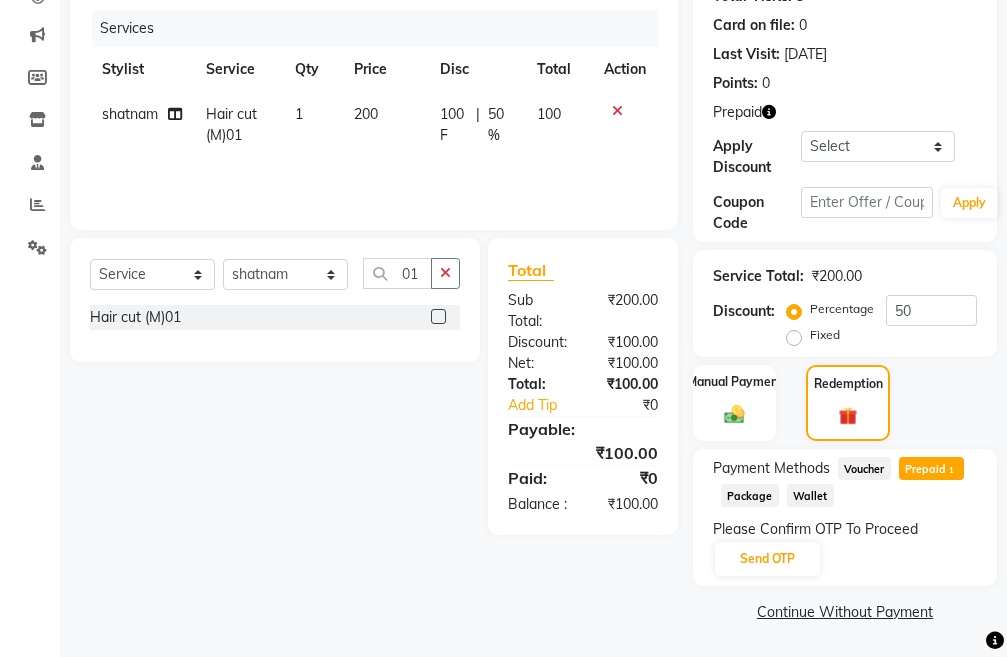 scroll, scrollTop: 265, scrollLeft: 0, axis: vertical 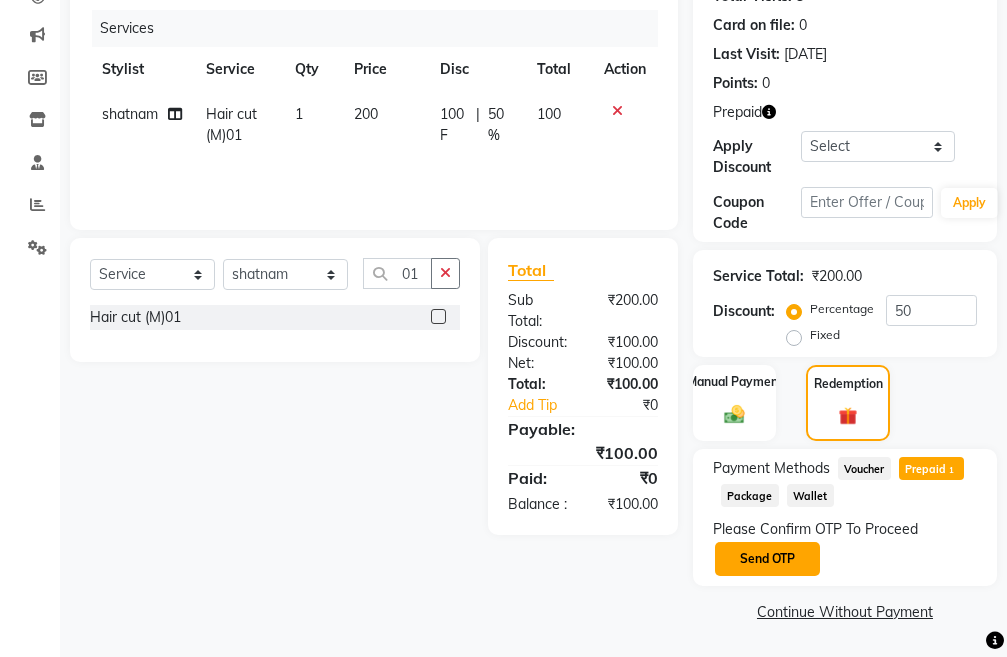 click on "Send OTP" 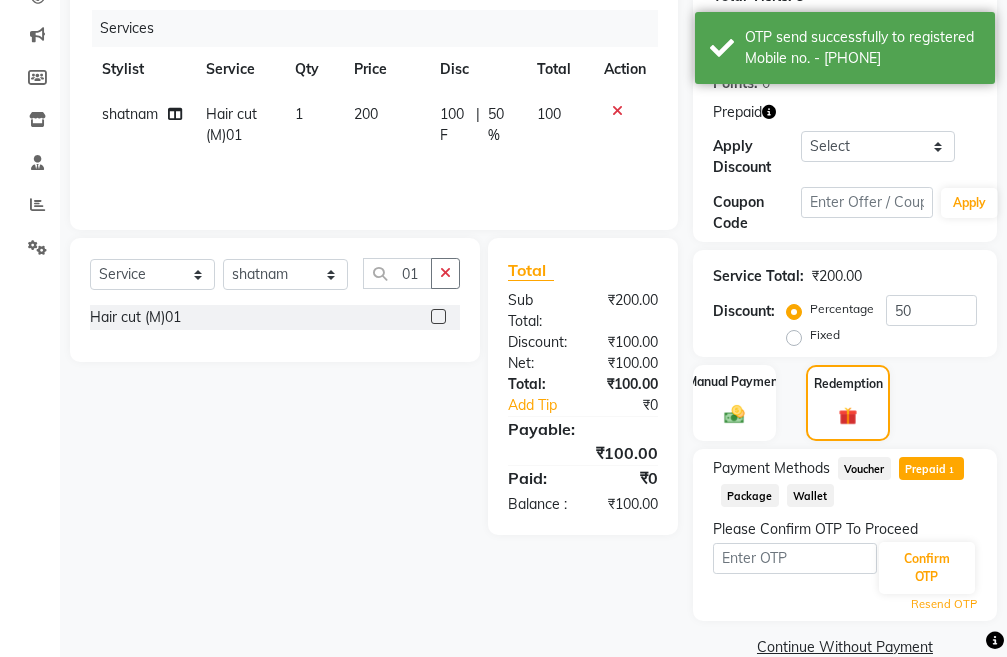 click at bounding box center [795, 558] 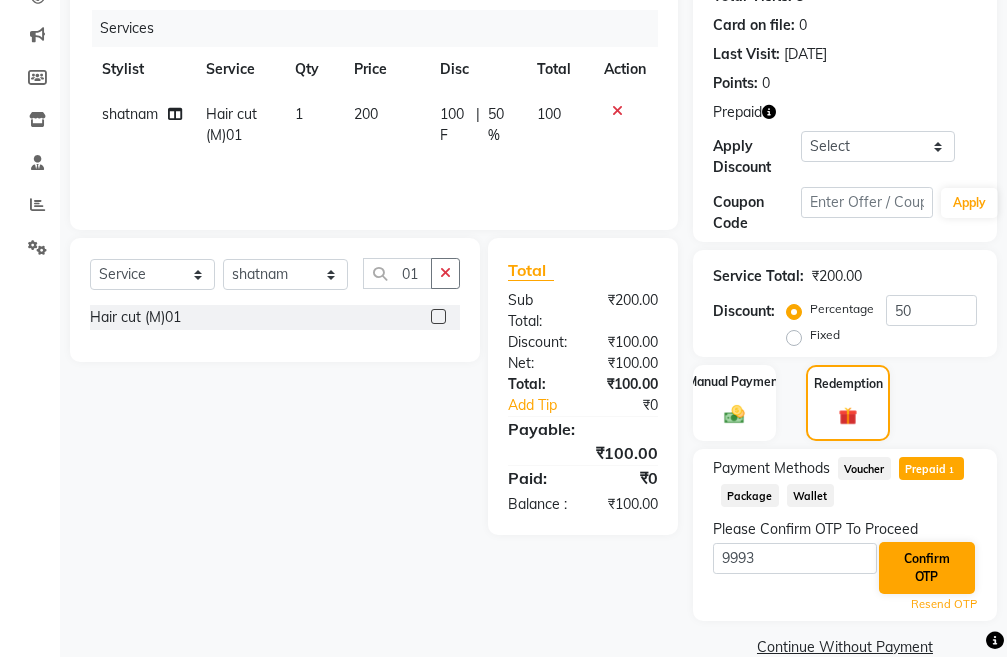 type on "9993" 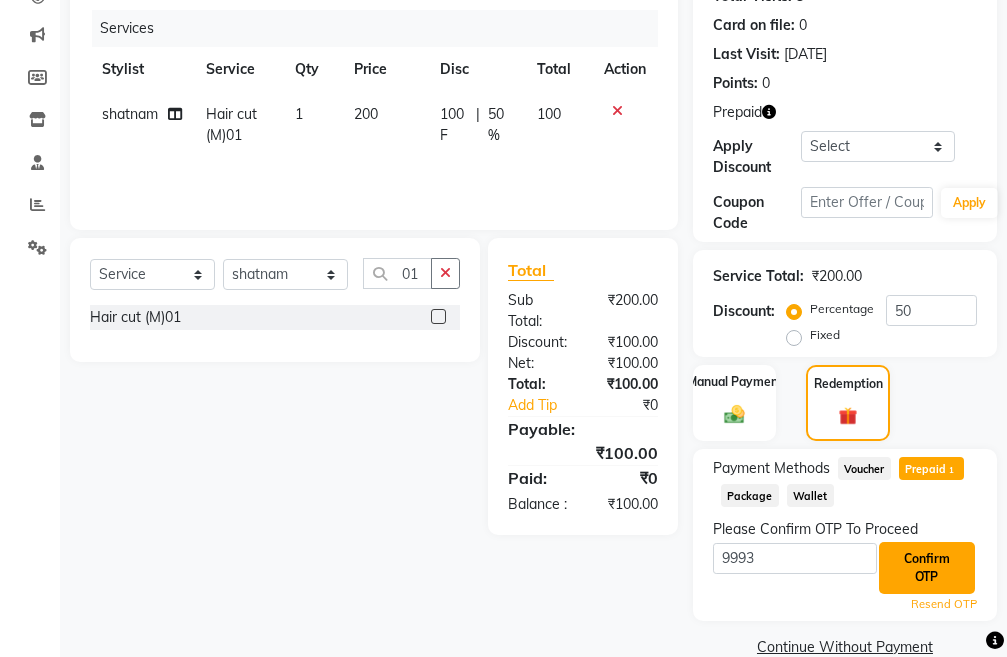 click on "Confirm OTP" 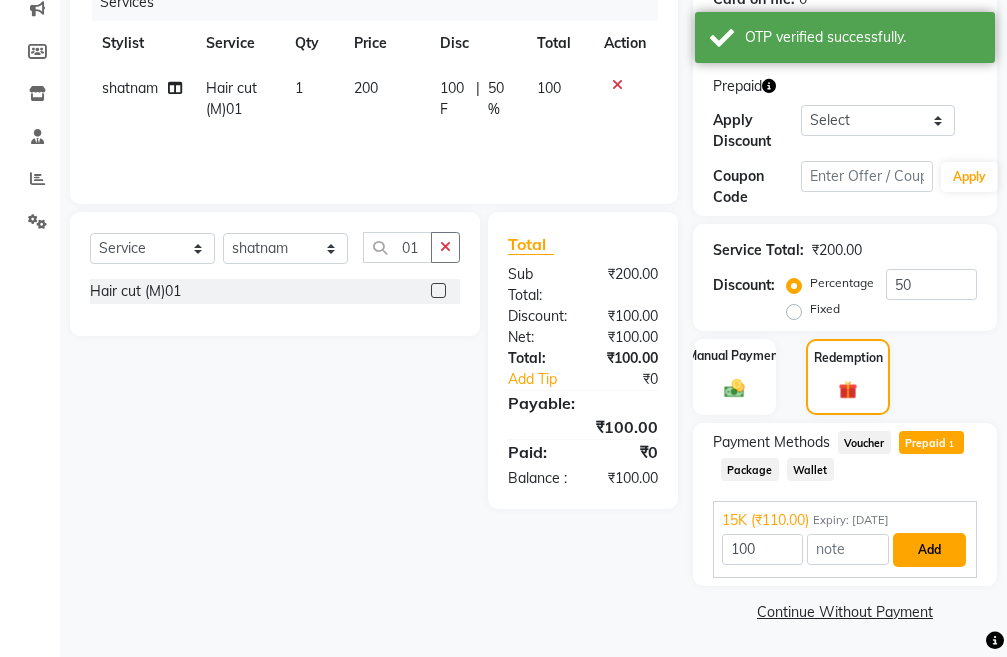 click on "Add" at bounding box center [929, 550] 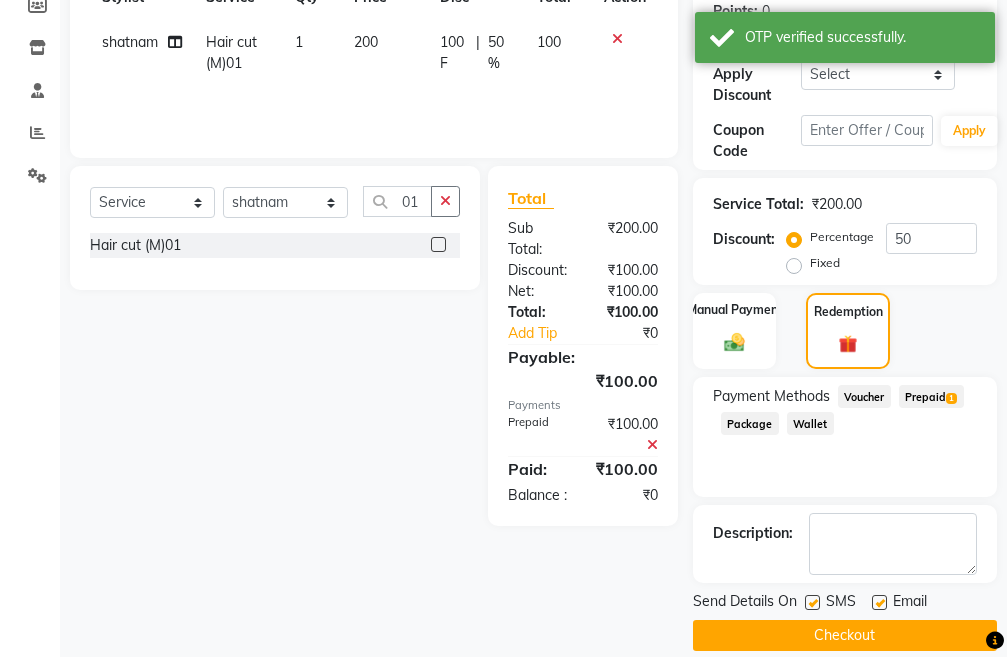 scroll, scrollTop: 361, scrollLeft: 0, axis: vertical 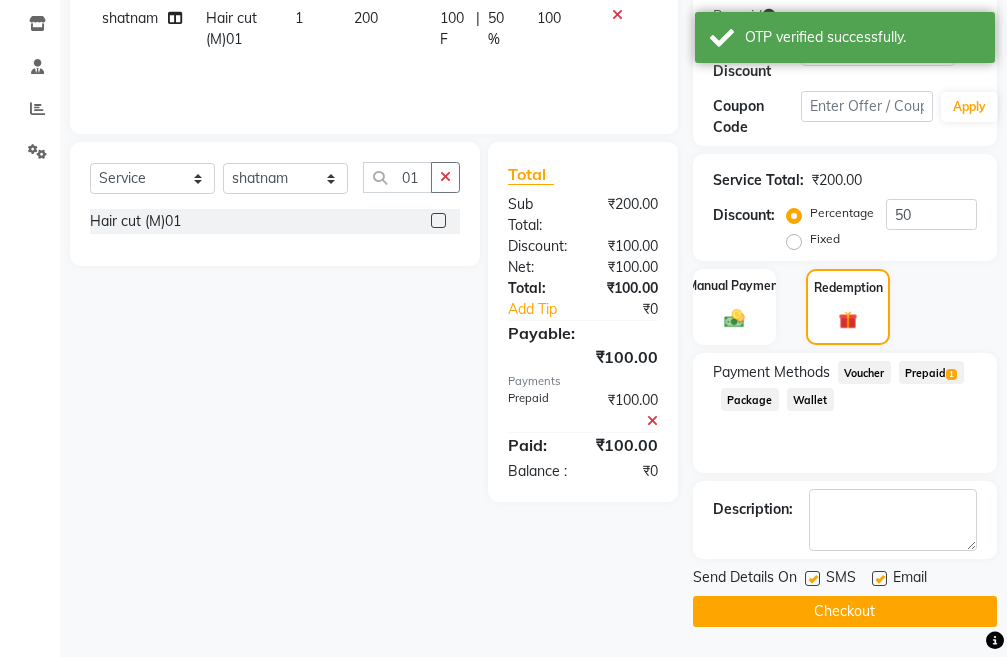 click on "Checkout" 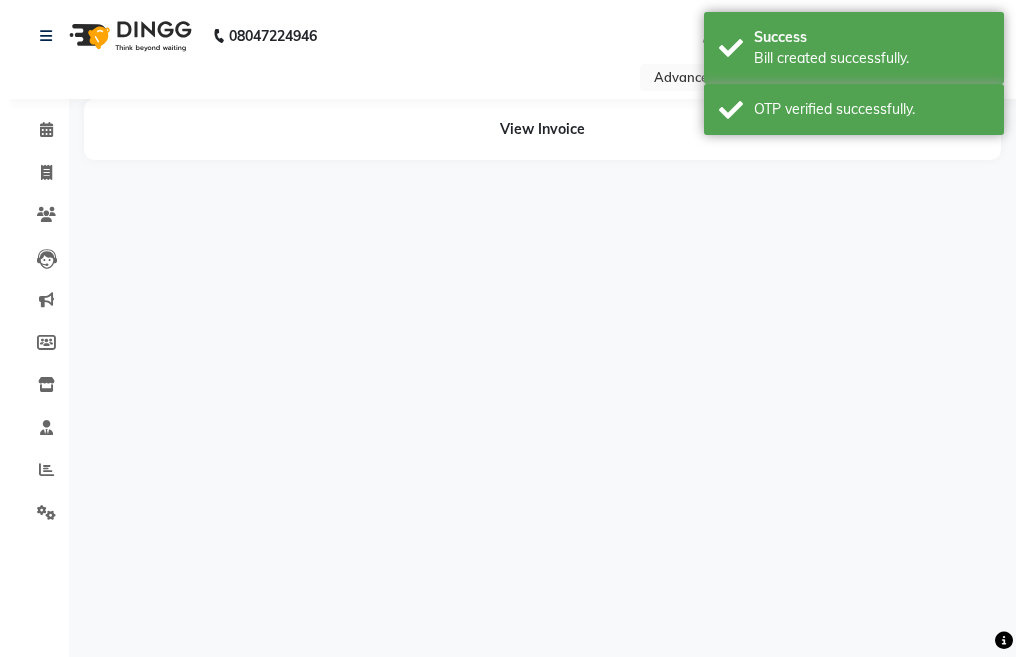 scroll, scrollTop: 0, scrollLeft: 0, axis: both 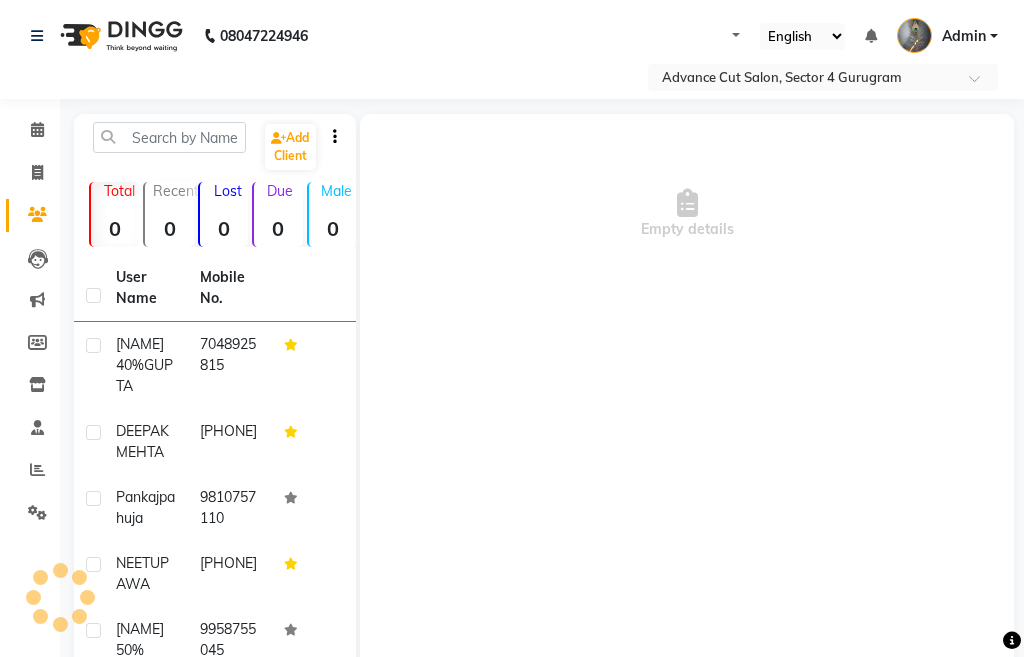 select on "en" 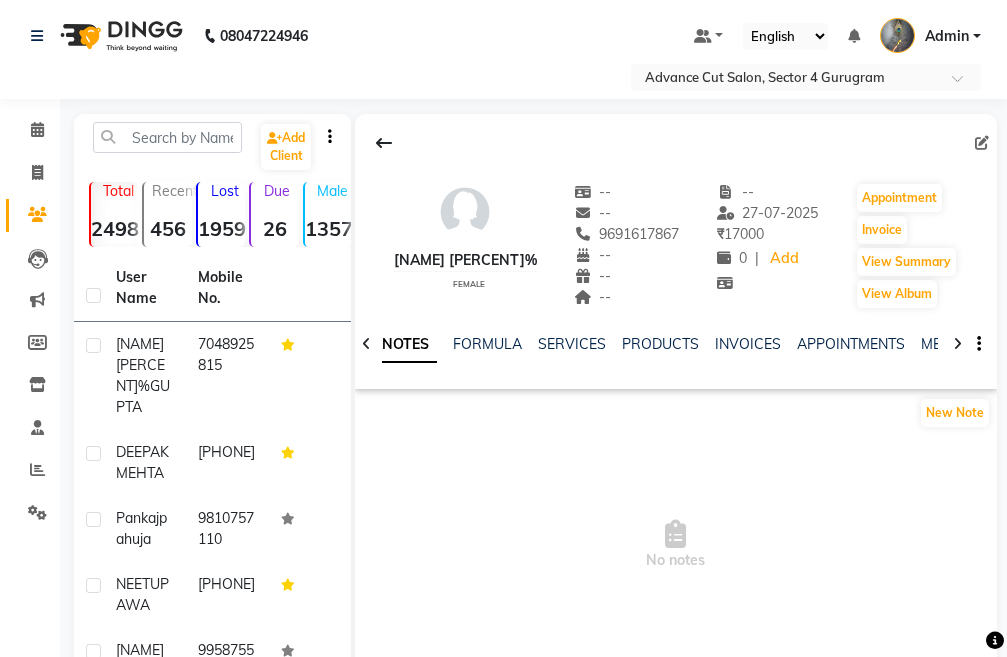 click 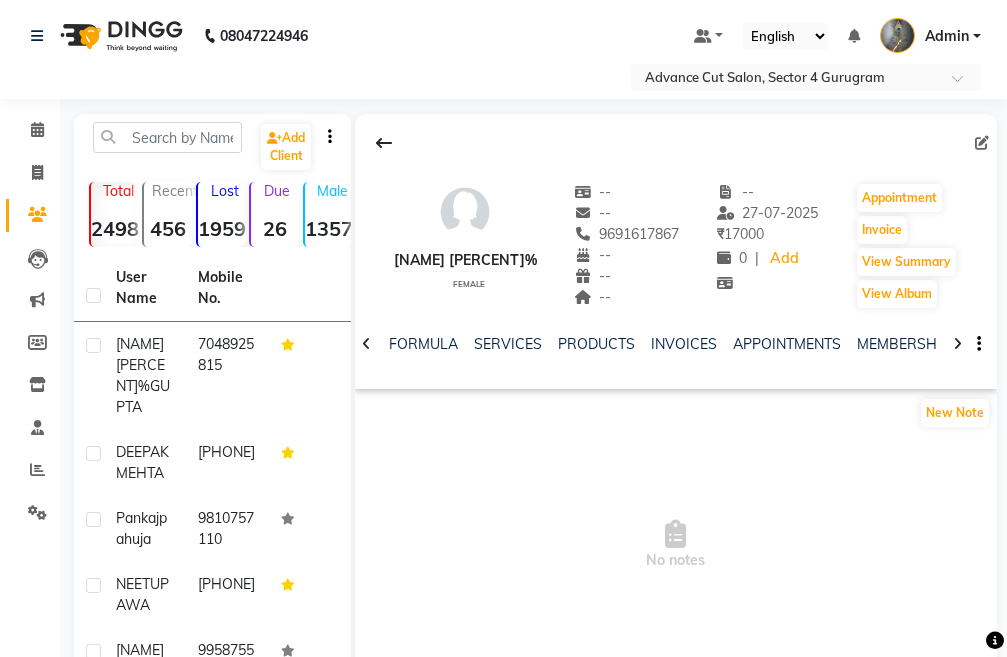 click 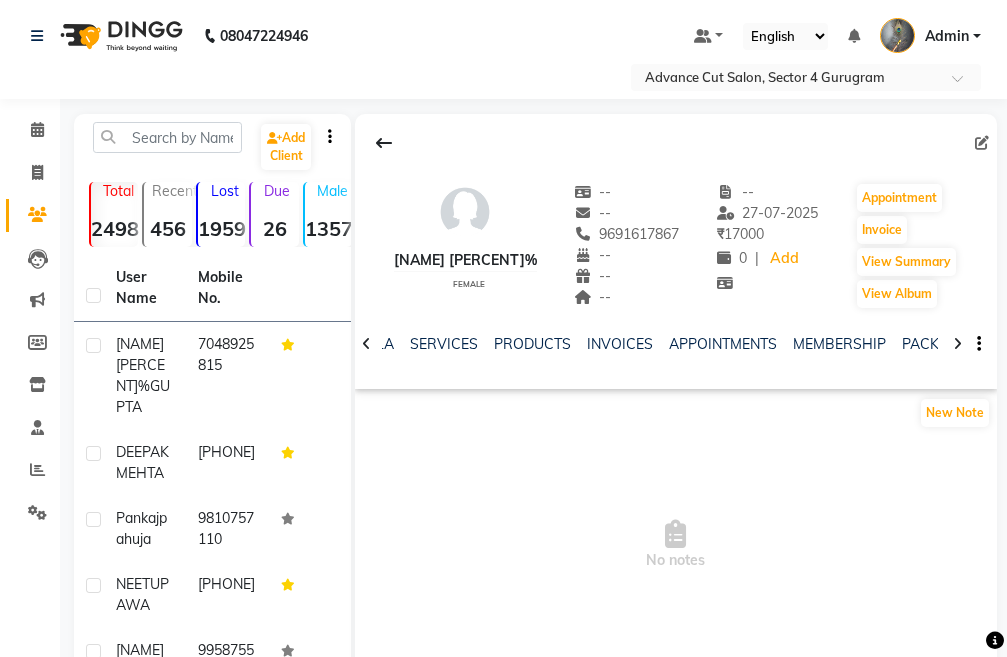 click 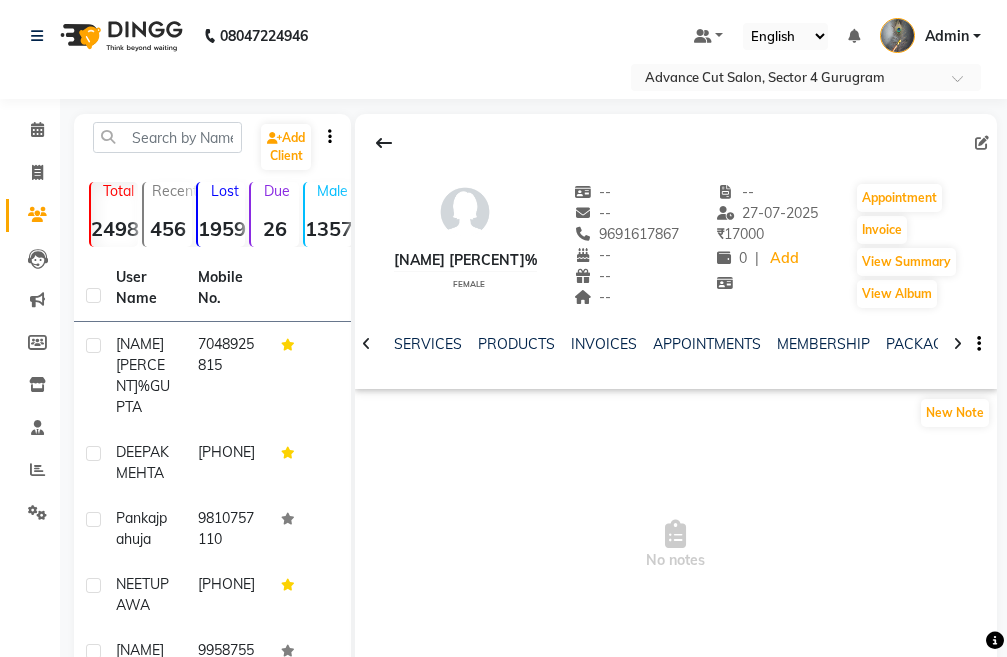 click 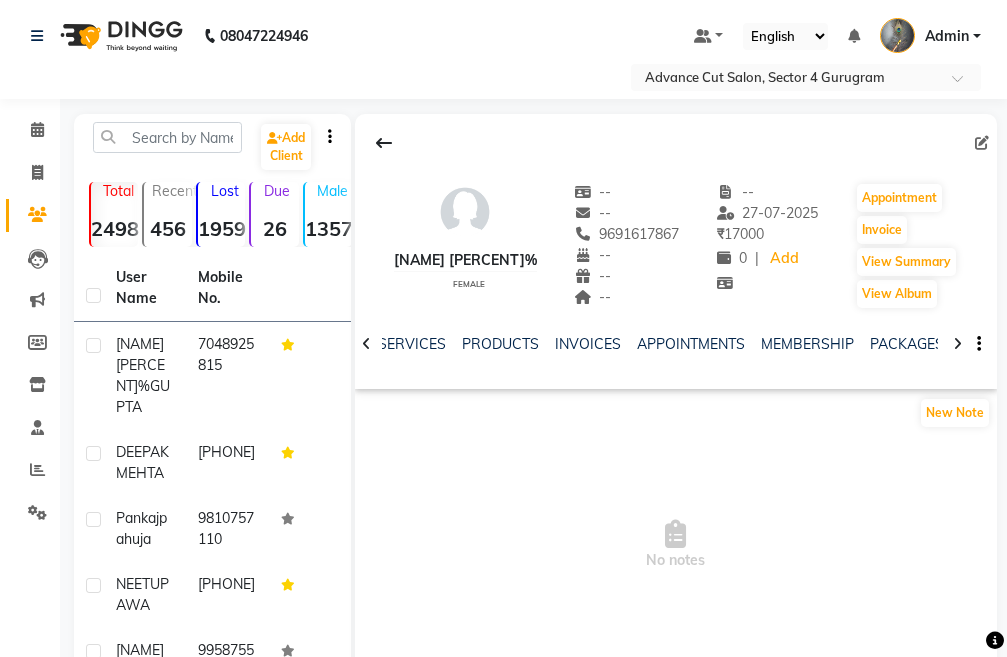 click 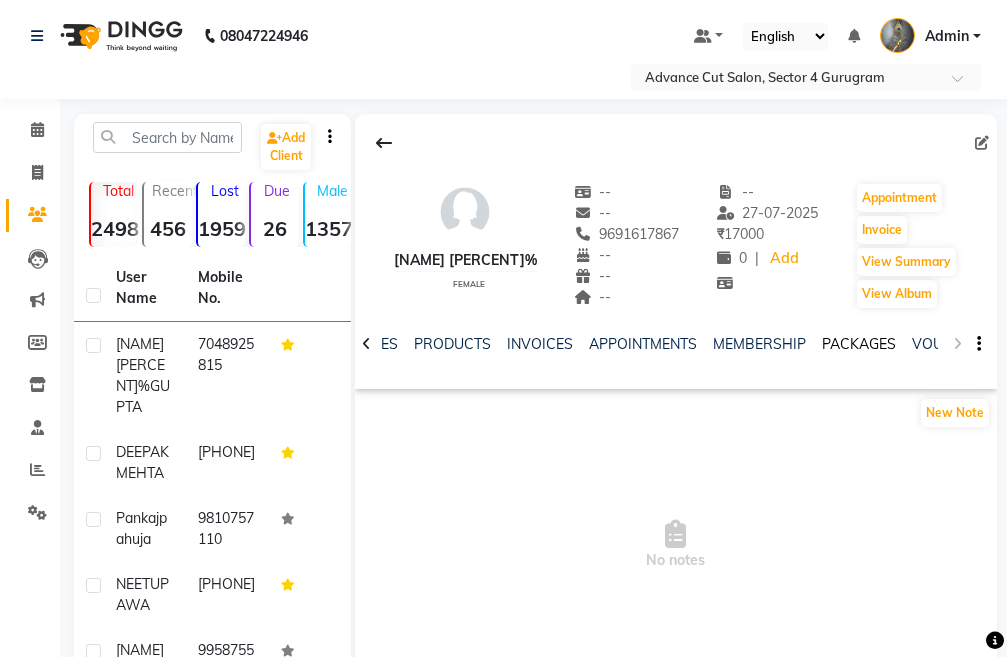 click on "PACKAGES" 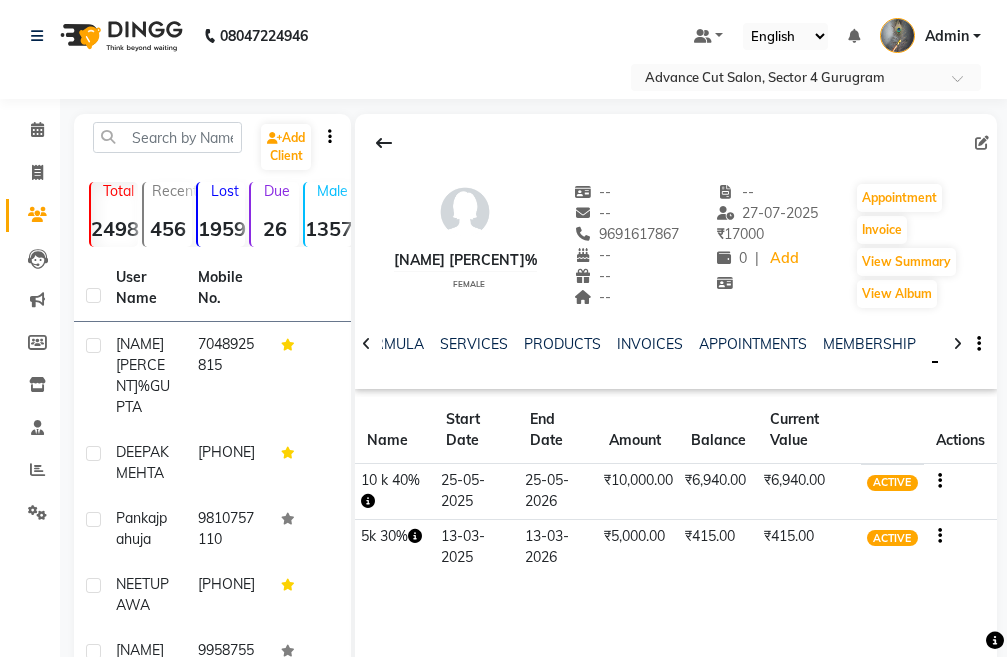scroll, scrollTop: 0, scrollLeft: 0, axis: both 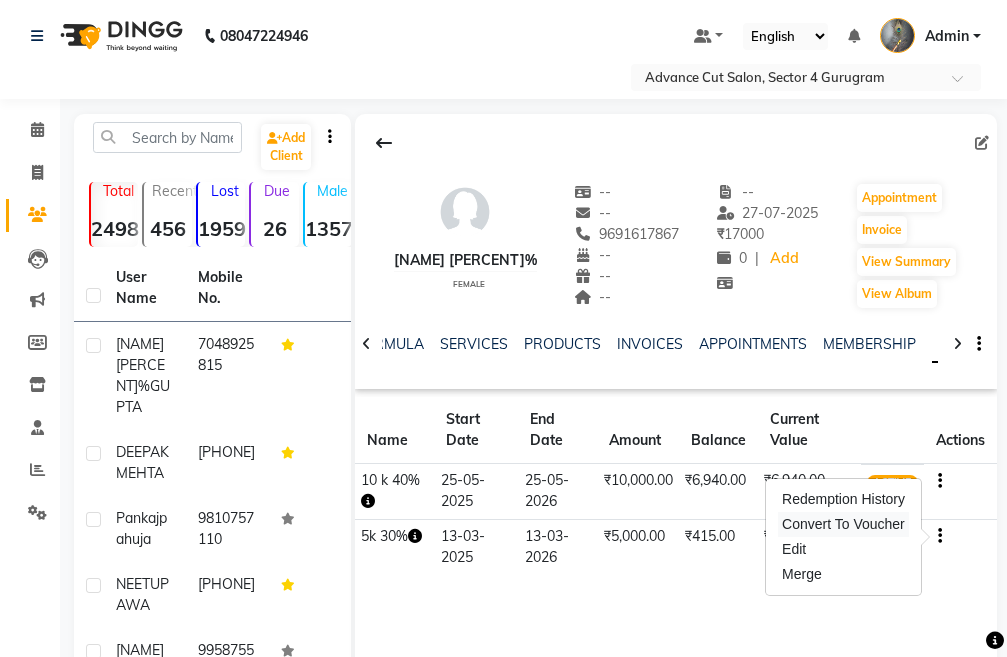 click on "Convert To Voucher" at bounding box center (843, 524) 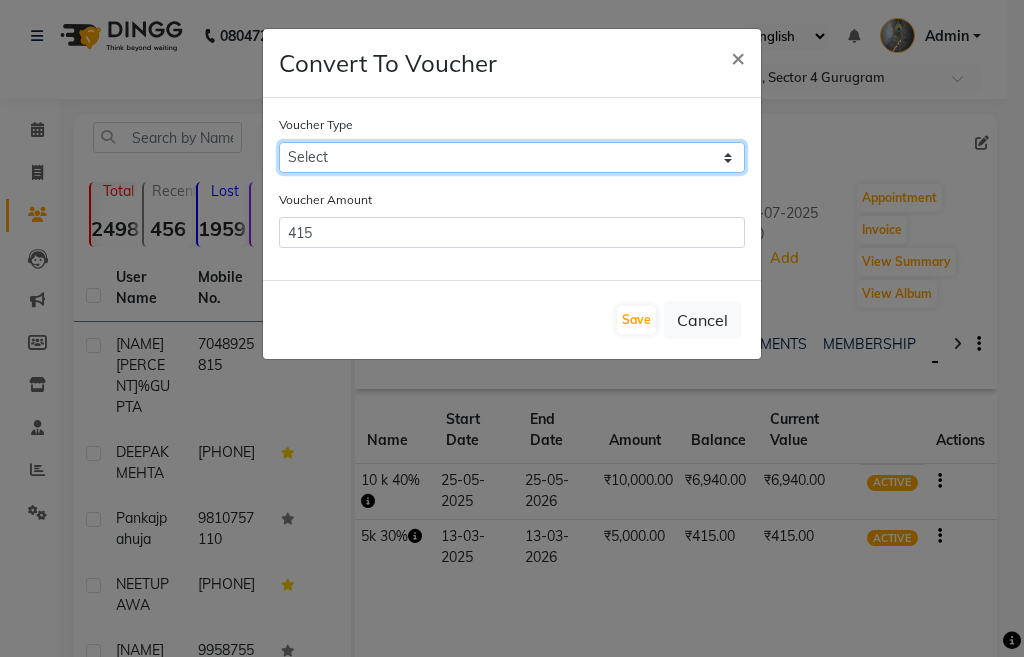 click on "Select 5k 5600k 40% 15K 5k 10K 4K 20K 3000(20) 10K (30K) 5000(40%) 15000(40) 15k(30%) 14K 5K(35%) 3k(30%) 3000(25%) 20000rs Membersip 12k 40% 12k 40%" 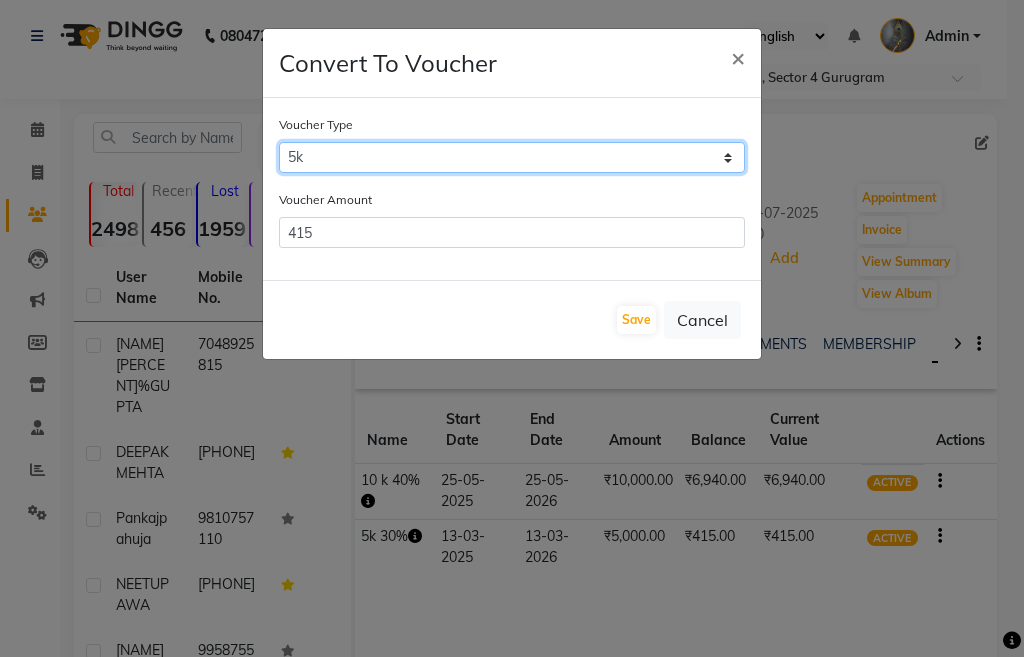 click on "Select 5k 5600k 40% 15K 5k 10K 4K 20K 3000(20) 10K (30K) 5000(40%) 15000(40) 15k(30%) 14K 5K(35%) 3k(30%) 3000(25%) 20000rs Membersip 12k 40% 12k 40%" 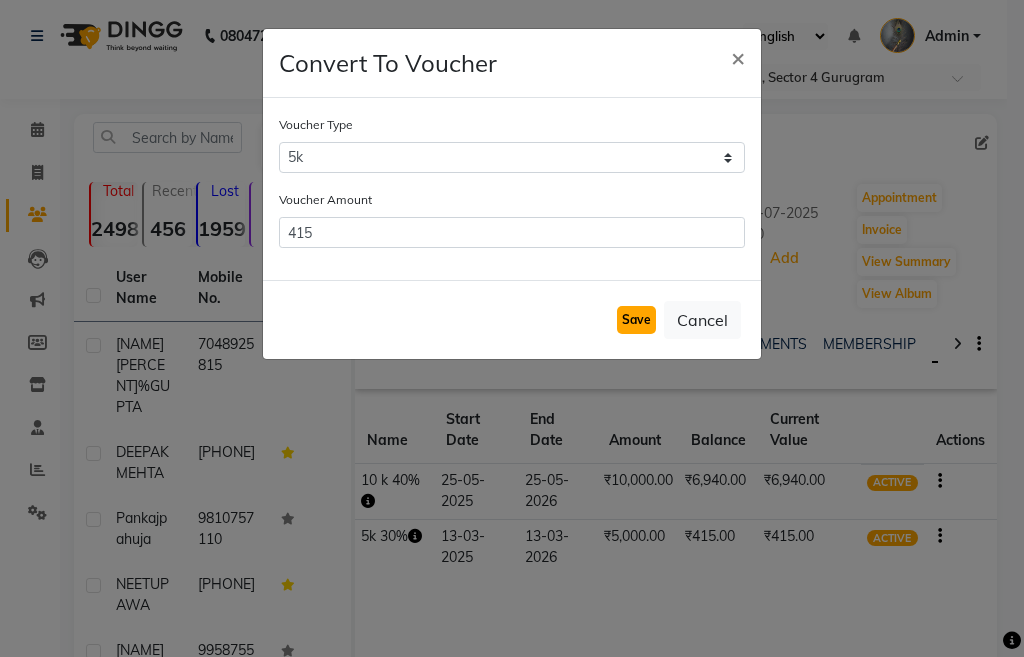 click on "Save" 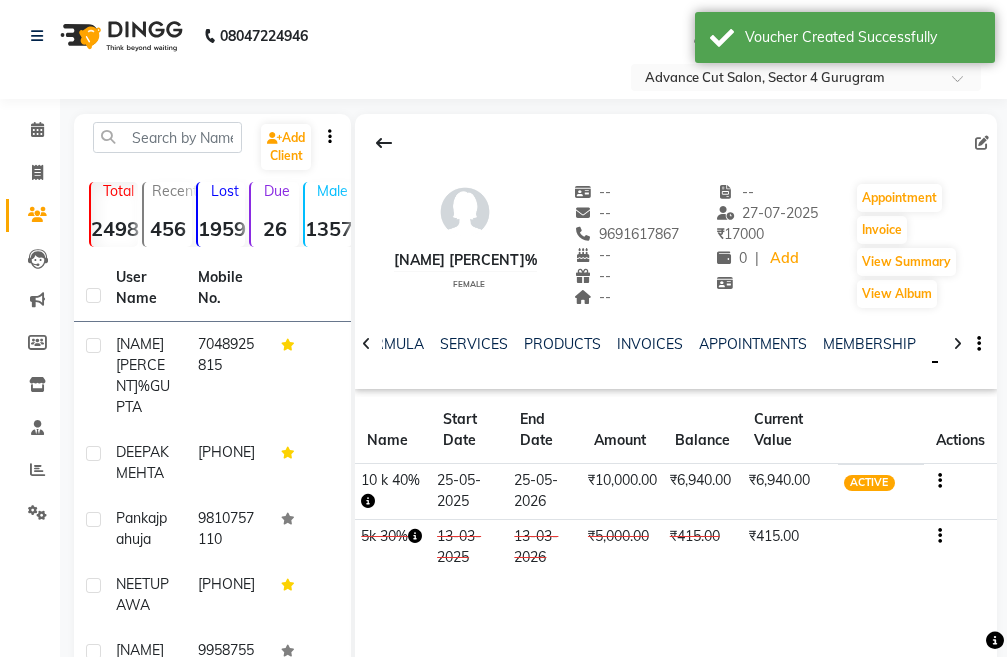 click 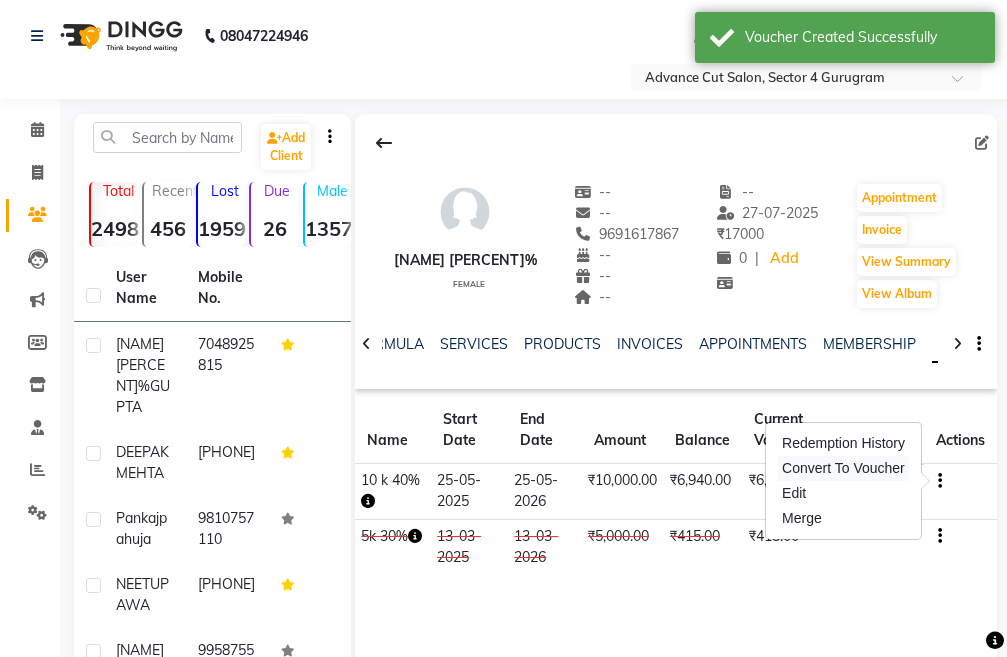 click on "Convert To Voucher" at bounding box center (843, 468) 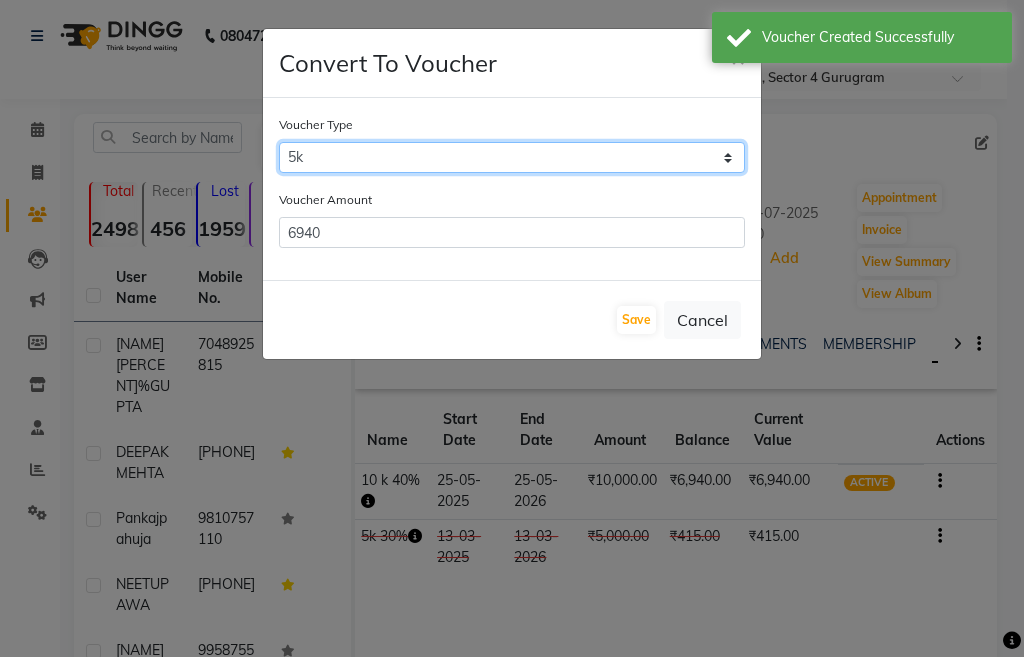 click on "Select 5k 5600k 40% 15K 5k 10K 4K 20K 3000(20) 10K (30K) 5000(40%) 15000(40) 15k(30%) 14K 5K(35%) 3k(30%) 3000(25%) 20000rs Membersip 12k 40% 12k 40%" 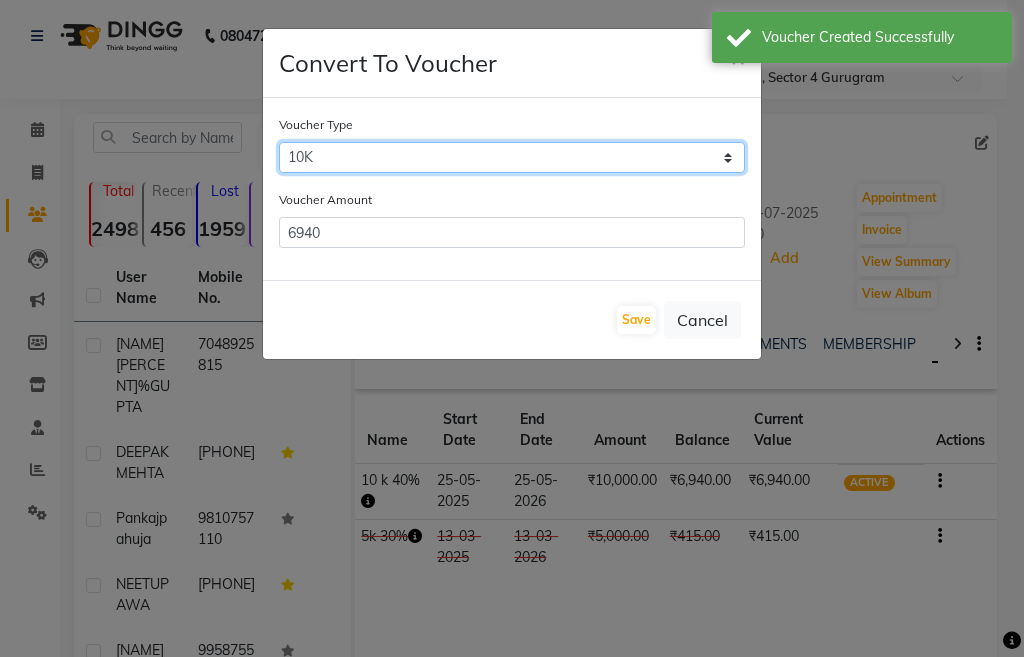 click on "Select 5k 5600k 40% 15K 5k 10K 4K 20K 3000(20) 10K (30K) 5000(40%) 15000(40) 15k(30%) 14K 5K(35%) 3k(30%) 3000(25%) 20000rs Membersip 12k 40% 12k 40%" 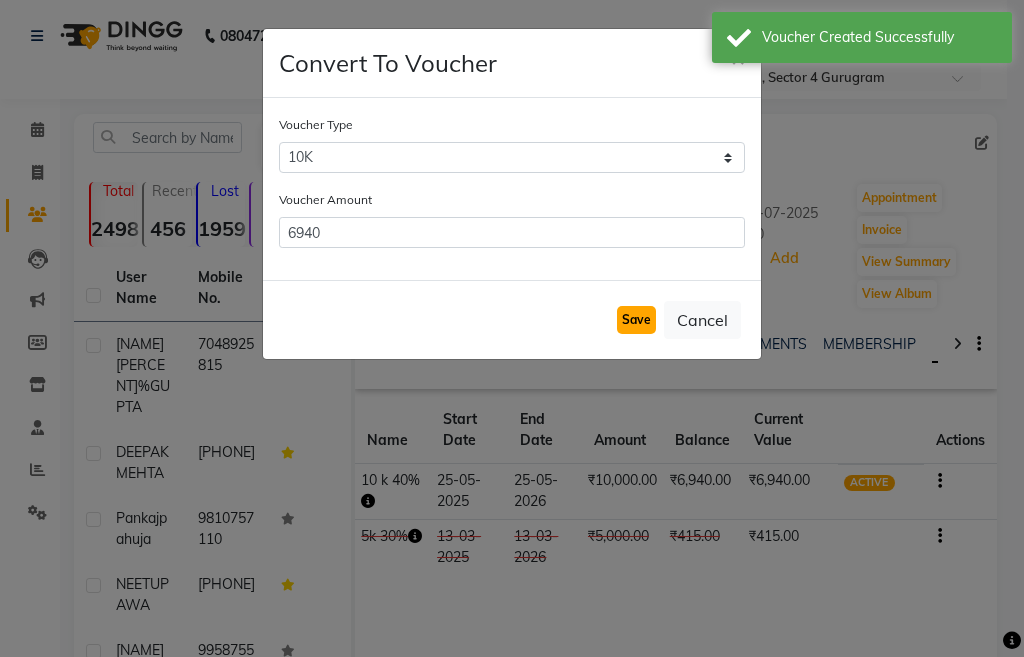 click on "Save" 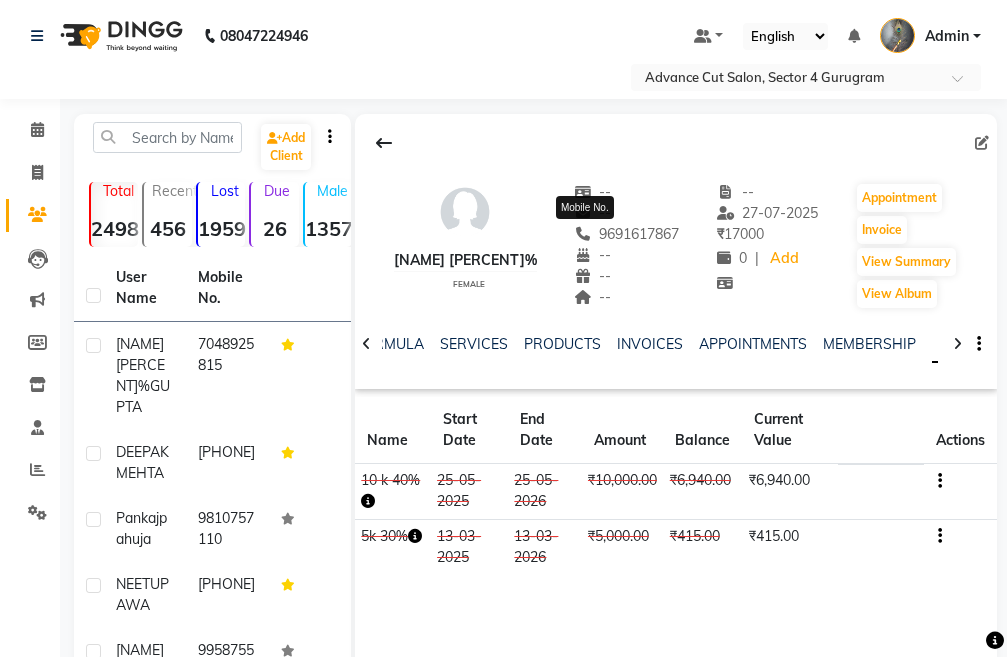 click on "9691617867" 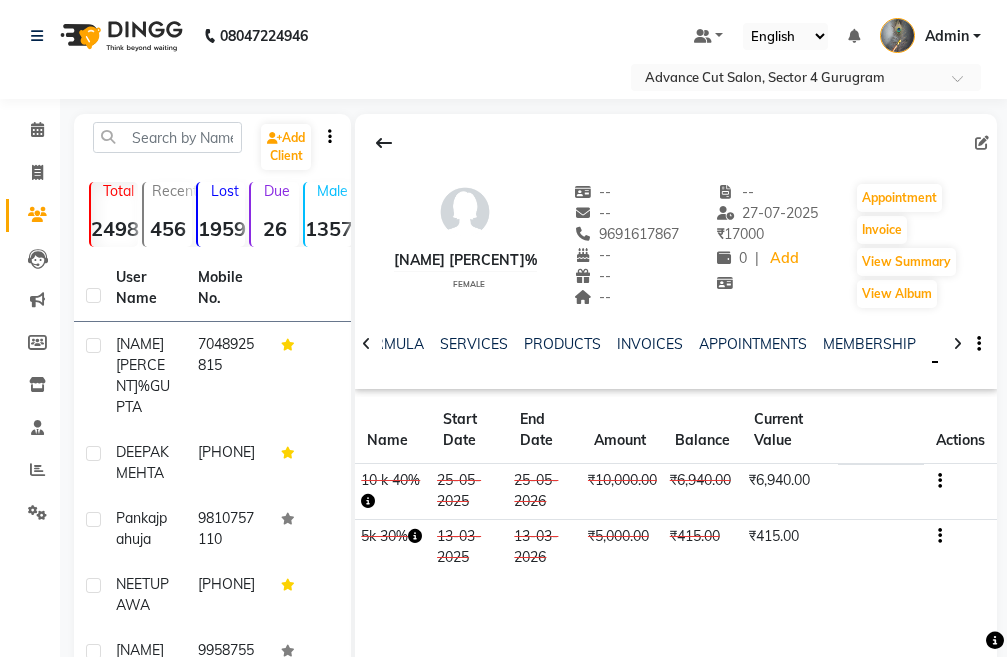 copy on "9691617867" 